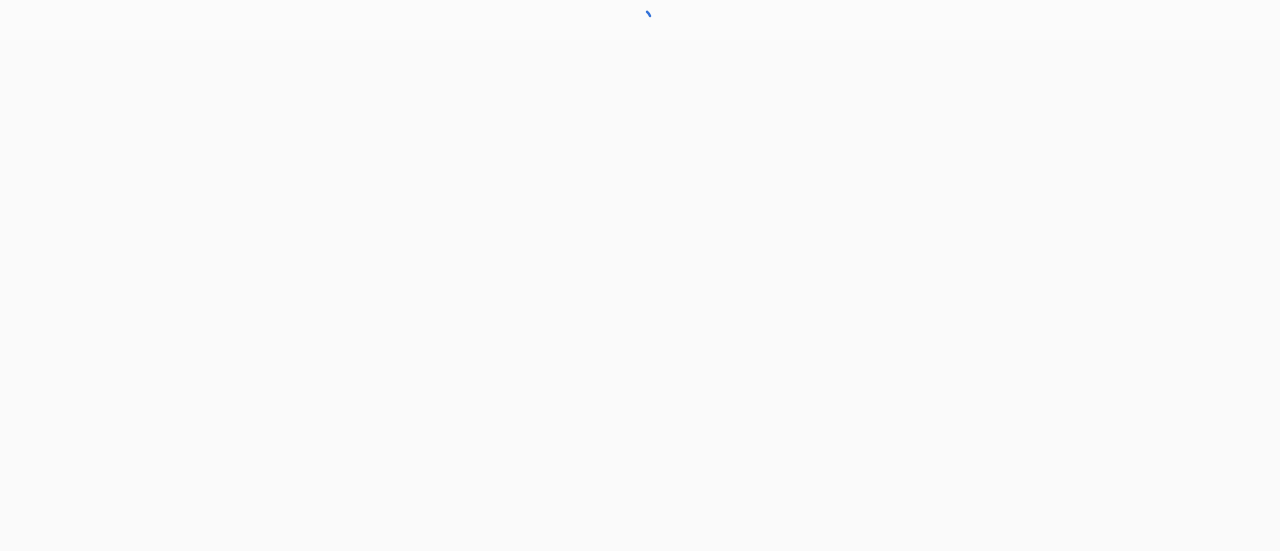 scroll, scrollTop: 0, scrollLeft: 0, axis: both 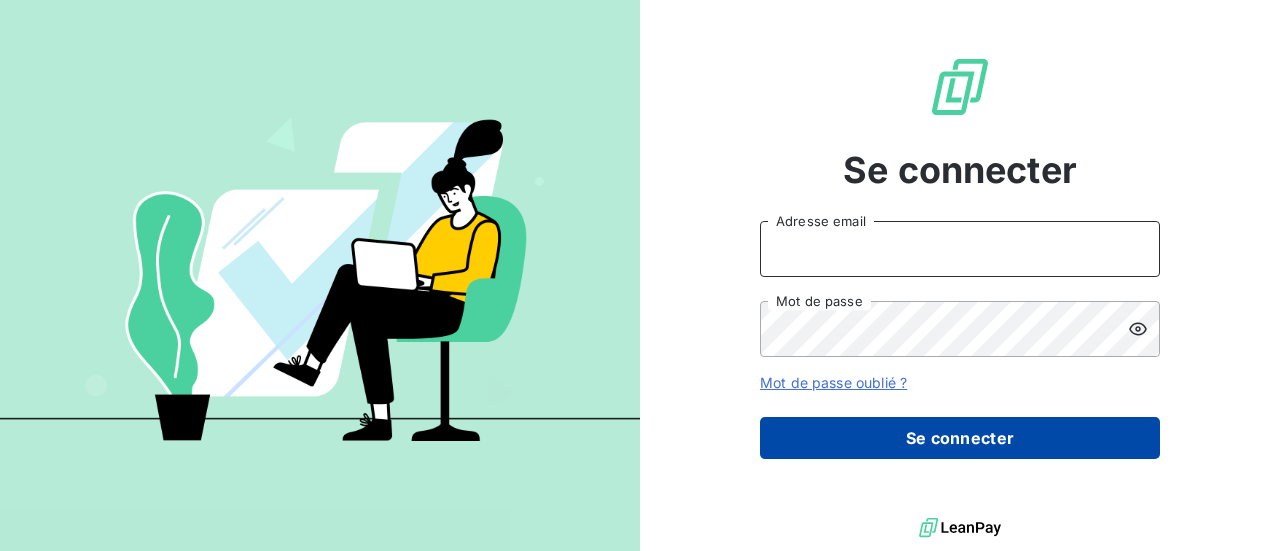 type on "[EMAIL]" 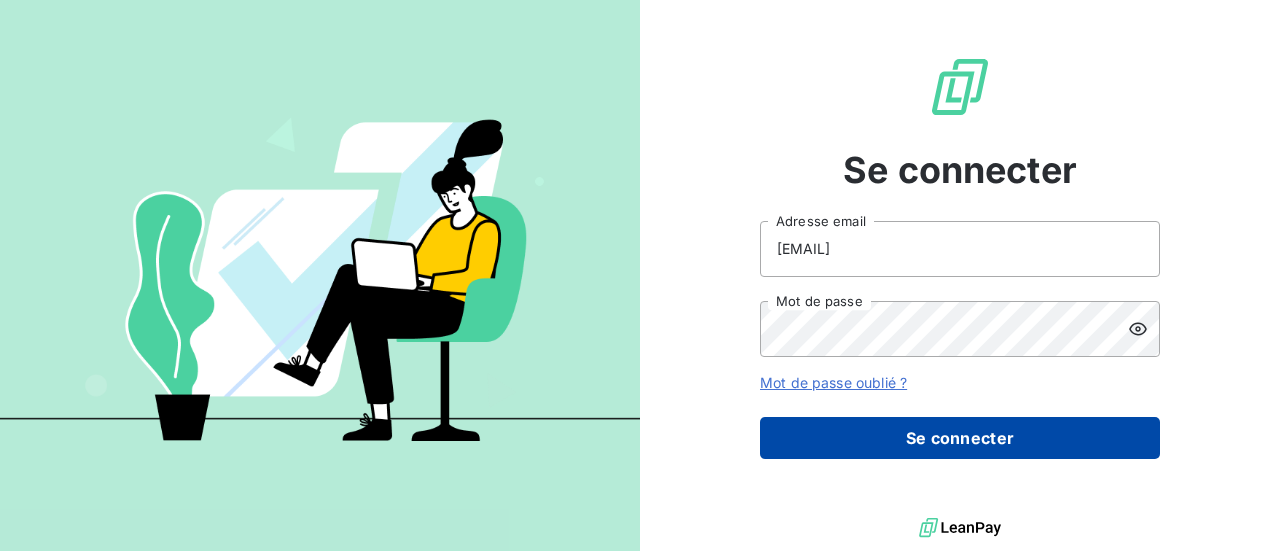 click on "Se connecter" at bounding box center (960, 438) 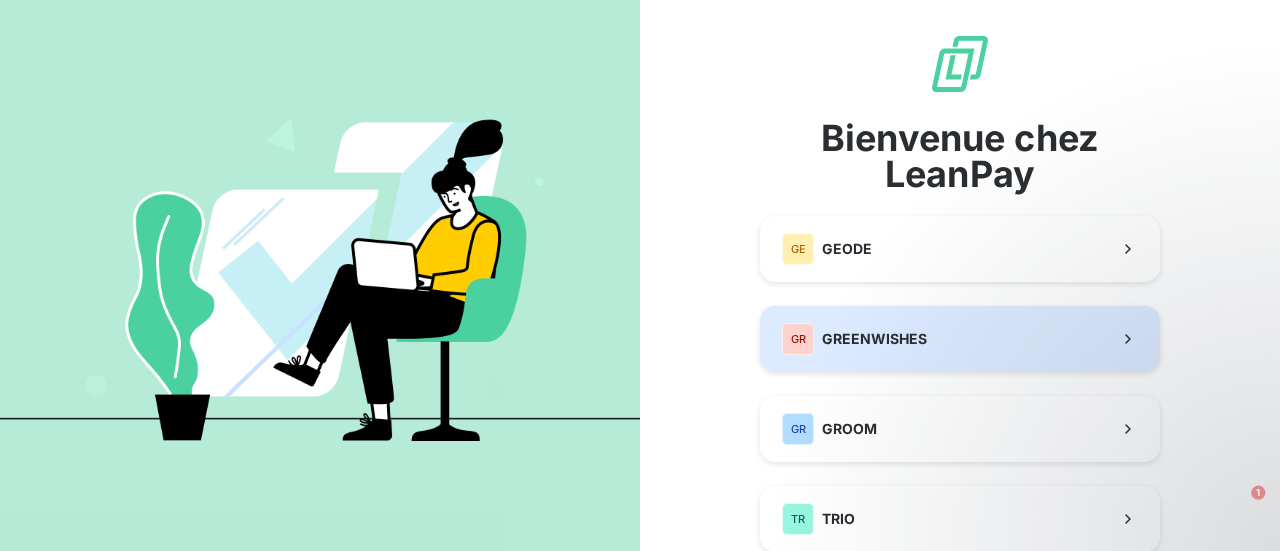 click on "GREENWISHES" at bounding box center (874, 339) 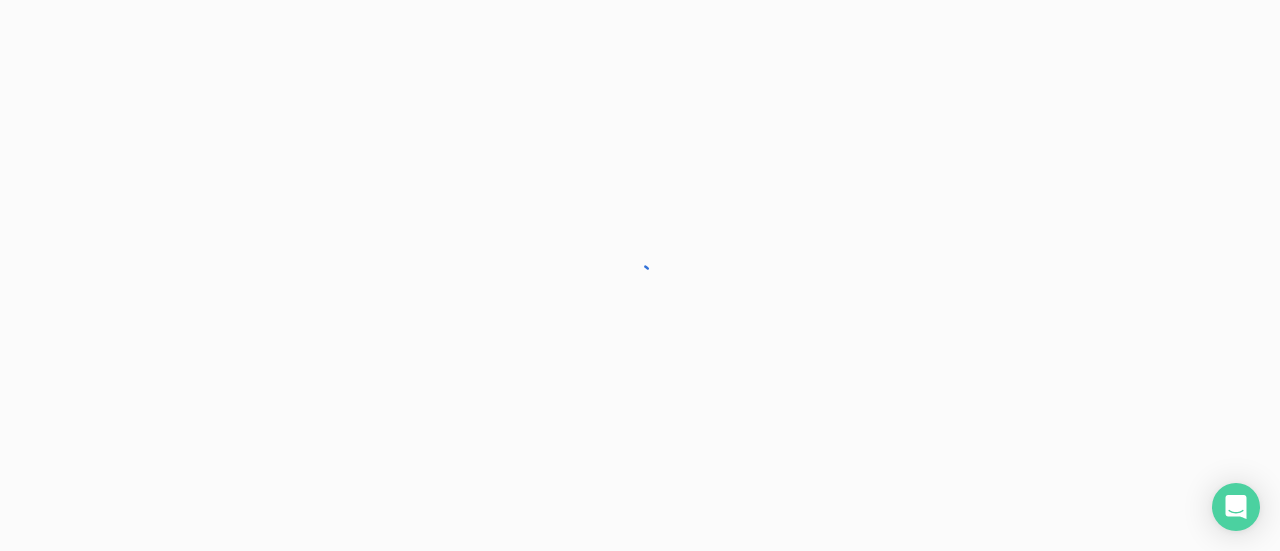 scroll, scrollTop: 0, scrollLeft: 0, axis: both 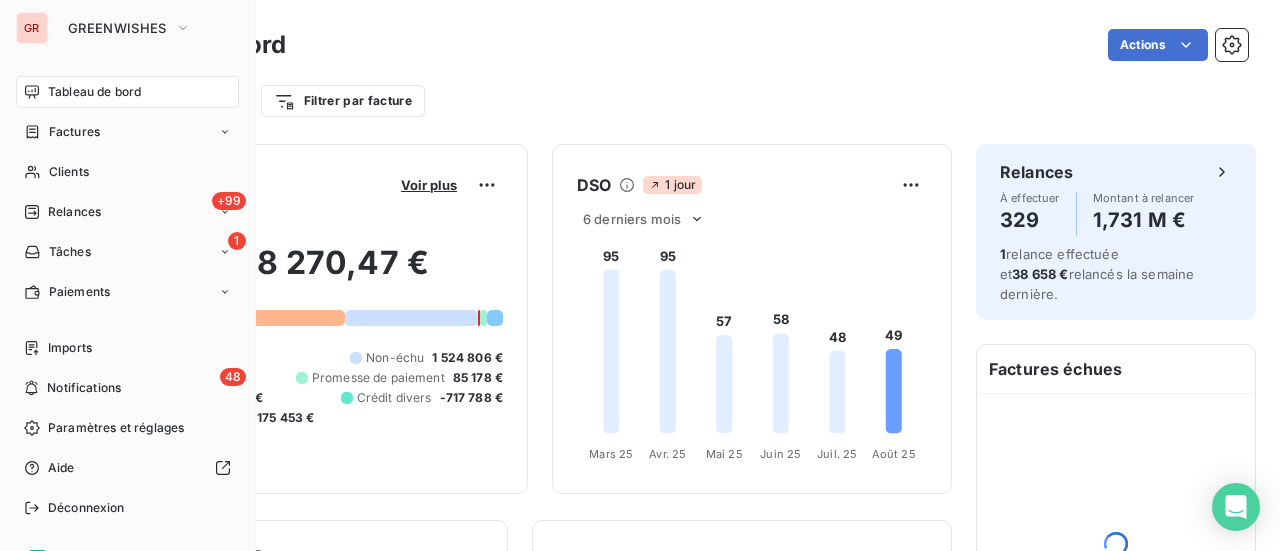 click on "Tableau de bord" at bounding box center (127, 92) 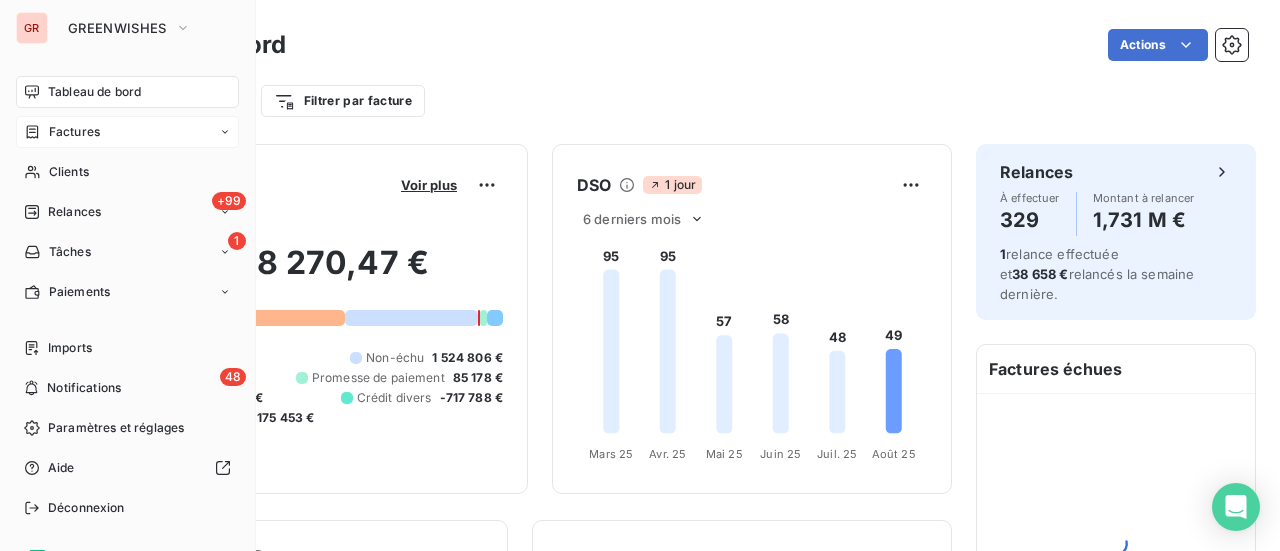 click on "Factures" at bounding box center [74, 132] 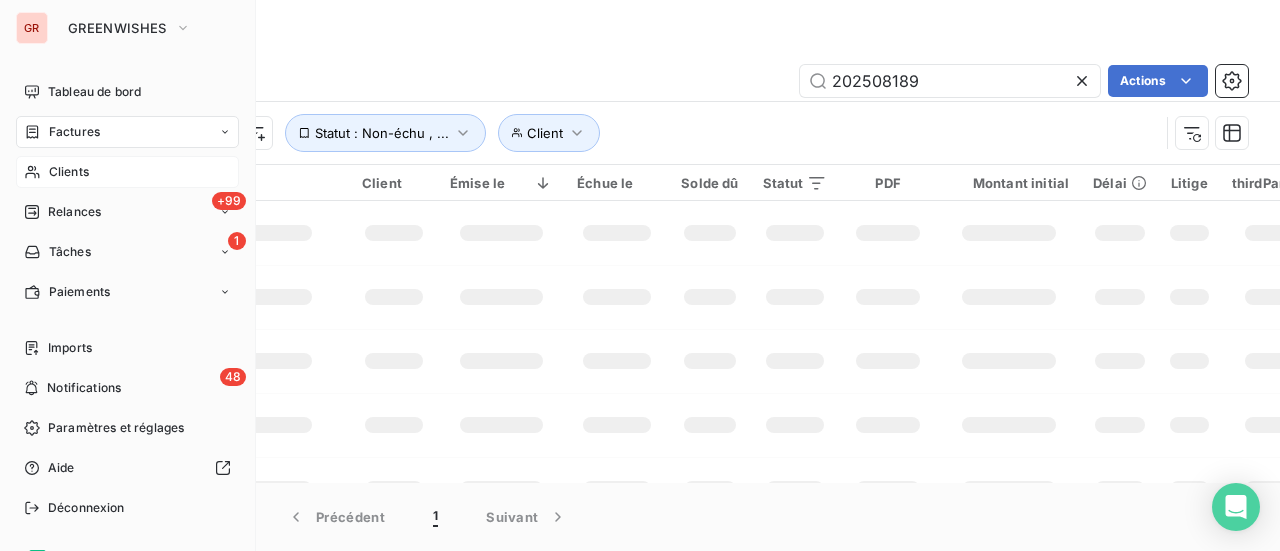 click on "Clients" at bounding box center [69, 172] 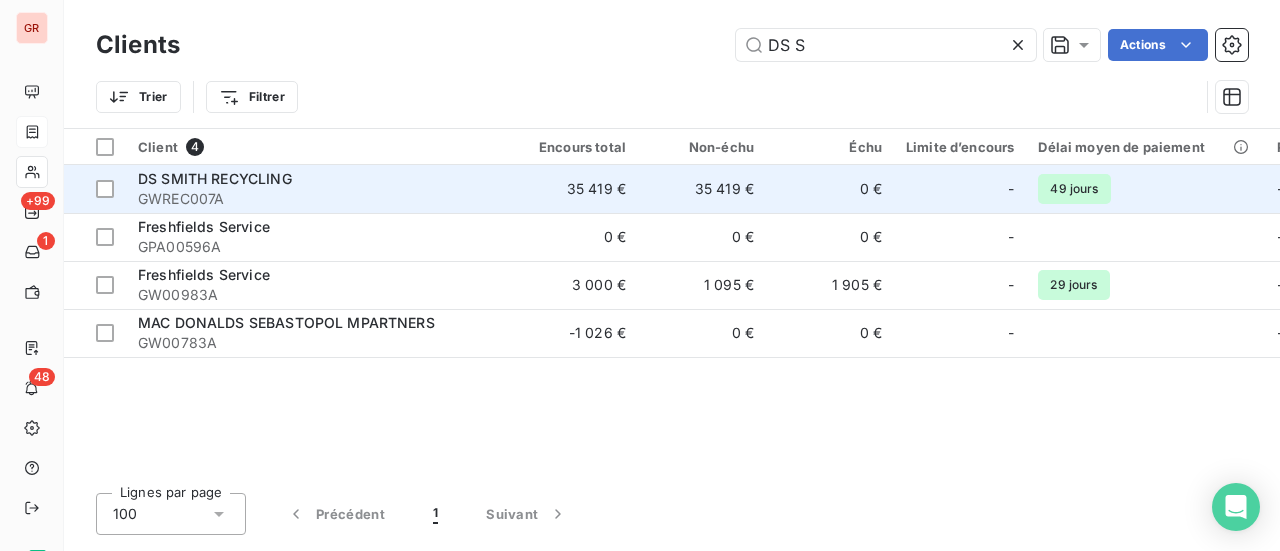 type on "DS S" 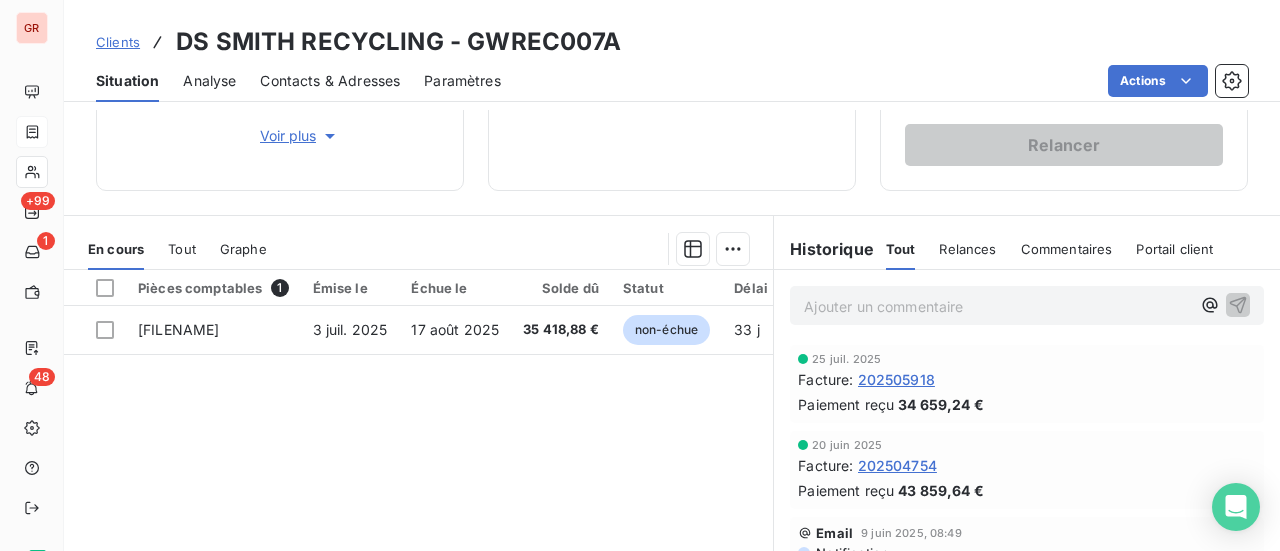 scroll, scrollTop: 400, scrollLeft: 0, axis: vertical 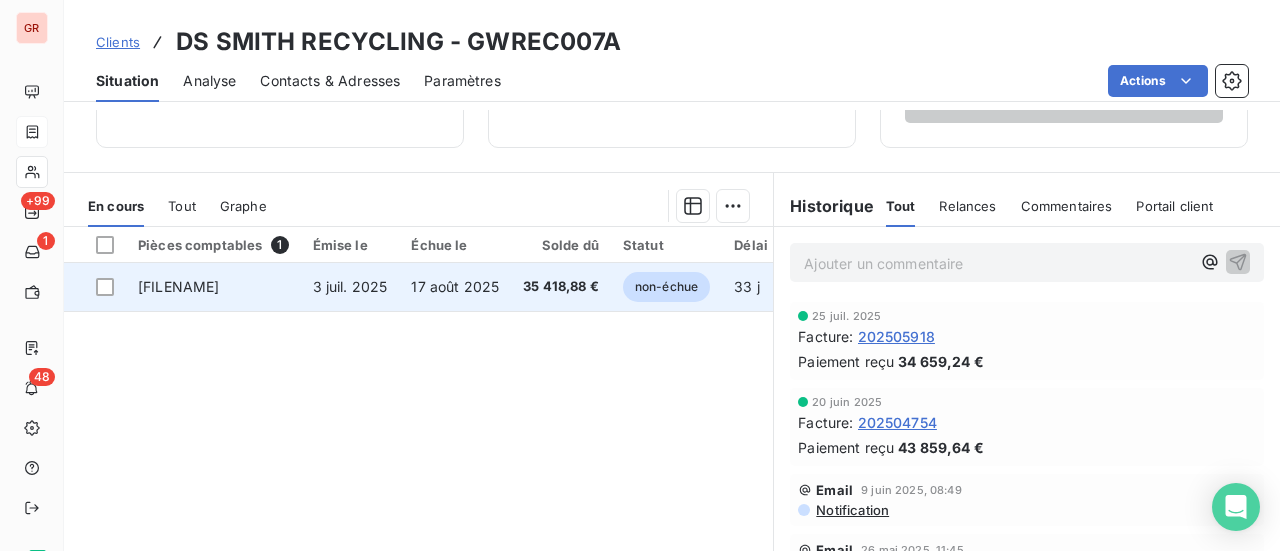 click on "202507064" at bounding box center [179, 286] 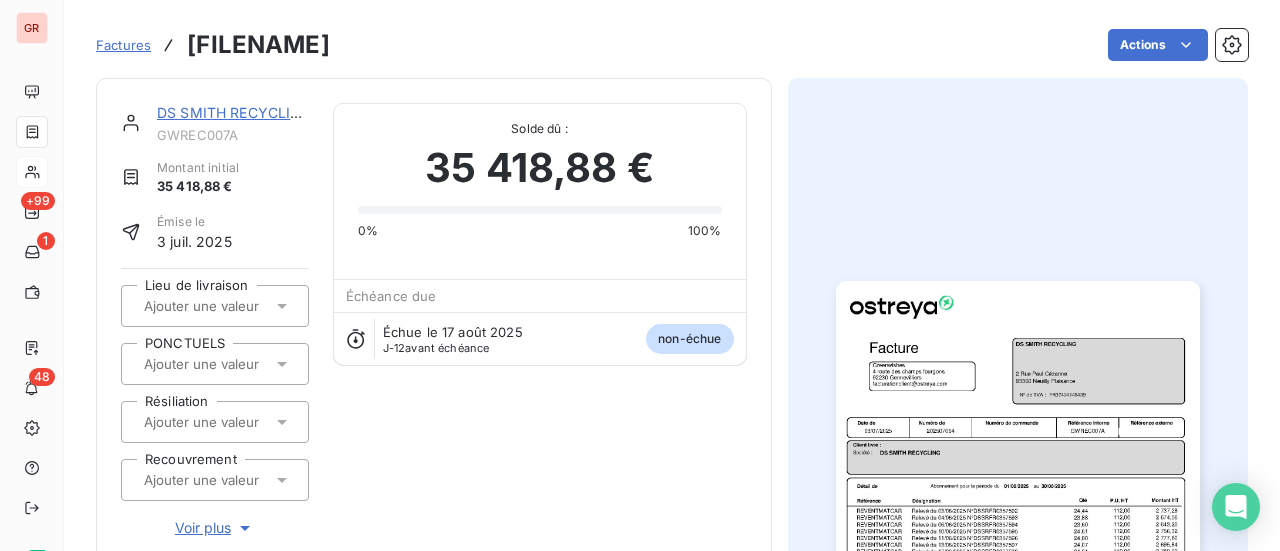 click at bounding box center [1018, 538] 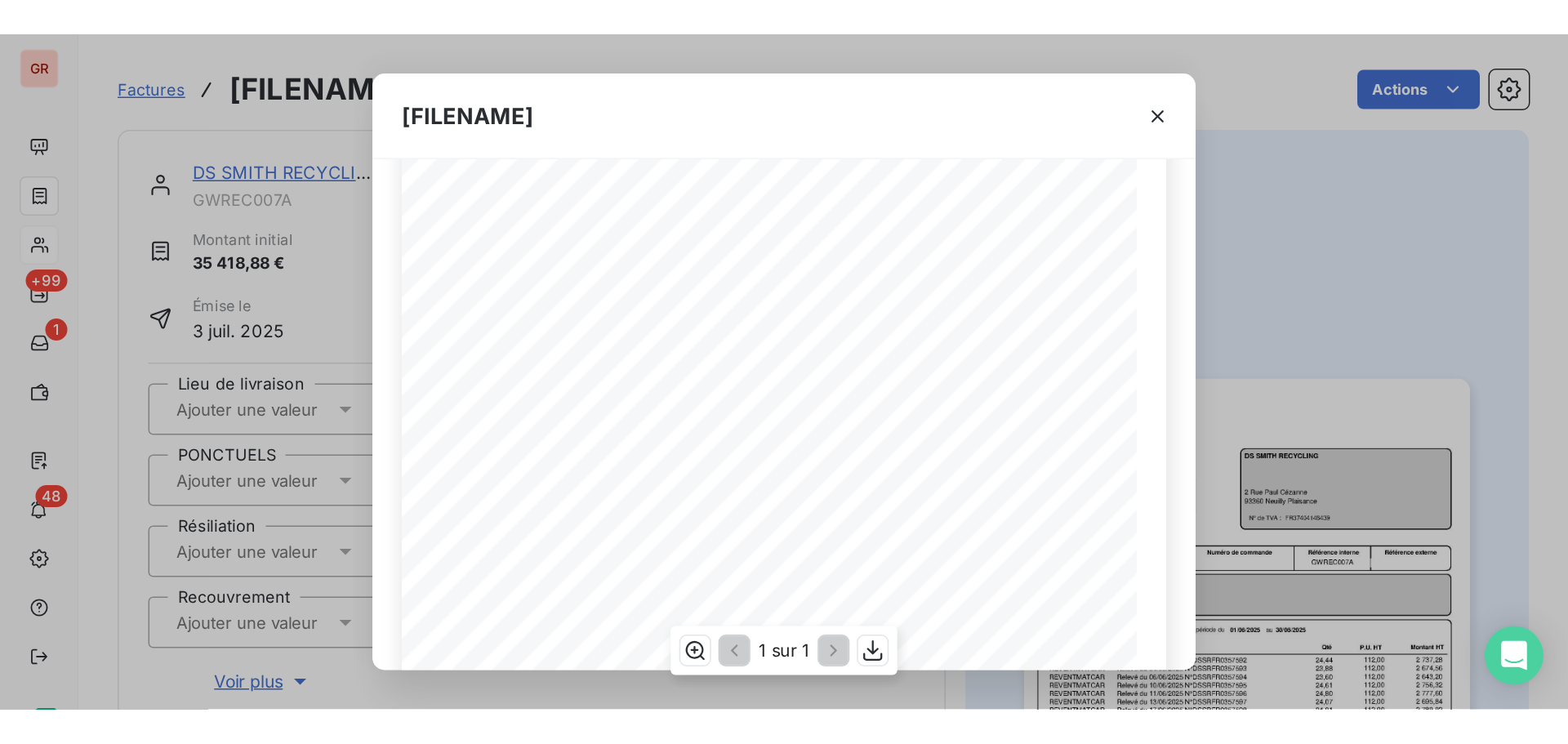 scroll, scrollTop: 163, scrollLeft: 0, axis: vertical 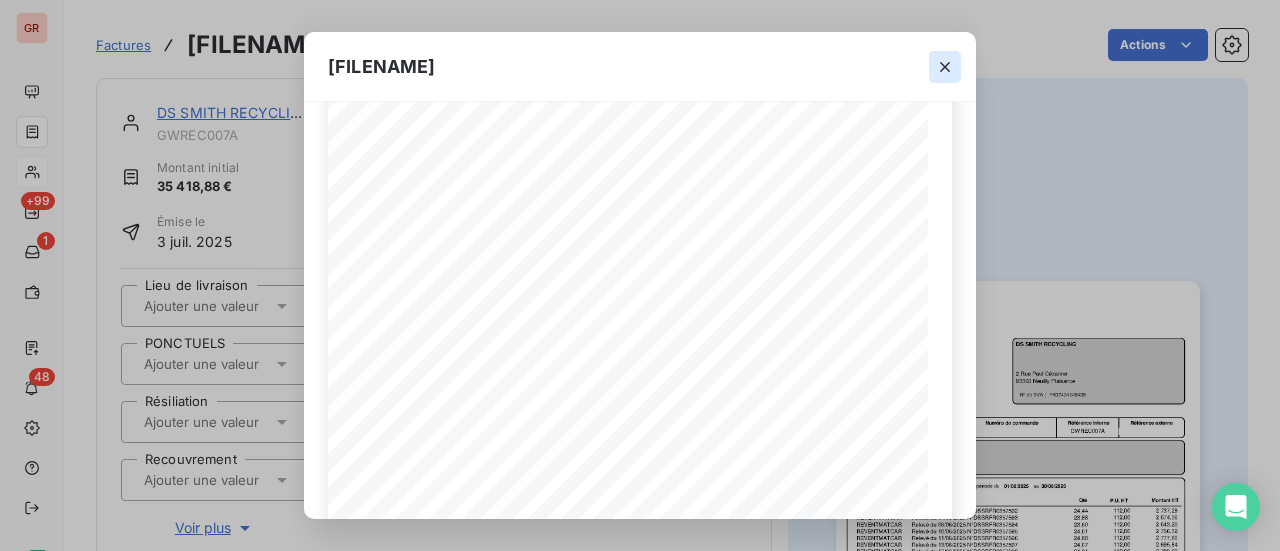 click at bounding box center [945, 67] 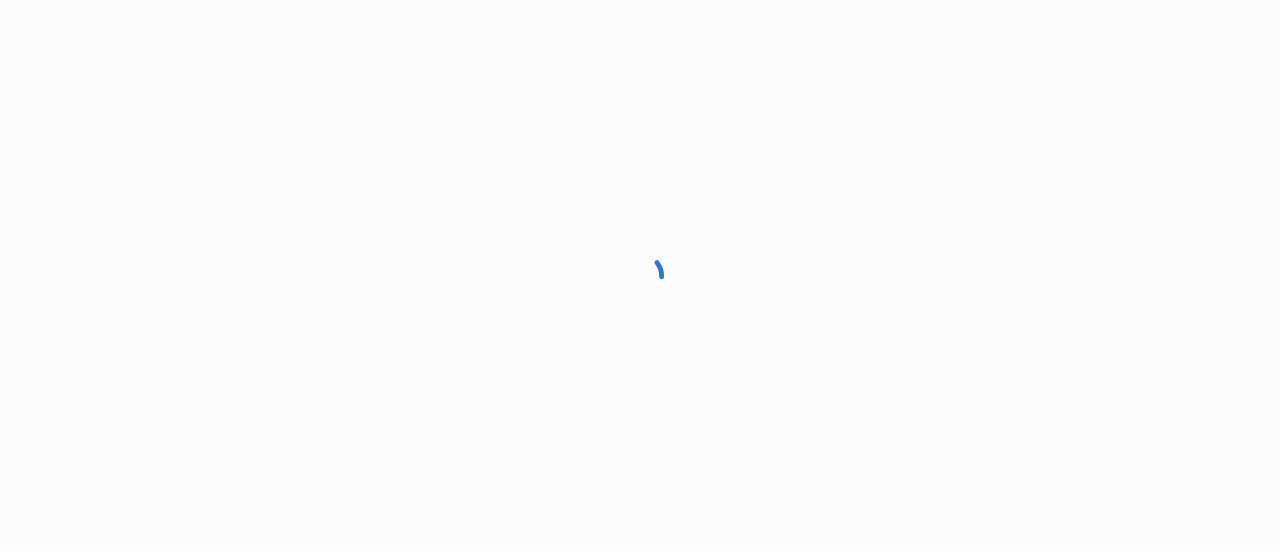 scroll, scrollTop: 0, scrollLeft: 0, axis: both 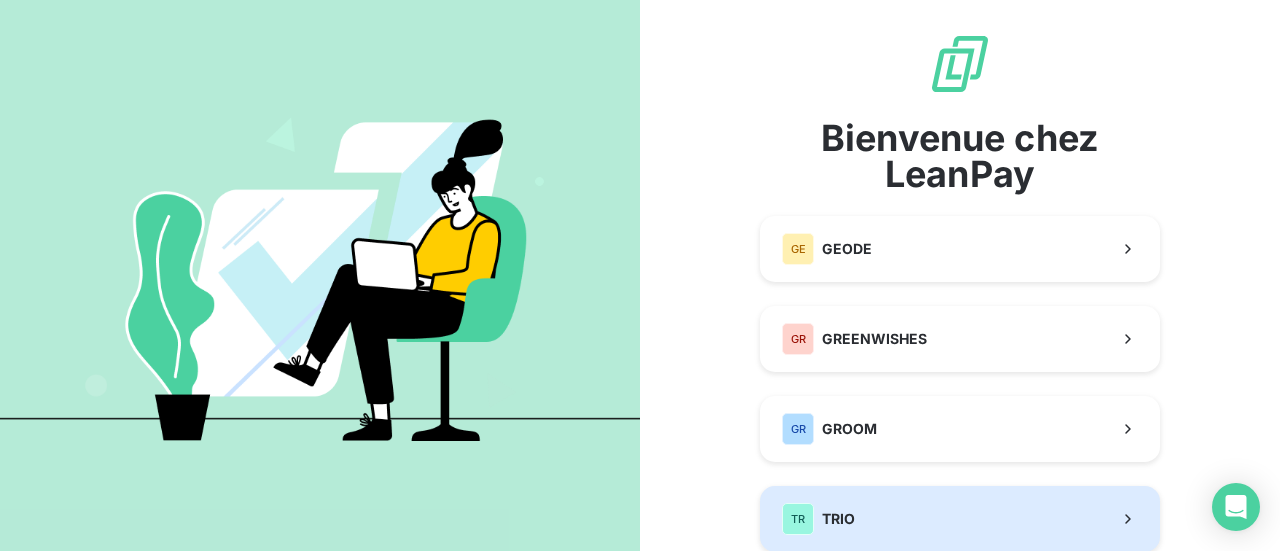 click on "TRIO" at bounding box center (838, 519) 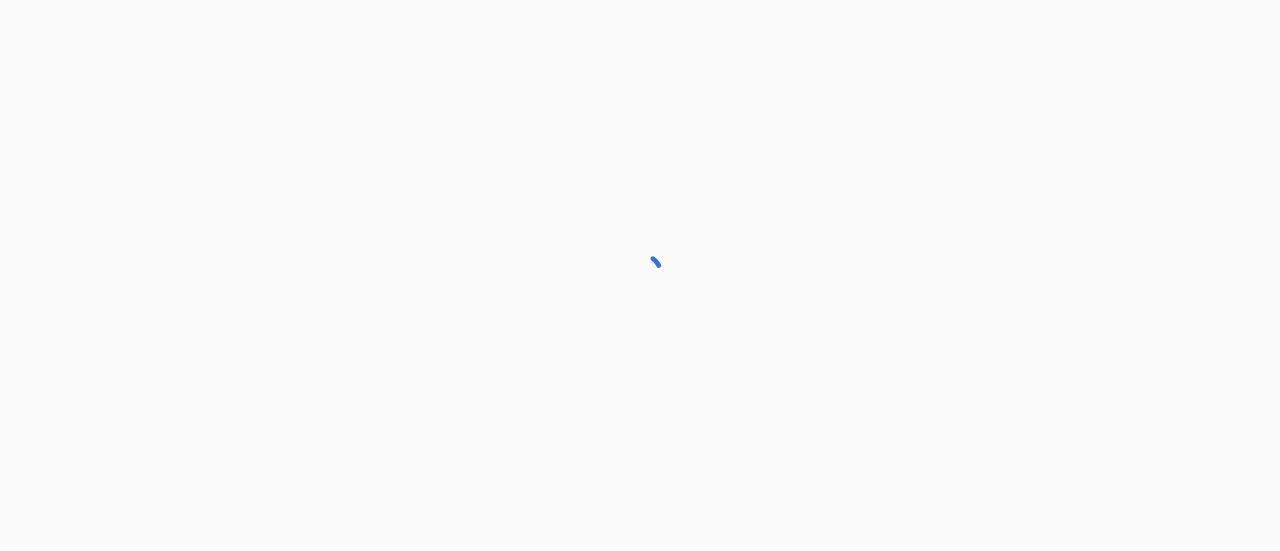scroll, scrollTop: 0, scrollLeft: 0, axis: both 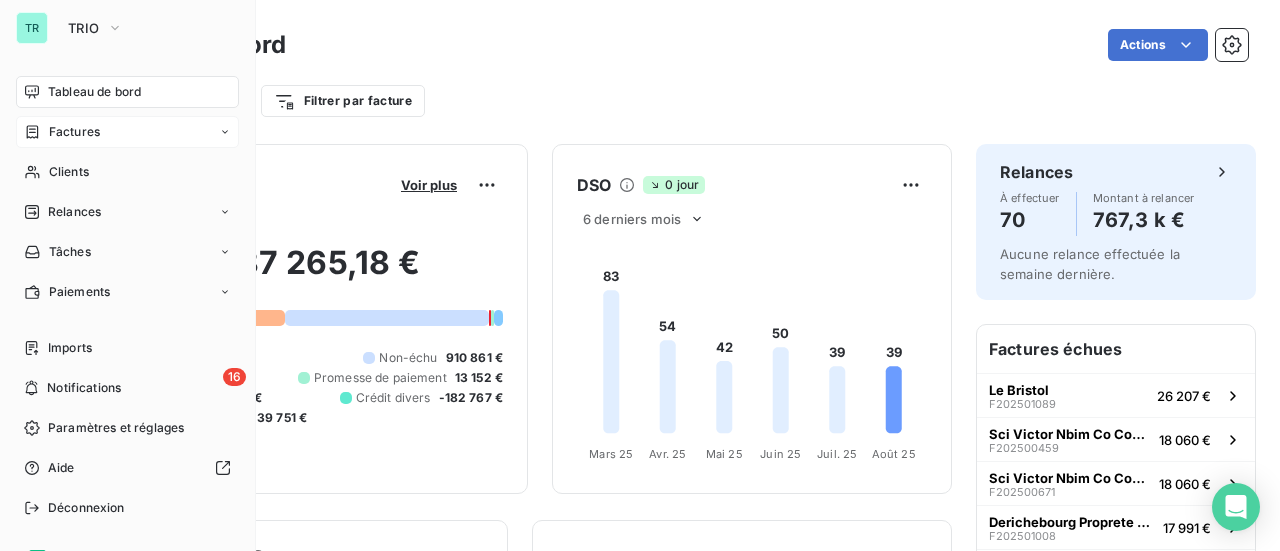 click on "Factures" at bounding box center (74, 132) 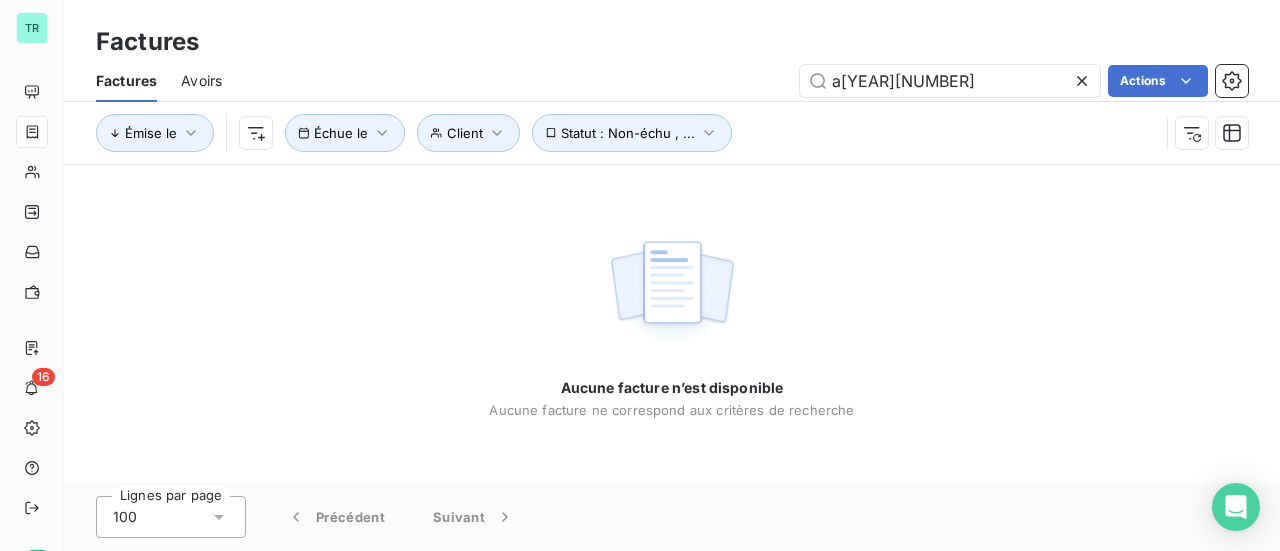 drag, startPoint x: 942, startPoint y: 85, endPoint x: 585, endPoint y: 89, distance: 357.0224 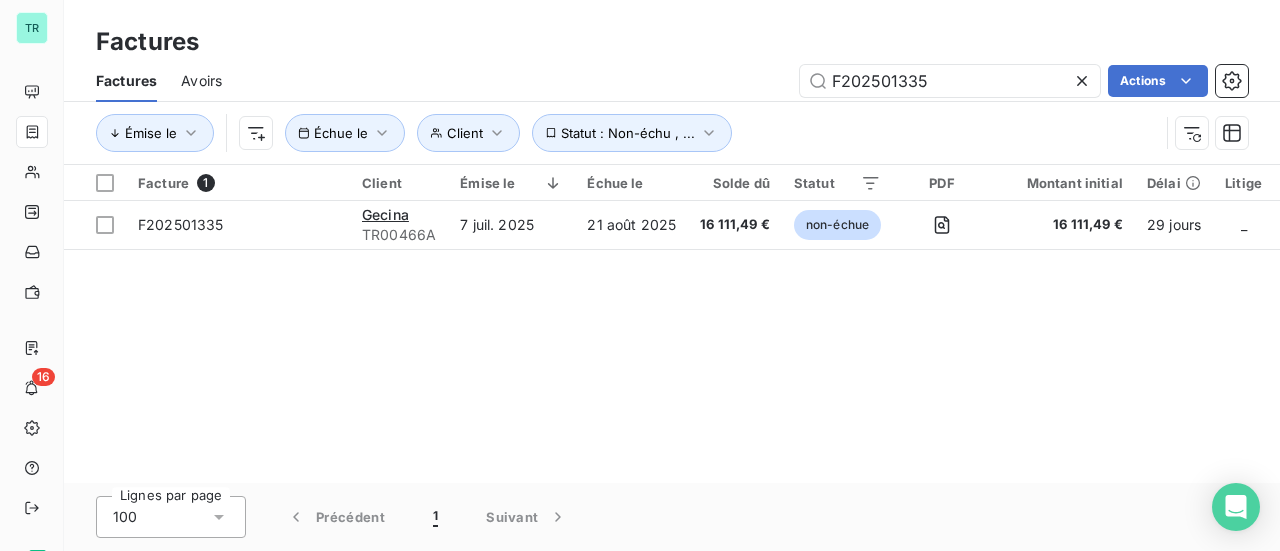 type on "F202501335" 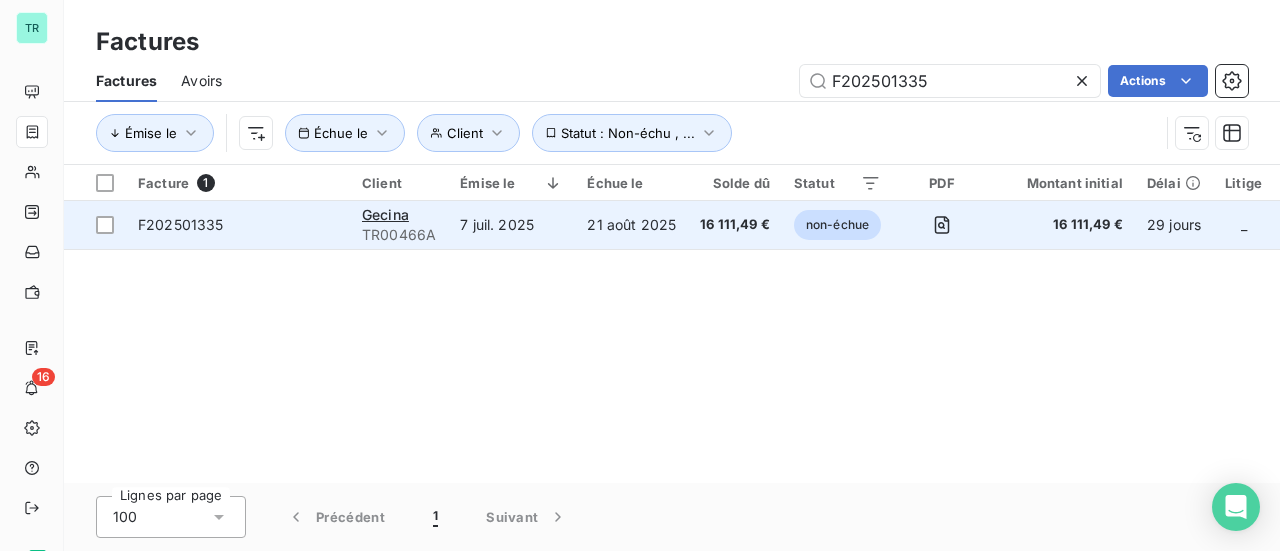 click on "F202501335" at bounding box center (181, 224) 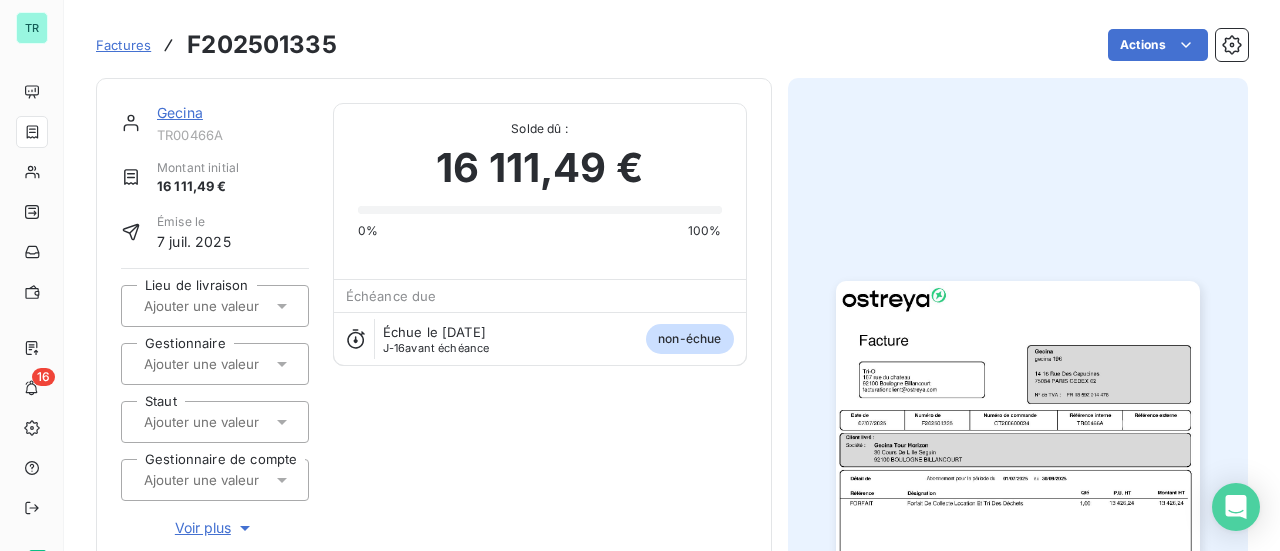 click at bounding box center [1018, 538] 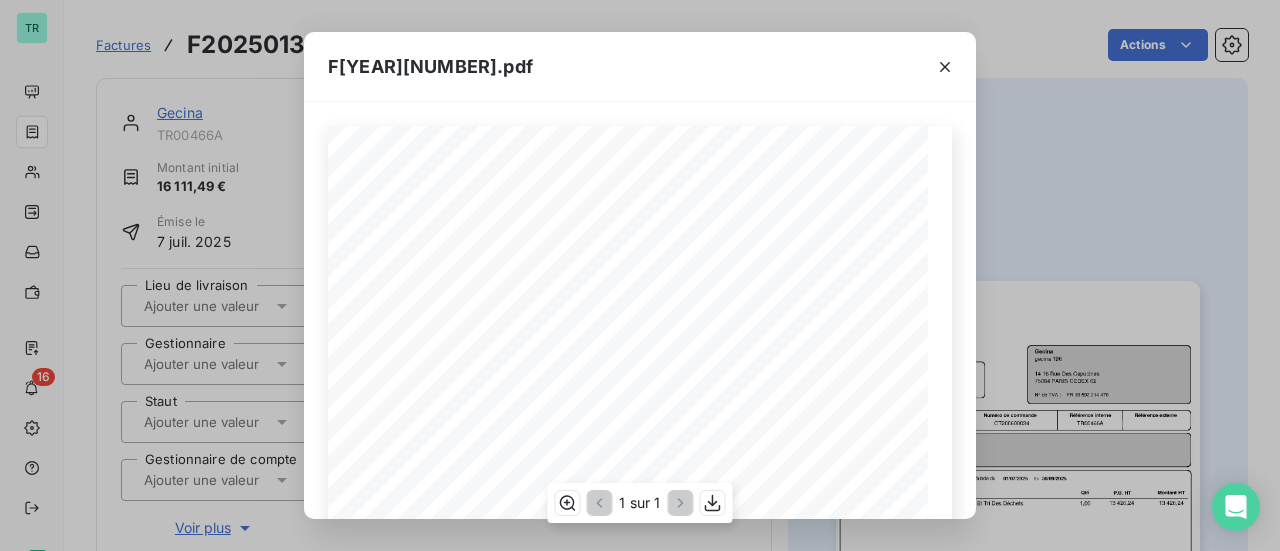 scroll, scrollTop: 100, scrollLeft: 0, axis: vertical 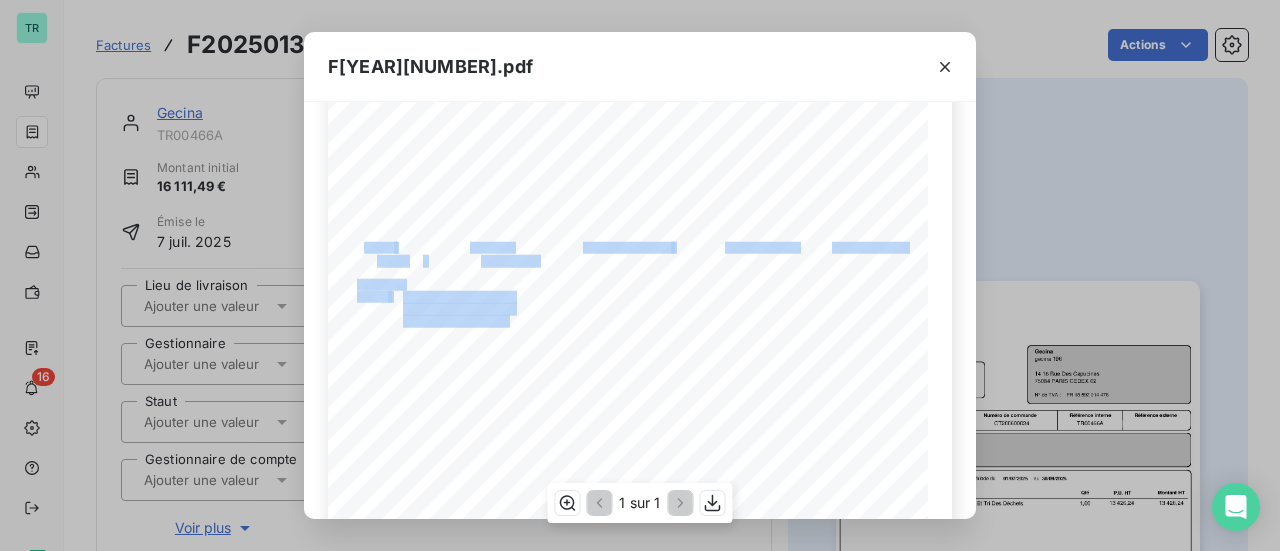 click on "Référence interne Numéro de Date de   Numéro de commande   Référence externe 30 Cours De L Ile Seguin 92100 BOULOGNE BILLANCOURT Client livré : Société :   Gecina Tour Horizon 07/07/2025   F202501335   CT200600034   TR00466A Gecina 14 16 Rue Des Capucines 75084 PARIS CEDEX 02 gecina 196 Facture FR 18 592 014 476 N° de TVA : Tri-O 107 rue du chateau 92100 Boulogne Billancourt facturationclient@ostreya.com Référence   Qté   P.U. HT Désignation   Montant HT Détail de   Abonnement pour la période du   au 01/07/2025   30/09/2025 1,00 FORFAIT   Forfait De Collecte Location Et Tri Des Déchets   13 426,24 13 426,24 Tout retard de règlement donnera lieu de plein droit et sans qu'aucune mise en demeure ne soit nécessaire au paiement de pénalités de retard sur la base du taux de la BCE majoré de 10 (dix) points et au paiement d'une indemnité pour frais de recouvrement d'un montant de 40 € Total HT Total TTC Acompte Conditions de paiement : le 21/08/2025 Page   1 TVA   20%   Net à payer   0,00" at bounding box center (640, 450) 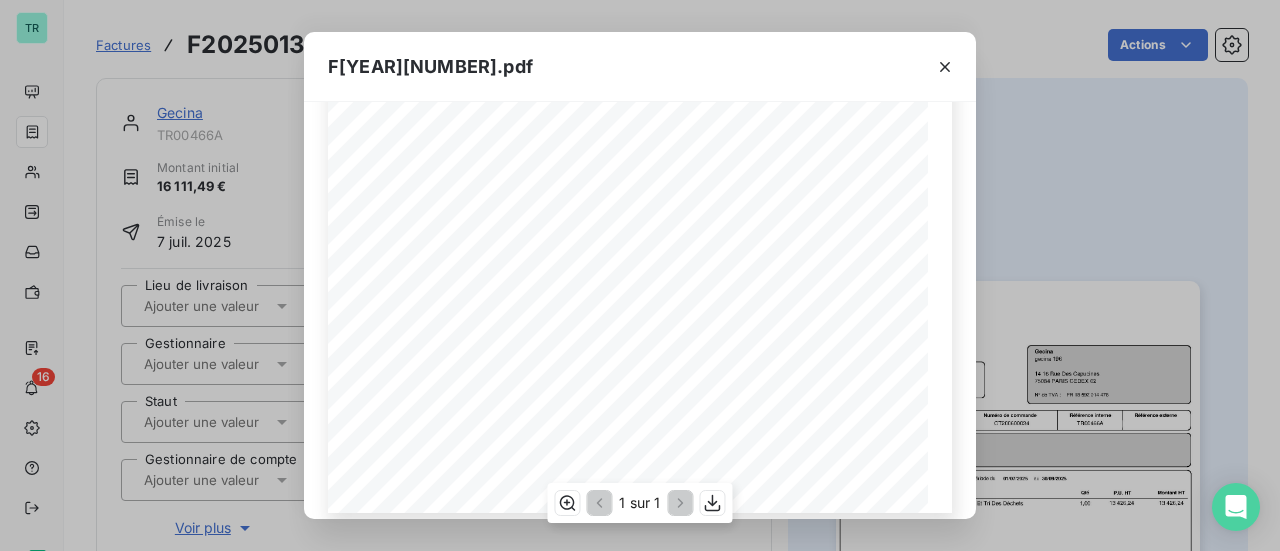 scroll, scrollTop: 478, scrollLeft: 0, axis: vertical 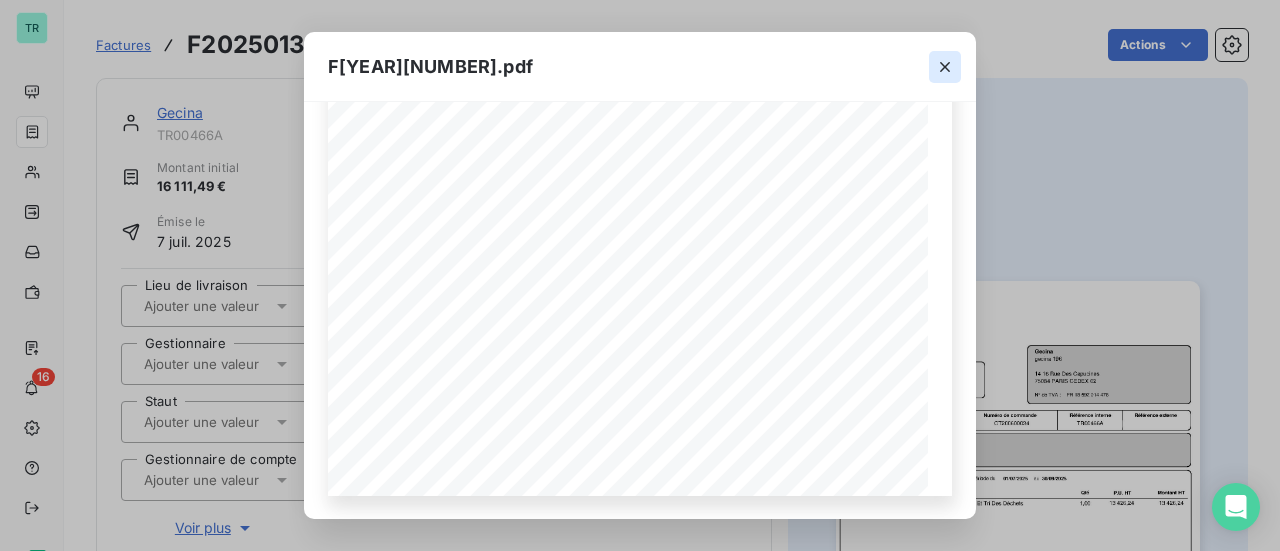 click 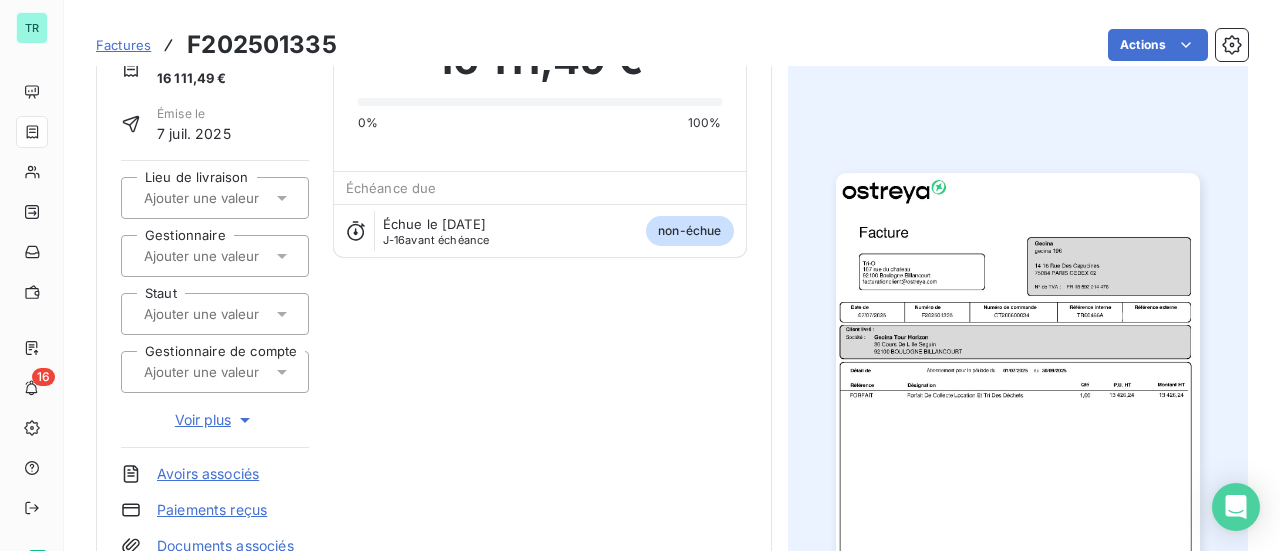 scroll, scrollTop: 0, scrollLeft: 0, axis: both 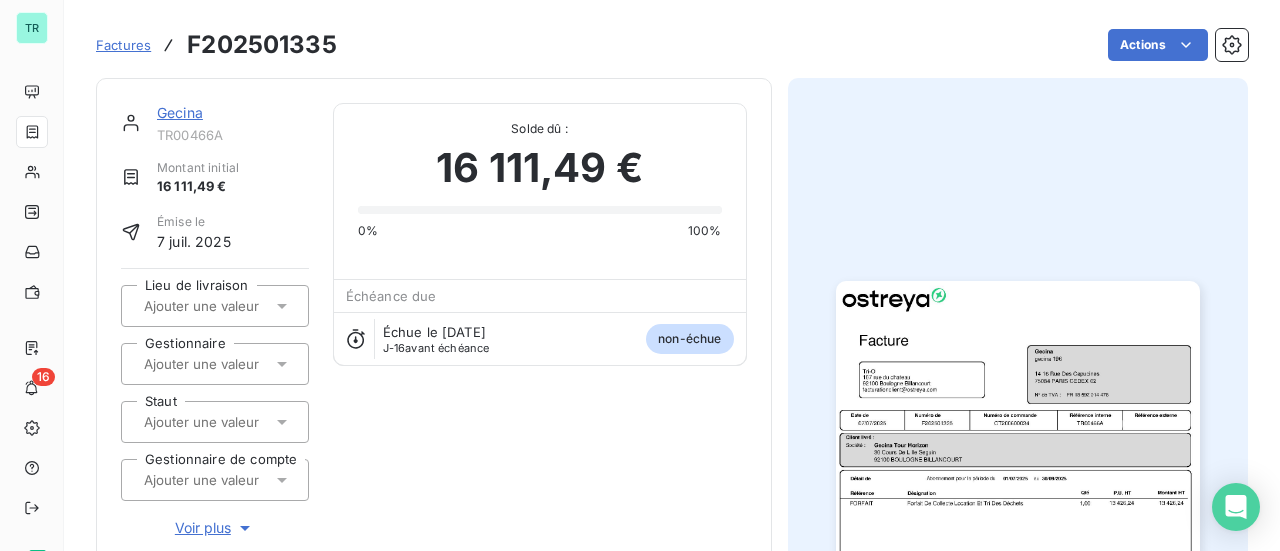 click on "Factures" at bounding box center (123, 45) 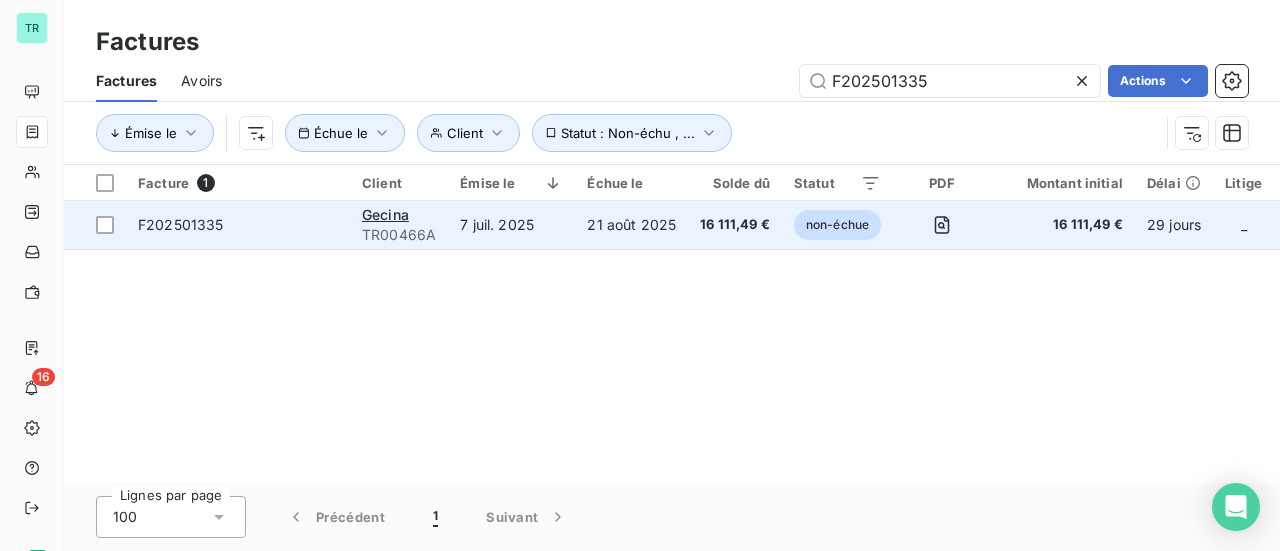 click on "F202501335" at bounding box center [181, 224] 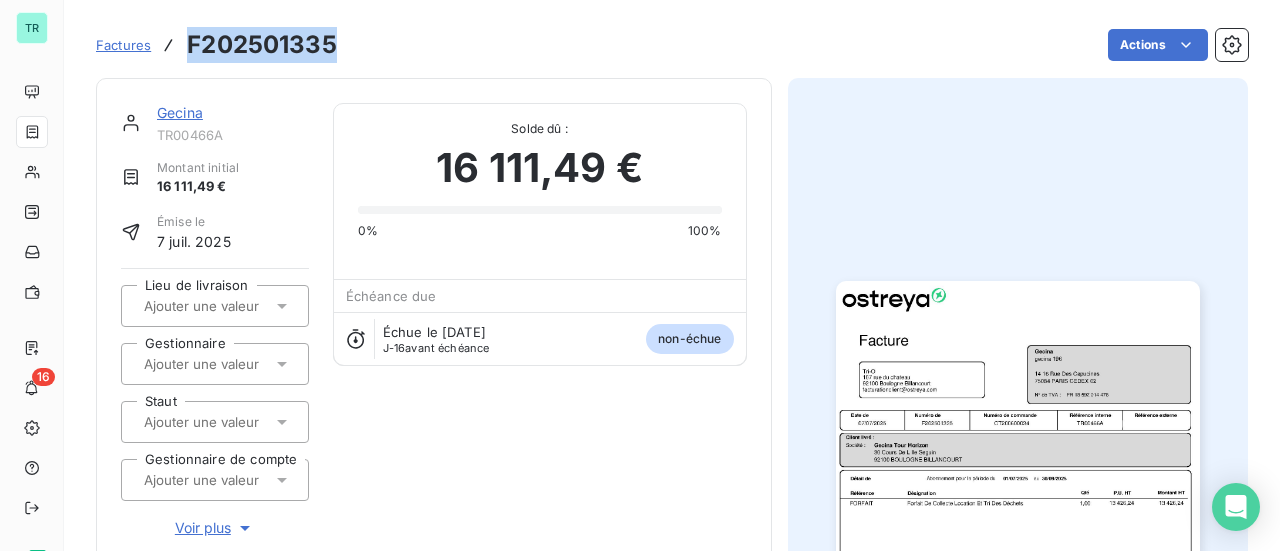 drag, startPoint x: 343, startPoint y: 44, endPoint x: 188, endPoint y: 52, distance: 155.20631 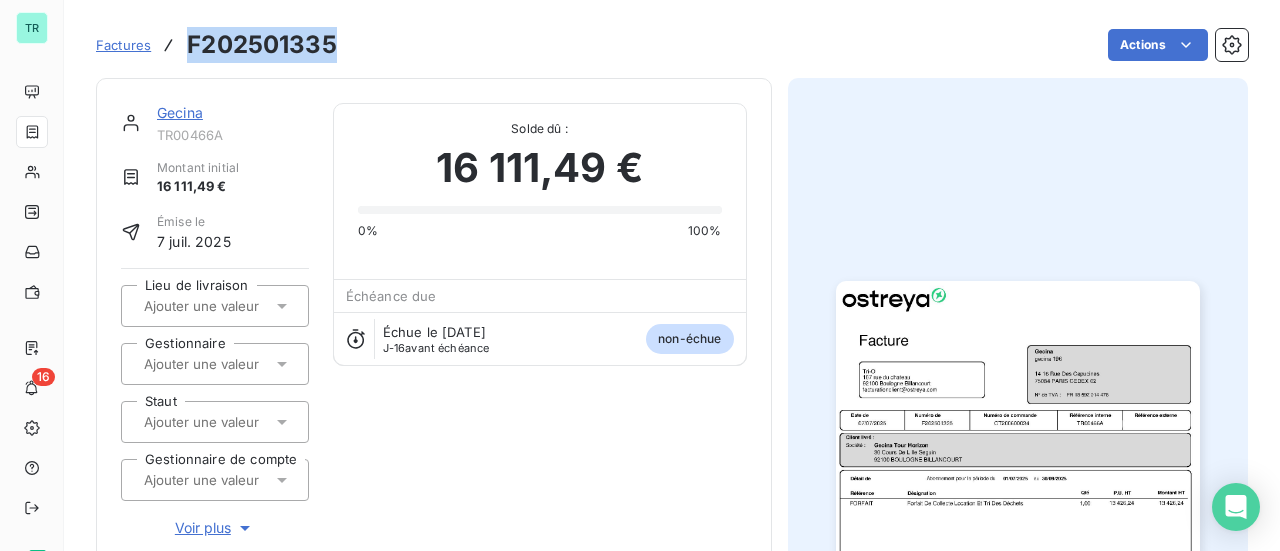 copy on "F202501335" 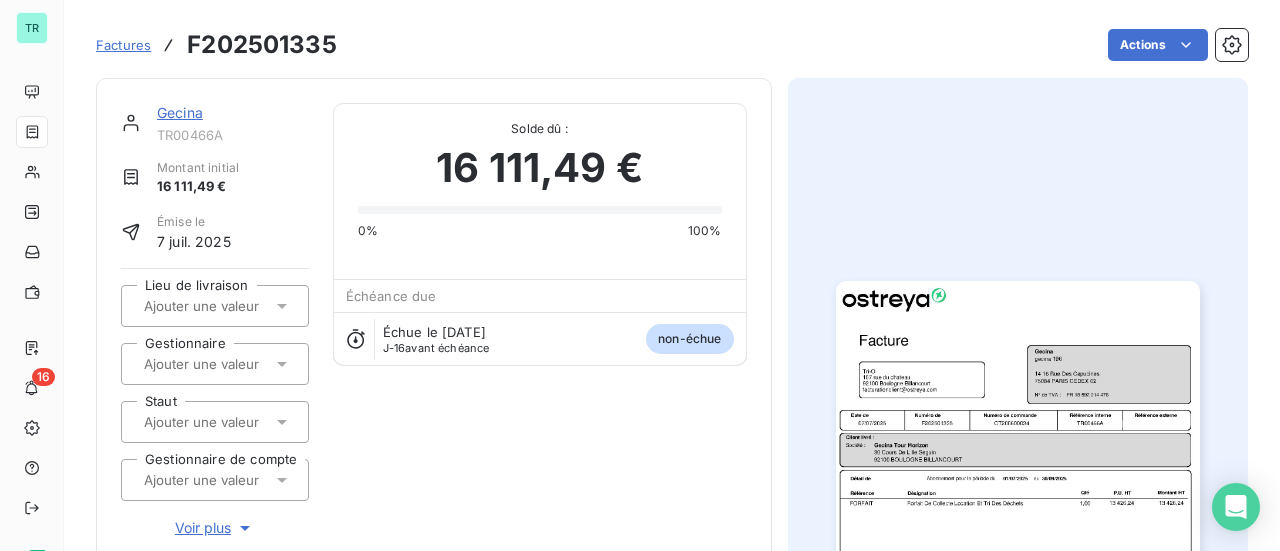 click on "Gecina" at bounding box center [180, 112] 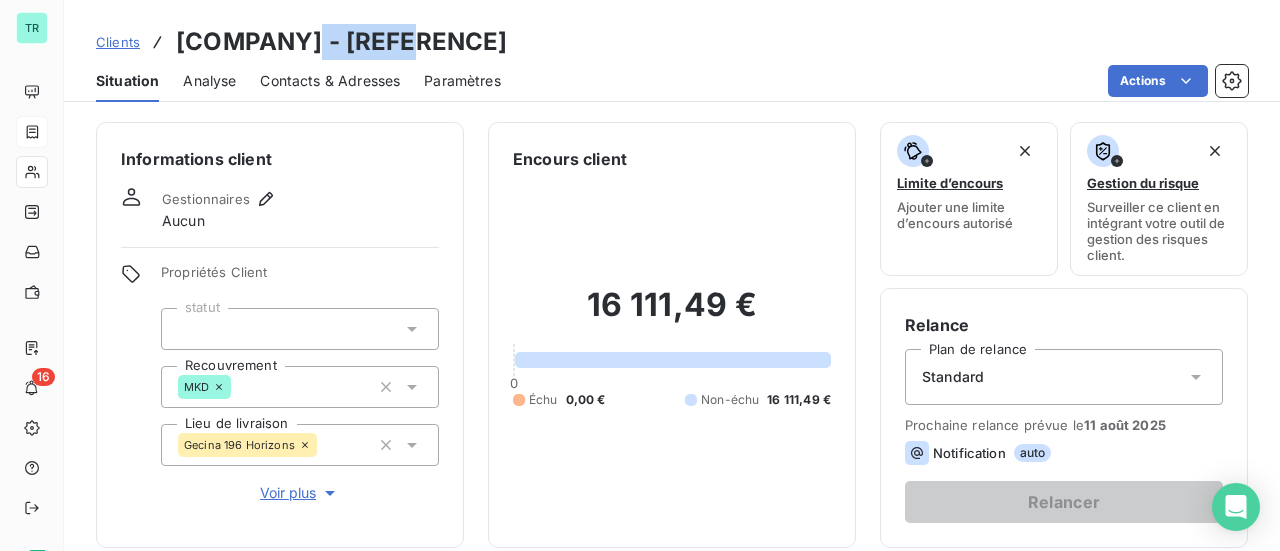 drag, startPoint x: 410, startPoint y: 45, endPoint x: 287, endPoint y: 48, distance: 123.03658 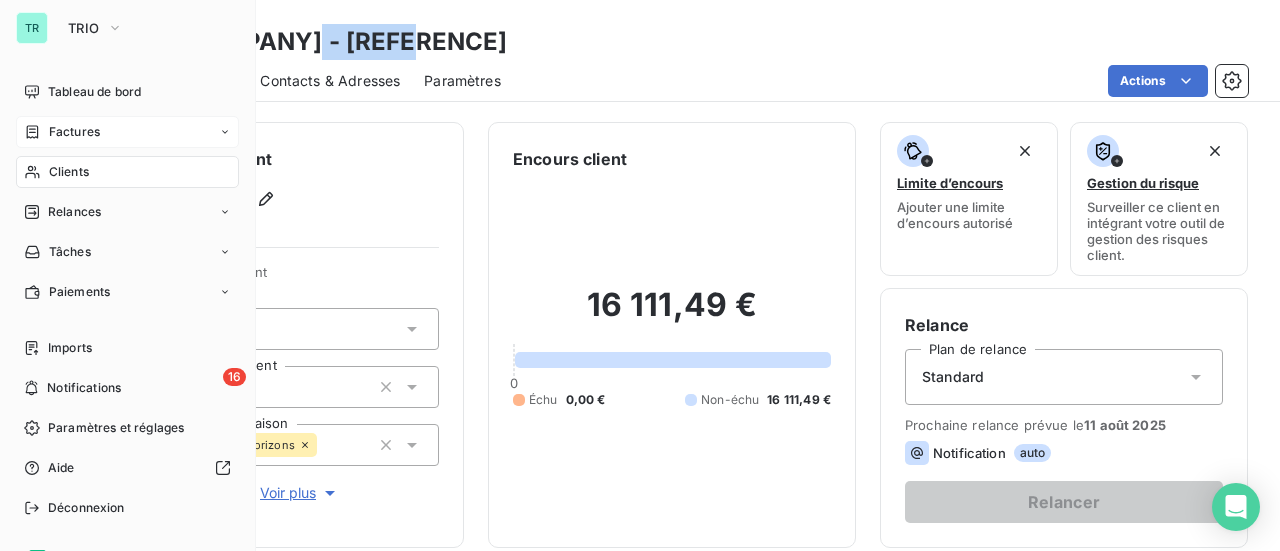 click on "Factures" at bounding box center (74, 132) 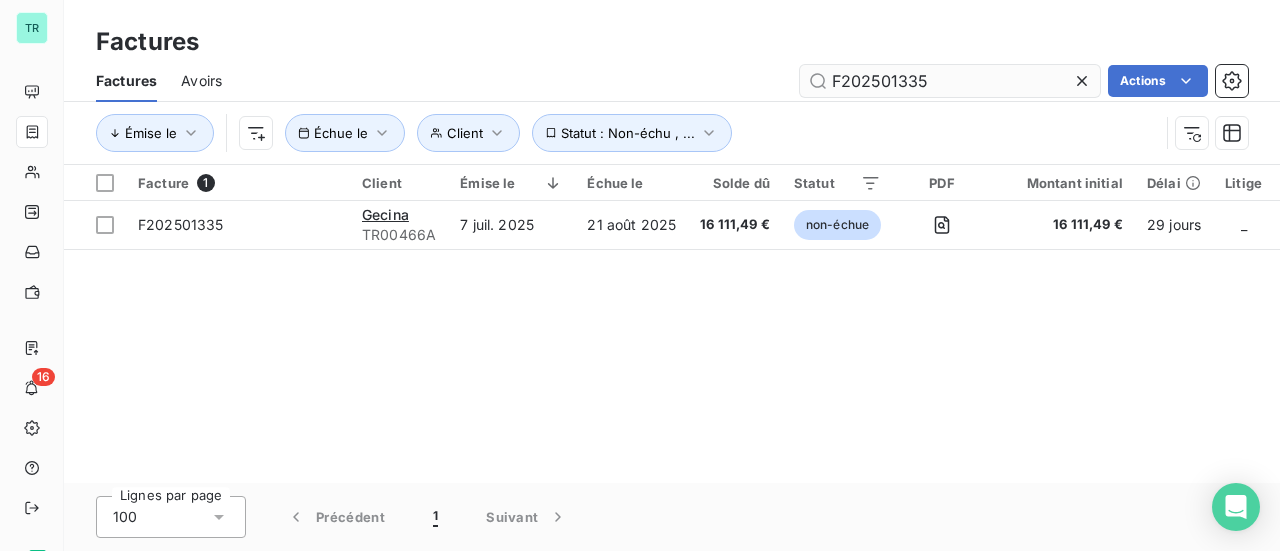 click on "F202501335" at bounding box center (950, 81) 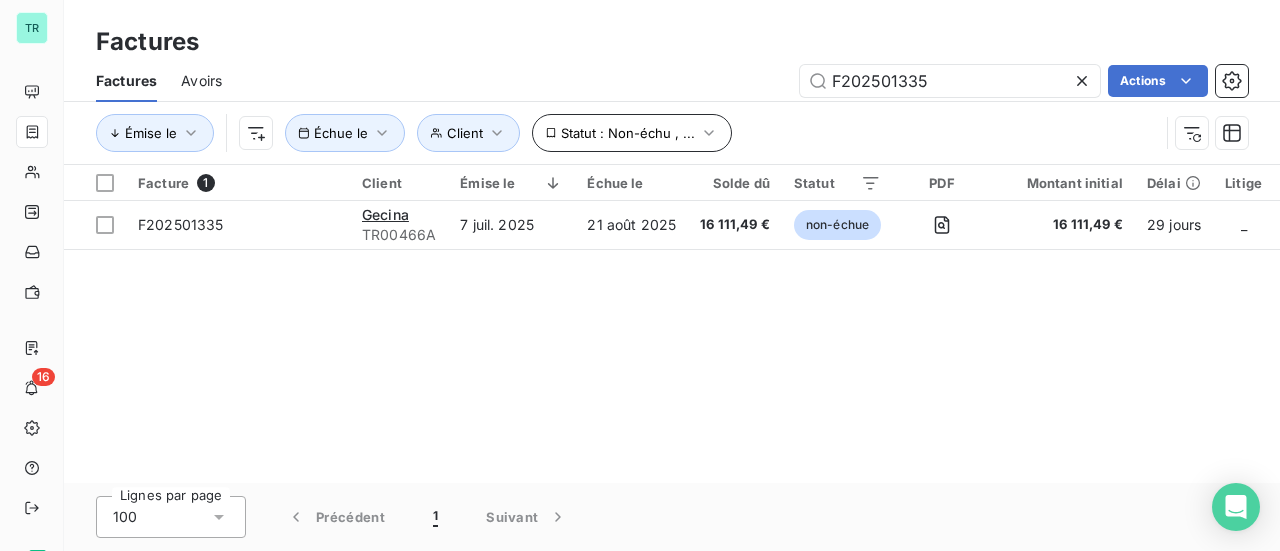 drag, startPoint x: 844, startPoint y: 95, endPoint x: 700, endPoint y: 119, distance: 145.9863 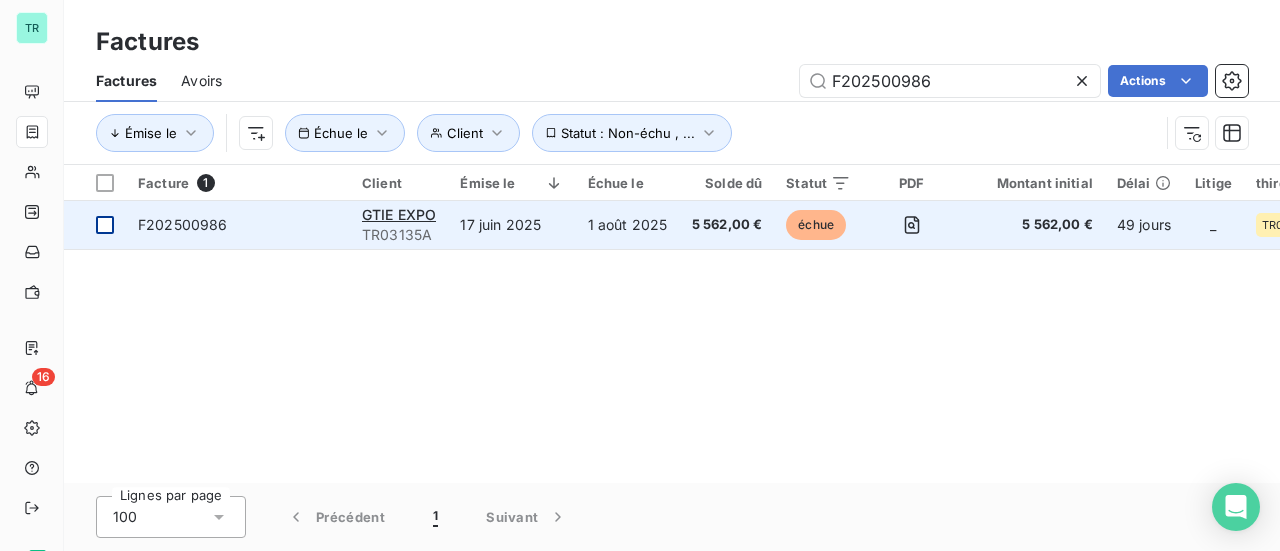 type on "F202500986" 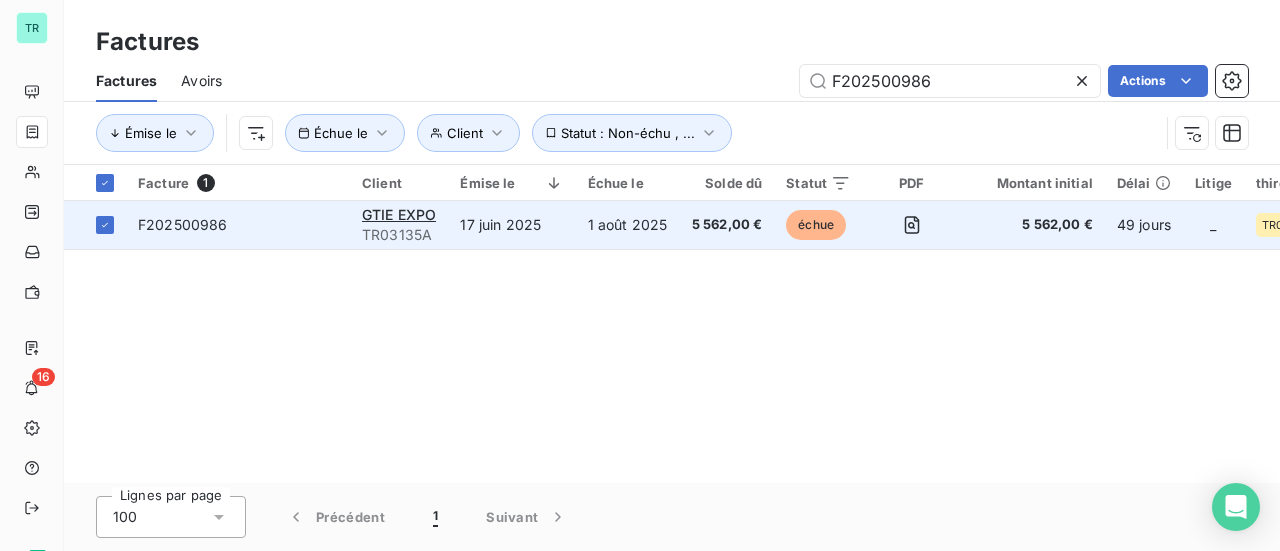 click on "F202500986" at bounding box center (183, 224) 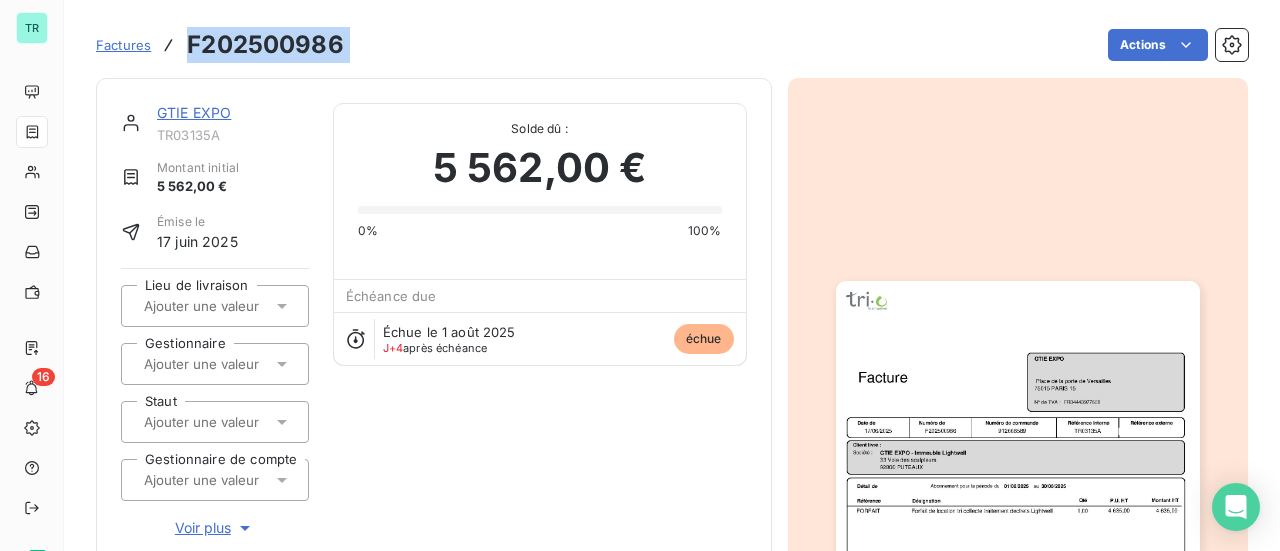 drag, startPoint x: 357, startPoint y: 46, endPoint x: 190, endPoint y: 55, distance: 167.24234 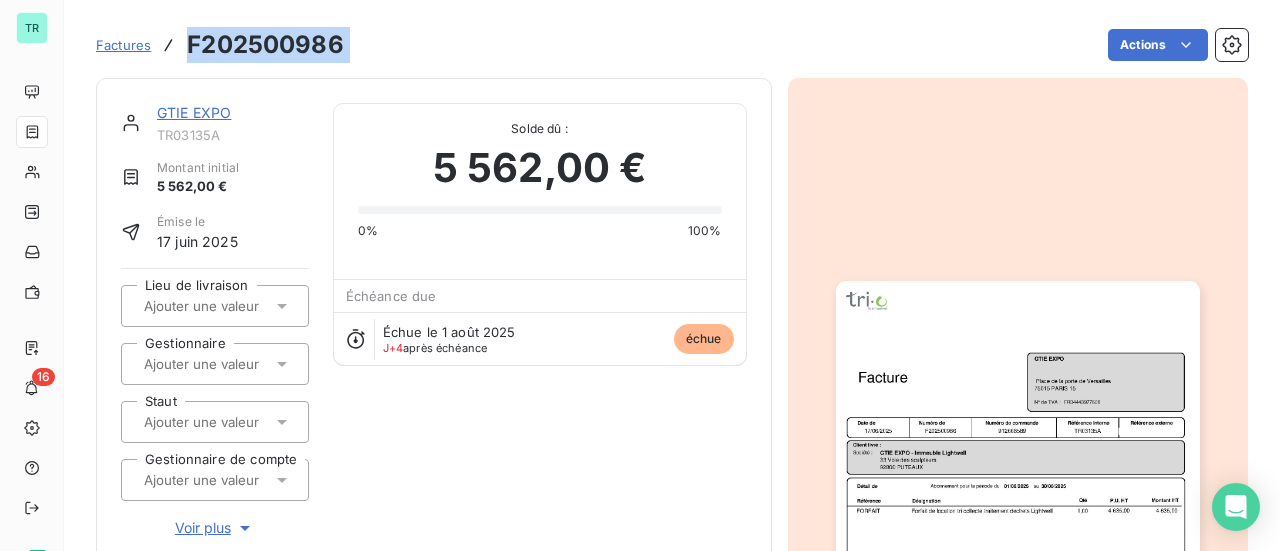 copy on "F202500986 Actions" 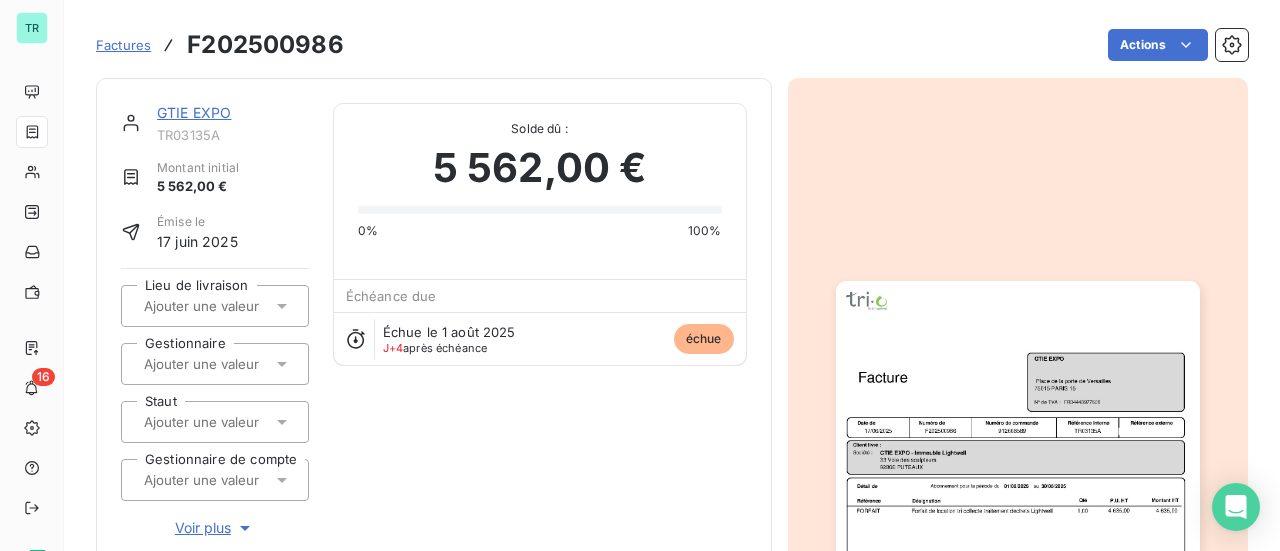 click on "GTIE EXPO" at bounding box center [194, 112] 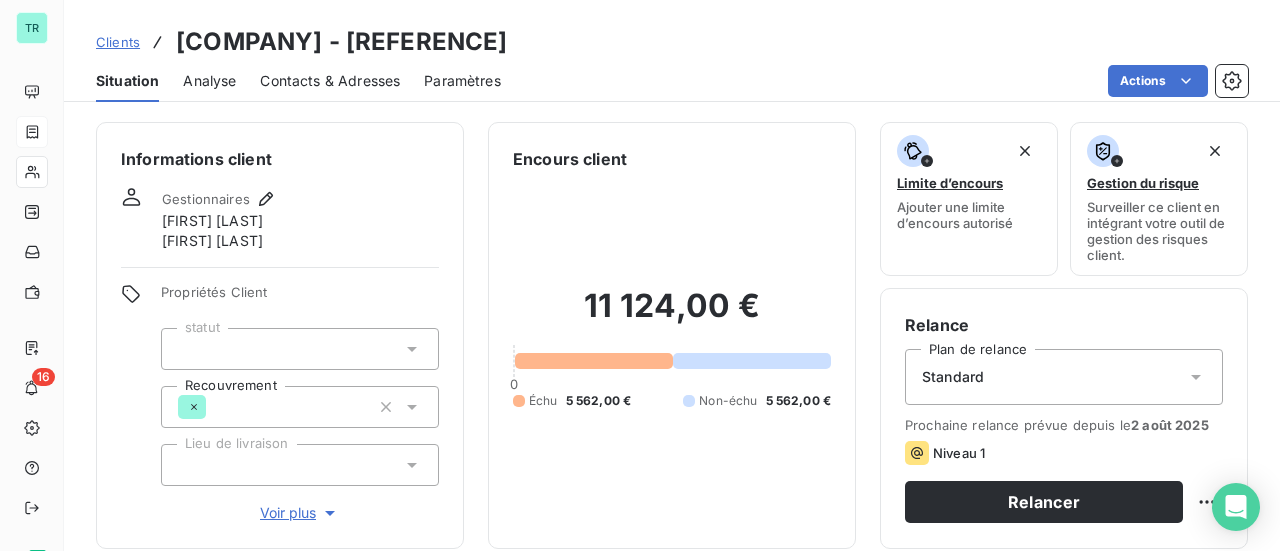 click on "Clients GTIE EXPO - TR03135A" at bounding box center (672, 42) 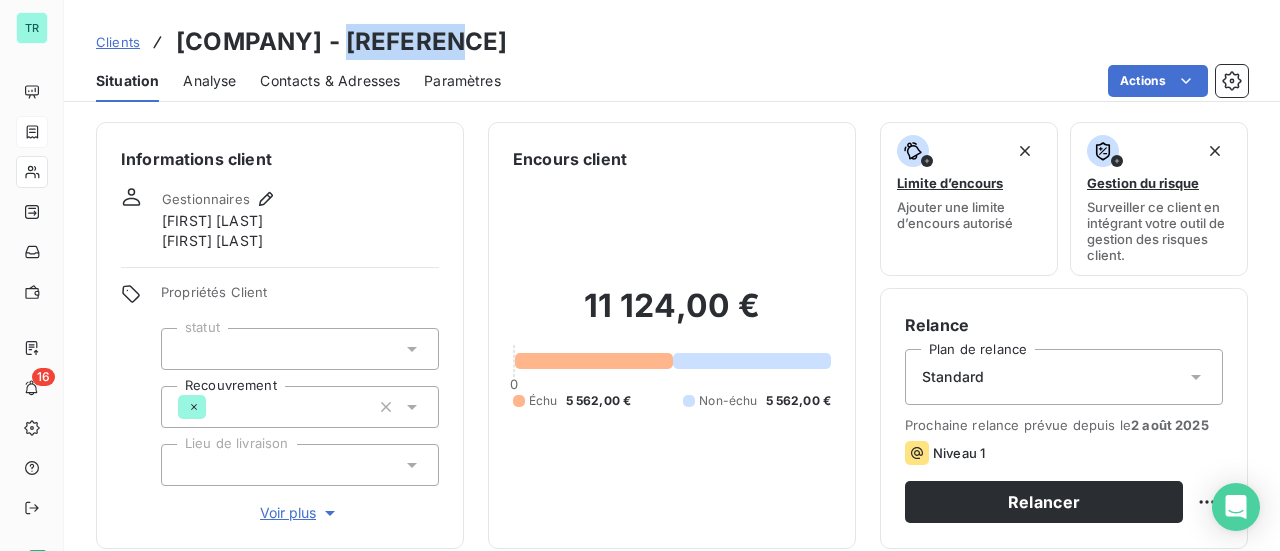 drag, startPoint x: 432, startPoint y: 52, endPoint x: 330, endPoint y: 52, distance: 102 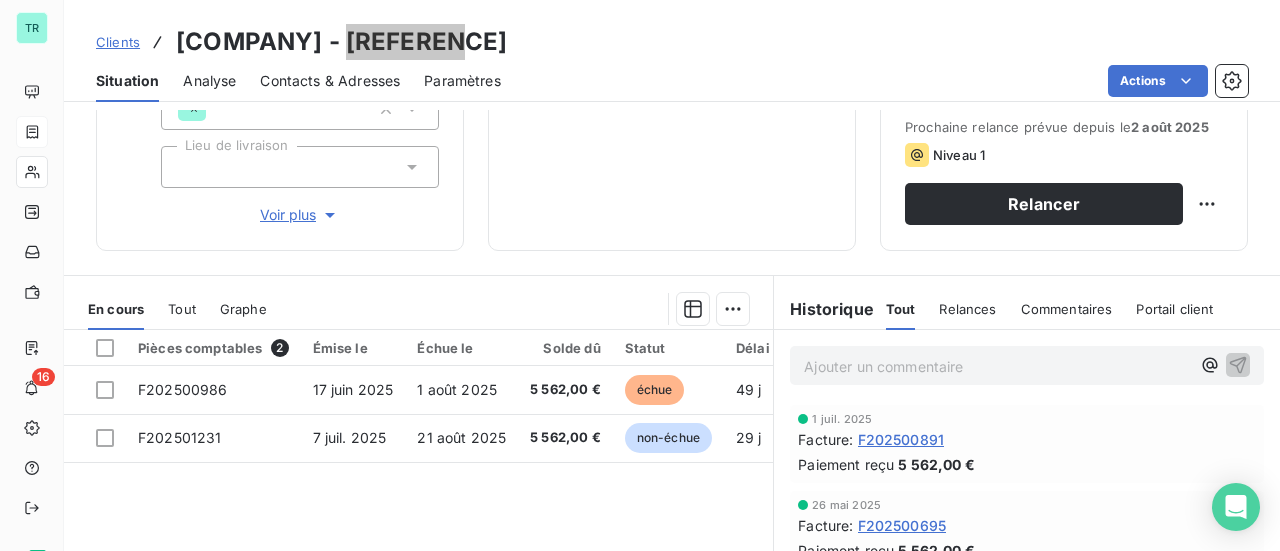 scroll, scrollTop: 300, scrollLeft: 0, axis: vertical 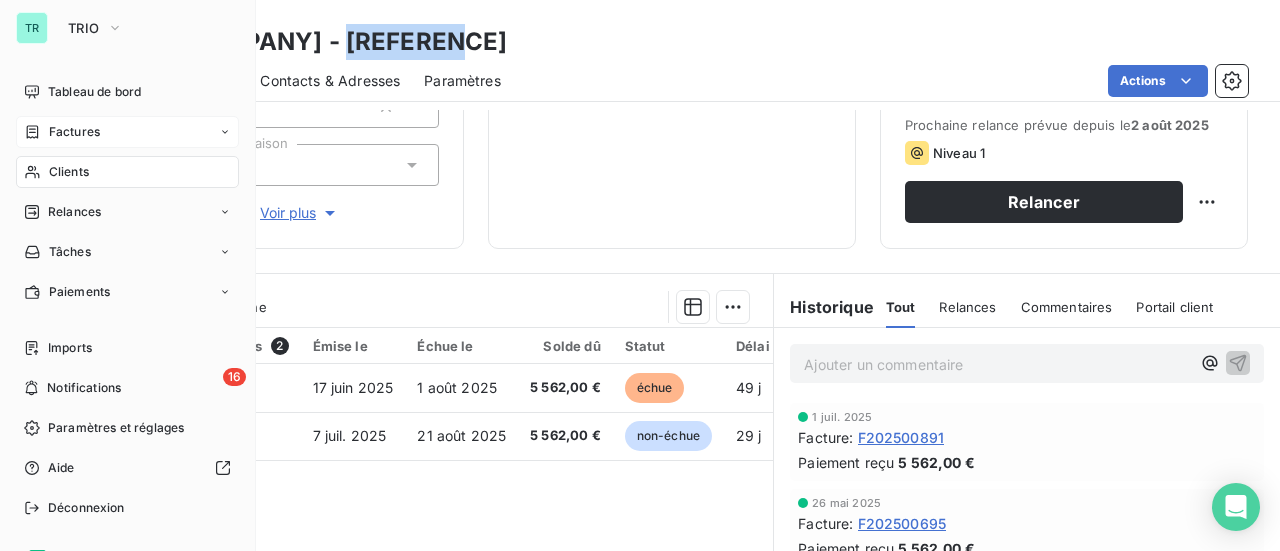 click on "Clients" at bounding box center (69, 172) 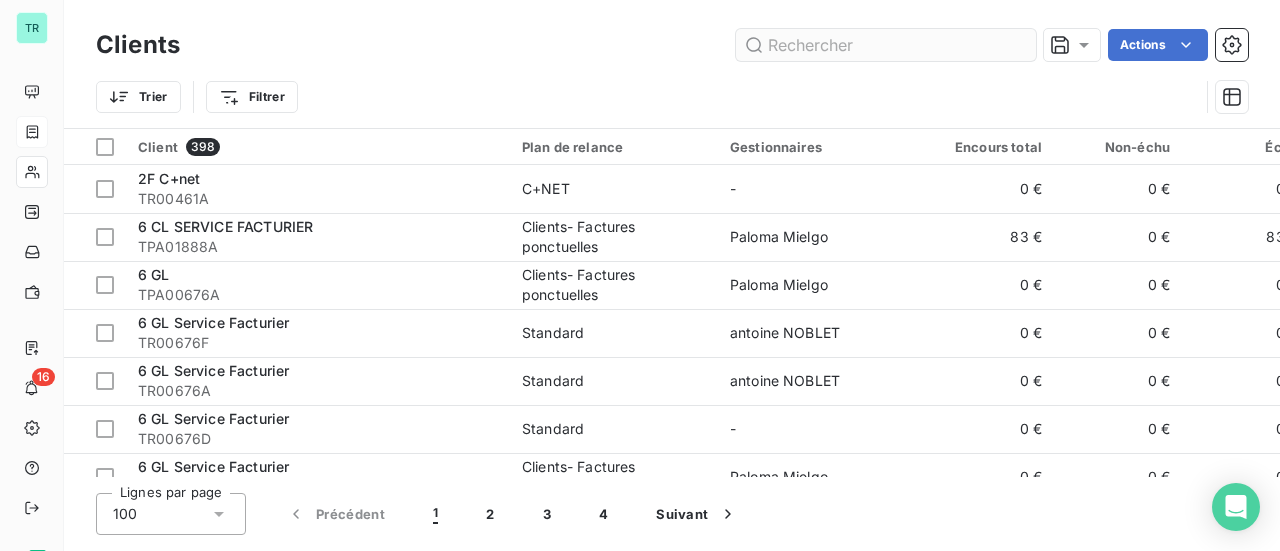 click at bounding box center [886, 45] 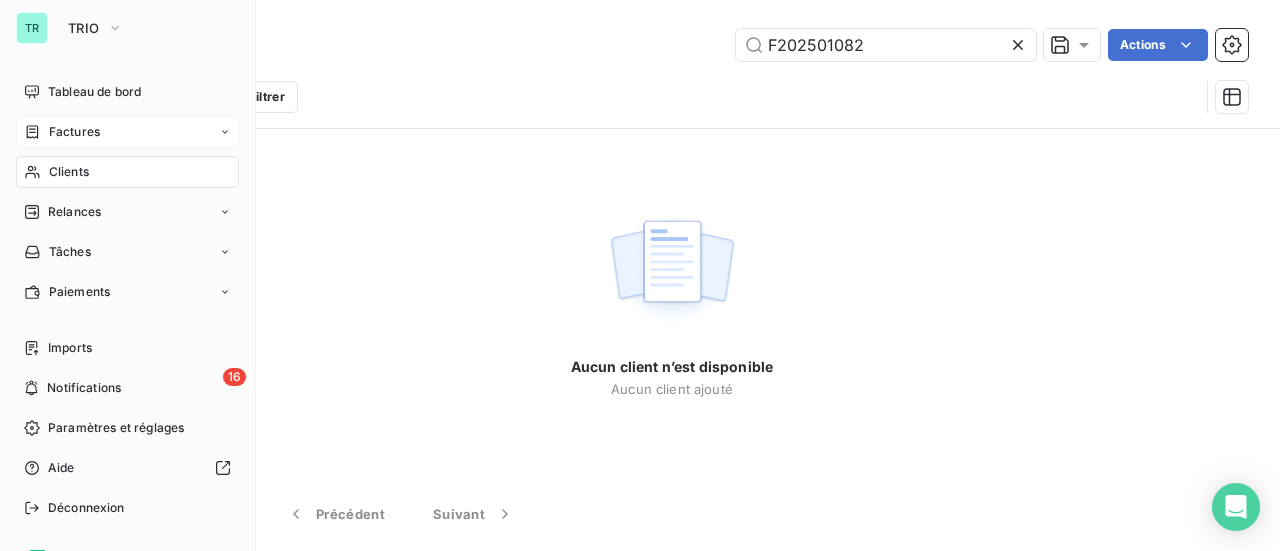 type on "F202501082" 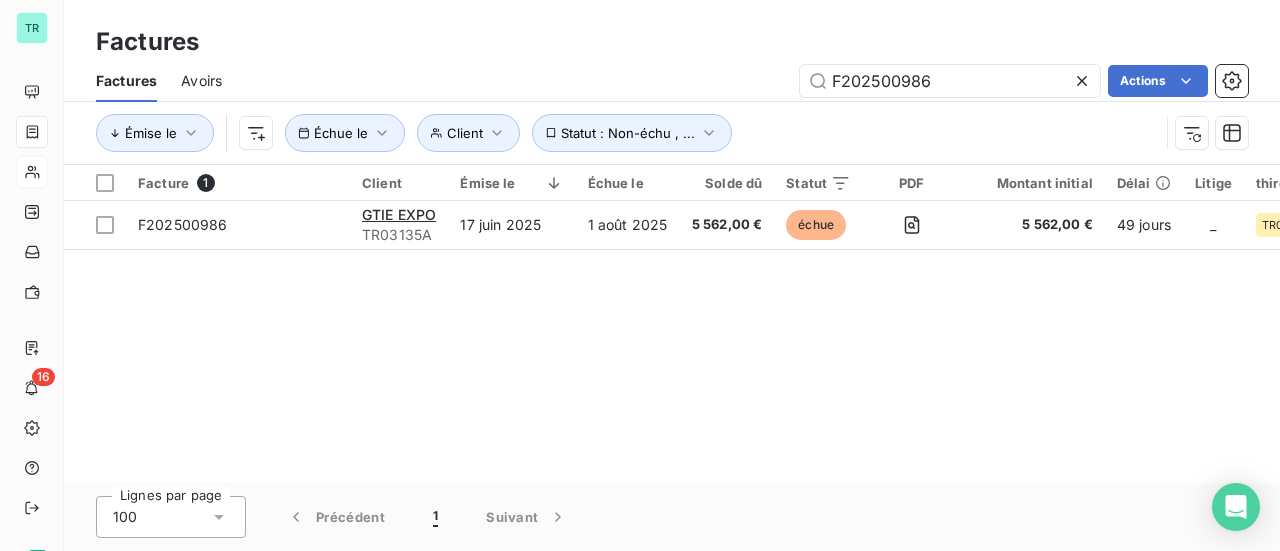 drag, startPoint x: 971, startPoint y: 85, endPoint x: 752, endPoint y: 100, distance: 219.51309 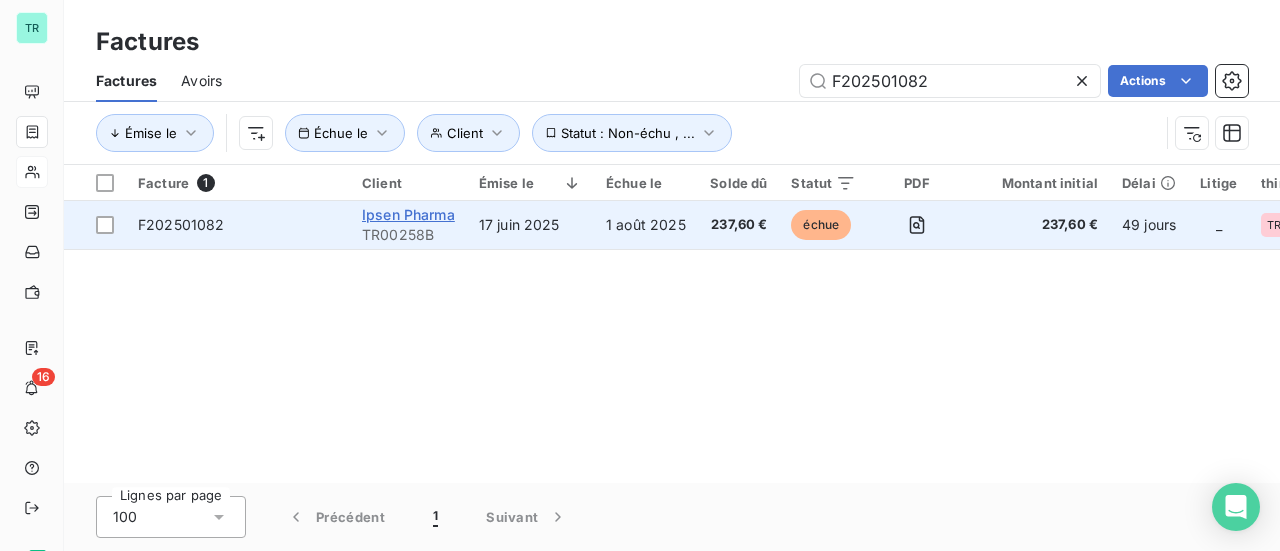 type on "F202501082" 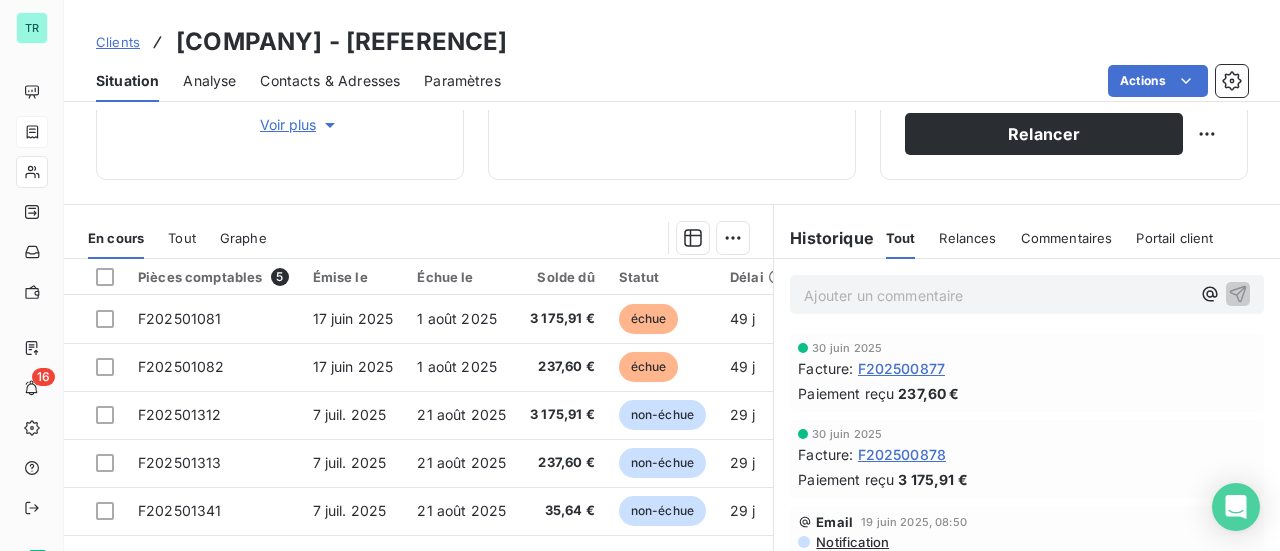 scroll, scrollTop: 400, scrollLeft: 0, axis: vertical 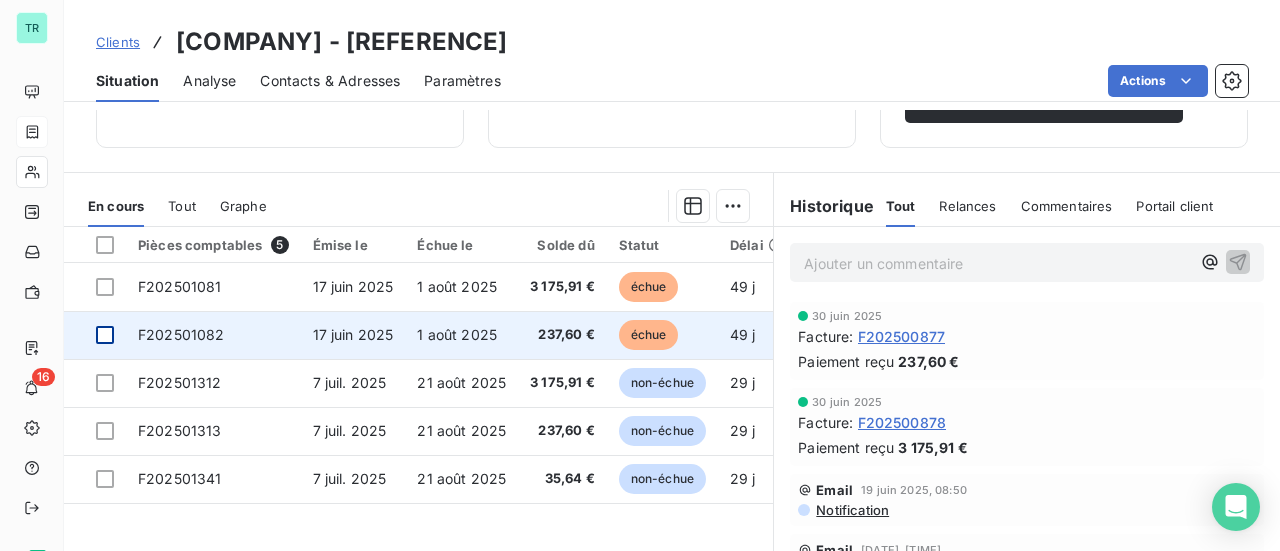 click at bounding box center (105, 335) 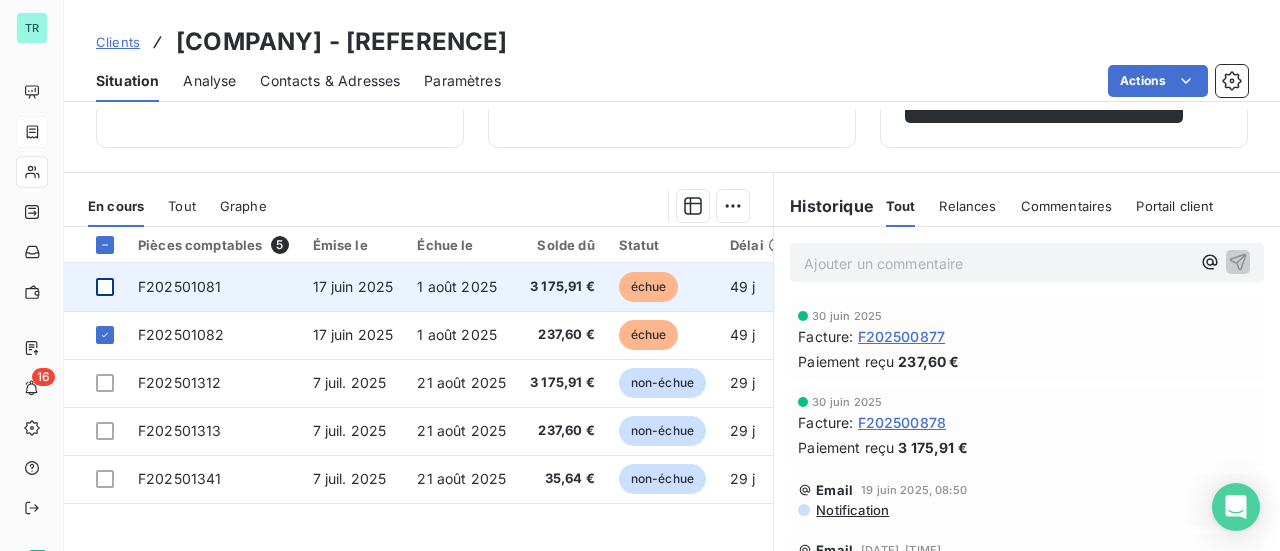 click at bounding box center [105, 287] 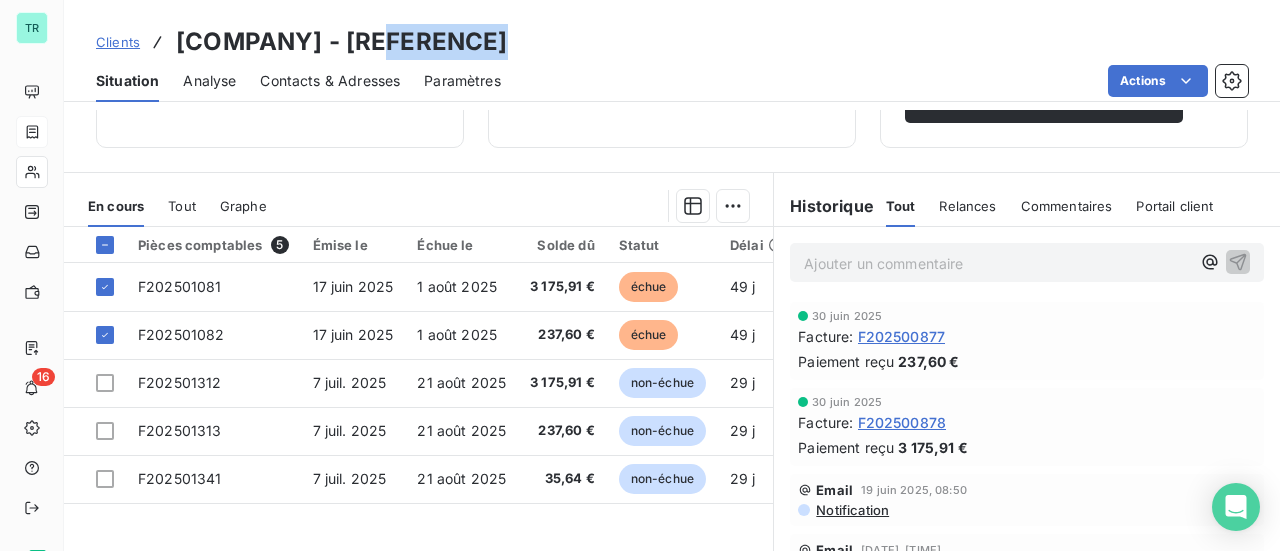 drag, startPoint x: 491, startPoint y: 46, endPoint x: 368, endPoint y: 43, distance: 123.03658 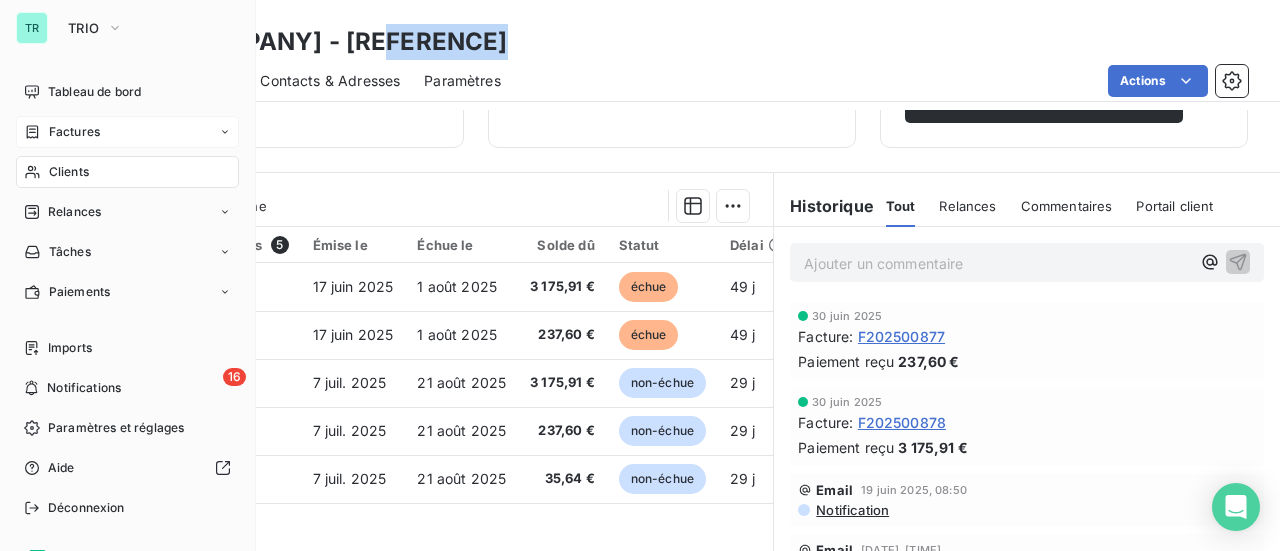 drag, startPoint x: 83, startPoint y: 131, endPoint x: 146, endPoint y: 131, distance: 63 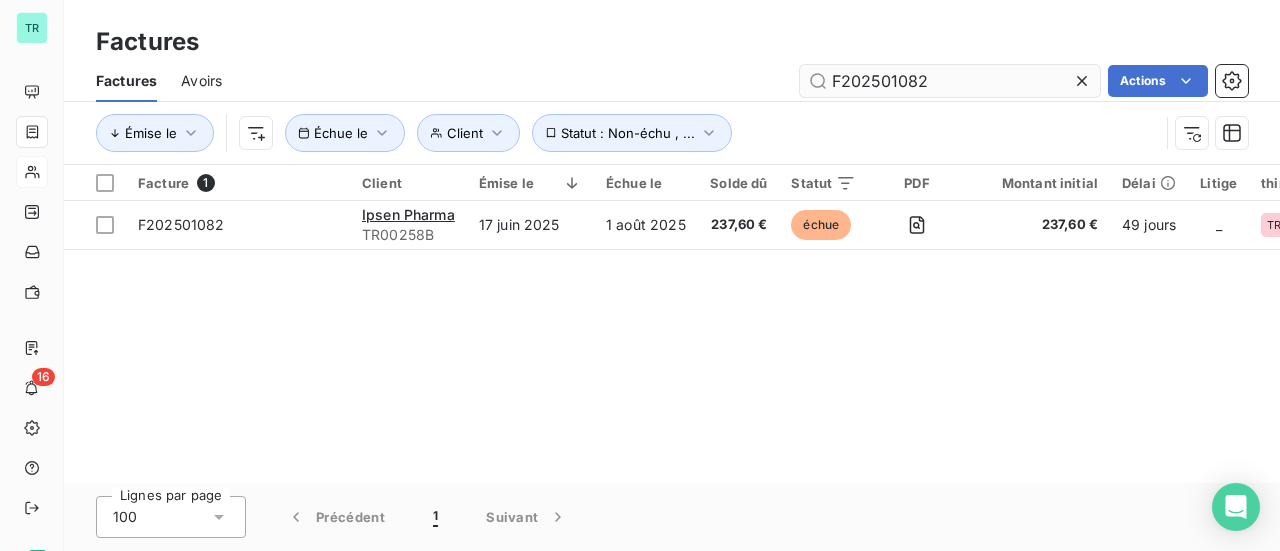 click on "F202501082" at bounding box center (950, 81) 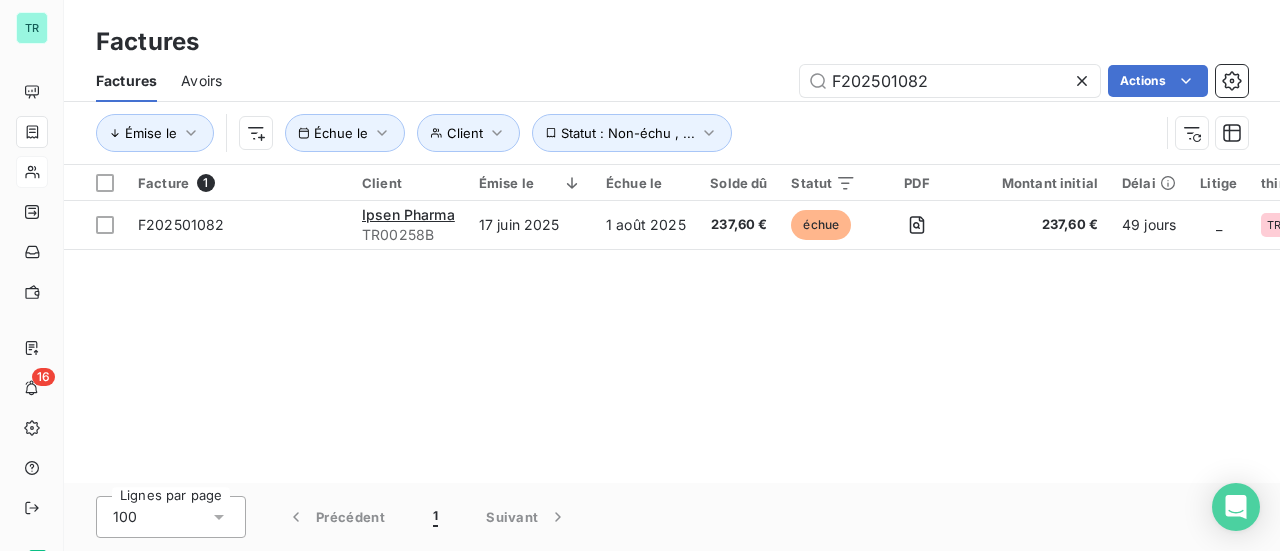 drag, startPoint x: 937, startPoint y: 85, endPoint x: 750, endPoint y: 86, distance: 187.00267 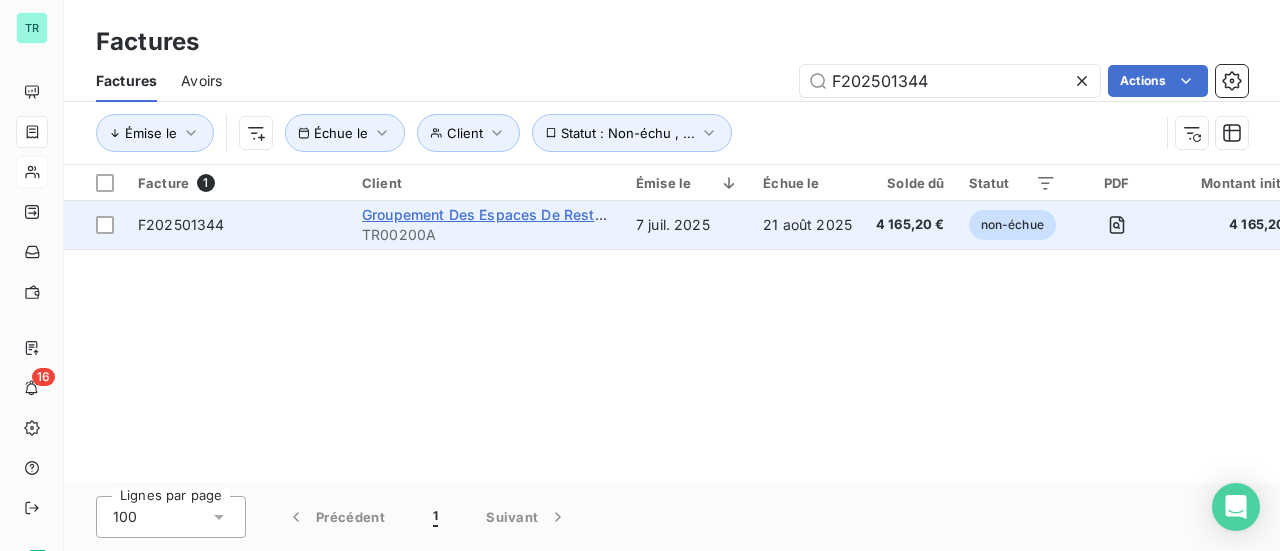 type on "F202501344" 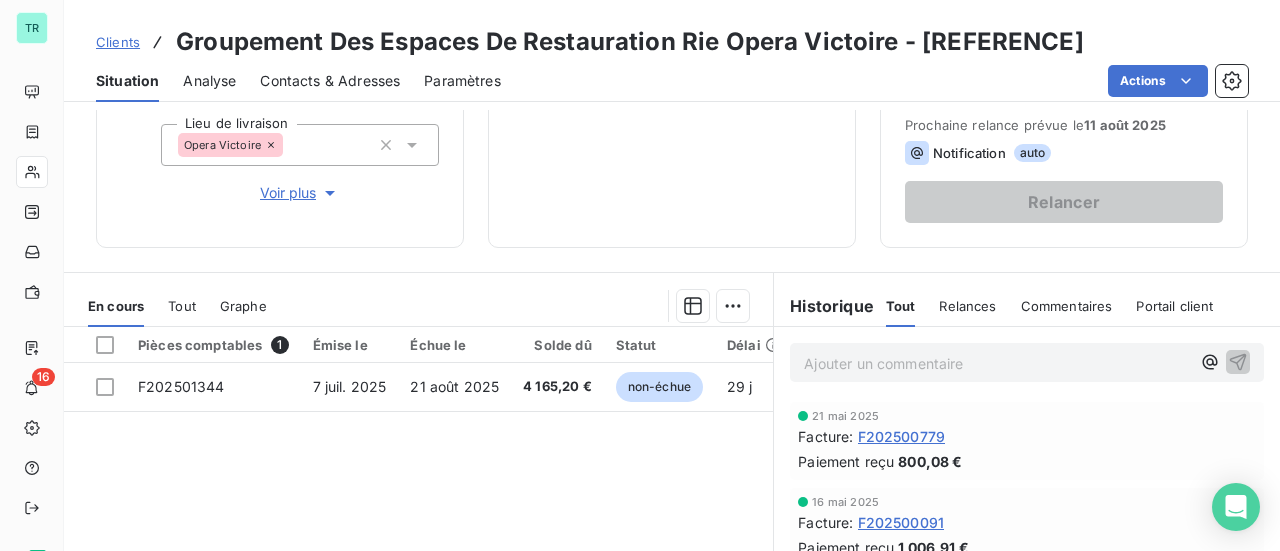 scroll, scrollTop: 400, scrollLeft: 0, axis: vertical 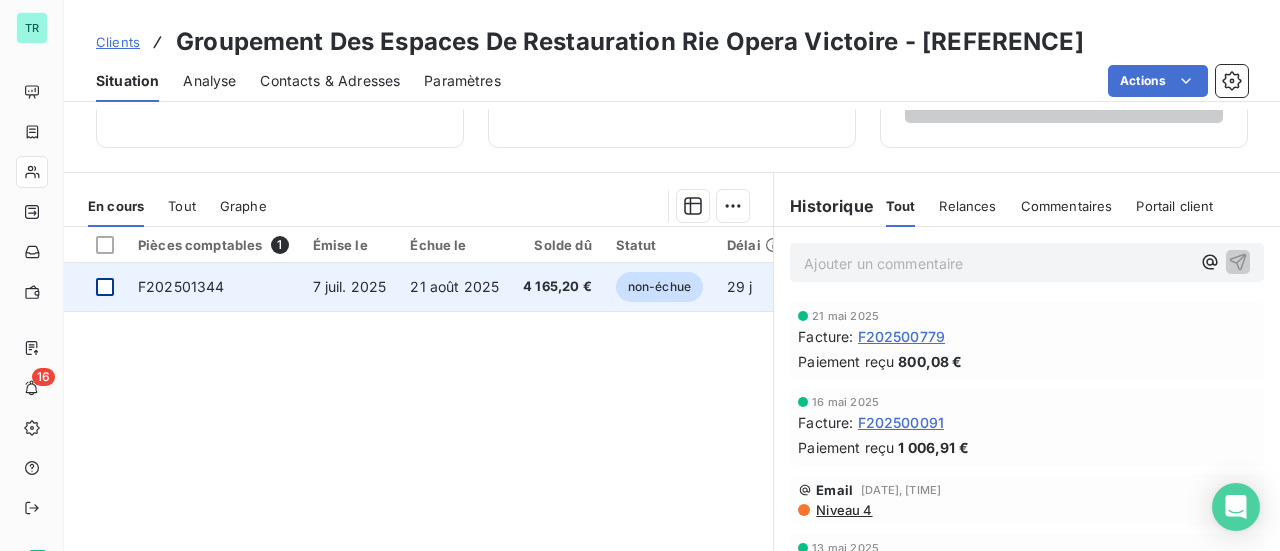 click at bounding box center [105, 287] 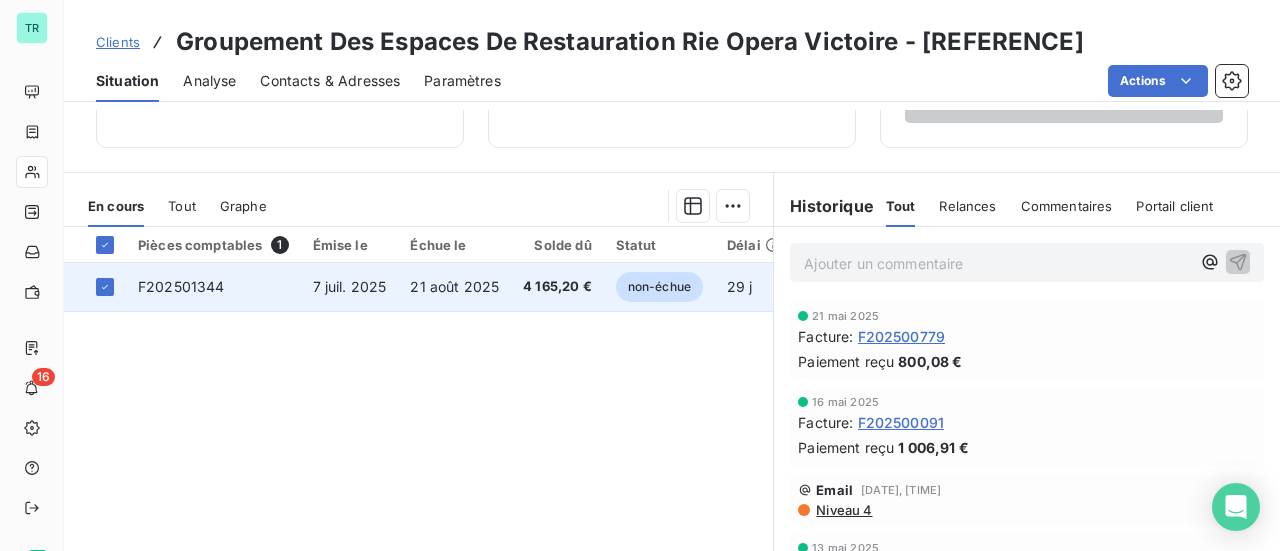 click on "7 juil. 2025" at bounding box center [350, 286] 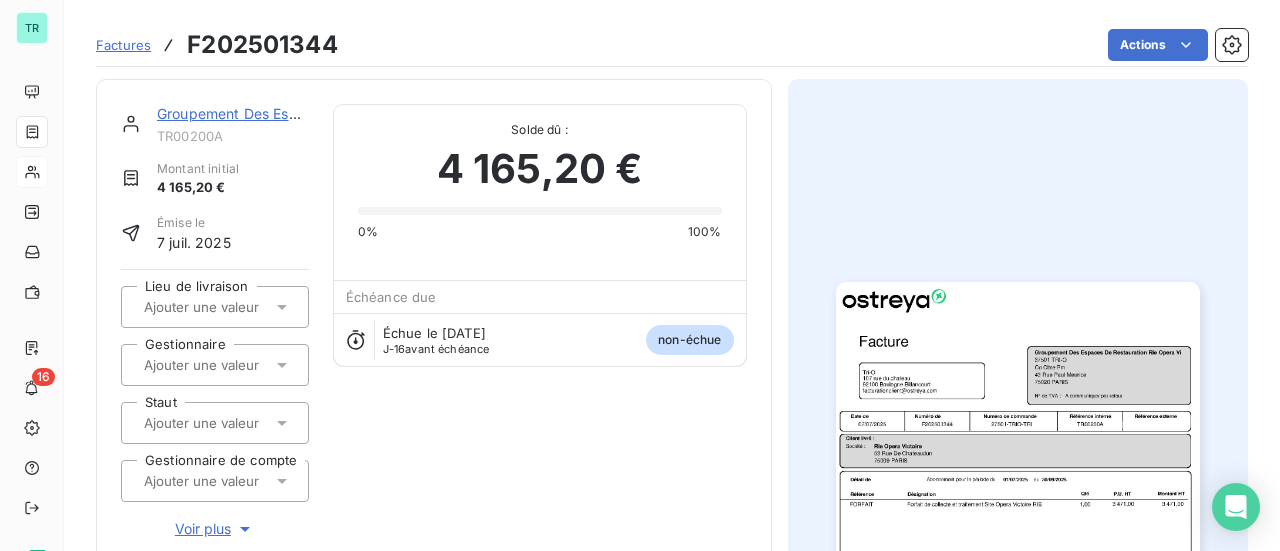 scroll, scrollTop: 0, scrollLeft: 0, axis: both 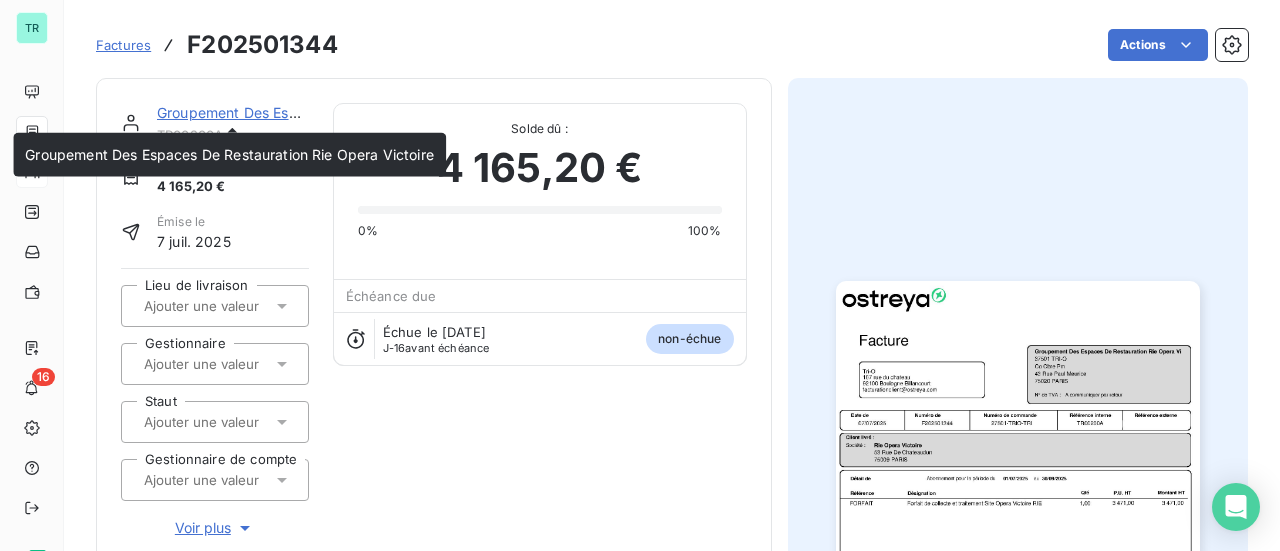 click on "Groupement Des Espaces De Restauration Rie Opera Victoire" at bounding box center [361, 112] 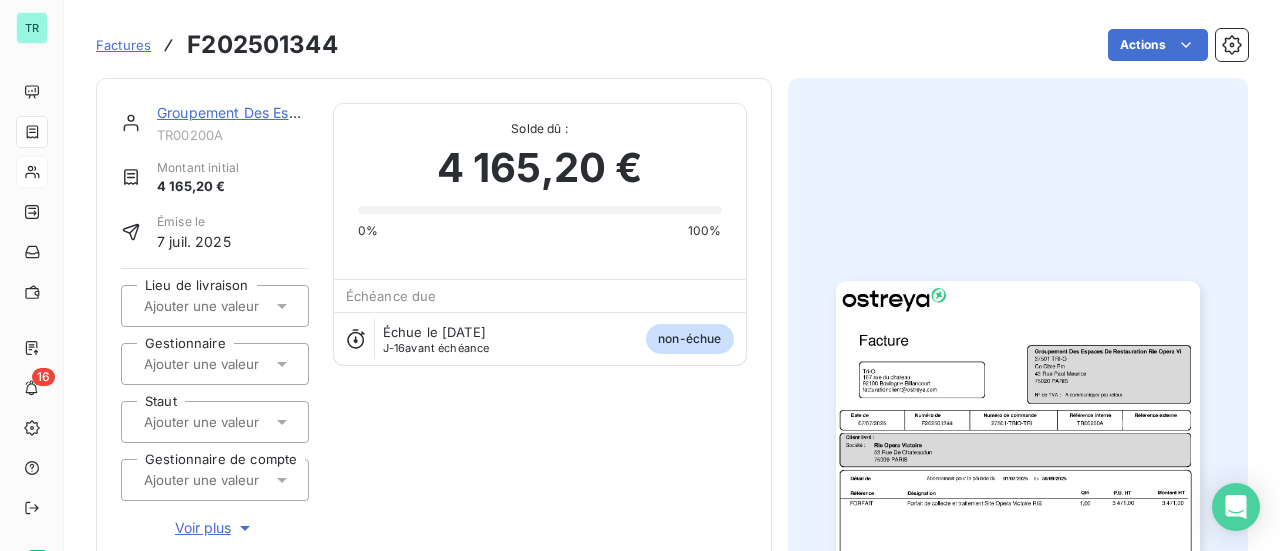 click on "Groupement Des Espaces De Restauration Rie Opera Victoire" at bounding box center (361, 112) 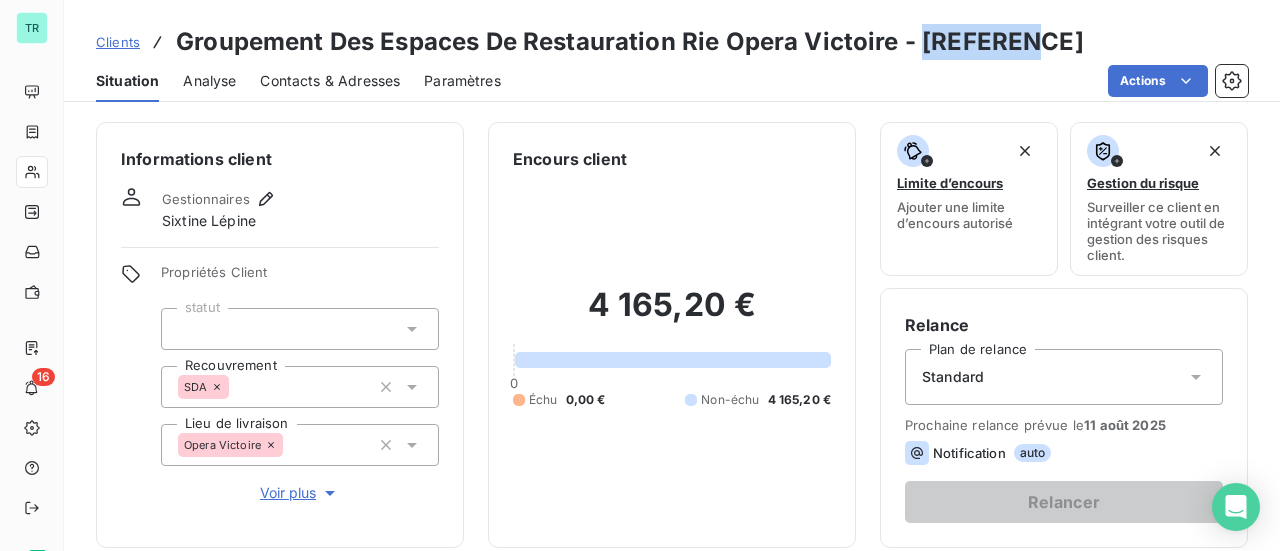 drag, startPoint x: 1052, startPoint y: 32, endPoint x: 924, endPoint y: 49, distance: 129.12398 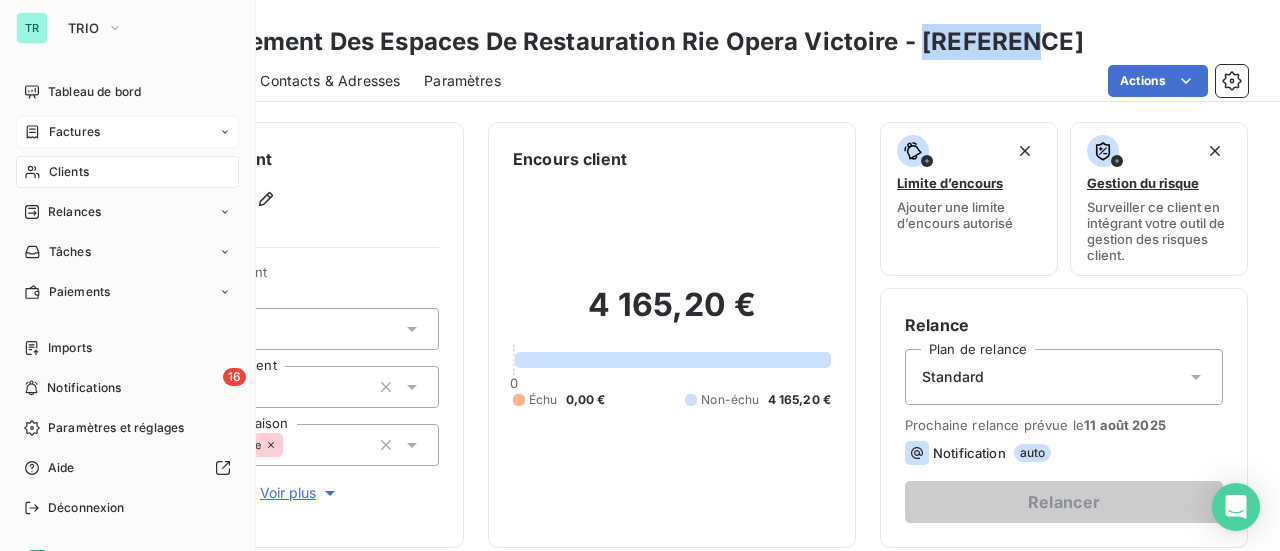 click on "Factures" at bounding box center [74, 132] 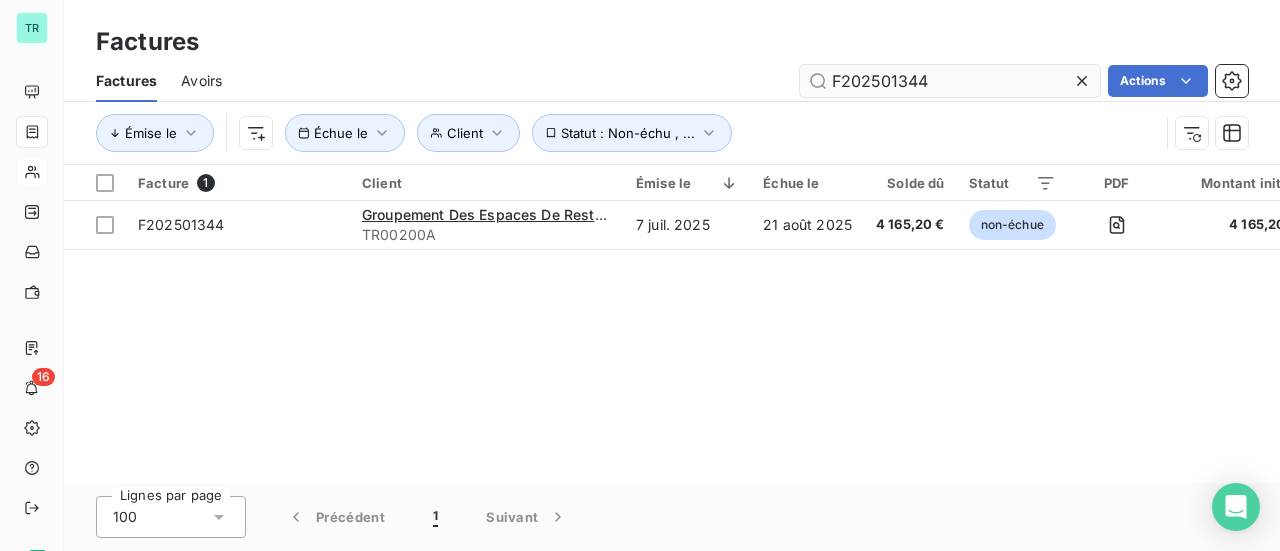 click on "F202501344" at bounding box center (950, 81) 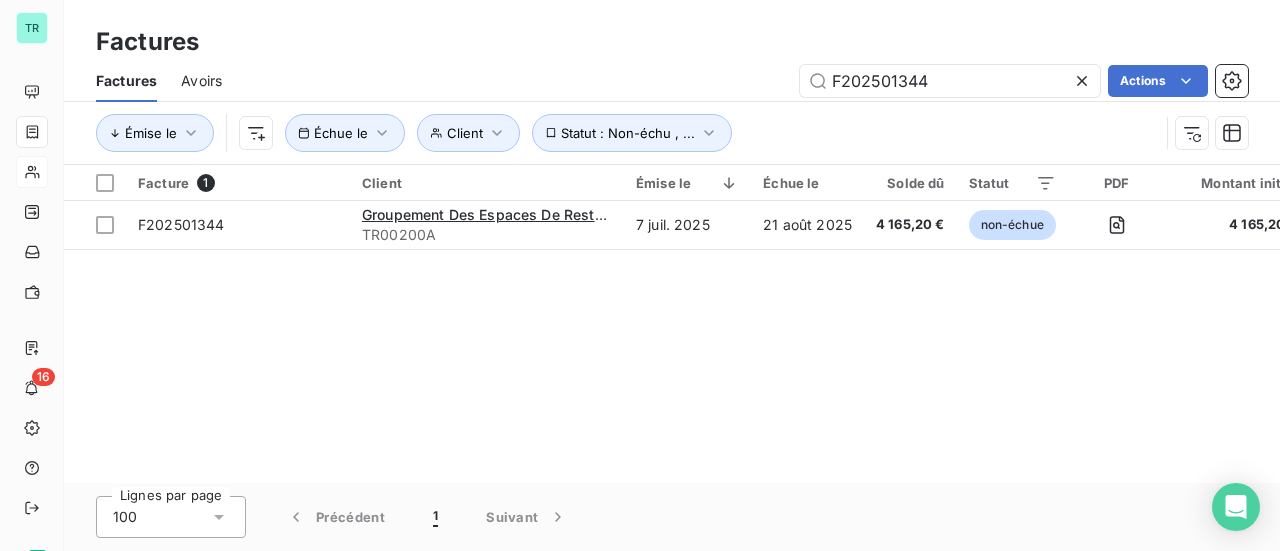 drag, startPoint x: 973, startPoint y: 81, endPoint x: 745, endPoint y: 95, distance: 228.42941 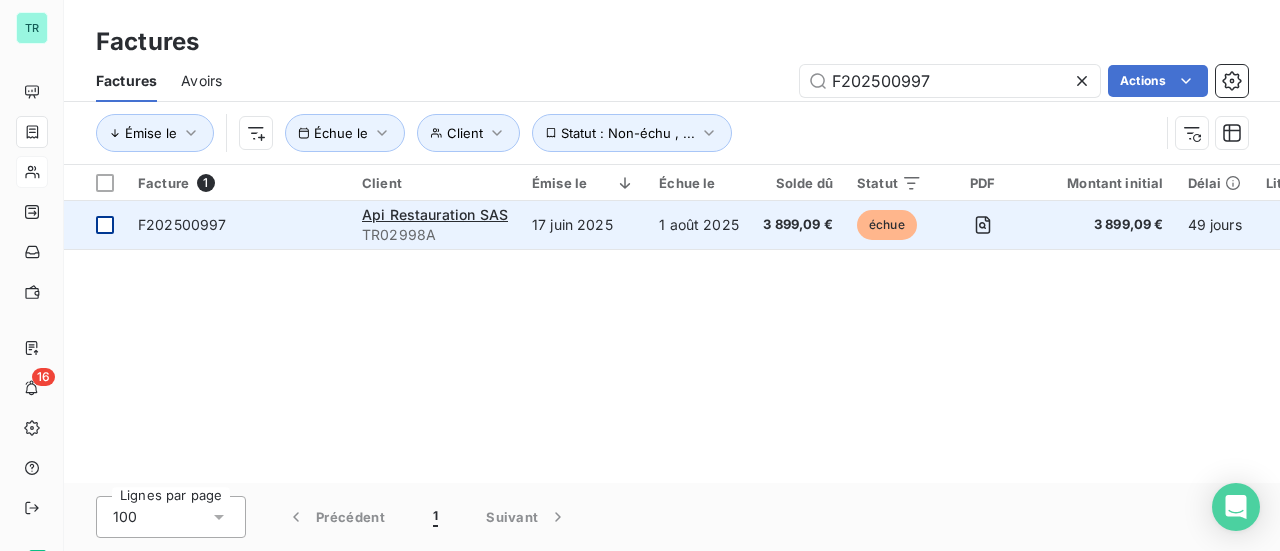 type on "F202500997" 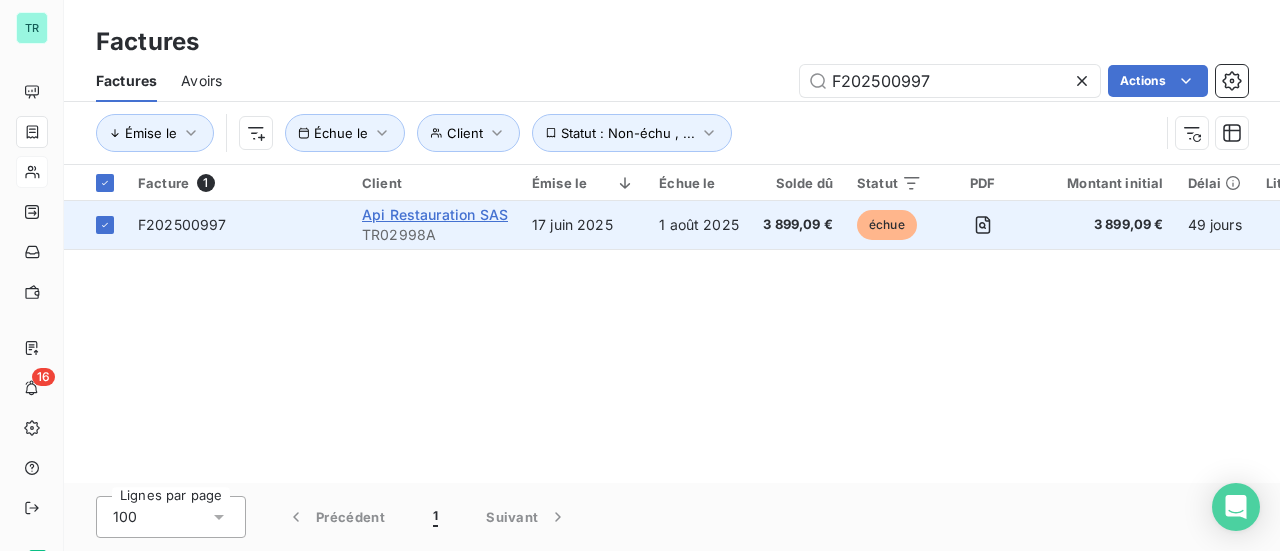 click on "Api Restauration SAS" at bounding box center [435, 214] 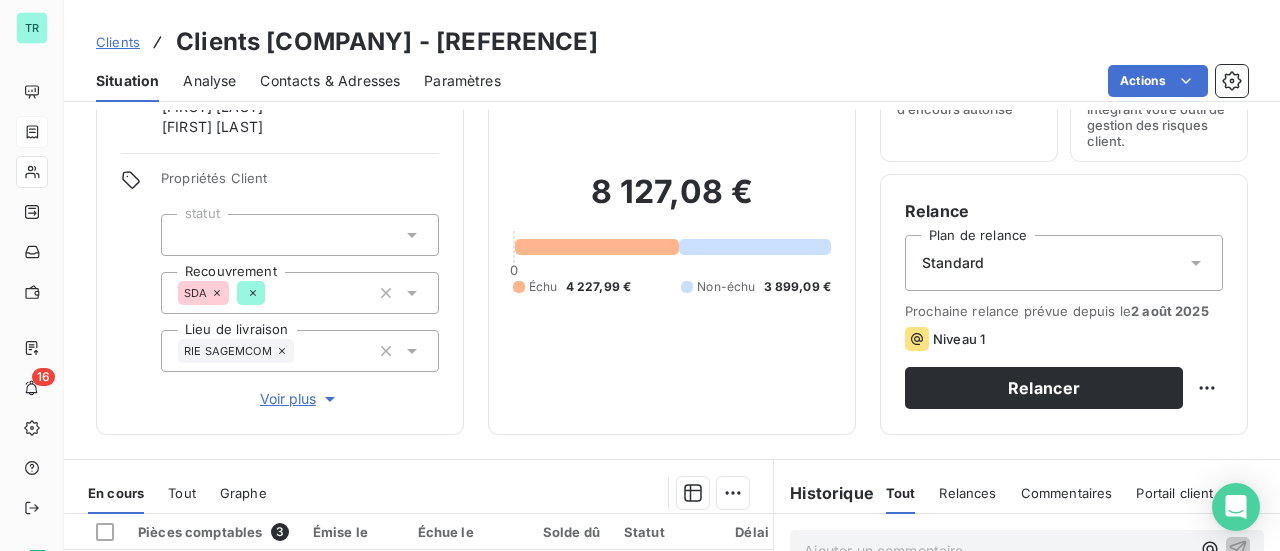 scroll, scrollTop: 300, scrollLeft: 0, axis: vertical 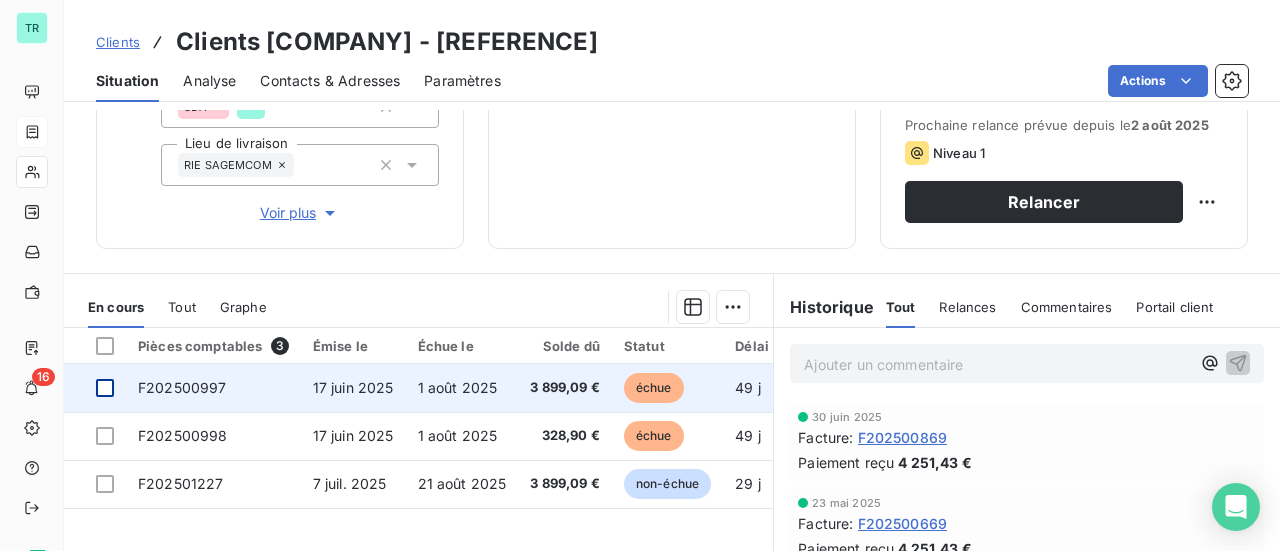 click at bounding box center [105, 388] 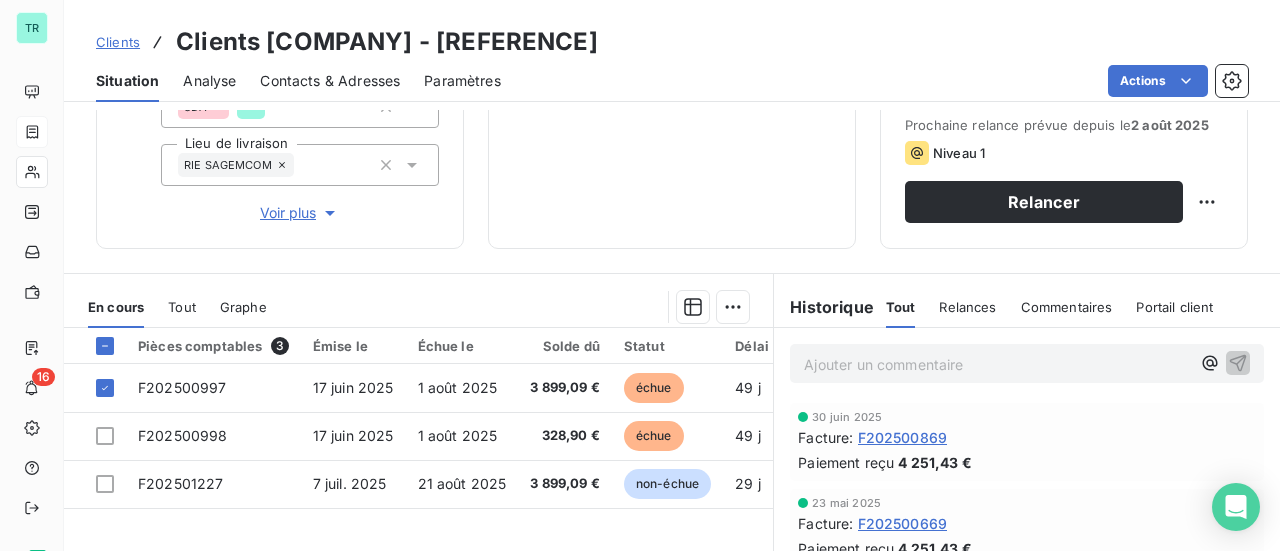 drag, startPoint x: 584, startPoint y: 43, endPoint x: 448, endPoint y: 55, distance: 136.52838 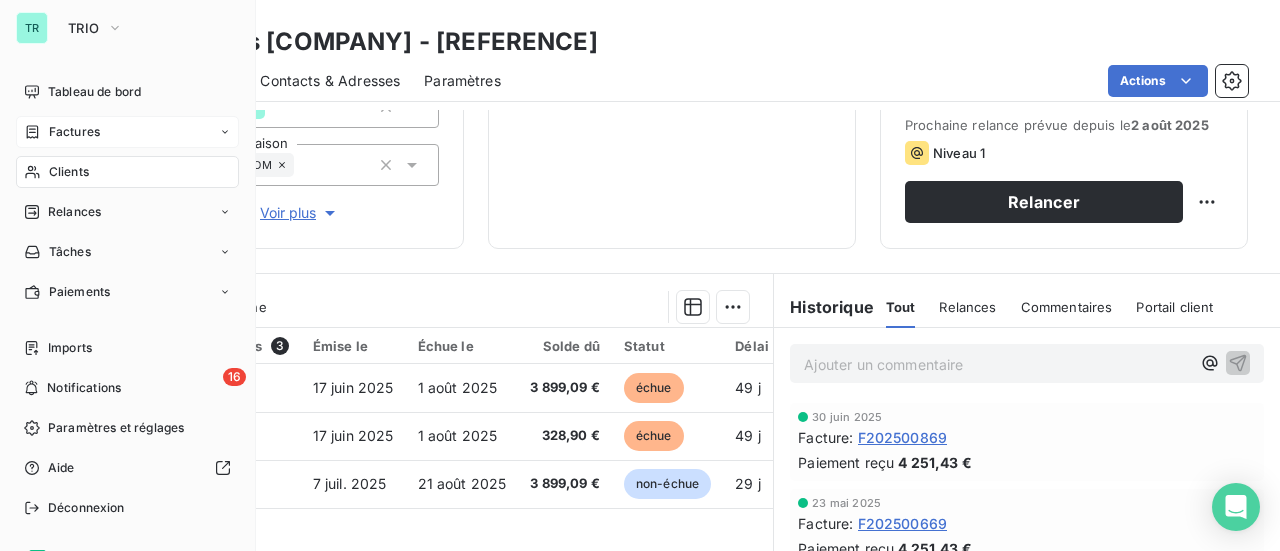 drag, startPoint x: 72, startPoint y: 130, endPoint x: 112, endPoint y: 130, distance: 40 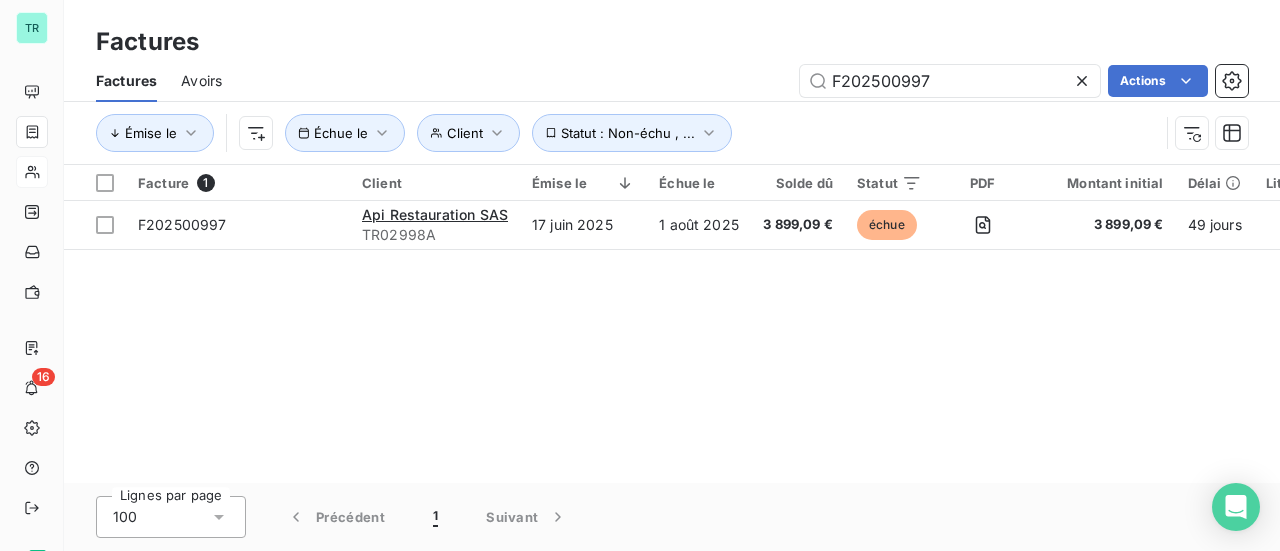 drag, startPoint x: 952, startPoint y: 76, endPoint x: 756, endPoint y: 111, distance: 199.10048 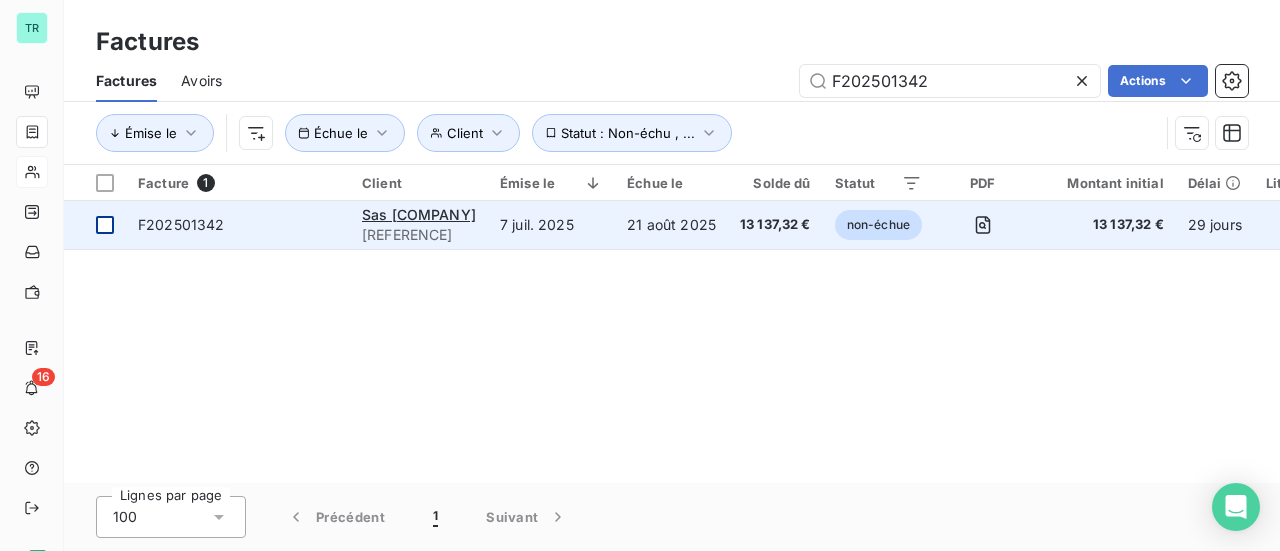 type on "F202501342" 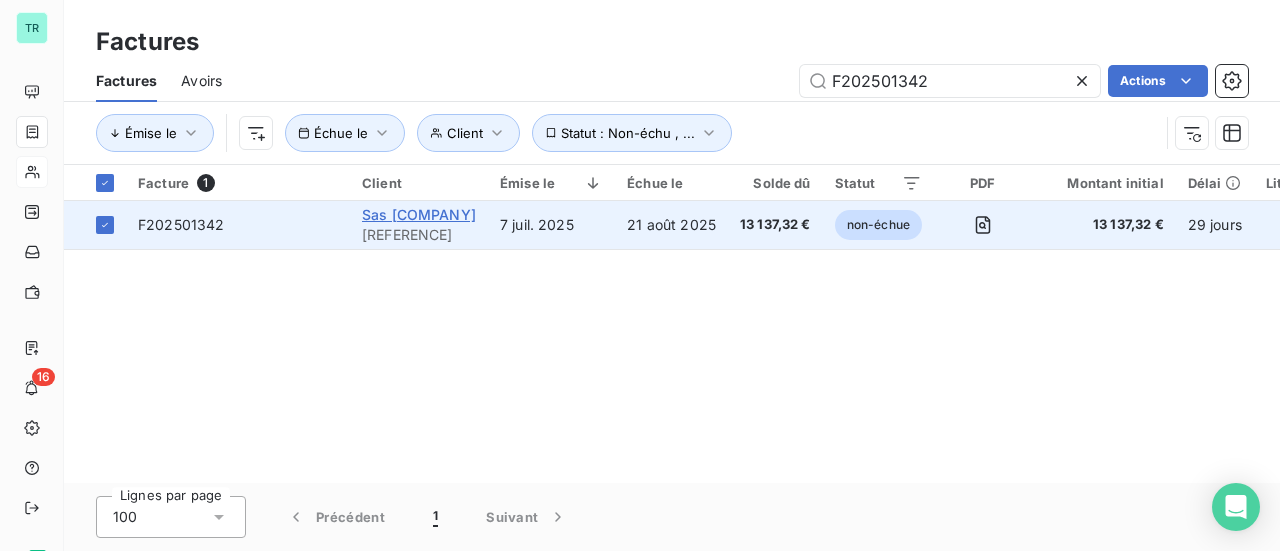 click on "Sas Khapa" at bounding box center (419, 214) 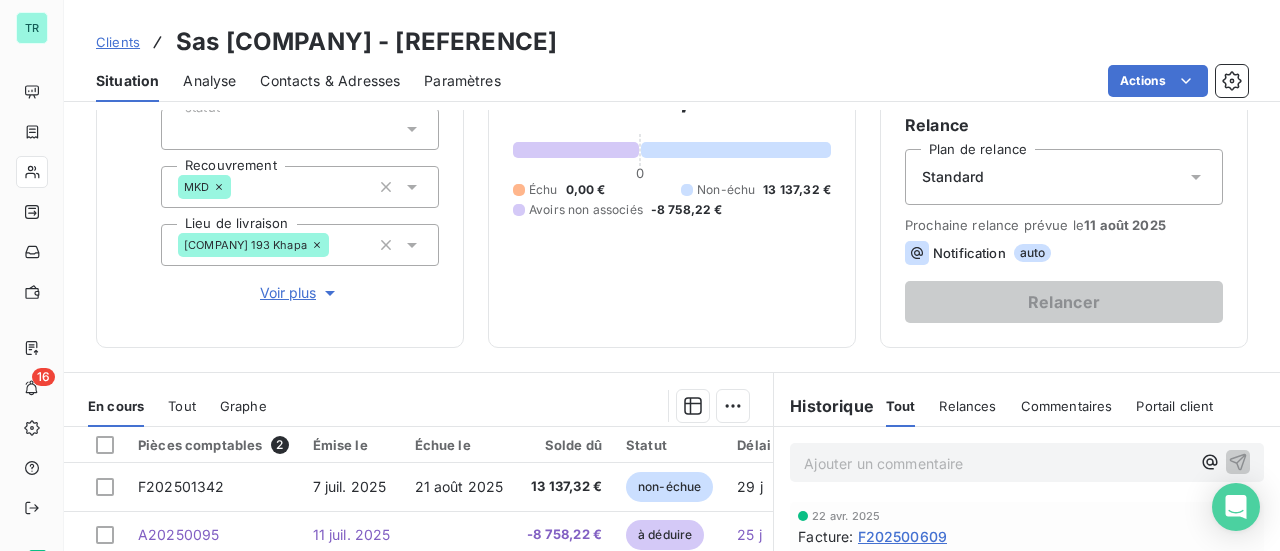 scroll, scrollTop: 300, scrollLeft: 0, axis: vertical 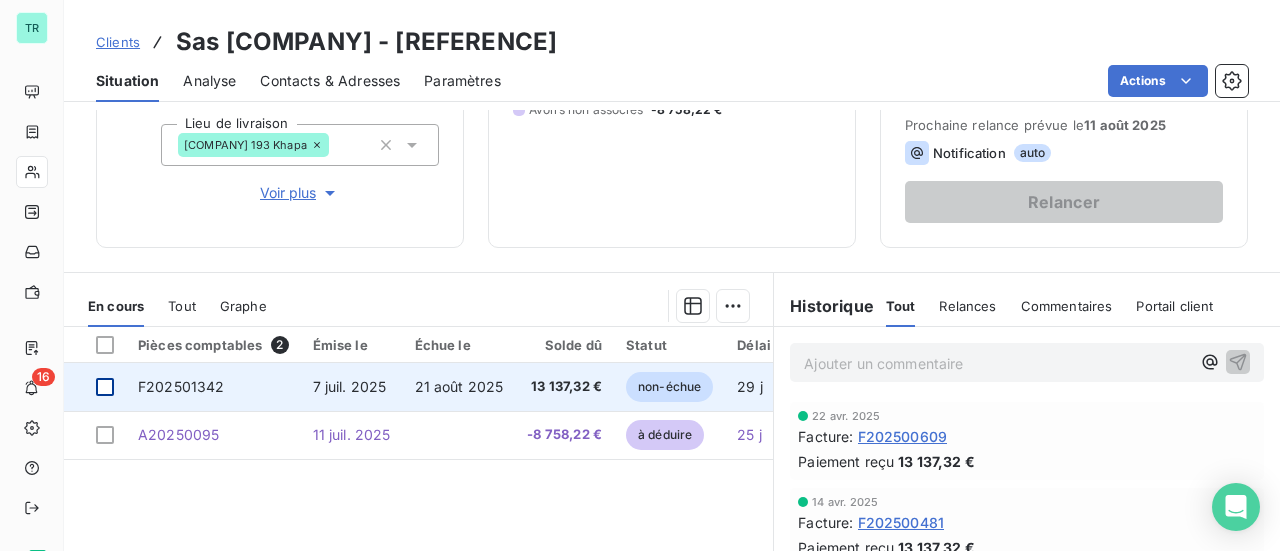 click at bounding box center [105, 387] 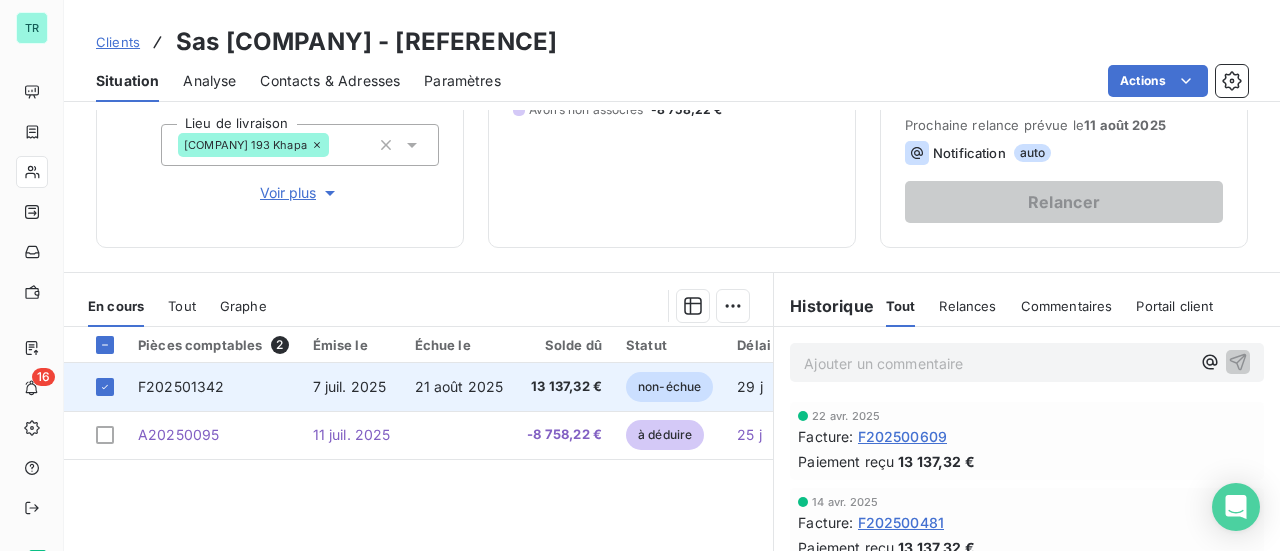 click on "F202501342" at bounding box center (181, 386) 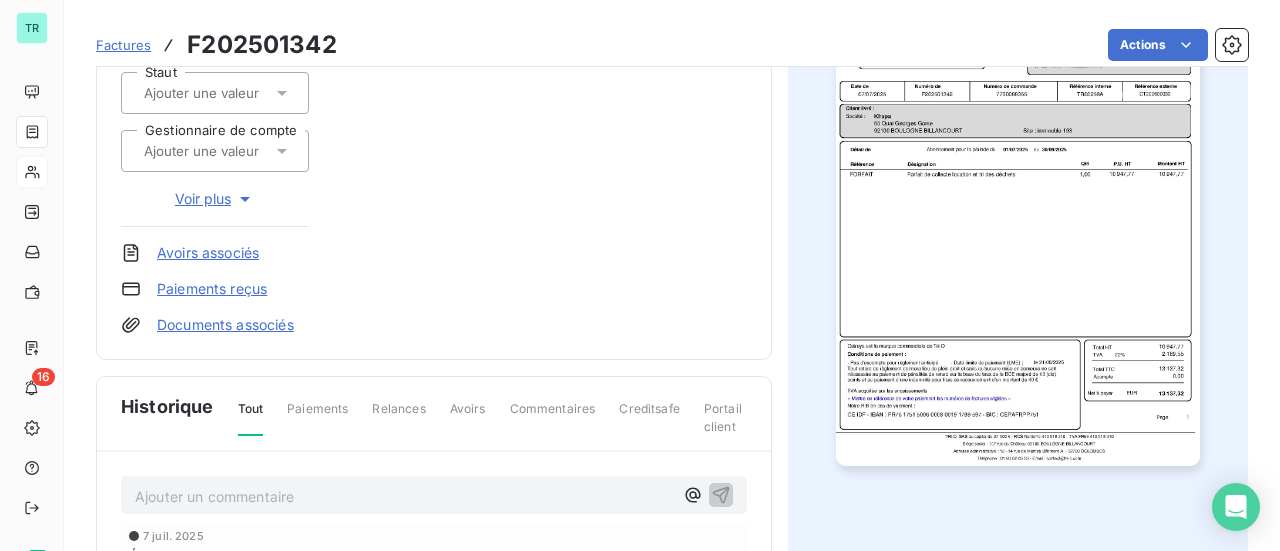 scroll, scrollTop: 100, scrollLeft: 0, axis: vertical 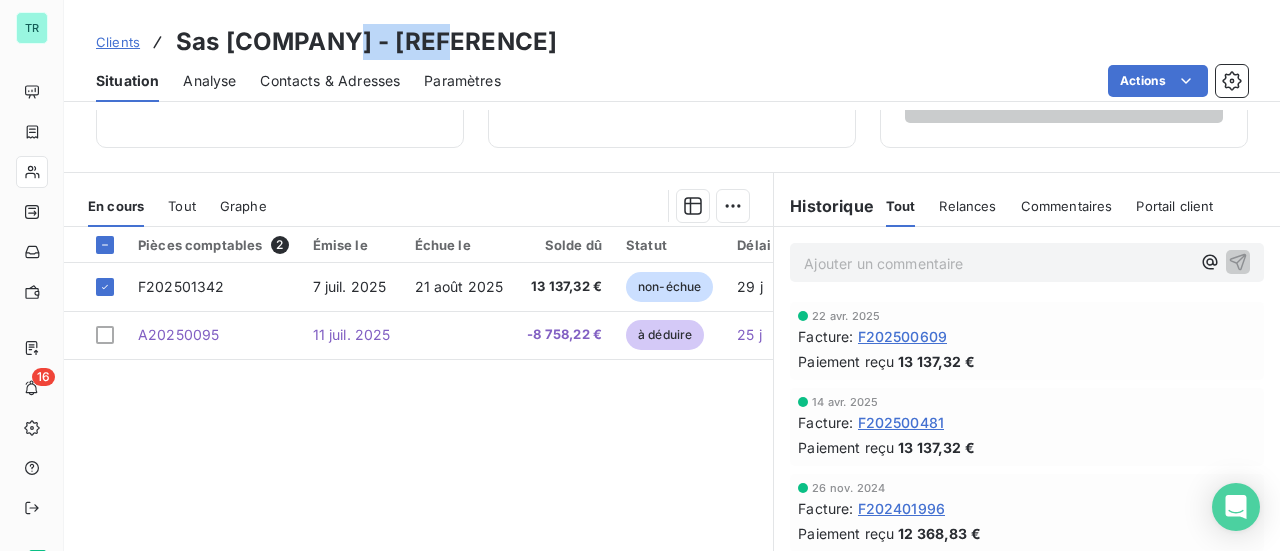drag, startPoint x: 456, startPoint y: 41, endPoint x: 328, endPoint y: 40, distance: 128.0039 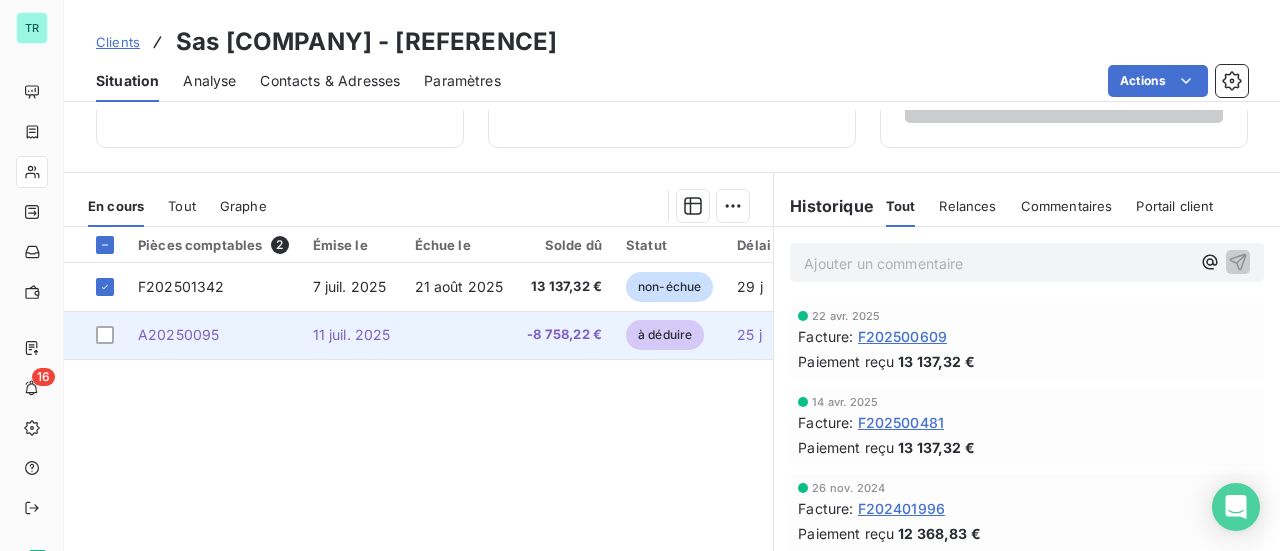 click on "A20250095" at bounding box center (178, 334) 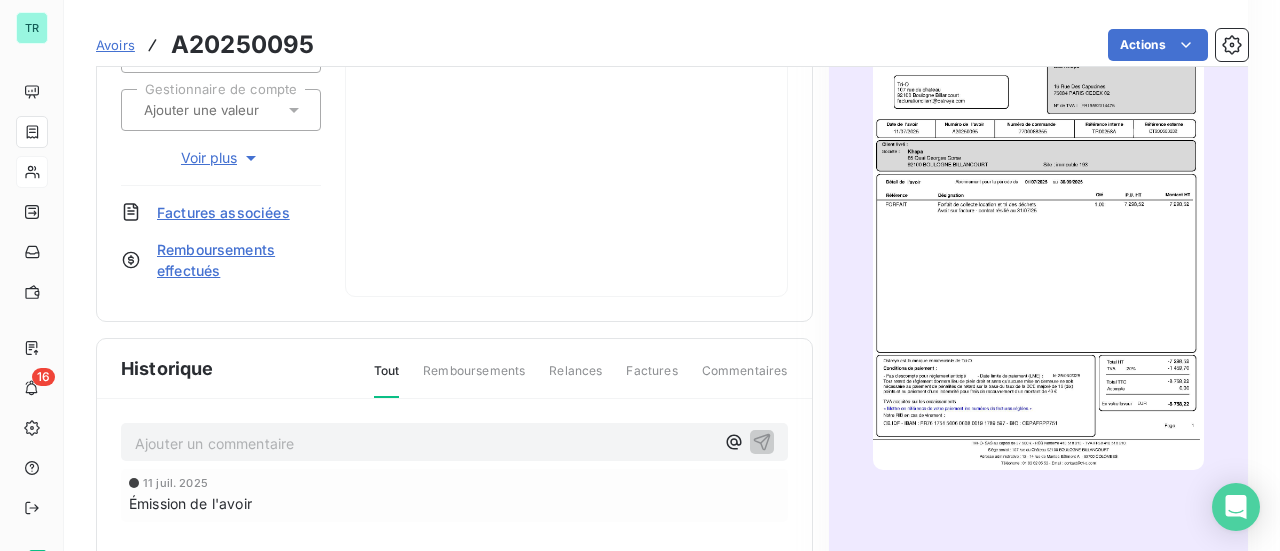 scroll, scrollTop: 402, scrollLeft: 0, axis: vertical 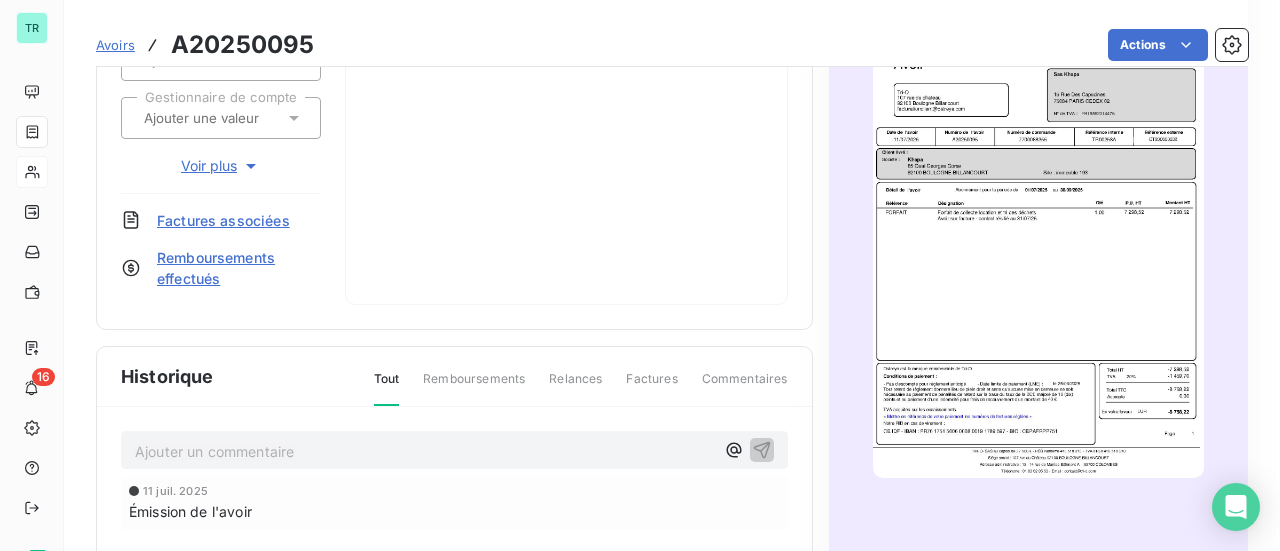 click at bounding box center [1038, 244] 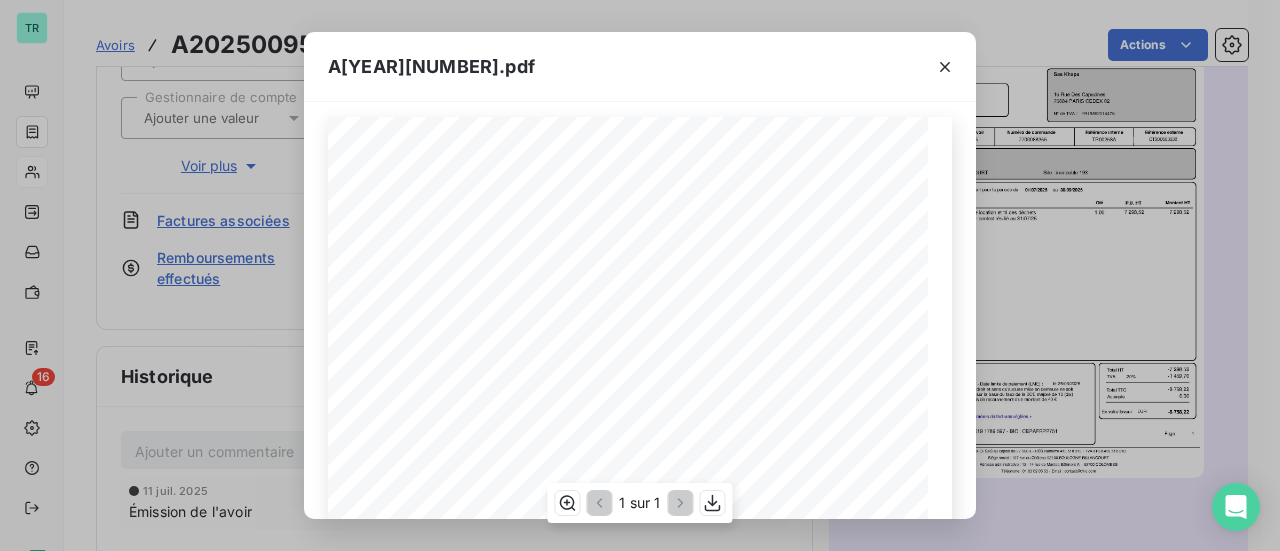 scroll, scrollTop: 0, scrollLeft: 0, axis: both 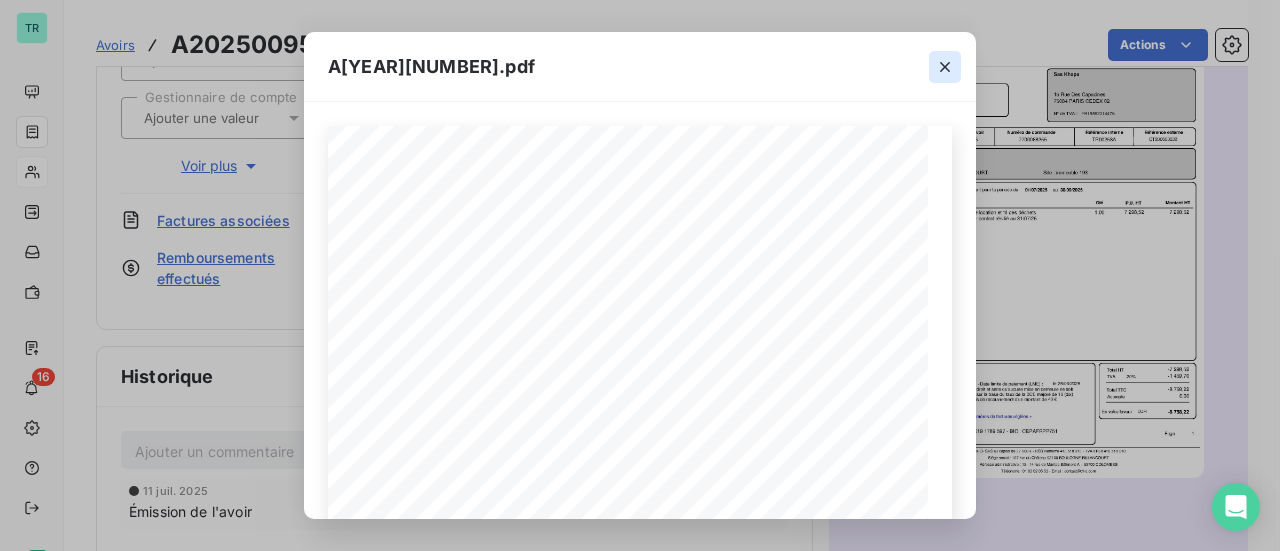 click 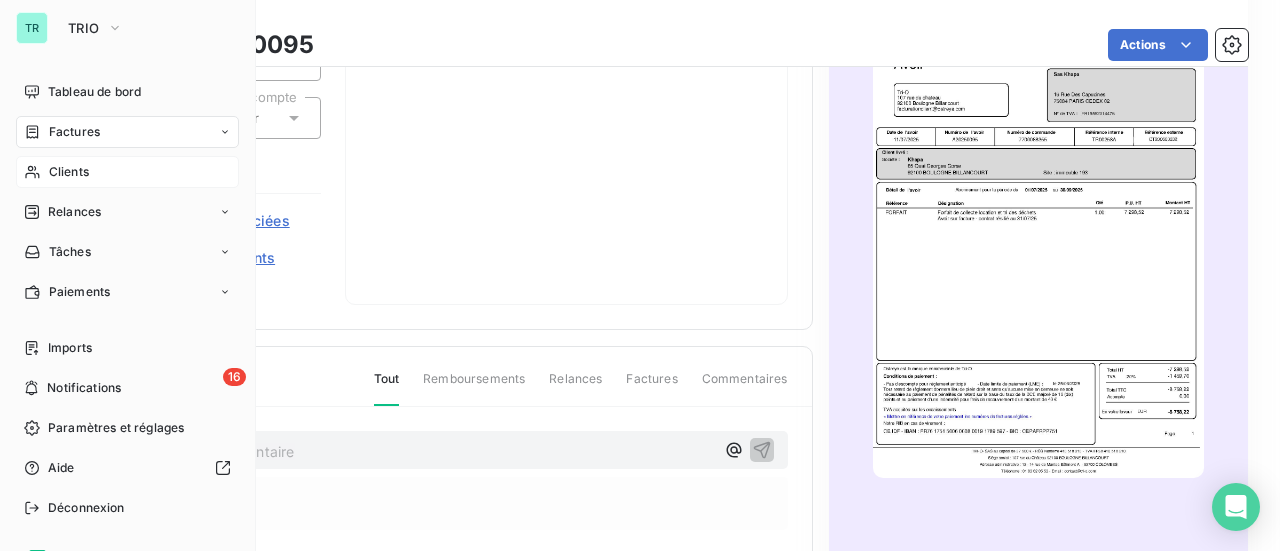 click on "Factures" at bounding box center [74, 132] 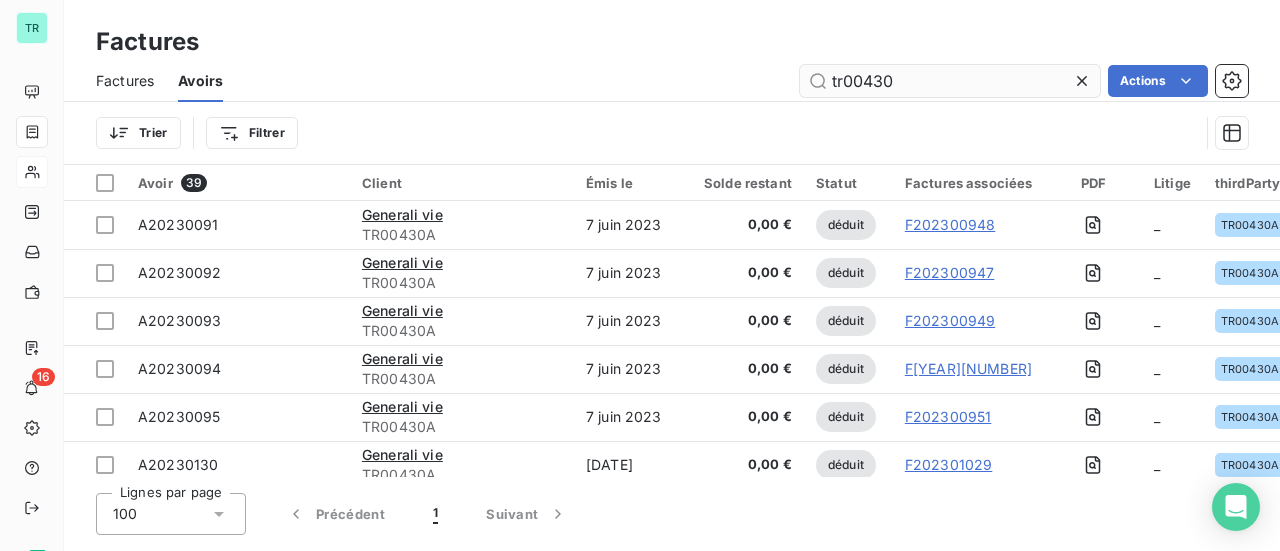 click on "tr00430" at bounding box center [950, 81] 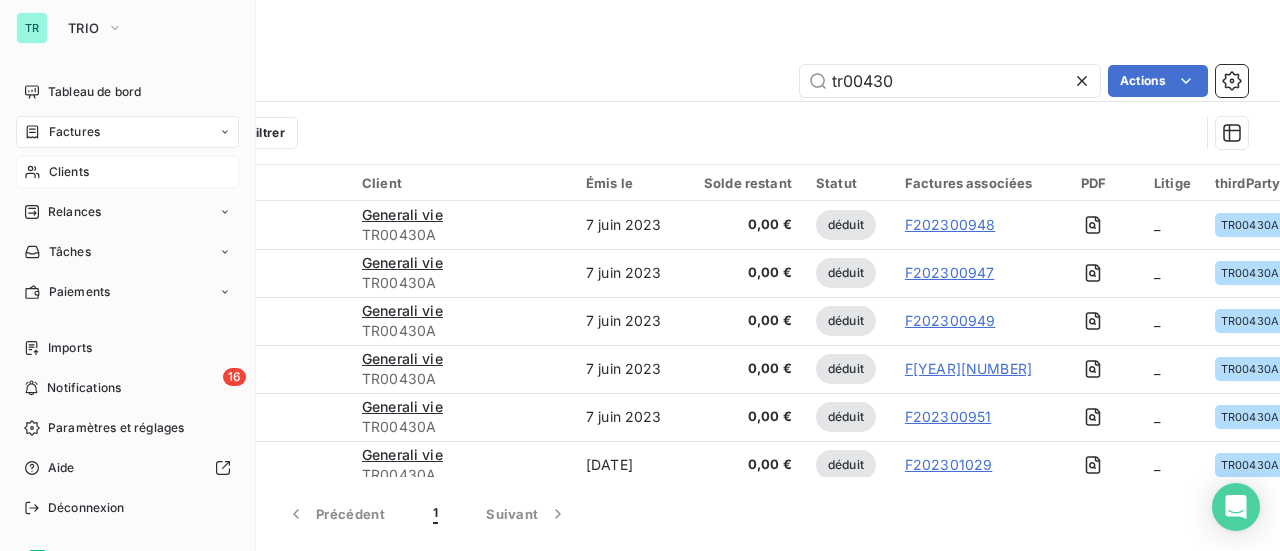 click on "Factures" at bounding box center (74, 132) 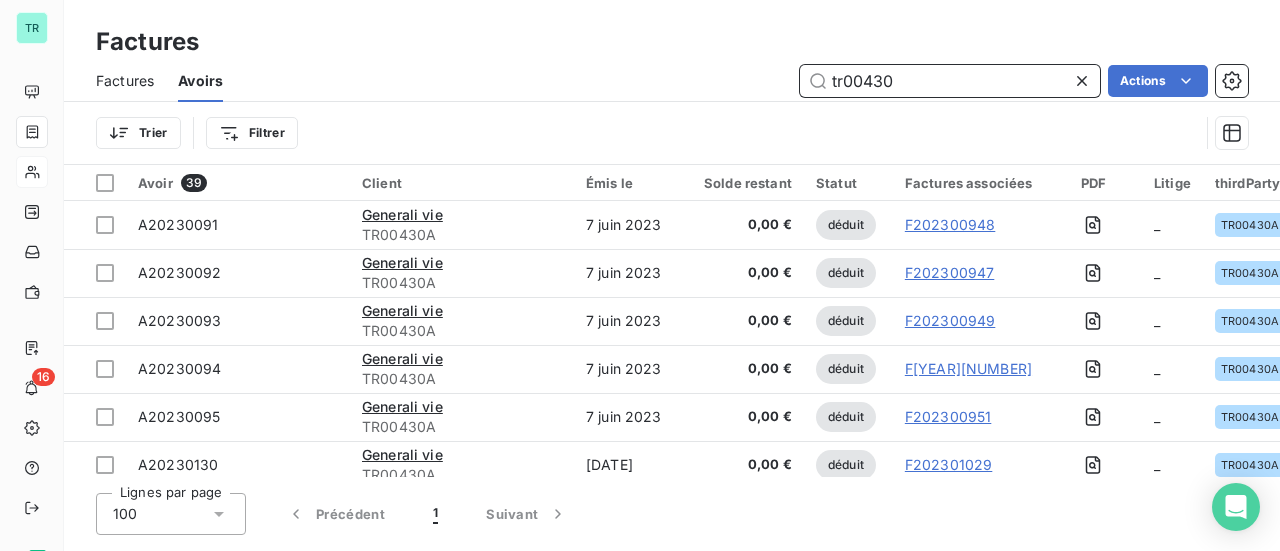 drag, startPoint x: 910, startPoint y: 86, endPoint x: 696, endPoint y: 117, distance: 216.23367 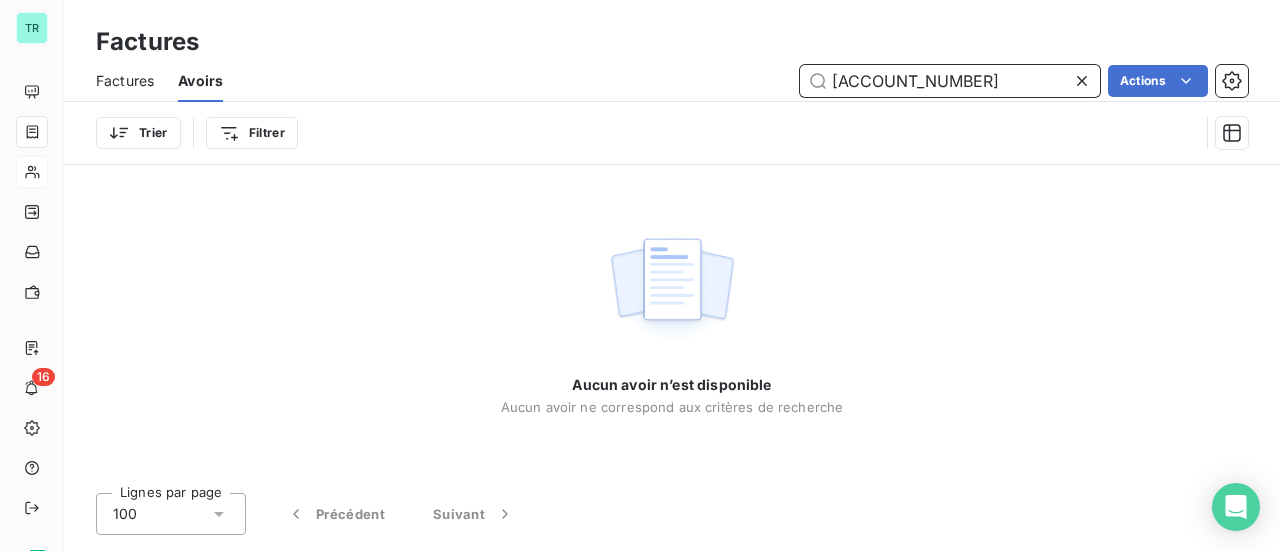 type on "FR68410518310" 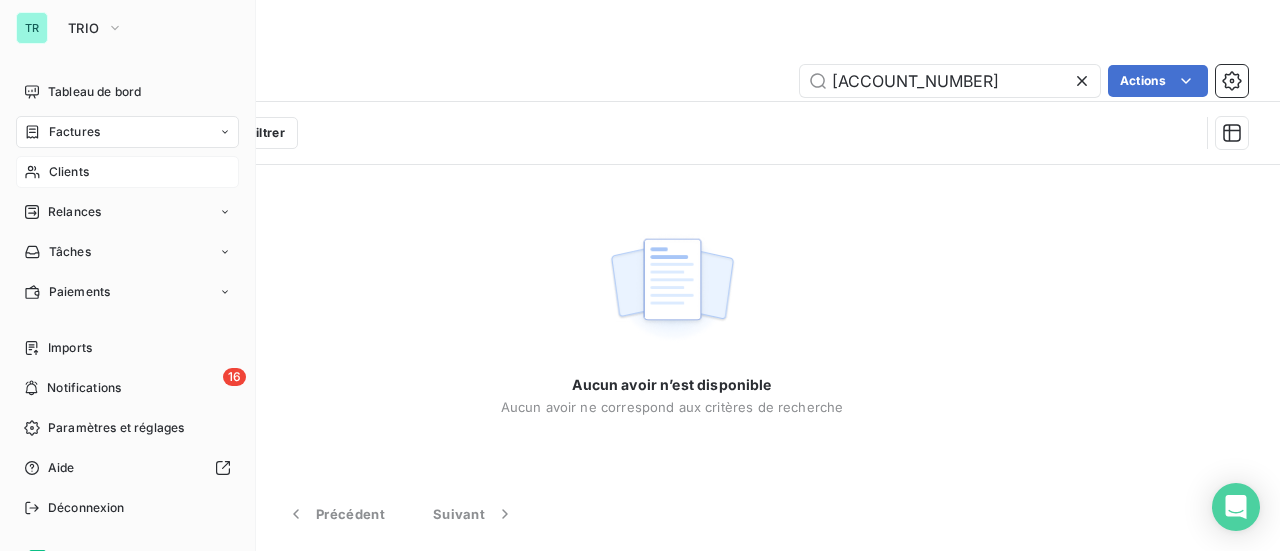 click on "Clients" at bounding box center (69, 172) 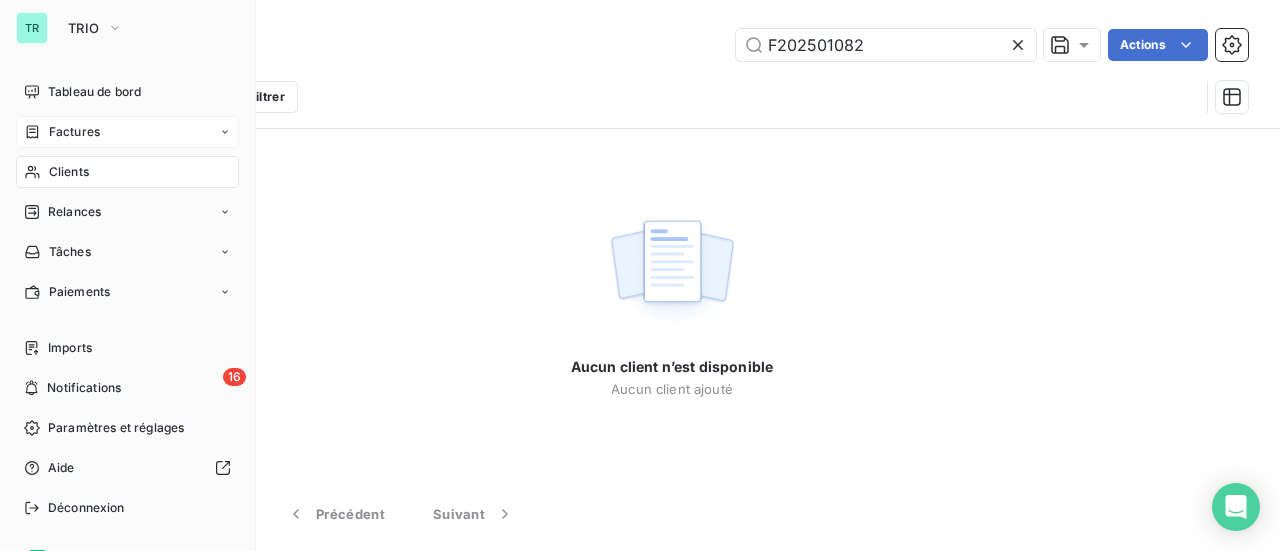 click on "Factures" at bounding box center [74, 132] 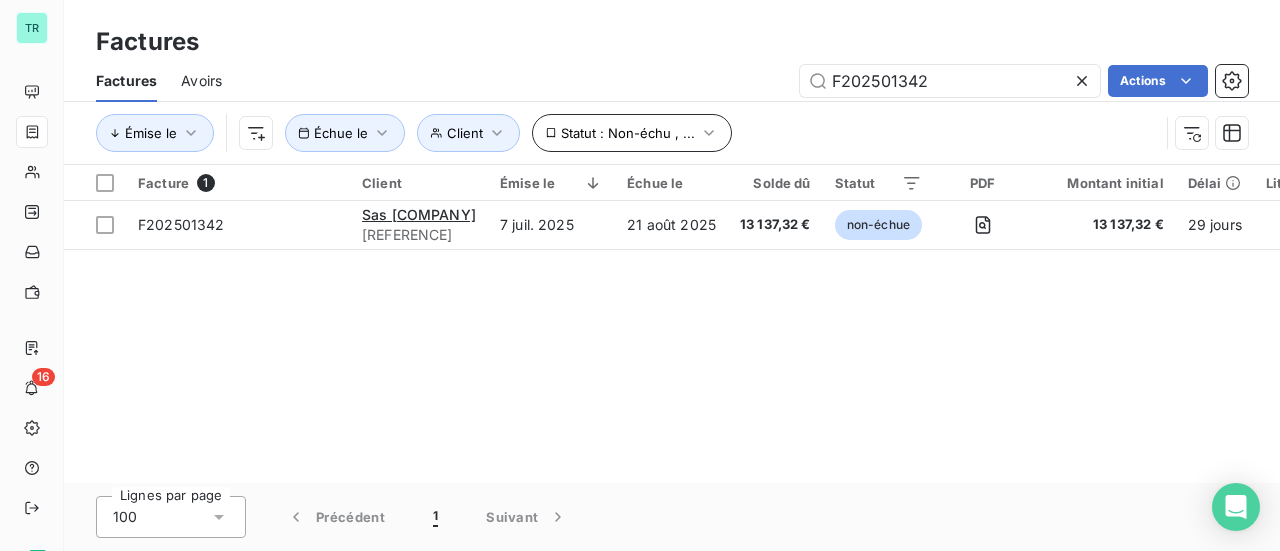 drag, startPoint x: 949, startPoint y: 81, endPoint x: 672, endPoint y: 127, distance: 280.79352 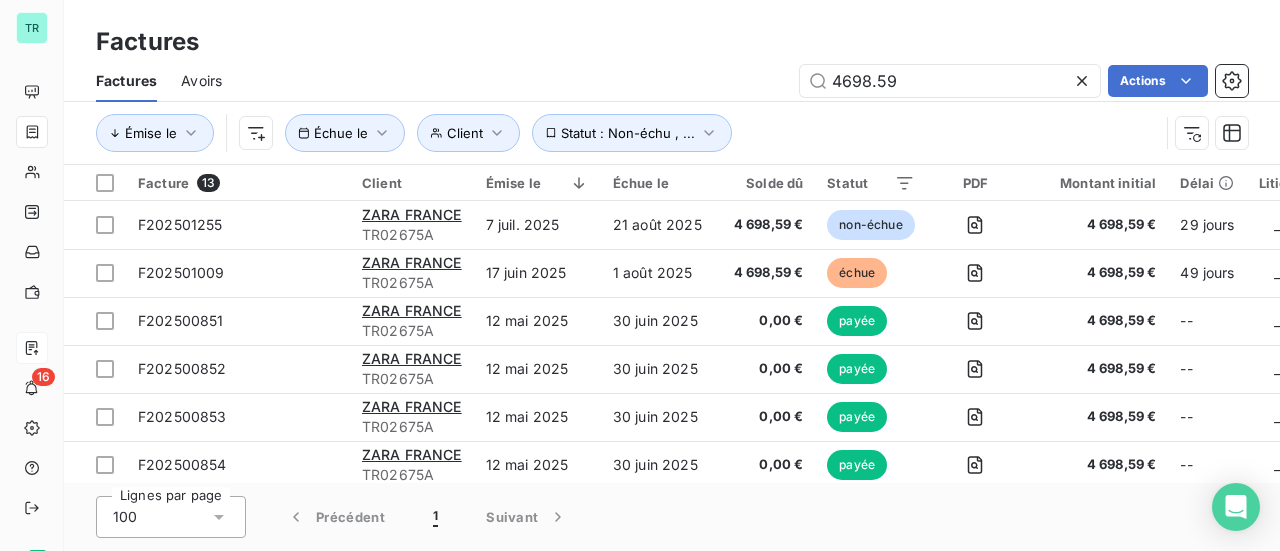 type on "4698.59" 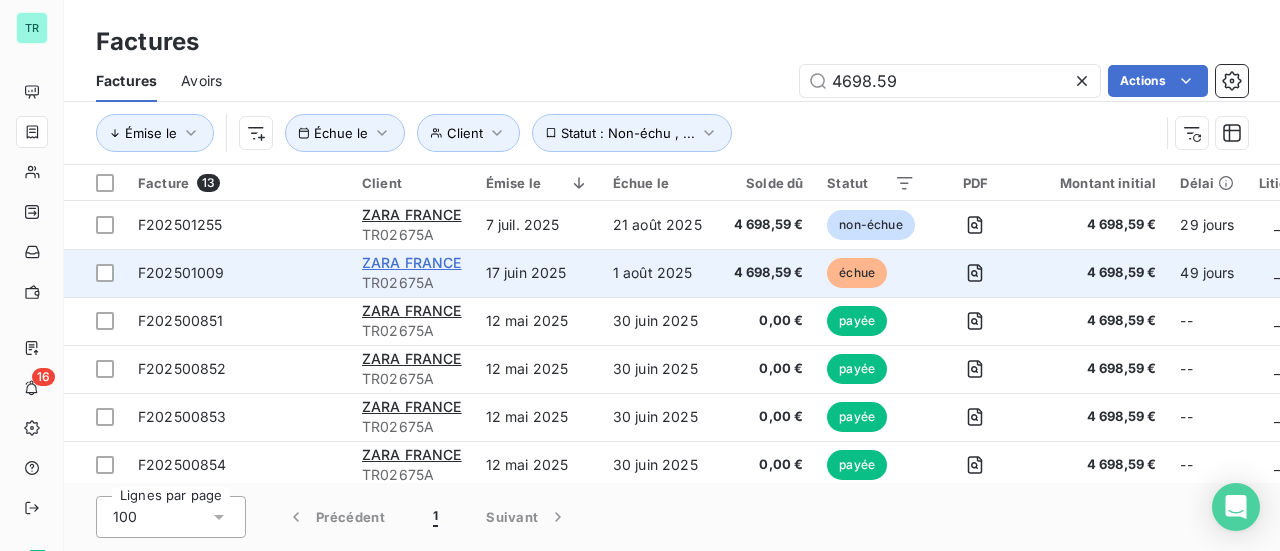 click on "ZARA FRANCE" at bounding box center [412, 262] 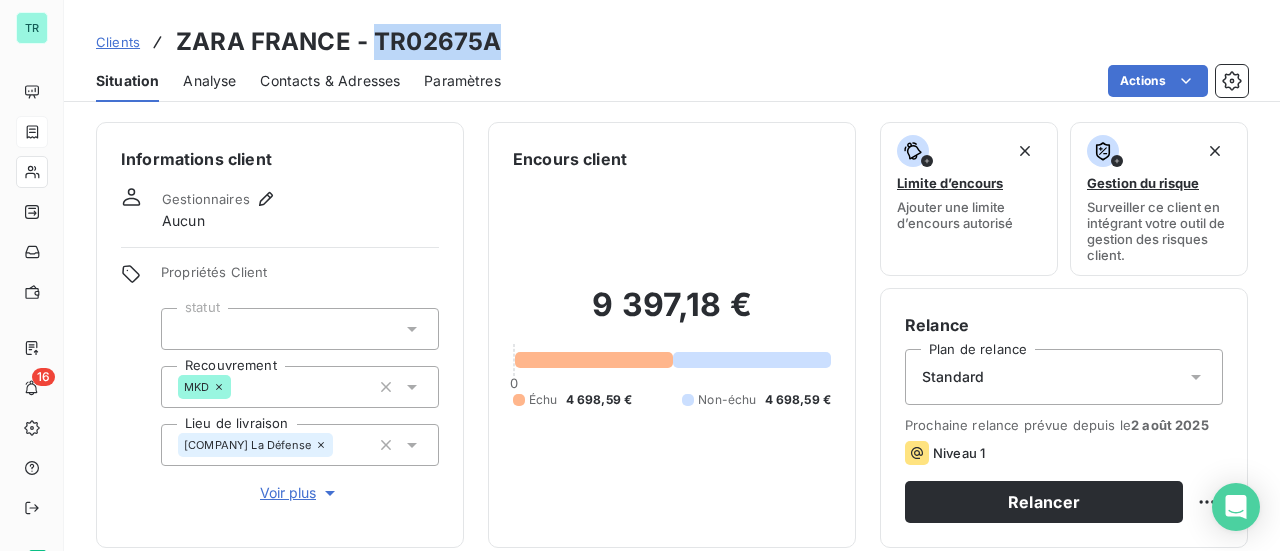 drag, startPoint x: 499, startPoint y: 47, endPoint x: 378, endPoint y: 57, distance: 121.41252 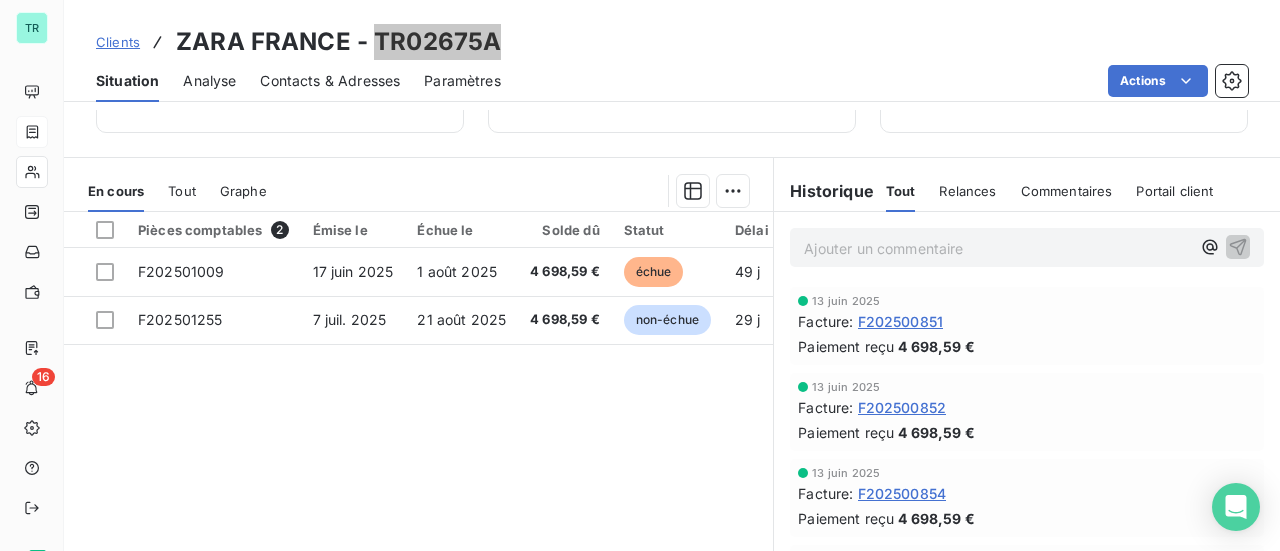 scroll, scrollTop: 419, scrollLeft: 0, axis: vertical 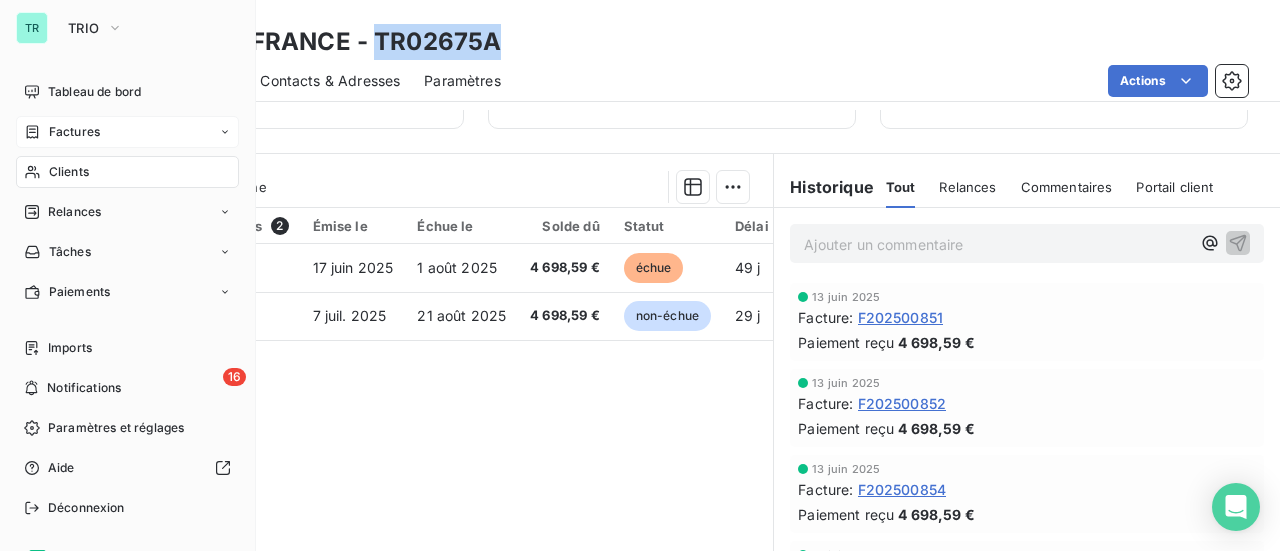 click on "Clients" at bounding box center [69, 172] 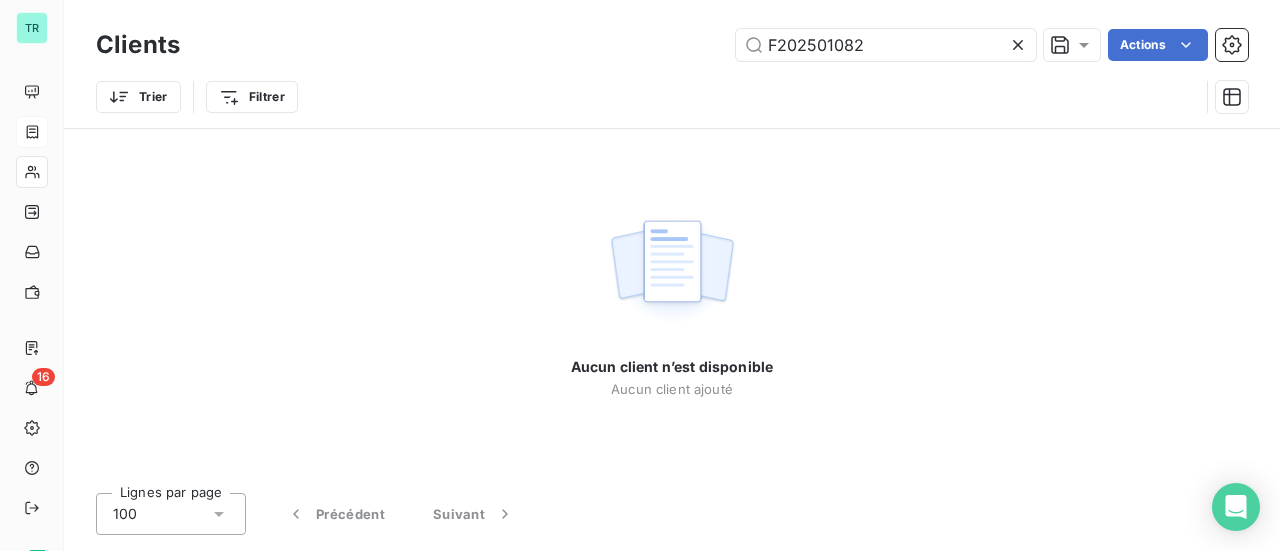 drag, startPoint x: 880, startPoint y: 46, endPoint x: 601, endPoint y: 78, distance: 280.82913 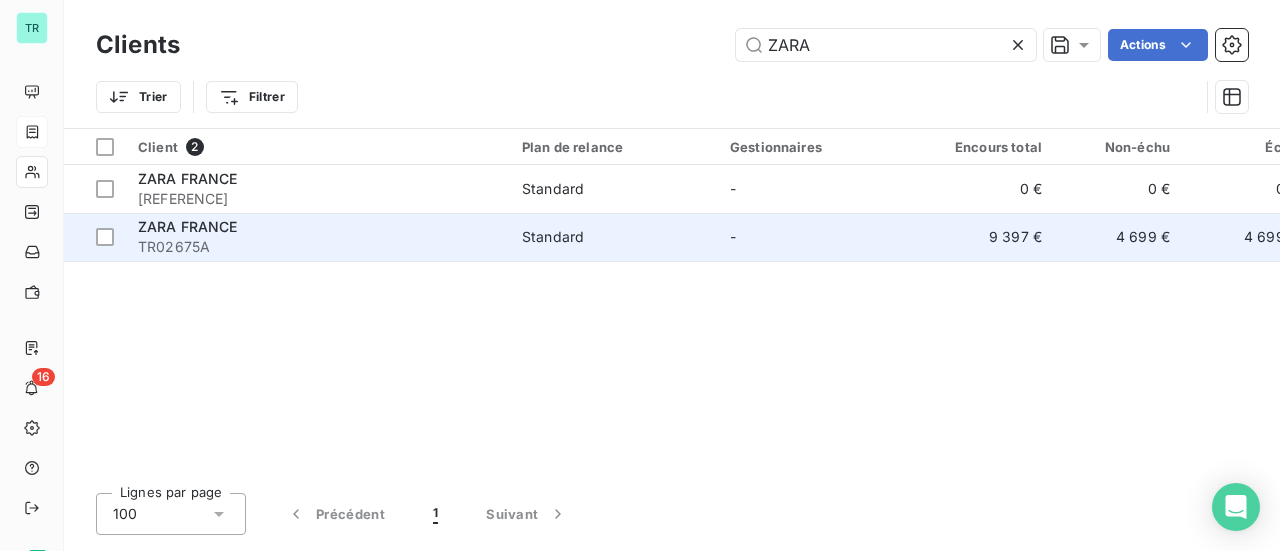 type on "ZARA" 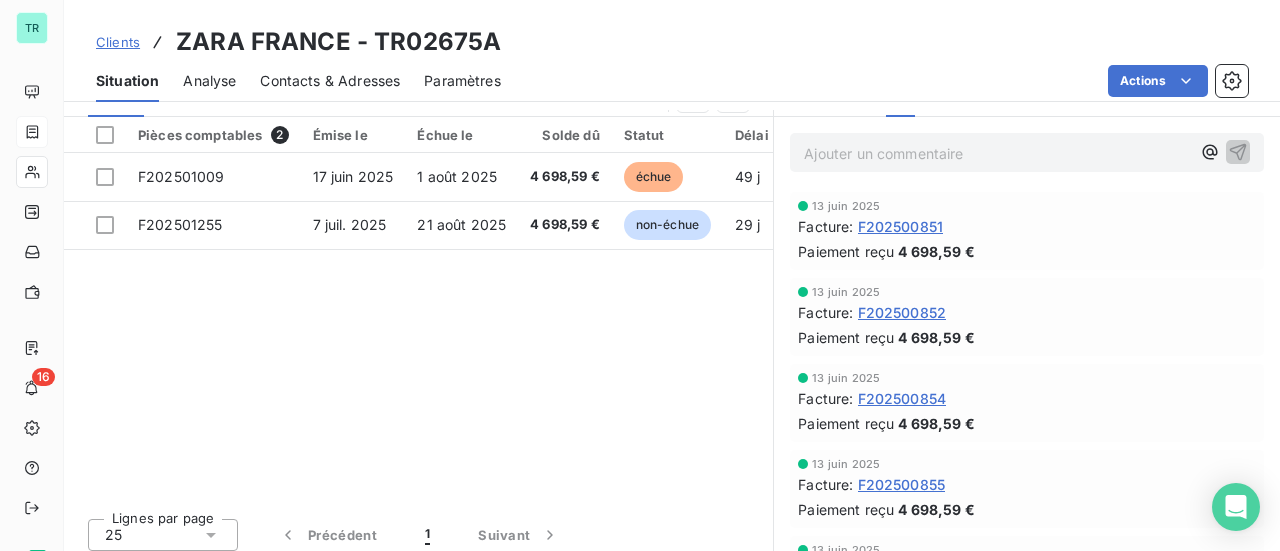scroll, scrollTop: 519, scrollLeft: 0, axis: vertical 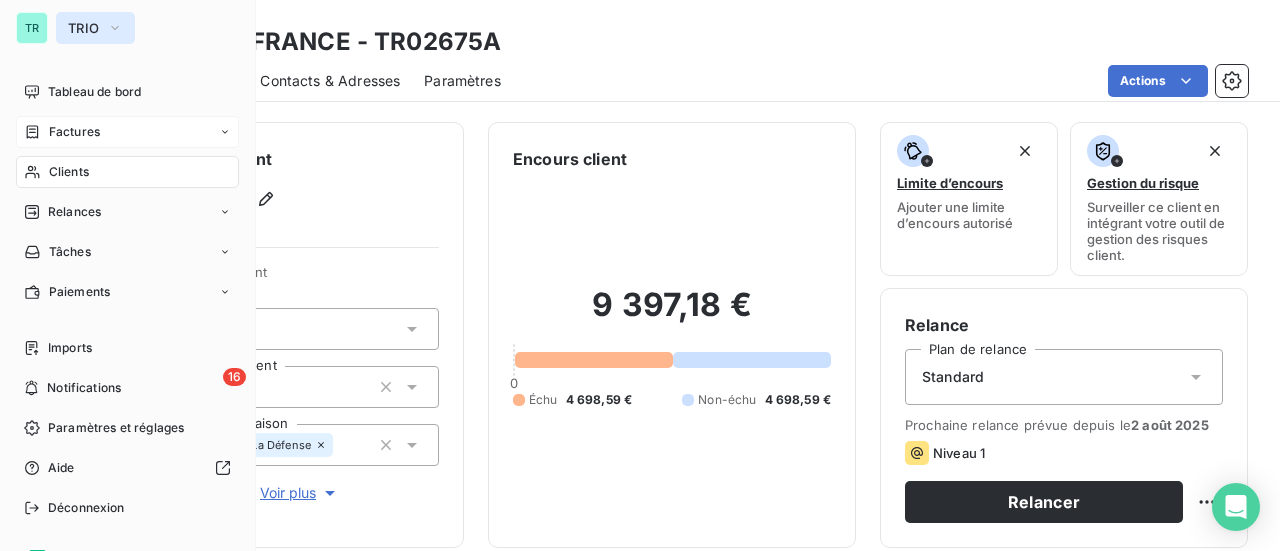 click 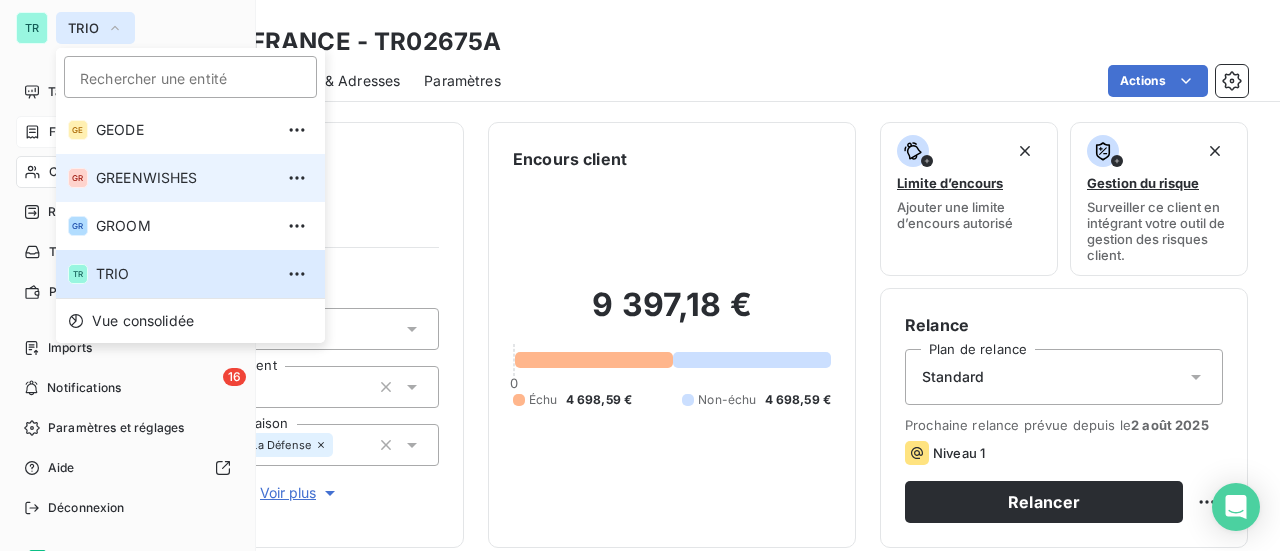 click on "GREENWISHES" at bounding box center [184, 178] 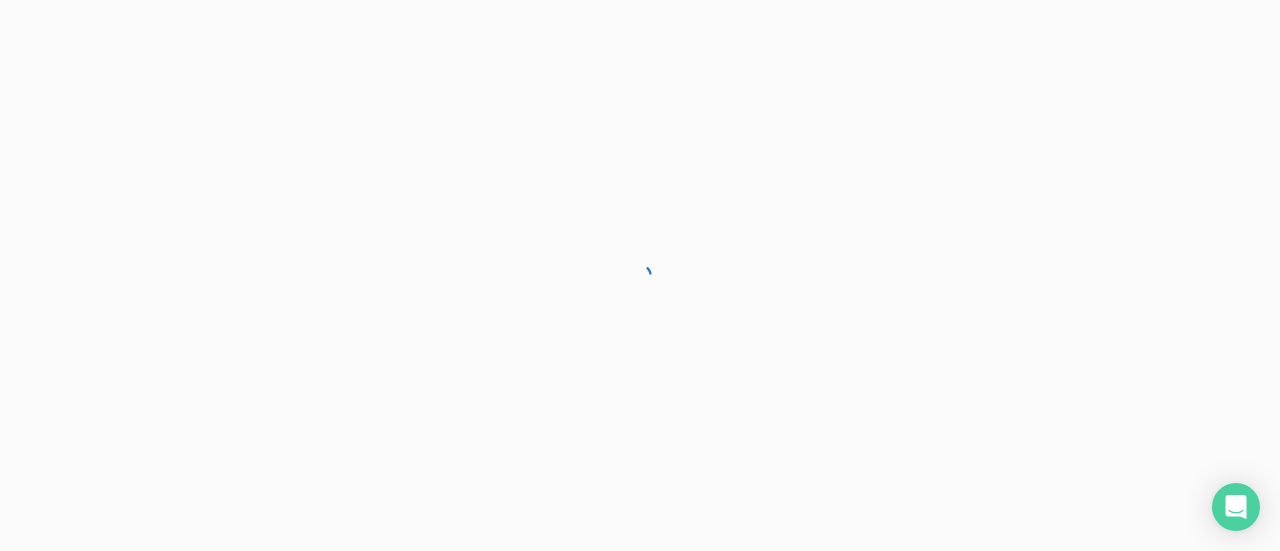 scroll, scrollTop: 0, scrollLeft: 0, axis: both 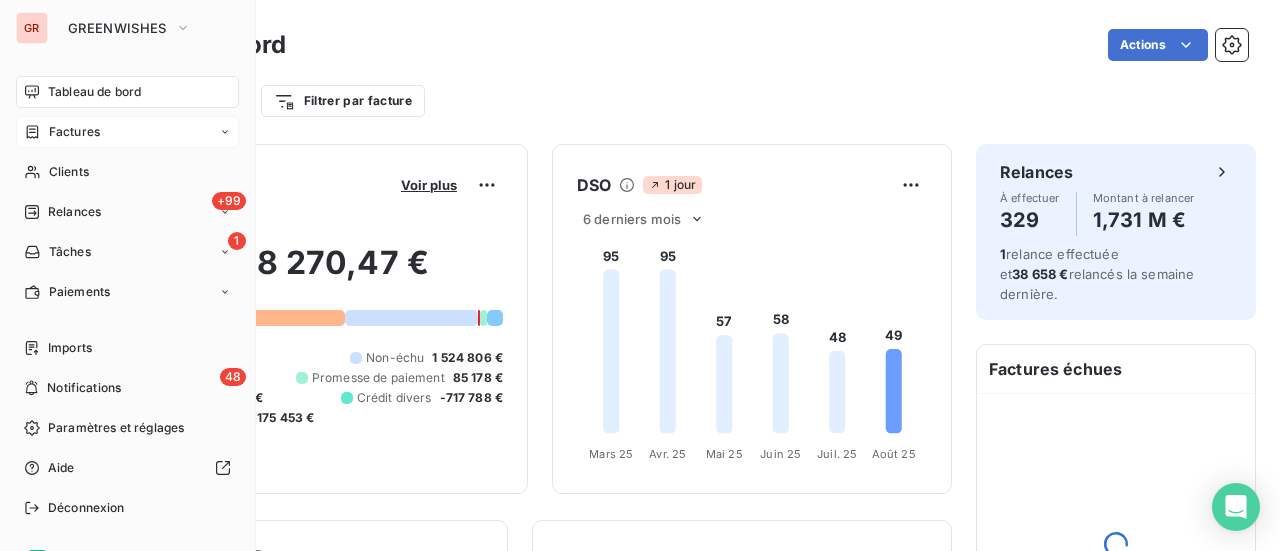 click on "Factures" at bounding box center [74, 132] 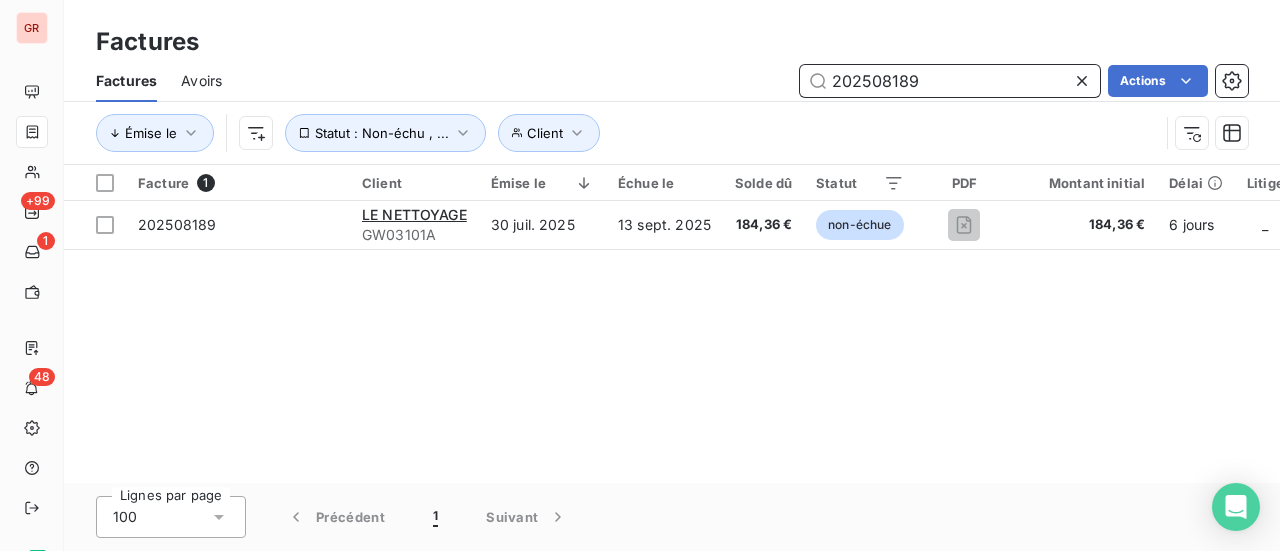 drag, startPoint x: 948, startPoint y: 81, endPoint x: 758, endPoint y: 117, distance: 193.38045 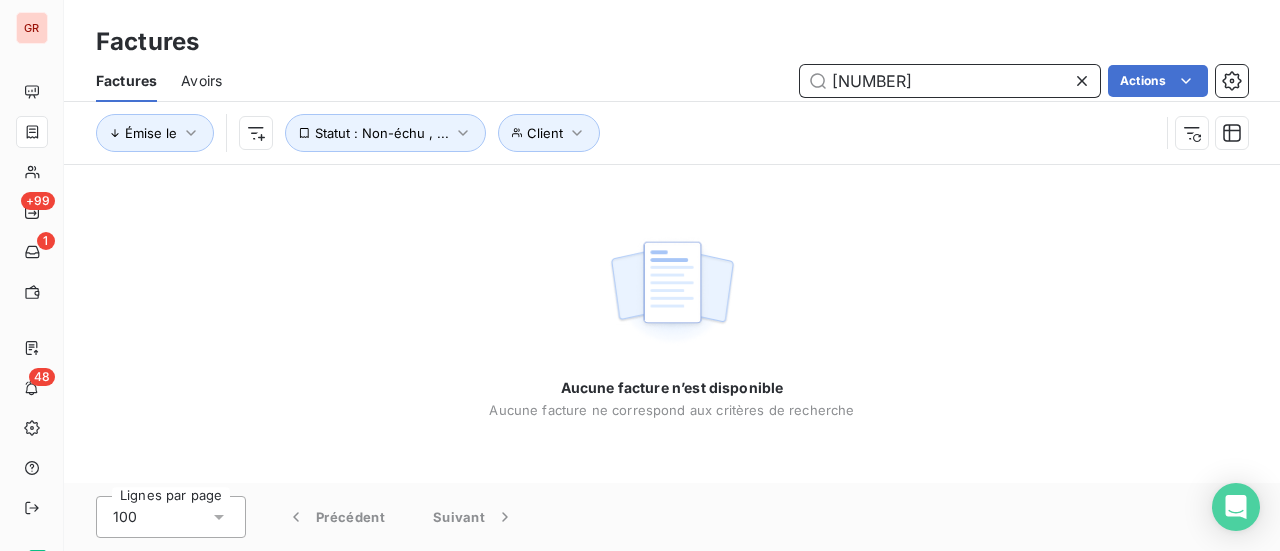drag, startPoint x: 908, startPoint y: 71, endPoint x: 692, endPoint y: 111, distance: 219.67249 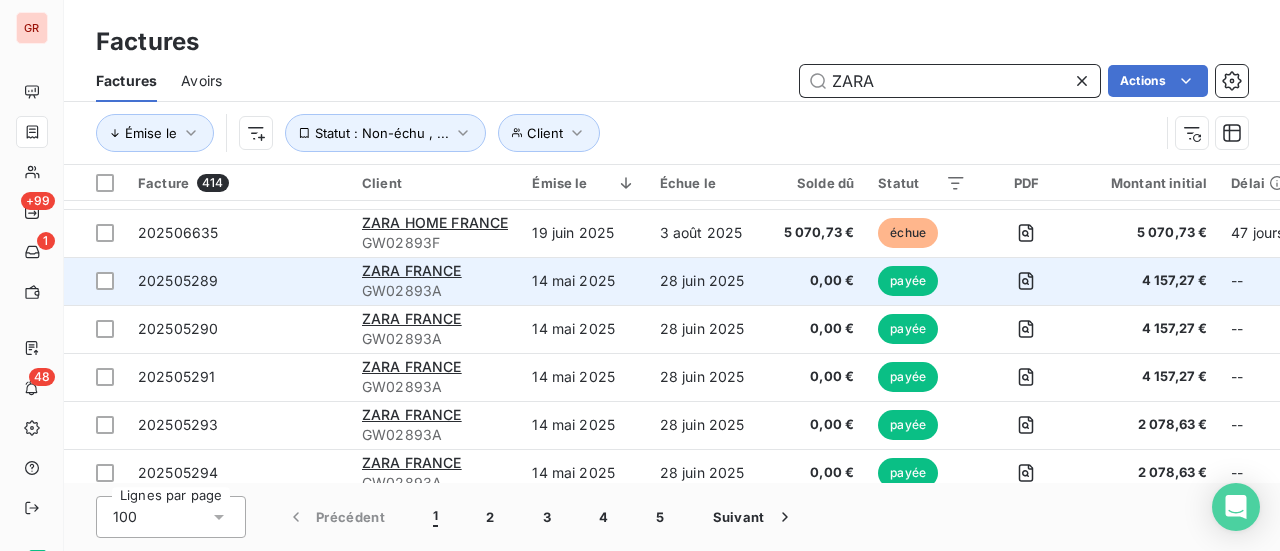 scroll, scrollTop: 900, scrollLeft: 0, axis: vertical 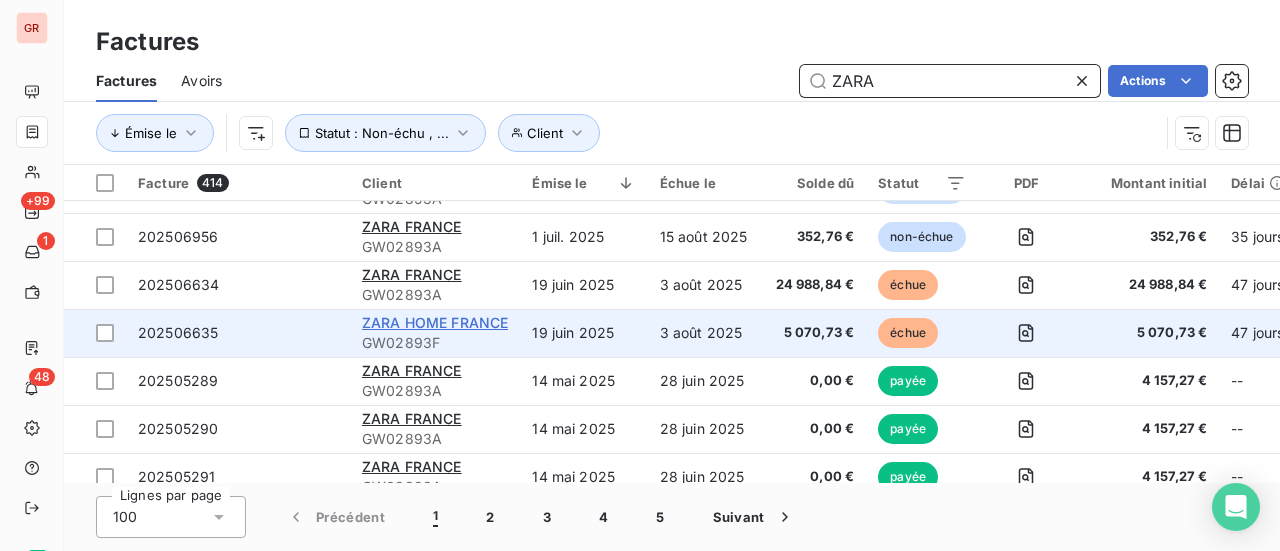 type on "ZARA" 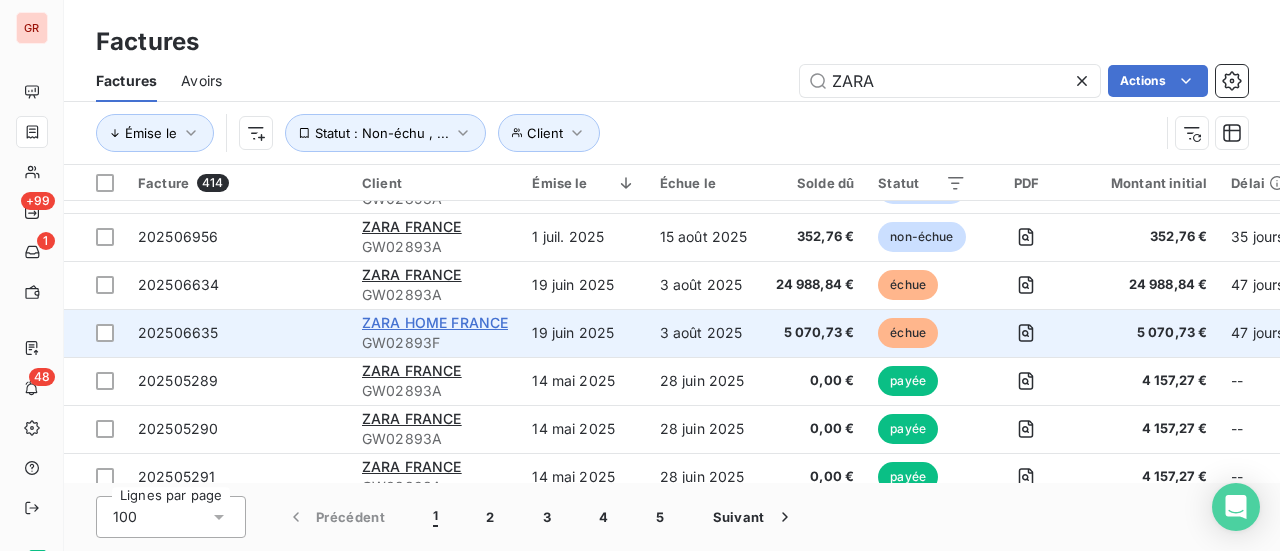 click on "ZARA HOME FRANCE" at bounding box center (435, 322) 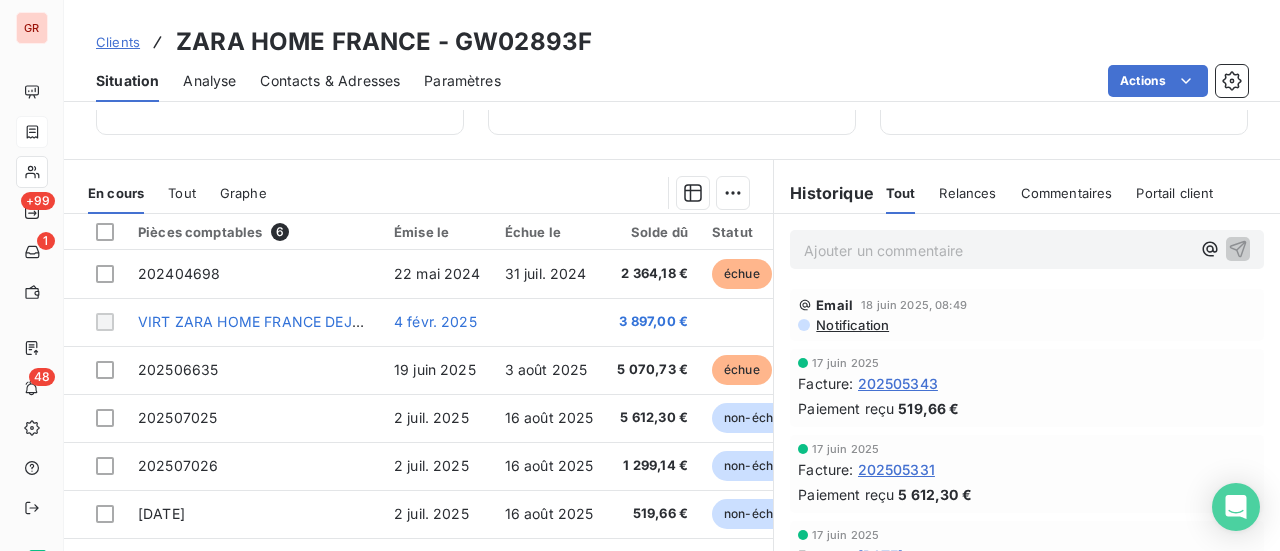 scroll, scrollTop: 419, scrollLeft: 0, axis: vertical 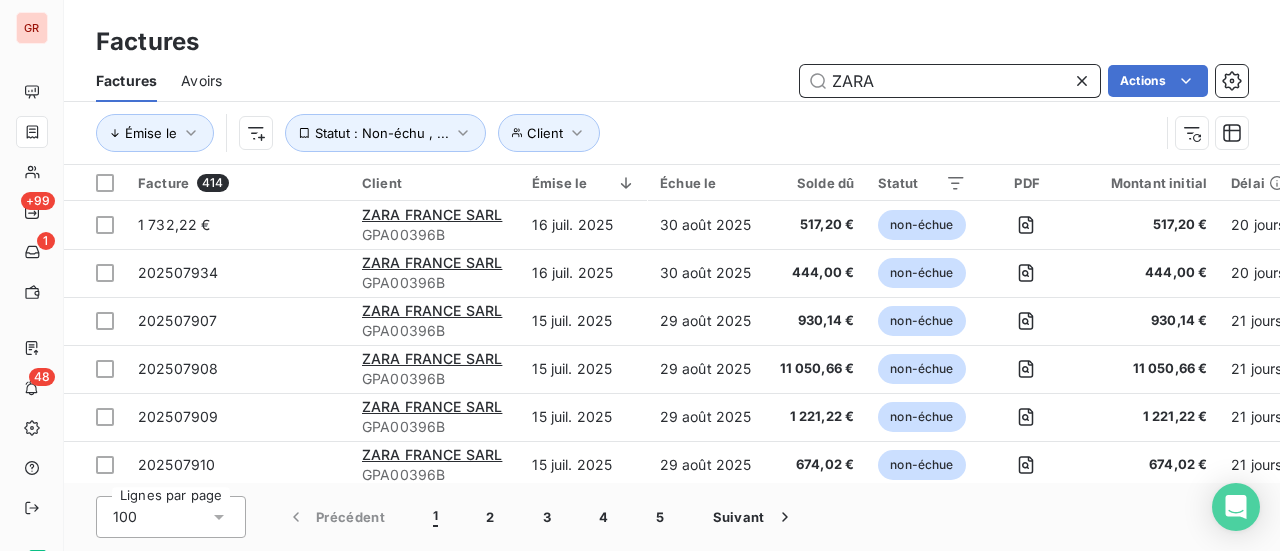 drag, startPoint x: 787, startPoint y: 81, endPoint x: 674, endPoint y: 89, distance: 113.28283 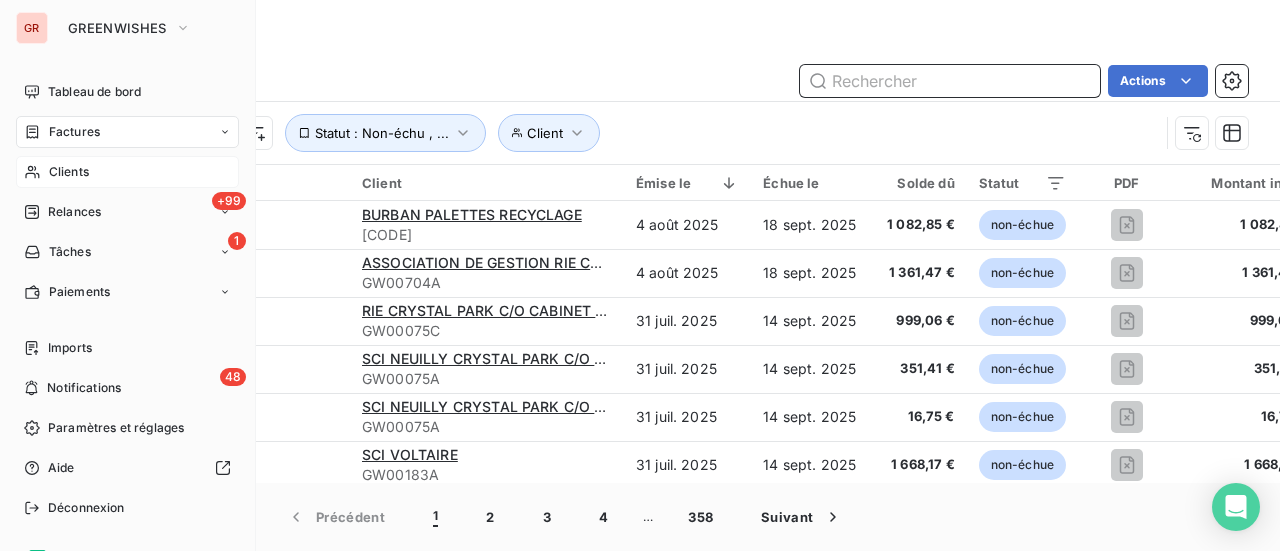 type 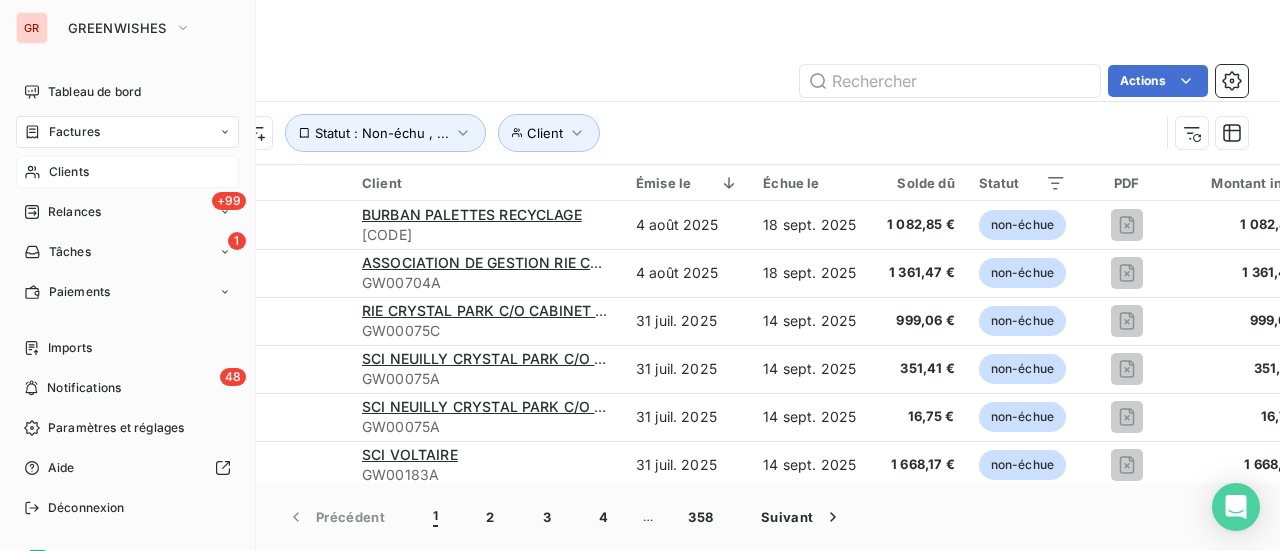 click on "Clients" at bounding box center (69, 172) 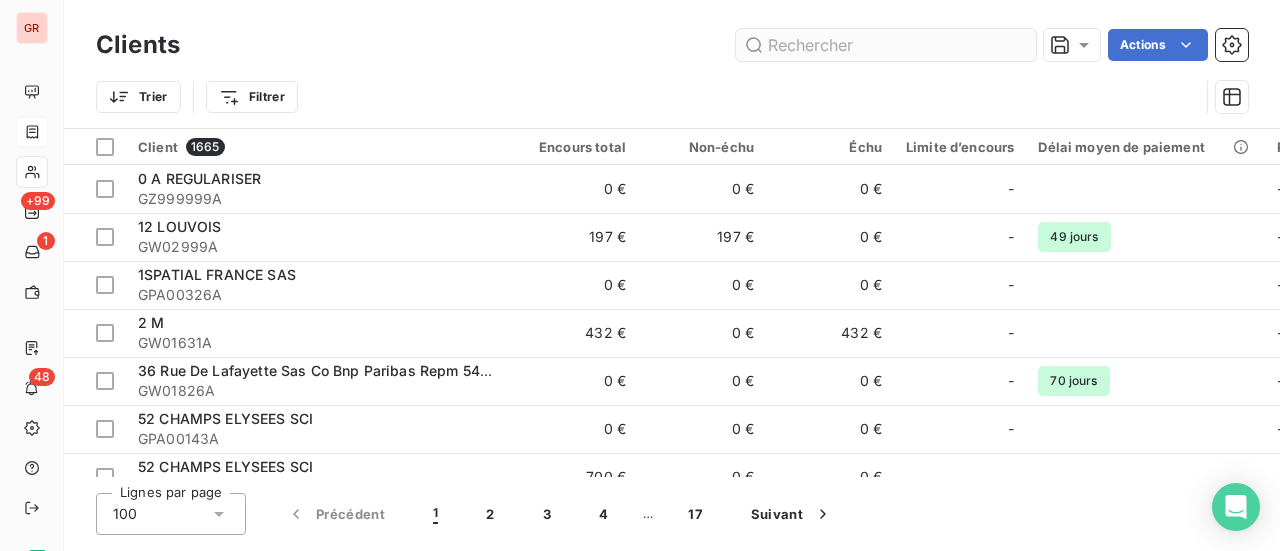 click at bounding box center [886, 45] 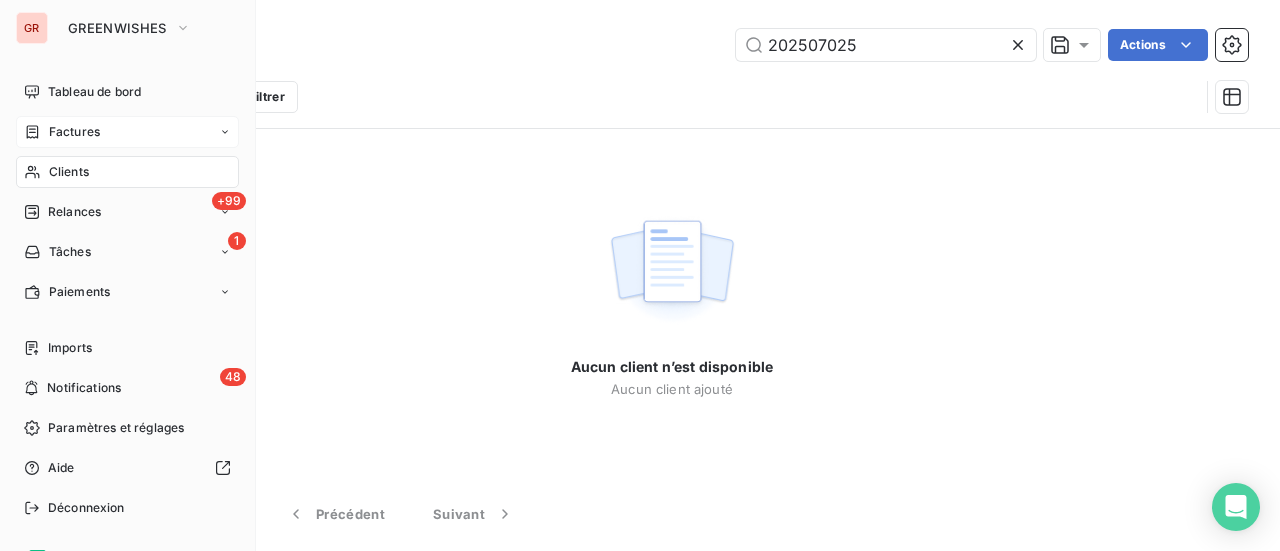 type on "202507025" 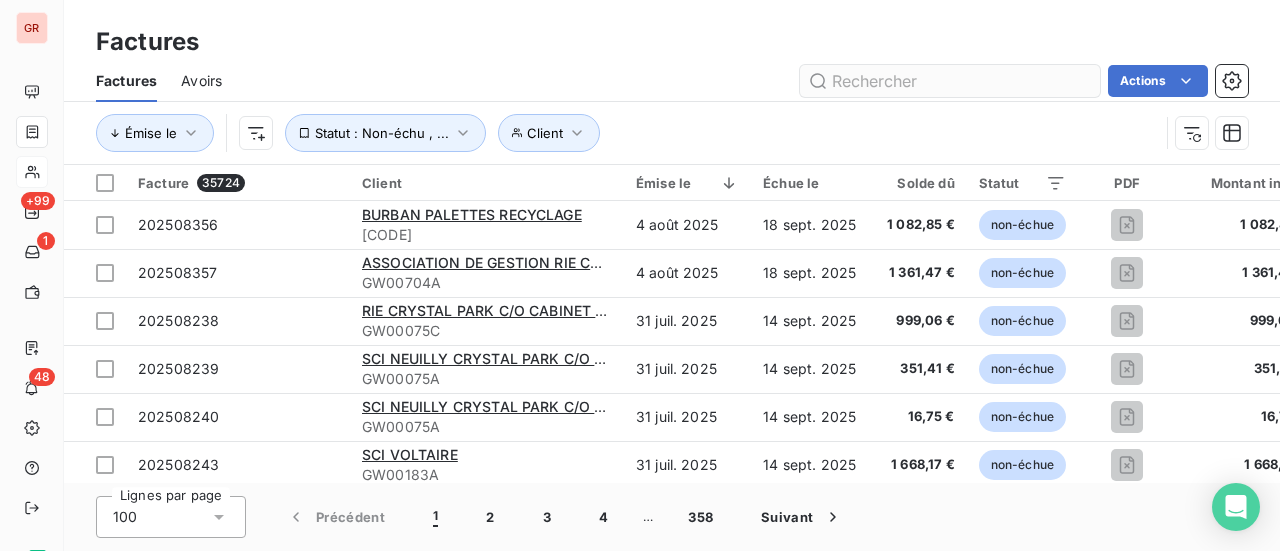 click at bounding box center (950, 81) 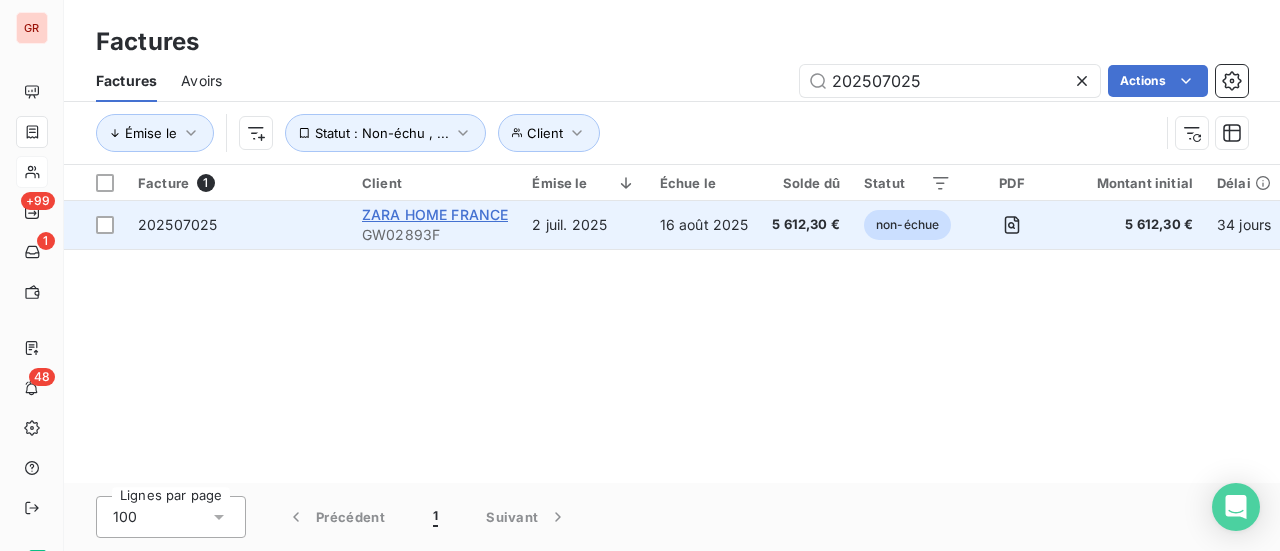 type on "202507025" 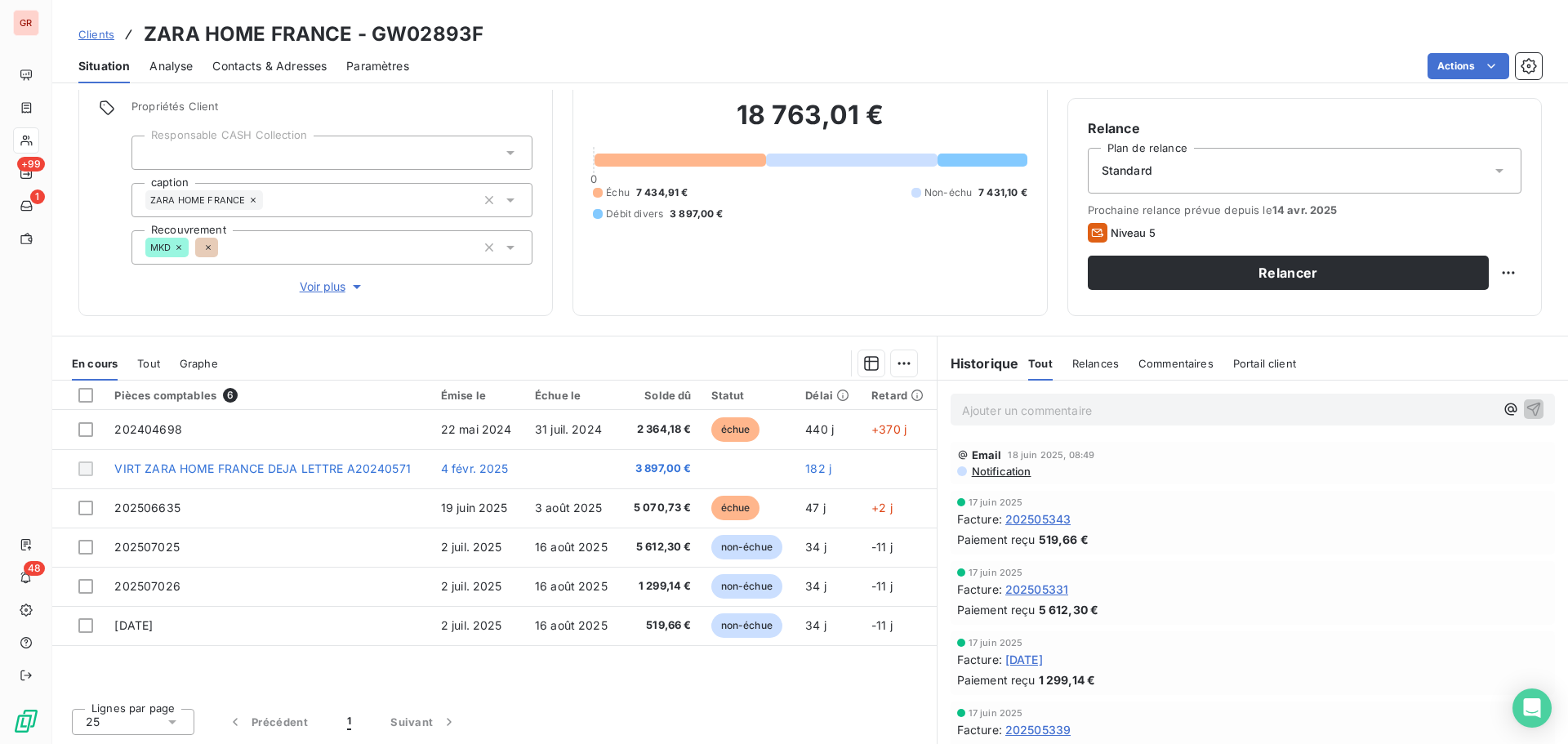 scroll, scrollTop: 116, scrollLeft: 0, axis: vertical 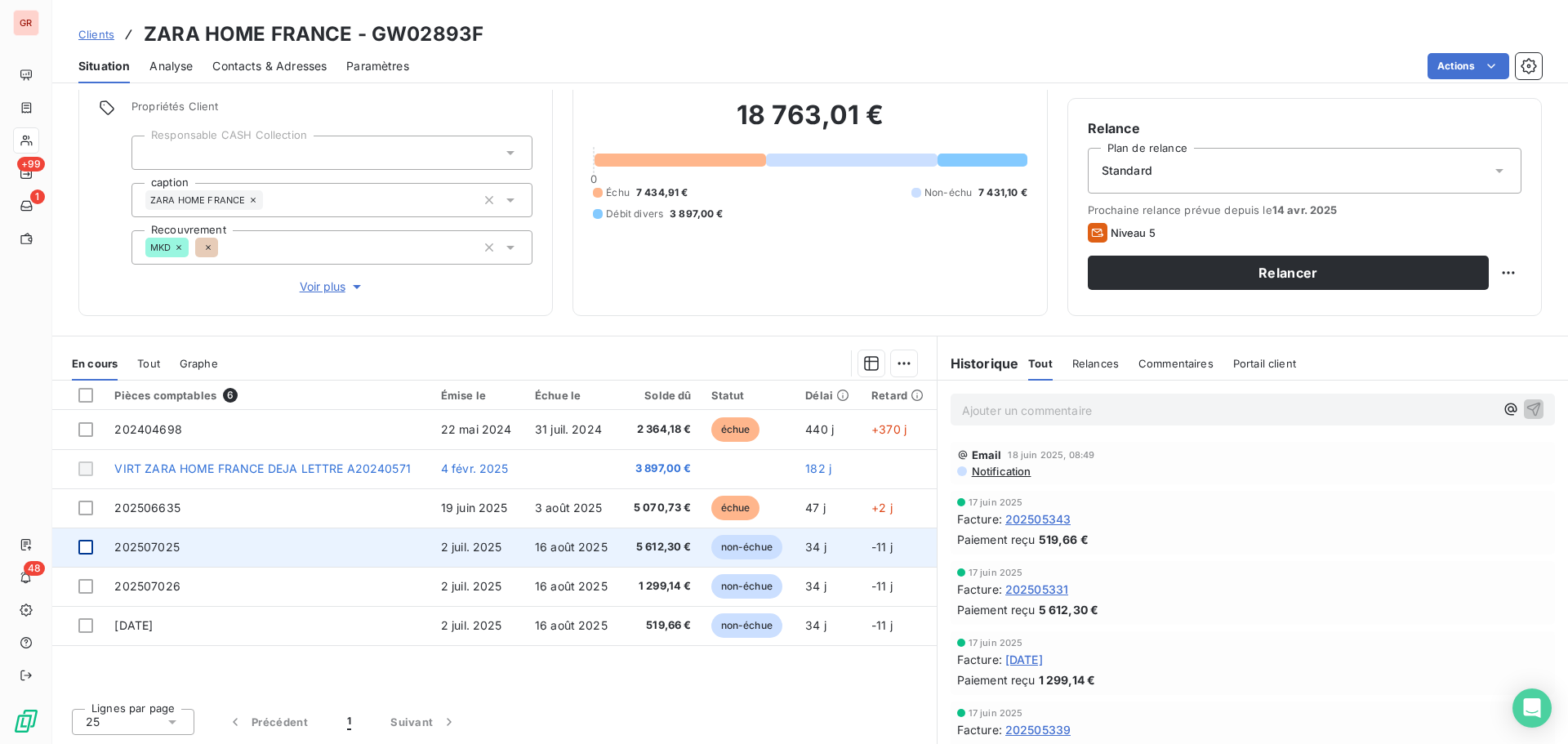 click at bounding box center (86, 547) 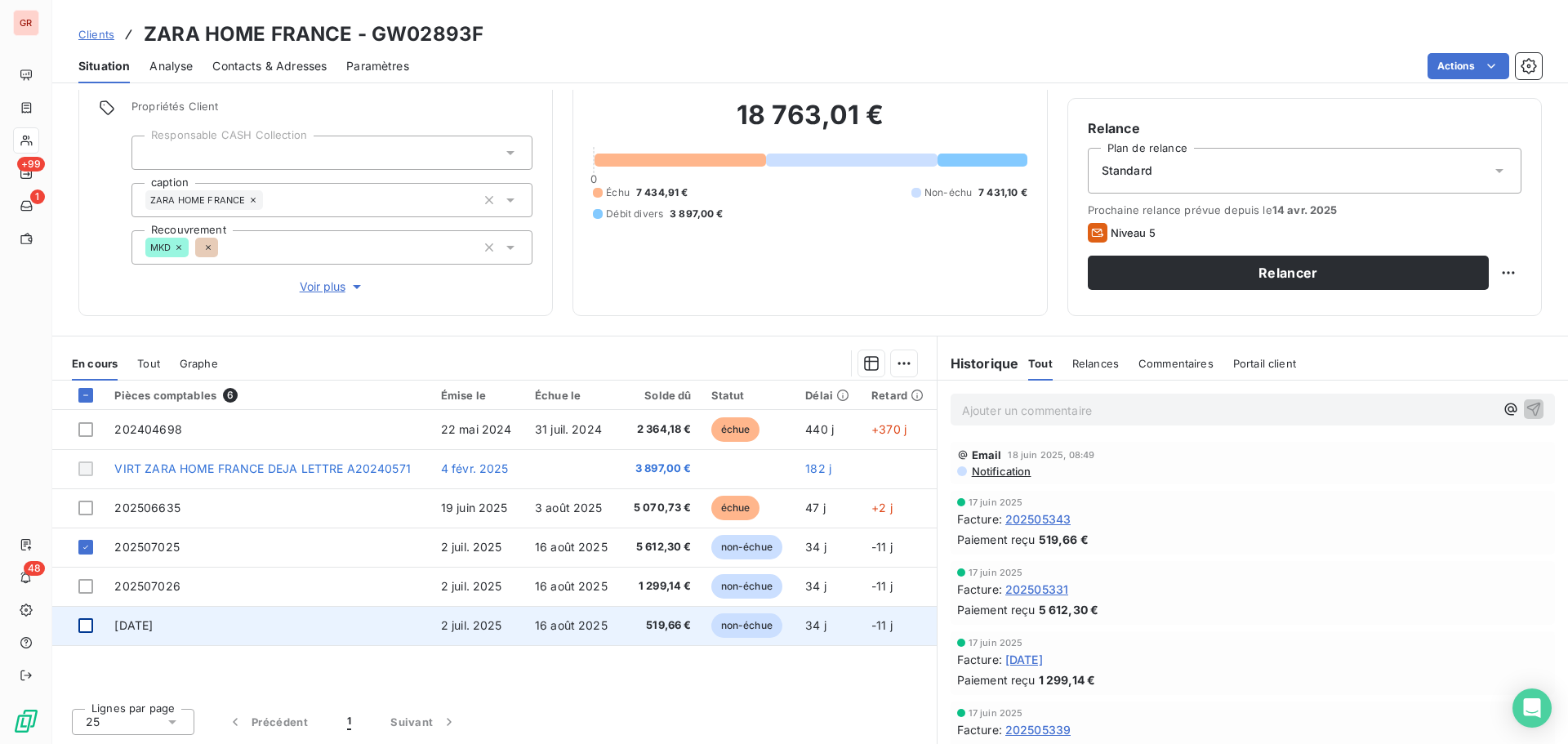click at bounding box center (86, 626) 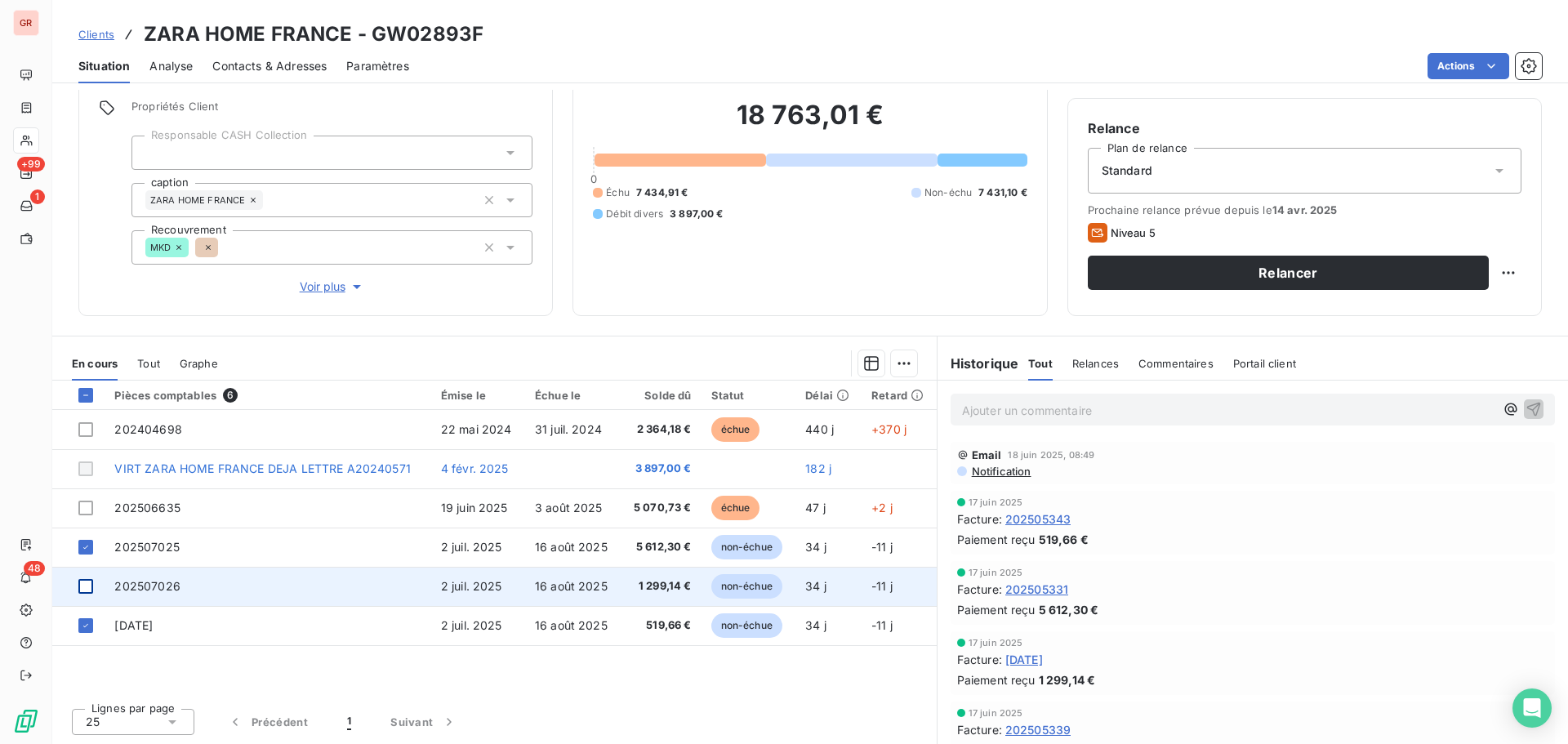 click at bounding box center (86, 586) 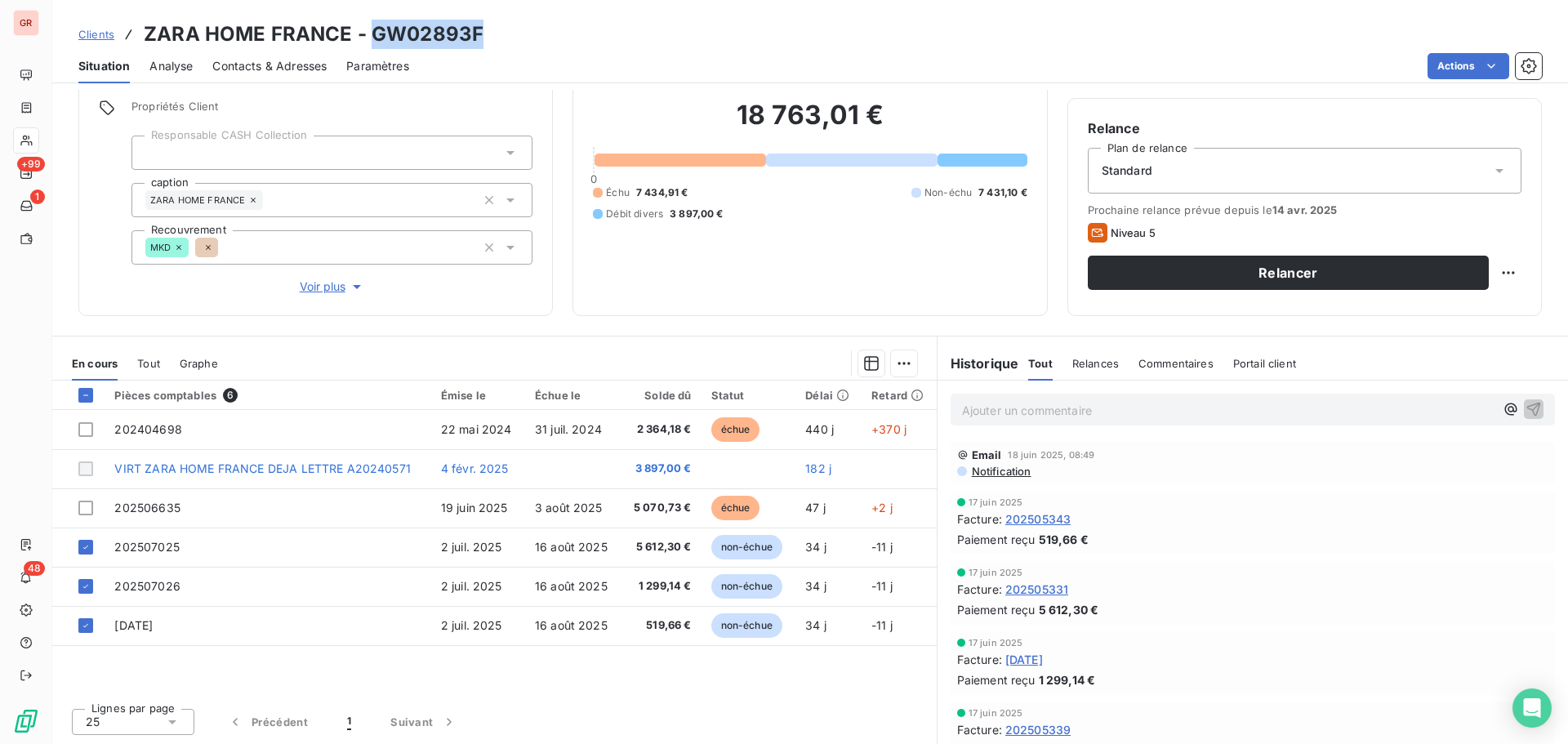 drag, startPoint x: 478, startPoint y: 34, endPoint x: 373, endPoint y: 46, distance: 105.68349 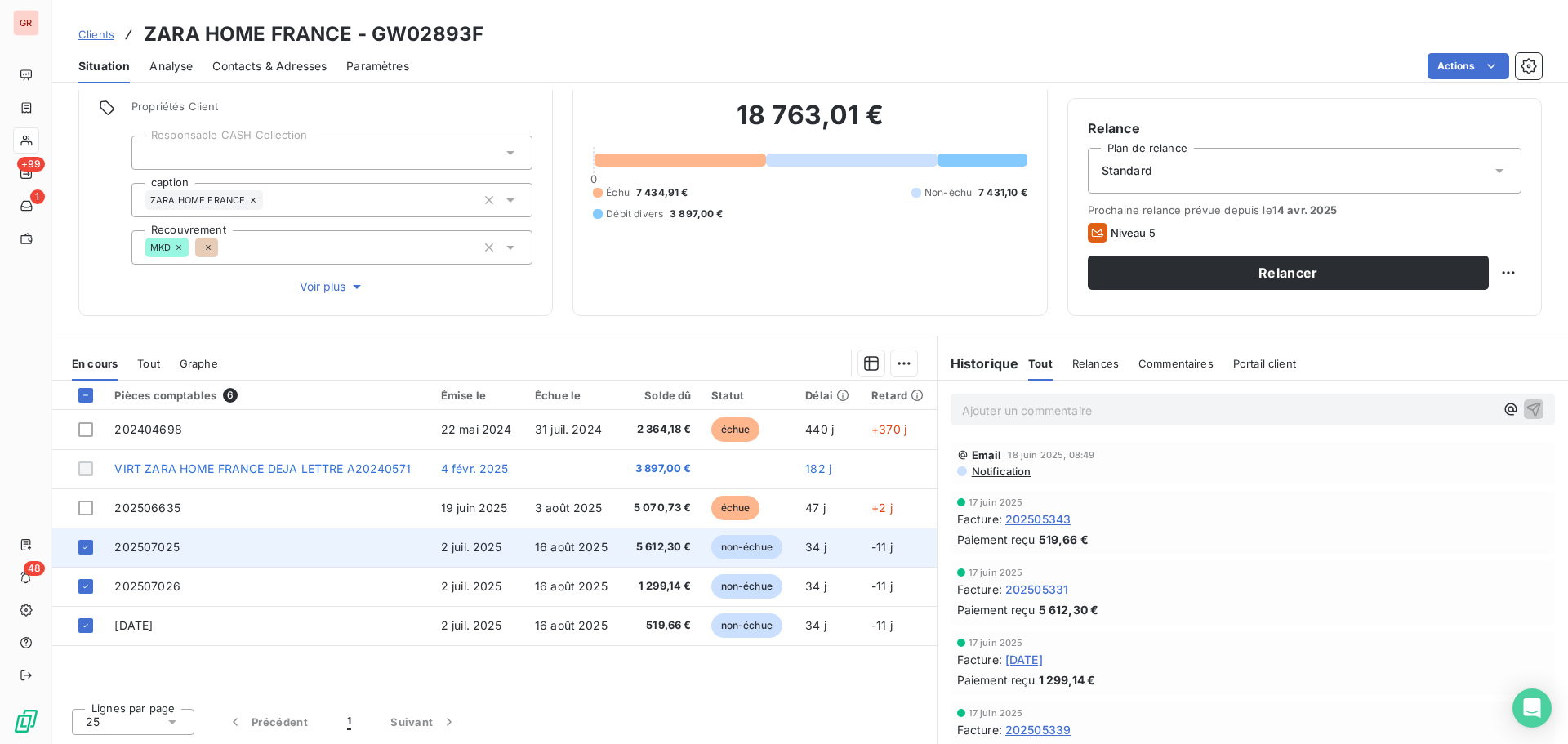 click on "202507025" at bounding box center [146, 546] 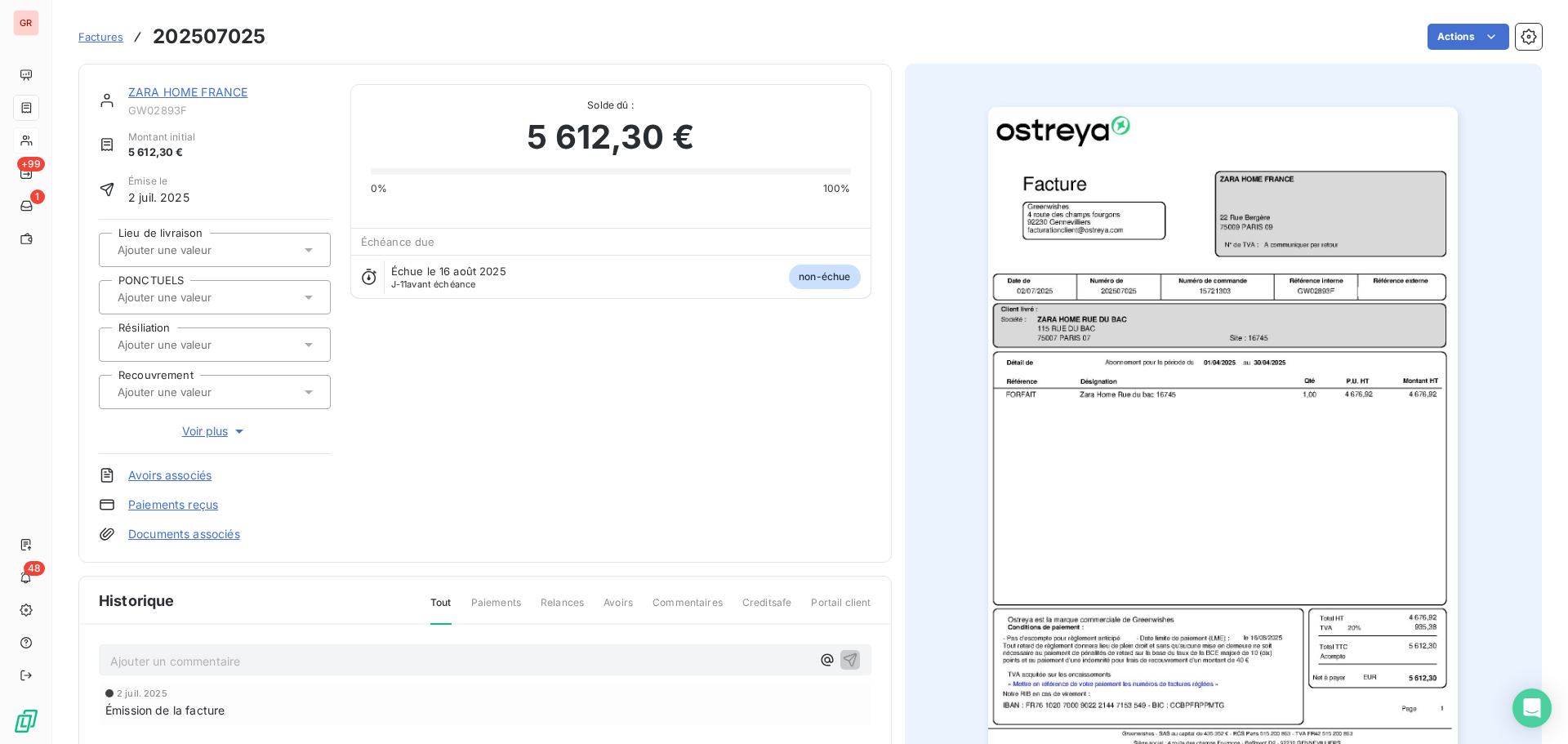 click on "ZARA HOME FRANCE" at bounding box center [188, 91] 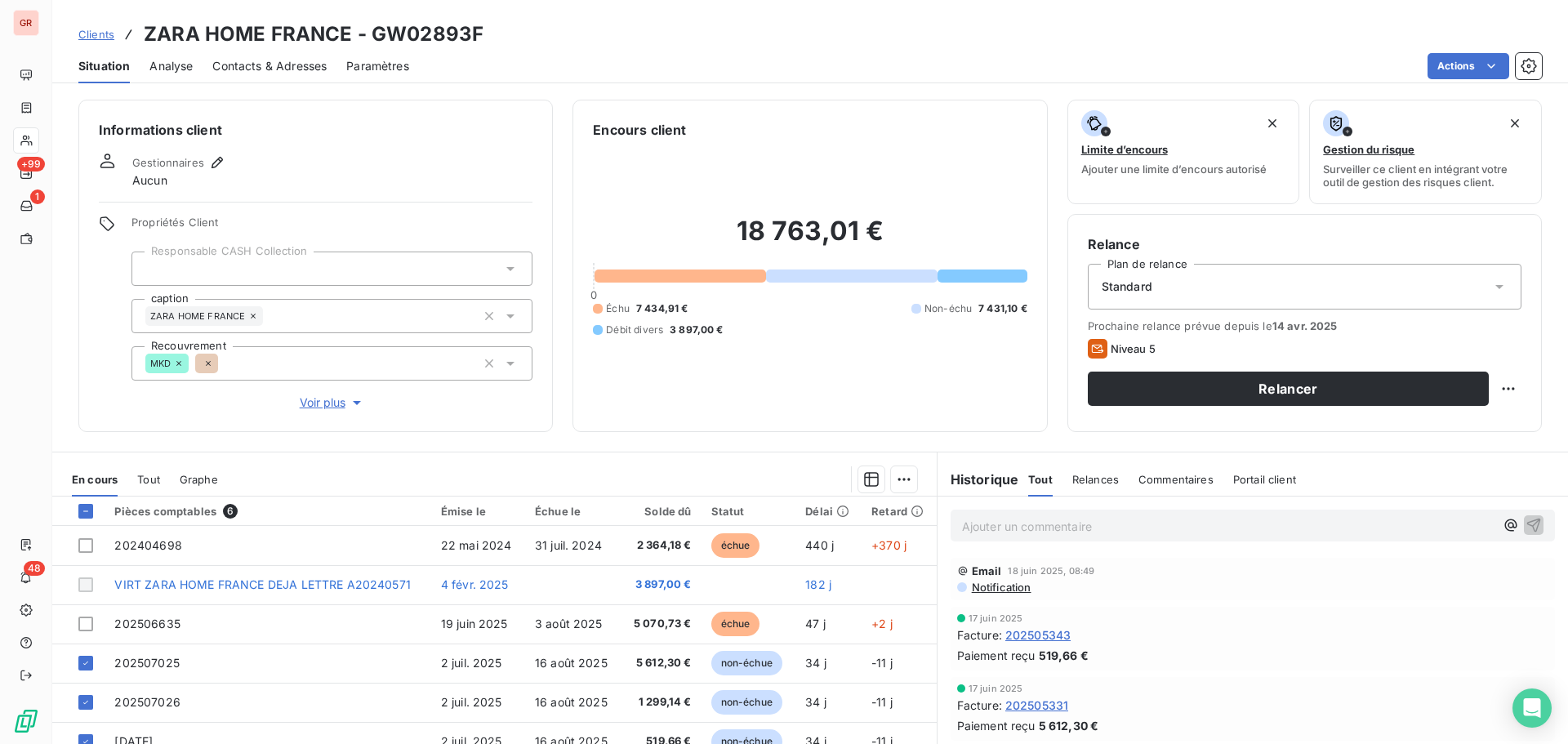 click on "ZARA HOME FRANCE - GW02893F" at bounding box center [314, 34] 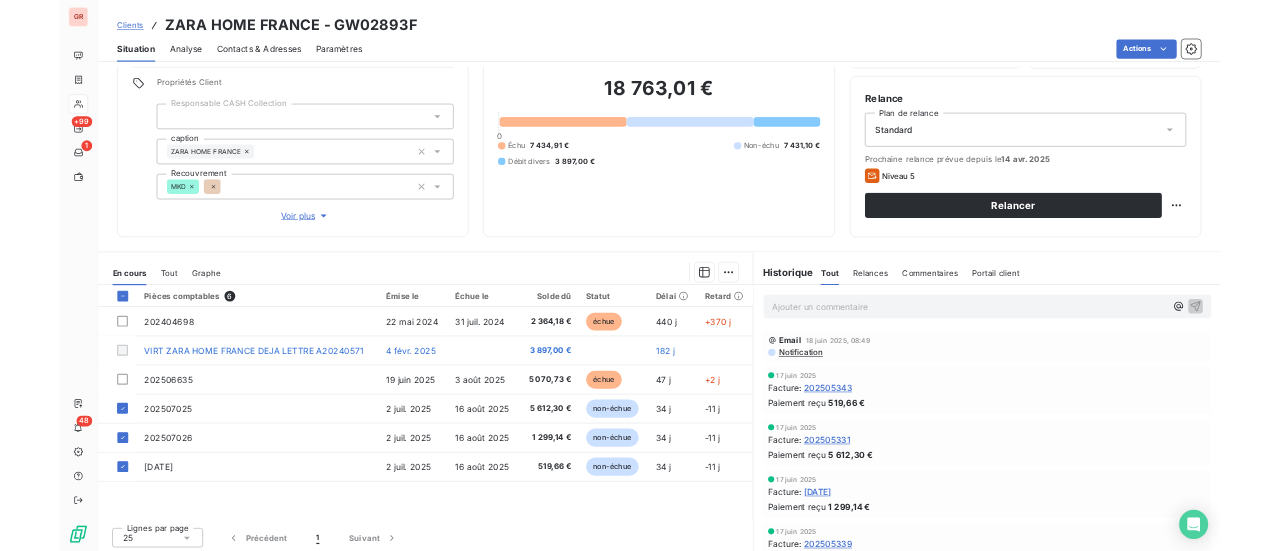 scroll, scrollTop: 142, scrollLeft: 0, axis: vertical 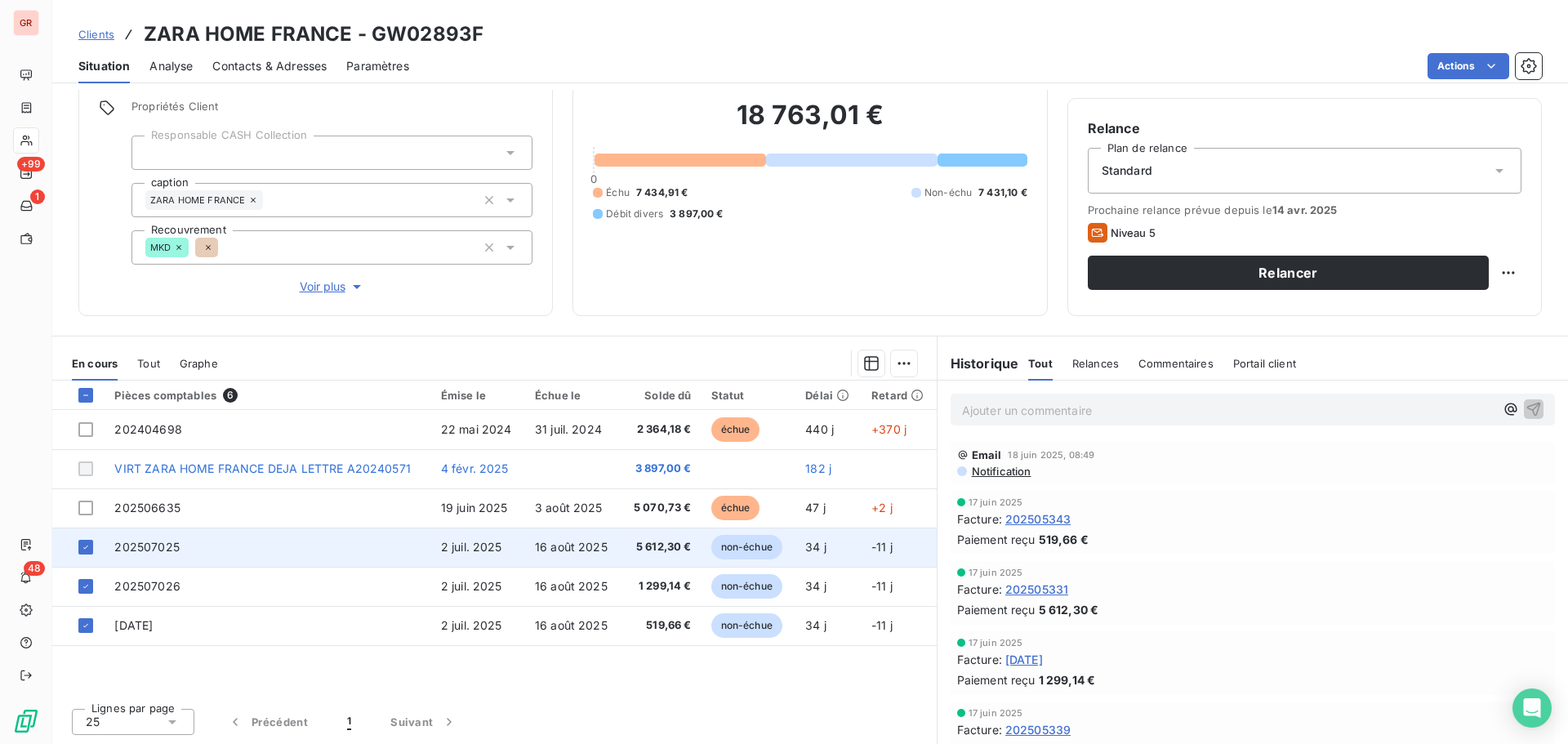 click on "202507025" at bounding box center [146, 546] 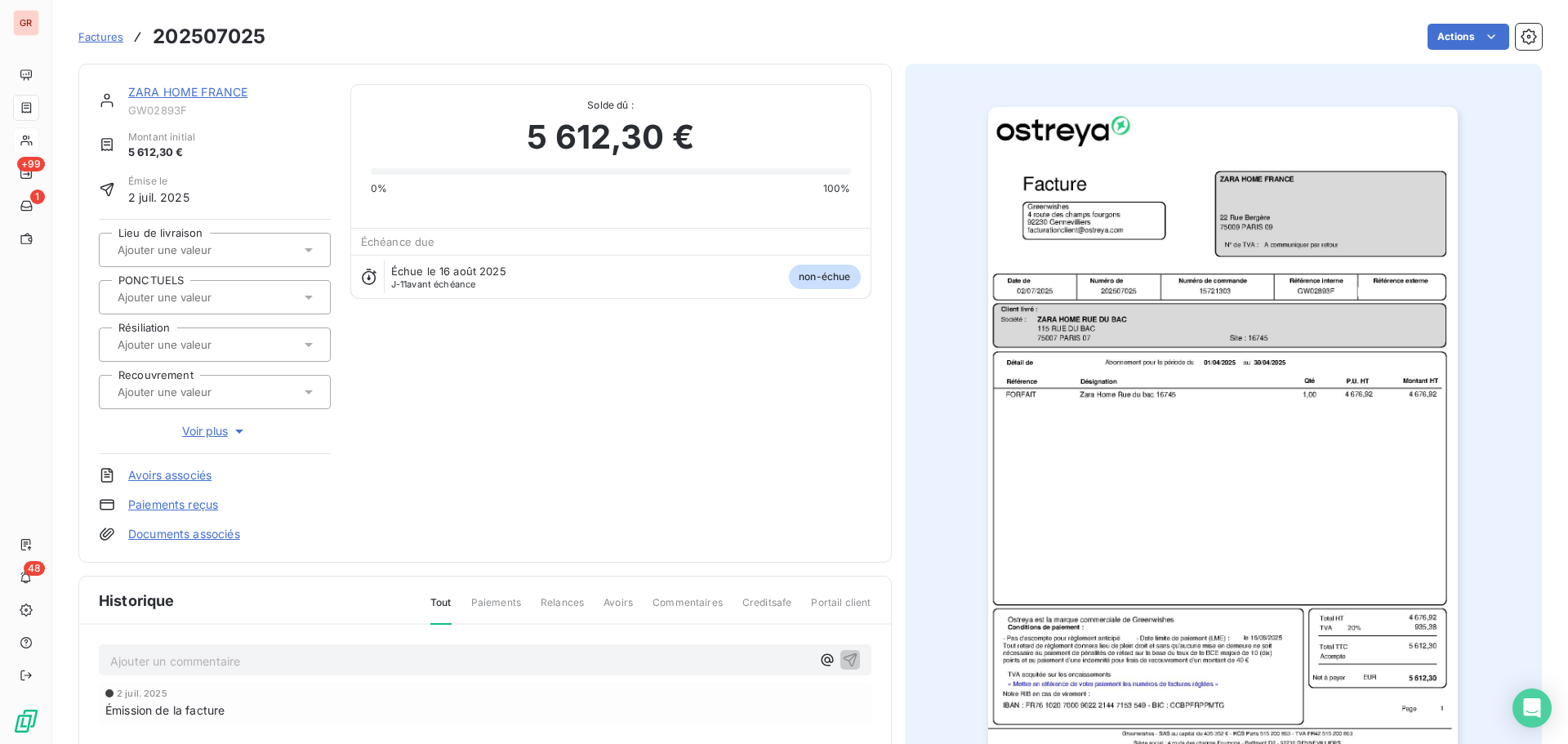 click on "ZARA HOME FRANCE" at bounding box center [188, 91] 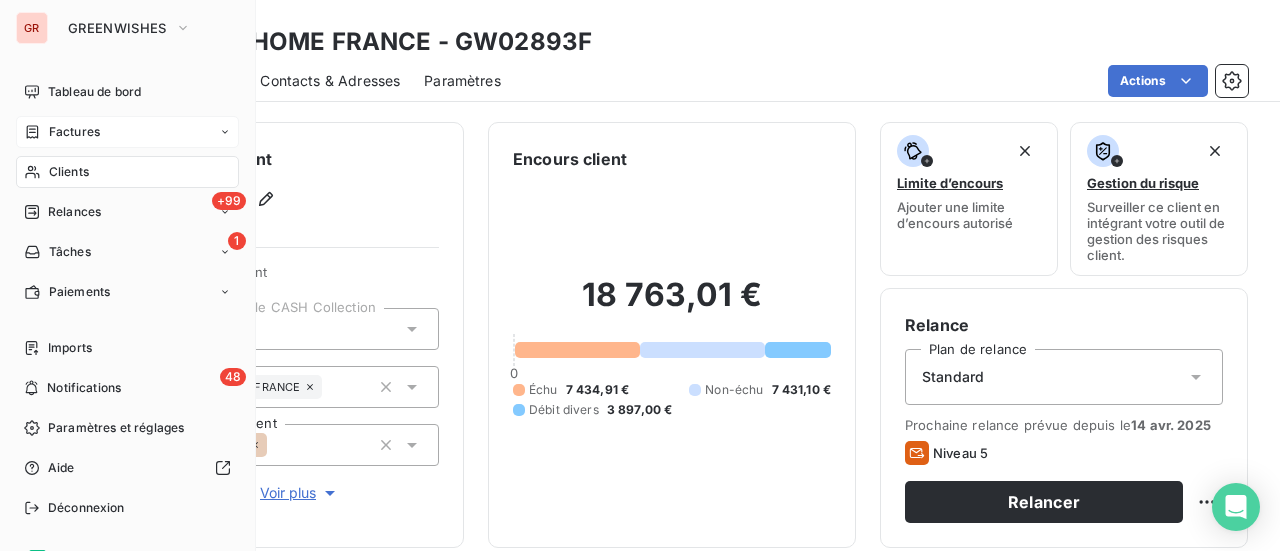 click on "Factures" at bounding box center [74, 132] 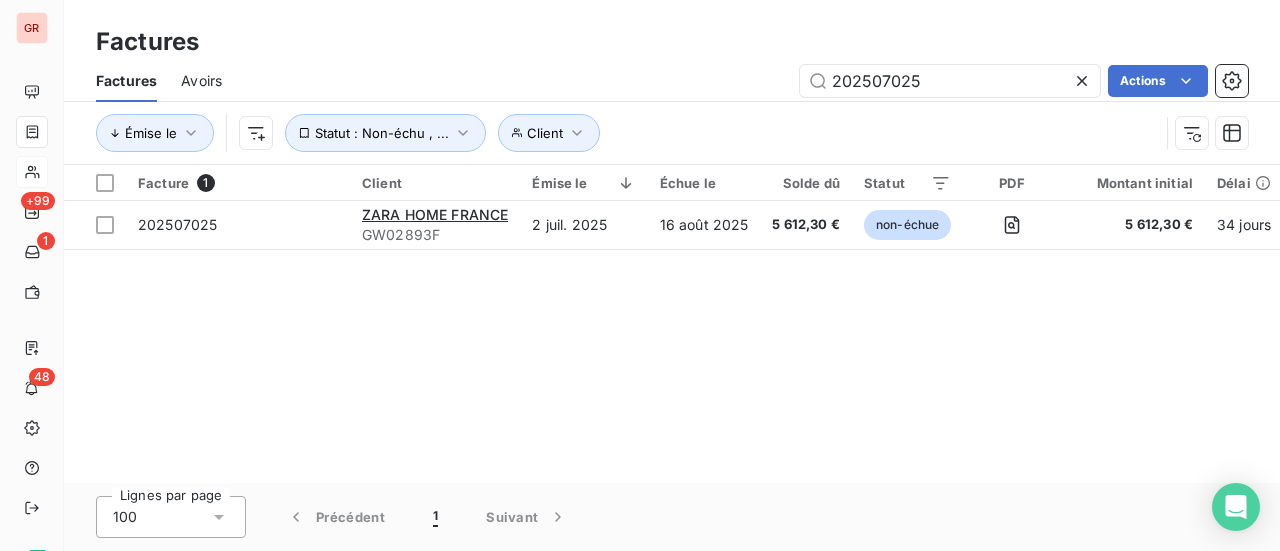 drag, startPoint x: 956, startPoint y: 75, endPoint x: 755, endPoint y: 95, distance: 201.99257 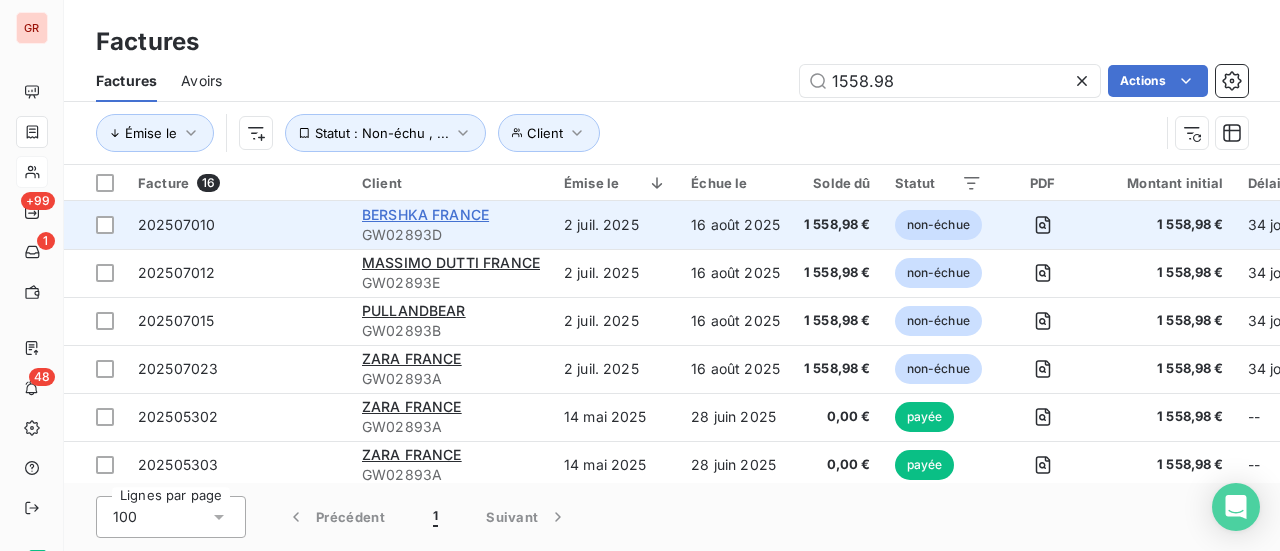 type on "1558.98" 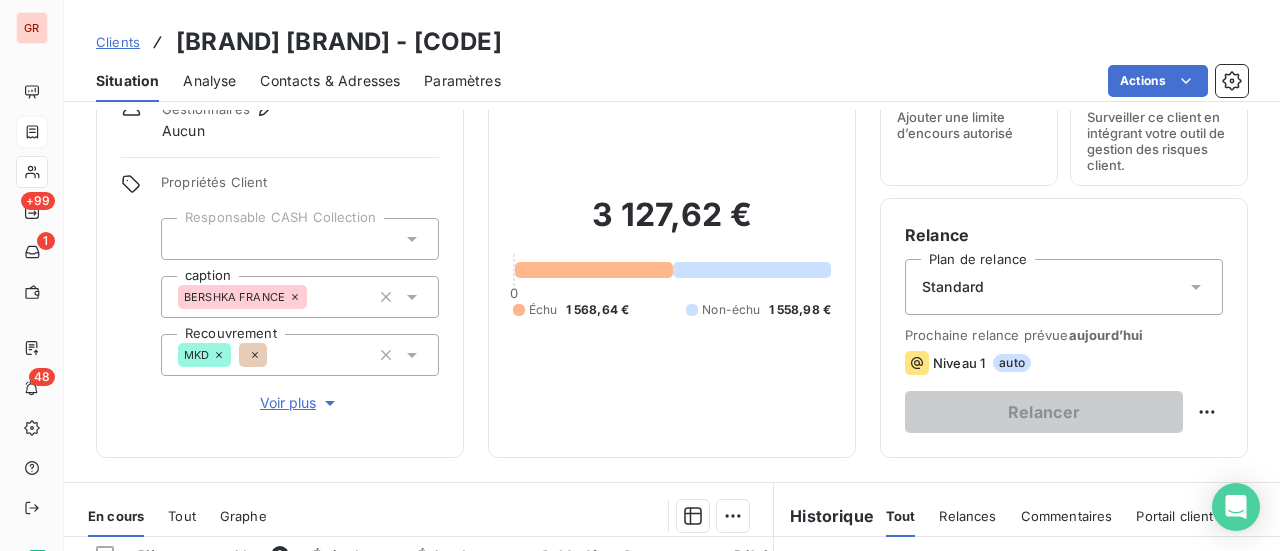 scroll, scrollTop: 300, scrollLeft: 0, axis: vertical 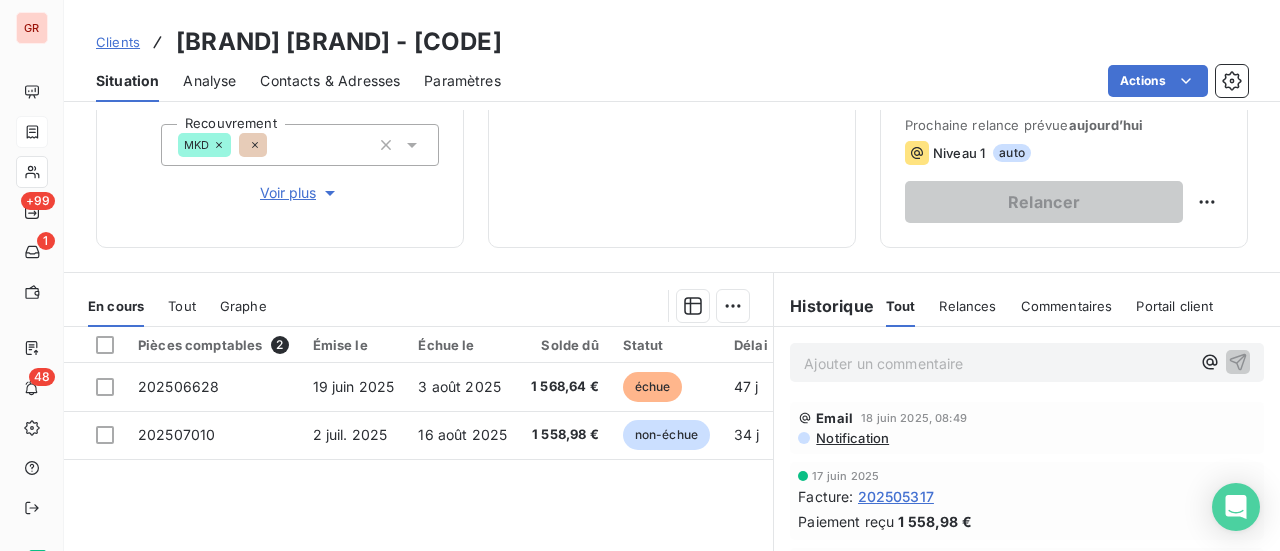 drag, startPoint x: 563, startPoint y: 44, endPoint x: 426, endPoint y: 49, distance: 137.09122 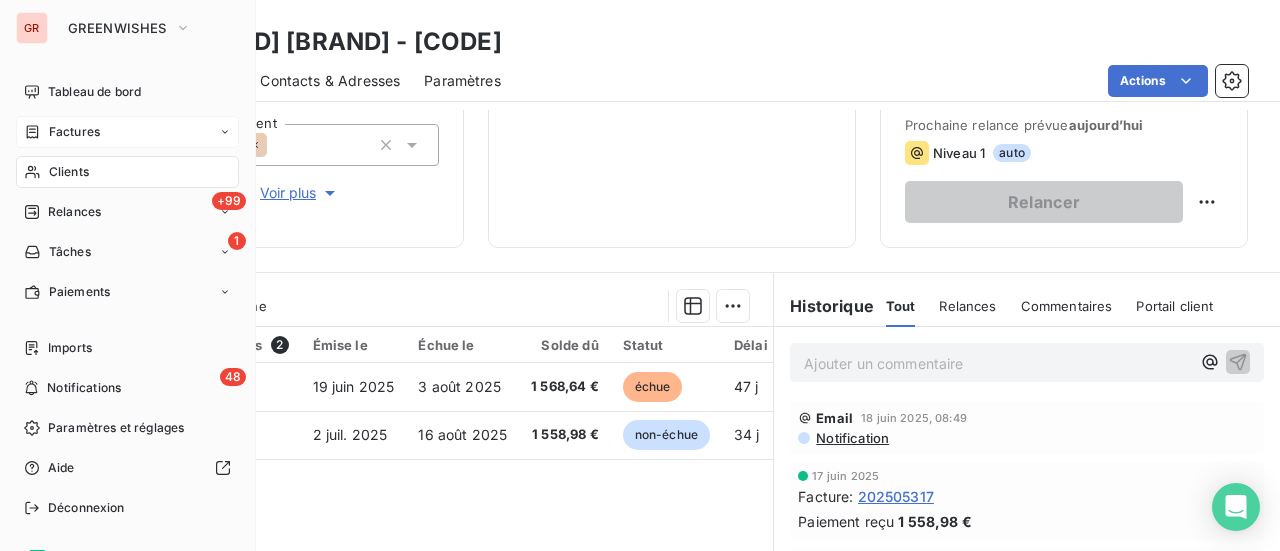 click on "Factures" at bounding box center (74, 132) 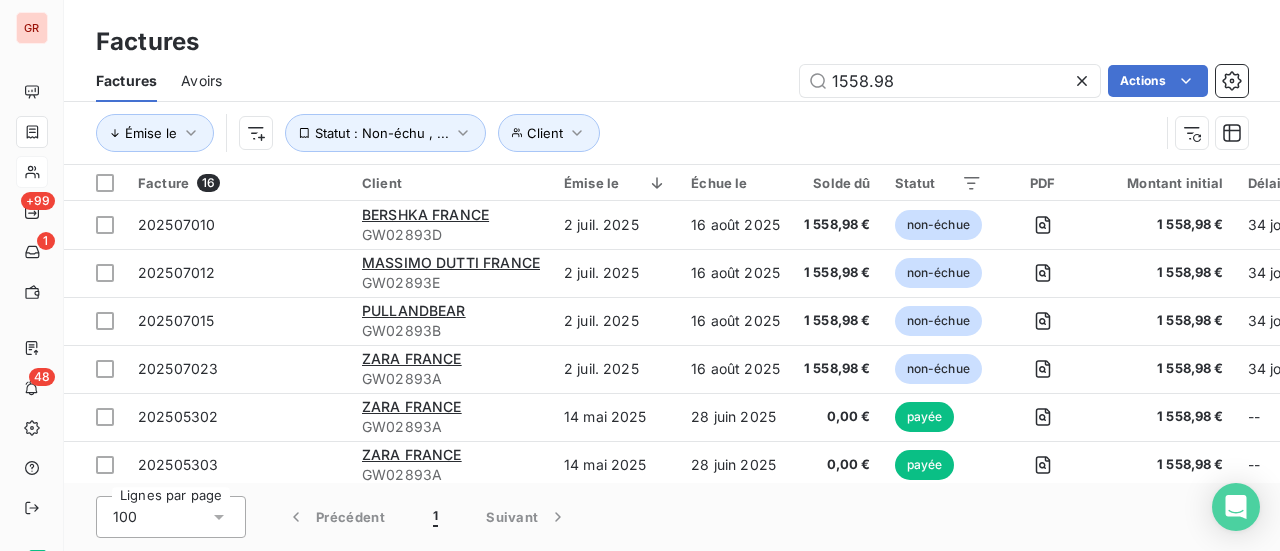 drag, startPoint x: 900, startPoint y: 82, endPoint x: 597, endPoint y: 111, distance: 304.3846 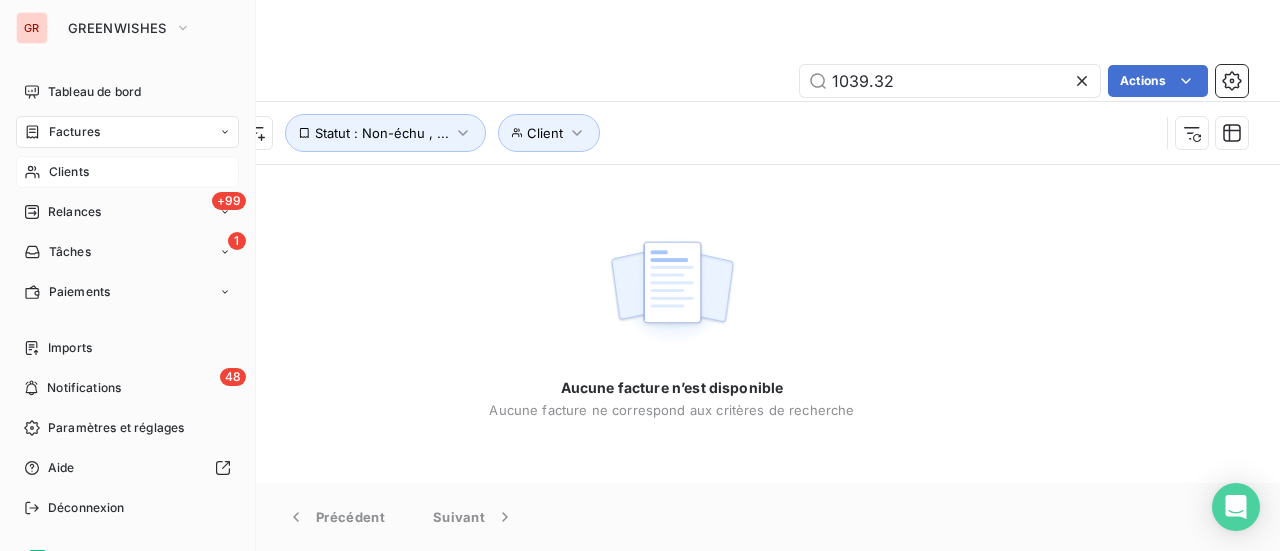 type on "1039.32" 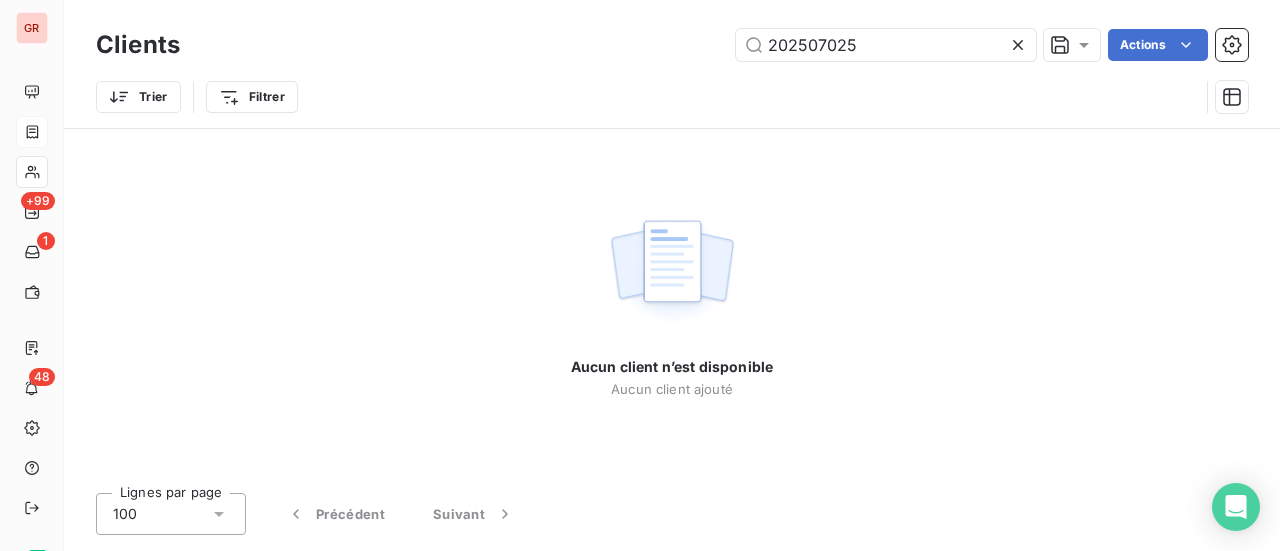 drag, startPoint x: 883, startPoint y: 42, endPoint x: 399, endPoint y: 105, distance: 488.08298 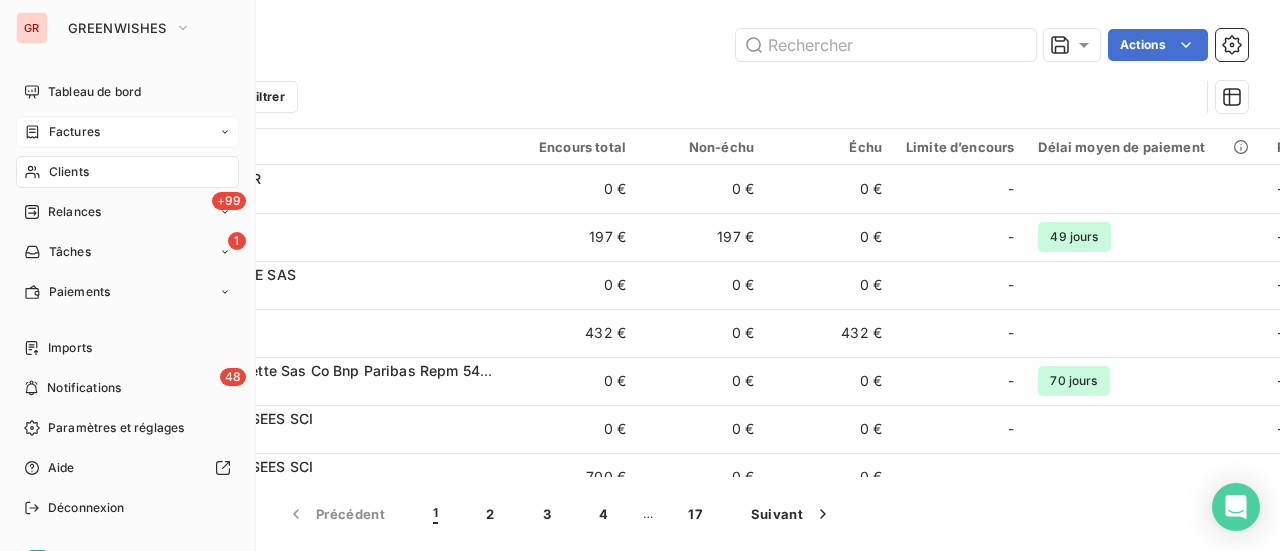 type 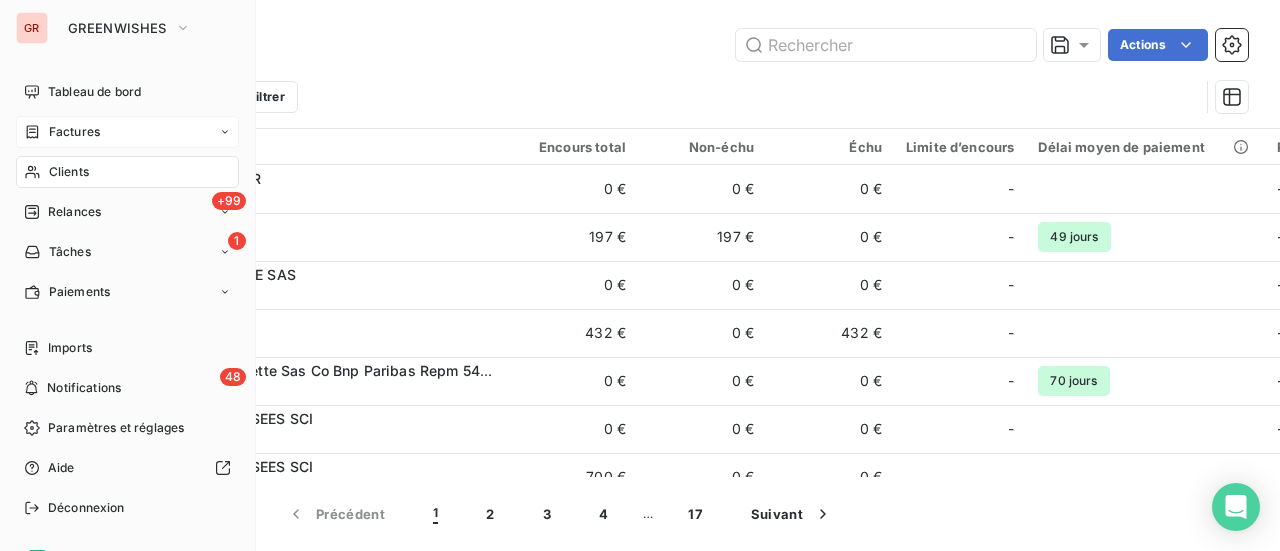 click on "Factures" at bounding box center (74, 132) 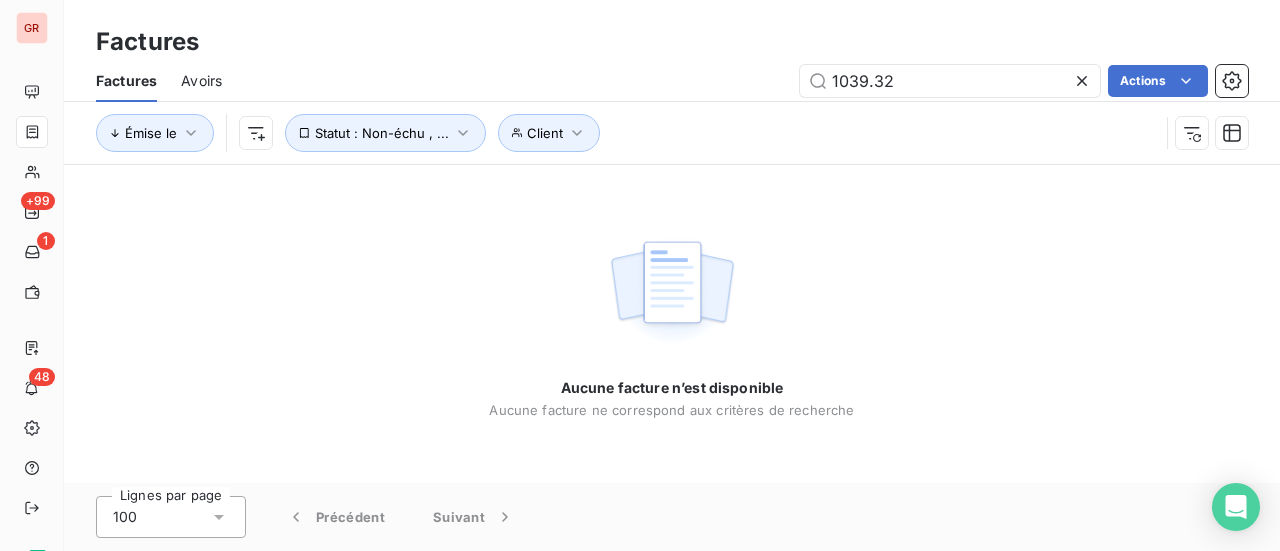 drag, startPoint x: 920, startPoint y: 83, endPoint x: 658, endPoint y: 112, distance: 263.60007 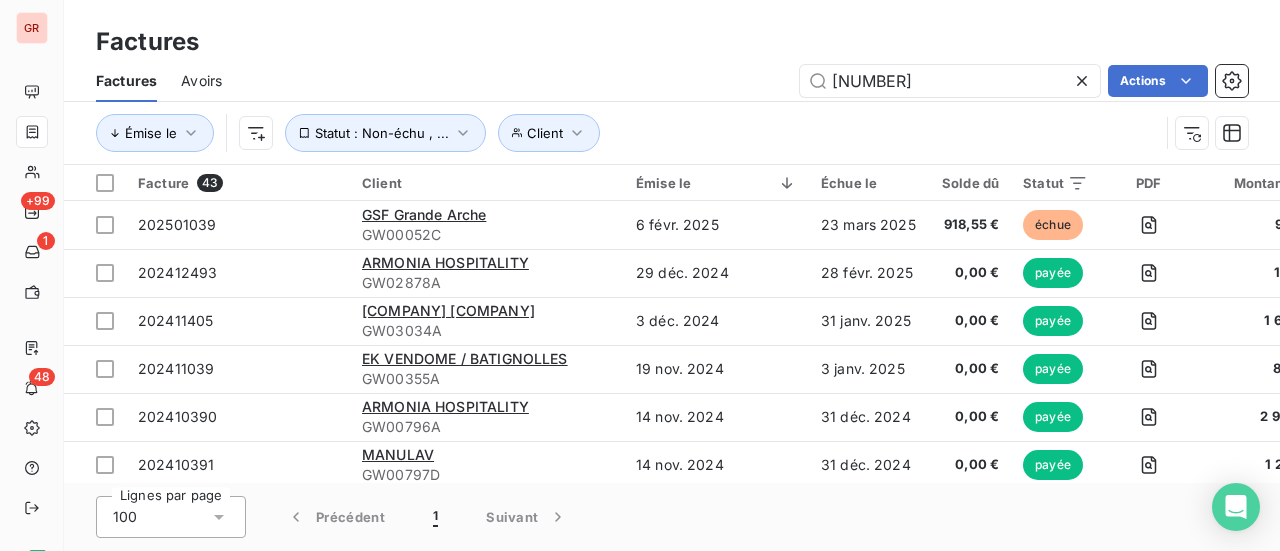 type on "1039.32" 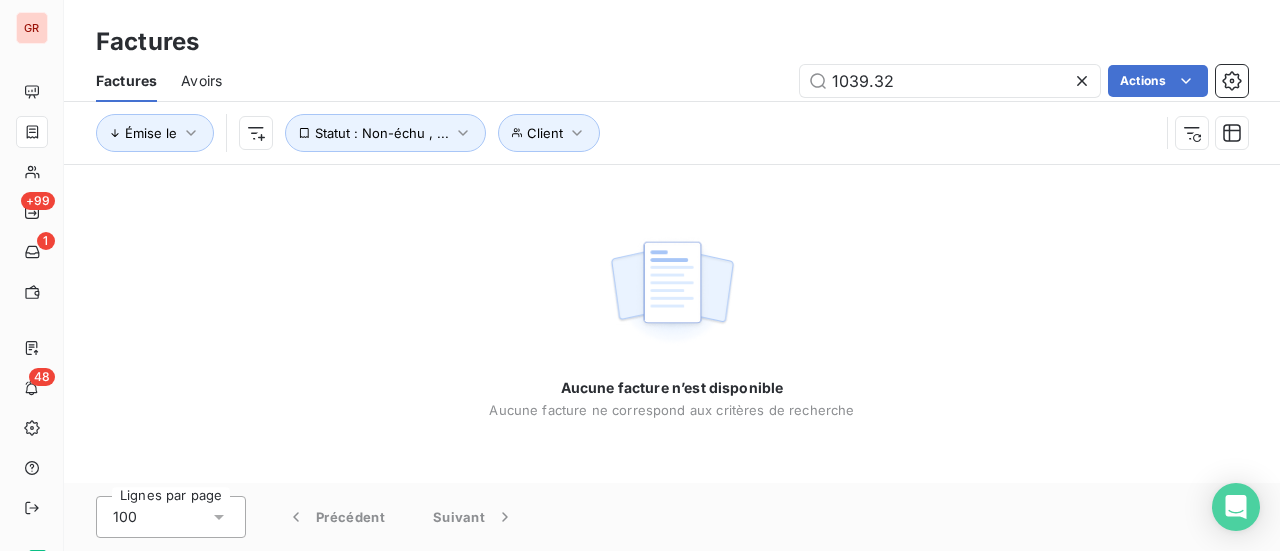 drag, startPoint x: 908, startPoint y: 81, endPoint x: 638, endPoint y: 113, distance: 271.88968 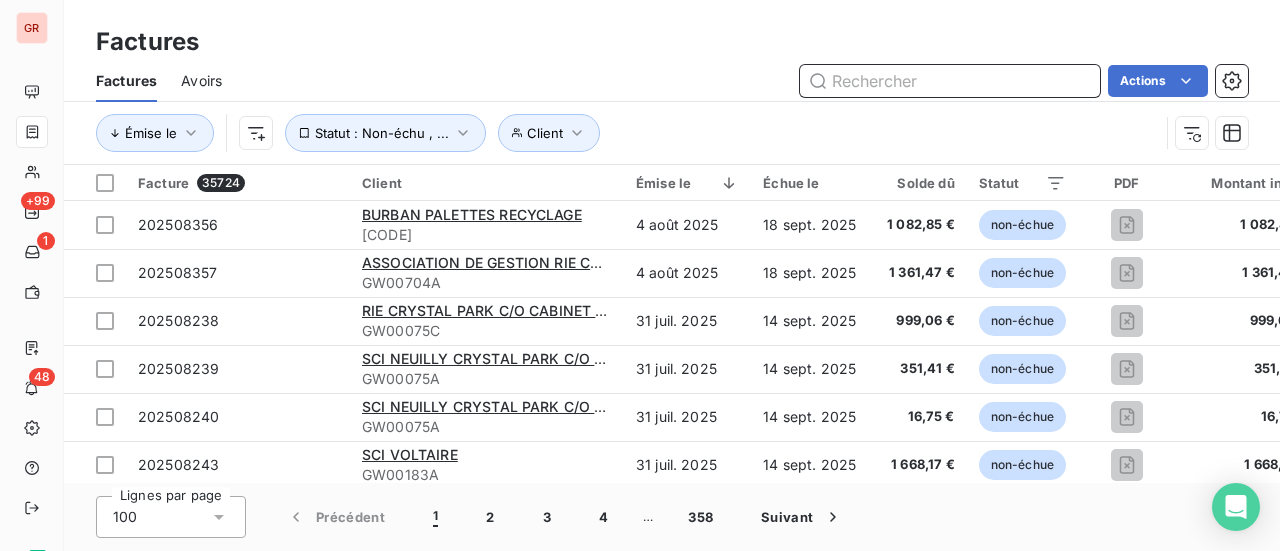 click at bounding box center [950, 81] 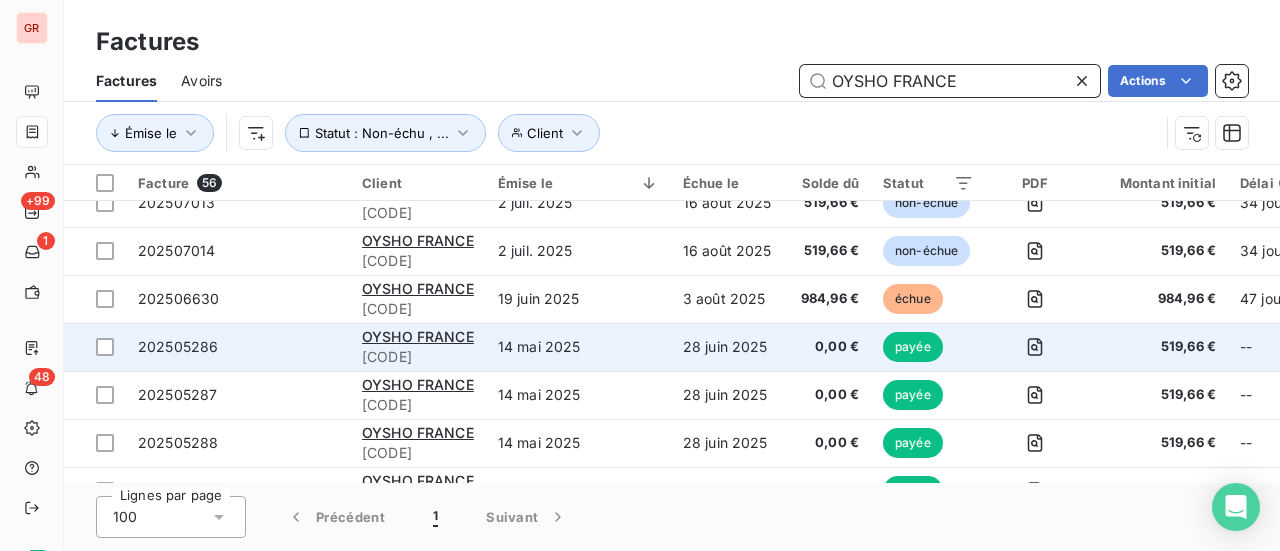 scroll, scrollTop: 0, scrollLeft: 0, axis: both 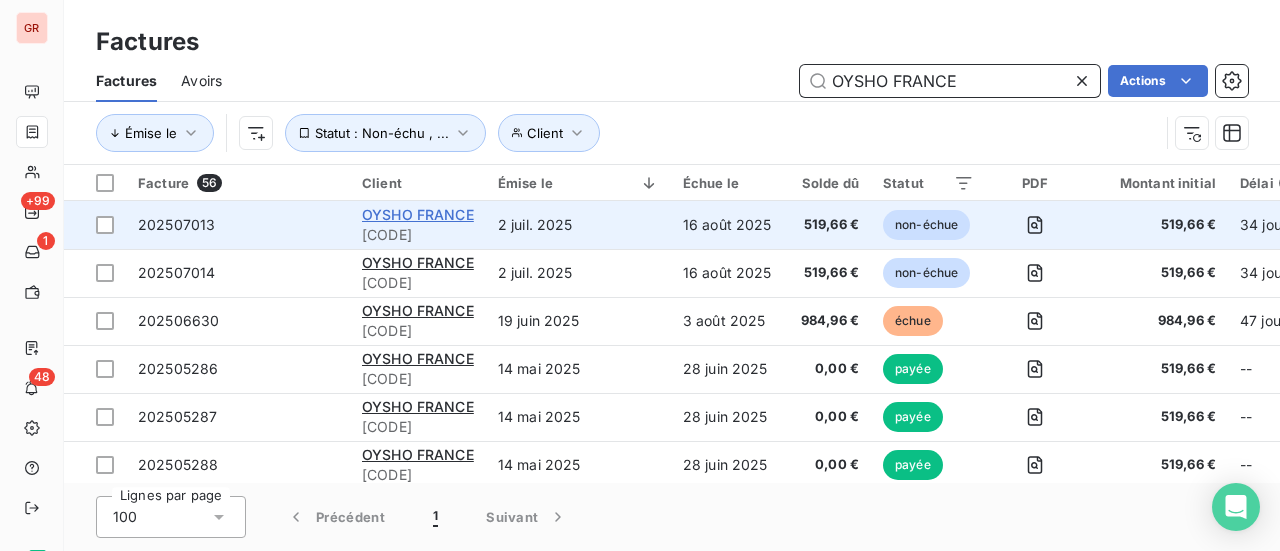 type on "OYSHO FRANCE" 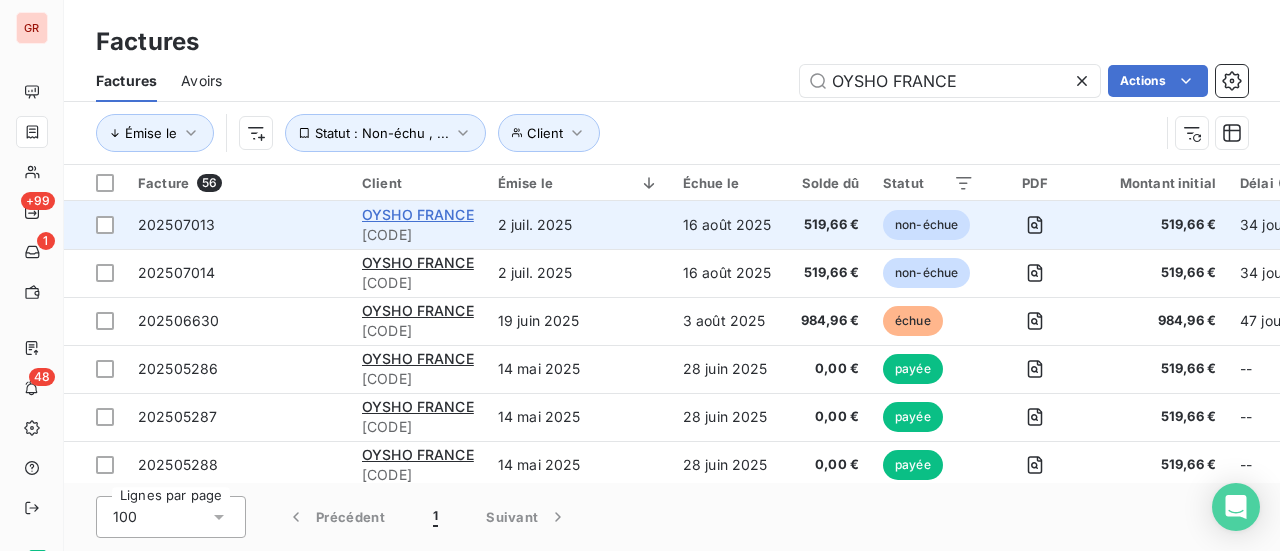 click on "OYSHO FRANCE" at bounding box center [418, 214] 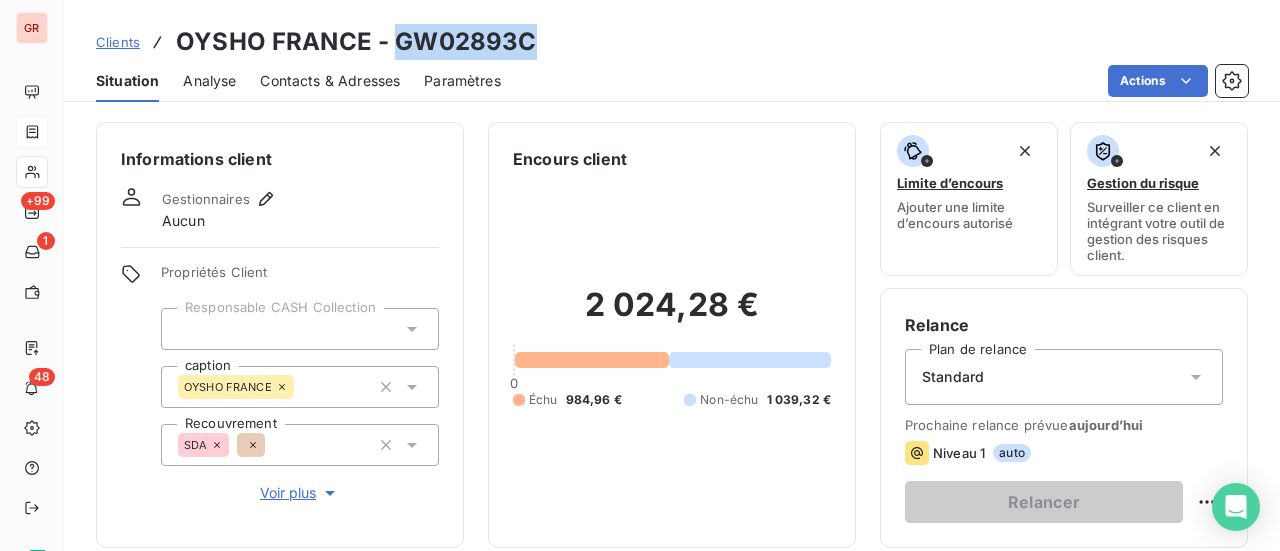 drag, startPoint x: 540, startPoint y: 49, endPoint x: 397, endPoint y: 35, distance: 143.68369 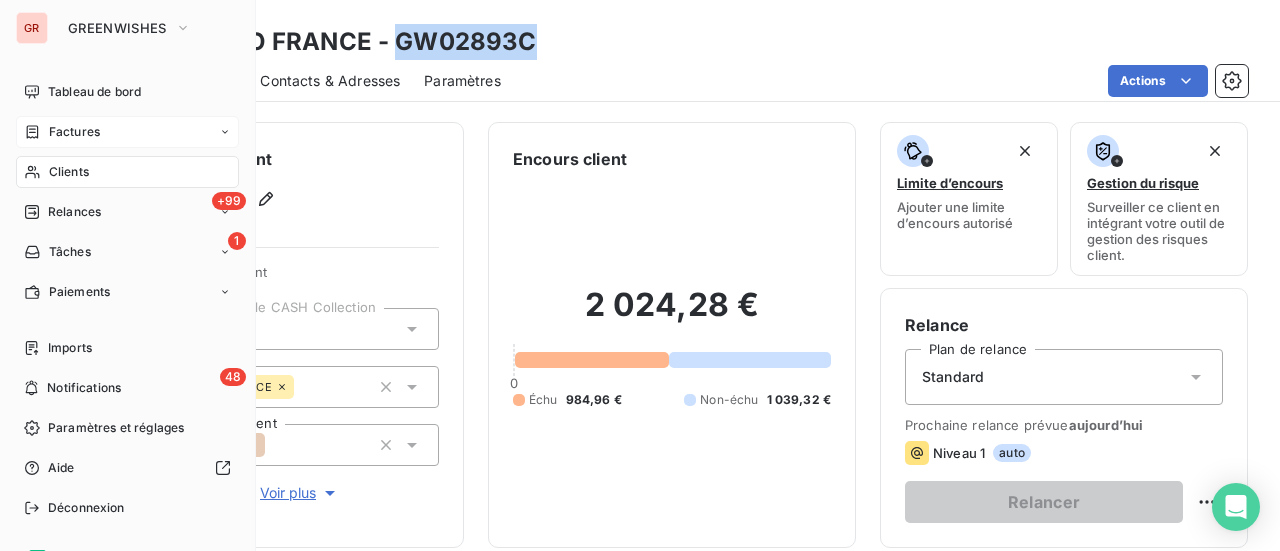 drag, startPoint x: 76, startPoint y: 130, endPoint x: 187, endPoint y: 131, distance: 111.0045 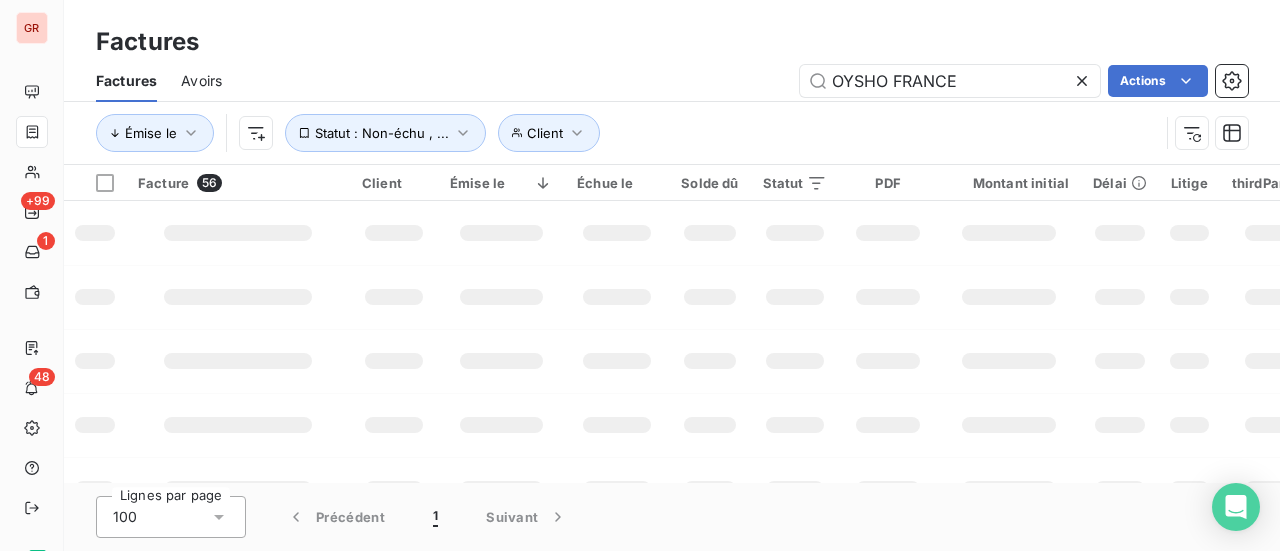 drag, startPoint x: 958, startPoint y: 82, endPoint x: 661, endPoint y: 119, distance: 299.29584 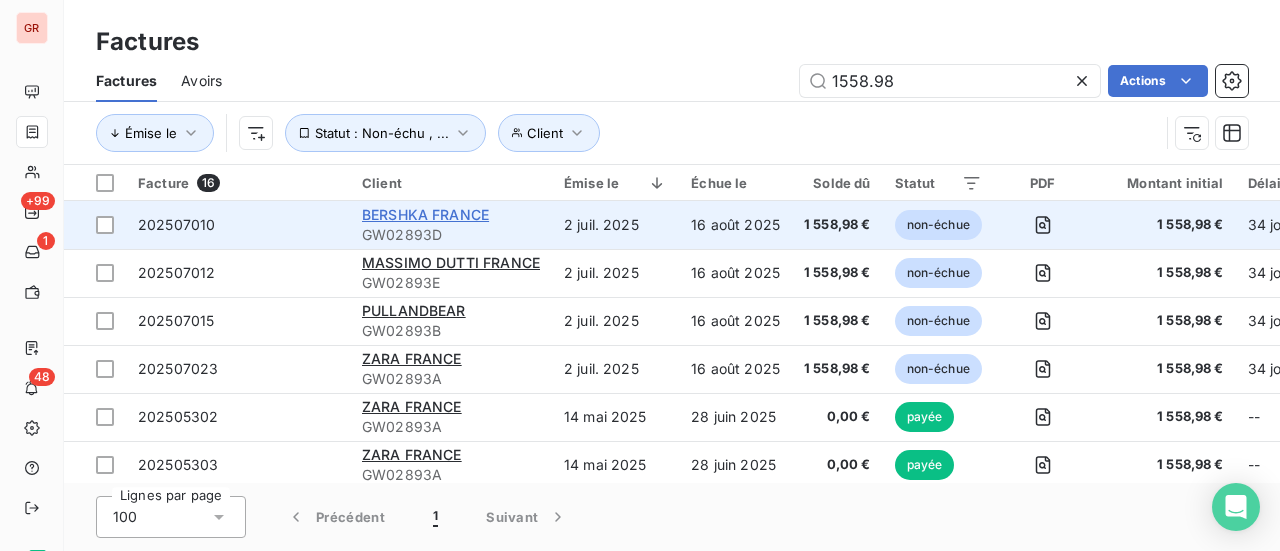 type on "1558.98" 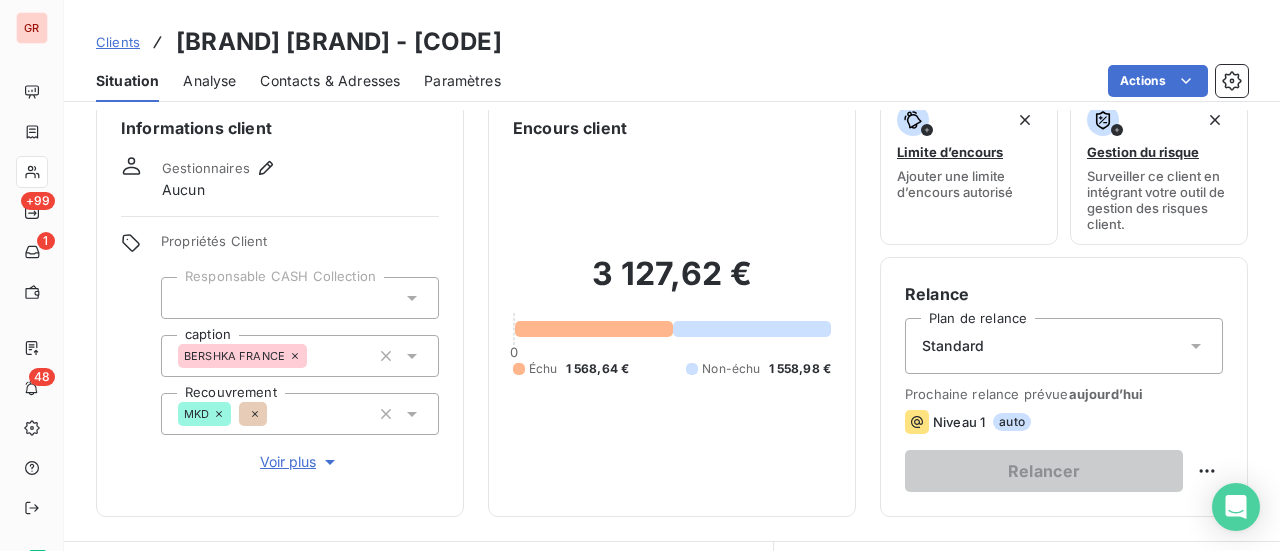 scroll, scrollTop: 0, scrollLeft: 0, axis: both 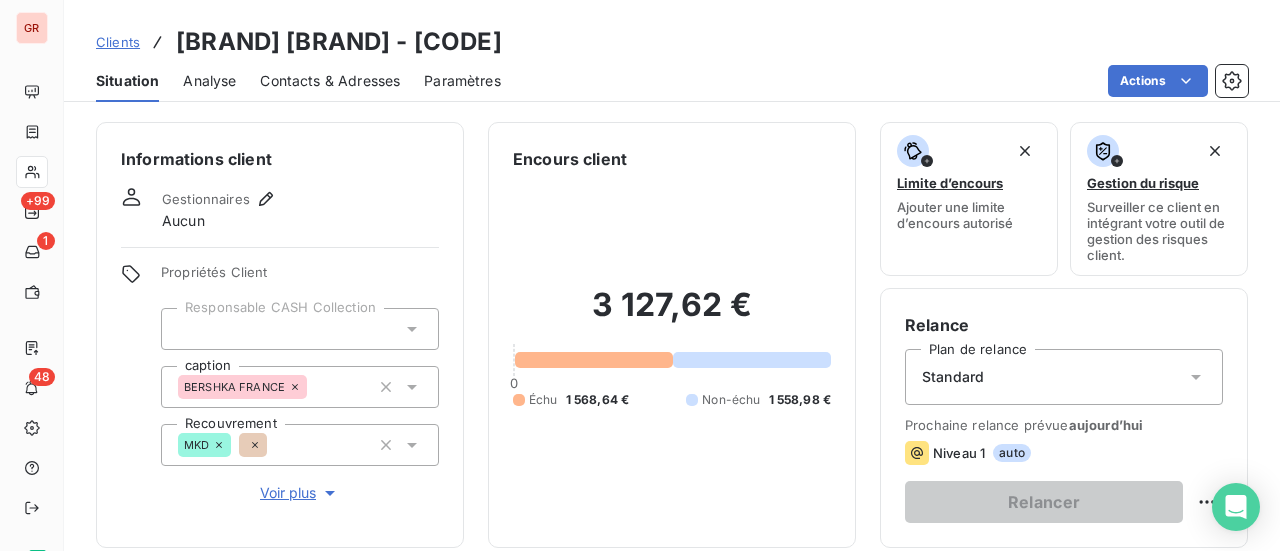 drag, startPoint x: 566, startPoint y: 45, endPoint x: 424, endPoint y: 48, distance: 142.0317 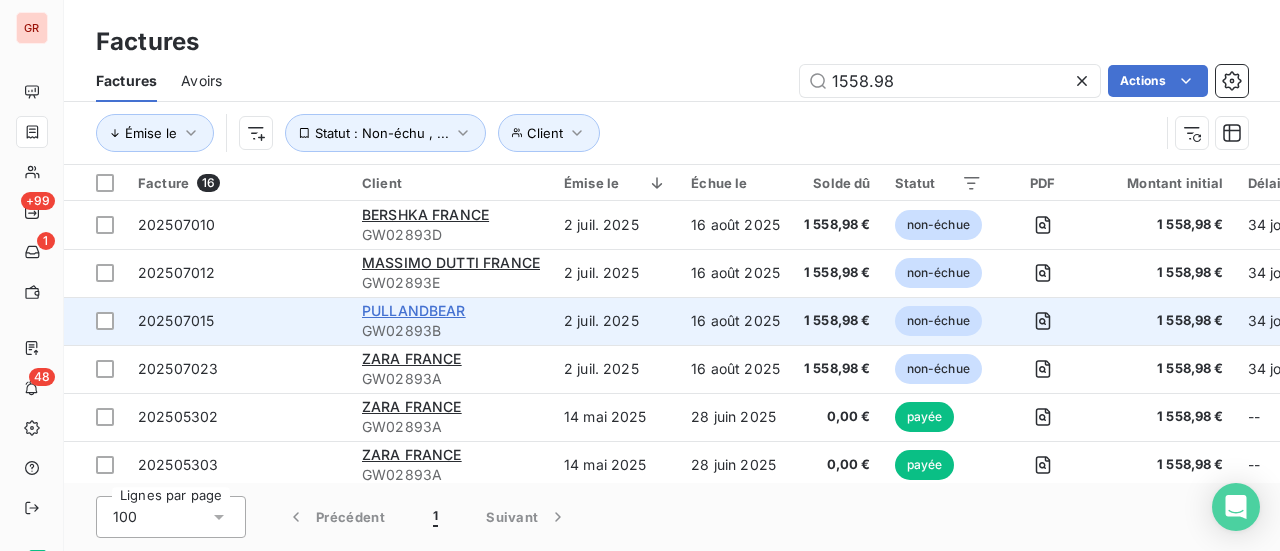 click on "PULLANDBEAR" at bounding box center (414, 310) 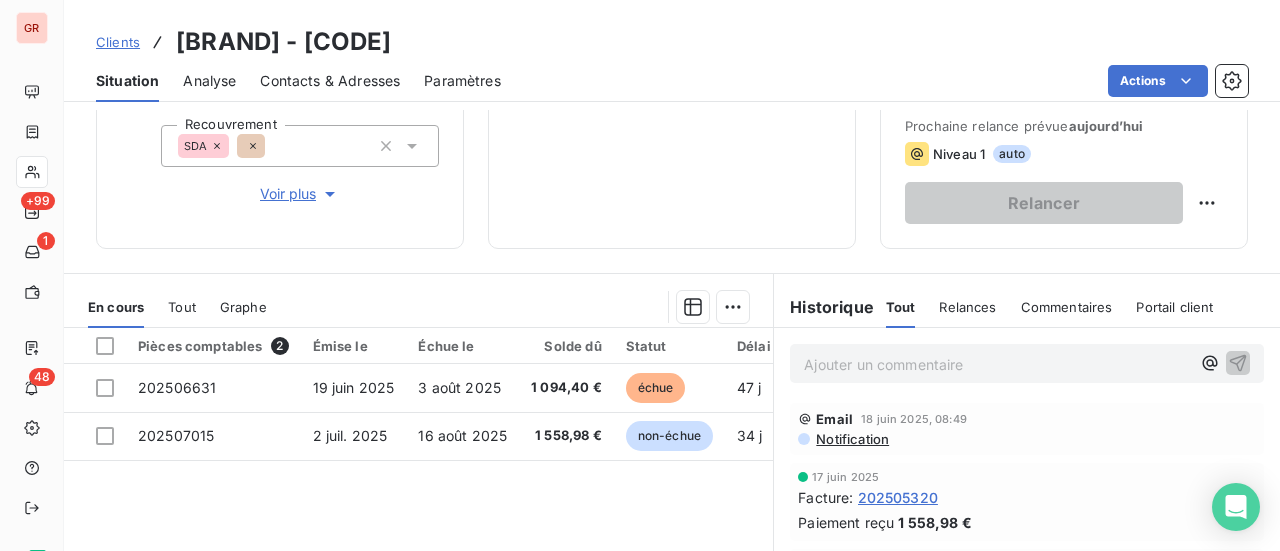 scroll, scrollTop: 300, scrollLeft: 0, axis: vertical 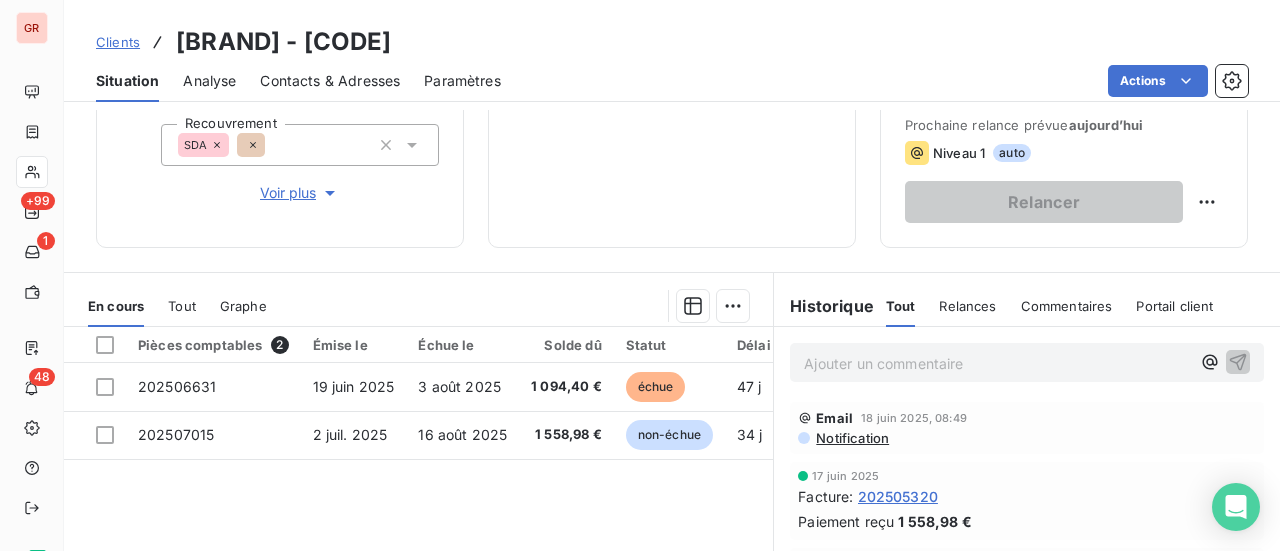 drag, startPoint x: 516, startPoint y: 47, endPoint x: 386, endPoint y: 49, distance: 130.01538 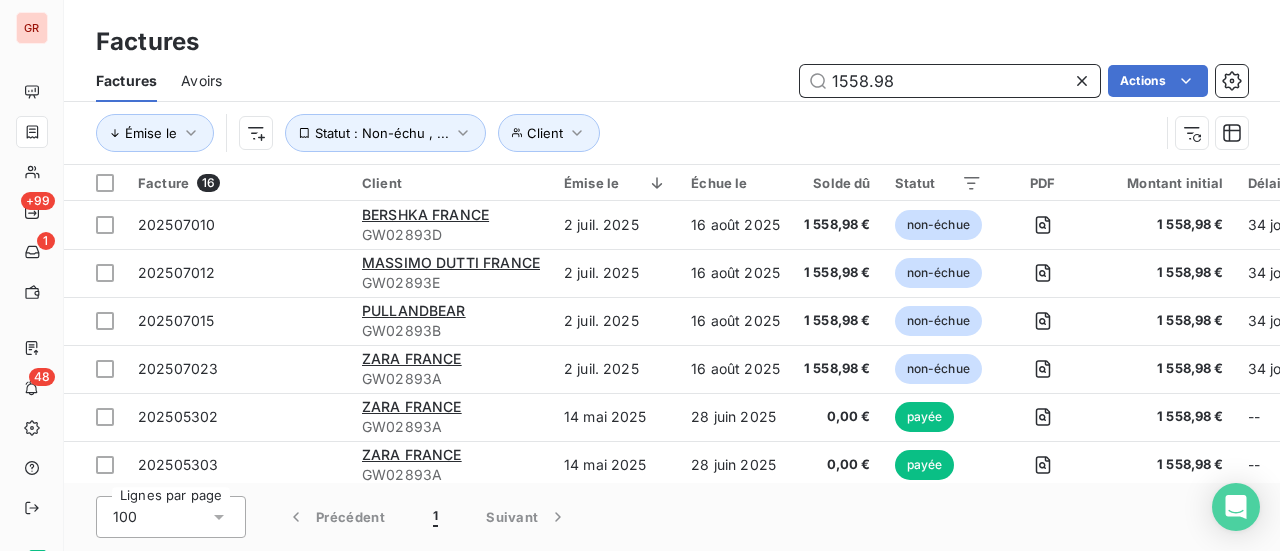 click on "1558.98" at bounding box center (950, 81) 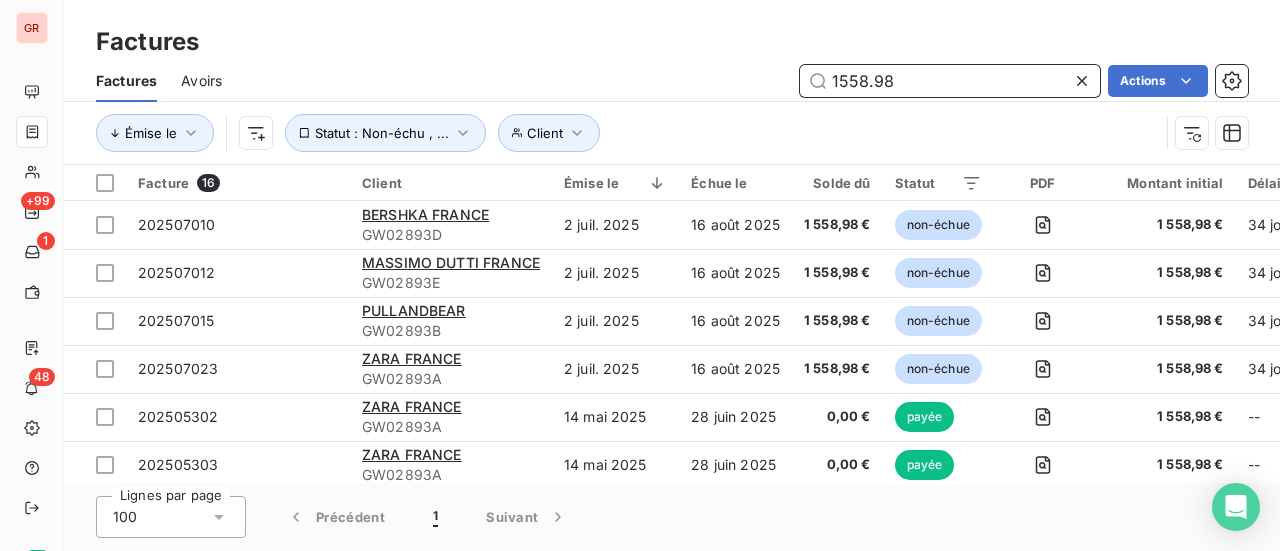 paste on "PULL BEAR FRANCE" 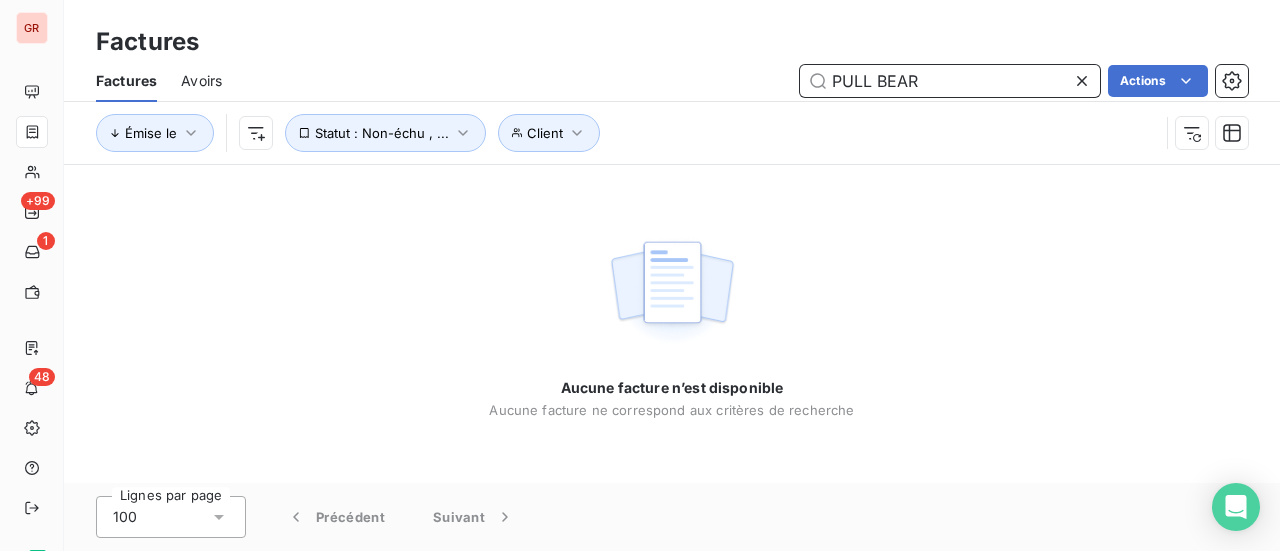 click on "PULL BEAR" at bounding box center [950, 81] 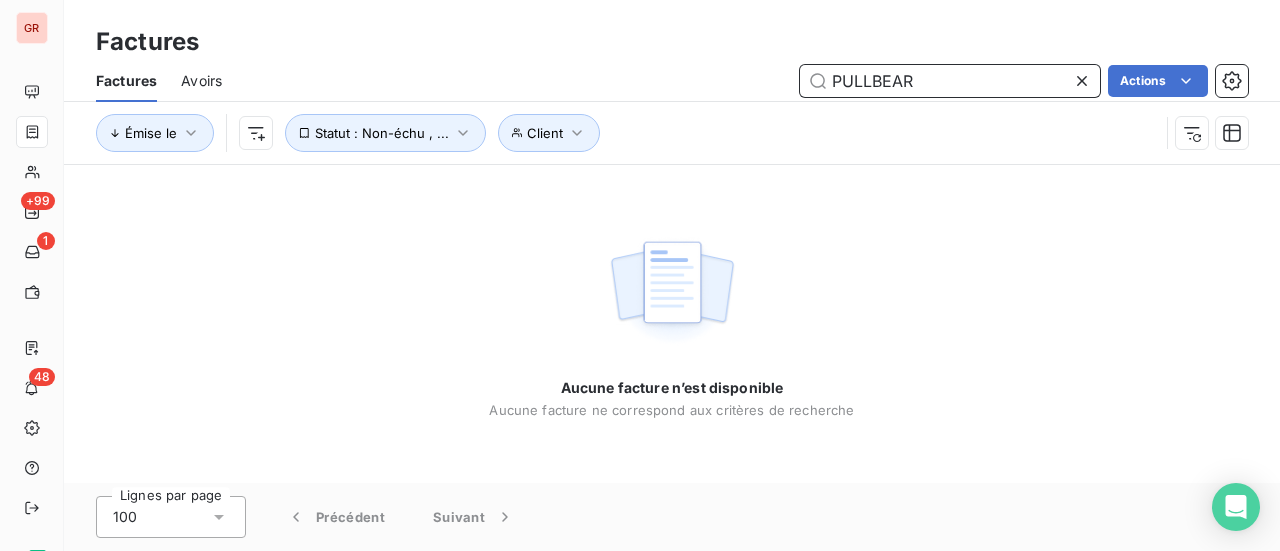 type on "PULLBEAR" 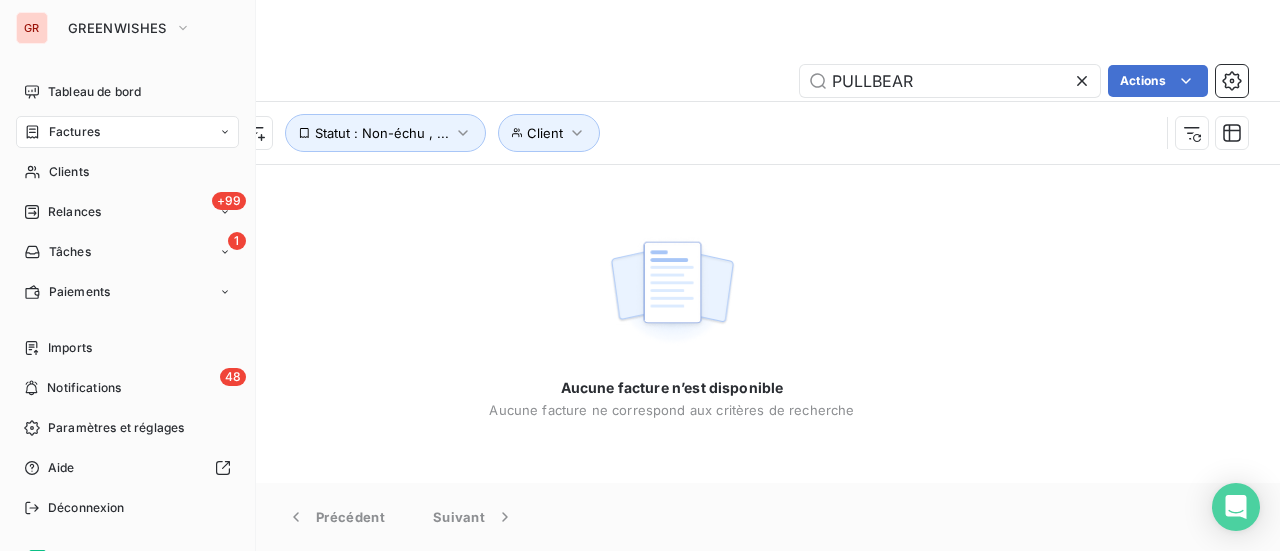 drag, startPoint x: 85, startPoint y: 139, endPoint x: 114, endPoint y: 133, distance: 29.614185 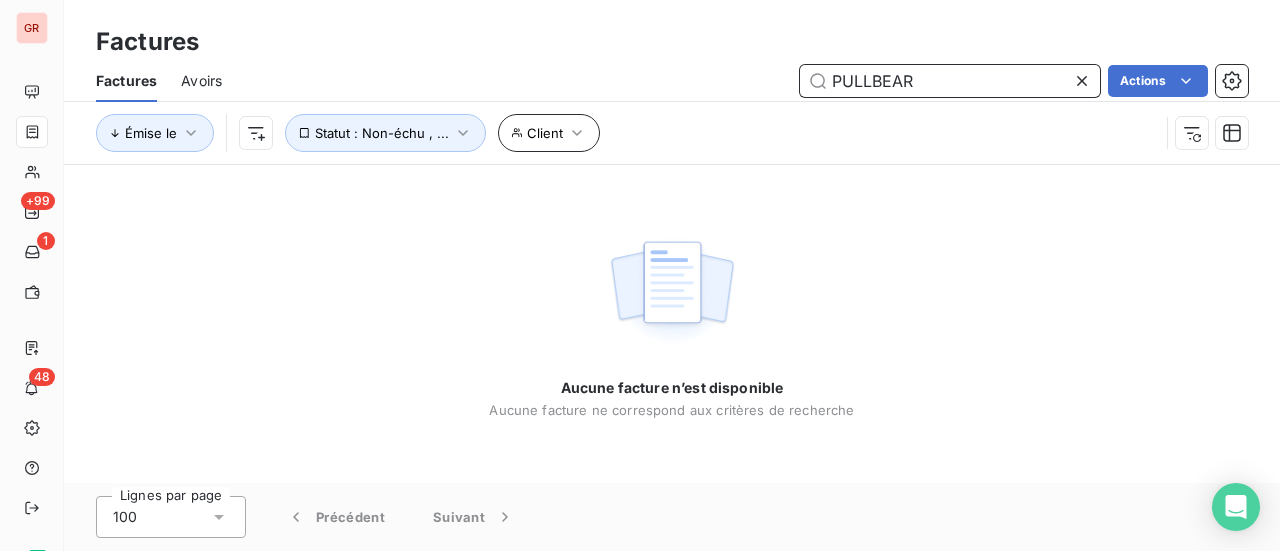 drag, startPoint x: 928, startPoint y: 81, endPoint x: 589, endPoint y: 134, distance: 343.11804 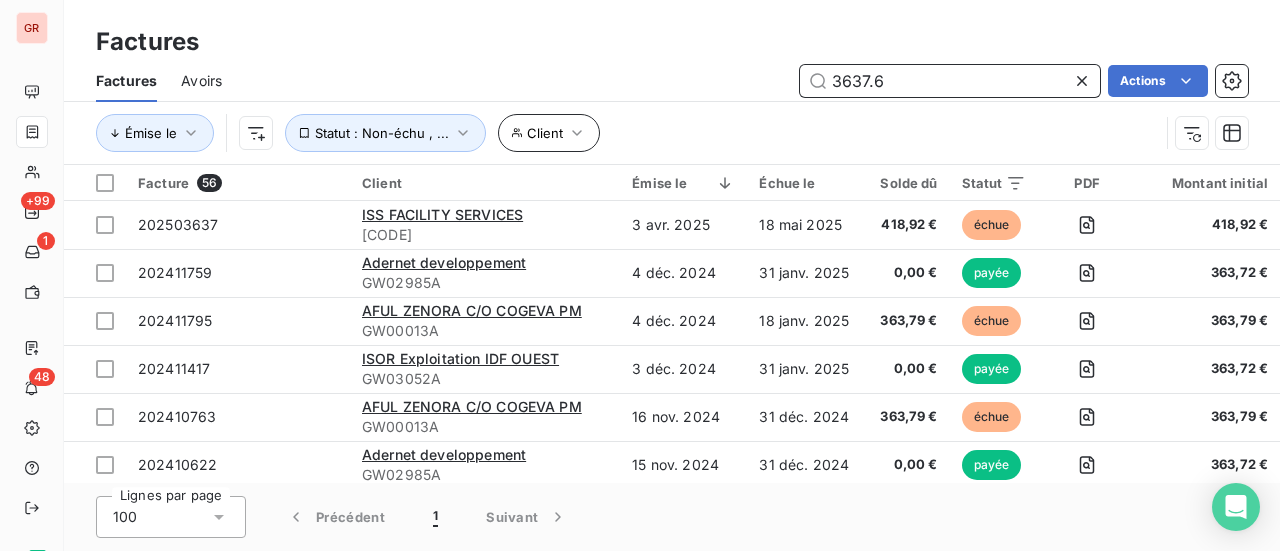 type on "3637.61" 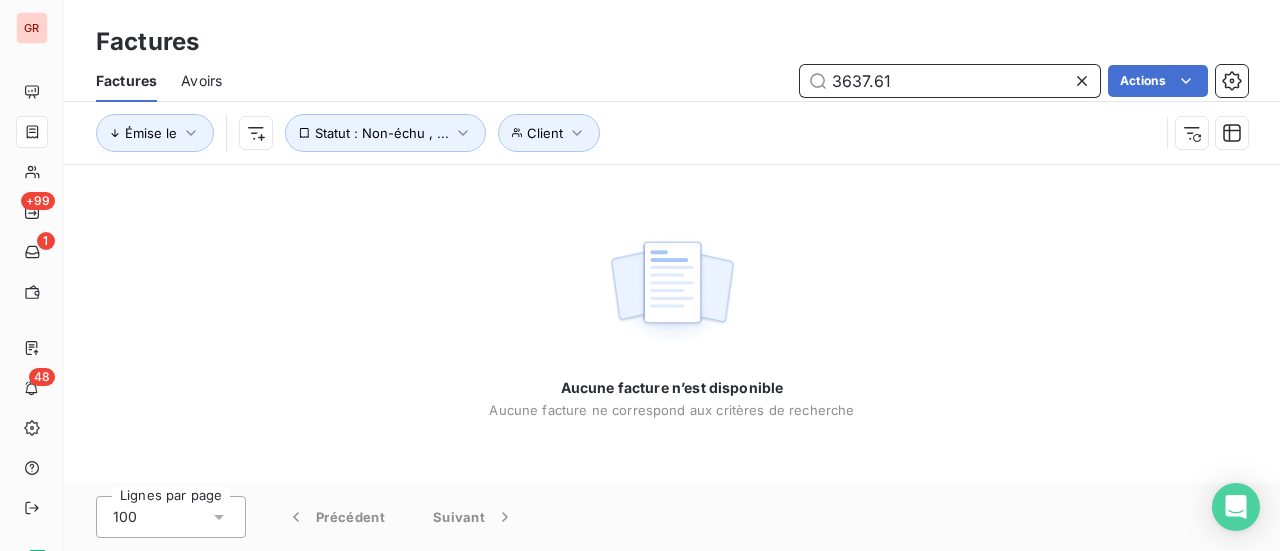 drag, startPoint x: 904, startPoint y: 89, endPoint x: 759, endPoint y: 106, distance: 145.99315 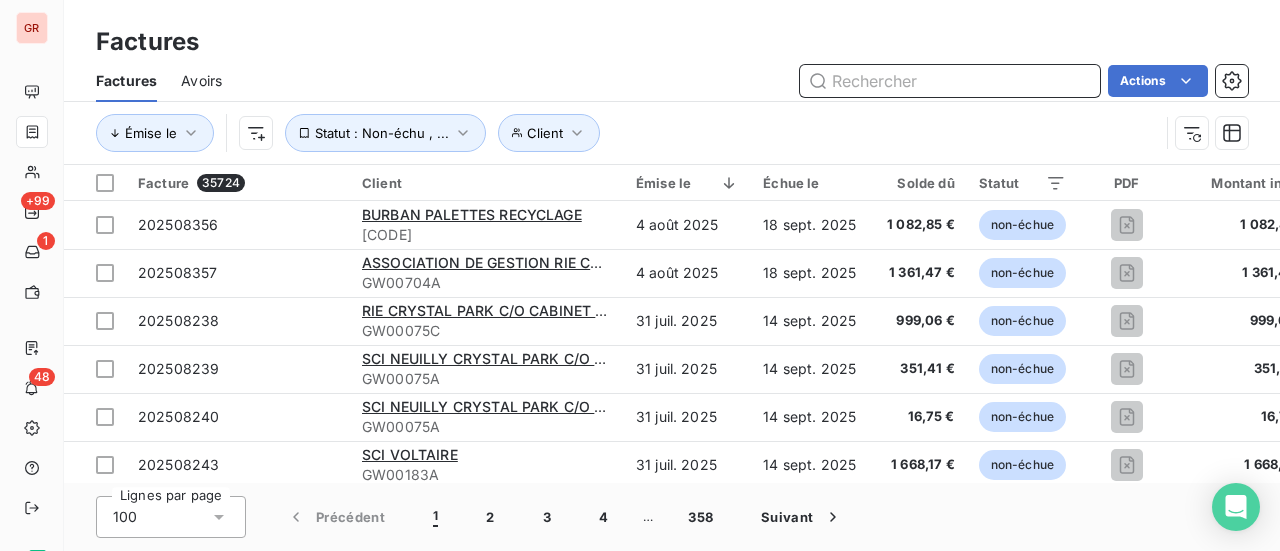 click at bounding box center (950, 81) 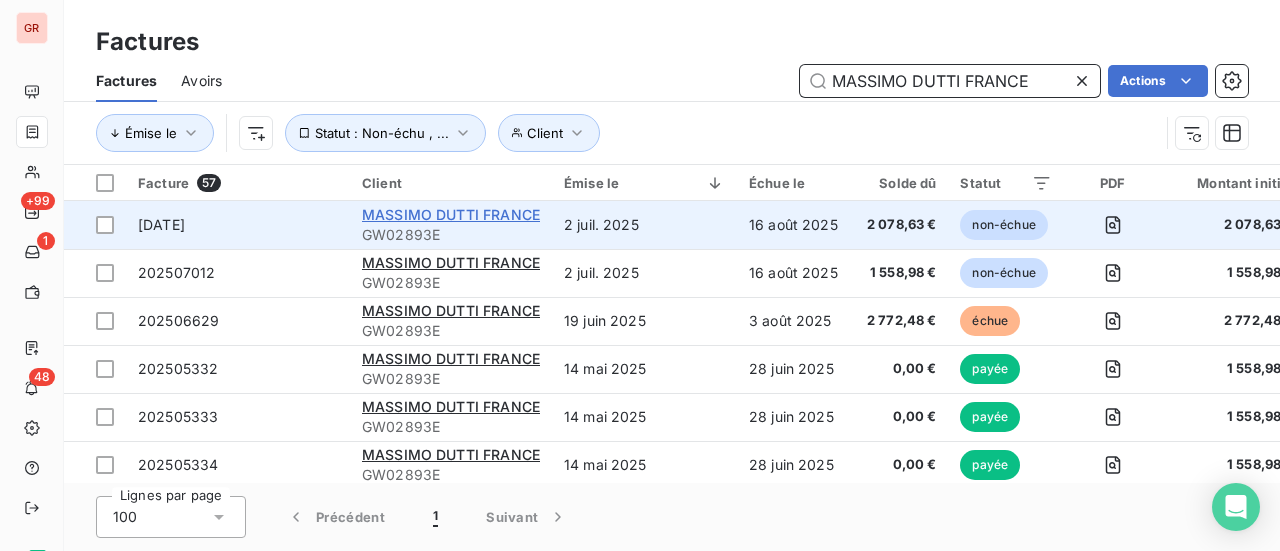 type on "MASSIMO DUTTI FRANCE" 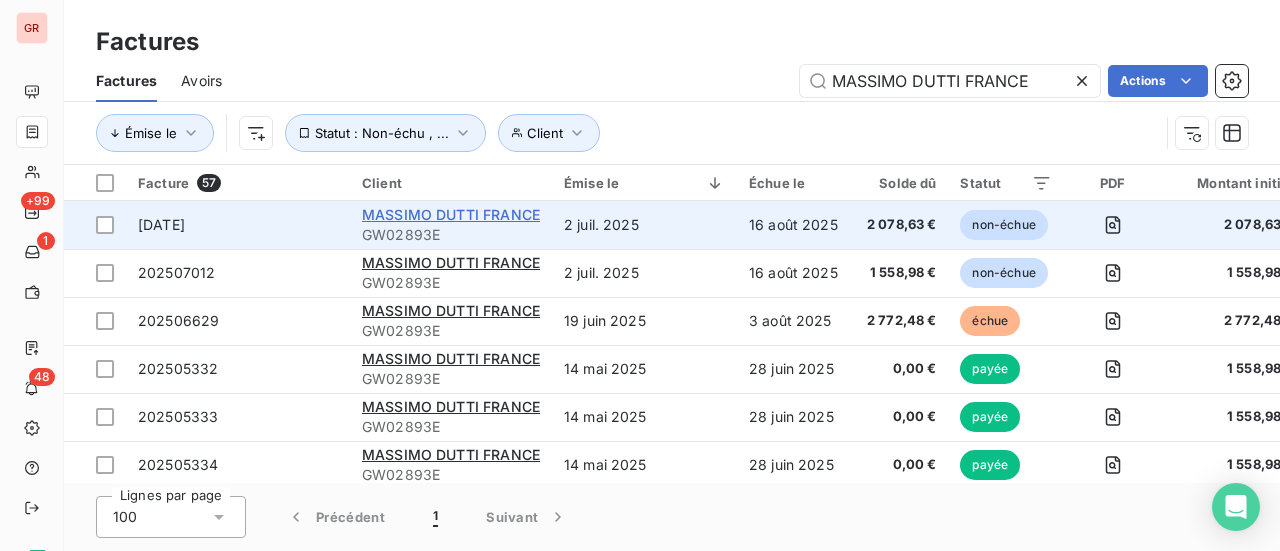 click on "MASSIMO DUTTI FRANCE" at bounding box center (451, 214) 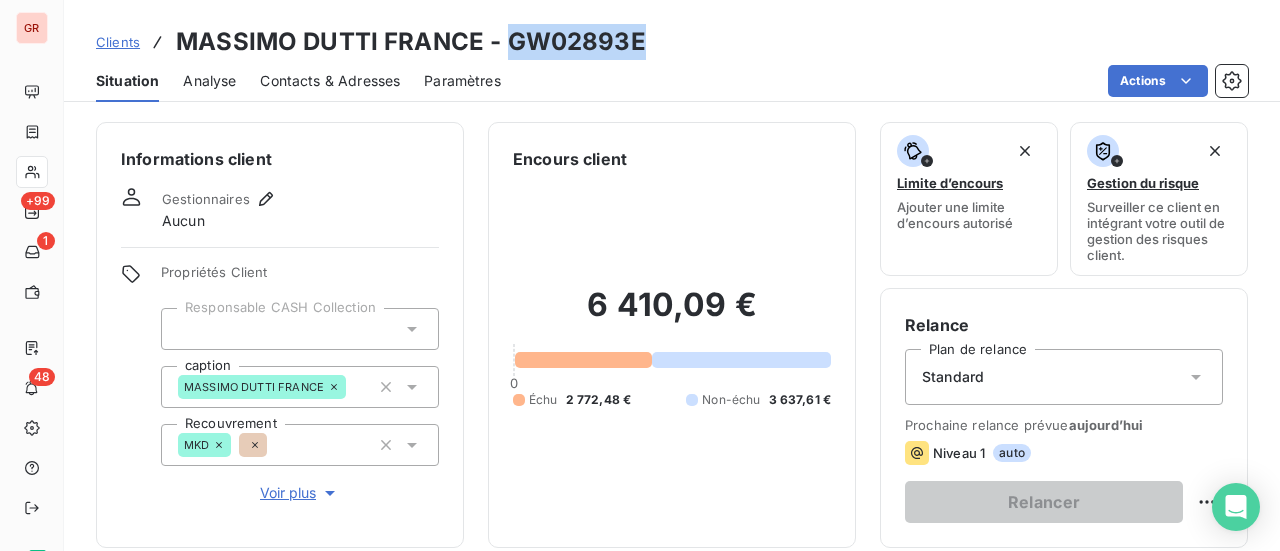 drag, startPoint x: 650, startPoint y: 39, endPoint x: 508, endPoint y: 47, distance: 142.22517 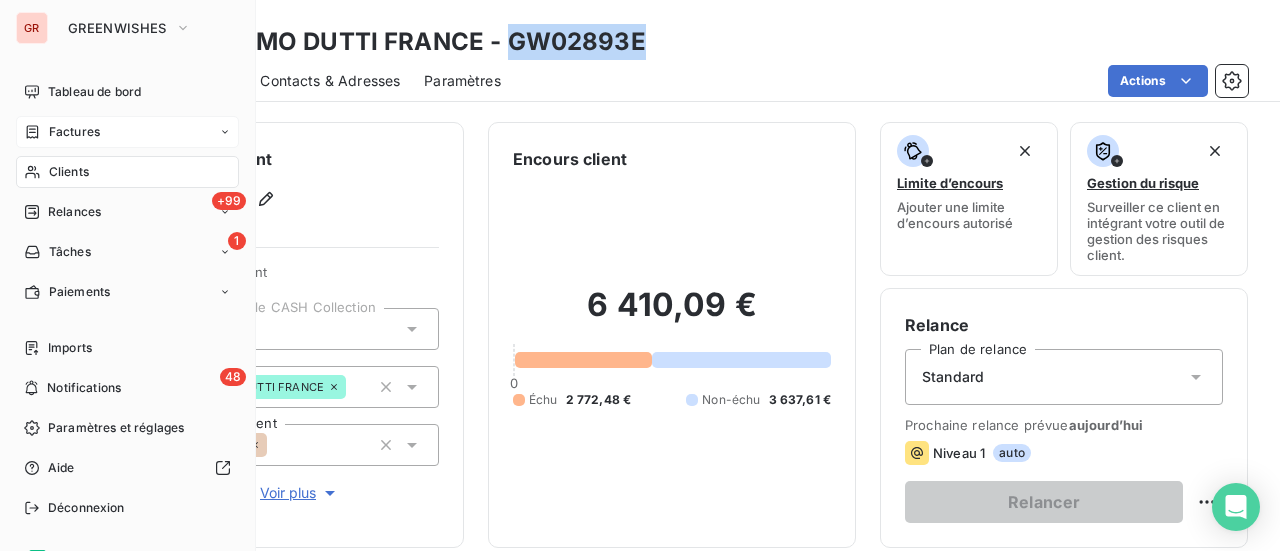 click on "Factures" at bounding box center (74, 132) 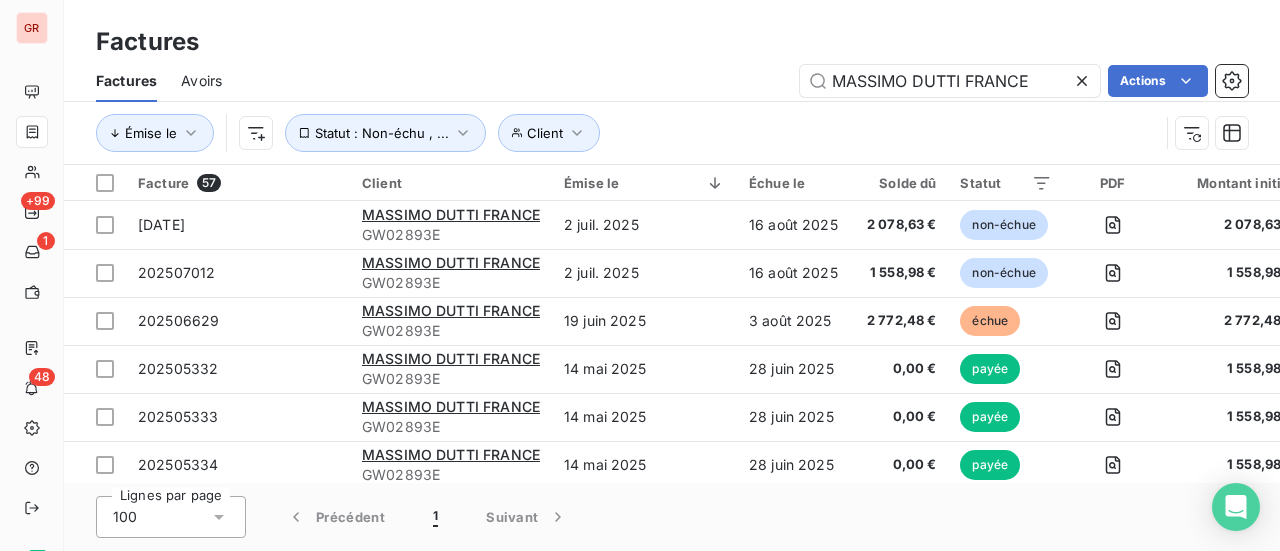 drag, startPoint x: 1034, startPoint y: 83, endPoint x: 732, endPoint y: 86, distance: 302.0149 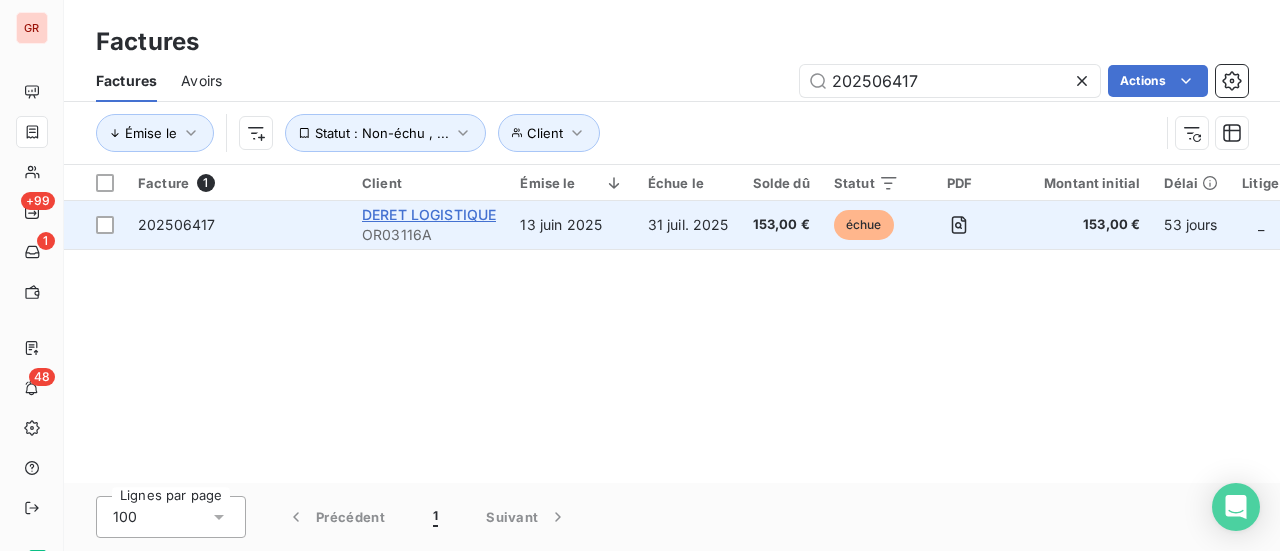 type on "202506417" 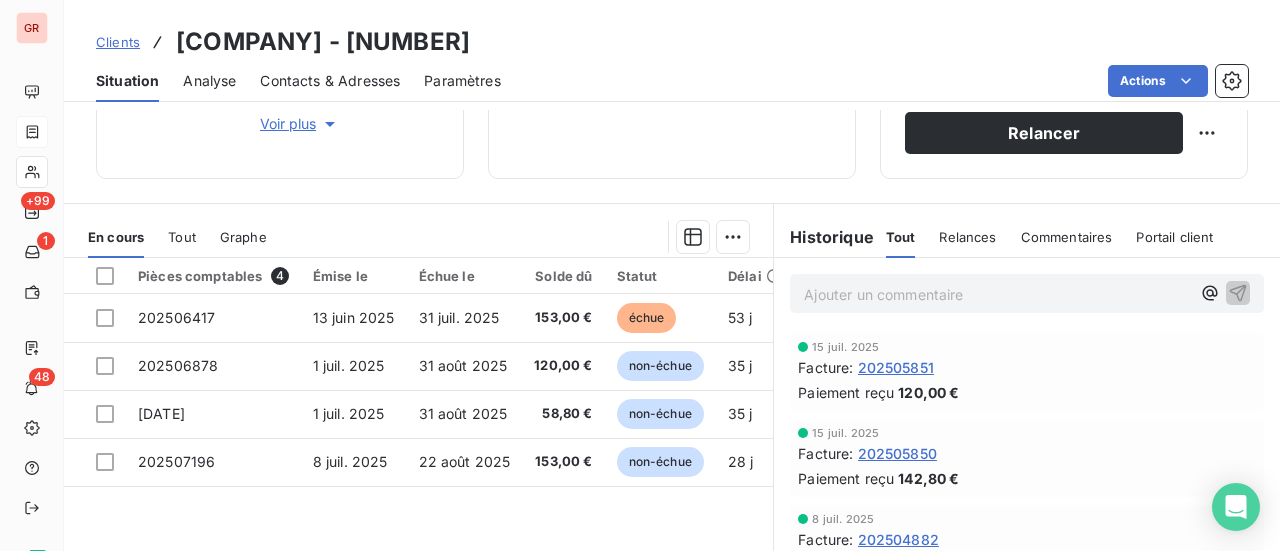 scroll, scrollTop: 400, scrollLeft: 0, axis: vertical 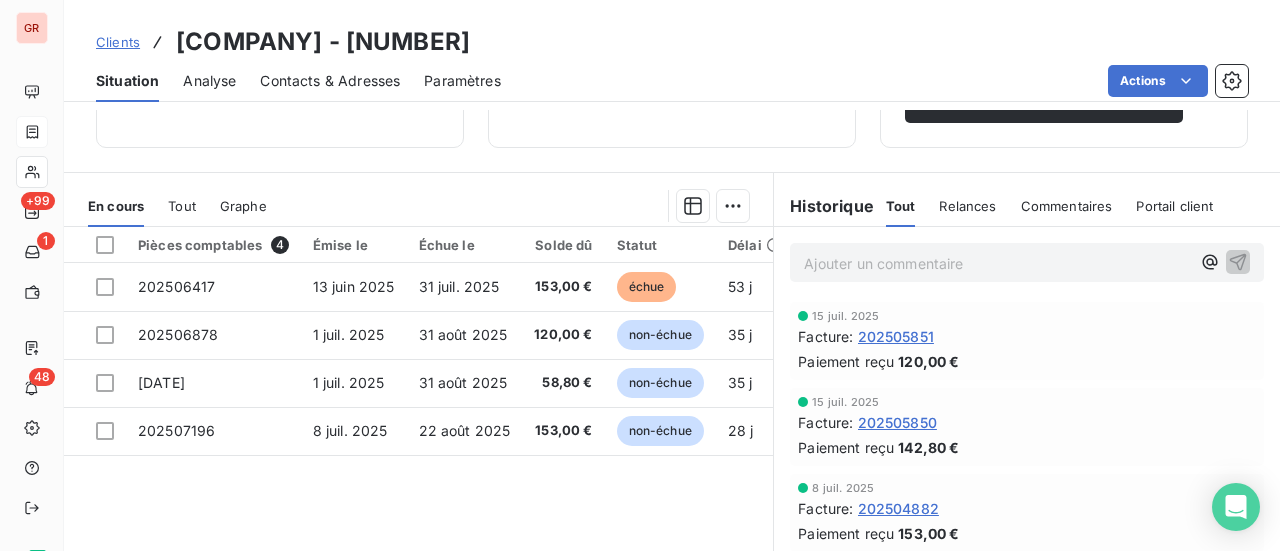 drag, startPoint x: 554, startPoint y: 47, endPoint x: 435, endPoint y: 39, distance: 119.26861 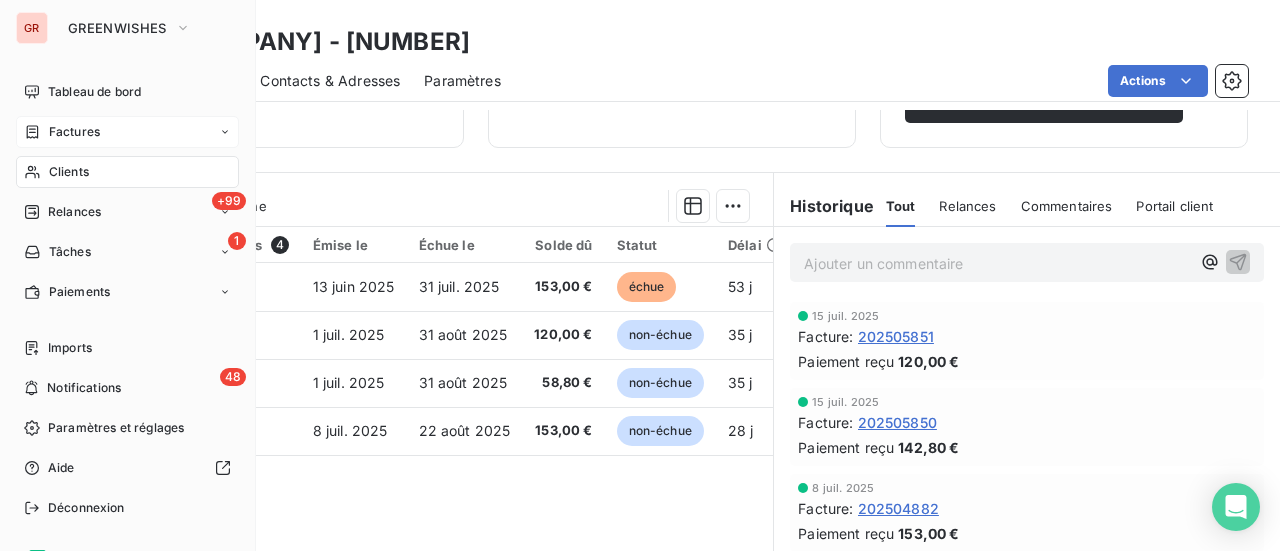 click on "Factures" at bounding box center (74, 132) 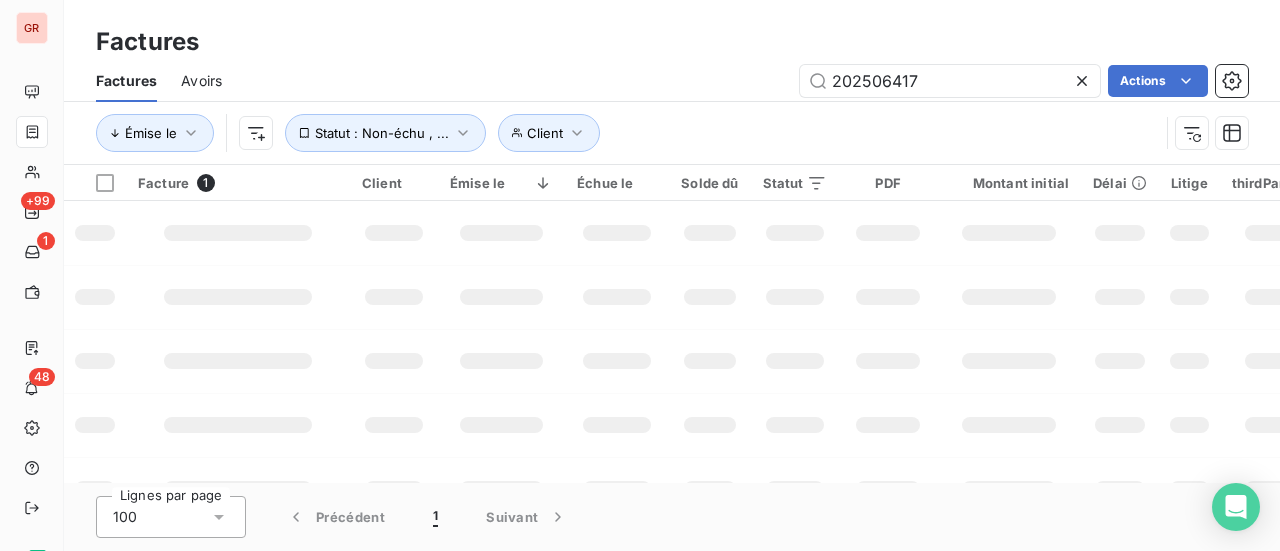 drag, startPoint x: 940, startPoint y: 80, endPoint x: 678, endPoint y: 105, distance: 263.19003 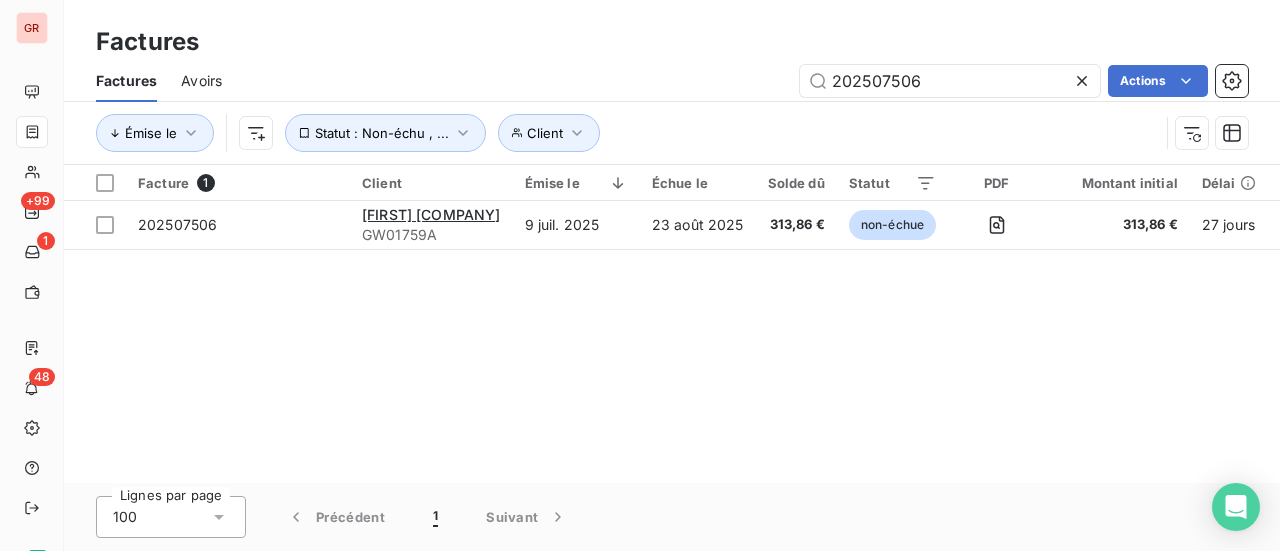 type on "202507506" 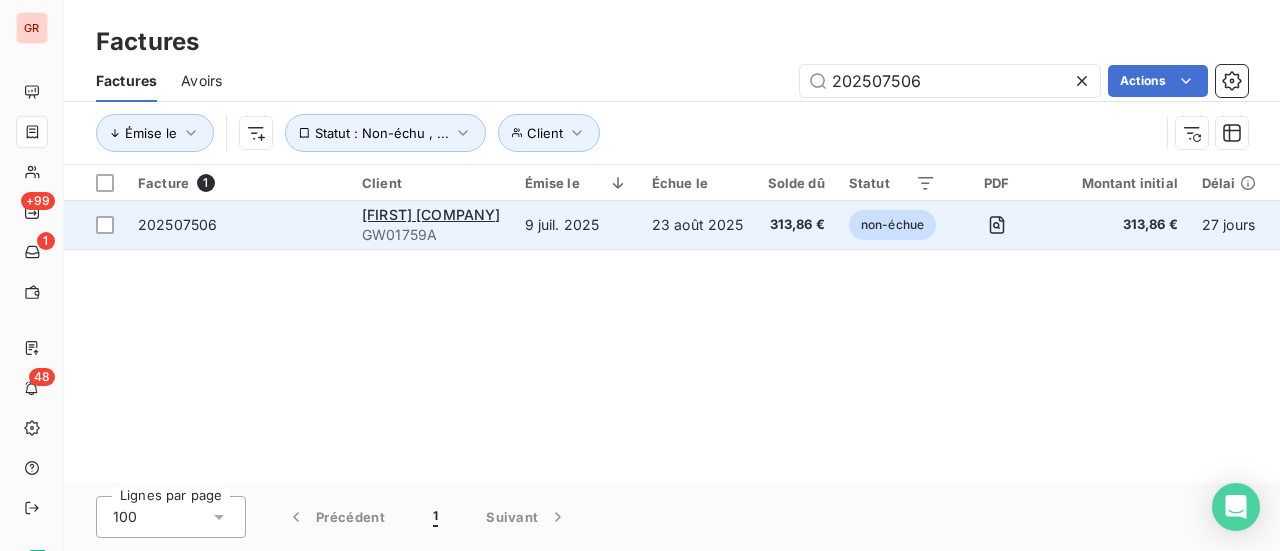 drag, startPoint x: 109, startPoint y: 225, endPoint x: 131, endPoint y: 225, distance: 22 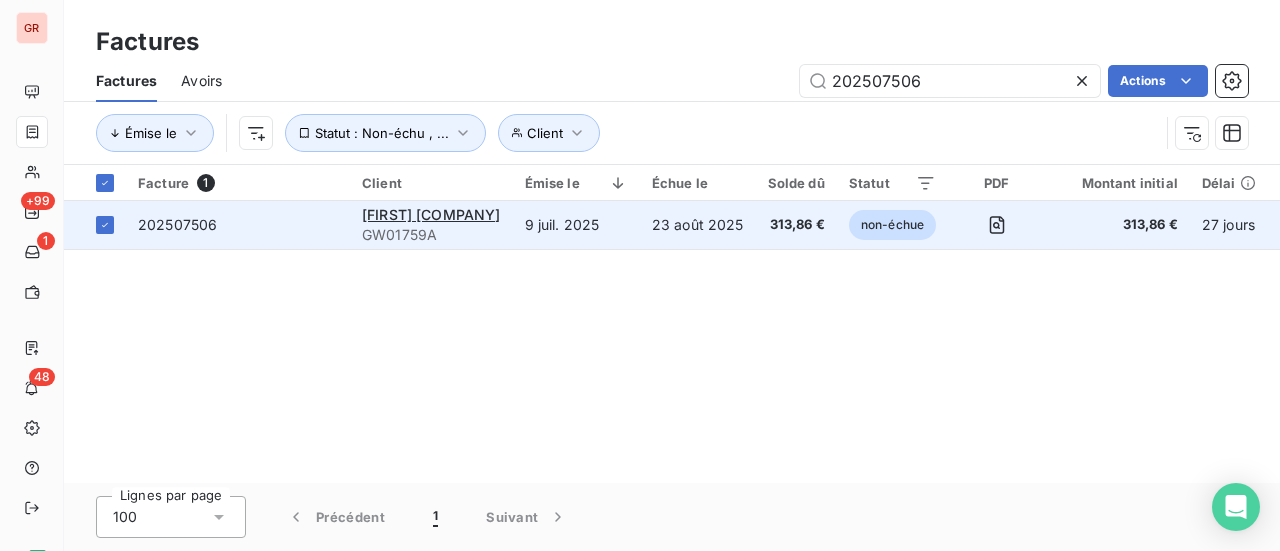 click on "202507506" at bounding box center (177, 224) 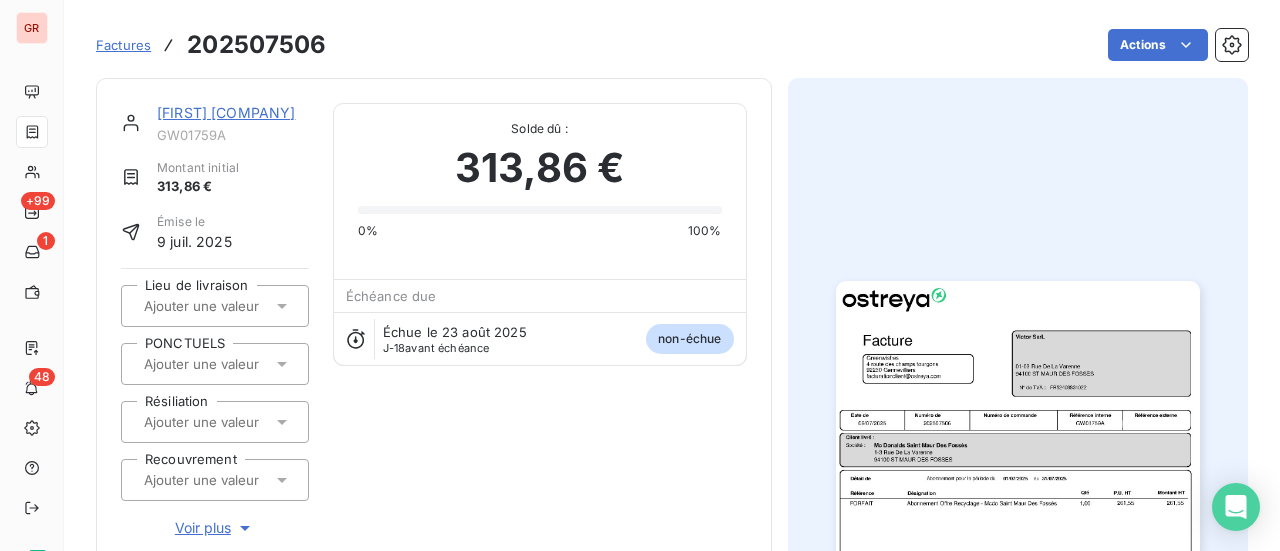 click on "Victor SarL" at bounding box center (226, 112) 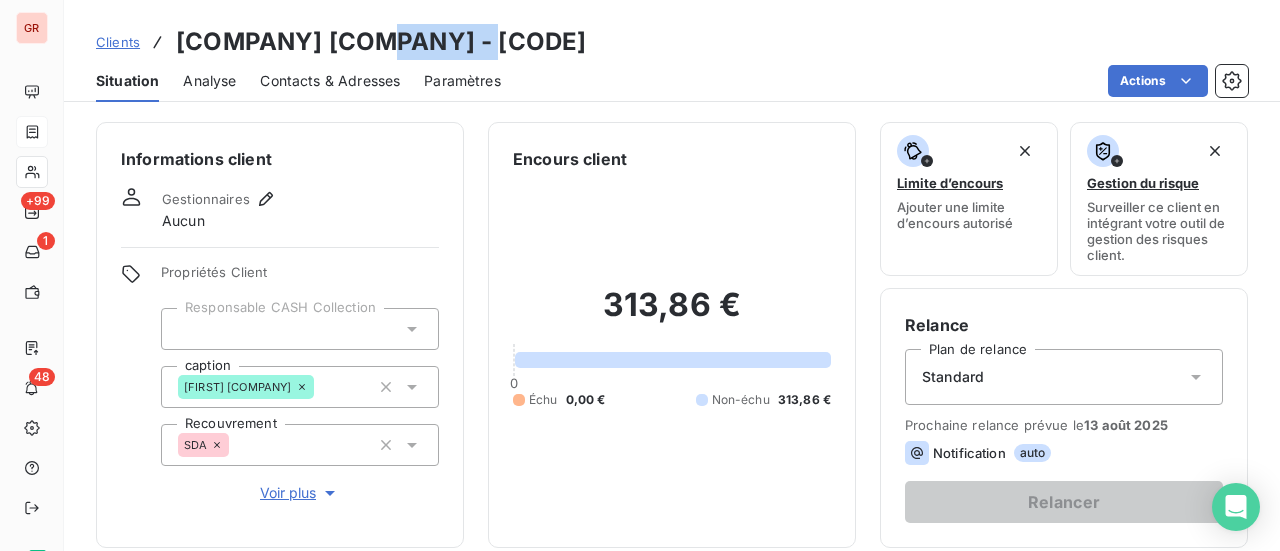 drag, startPoint x: 472, startPoint y: 41, endPoint x: 344, endPoint y: 59, distance: 129.25943 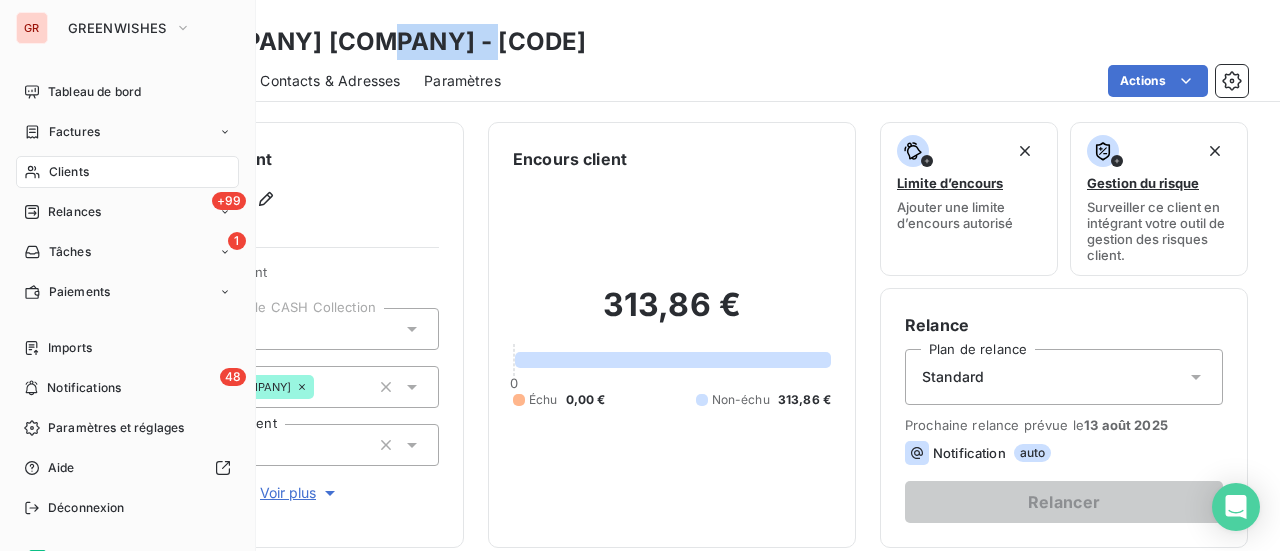drag, startPoint x: 39, startPoint y: 128, endPoint x: 251, endPoint y: 218, distance: 230.31284 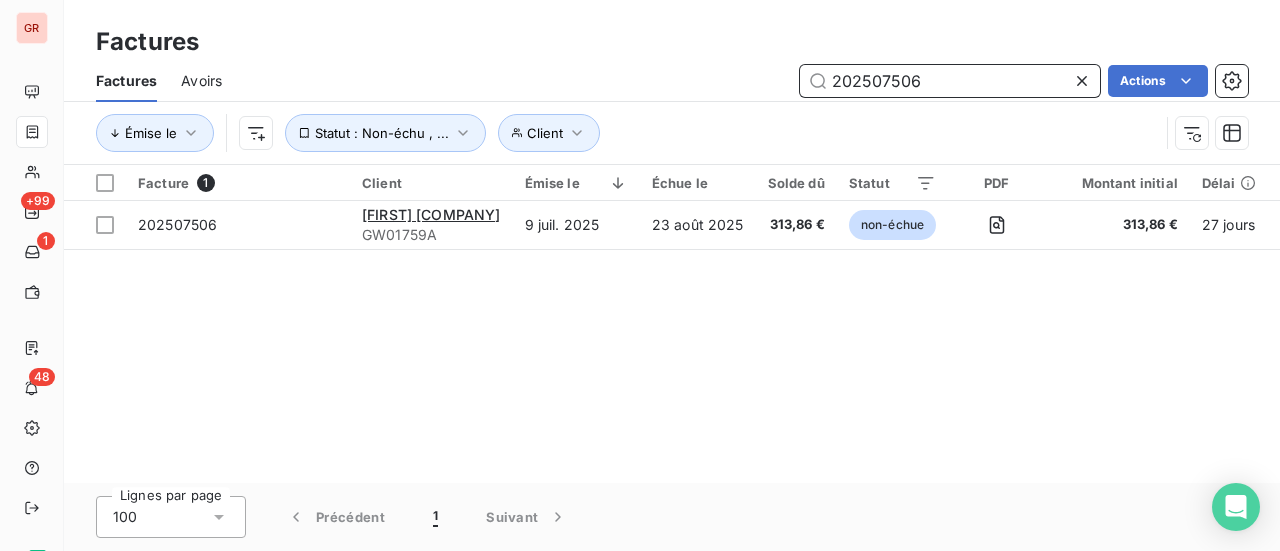 drag, startPoint x: 924, startPoint y: 84, endPoint x: 745, endPoint y: 94, distance: 179.27911 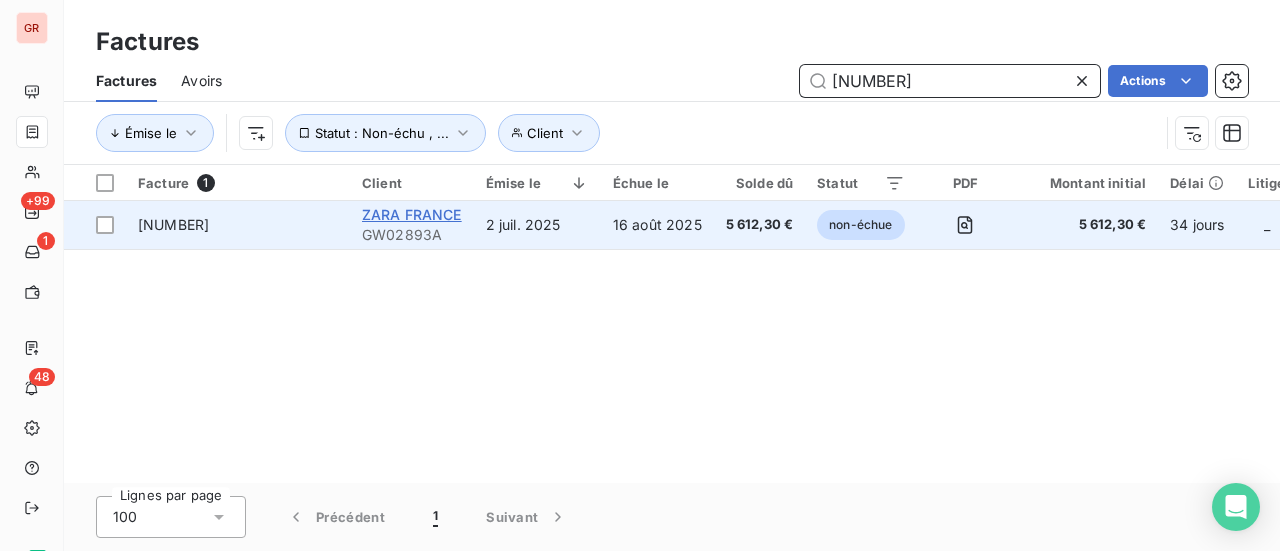 type on "202507024" 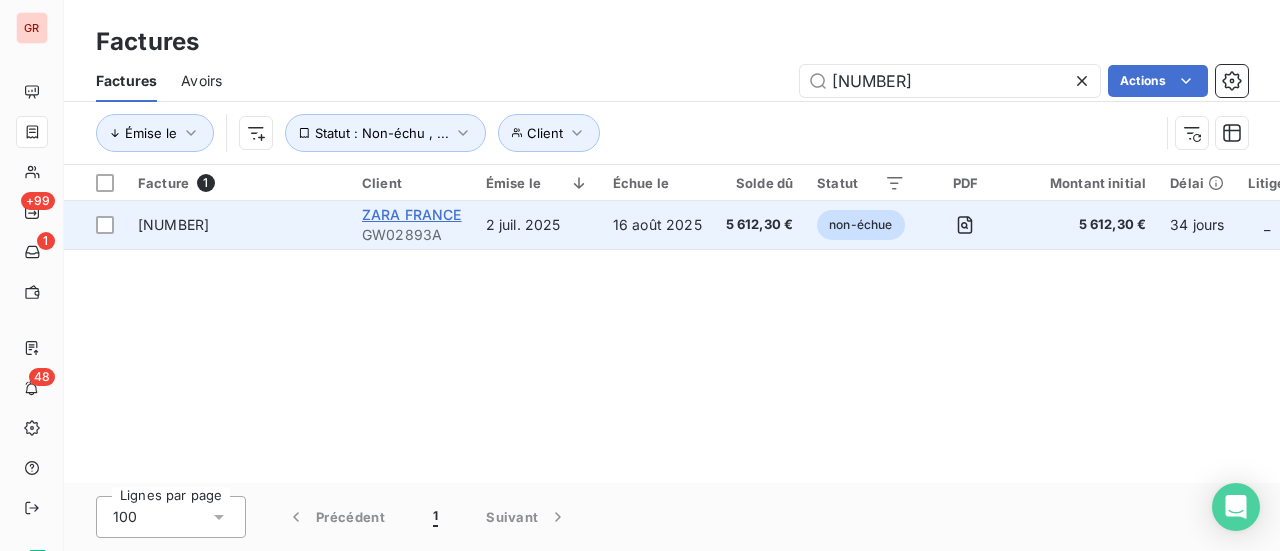 click on "ZARA FRANCE" at bounding box center [412, 214] 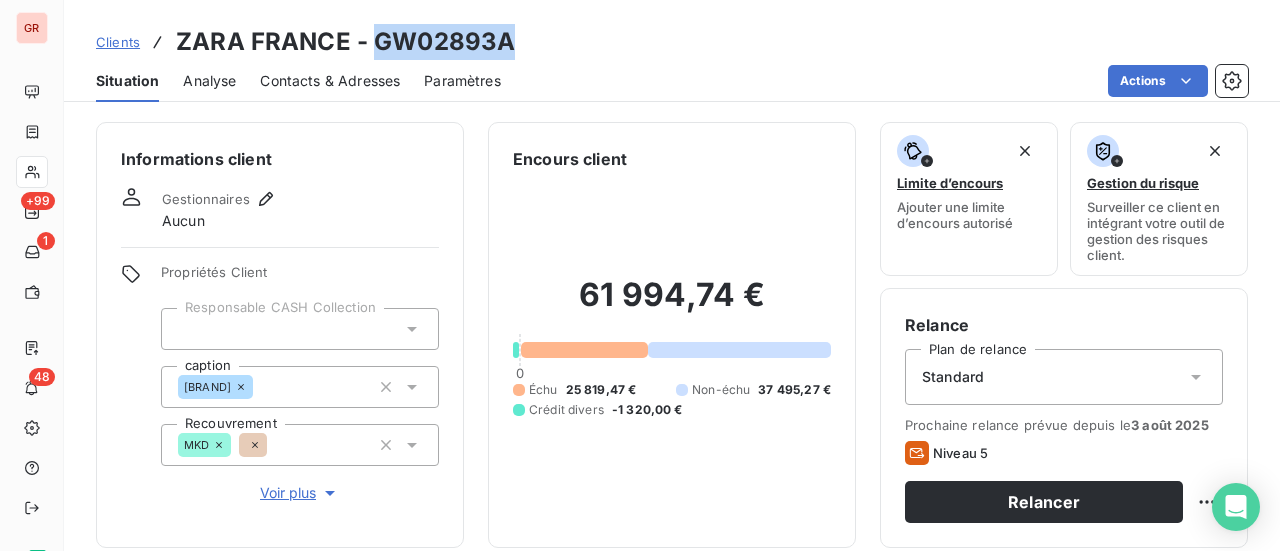 drag, startPoint x: 513, startPoint y: 47, endPoint x: 377, endPoint y: 42, distance: 136.09187 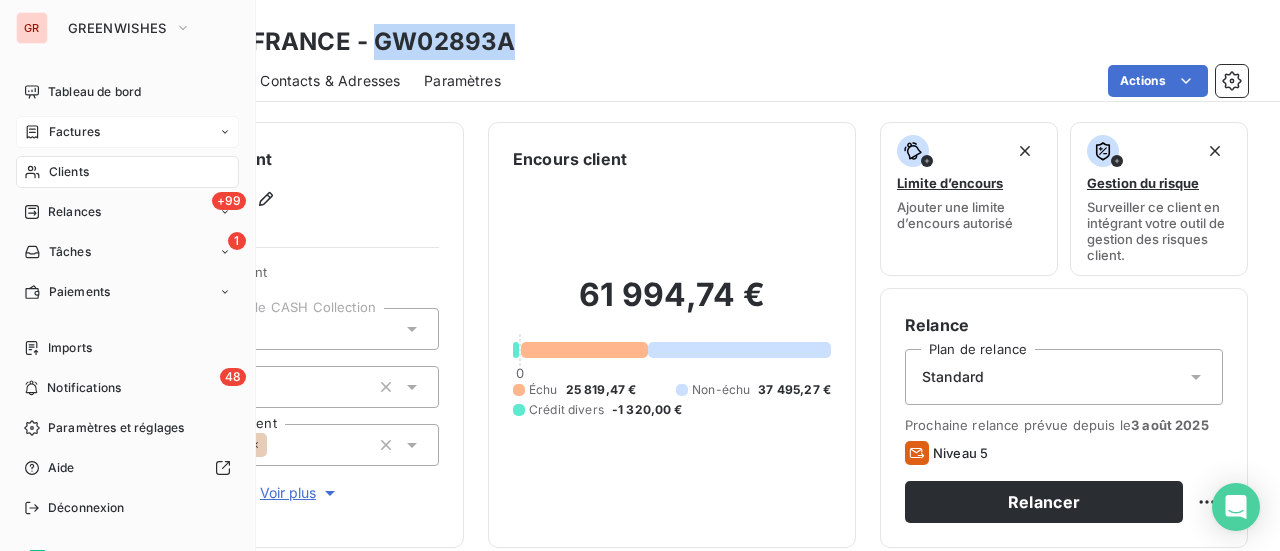 click on "Factures" at bounding box center [74, 132] 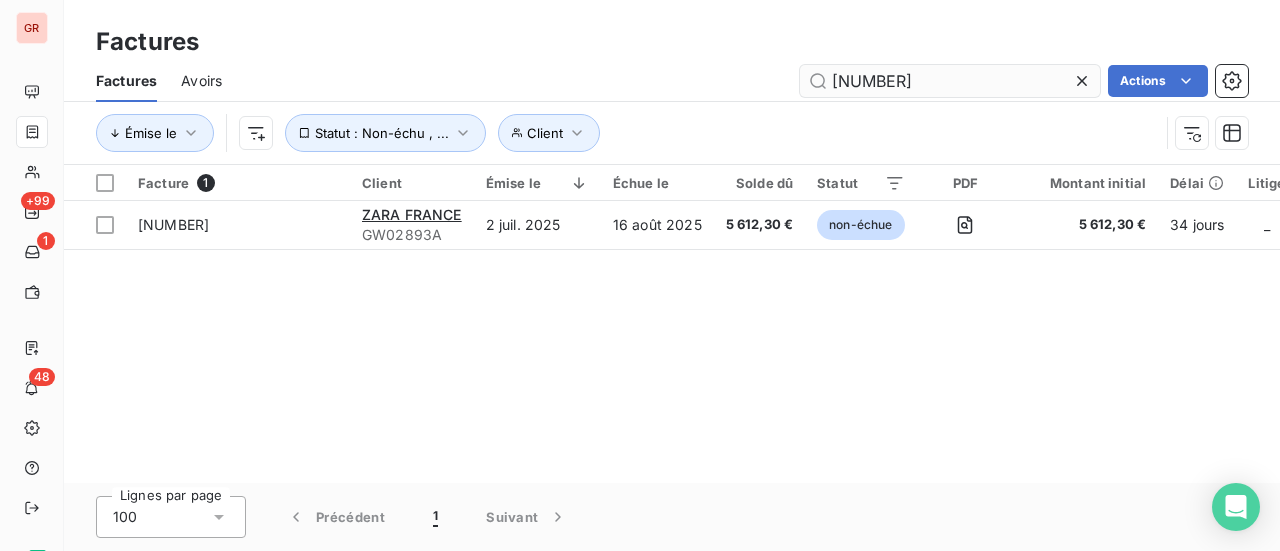 click on "202507024" at bounding box center [950, 81] 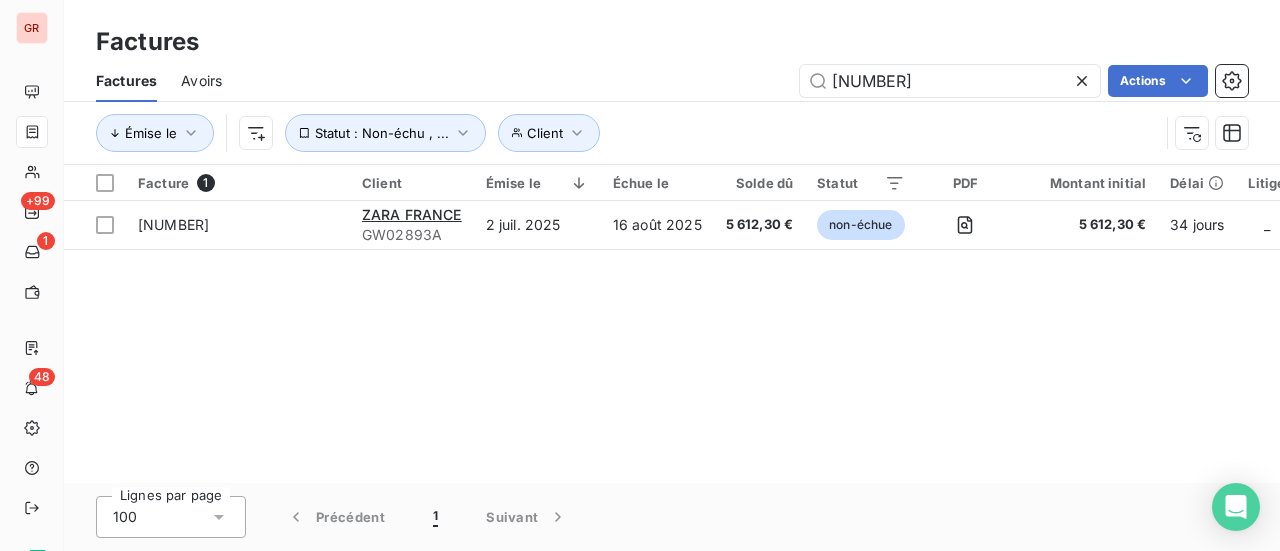 drag, startPoint x: 924, startPoint y: 84, endPoint x: 783, endPoint y: 84, distance: 141 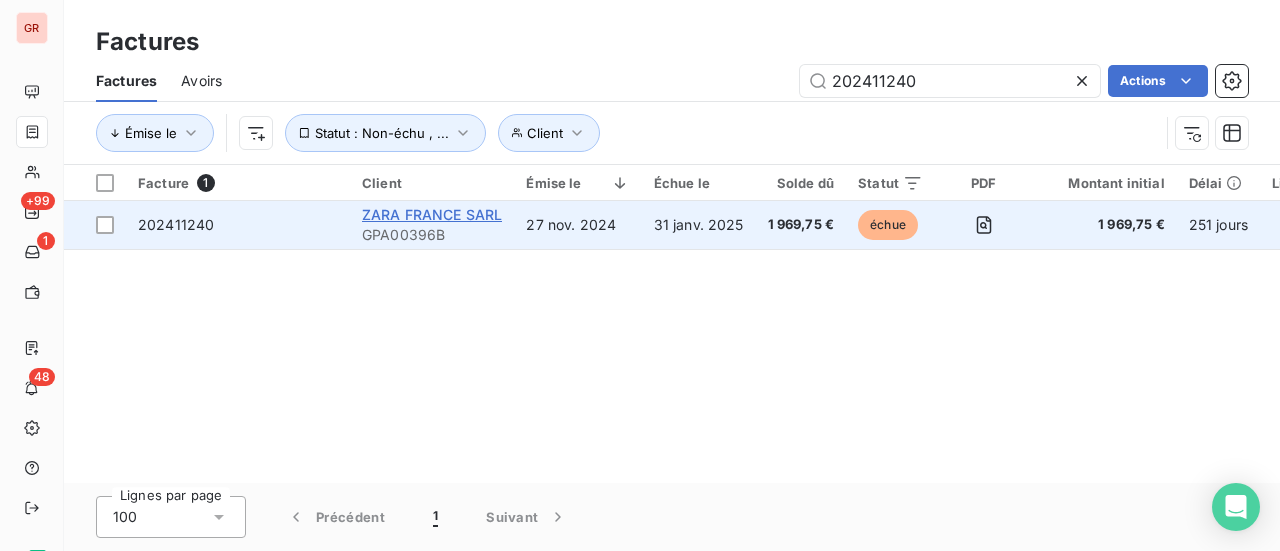 type on "202411240" 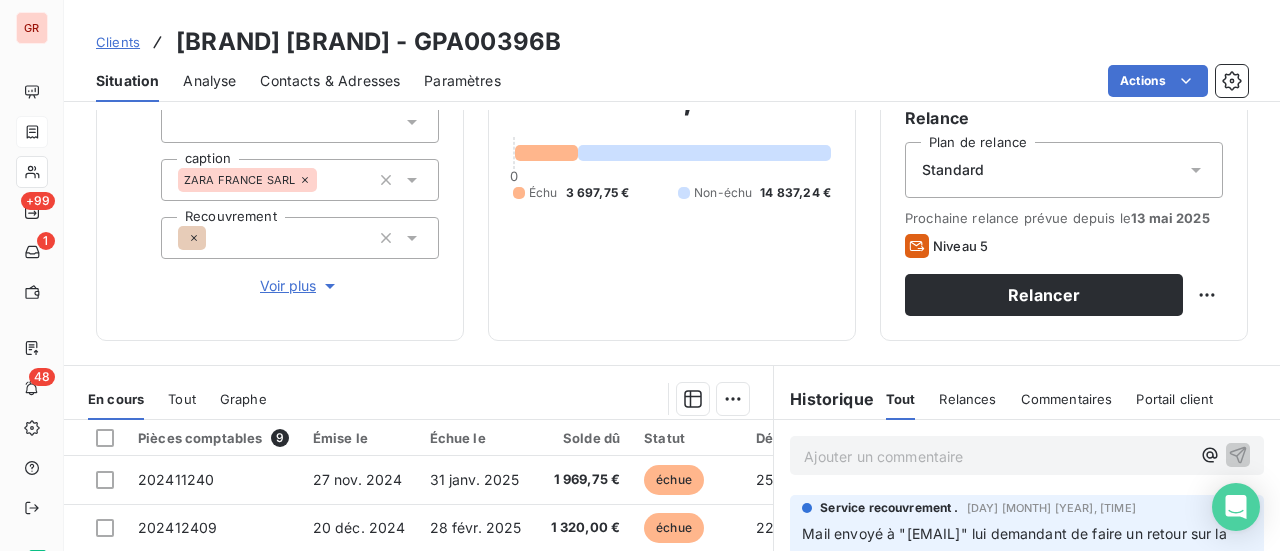 scroll, scrollTop: 200, scrollLeft: 0, axis: vertical 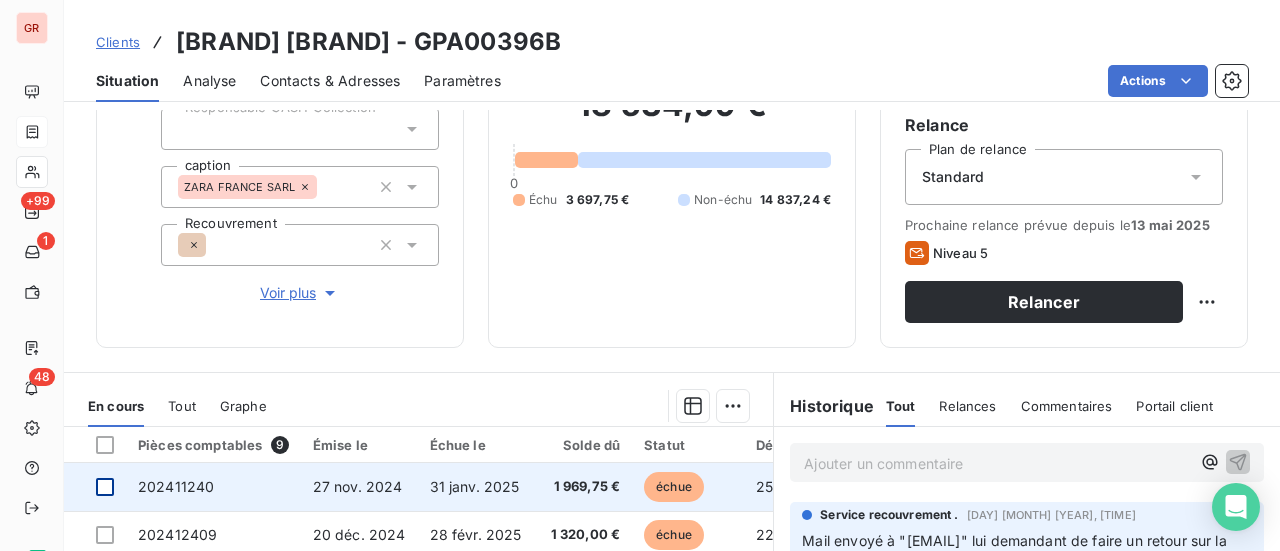 click at bounding box center [105, 487] 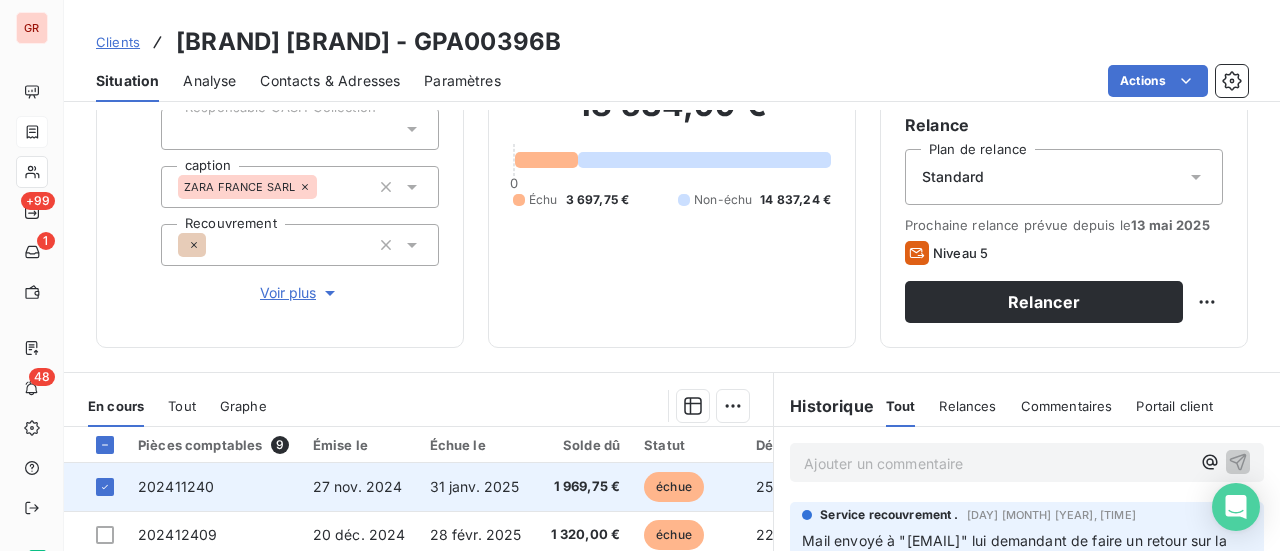 click on "202411240" at bounding box center [176, 486] 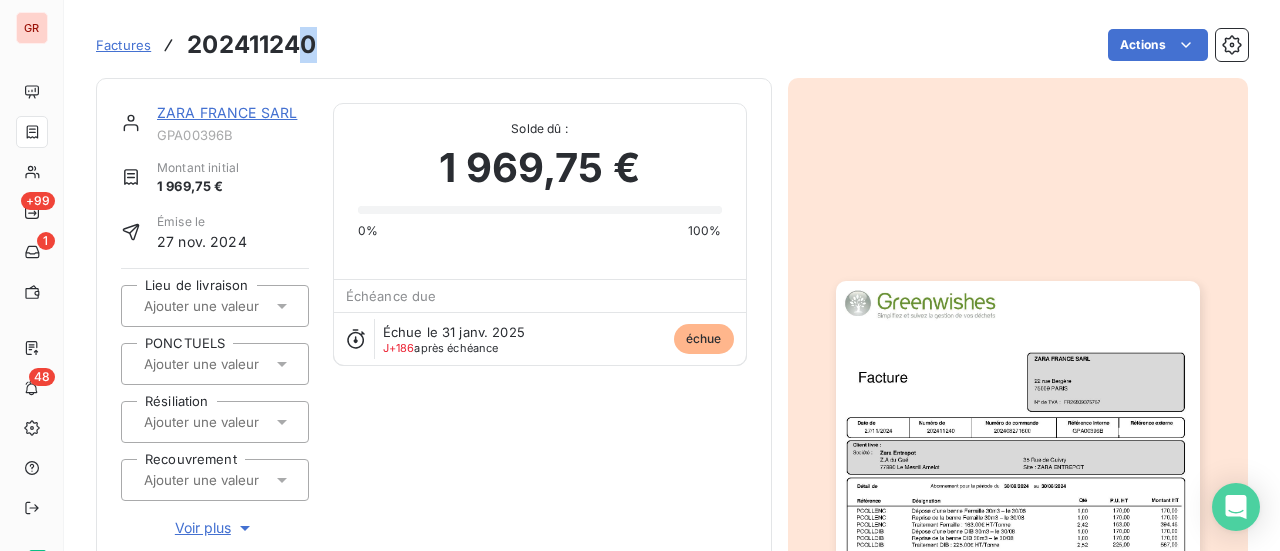 drag, startPoint x: 316, startPoint y: 45, endPoint x: 293, endPoint y: 51, distance: 23.769728 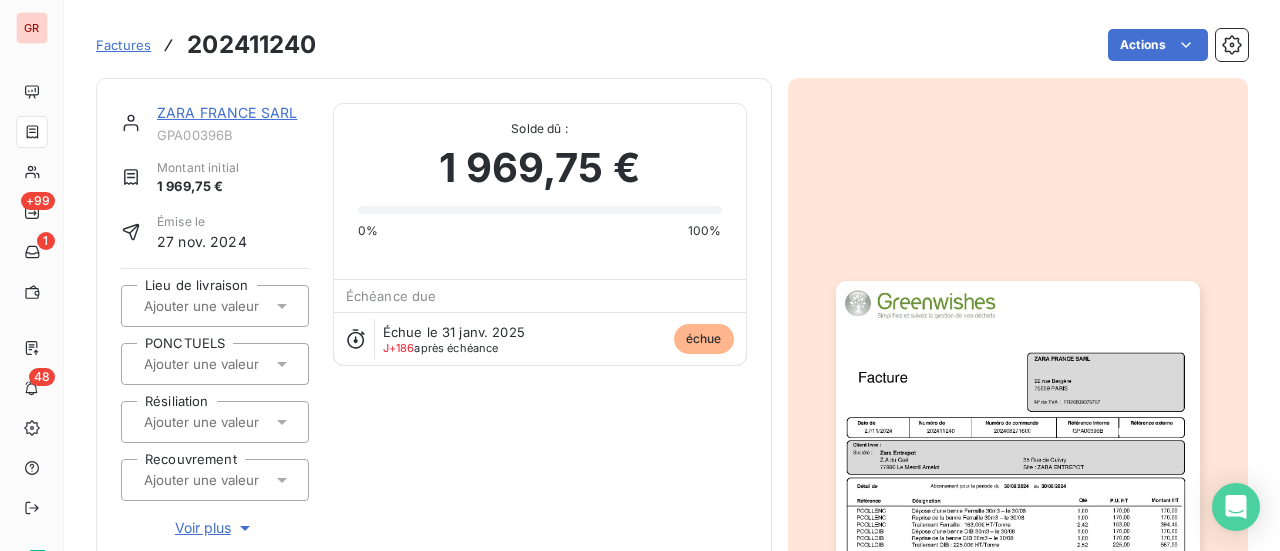 click on "ZARA FRANCE SARL" at bounding box center [227, 112] 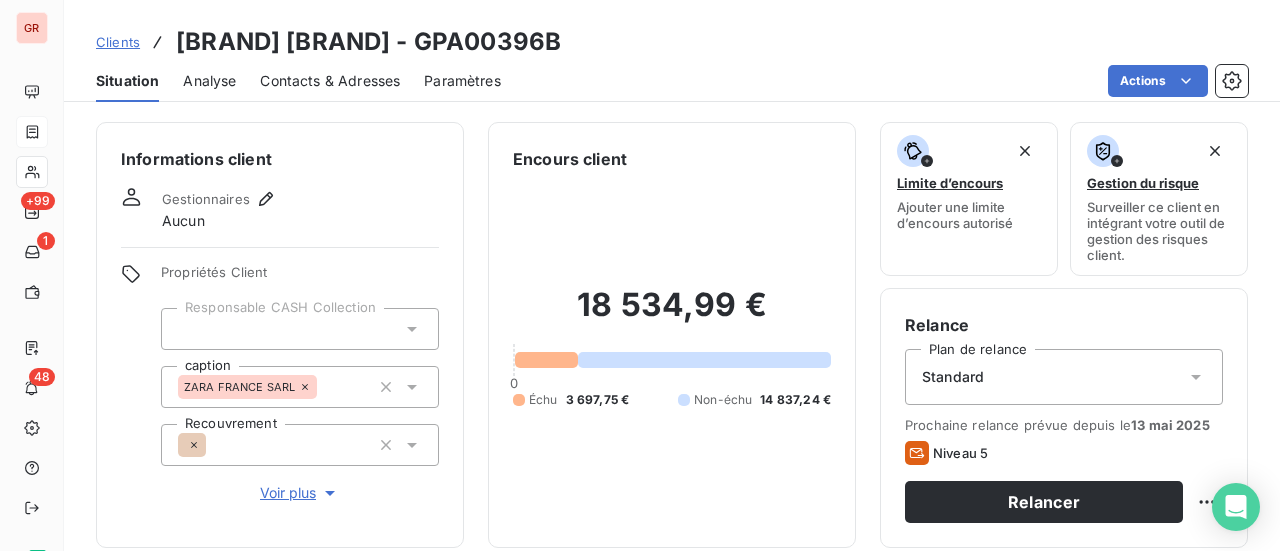 drag, startPoint x: 596, startPoint y: 43, endPoint x: 446, endPoint y: 49, distance: 150.11995 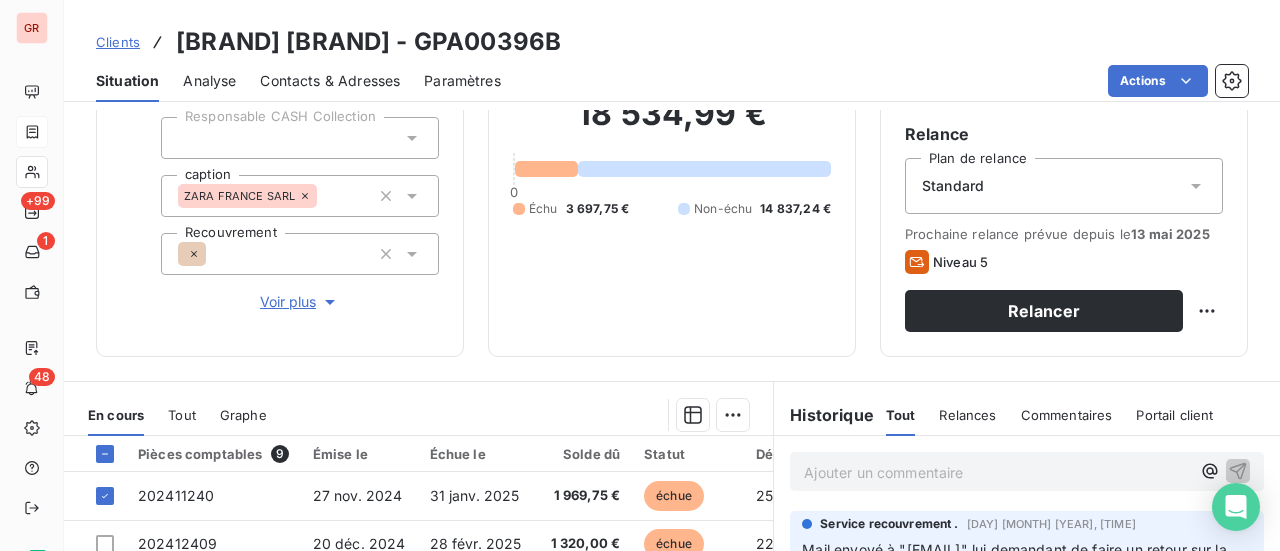 scroll, scrollTop: 200, scrollLeft: 0, axis: vertical 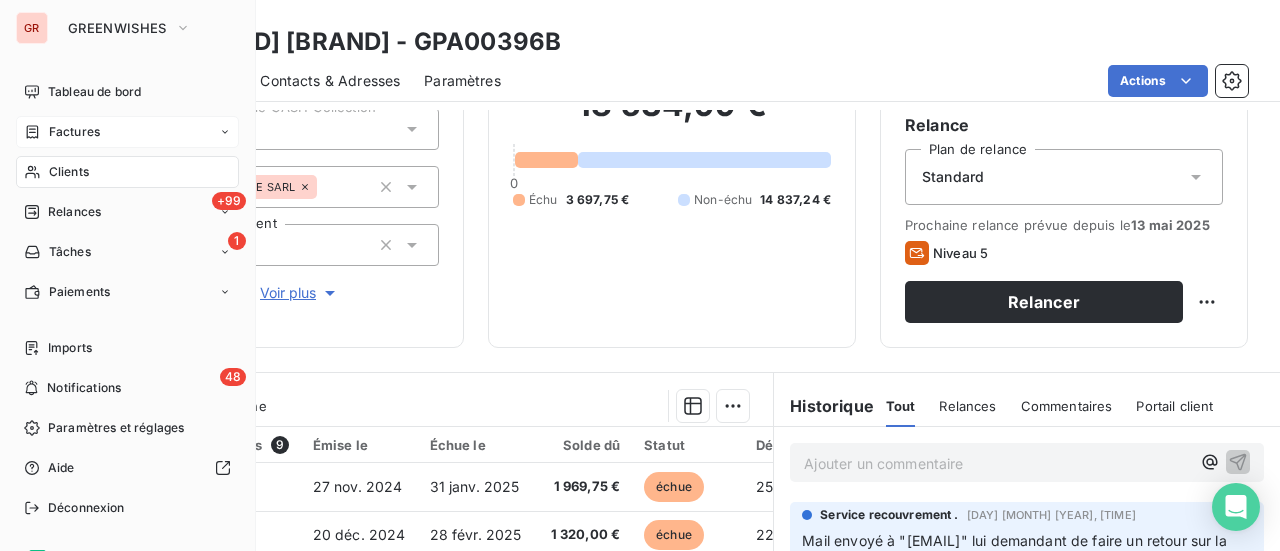 click on "Factures" at bounding box center (74, 132) 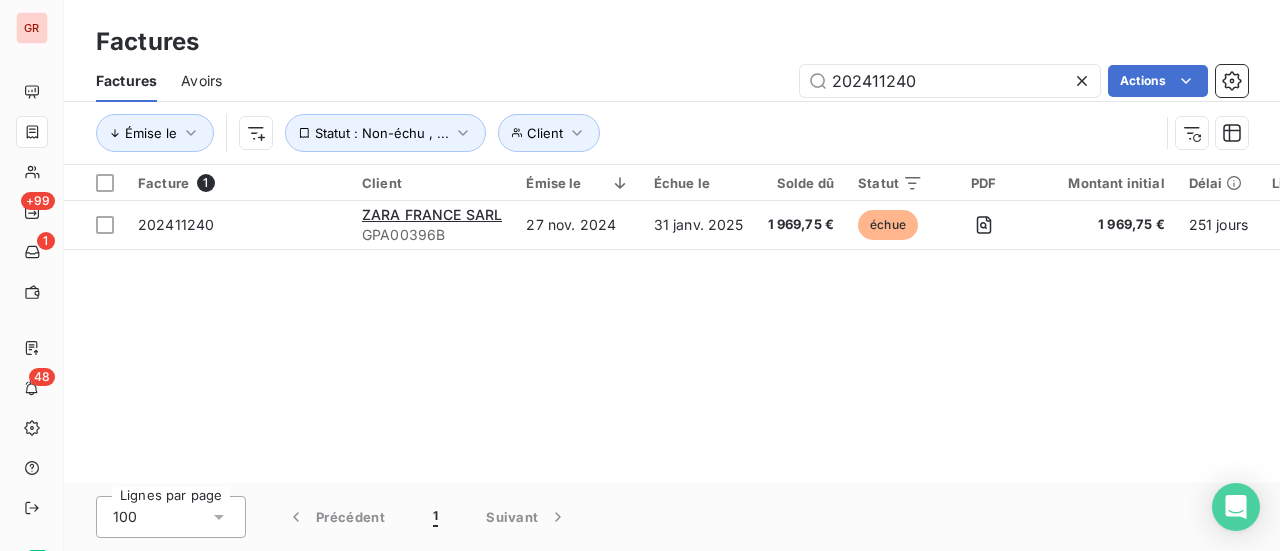 drag, startPoint x: 924, startPoint y: 85, endPoint x: 584, endPoint y: 109, distance: 340.846 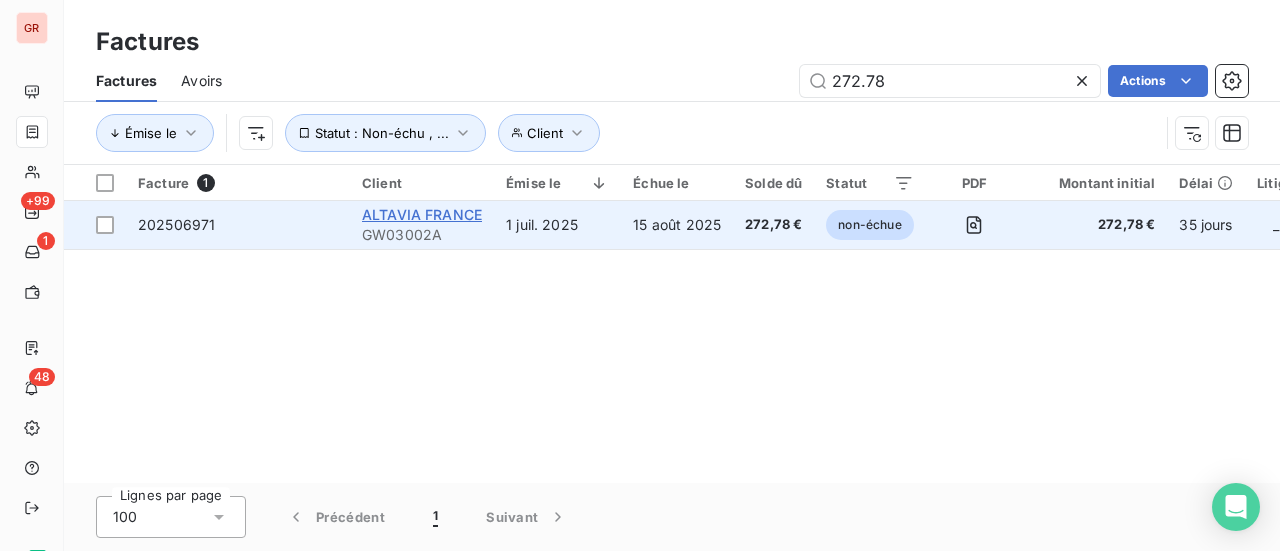 type on "272.78" 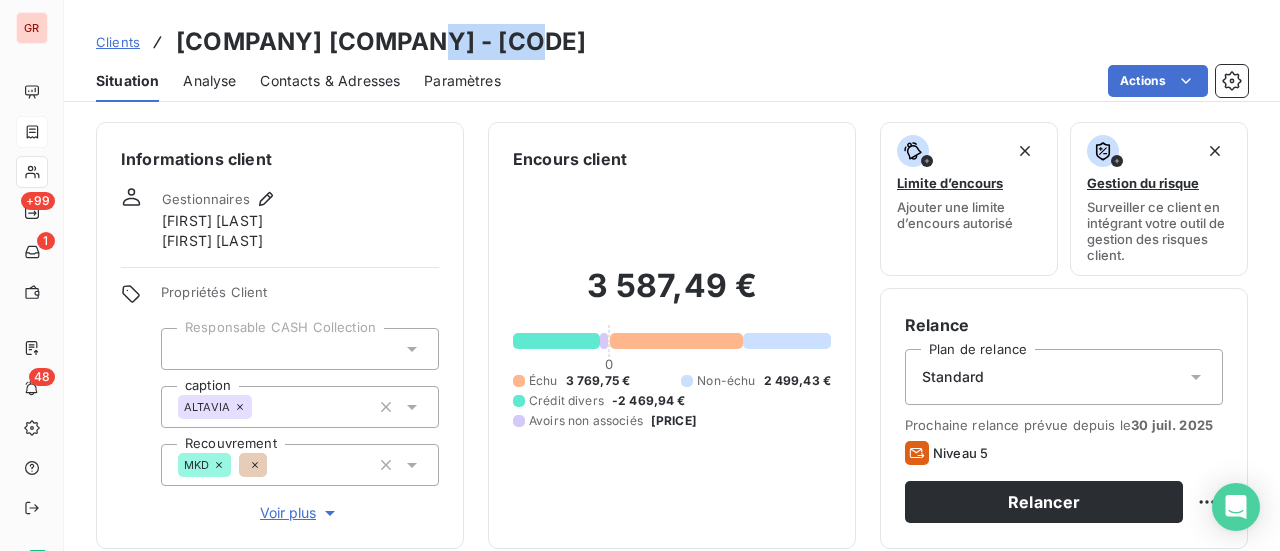 drag, startPoint x: 549, startPoint y: 47, endPoint x: 412, endPoint y: 45, distance: 137.0146 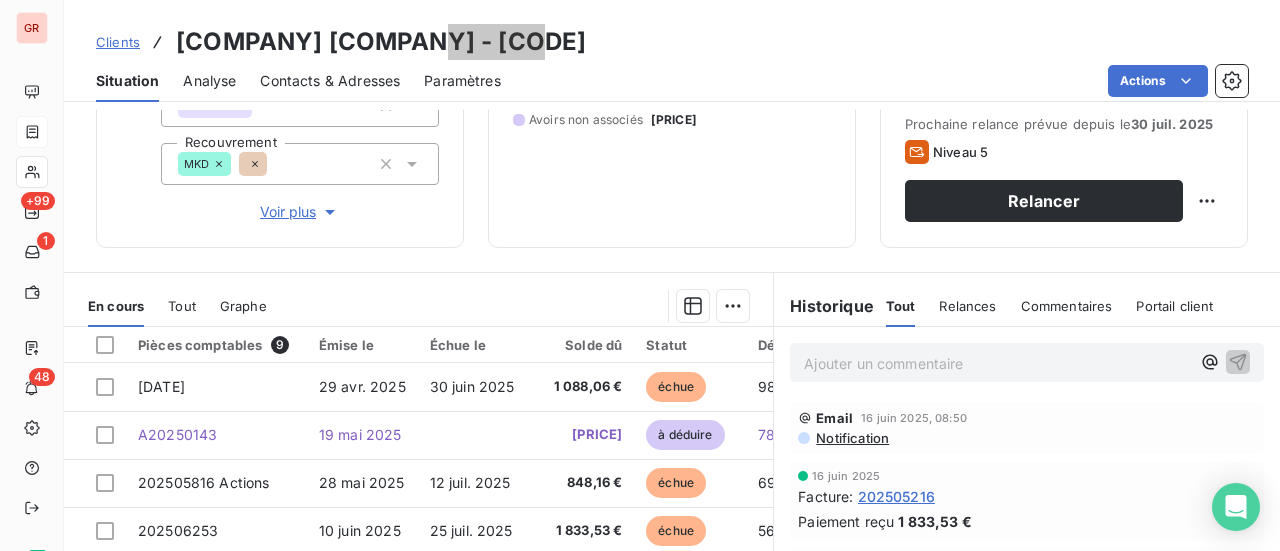 scroll, scrollTop: 400, scrollLeft: 0, axis: vertical 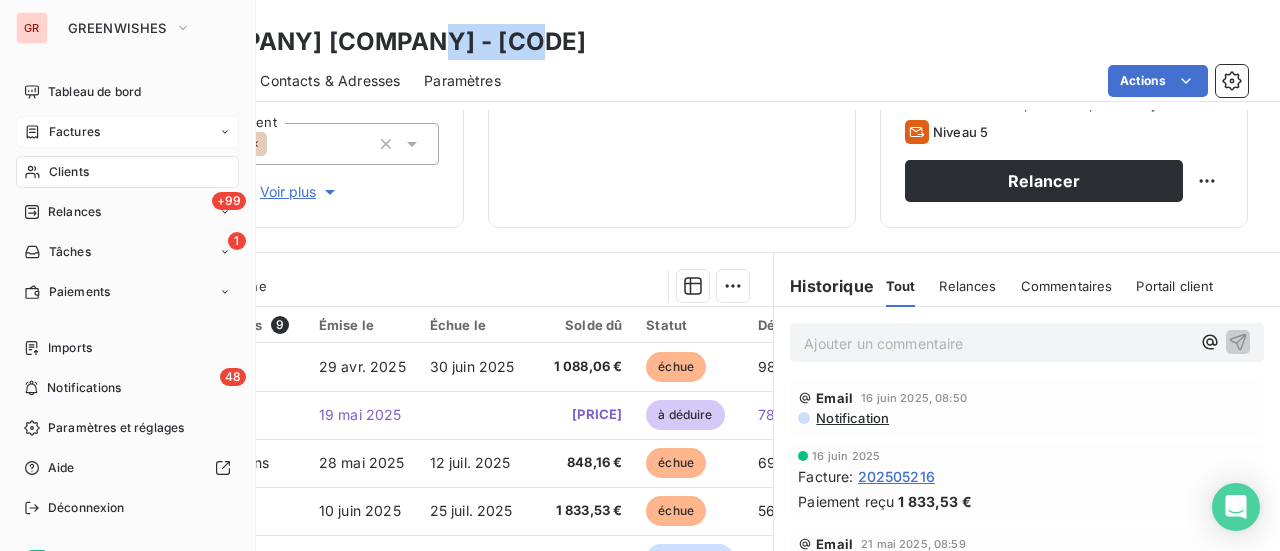 click on "Factures" at bounding box center [74, 132] 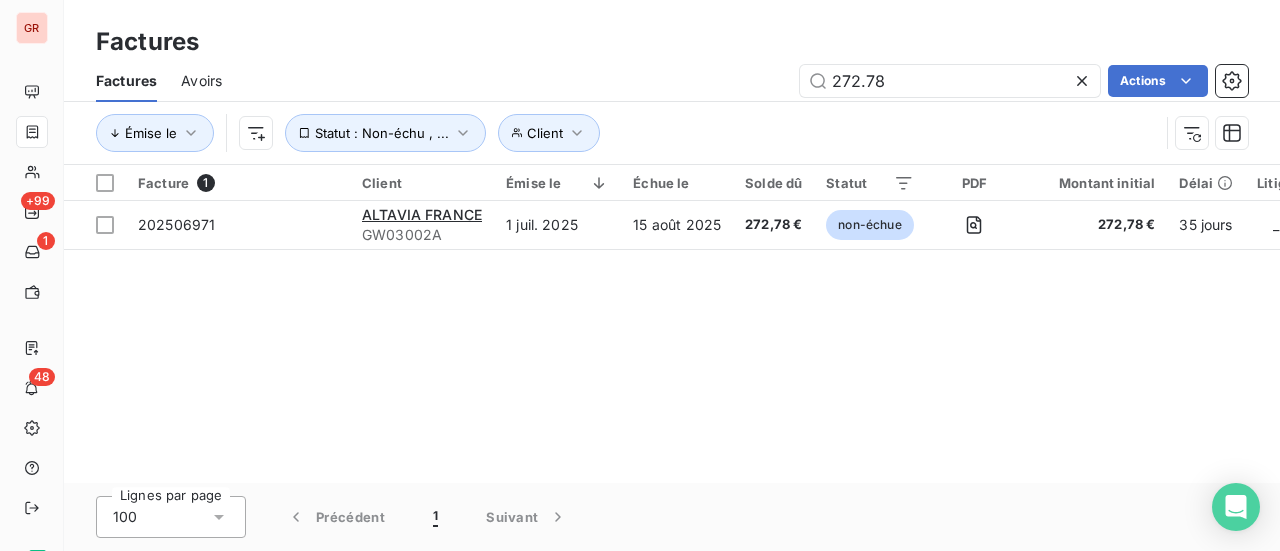 drag, startPoint x: 922, startPoint y: 74, endPoint x: 664, endPoint y: 103, distance: 259.62473 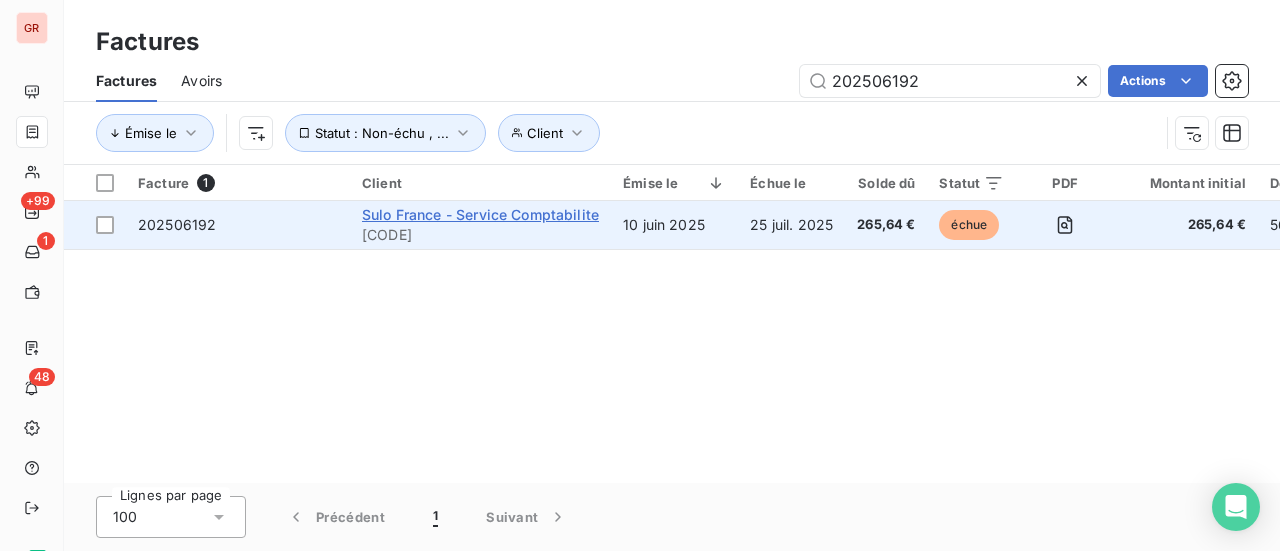type on "202506192" 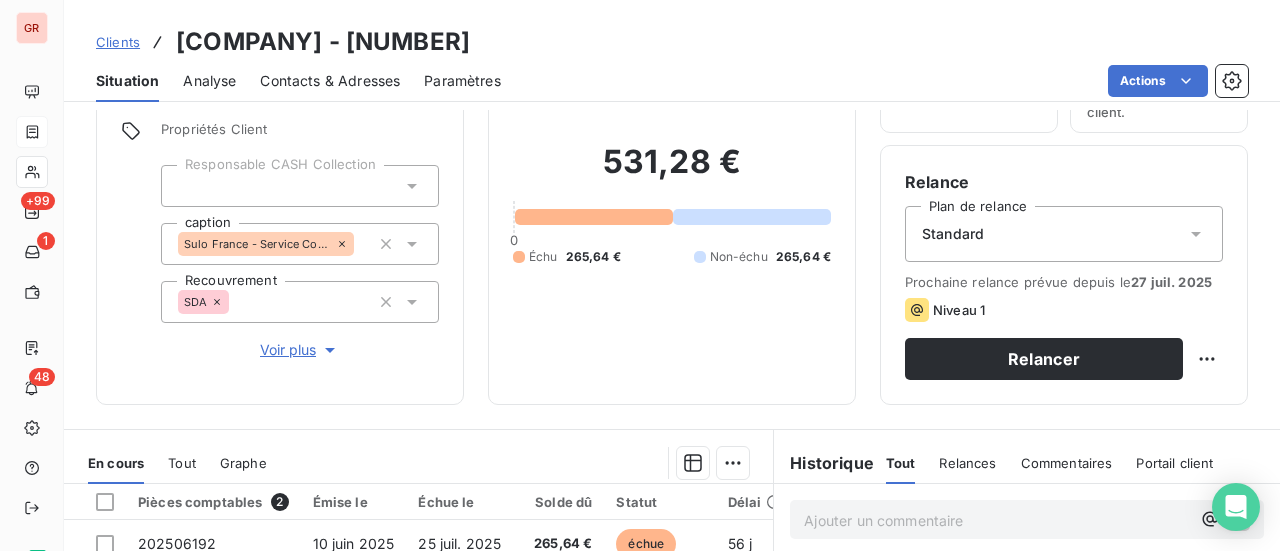 scroll, scrollTop: 300, scrollLeft: 0, axis: vertical 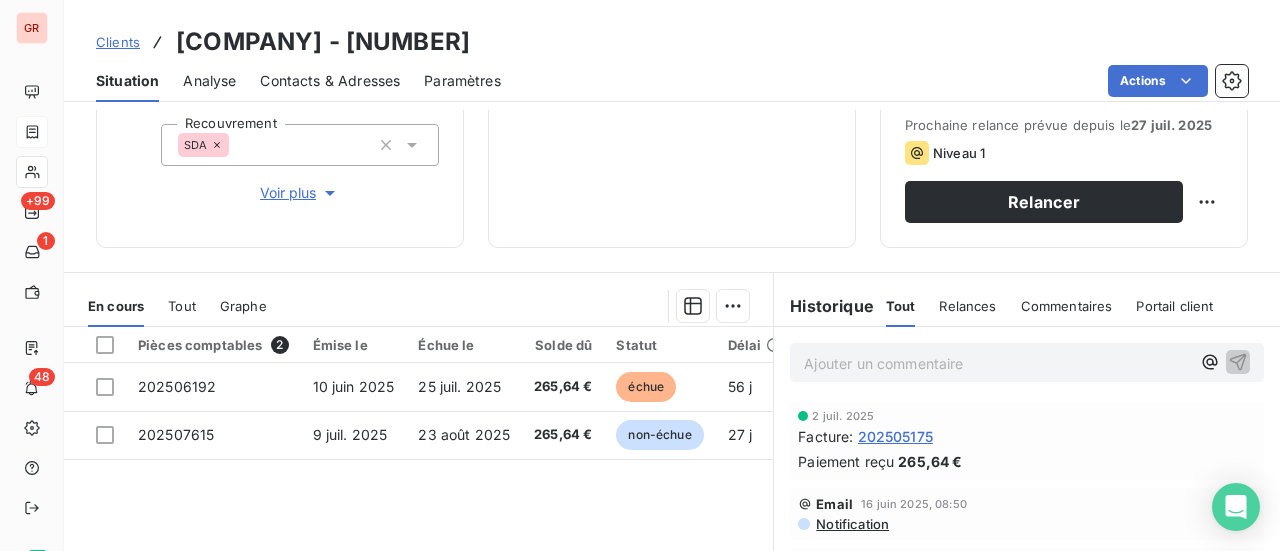 drag, startPoint x: 745, startPoint y: 45, endPoint x: 617, endPoint y: 51, distance: 128.14055 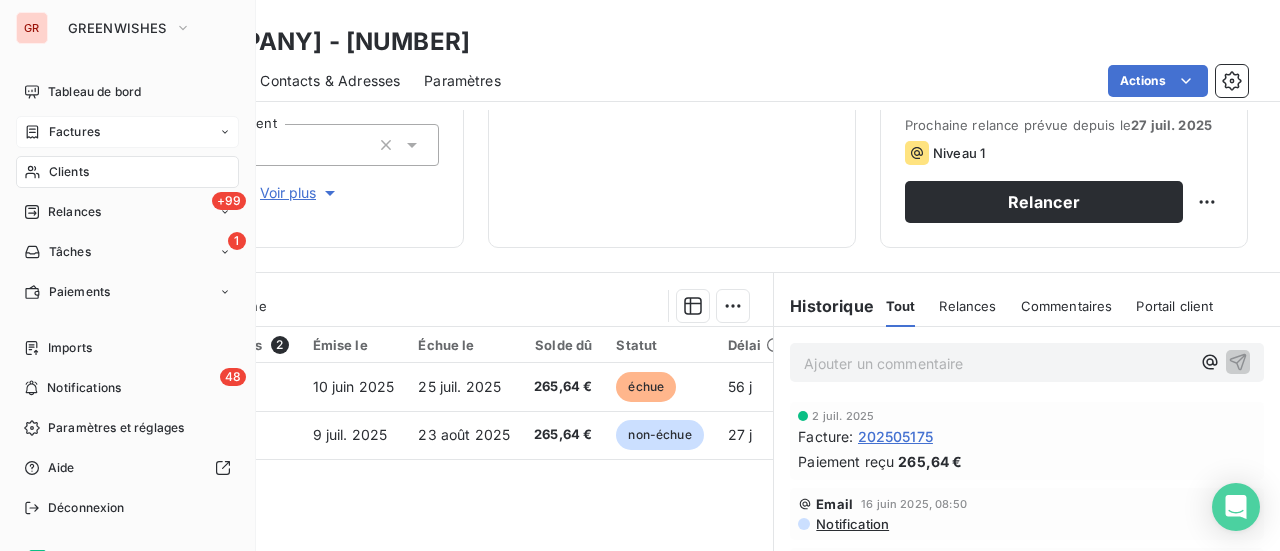 drag, startPoint x: 78, startPoint y: 131, endPoint x: 219, endPoint y: 139, distance: 141.22676 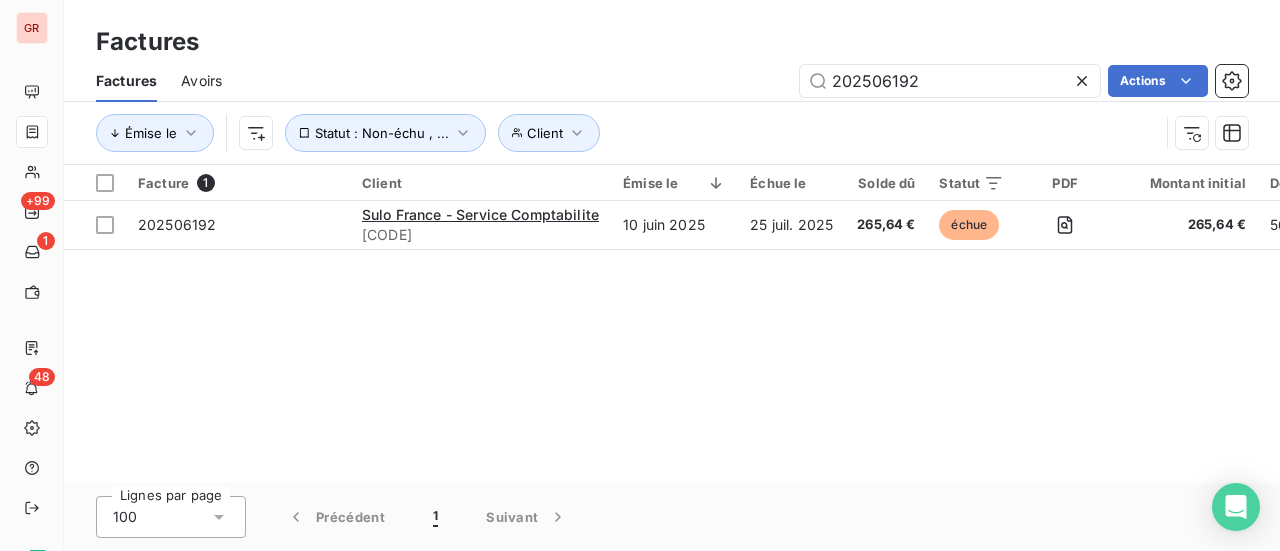 drag, startPoint x: 940, startPoint y: 80, endPoint x: 638, endPoint y: 83, distance: 302.0149 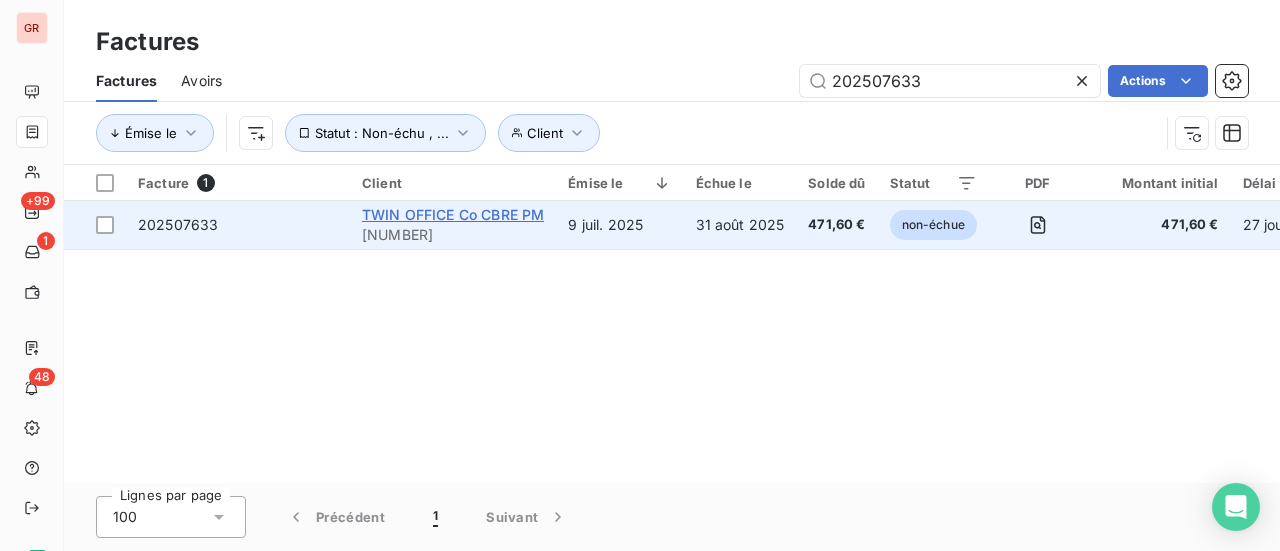 type on "202507633" 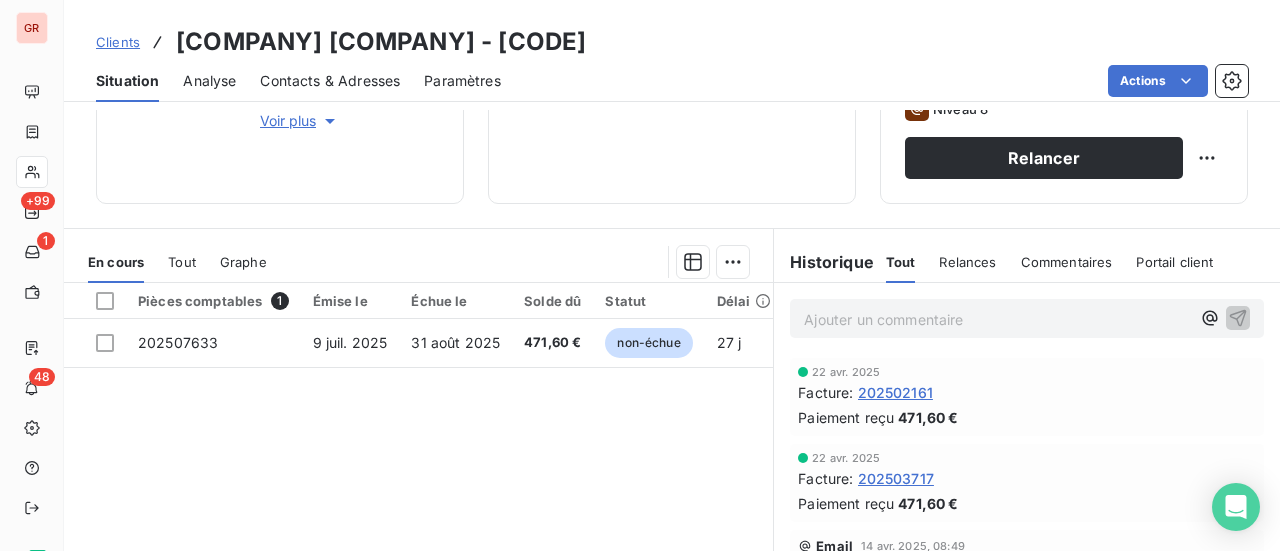 scroll, scrollTop: 400, scrollLeft: 0, axis: vertical 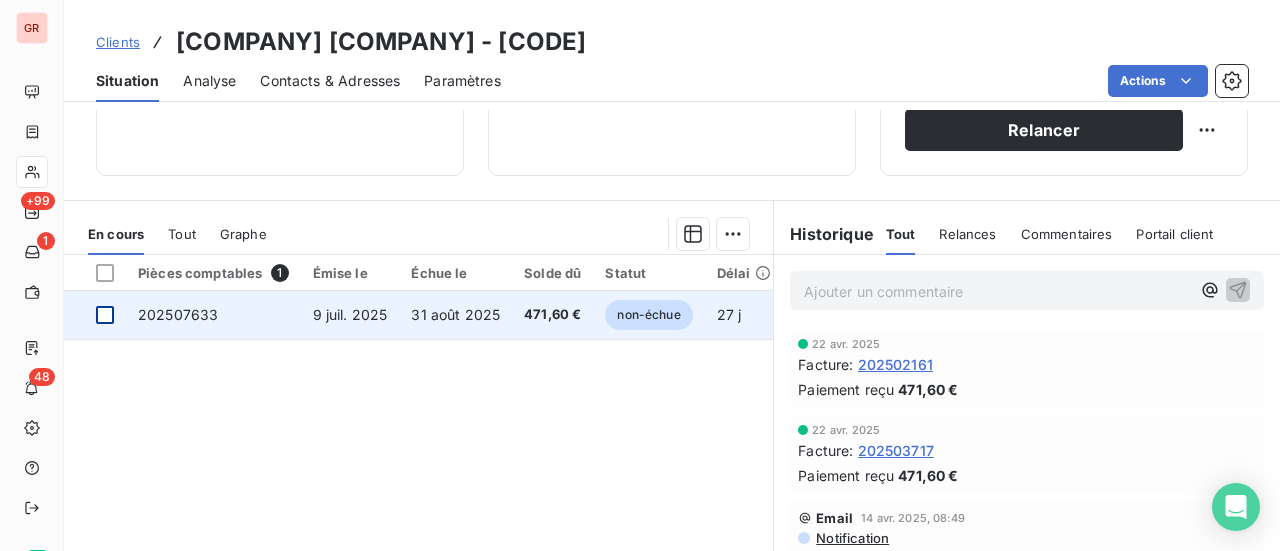 click at bounding box center [105, 315] 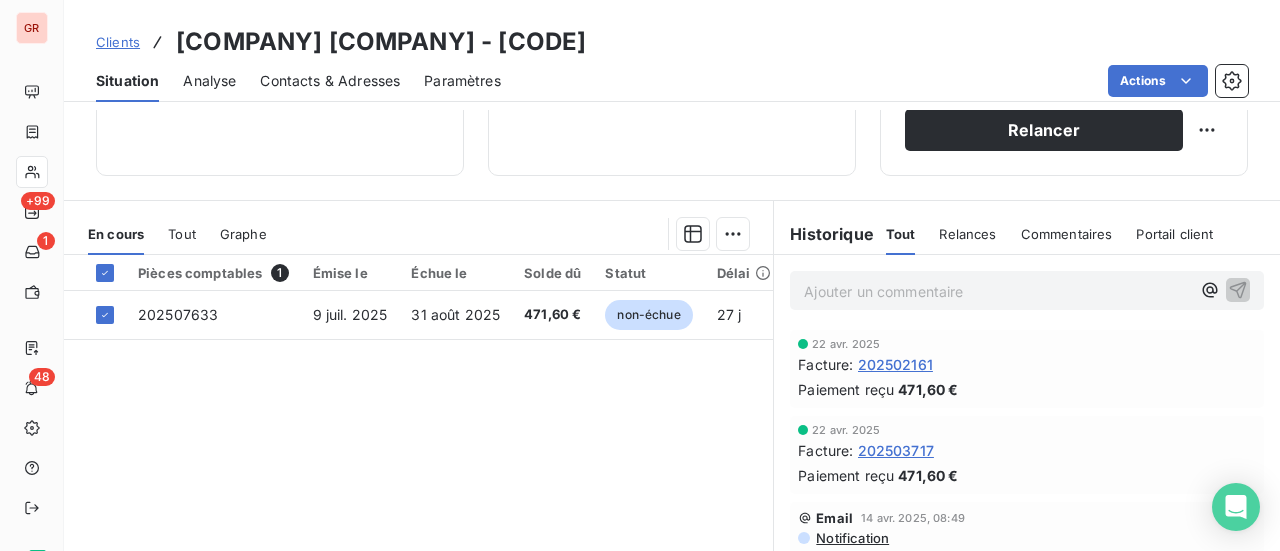 drag, startPoint x: 636, startPoint y: 46, endPoint x: 512, endPoint y: 52, distance: 124.14507 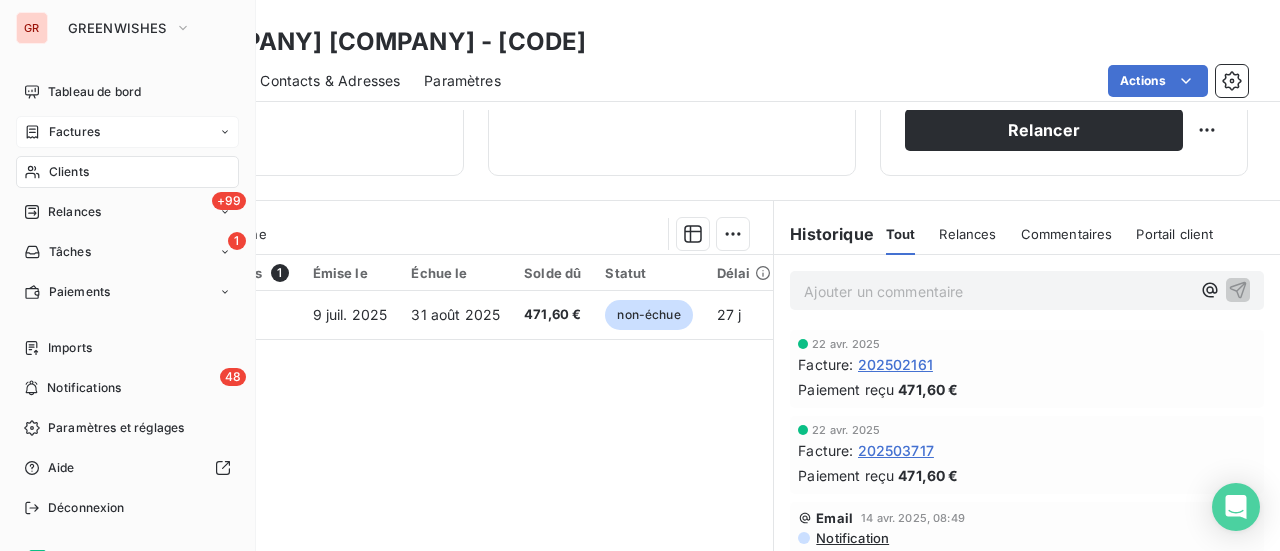 click on "Factures" at bounding box center (74, 132) 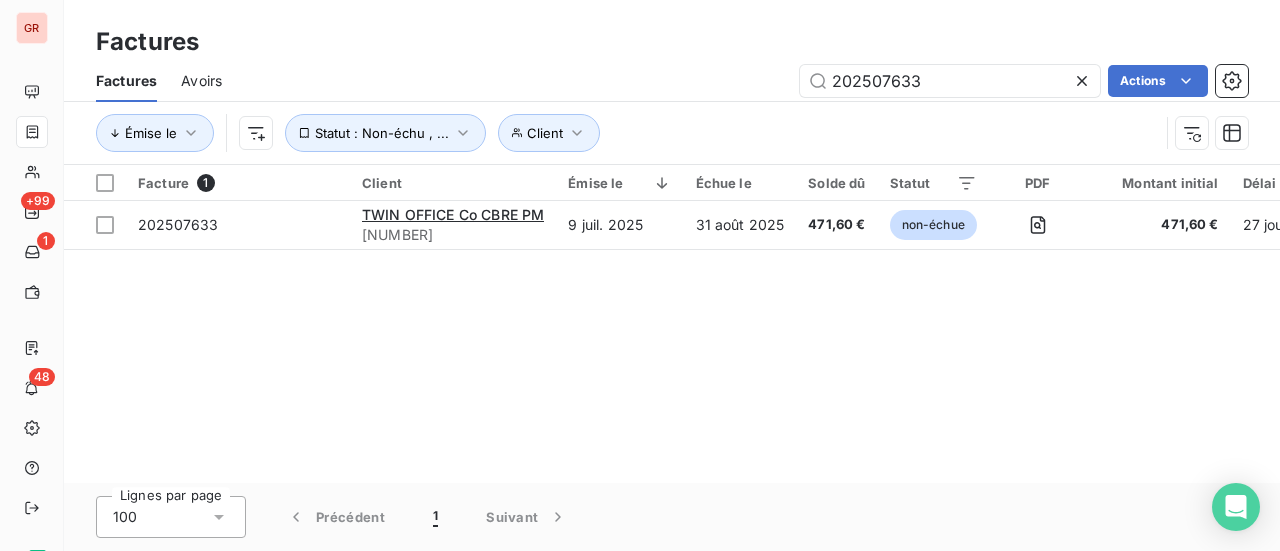 drag, startPoint x: 956, startPoint y: 84, endPoint x: 620, endPoint y: 113, distance: 337.24918 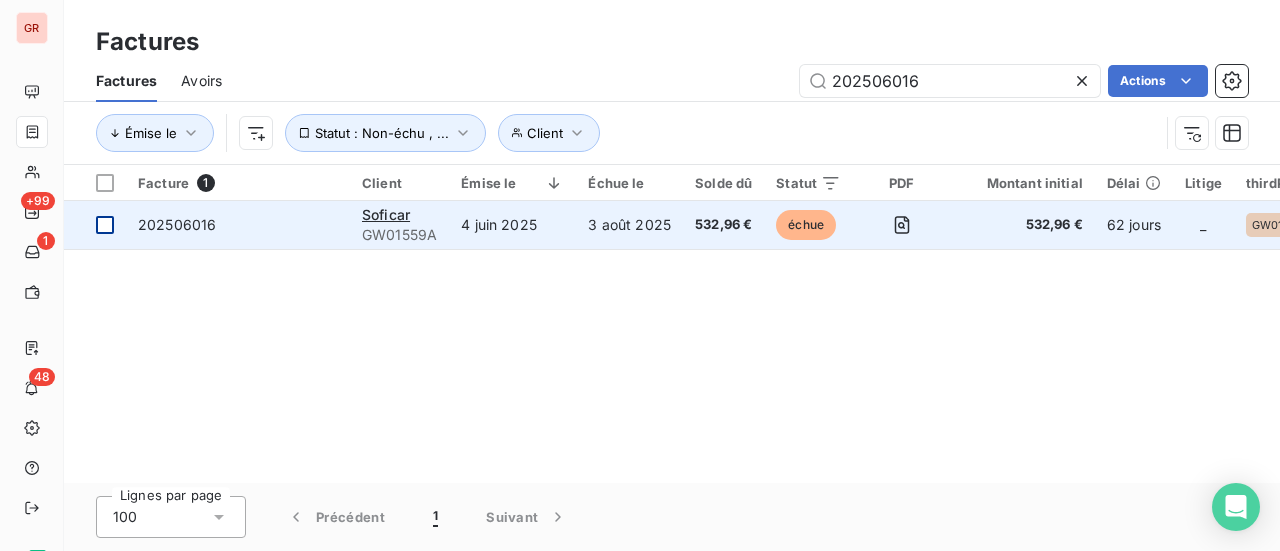 type on "202506016" 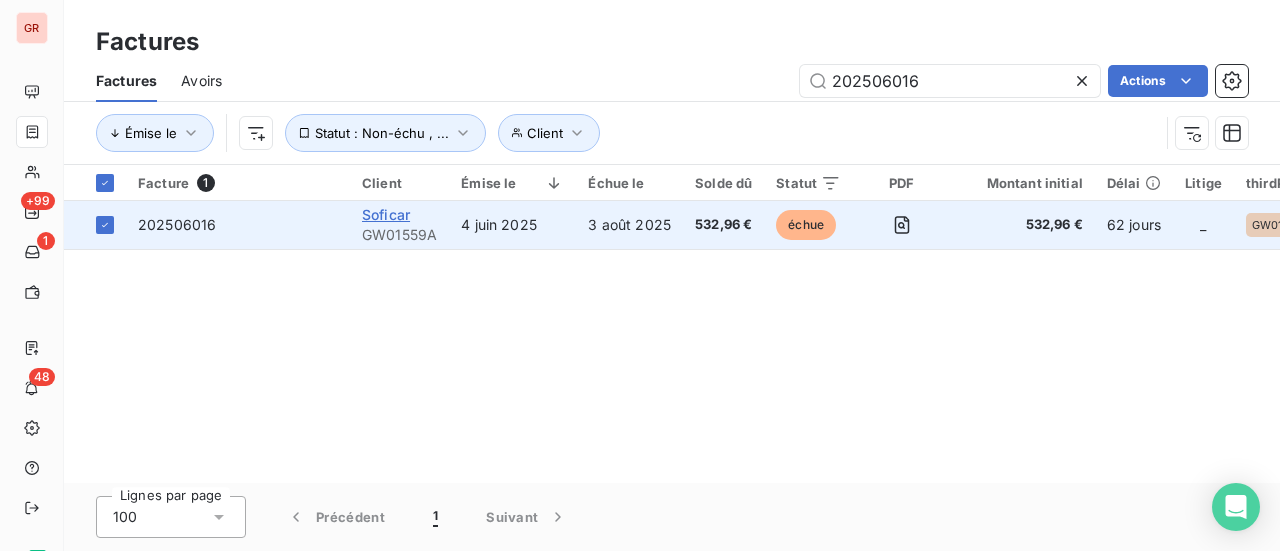 click on "Soficar" at bounding box center [386, 214] 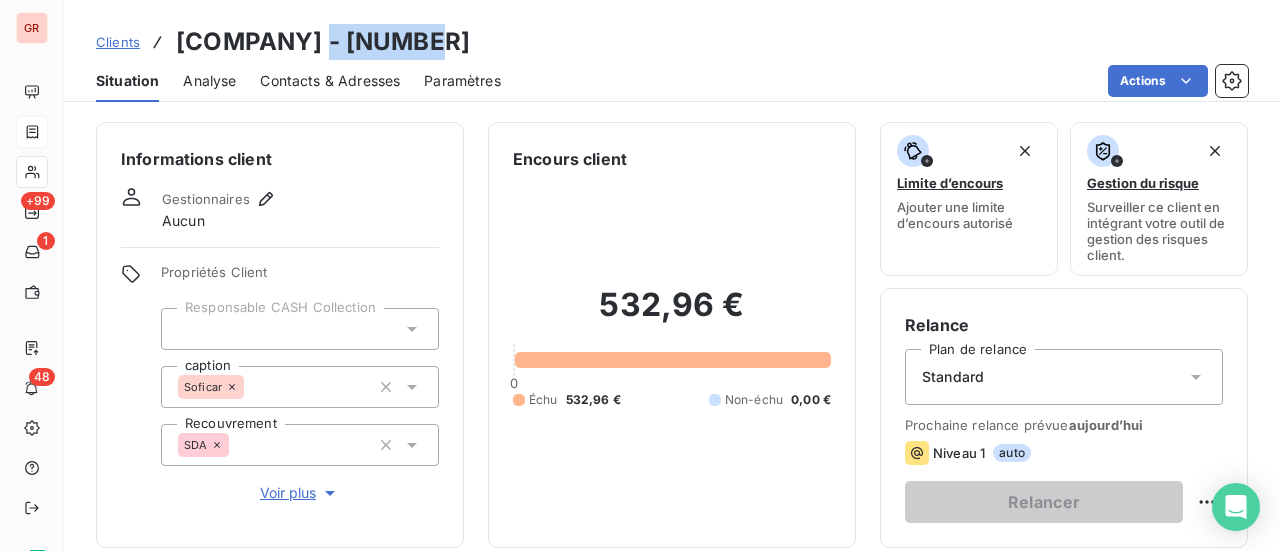 drag, startPoint x: 418, startPoint y: 46, endPoint x: 290, endPoint y: 51, distance: 128.09763 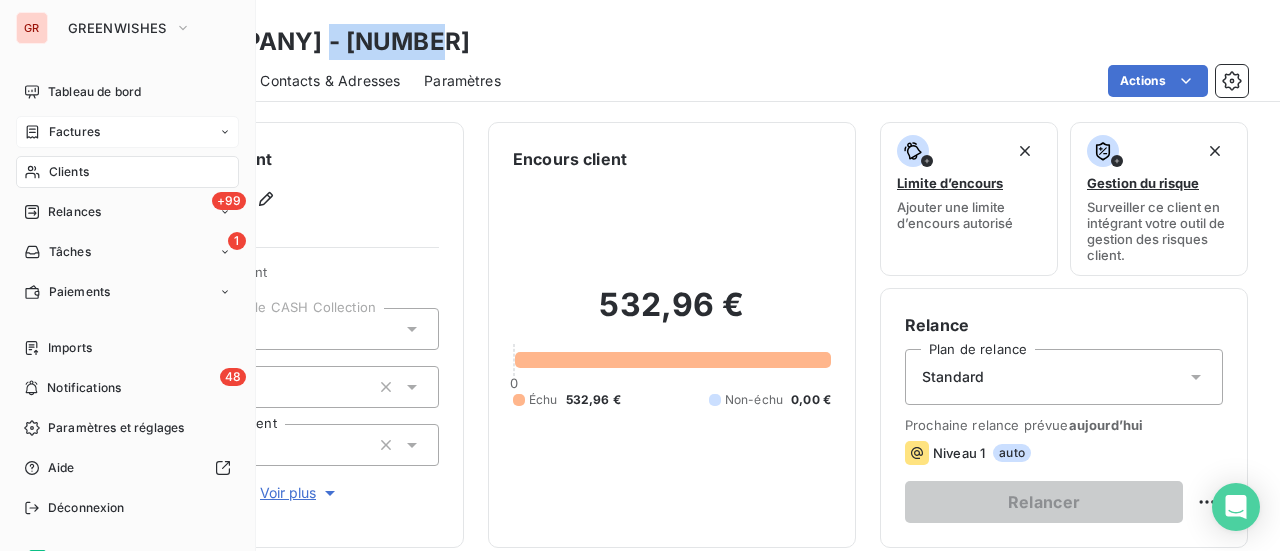 click on "Factures" at bounding box center (74, 132) 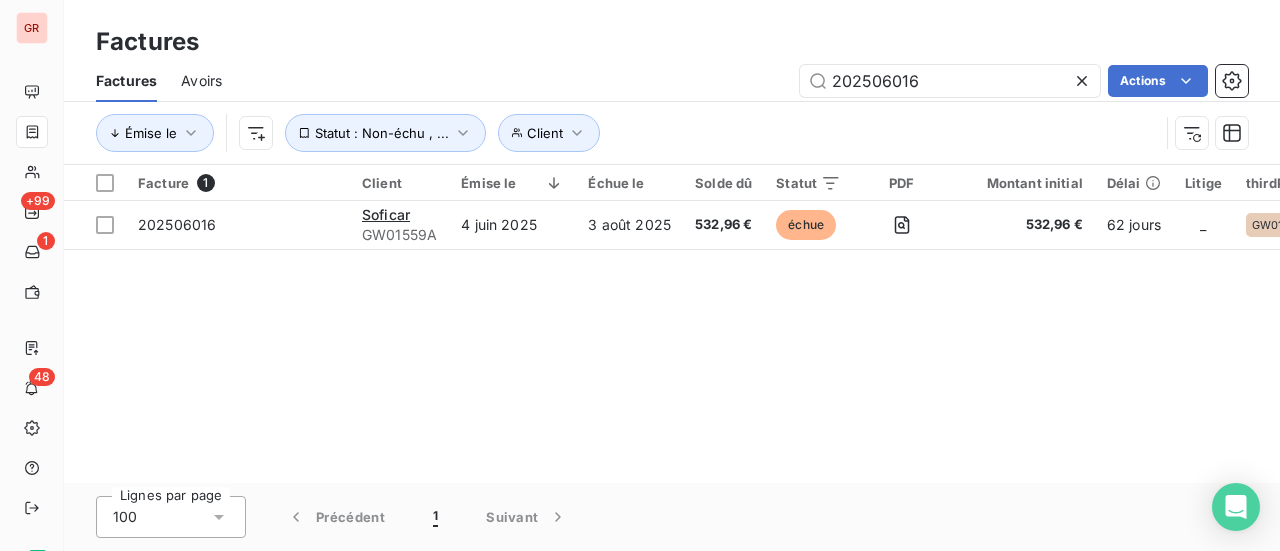 drag, startPoint x: 934, startPoint y: 82, endPoint x: 590, endPoint y: 85, distance: 344.0131 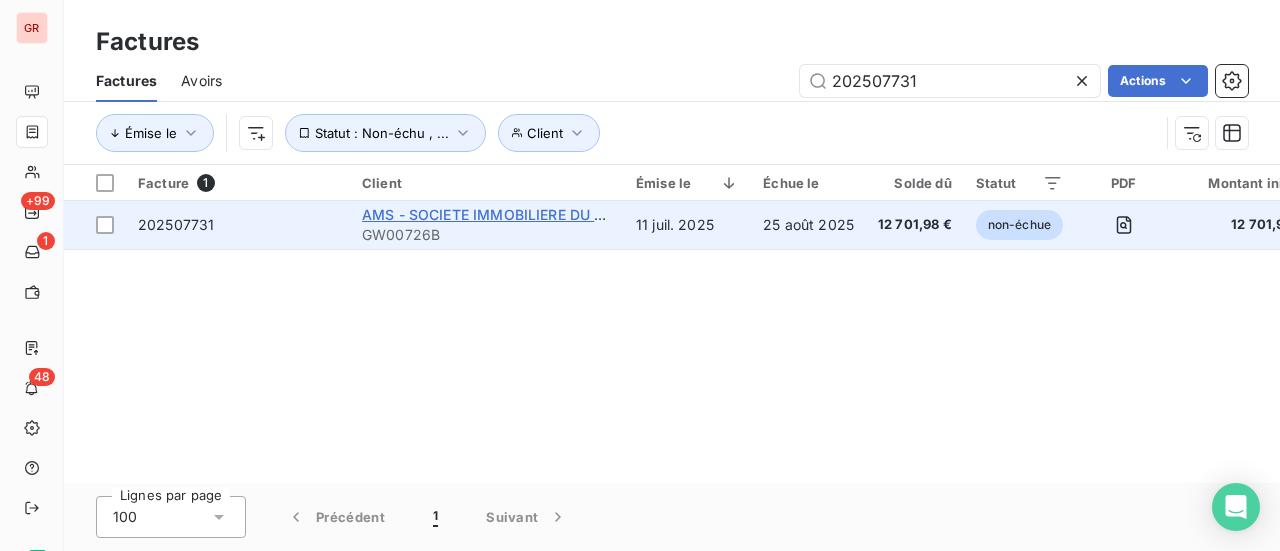 type on "202507731" 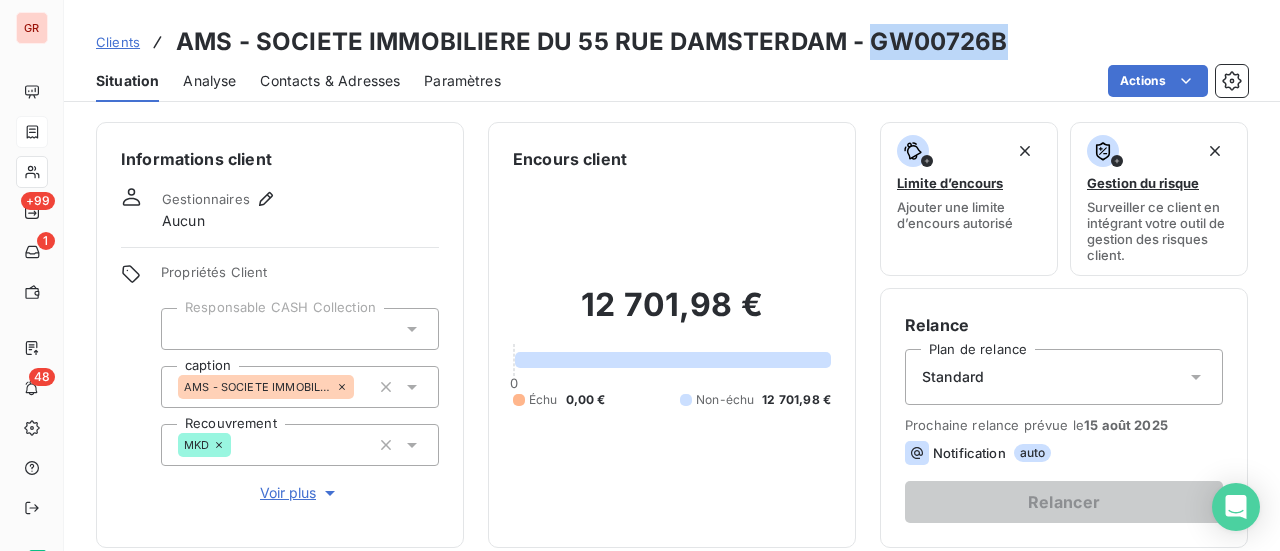 drag, startPoint x: 999, startPoint y: 38, endPoint x: 867, endPoint y: 45, distance: 132.18547 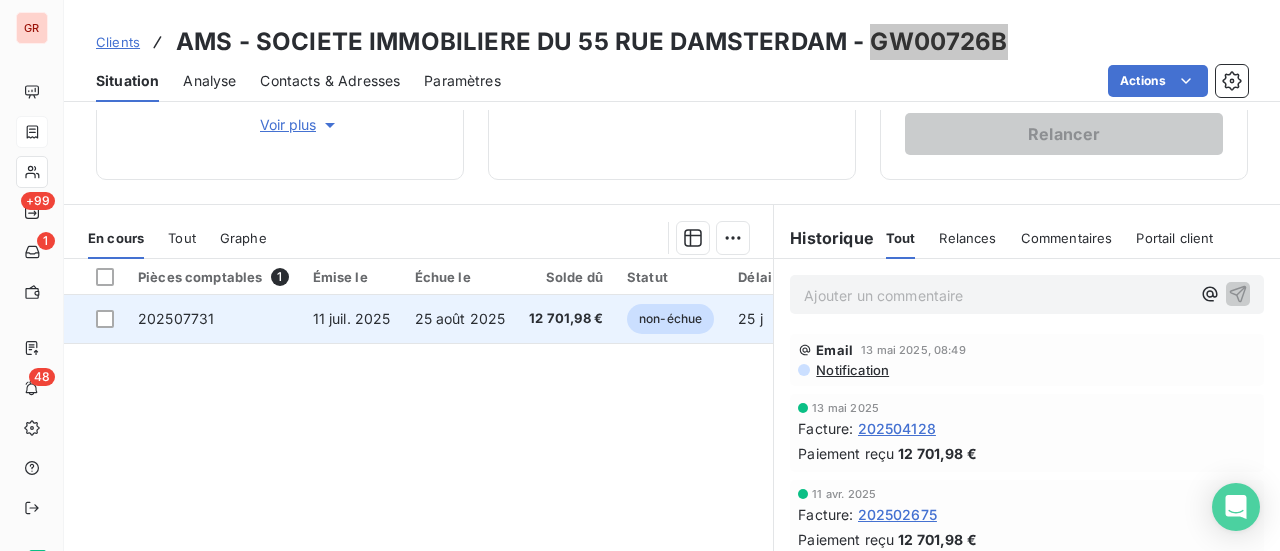 scroll, scrollTop: 400, scrollLeft: 0, axis: vertical 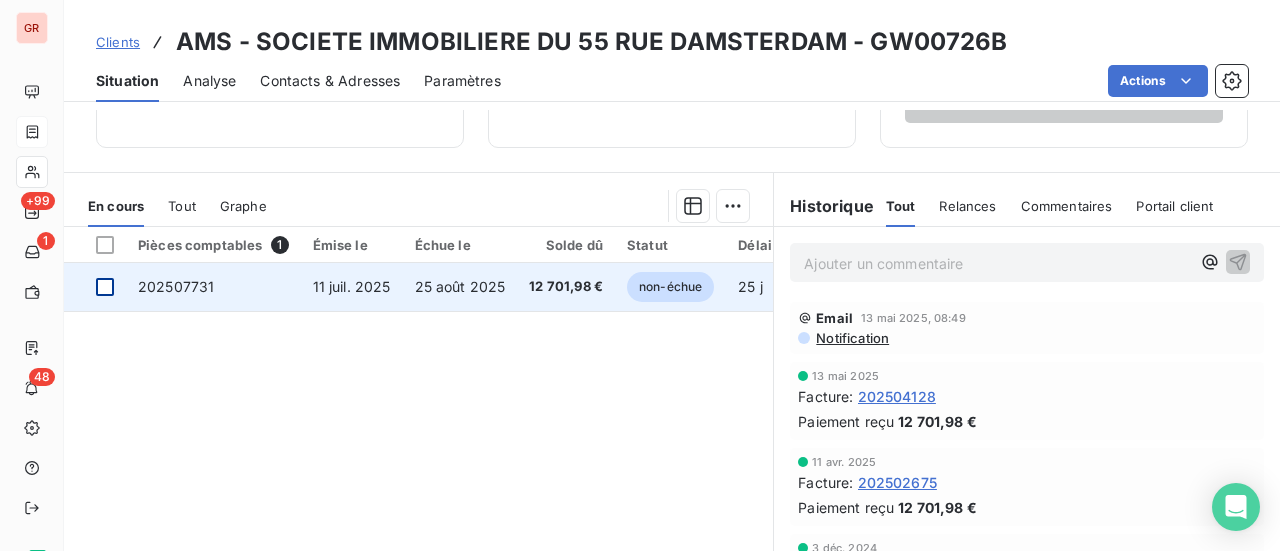 click at bounding box center (105, 287) 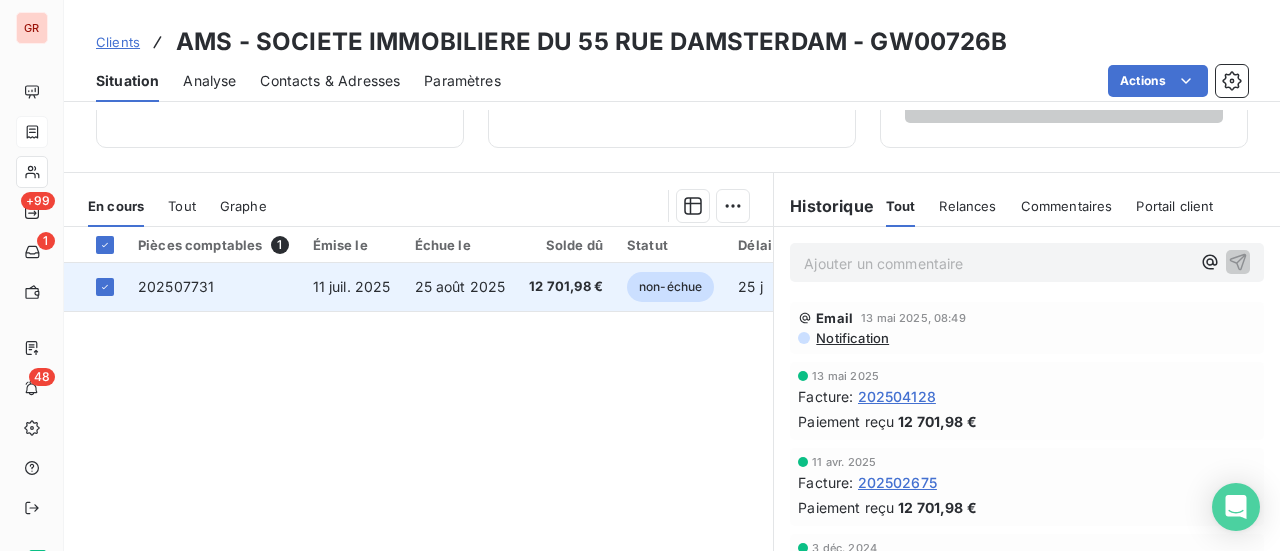 click on "202507731" at bounding box center (213, 287) 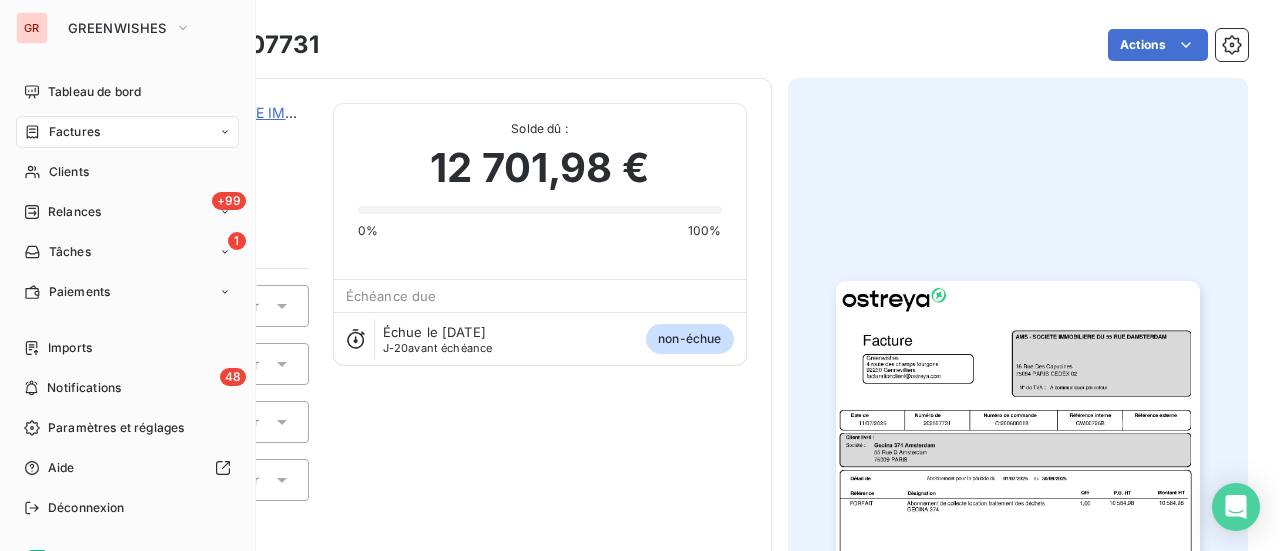 click on "Factures" at bounding box center (74, 132) 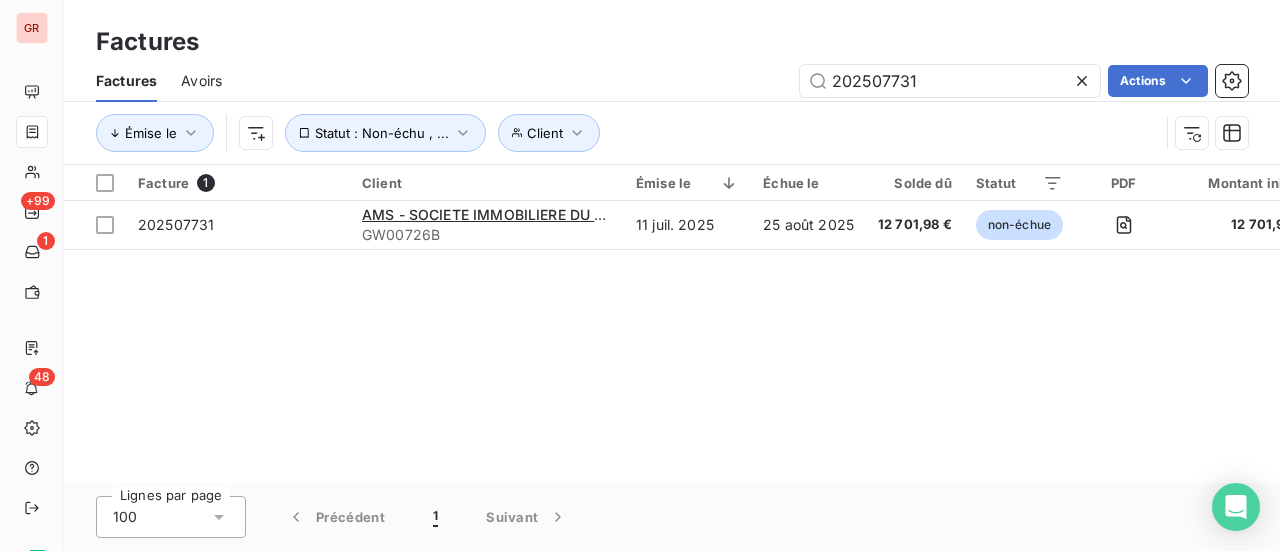 drag, startPoint x: 946, startPoint y: 89, endPoint x: 700, endPoint y: 96, distance: 246.09958 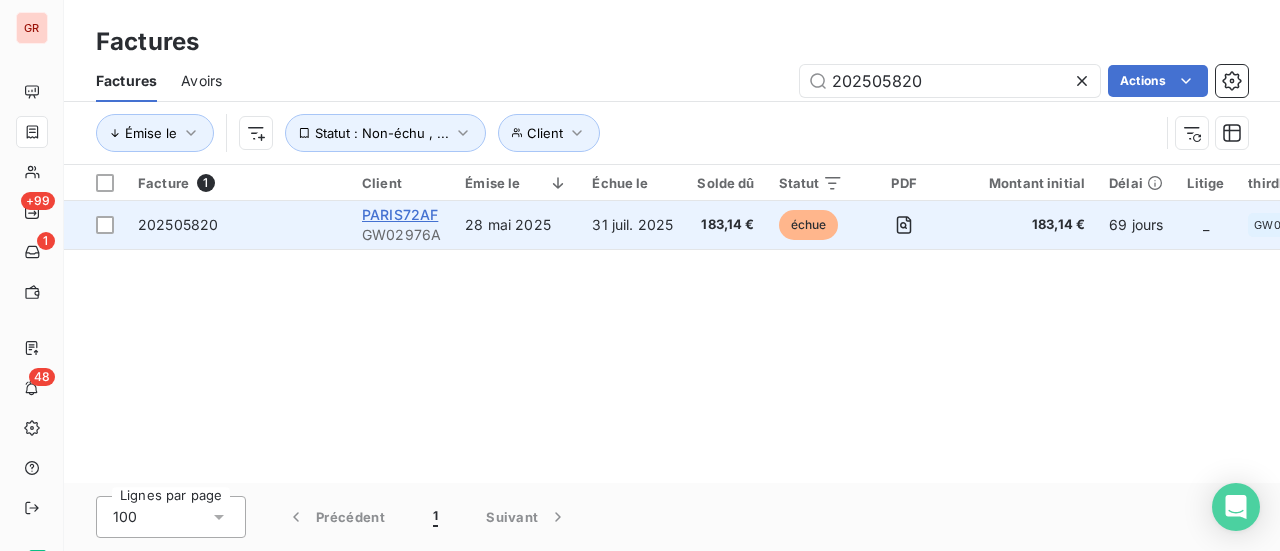 type on "202505820" 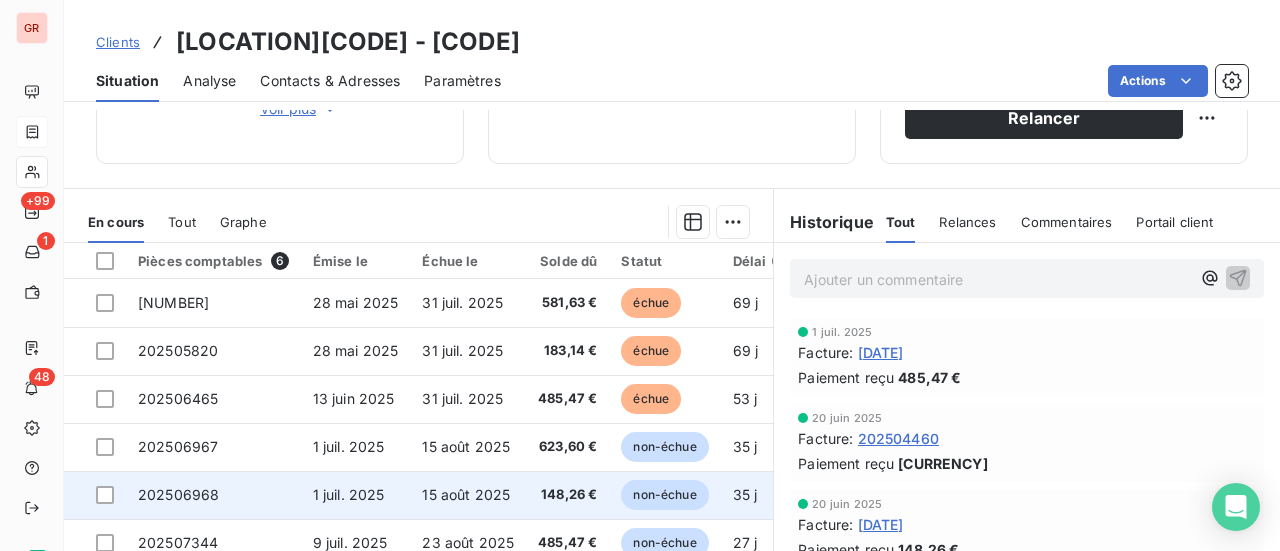 scroll, scrollTop: 419, scrollLeft: 0, axis: vertical 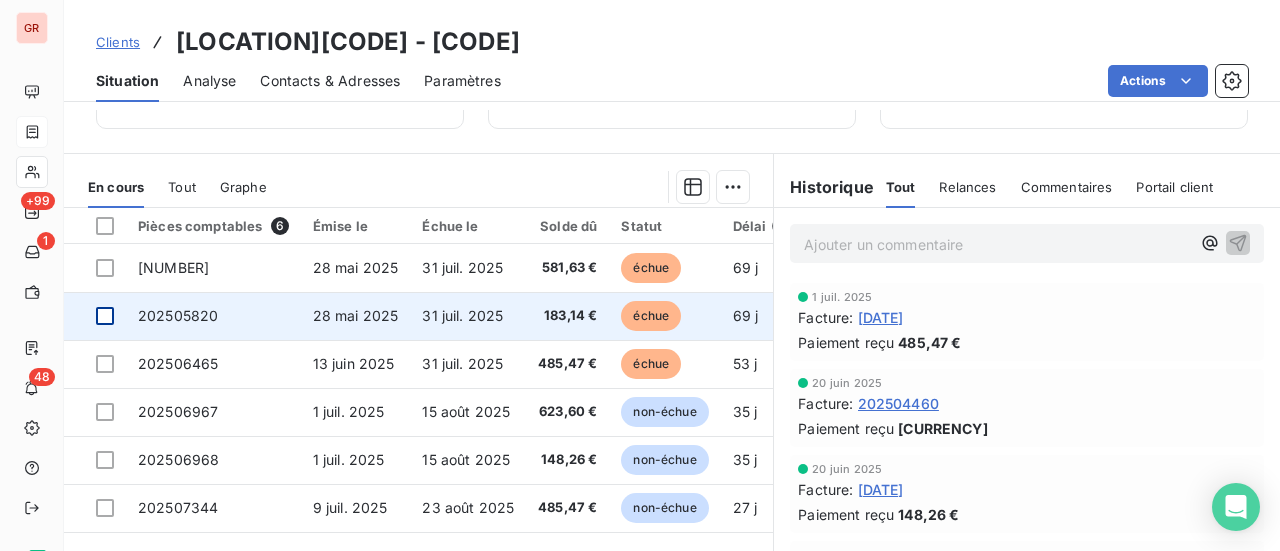 click at bounding box center [105, 316] 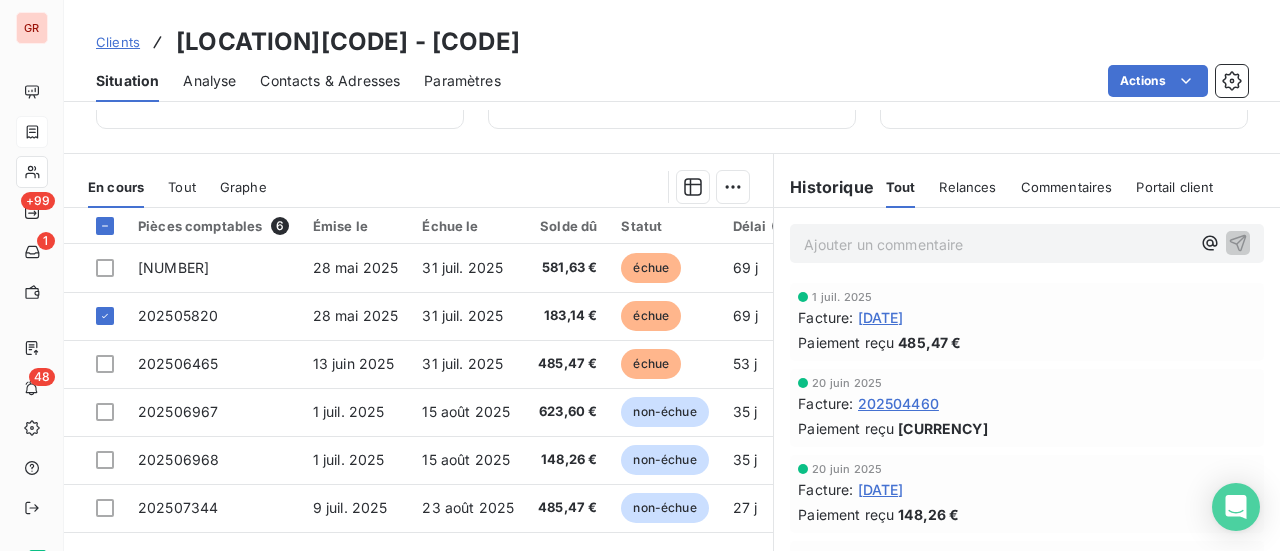 click on "Tout" at bounding box center (182, 187) 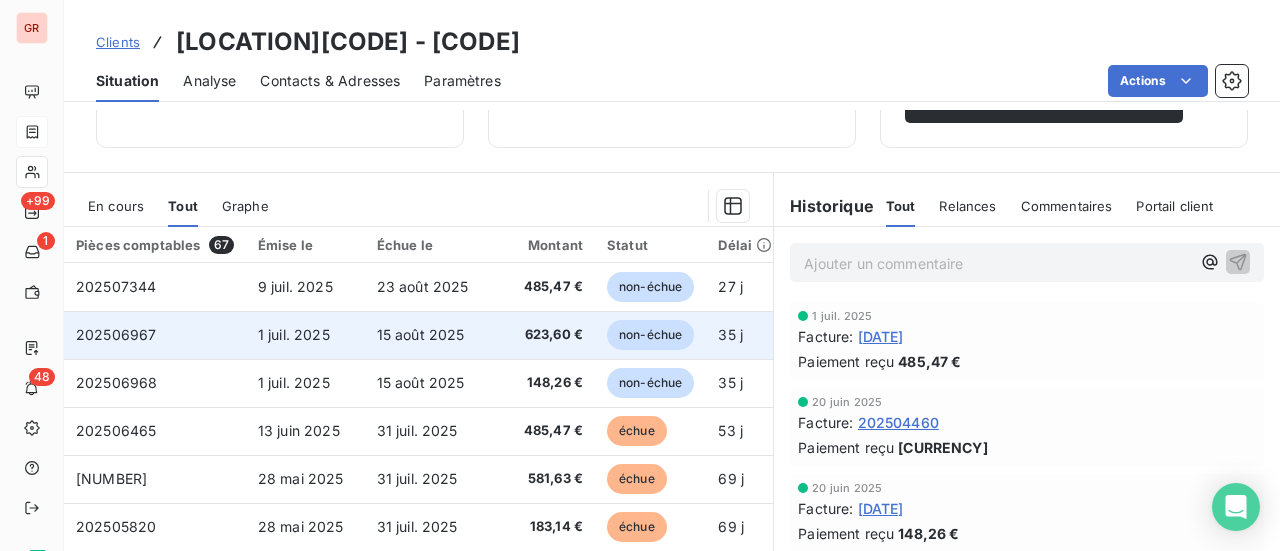 scroll, scrollTop: 419, scrollLeft: 0, axis: vertical 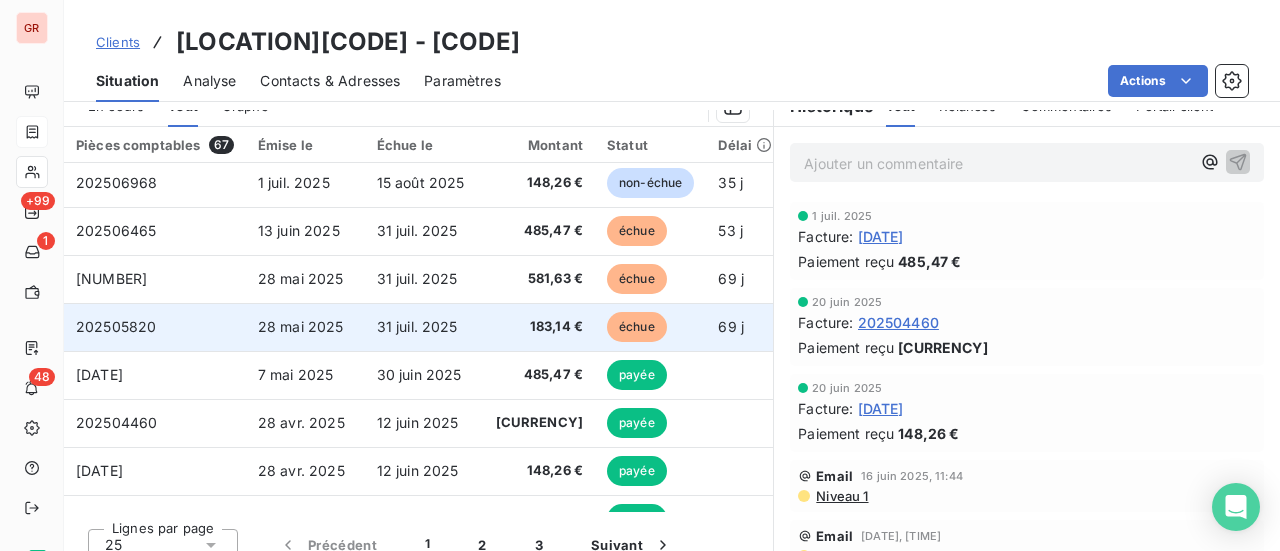 click on "202505820" at bounding box center (116, 326) 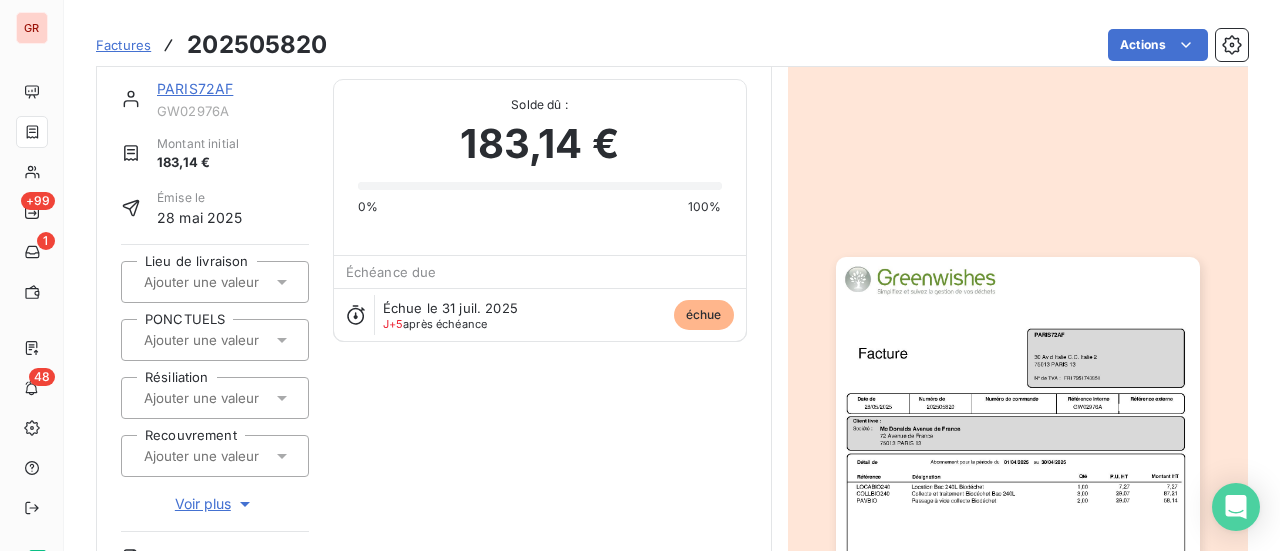 scroll, scrollTop: 0, scrollLeft: 0, axis: both 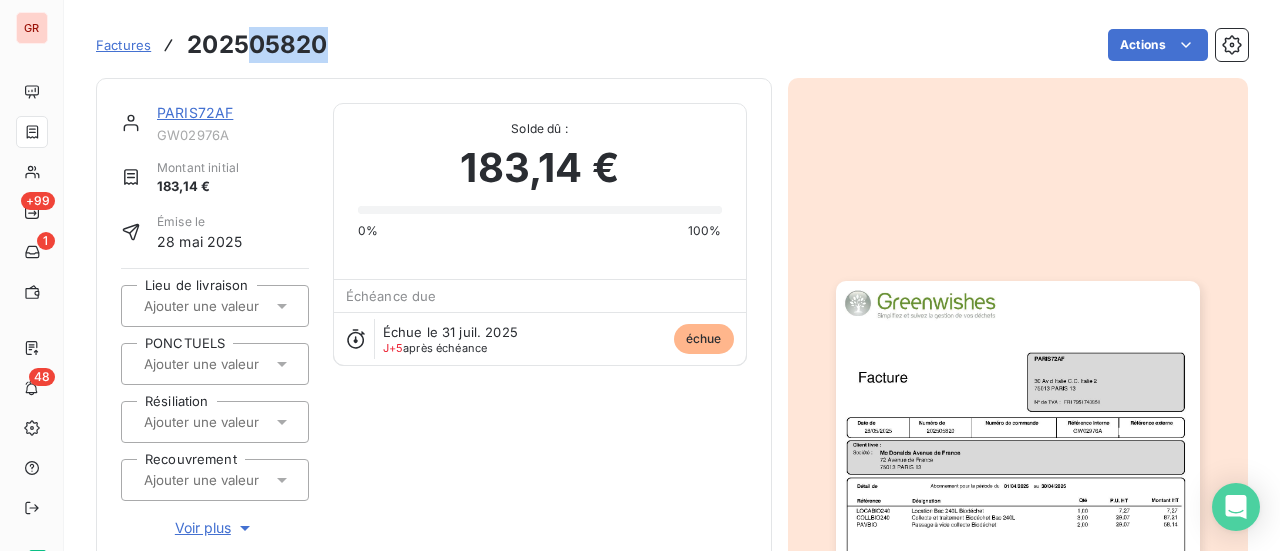 drag, startPoint x: 315, startPoint y: 45, endPoint x: 255, endPoint y: 49, distance: 60.133186 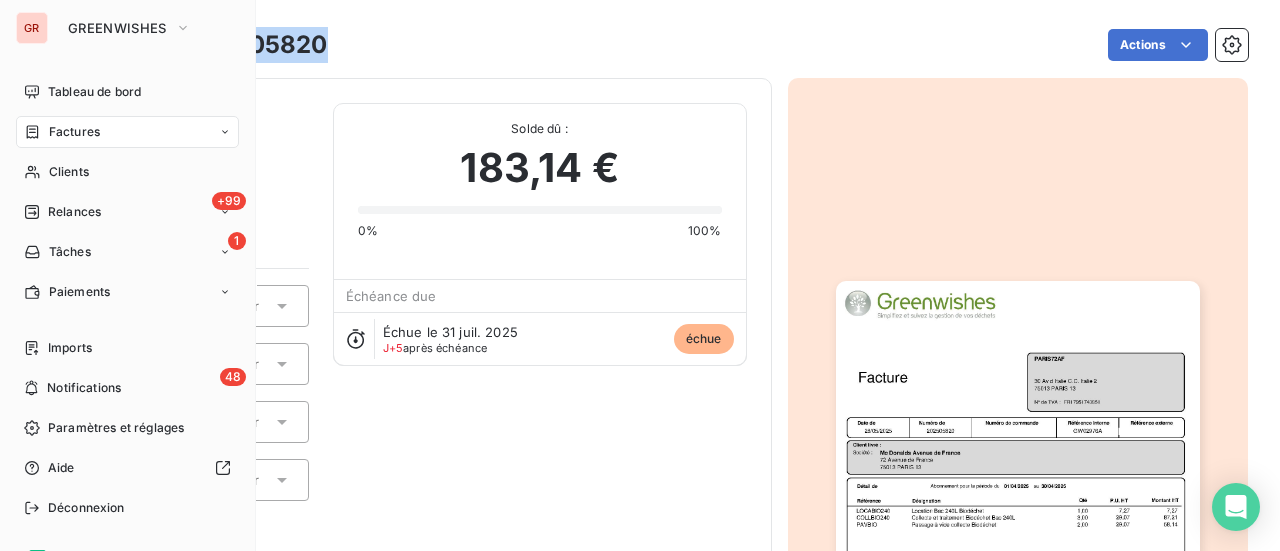 click on "Factures" at bounding box center (74, 132) 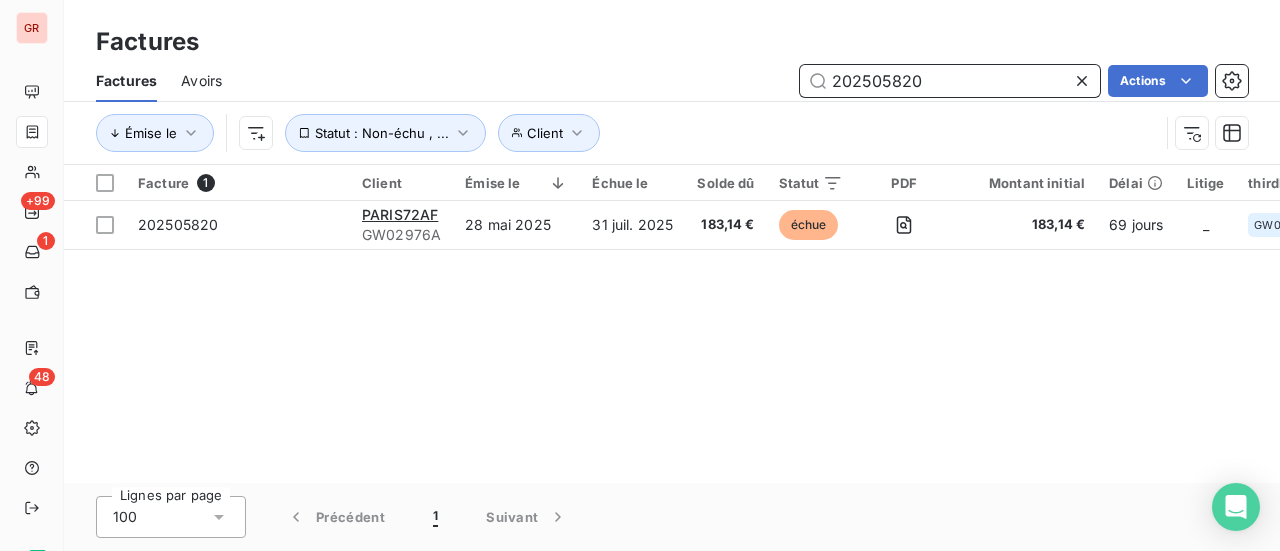 drag, startPoint x: 954, startPoint y: 87, endPoint x: 586, endPoint y: 106, distance: 368.49017 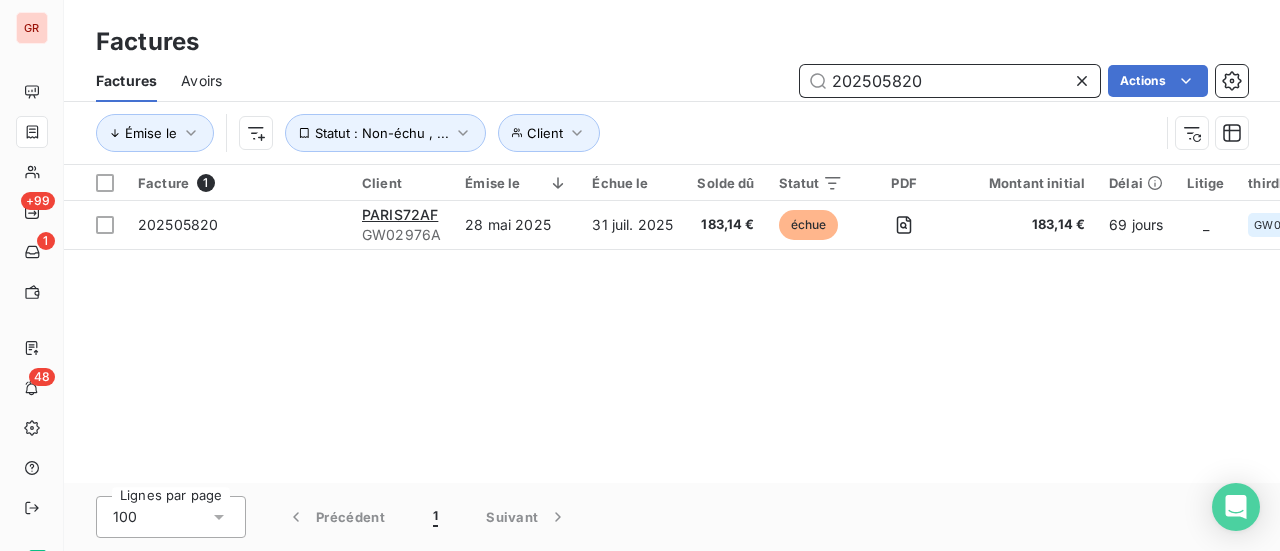 paste on "50504" 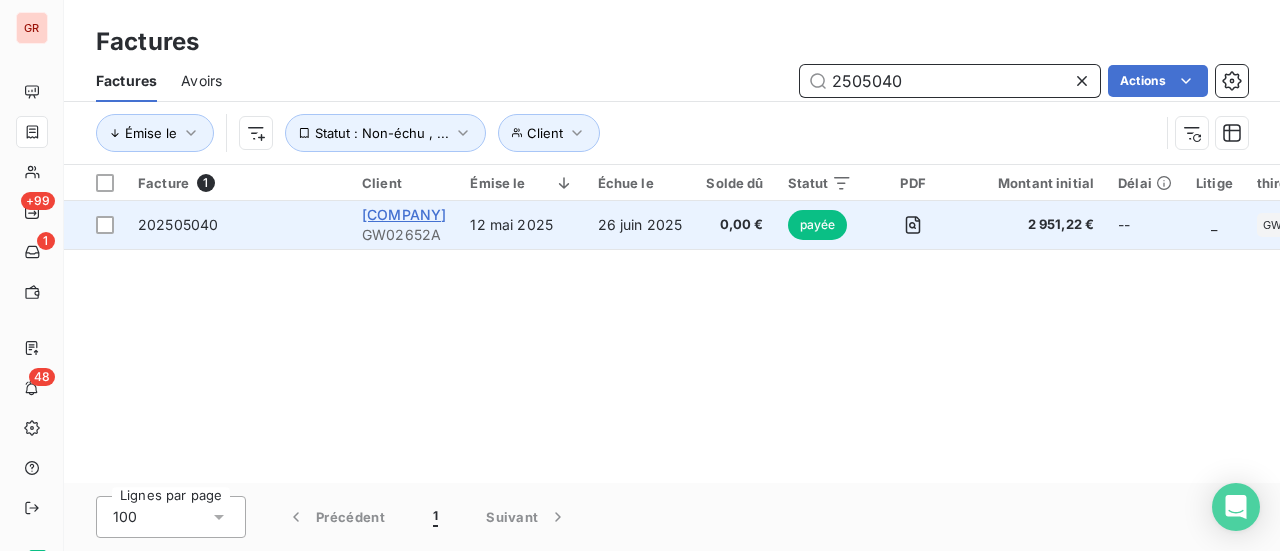 type on "2505040" 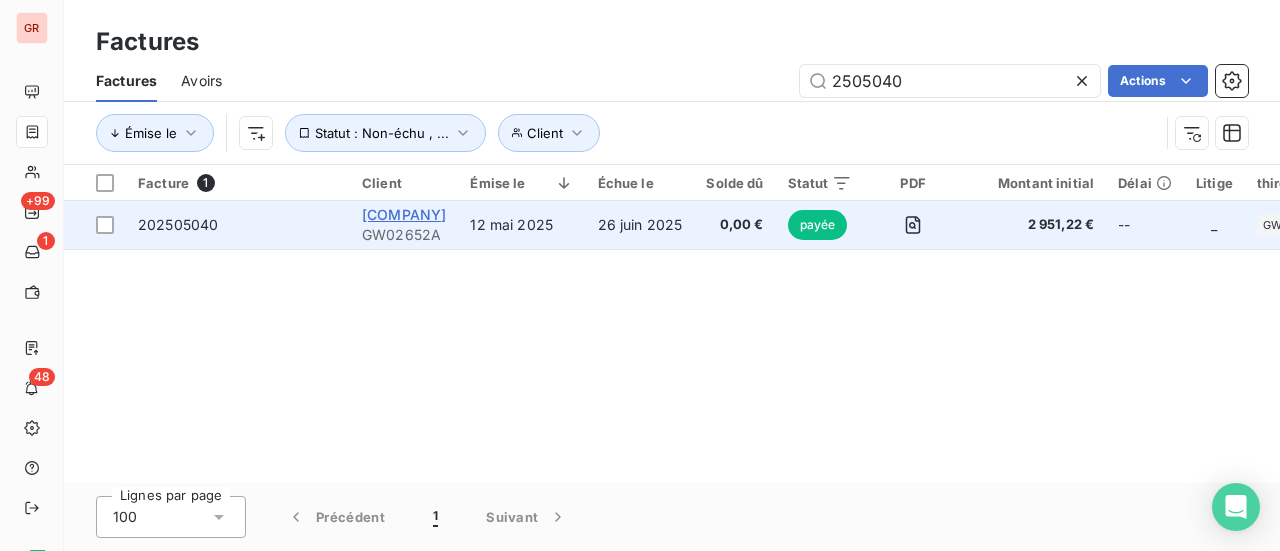 click on "ISOR EXPLOITATION SAS" at bounding box center [404, 214] 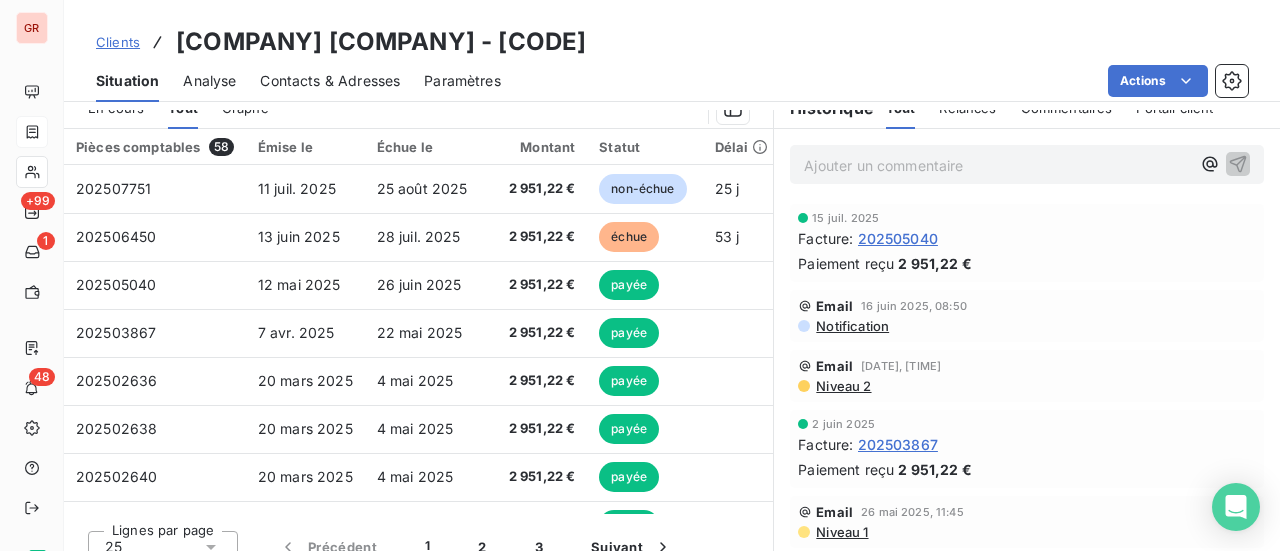 scroll, scrollTop: 500, scrollLeft: 0, axis: vertical 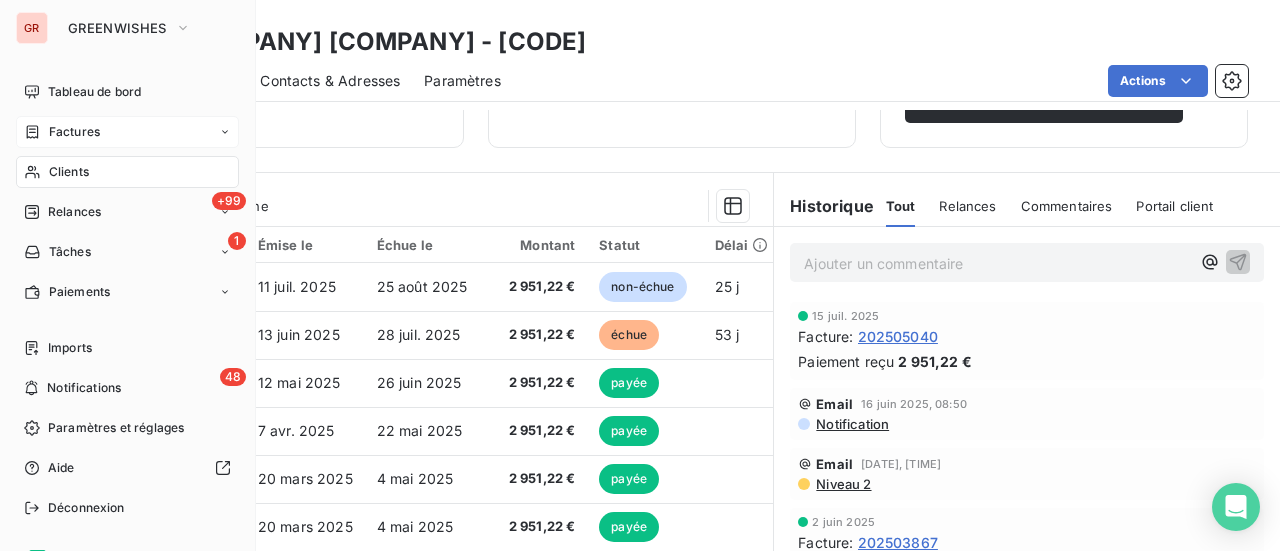 click on "Clients" at bounding box center (69, 172) 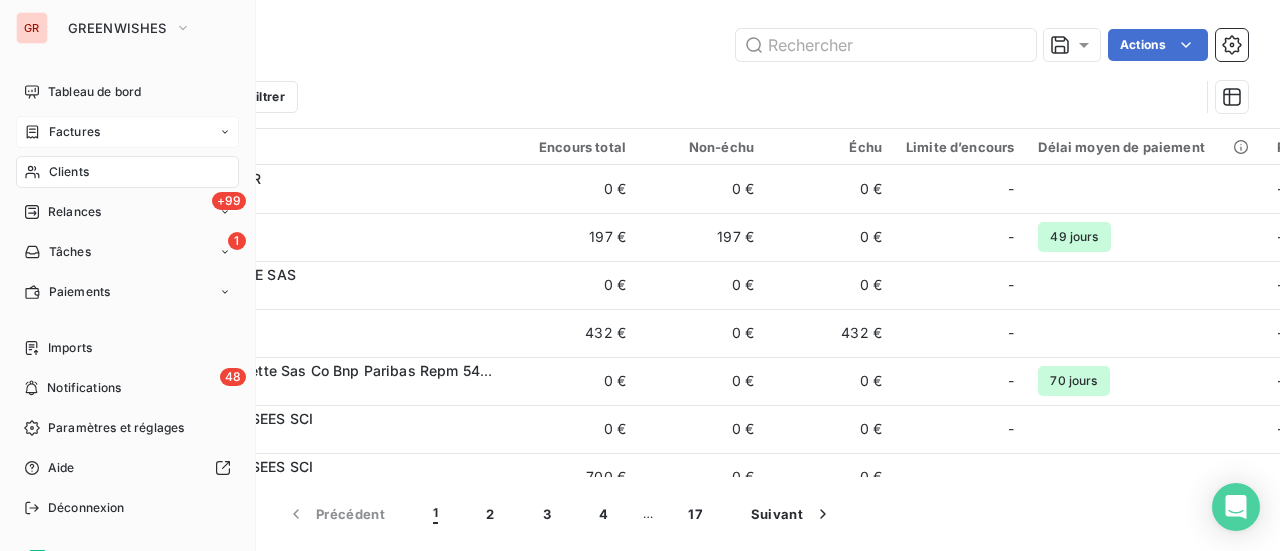 click on "Factures" at bounding box center (74, 132) 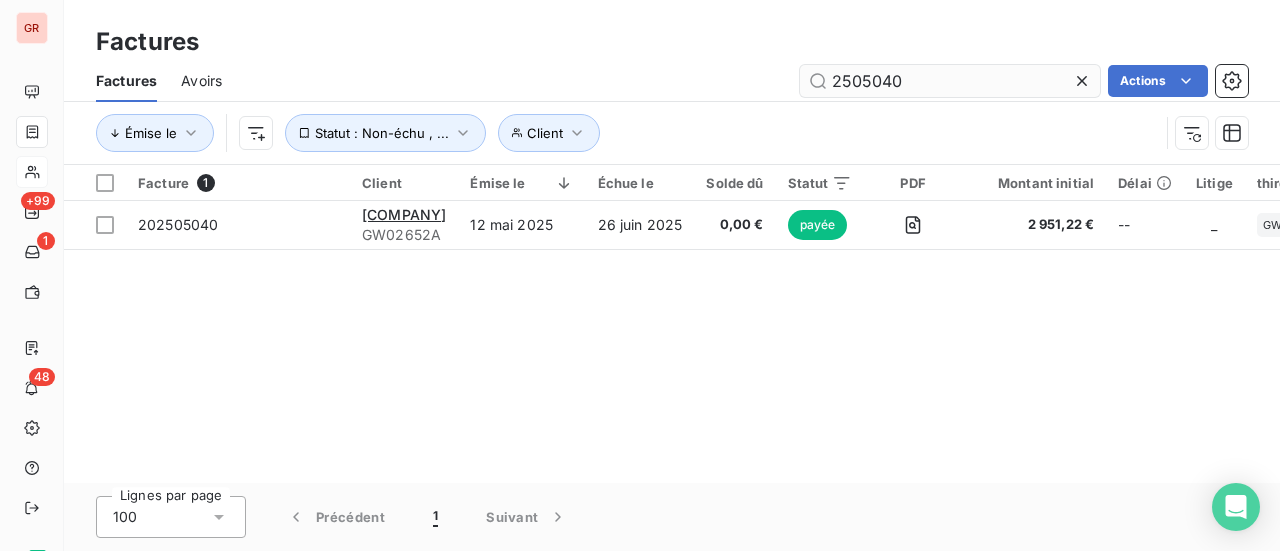 click on "2505040" at bounding box center [950, 81] 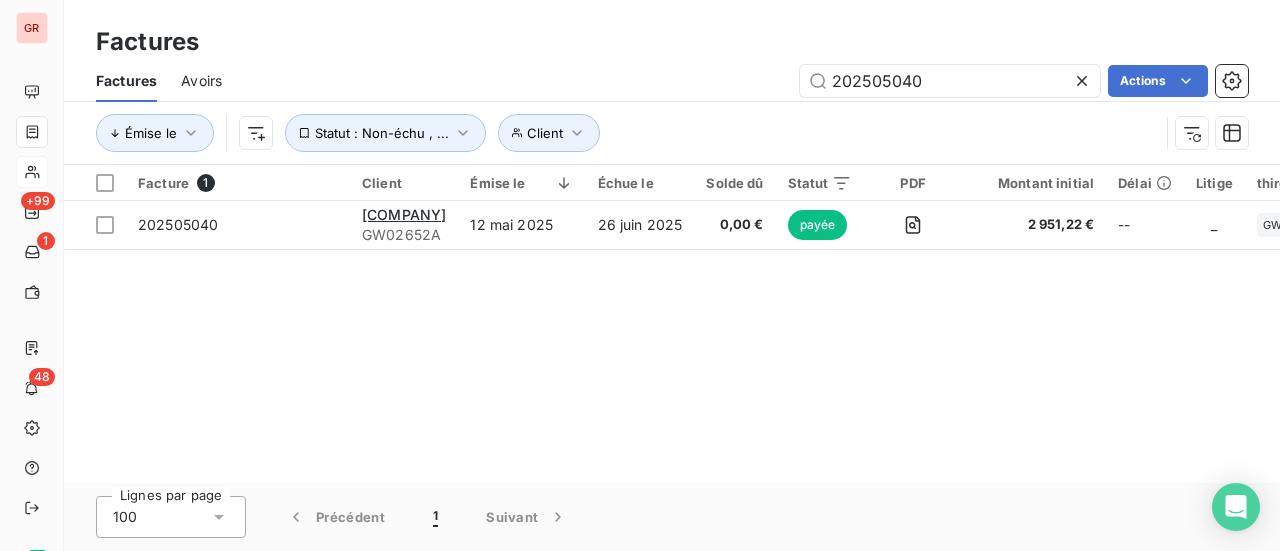 drag, startPoint x: 934, startPoint y: 85, endPoint x: 748, endPoint y: 83, distance: 186.01076 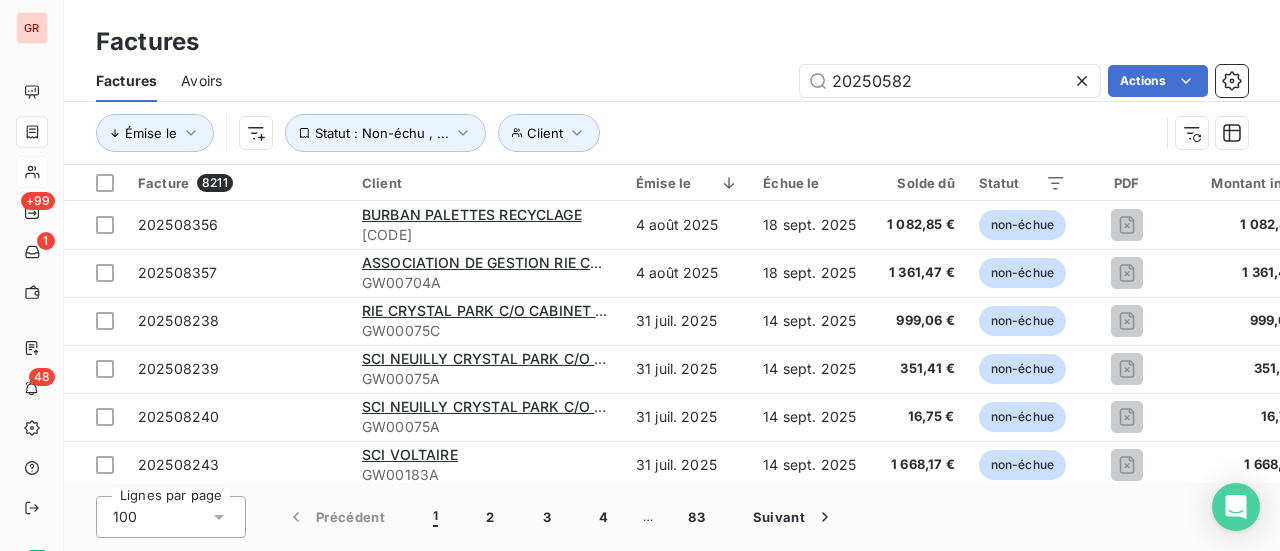 type on "202505820" 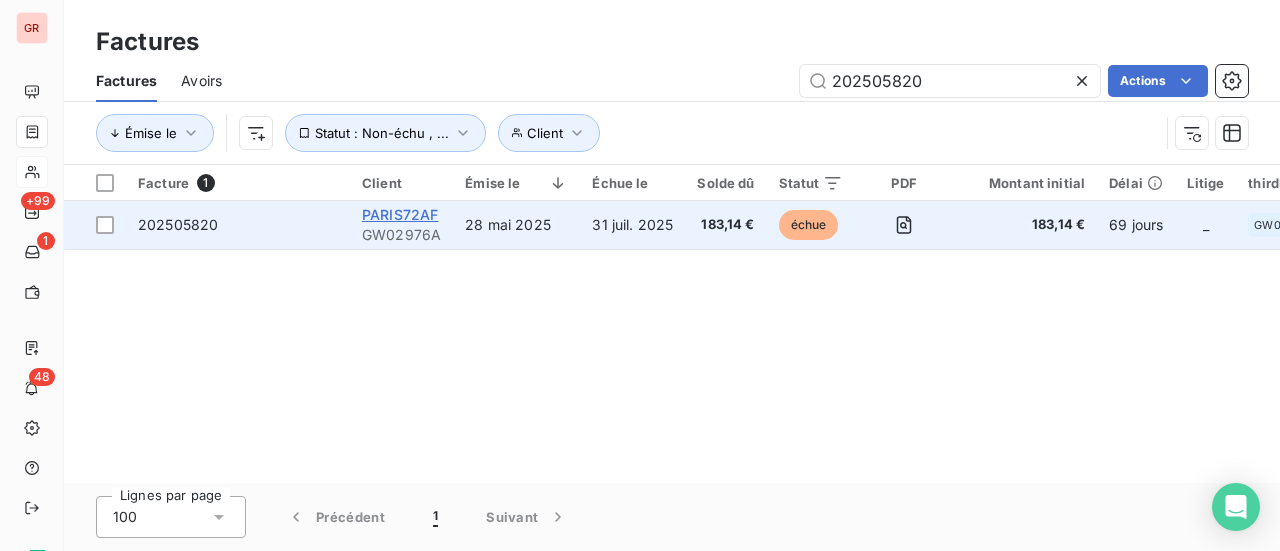 click on "PARIS72AF" at bounding box center (400, 214) 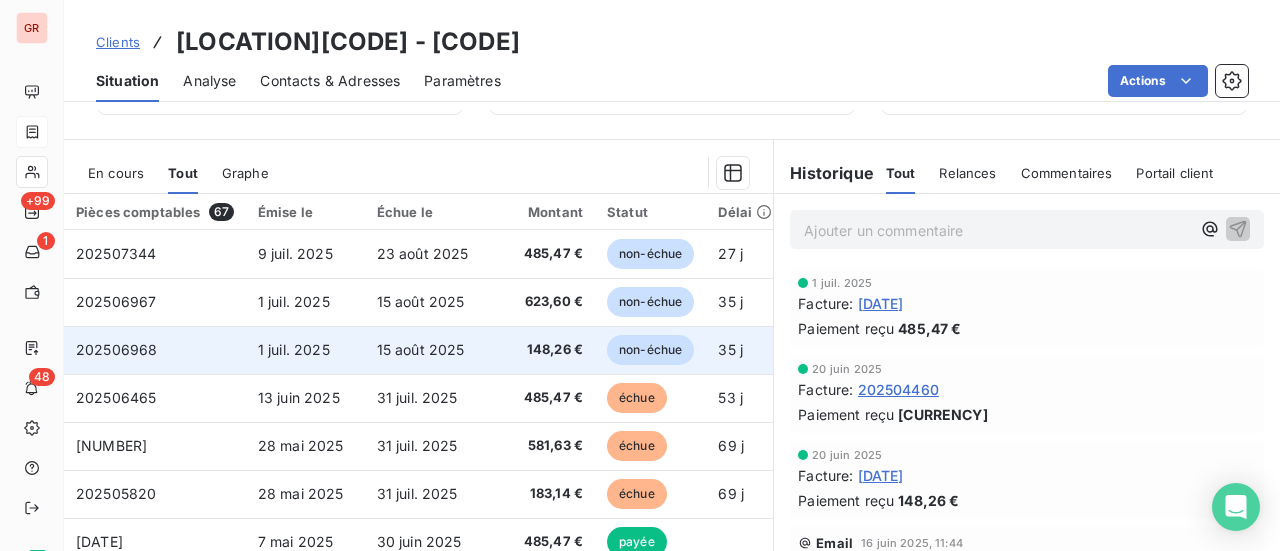 scroll, scrollTop: 500, scrollLeft: 0, axis: vertical 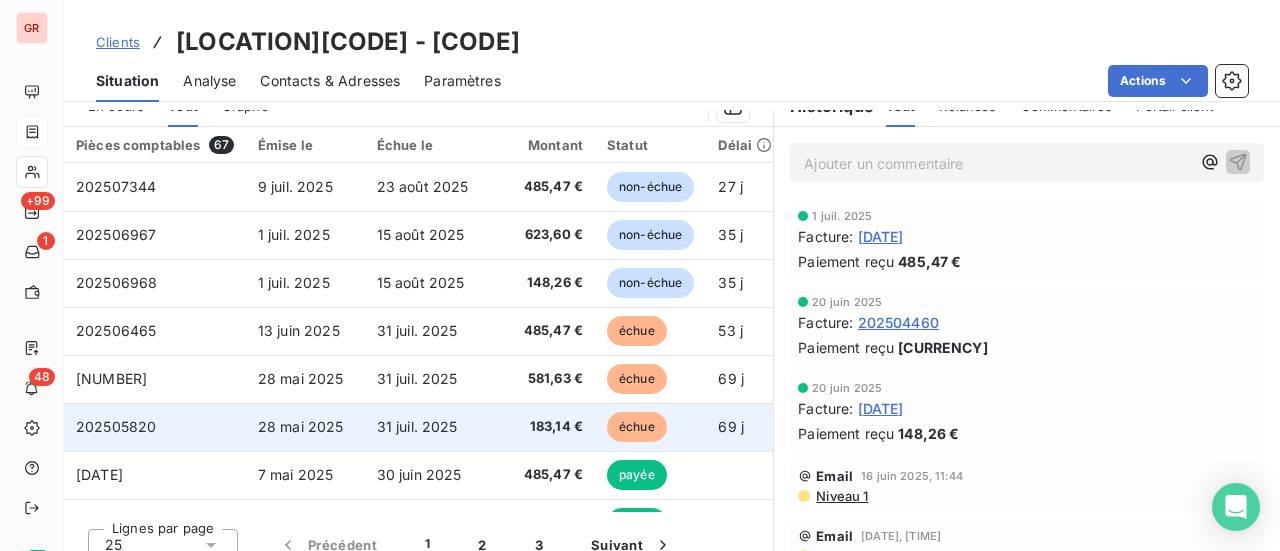 click on "202505820" at bounding box center (116, 426) 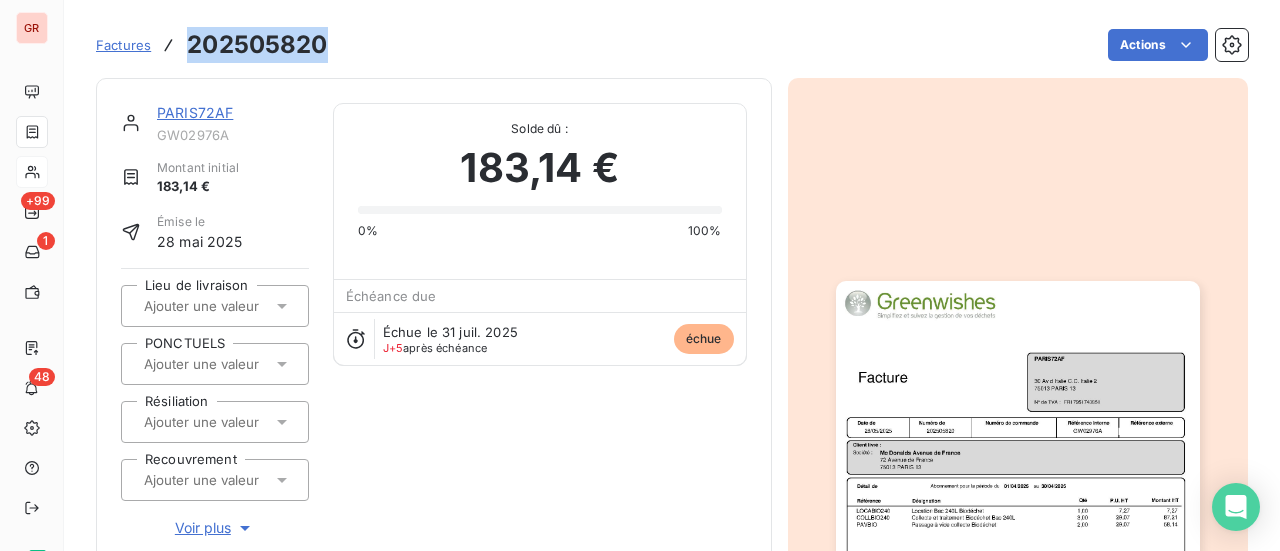drag, startPoint x: 324, startPoint y: 47, endPoint x: 196, endPoint y: 55, distance: 128.24976 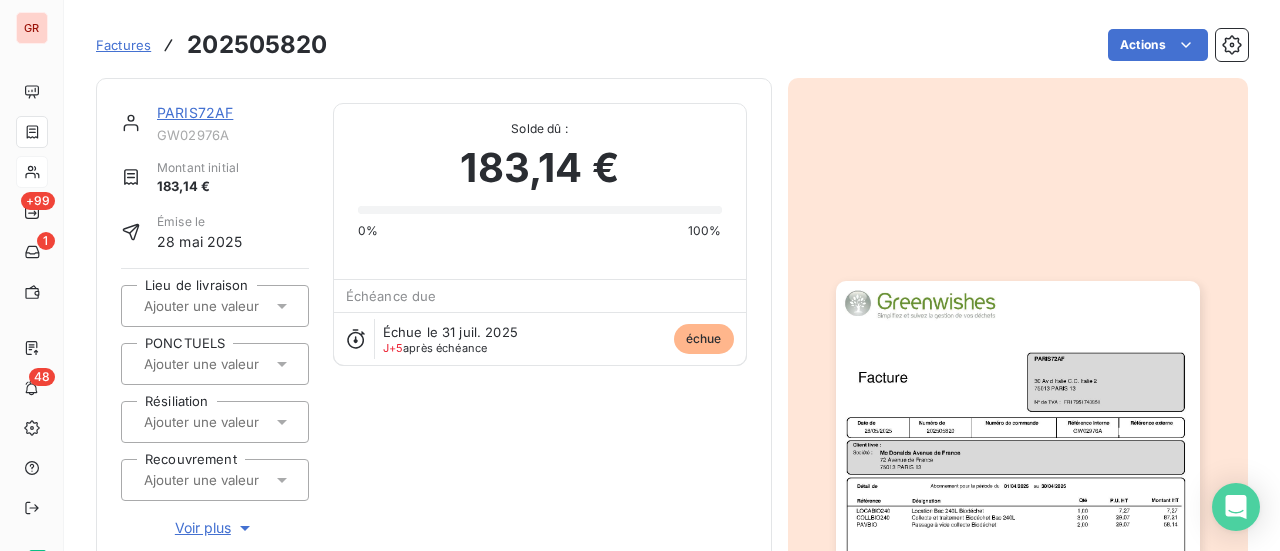 click on "Actions" at bounding box center [800, 45] 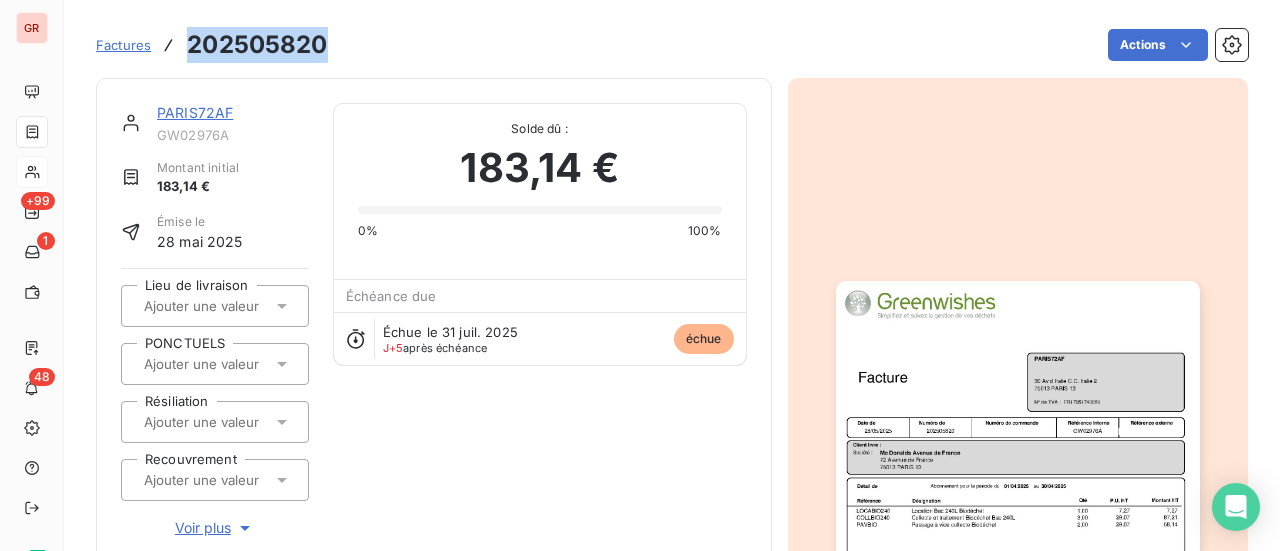drag, startPoint x: 336, startPoint y: 40, endPoint x: 182, endPoint y: 57, distance: 154.93547 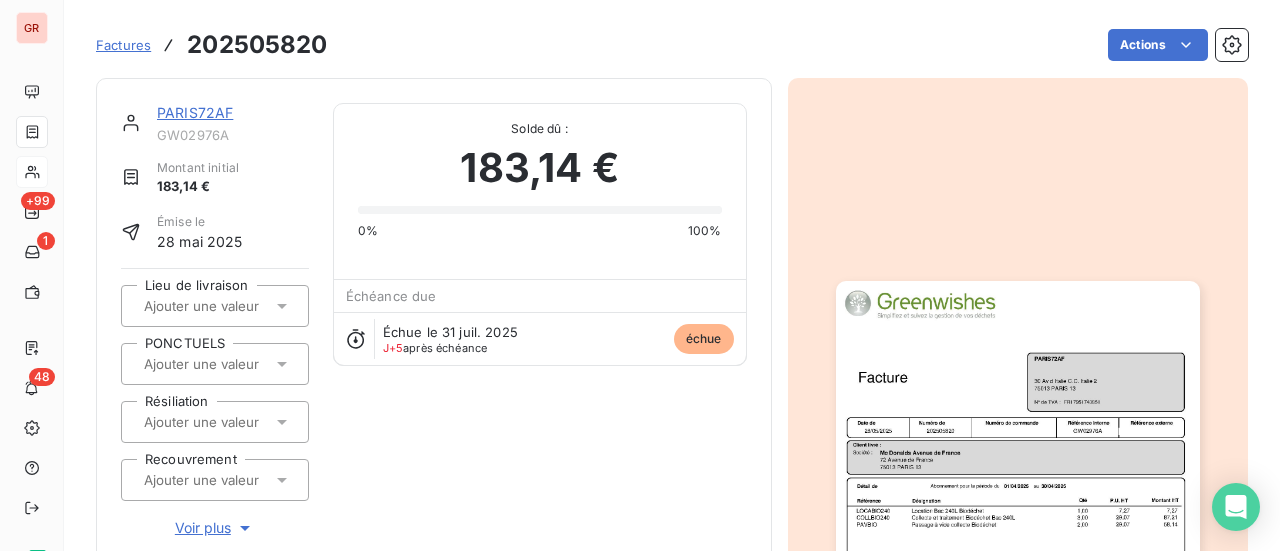 click on "PARIS72AF" at bounding box center [195, 112] 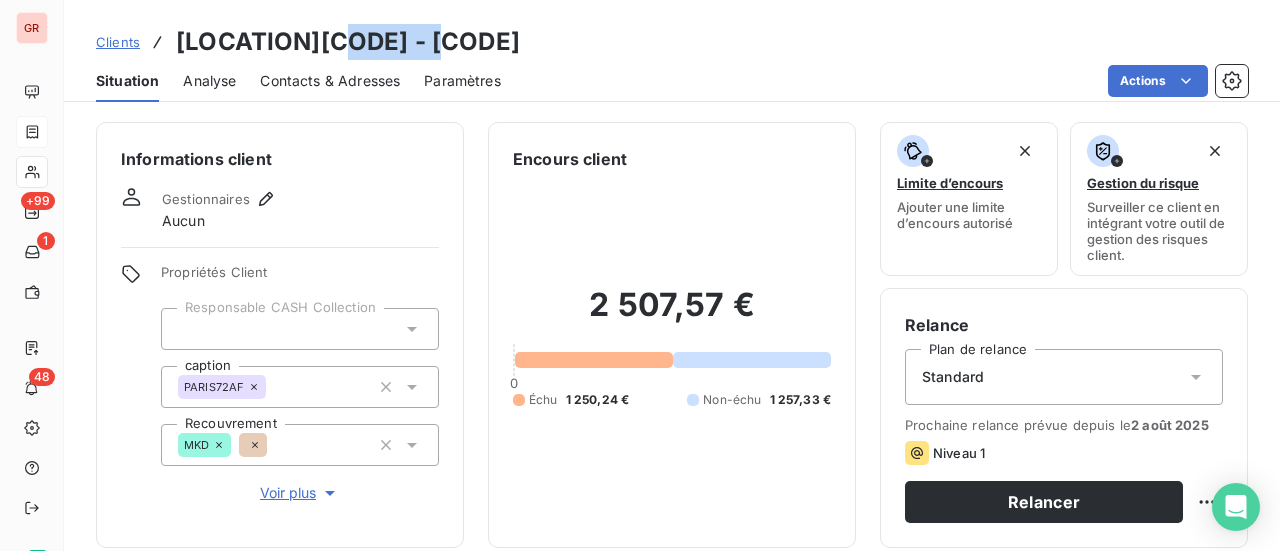 drag, startPoint x: 472, startPoint y: 45, endPoint x: 355, endPoint y: 46, distance: 117.00427 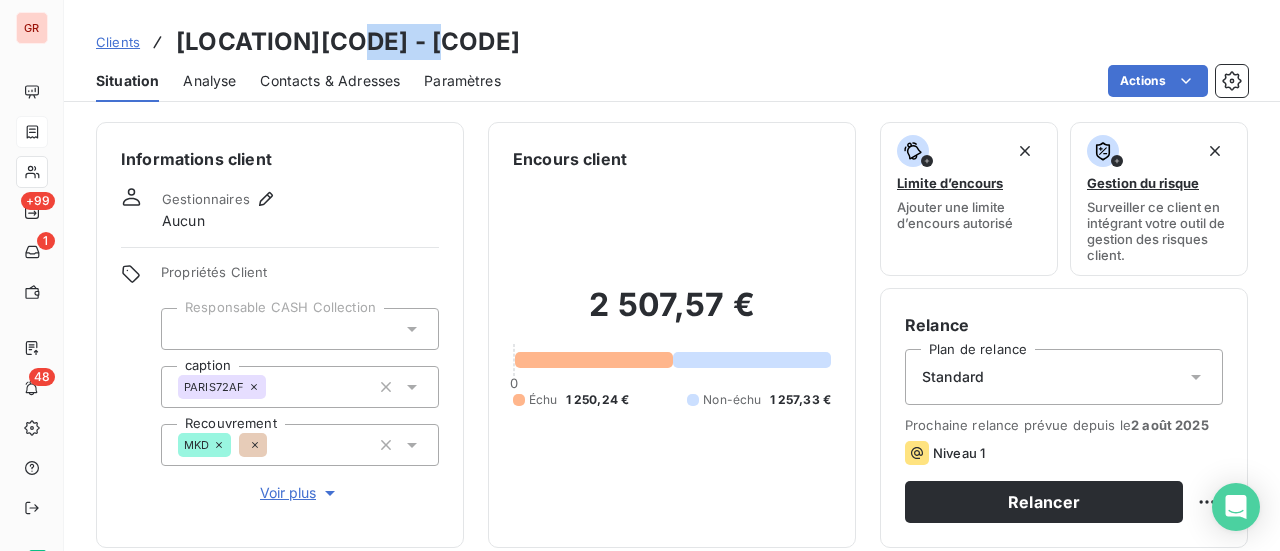 drag, startPoint x: 354, startPoint y: 46, endPoint x: 476, endPoint y: 41, distance: 122.10242 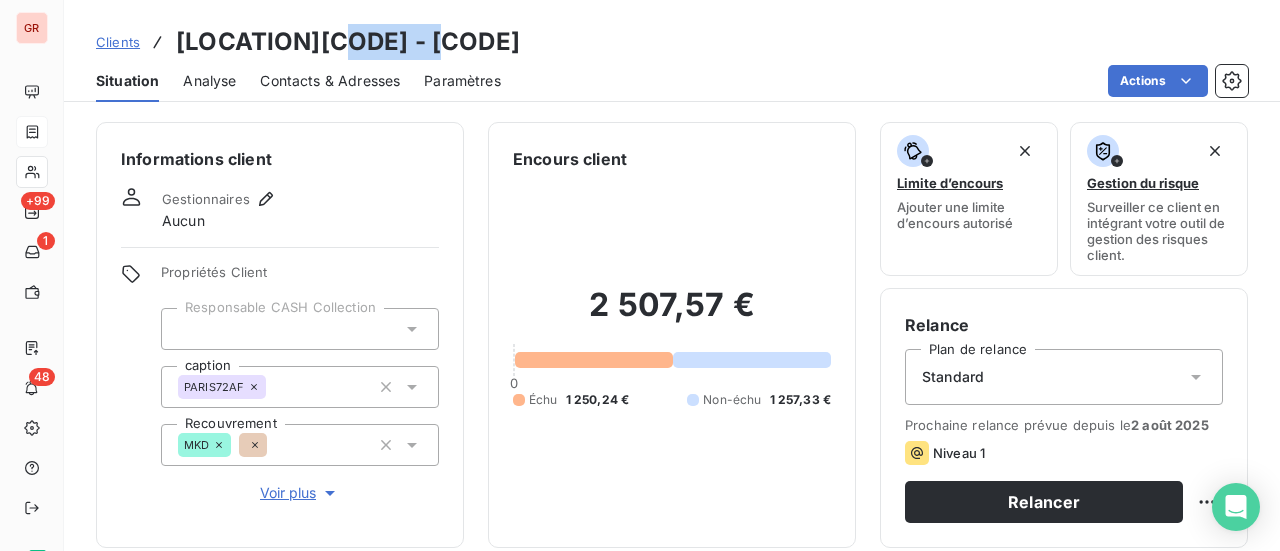 drag, startPoint x: 462, startPoint y: 43, endPoint x: 339, endPoint y: 41, distance: 123.01626 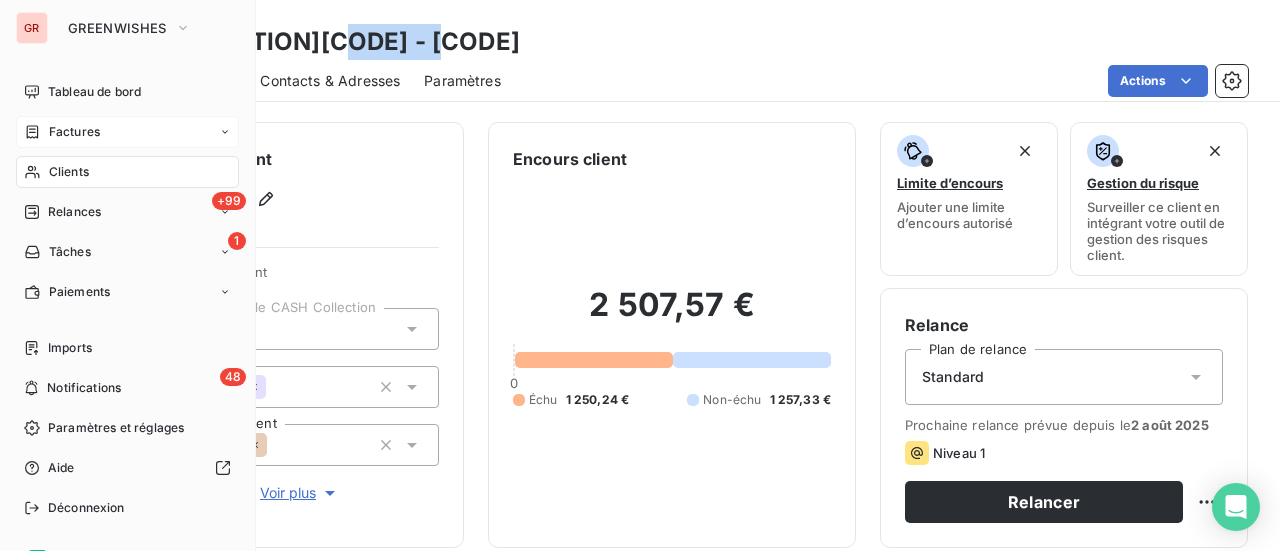 click on "Factures" at bounding box center (74, 132) 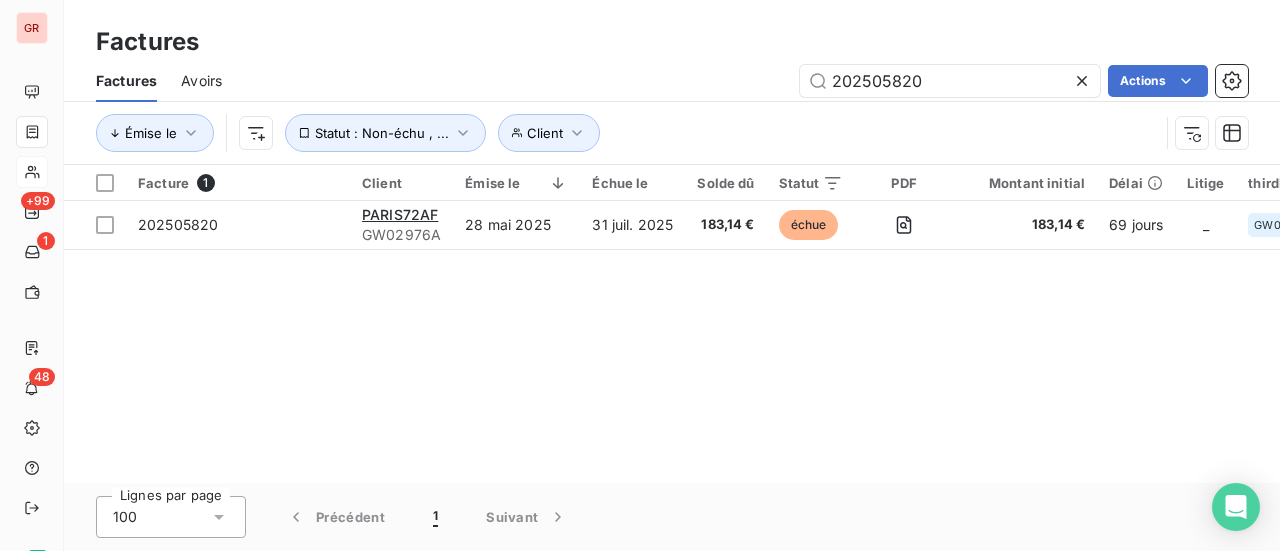 drag, startPoint x: 946, startPoint y: 89, endPoint x: 683, endPoint y: 91, distance: 263.0076 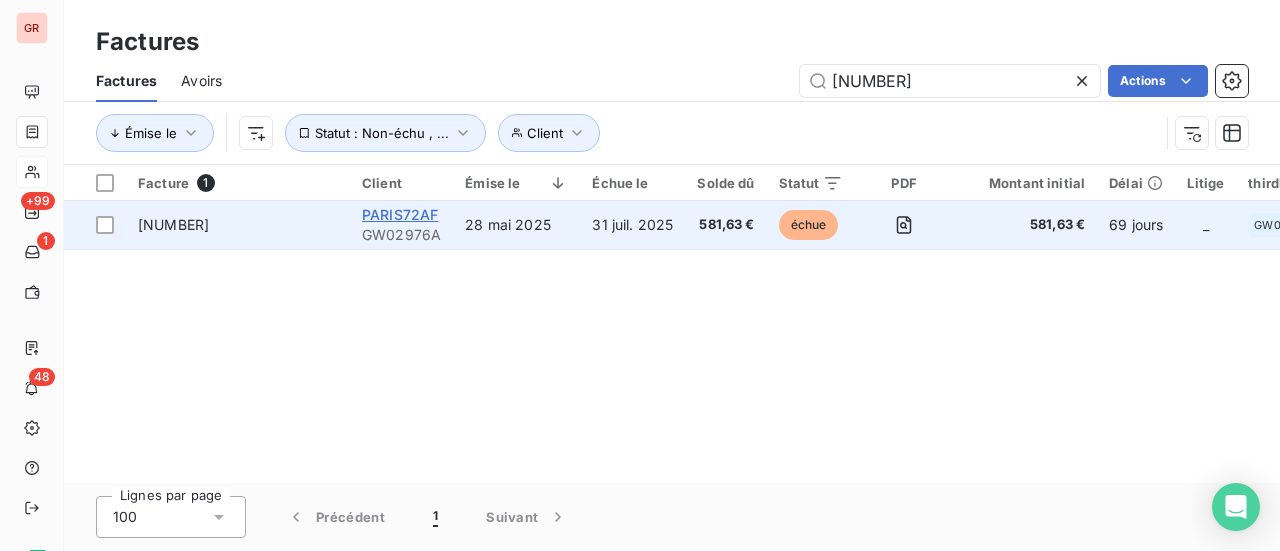 type on "202505821" 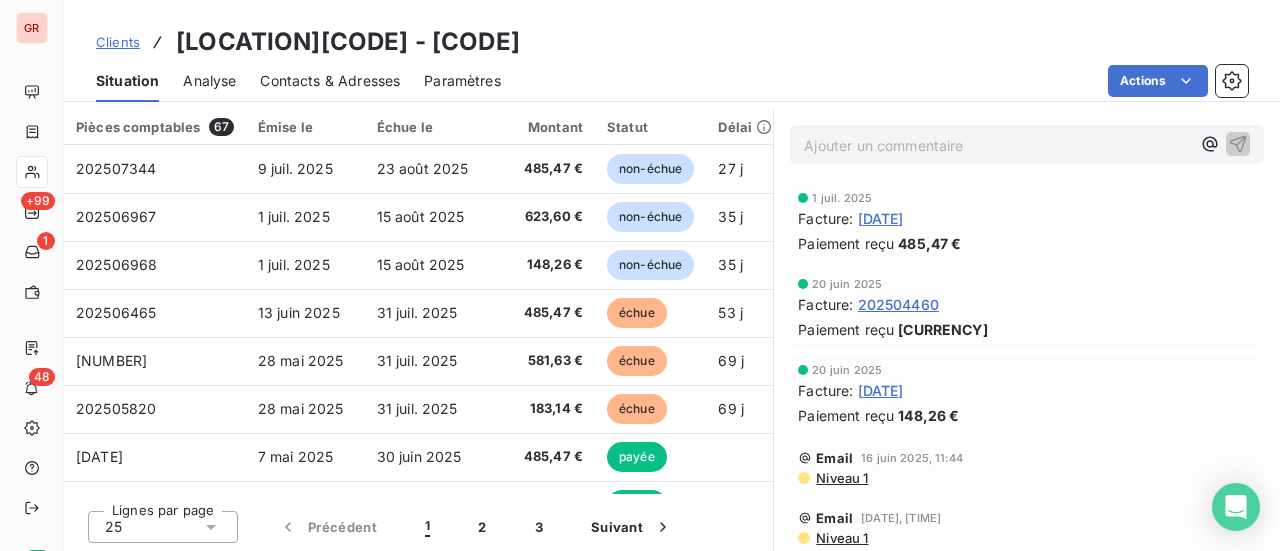 scroll, scrollTop: 519, scrollLeft: 0, axis: vertical 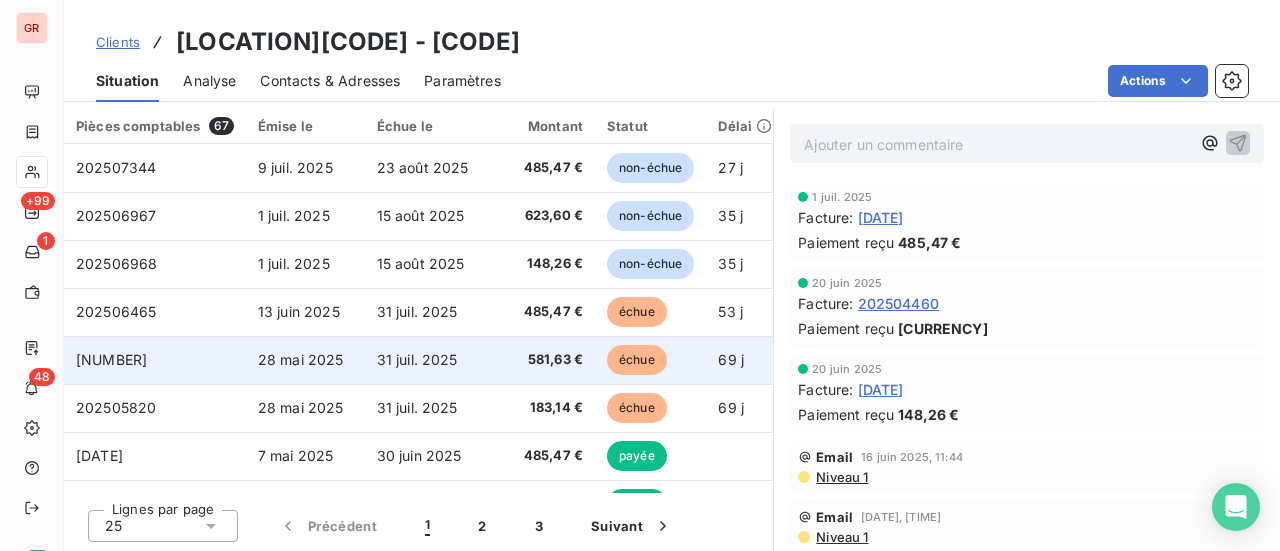 click on "202505821" at bounding box center (155, 360) 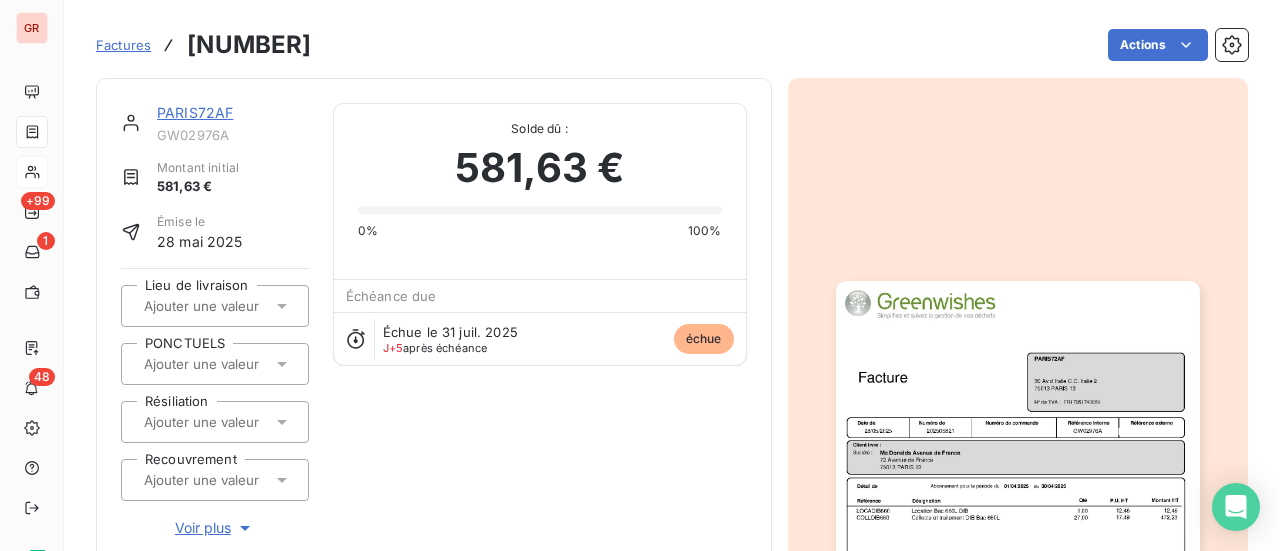click on "PARIS72AF" at bounding box center (195, 112) 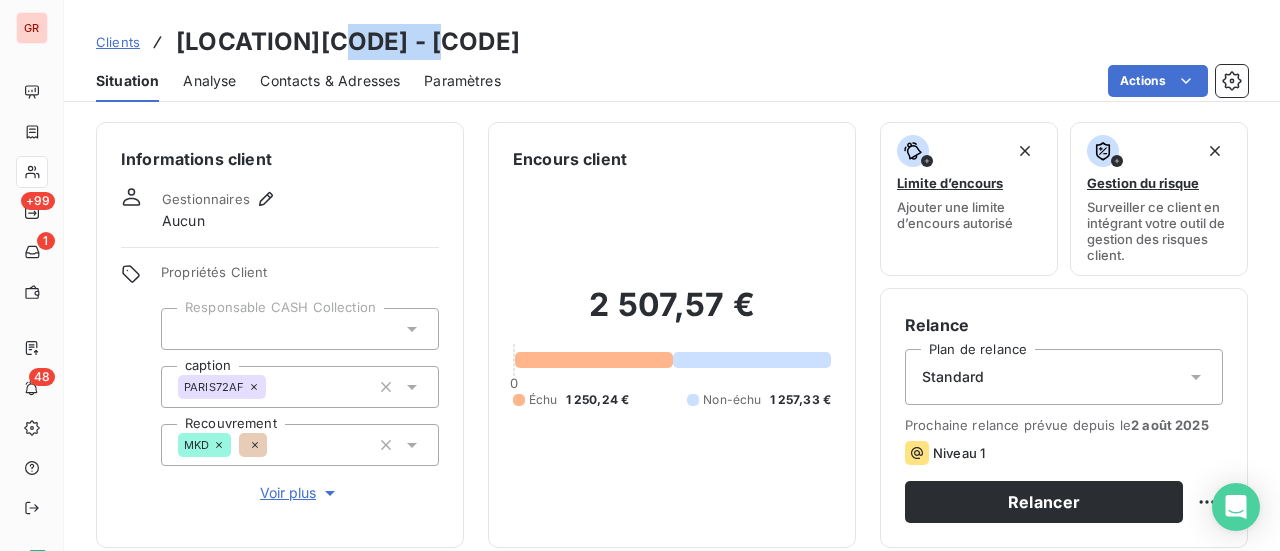 drag, startPoint x: 470, startPoint y: 43, endPoint x: 337, endPoint y: 47, distance: 133.06013 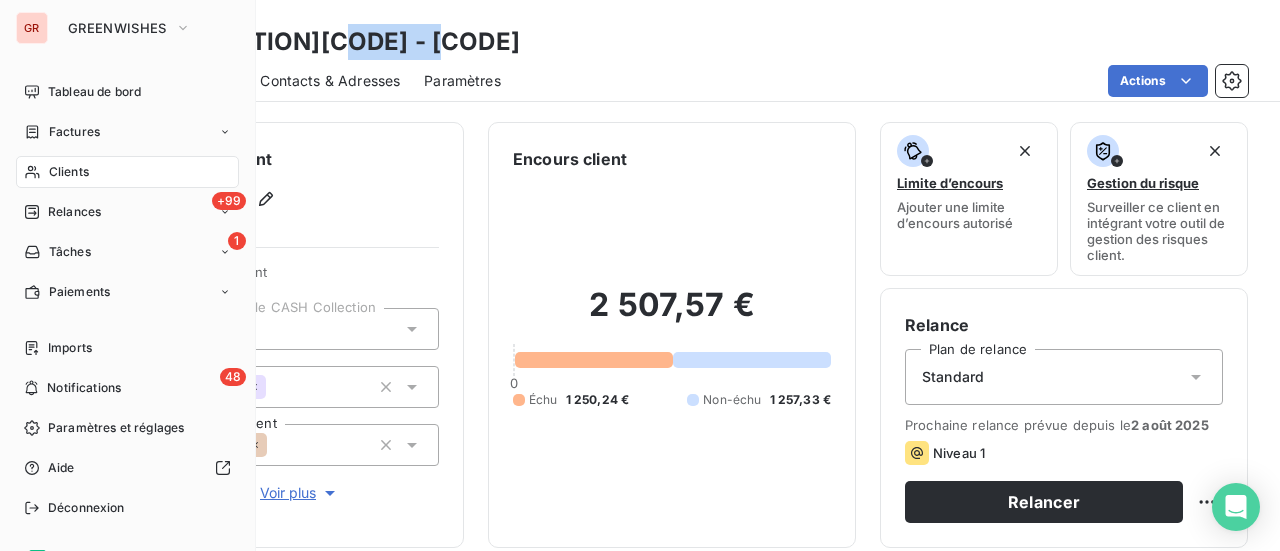 click on "Factures" at bounding box center [74, 132] 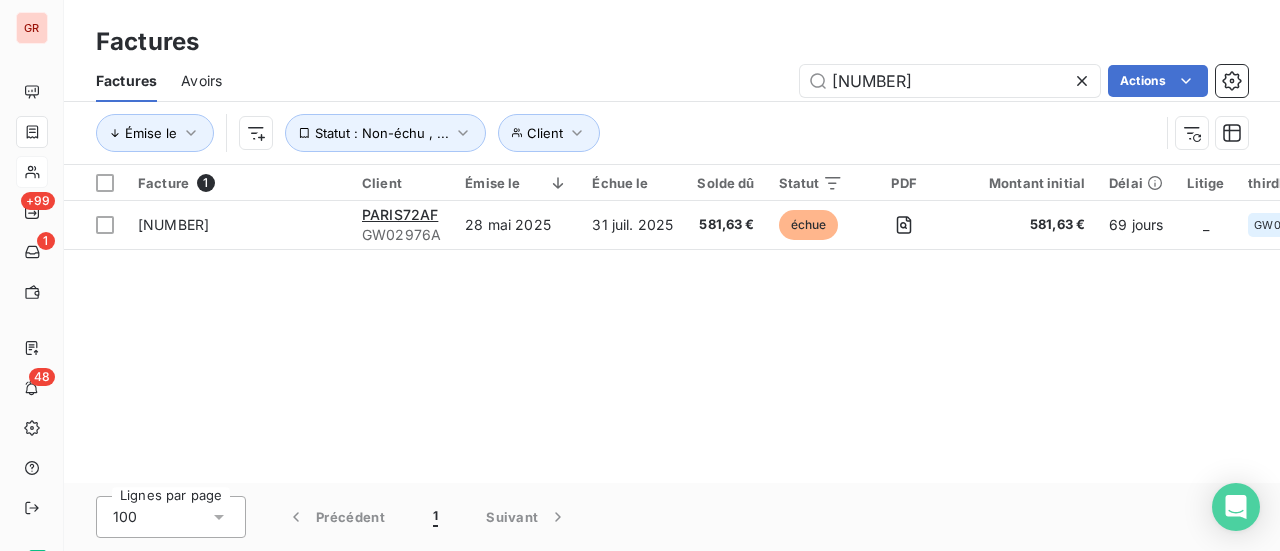 drag, startPoint x: 970, startPoint y: 85, endPoint x: 610, endPoint y: 105, distance: 360.5551 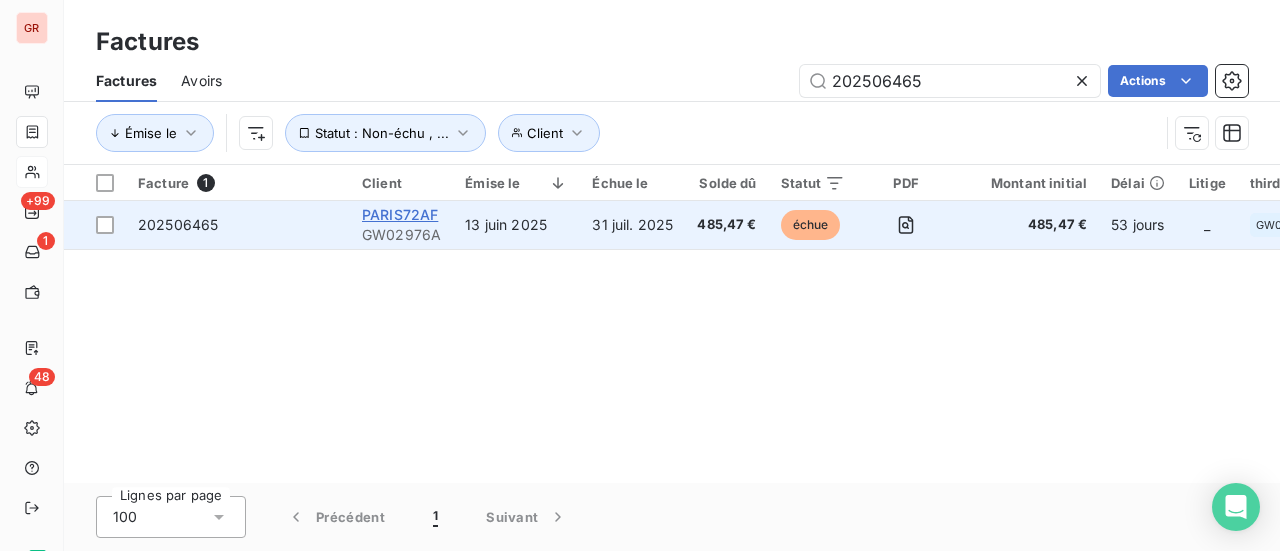 type on "202506465" 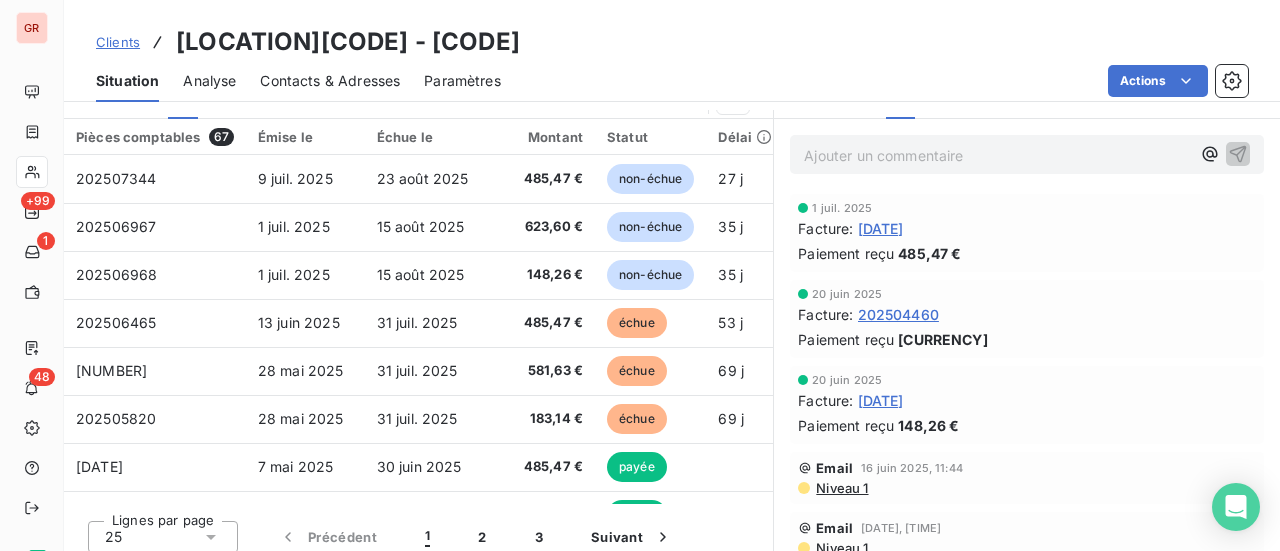scroll, scrollTop: 519, scrollLeft: 0, axis: vertical 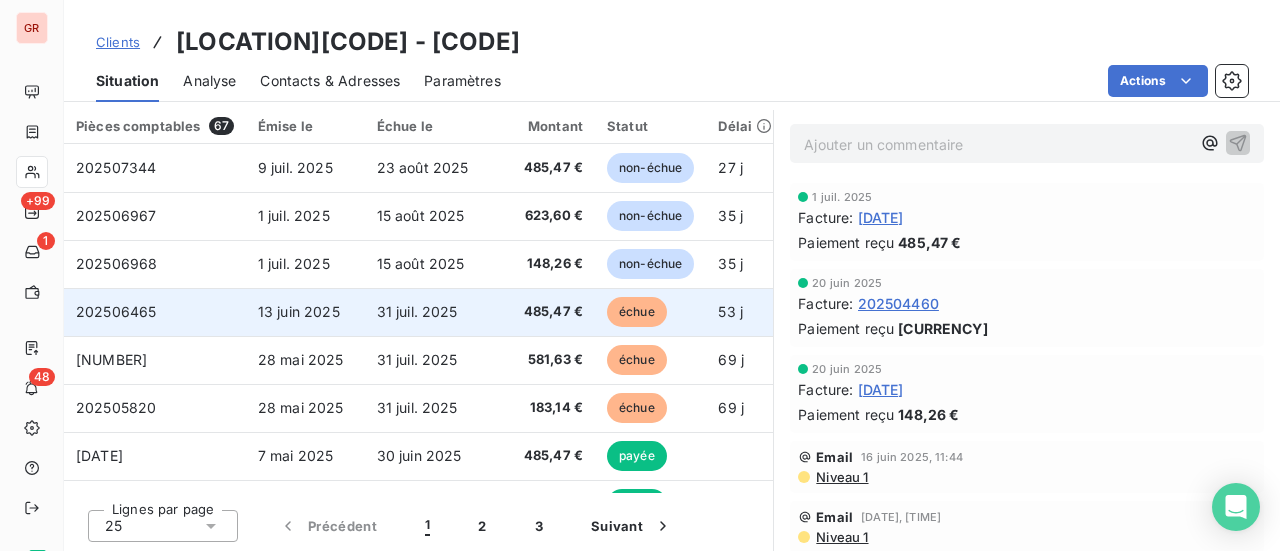 click on "202506465" at bounding box center (116, 311) 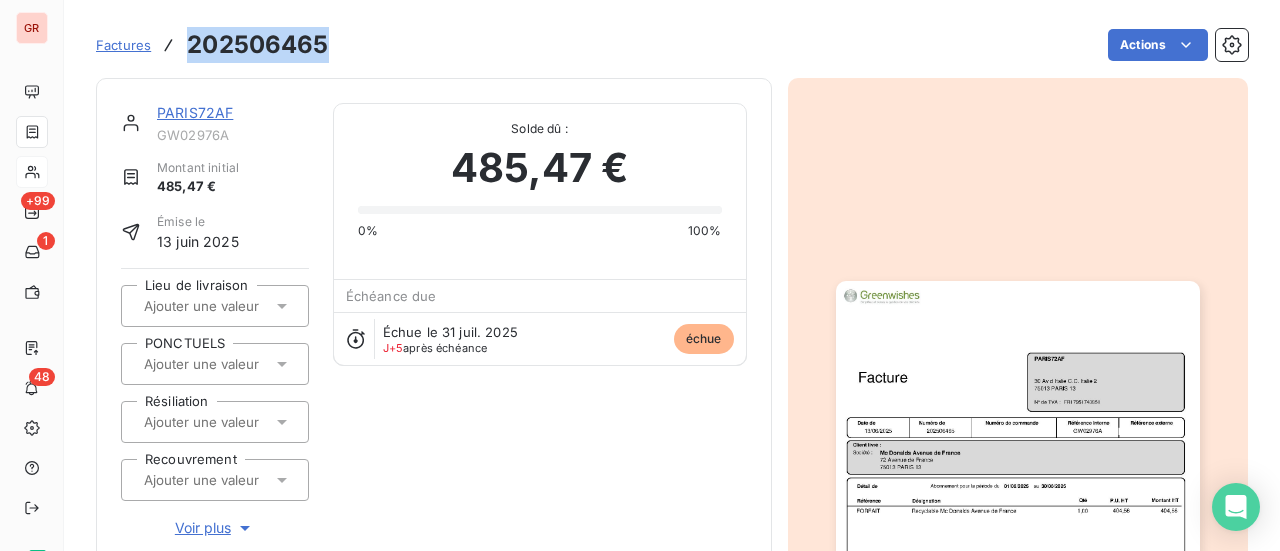 drag, startPoint x: 330, startPoint y: 45, endPoint x: 192, endPoint y: 54, distance: 138.29317 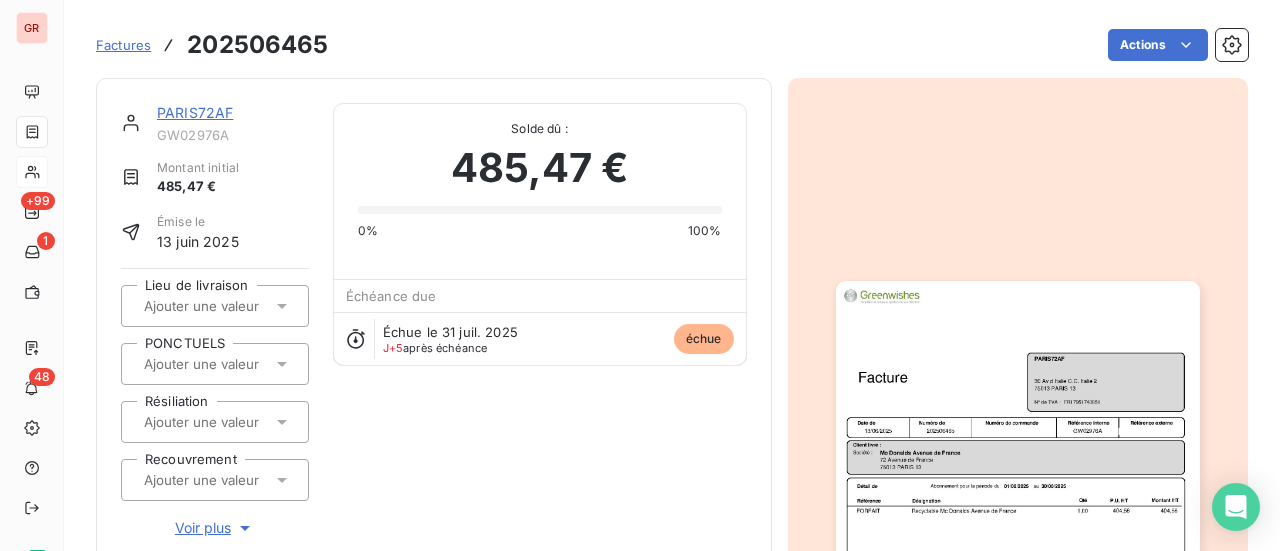 click on "PARIS72AF" at bounding box center [195, 112] 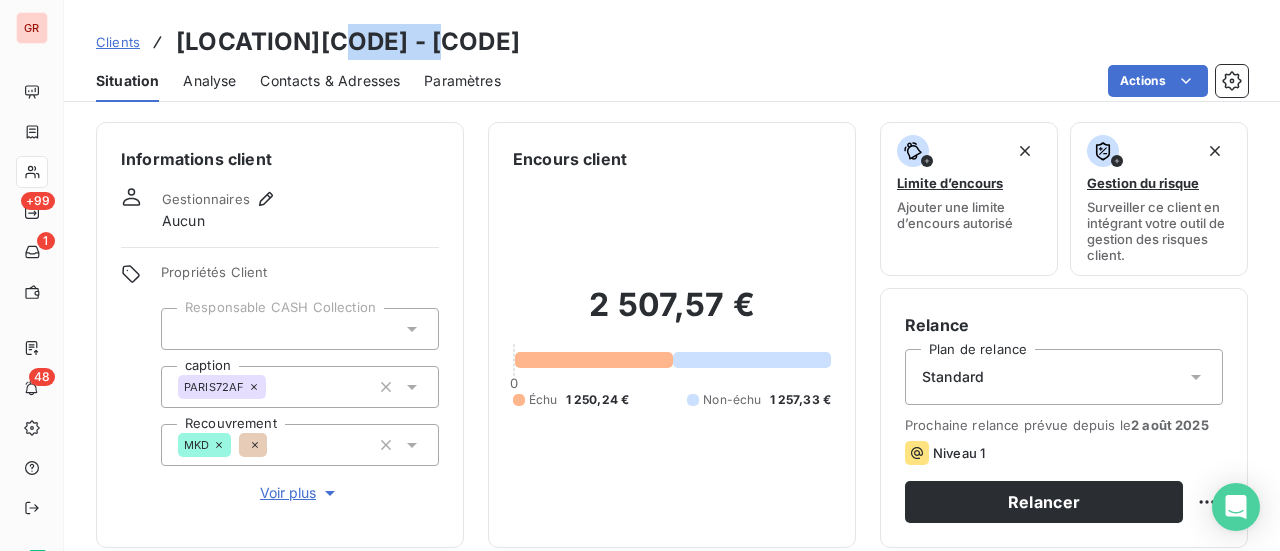 drag, startPoint x: 469, startPoint y: 43, endPoint x: 335, endPoint y: 49, distance: 134.13426 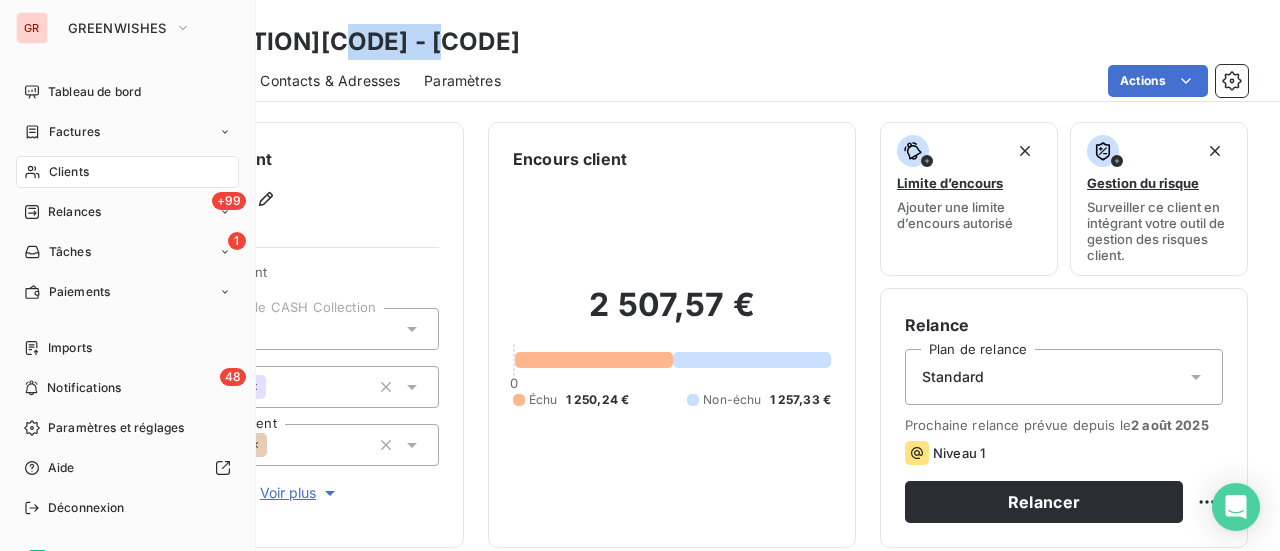 click on "Factures" at bounding box center (74, 132) 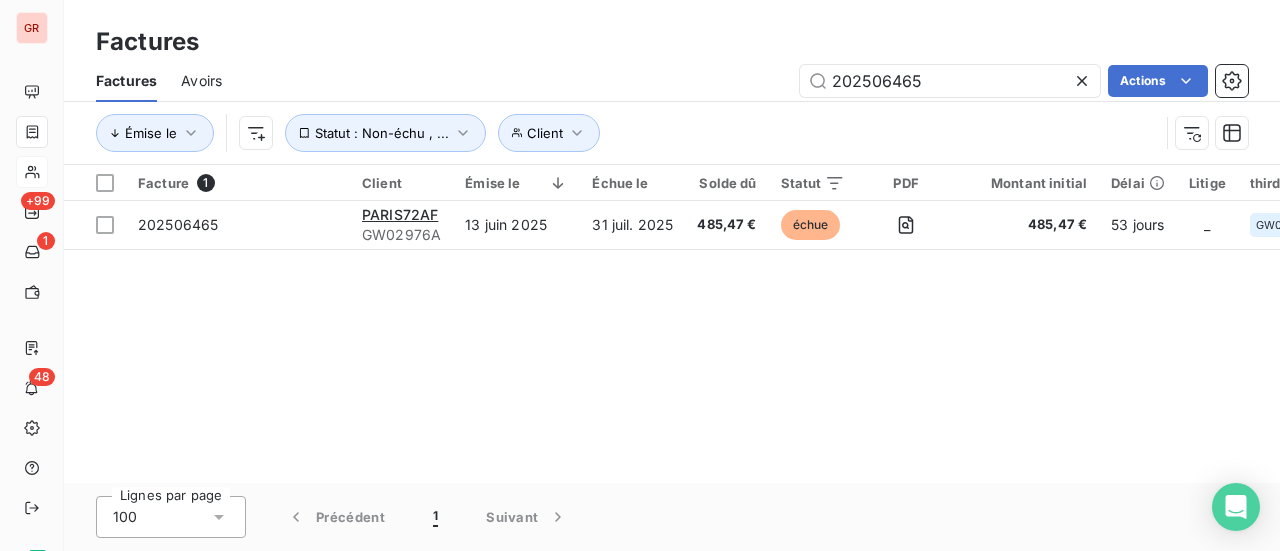drag, startPoint x: 952, startPoint y: 84, endPoint x: 598, endPoint y: 94, distance: 354.1412 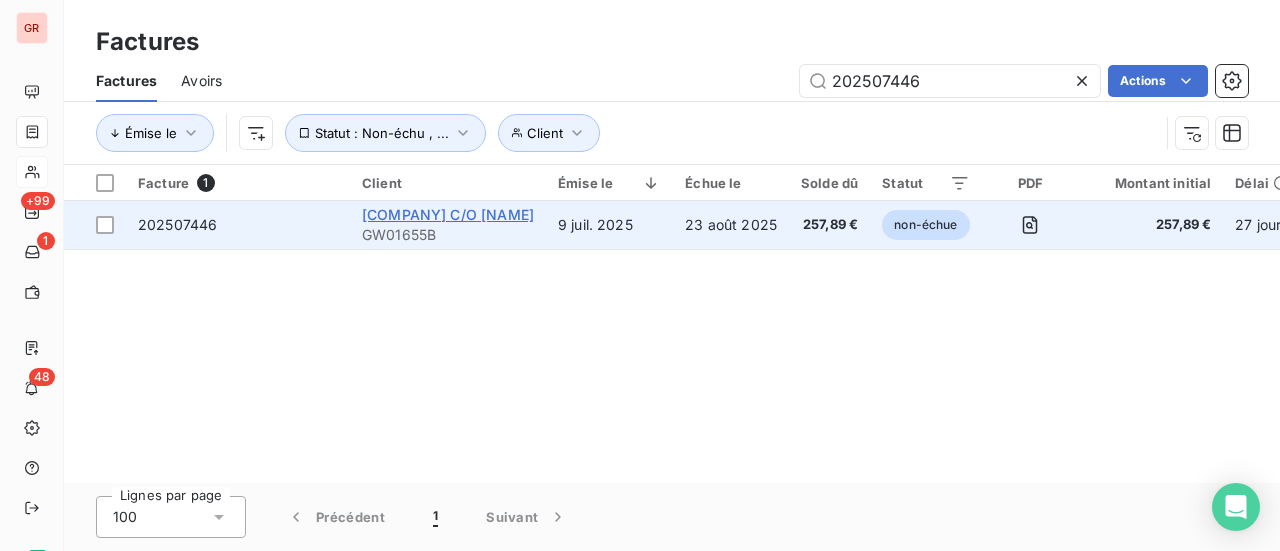 type on "202507446" 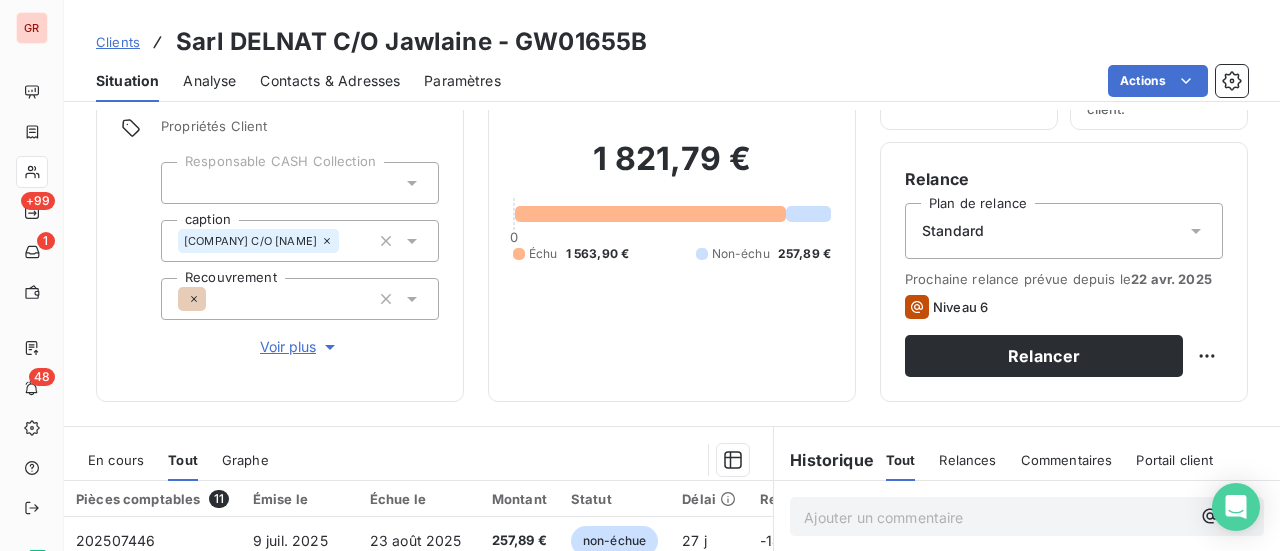 scroll, scrollTop: 400, scrollLeft: 0, axis: vertical 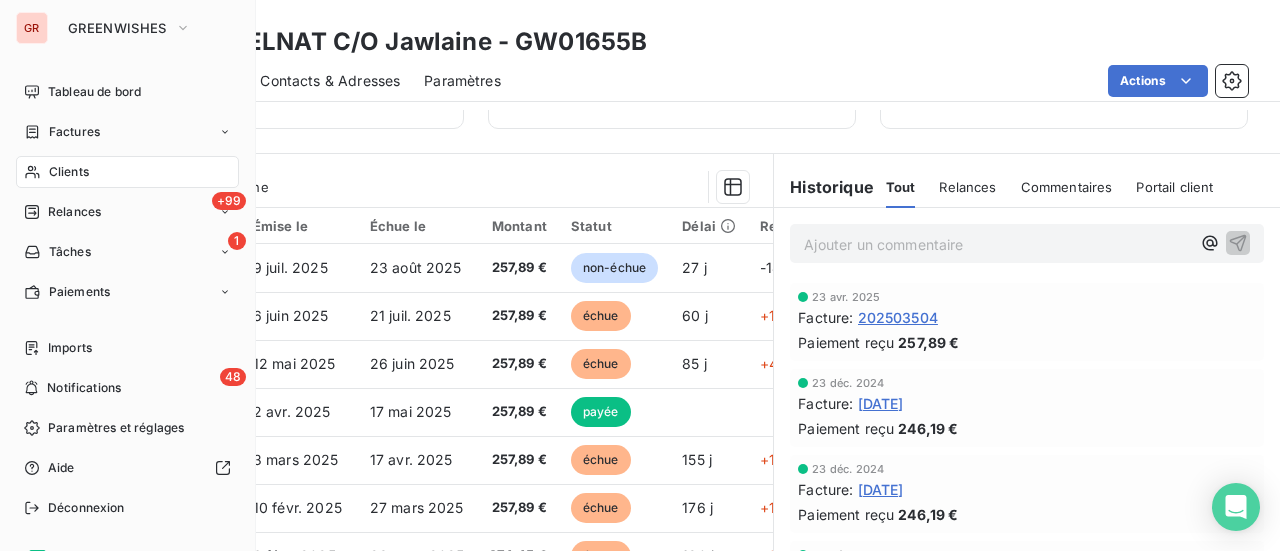 drag, startPoint x: 86, startPoint y: 132, endPoint x: 174, endPoint y: 132, distance: 88 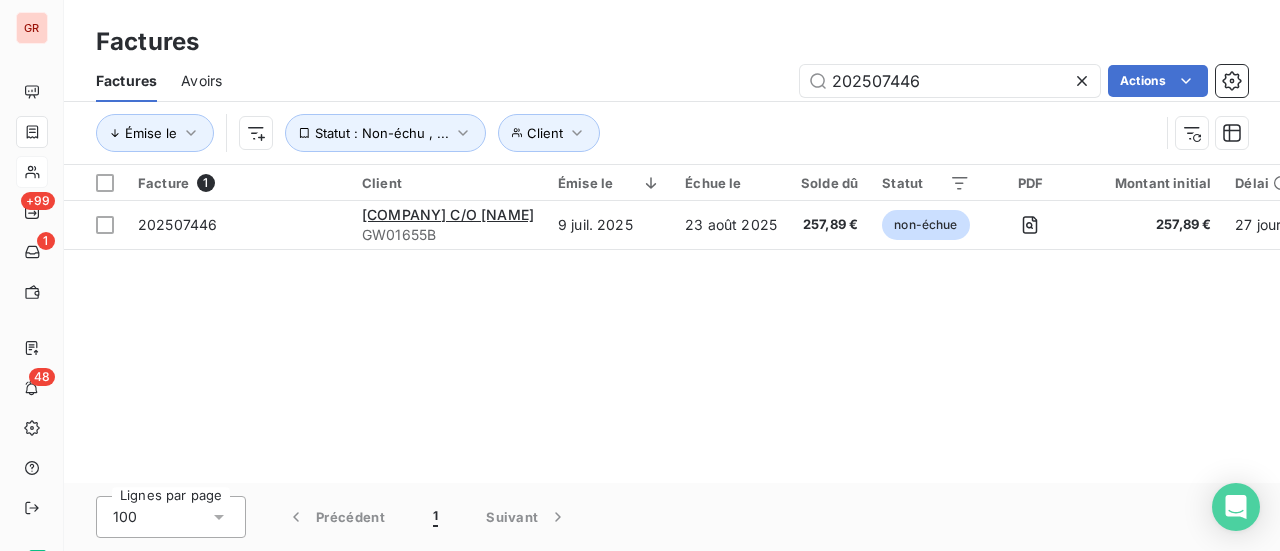 drag, startPoint x: 954, startPoint y: 79, endPoint x: 664, endPoint y: 93, distance: 290.33774 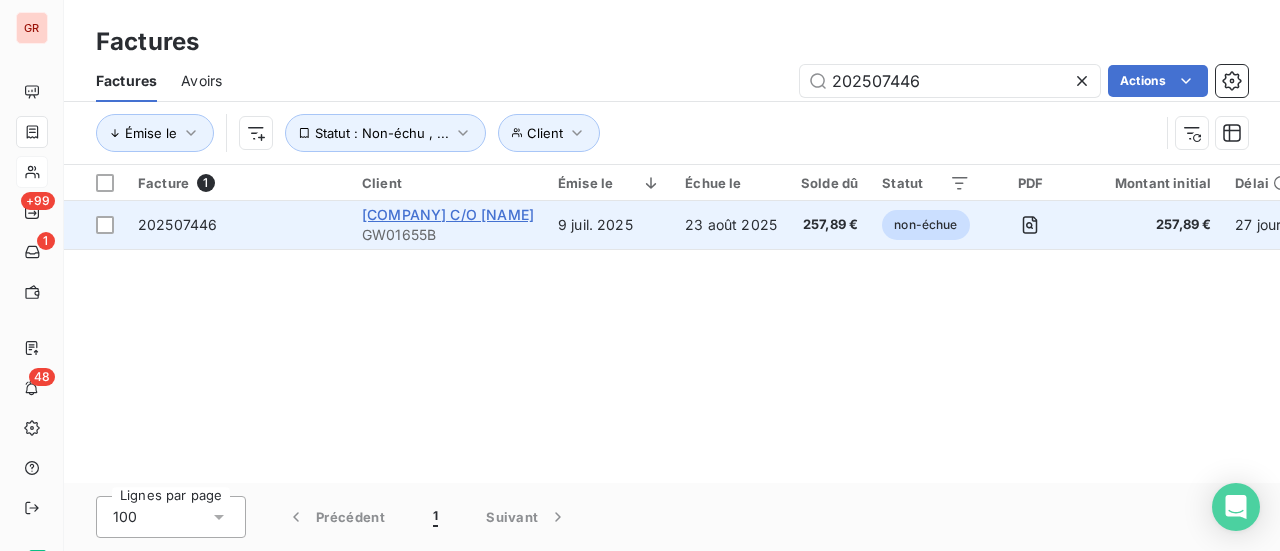 click on "Sarl DELNAT  C/O Jawlaine" at bounding box center [448, 214] 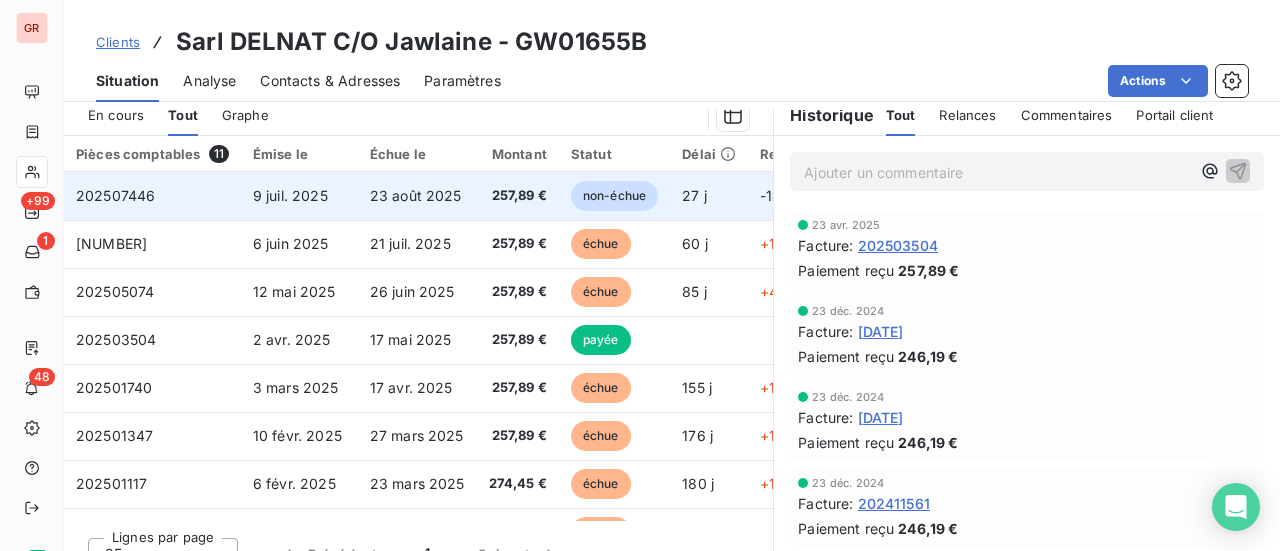 scroll, scrollTop: 500, scrollLeft: 0, axis: vertical 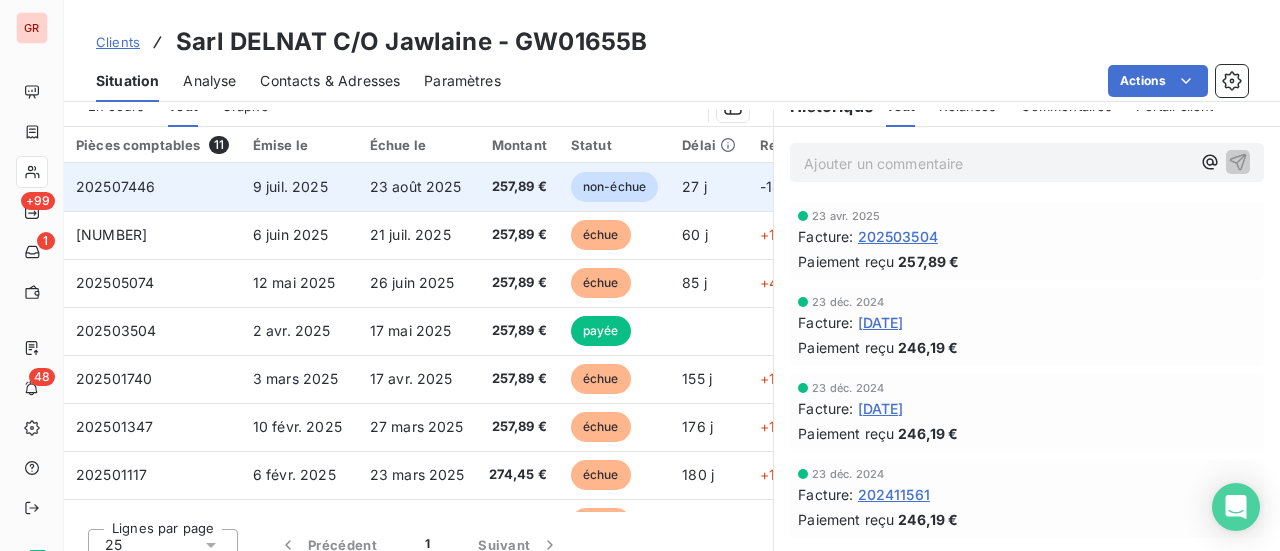 click on "202507446" at bounding box center [115, 186] 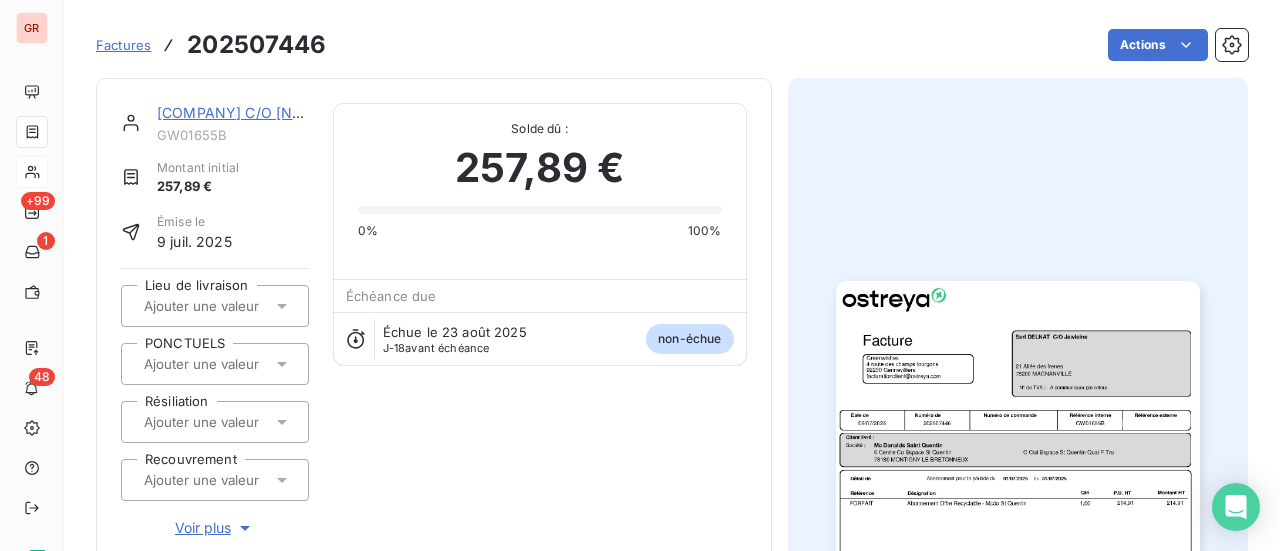 scroll, scrollTop: 2, scrollLeft: 0, axis: vertical 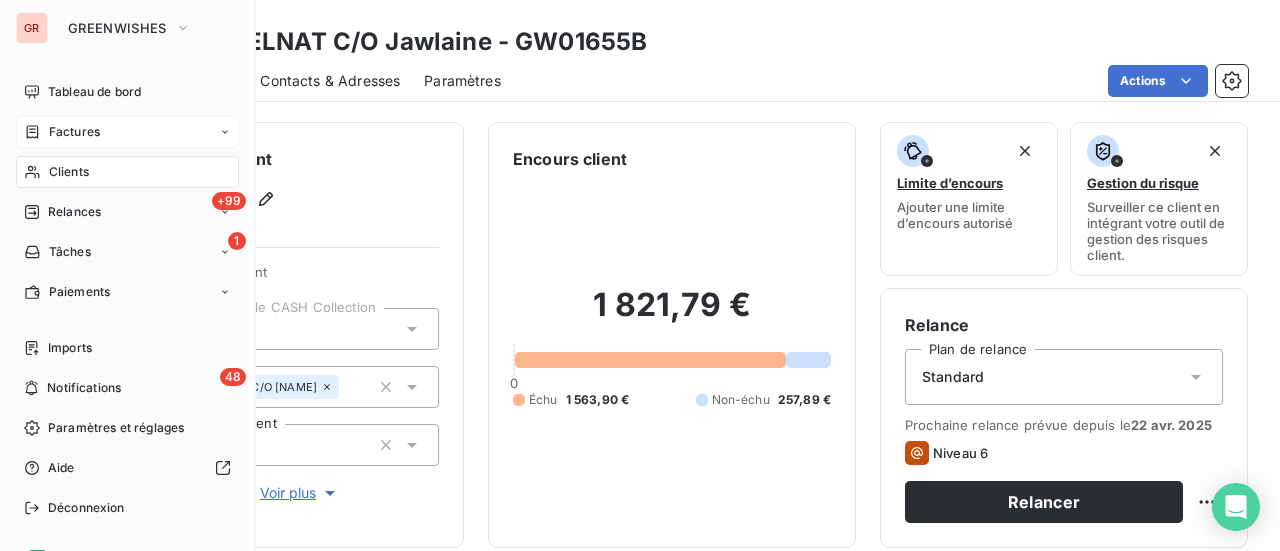 click on "Factures" at bounding box center [74, 132] 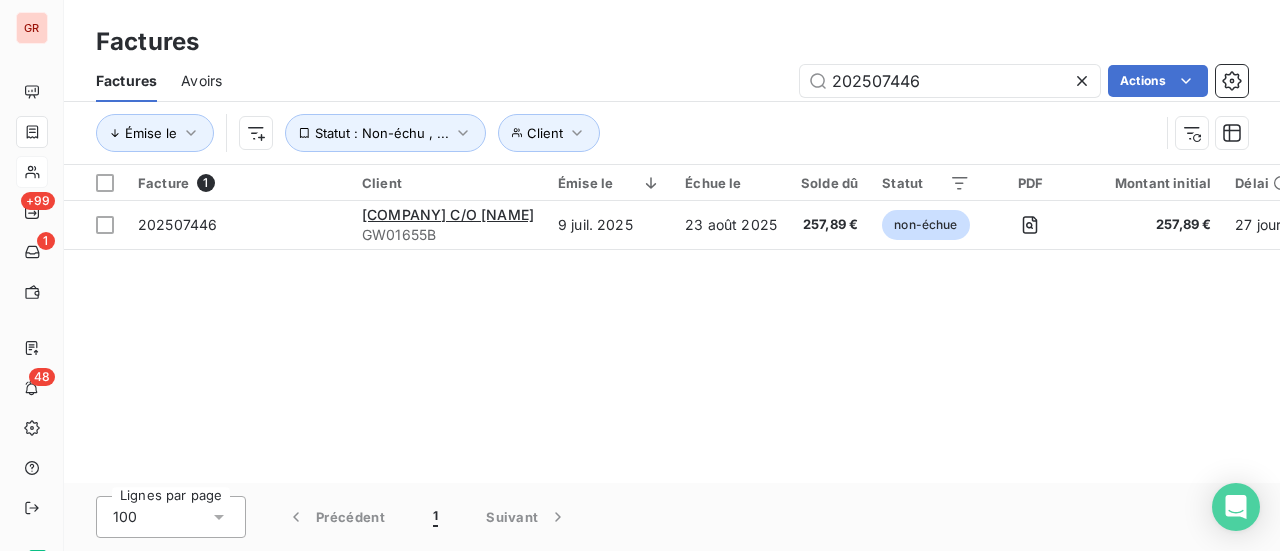 drag, startPoint x: 968, startPoint y: 83, endPoint x: 310, endPoint y: 61, distance: 658.3677 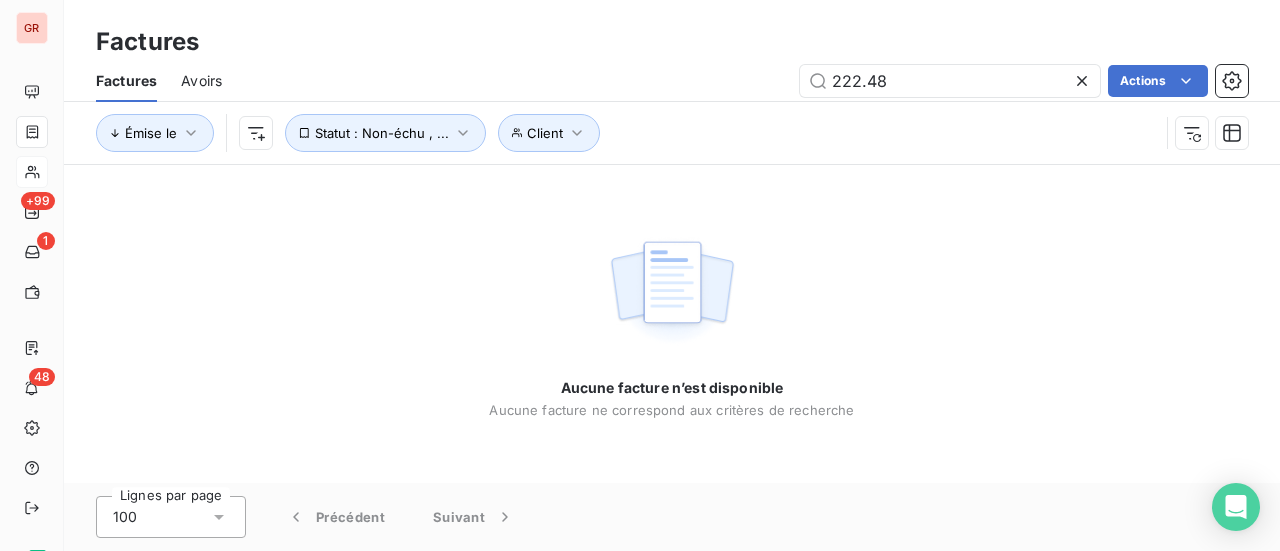 drag, startPoint x: 894, startPoint y: 82, endPoint x: 559, endPoint y: 111, distance: 336.25287 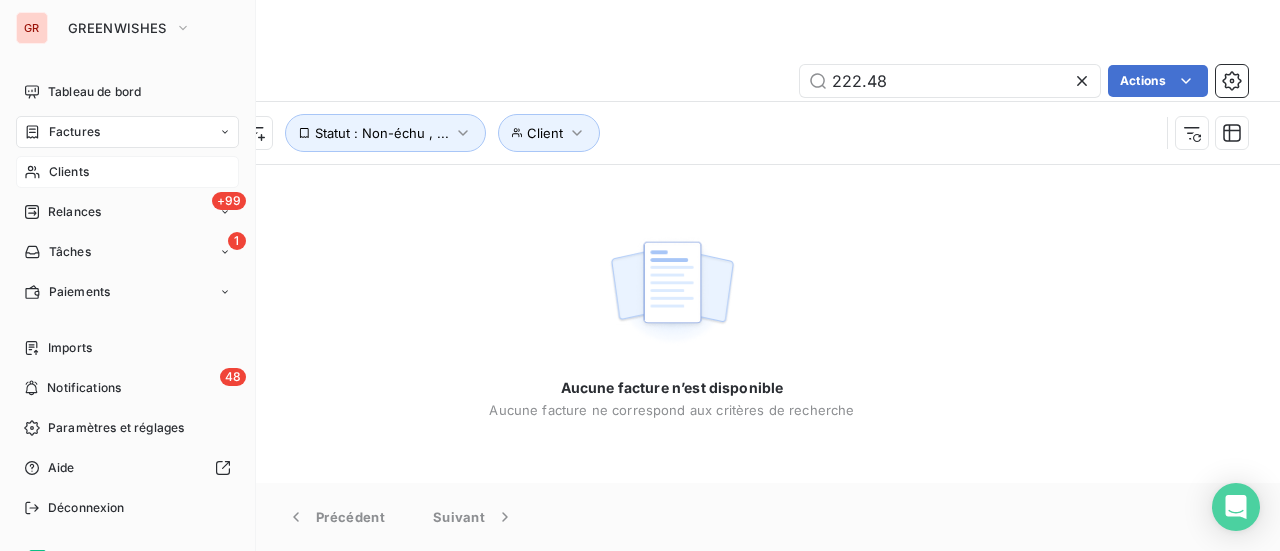 click on "Factures" at bounding box center [74, 132] 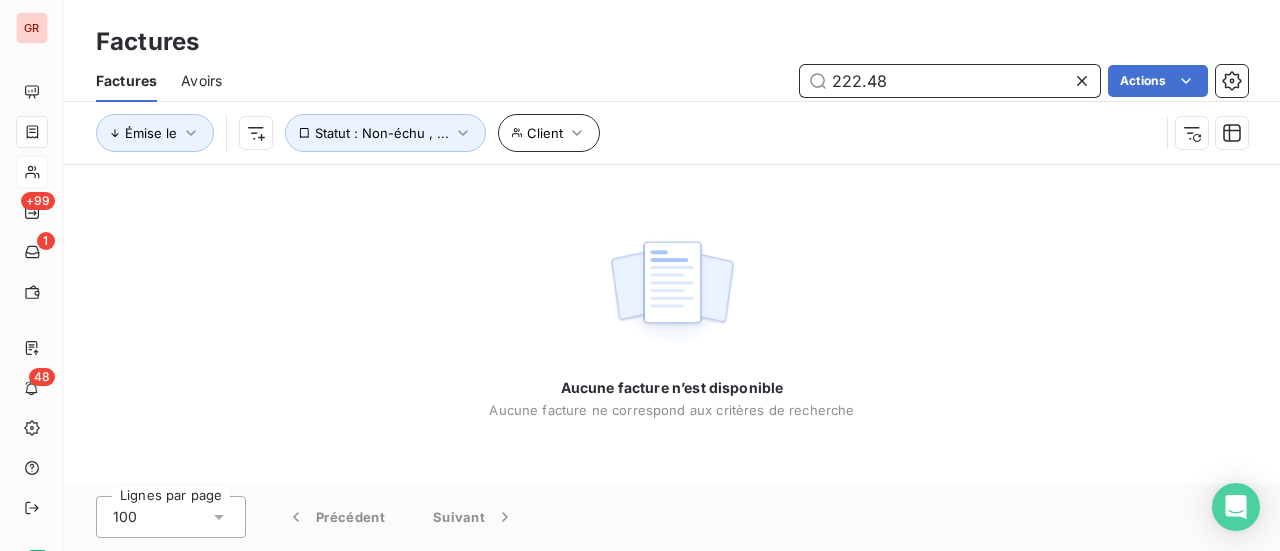 paste on "02500524" 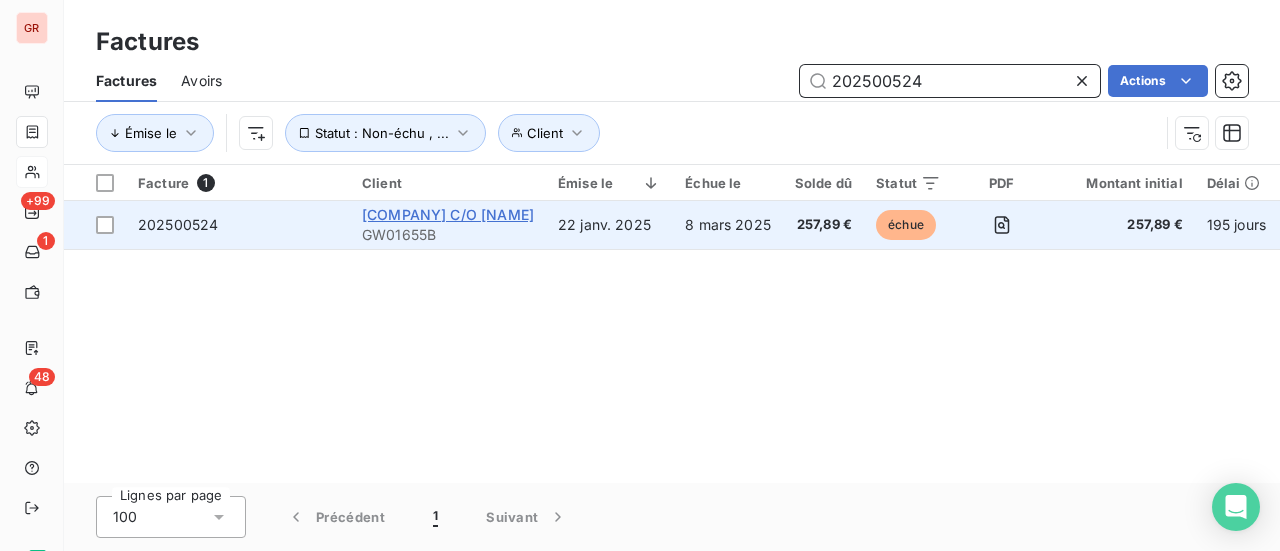 type on "202500524" 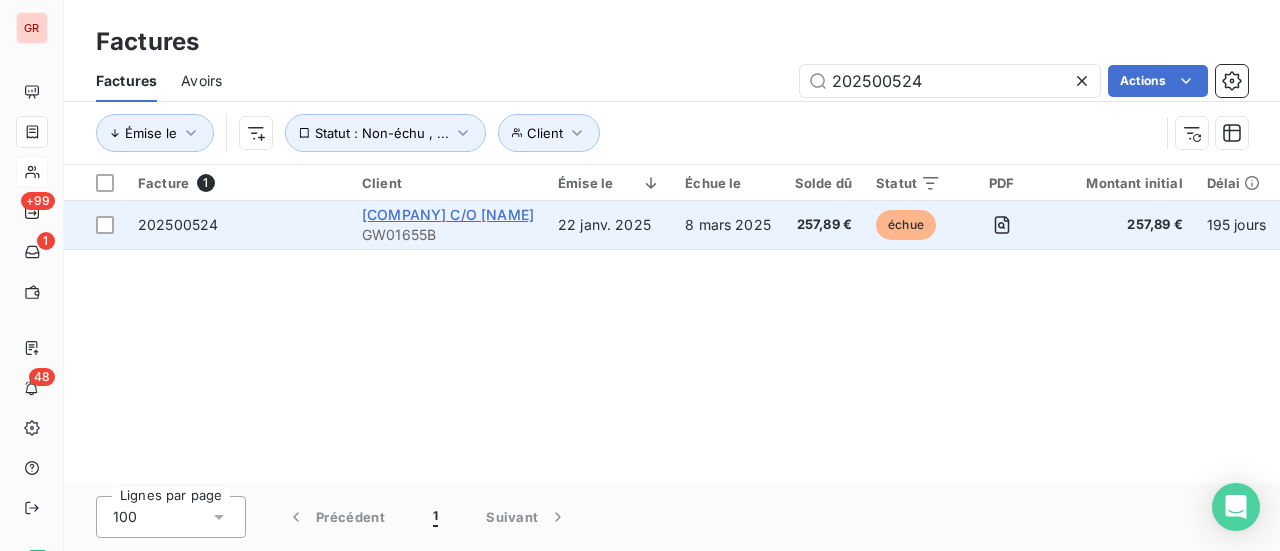 click on "Sarl DELNAT  C/O Jawlaine" at bounding box center (448, 214) 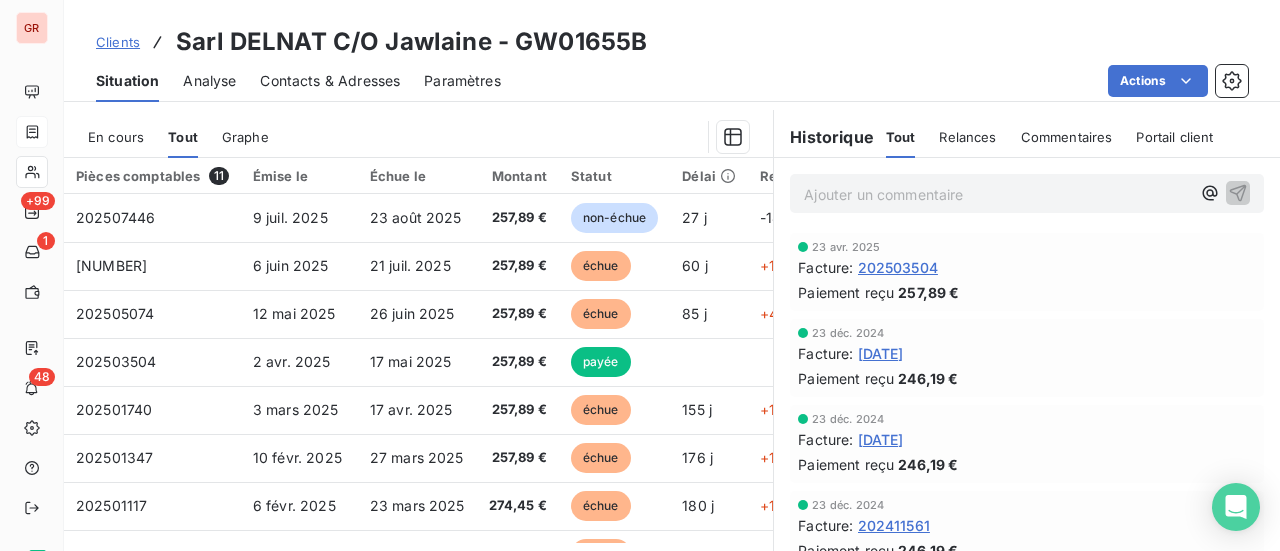 scroll, scrollTop: 500, scrollLeft: 0, axis: vertical 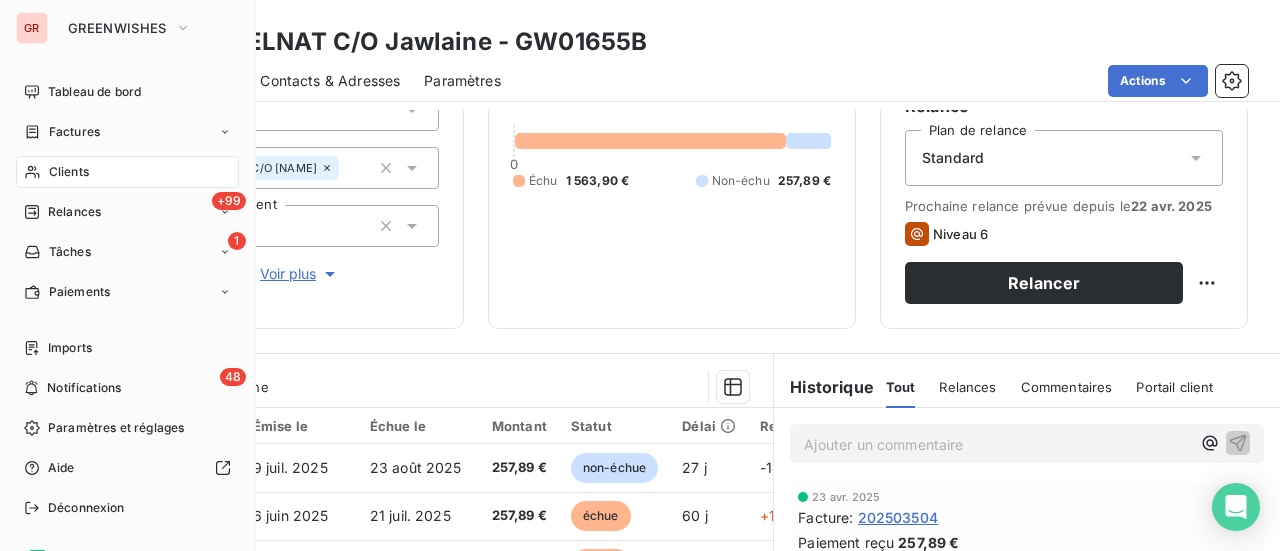 drag, startPoint x: 74, startPoint y: 131, endPoint x: 238, endPoint y: 152, distance: 165.33905 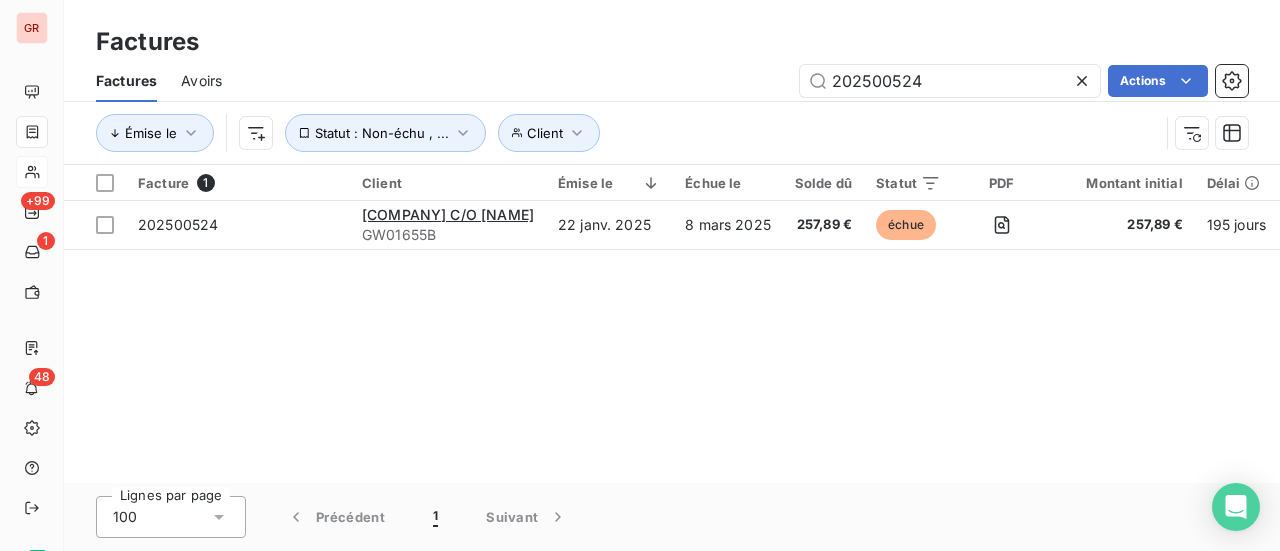 drag, startPoint x: 968, startPoint y: 83, endPoint x: 665, endPoint y: 85, distance: 303.0066 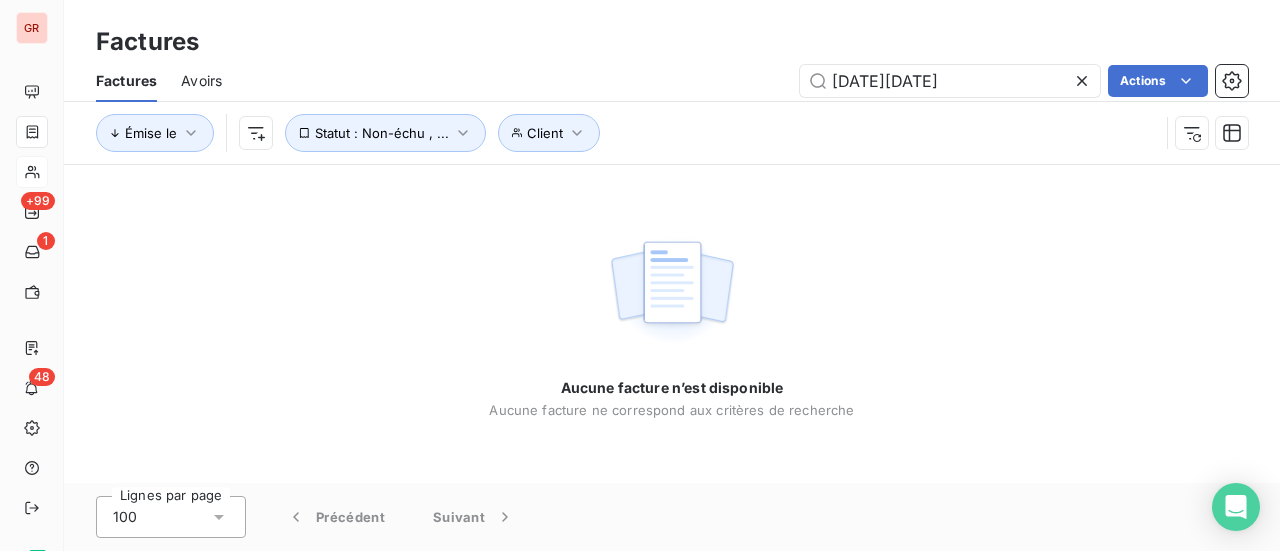 type on "202507446202507446" 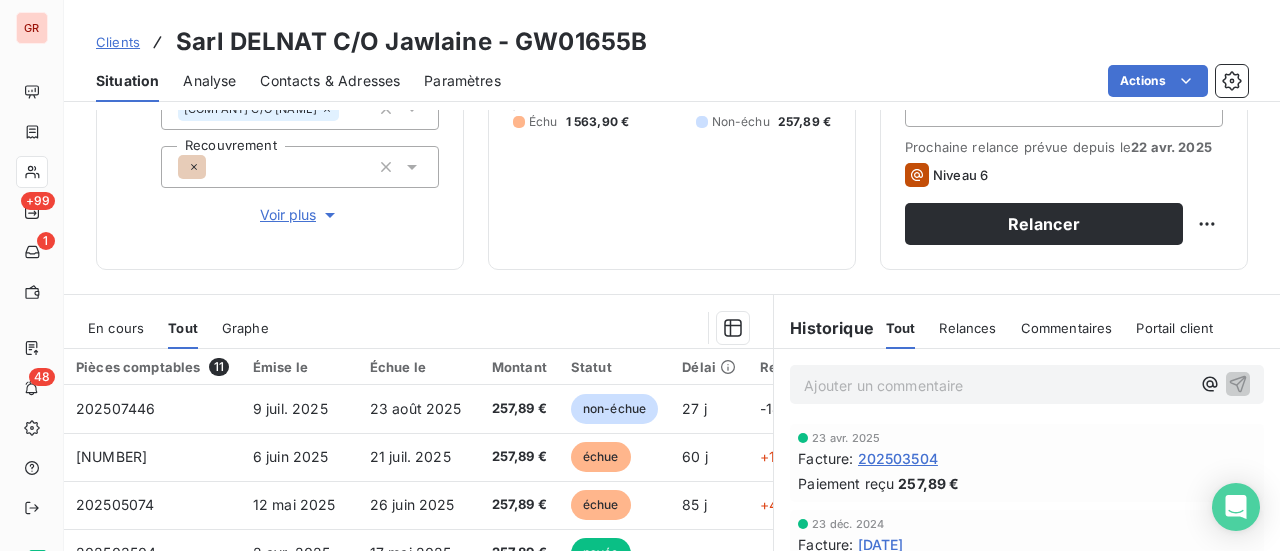 scroll, scrollTop: 400, scrollLeft: 0, axis: vertical 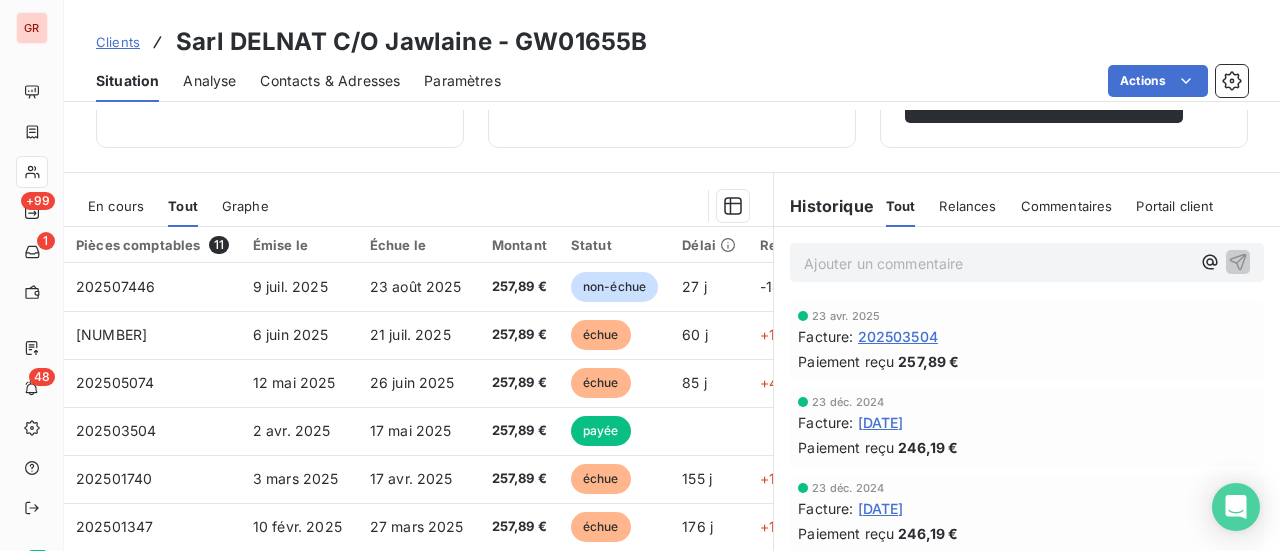 drag, startPoint x: 649, startPoint y: 41, endPoint x: 637, endPoint y: 41, distance: 12 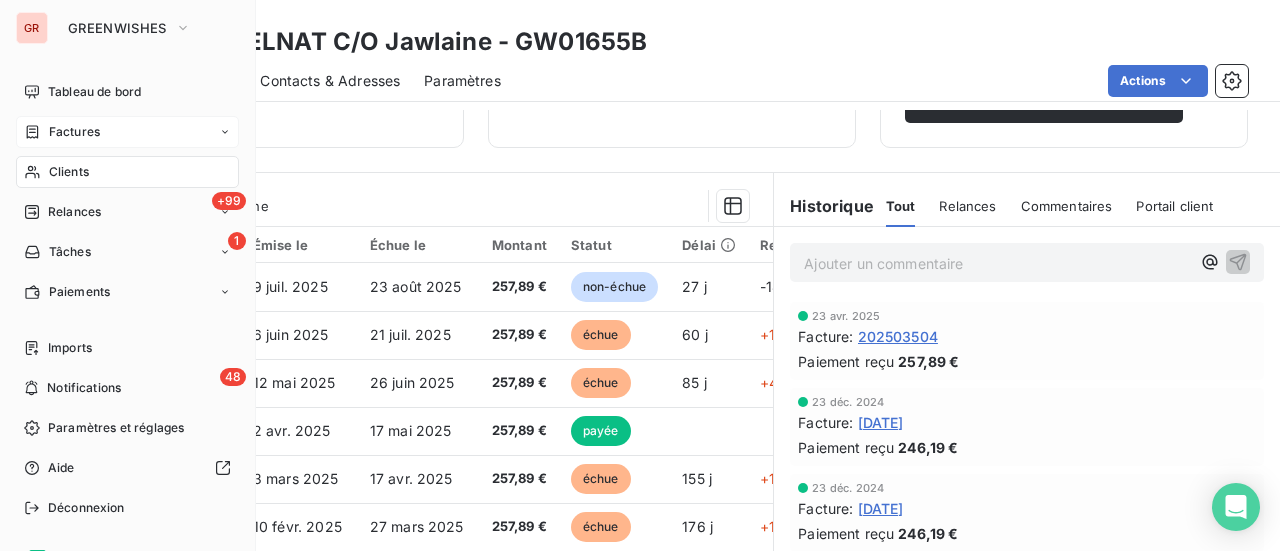 drag, startPoint x: 90, startPoint y: 131, endPoint x: 101, endPoint y: 132, distance: 11.045361 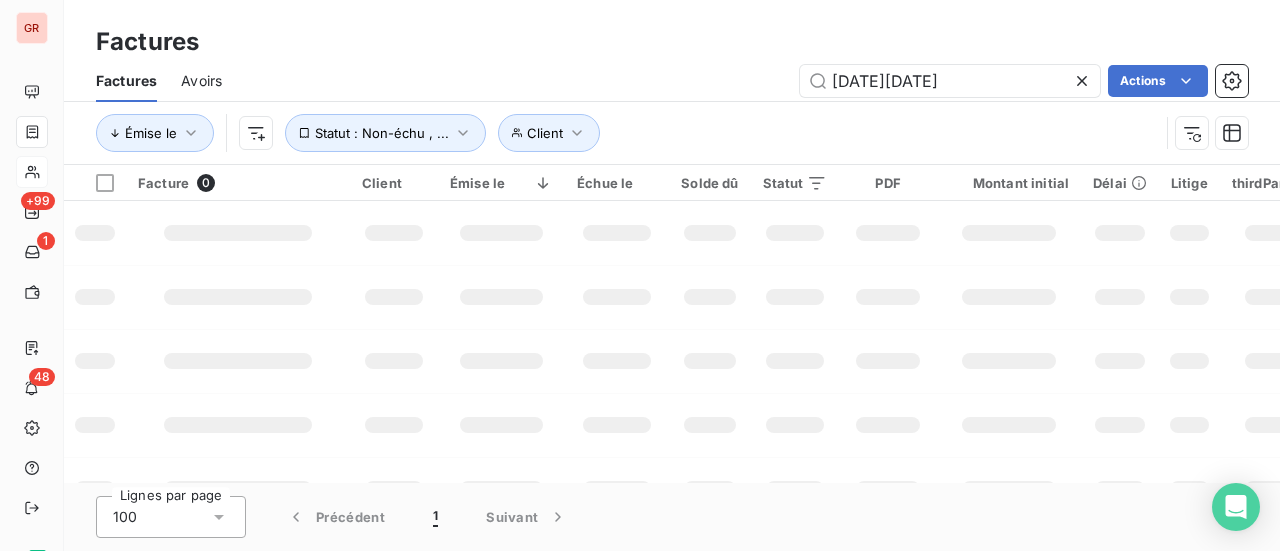 drag, startPoint x: 1037, startPoint y: 81, endPoint x: 694, endPoint y: 99, distance: 343.472 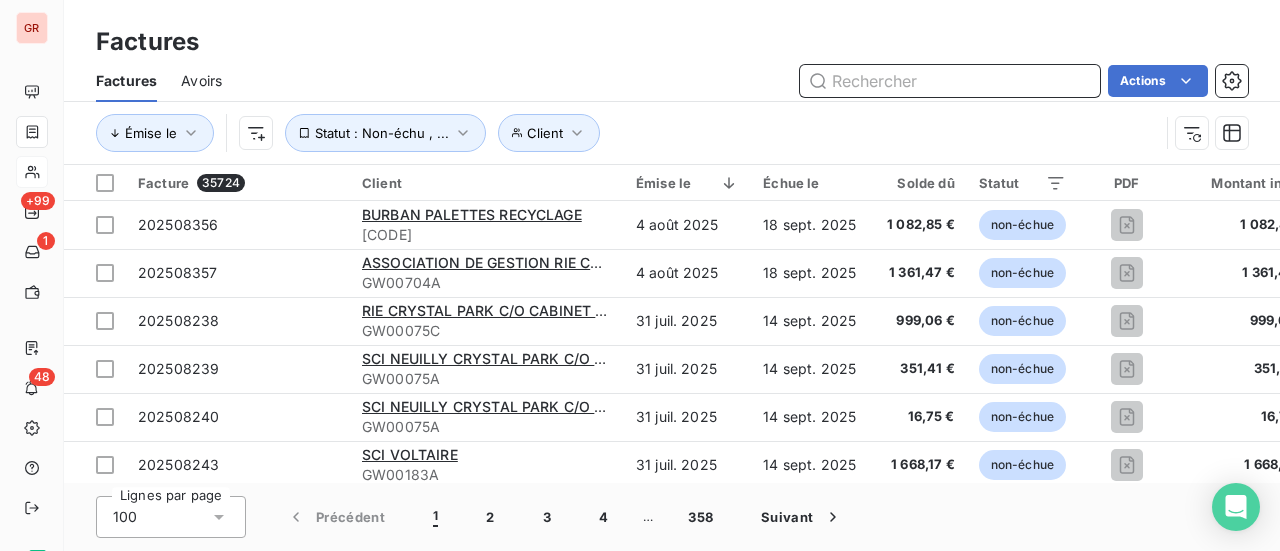 click at bounding box center (950, 81) 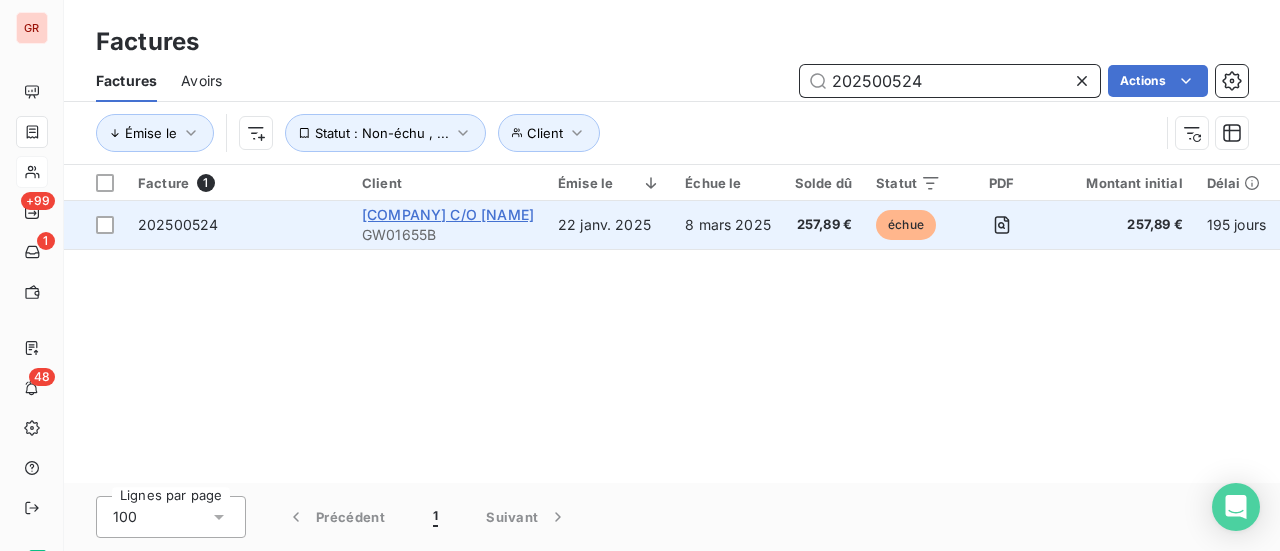 type on "202500524" 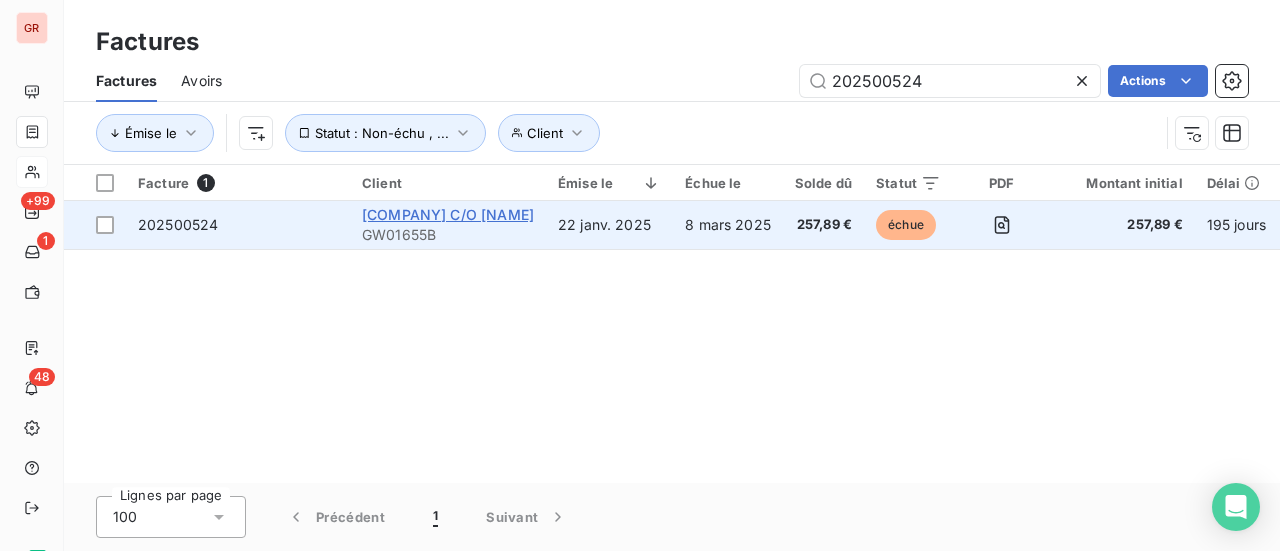 click on "Sarl DELNAT  C/O Jawlaine" at bounding box center (448, 214) 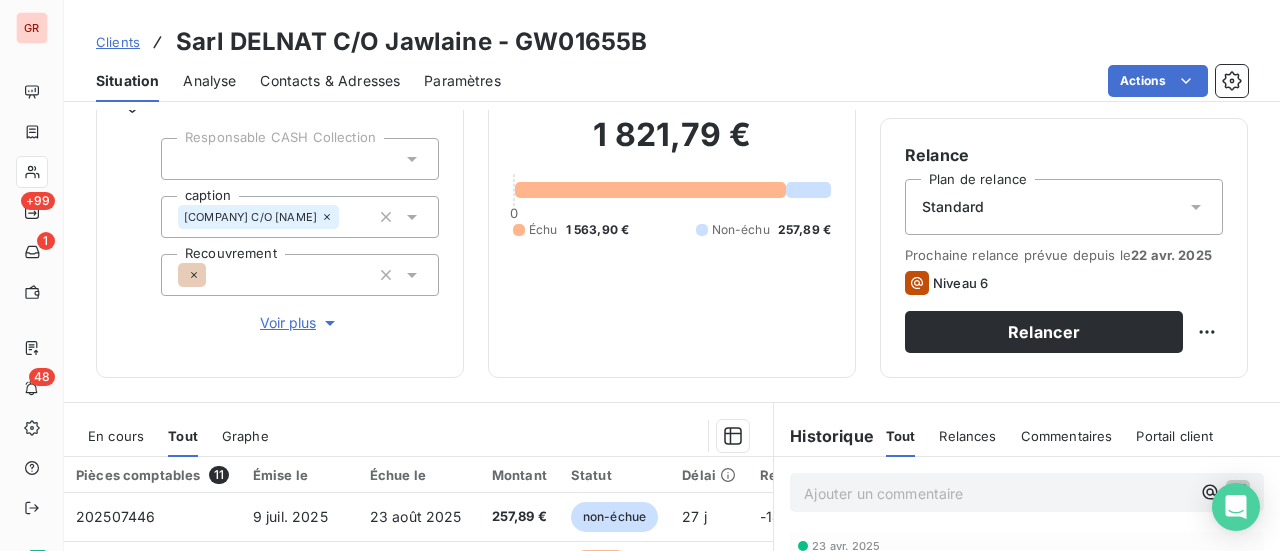 scroll, scrollTop: 400, scrollLeft: 0, axis: vertical 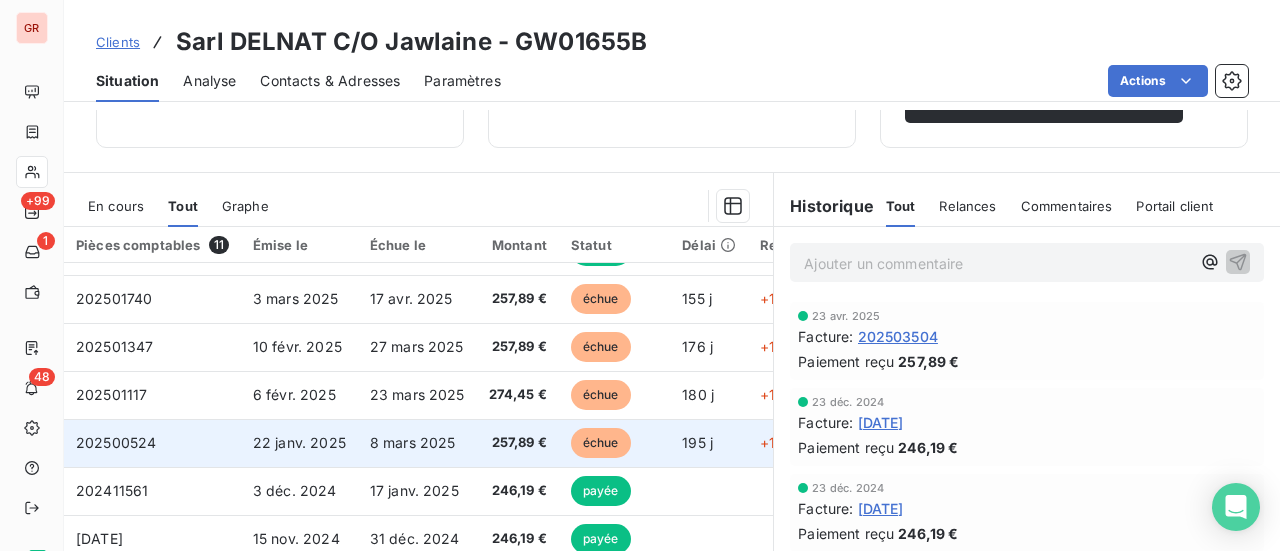 click on "202500524" at bounding box center (116, 442) 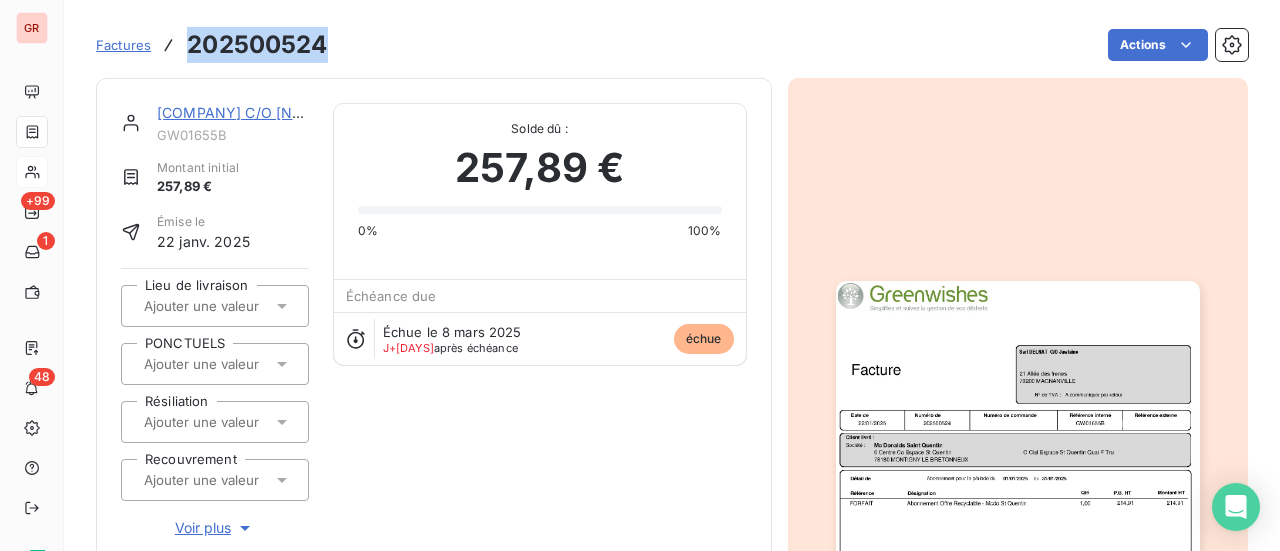 drag, startPoint x: 321, startPoint y: 51, endPoint x: 188, endPoint y: 51, distance: 133 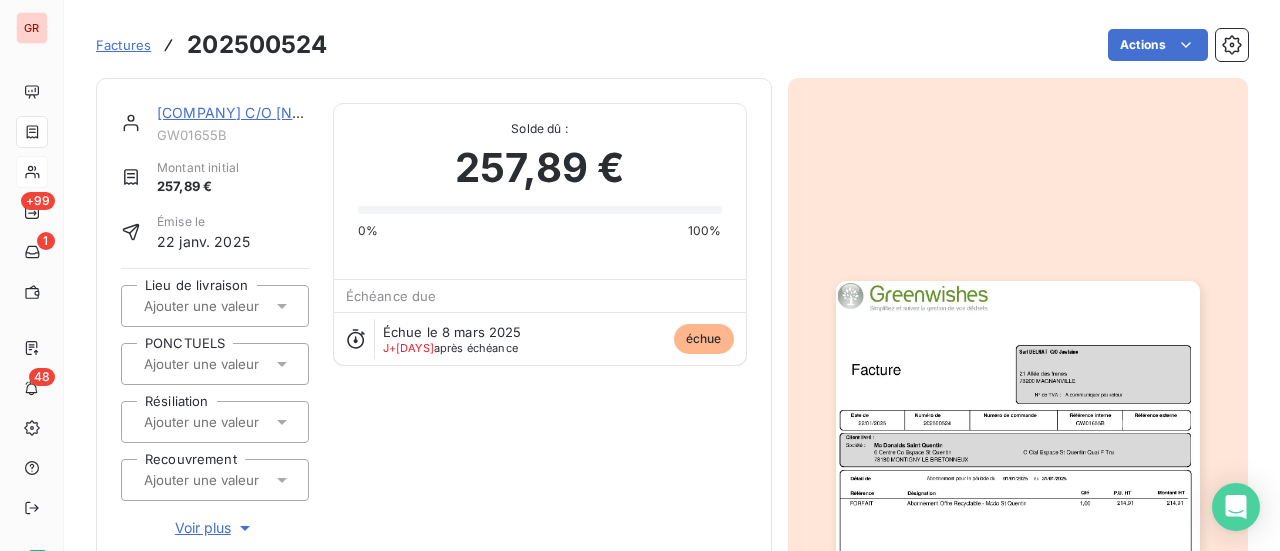 click on "Sarl DELNAT  C/O Jawlaine" at bounding box center (243, 112) 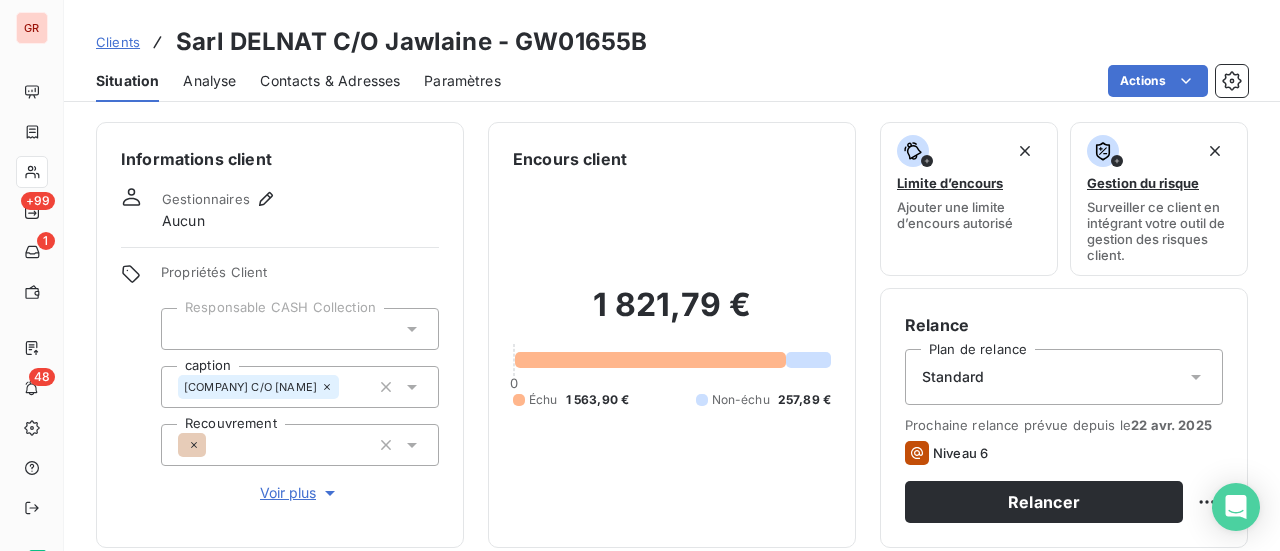drag, startPoint x: 646, startPoint y: 43, endPoint x: 516, endPoint y: 46, distance: 130.0346 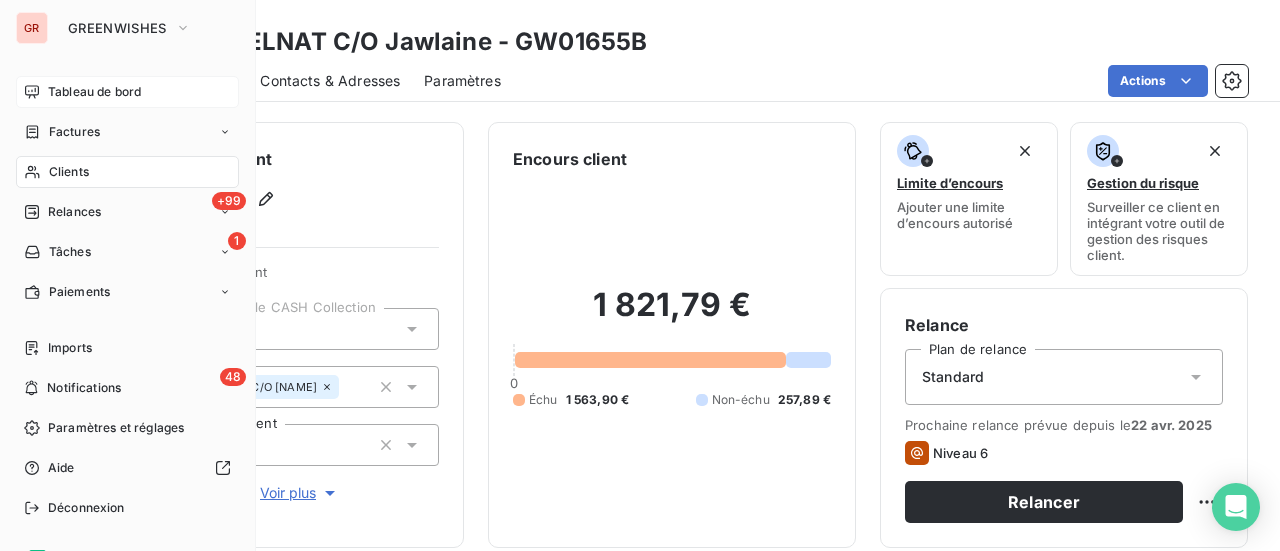 drag, startPoint x: 36, startPoint y: 99, endPoint x: 83, endPoint y: 100, distance: 47.010635 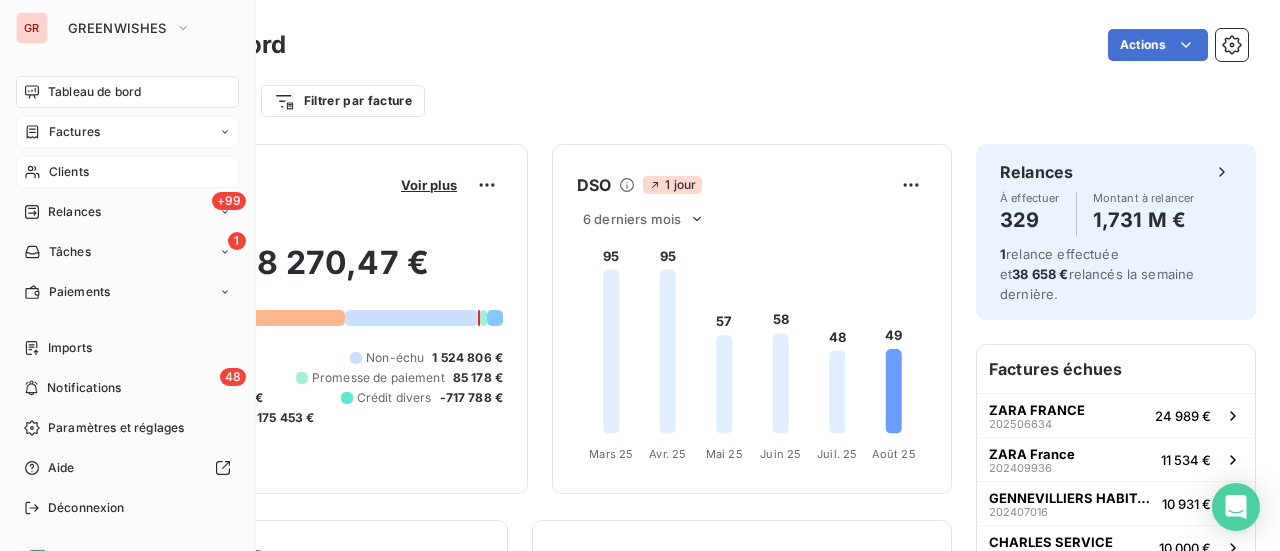 click on "Factures" at bounding box center [74, 132] 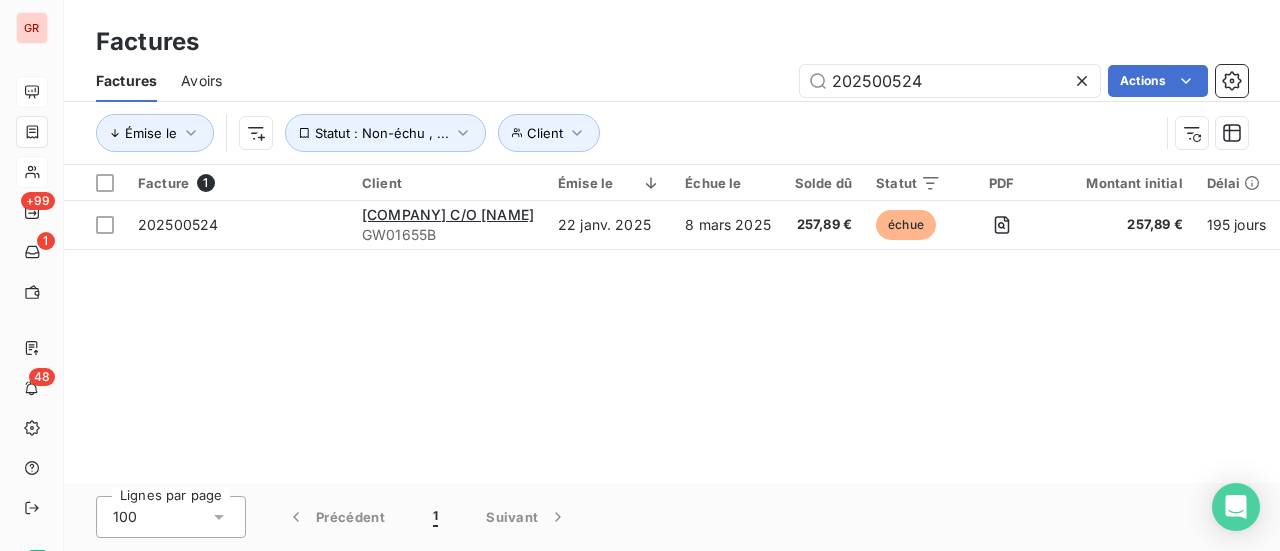 drag, startPoint x: 958, startPoint y: 77, endPoint x: 602, endPoint y: 86, distance: 356.11374 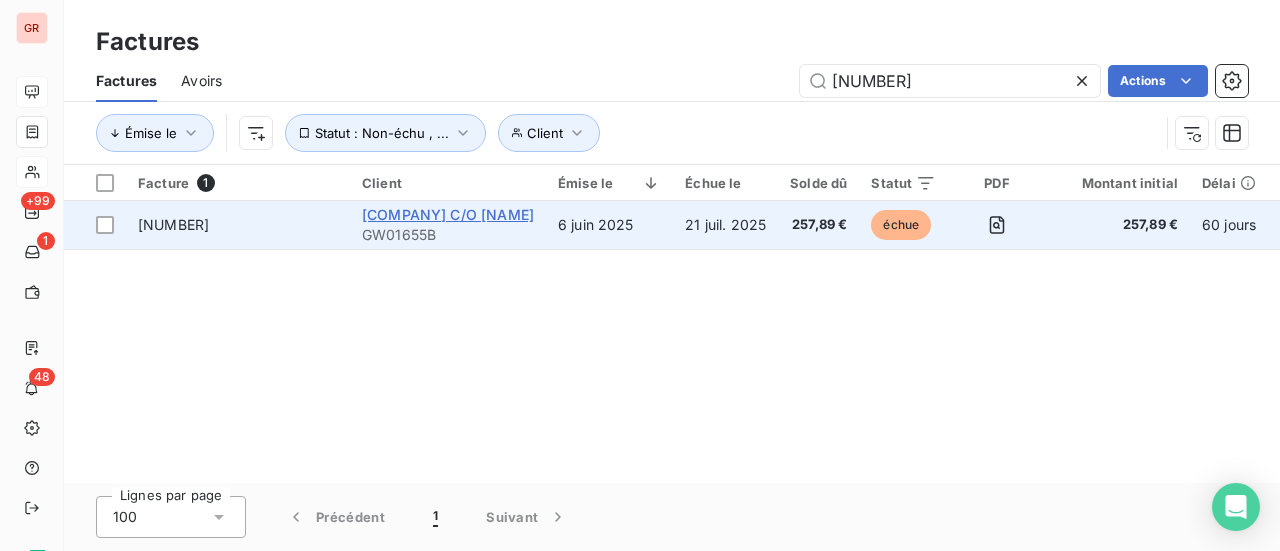 type on "202506072" 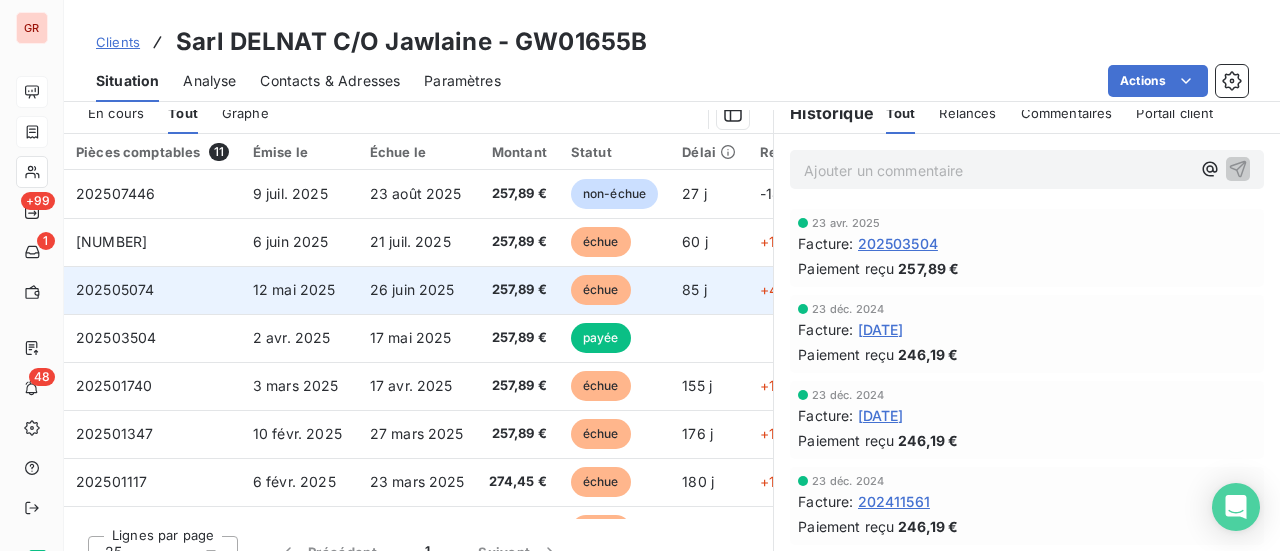 scroll, scrollTop: 500, scrollLeft: 0, axis: vertical 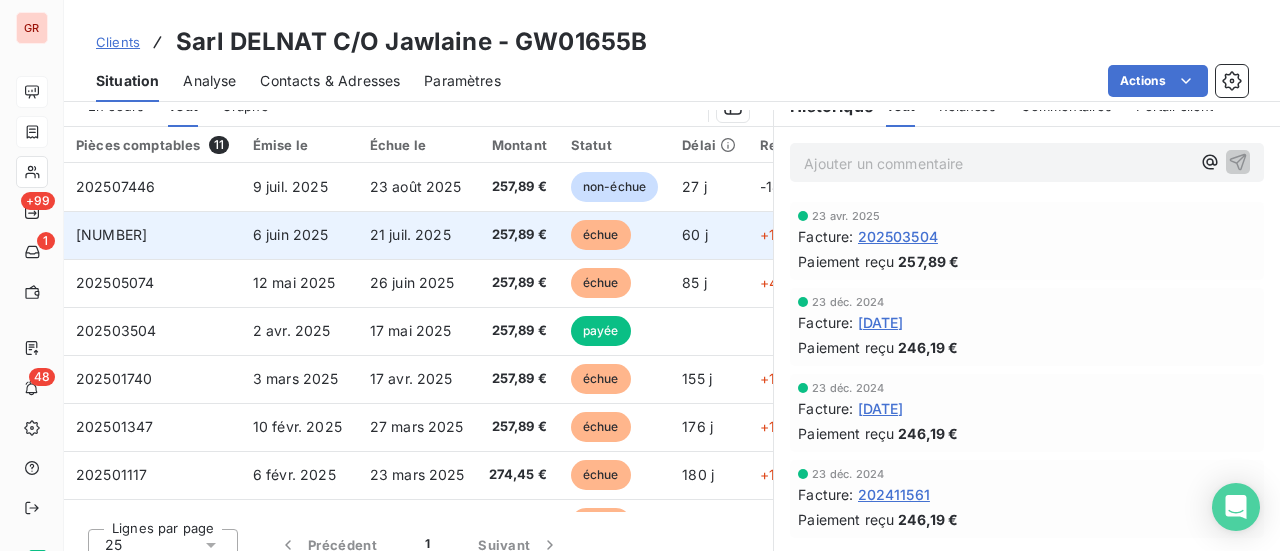 click on "202506072" at bounding box center [111, 234] 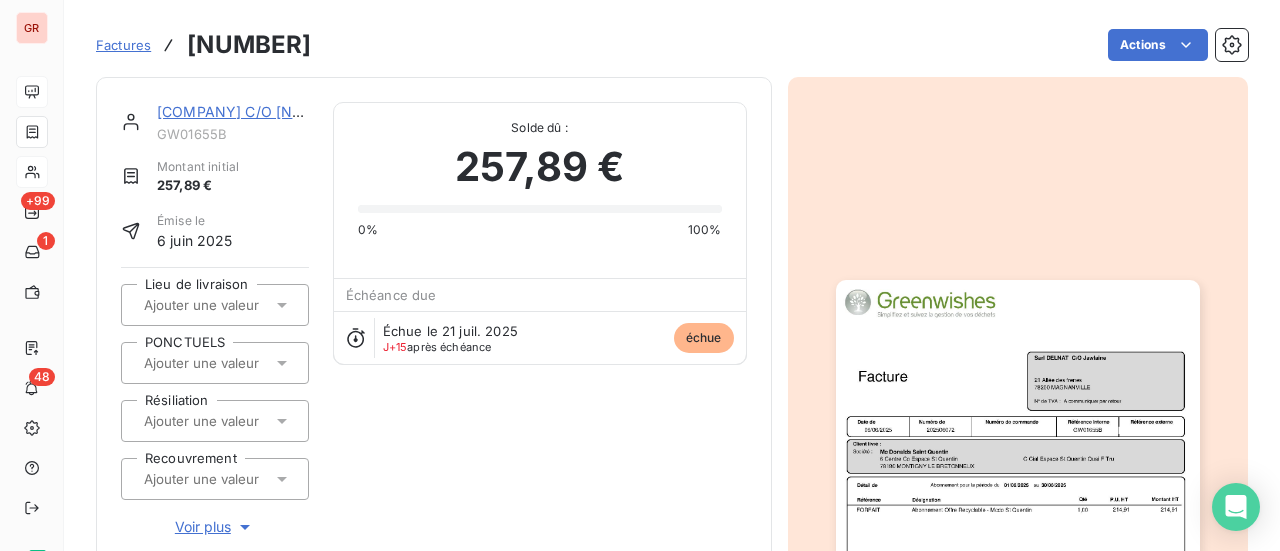 scroll, scrollTop: 0, scrollLeft: 0, axis: both 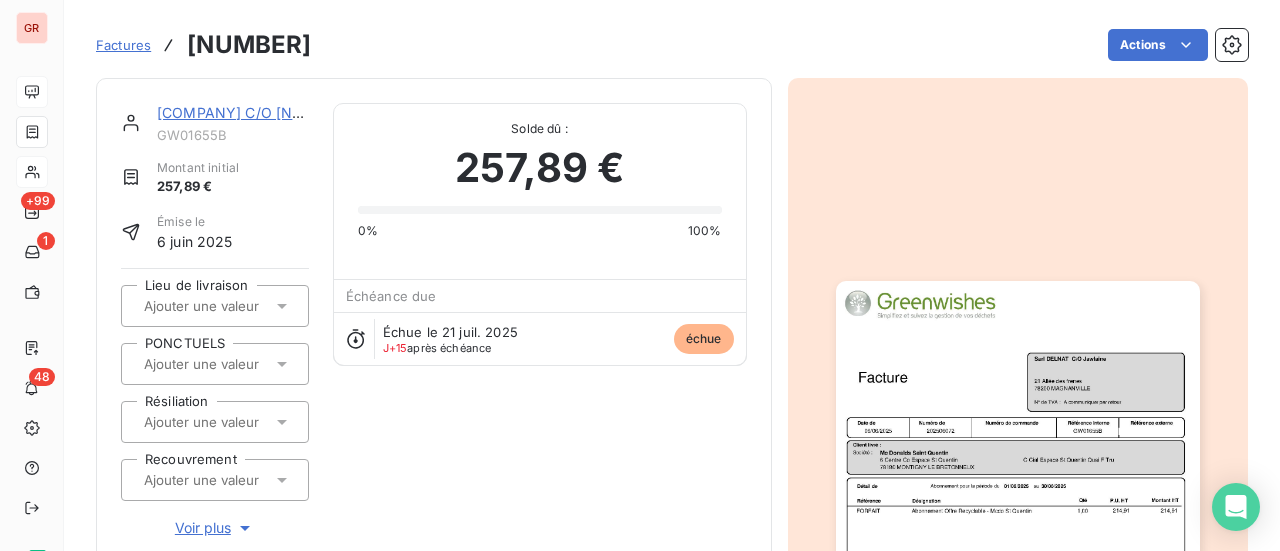 drag, startPoint x: 308, startPoint y: 49, endPoint x: 188, endPoint y: 42, distance: 120.203995 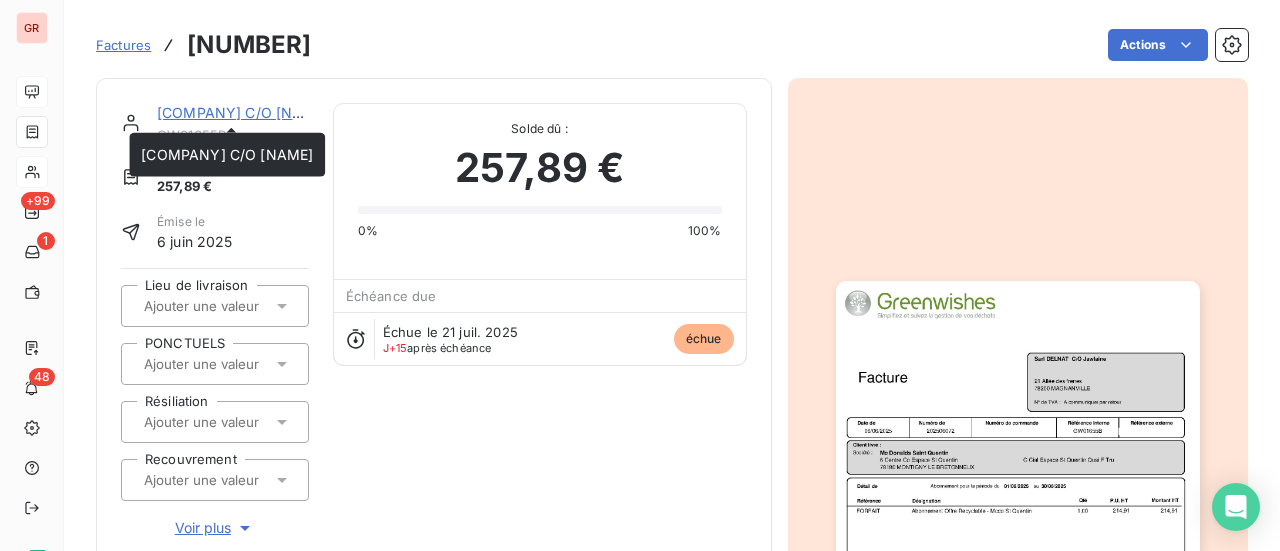 click on "Sarl DELNAT  C/O Jawlaine" at bounding box center (243, 112) 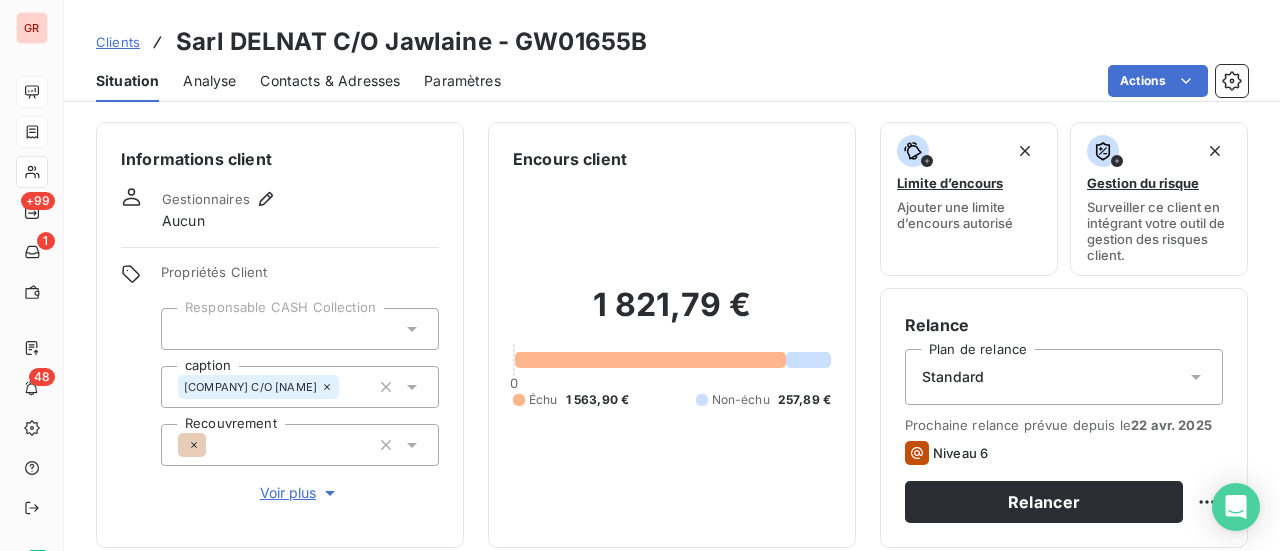 drag, startPoint x: 643, startPoint y: 44, endPoint x: 514, endPoint y: 41, distance: 129.03488 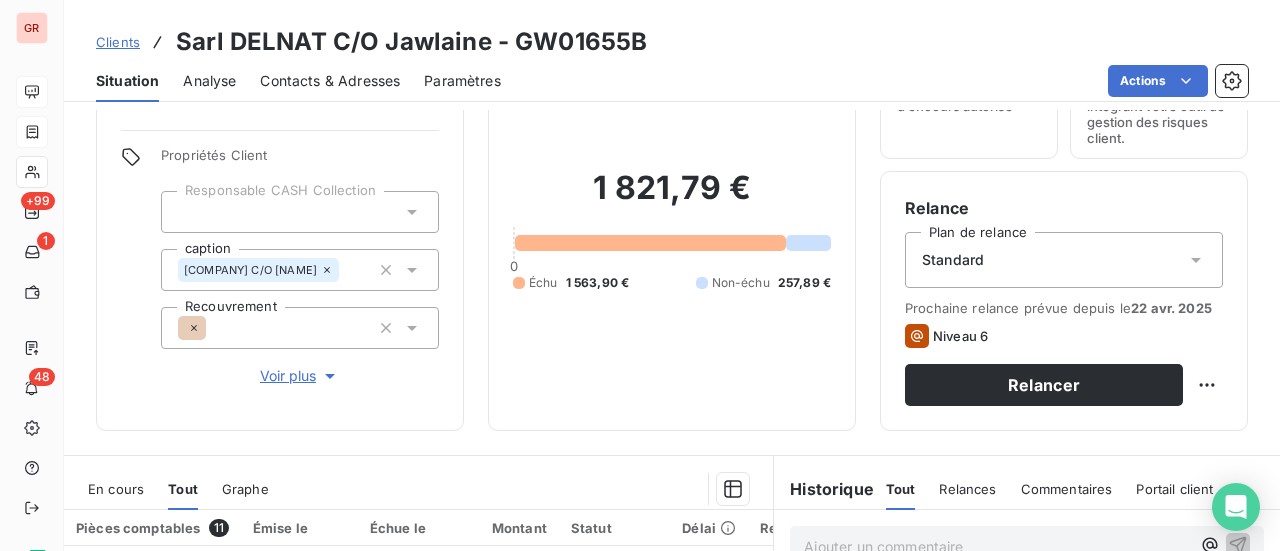 scroll, scrollTop: 300, scrollLeft: 0, axis: vertical 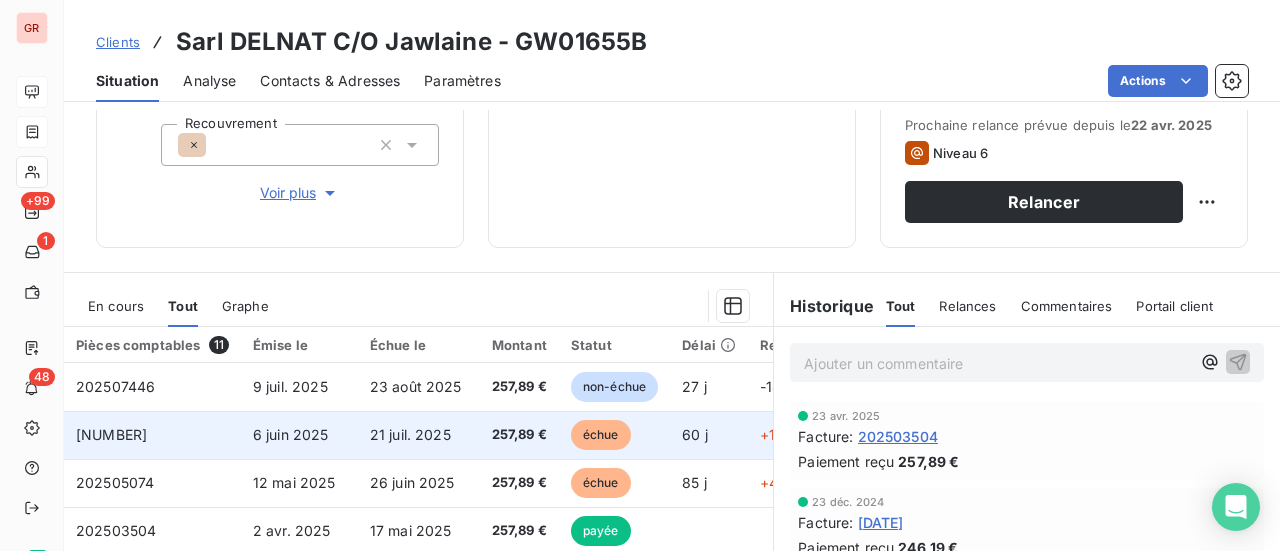 click on "202506072" at bounding box center [111, 434] 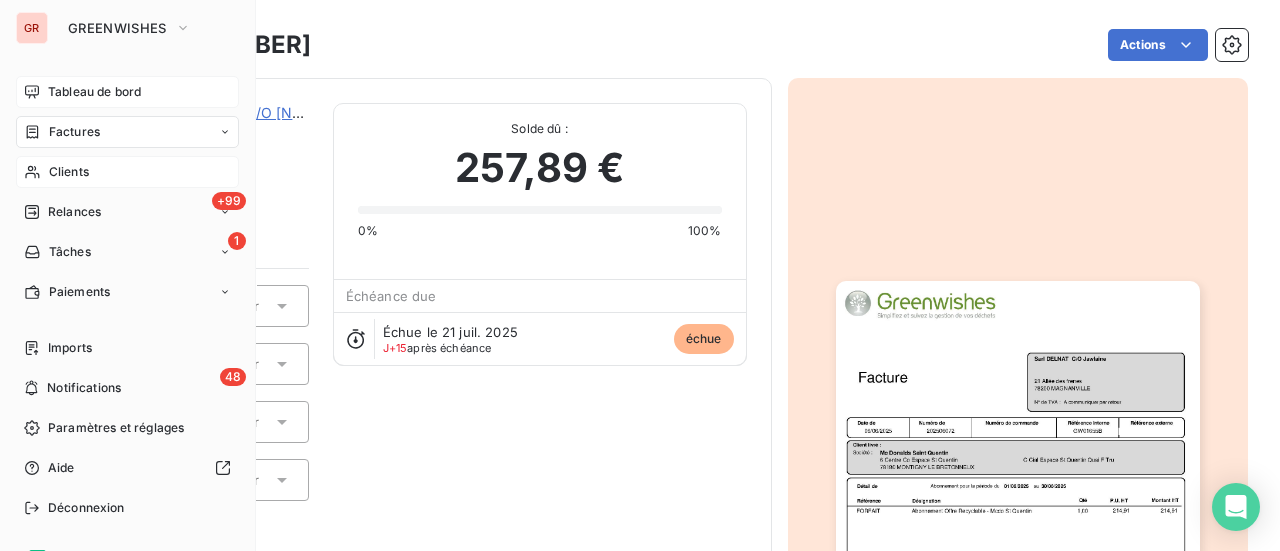 drag, startPoint x: 74, startPoint y: 133, endPoint x: 192, endPoint y: 113, distance: 119.682915 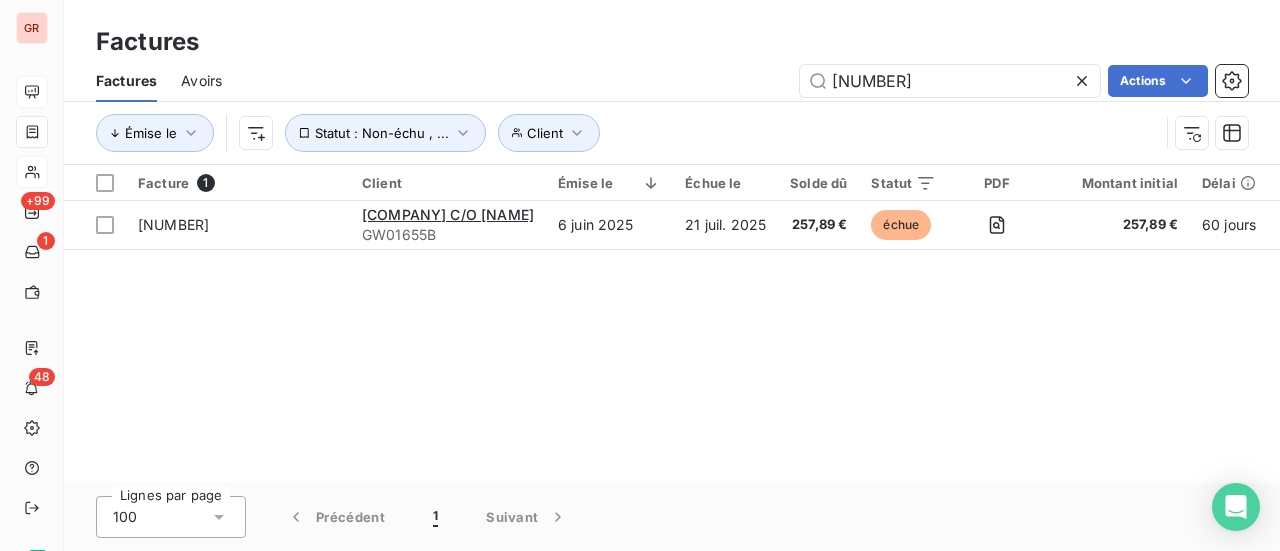 drag, startPoint x: 924, startPoint y: 85, endPoint x: 711, endPoint y: 87, distance: 213.00938 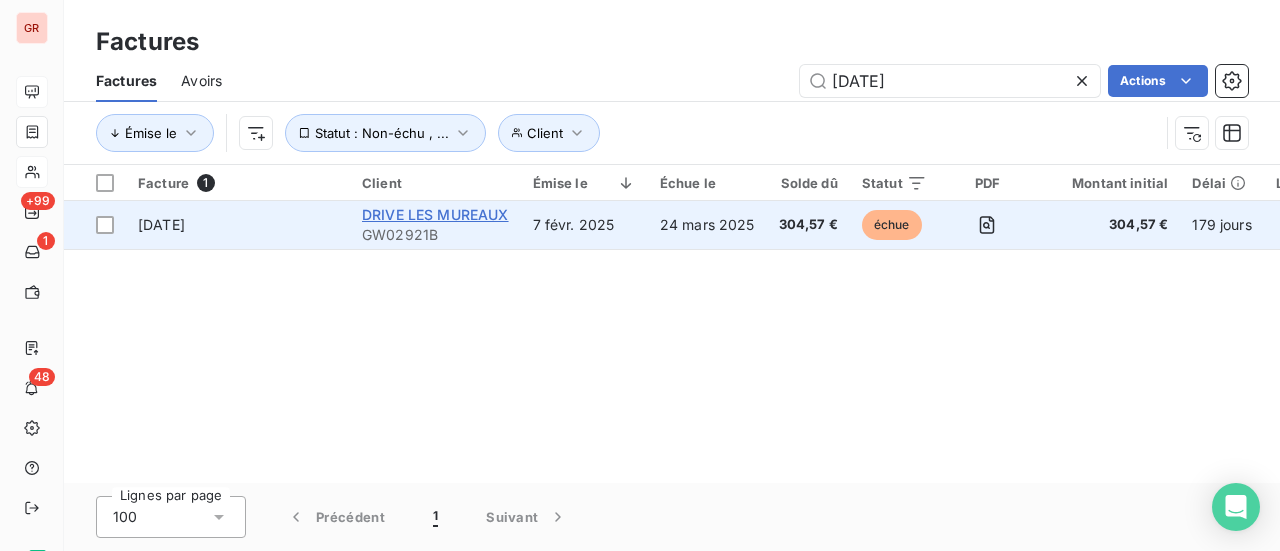 type on "202501223" 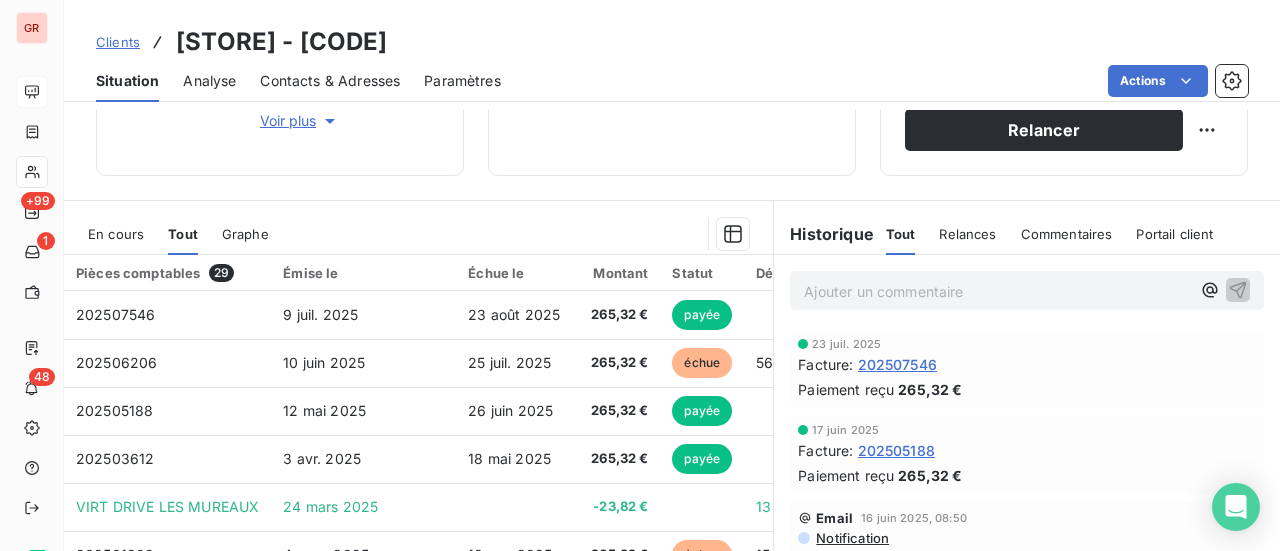 scroll, scrollTop: 400, scrollLeft: 0, axis: vertical 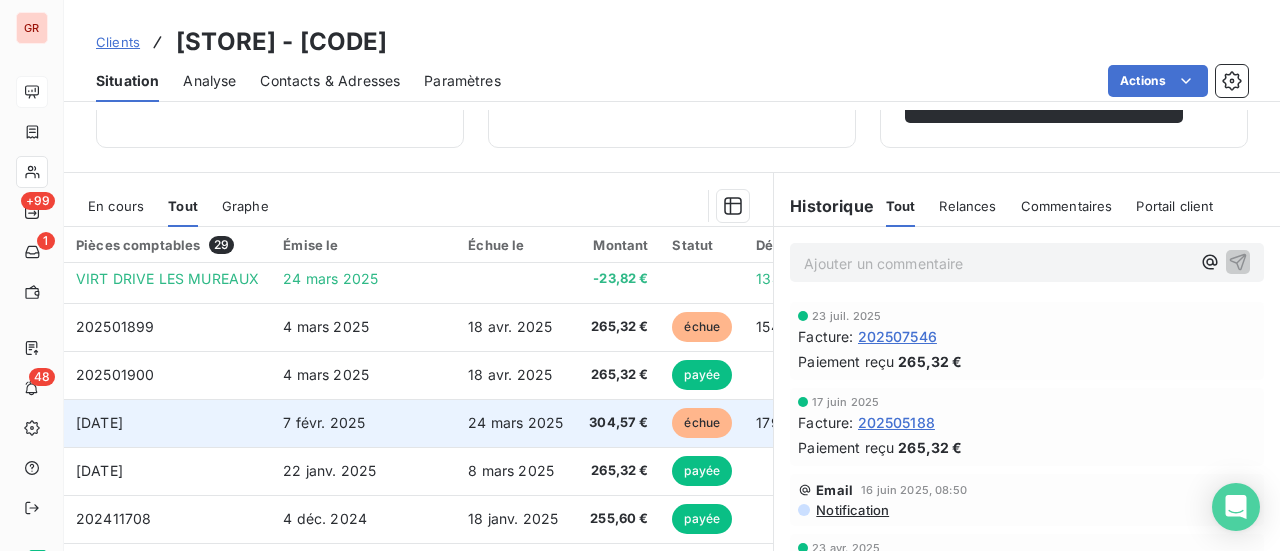 click on "202501223" at bounding box center [167, 423] 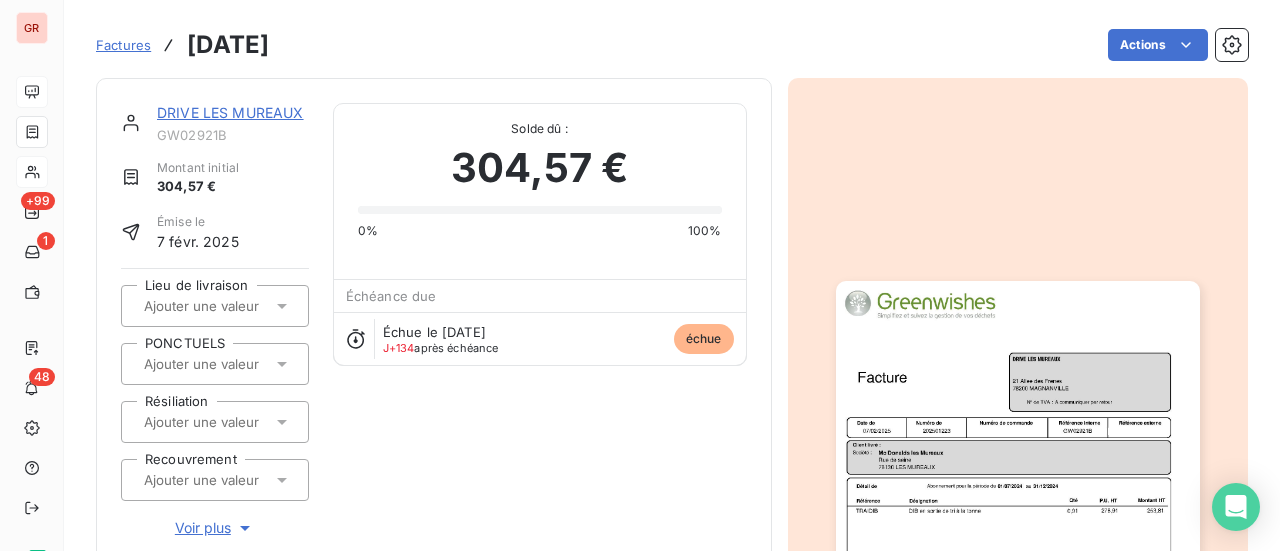 drag, startPoint x: 318, startPoint y: 45, endPoint x: 188, endPoint y: 55, distance: 130.38405 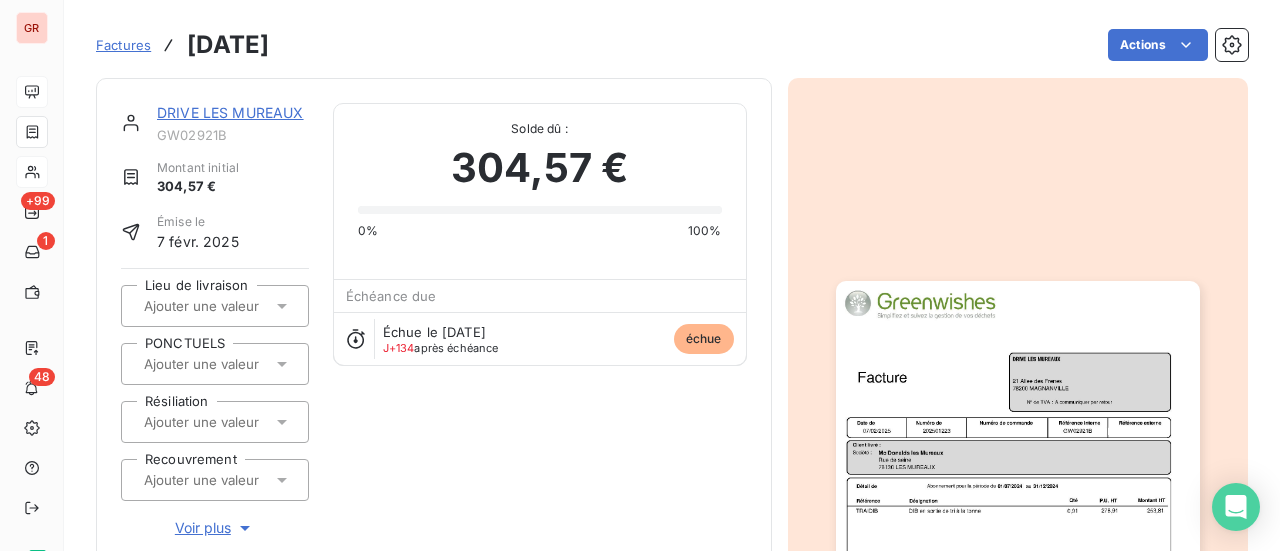 click on "DRIVE LES MUREAUX" at bounding box center (230, 112) 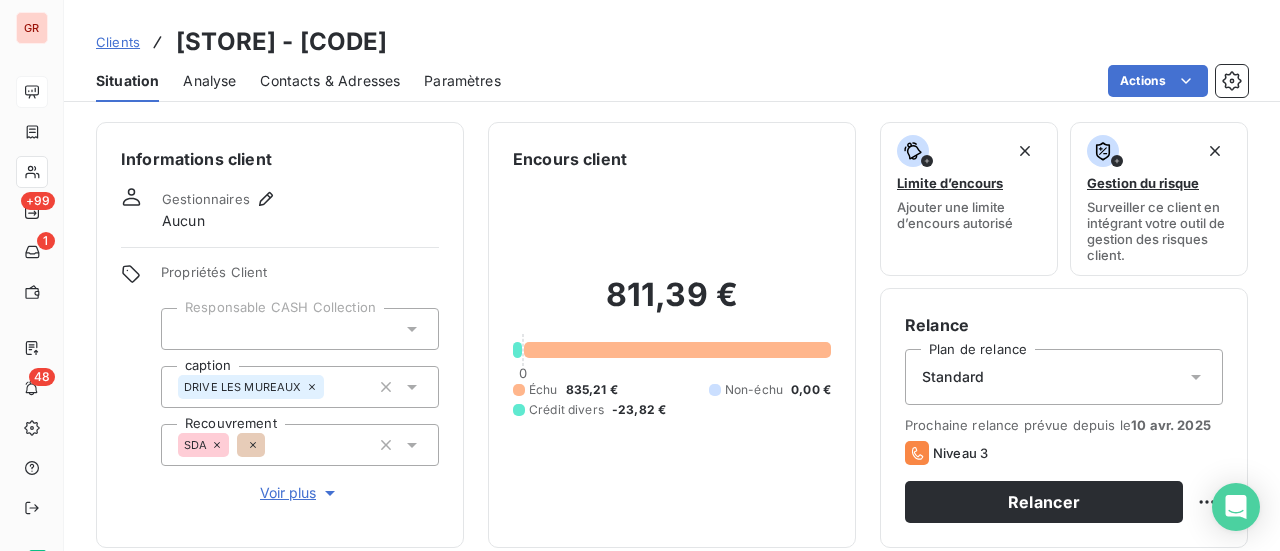 drag, startPoint x: 584, startPoint y: 45, endPoint x: 472, endPoint y: 41, distance: 112.0714 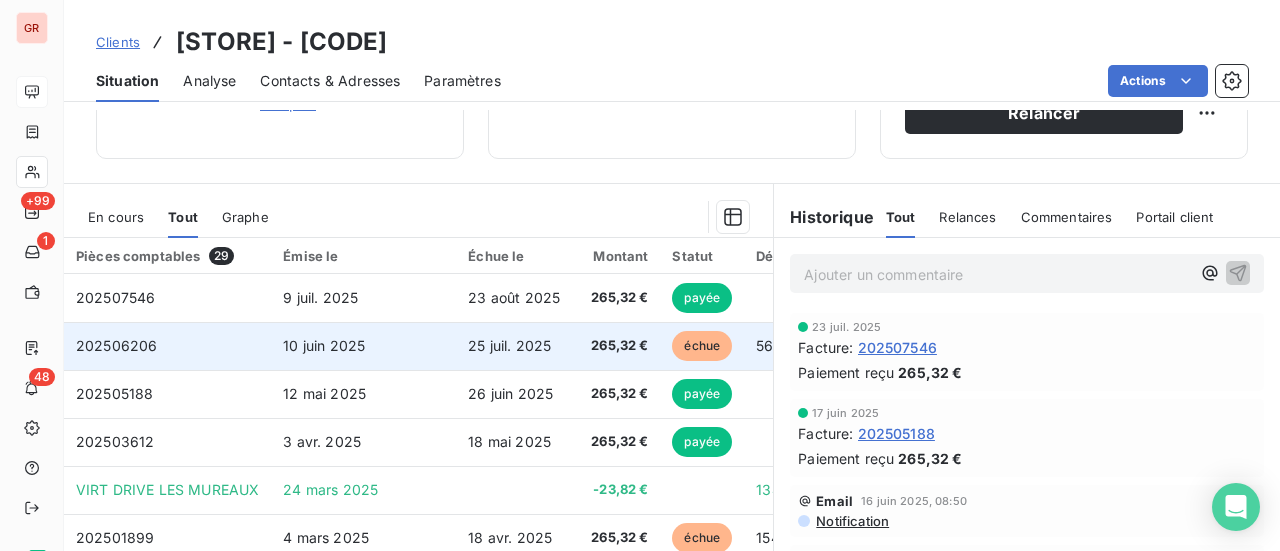 scroll, scrollTop: 400, scrollLeft: 0, axis: vertical 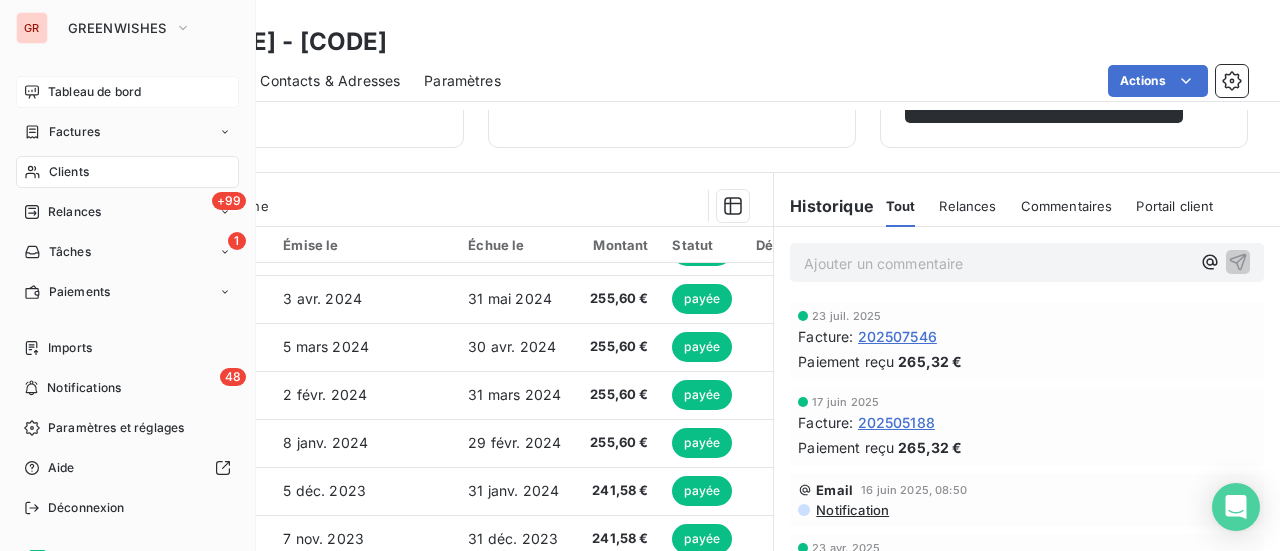 click on "Clients" at bounding box center (69, 172) 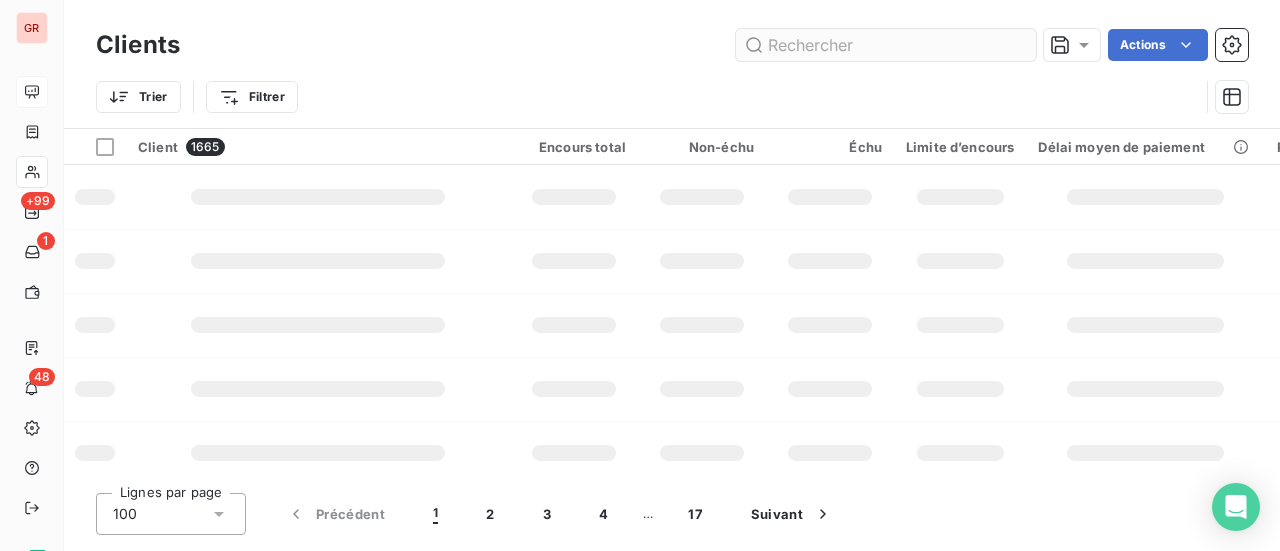 click at bounding box center (886, 45) 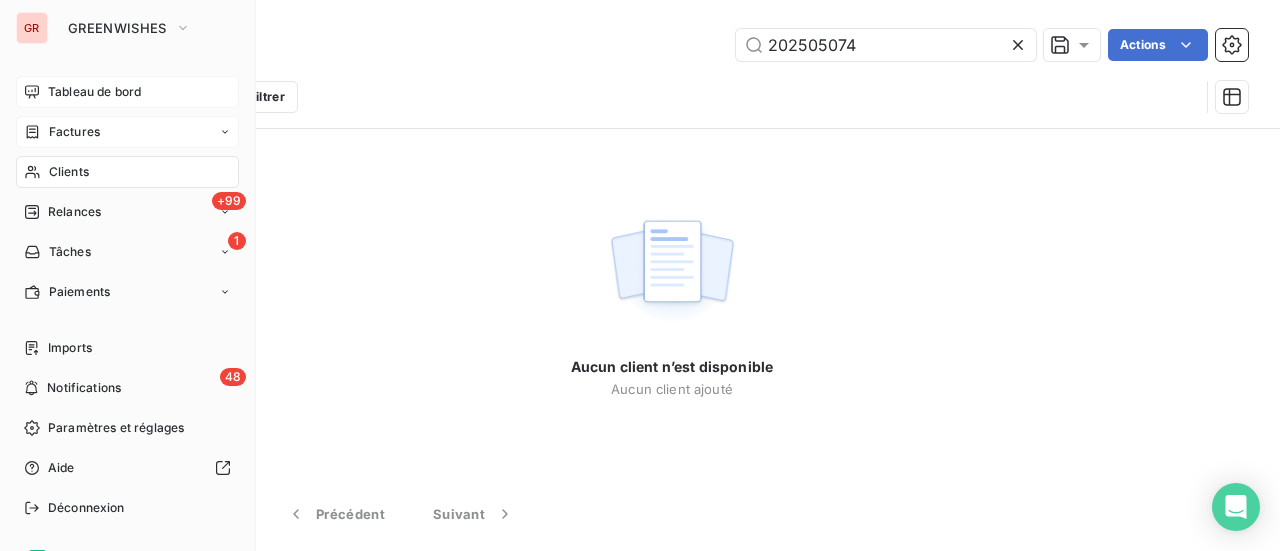 type on "202505074" 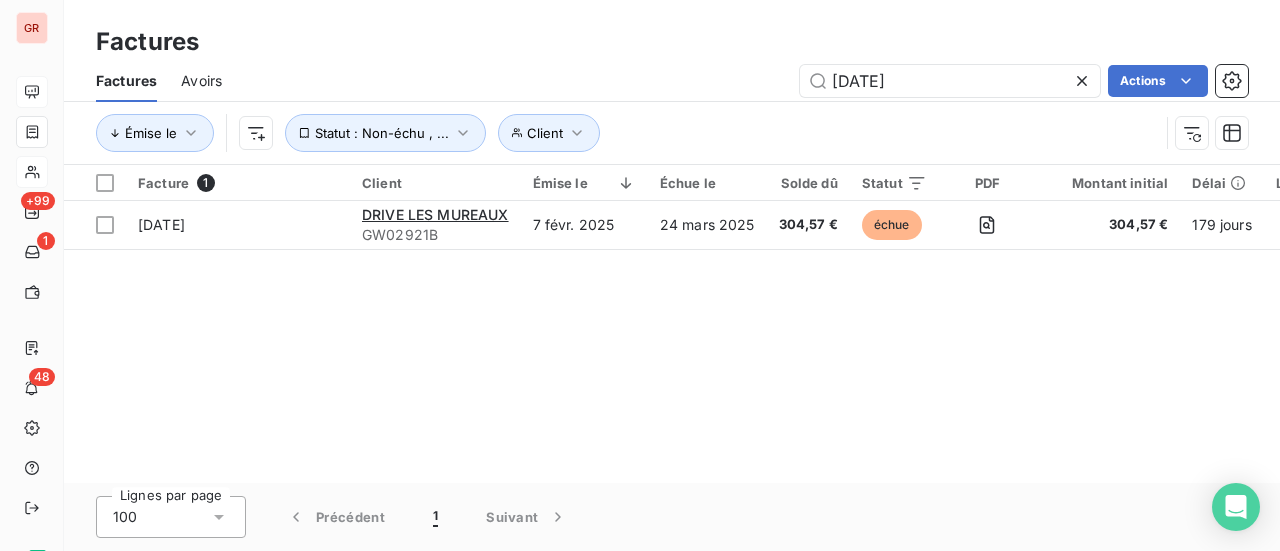drag, startPoint x: 926, startPoint y: 81, endPoint x: 727, endPoint y: 90, distance: 199.20341 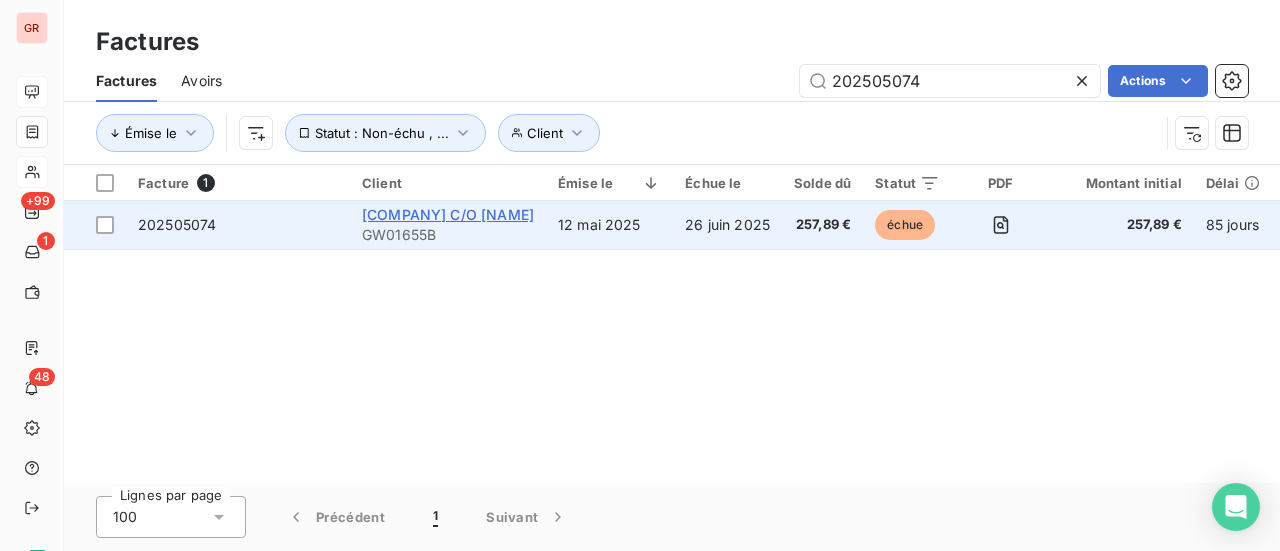 type on "202505074" 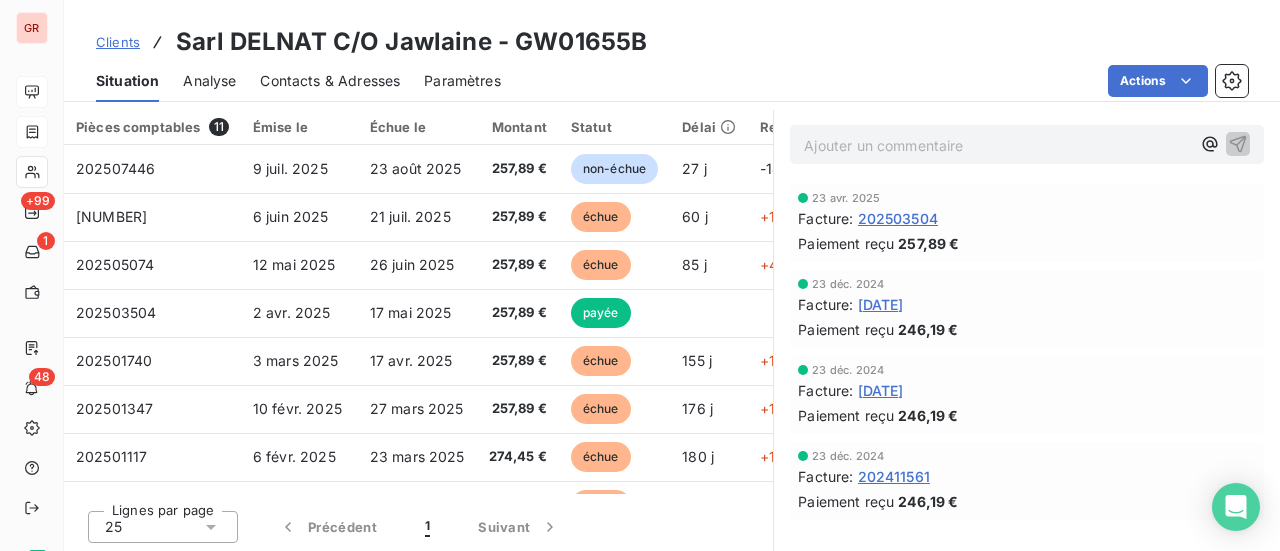 scroll, scrollTop: 519, scrollLeft: 0, axis: vertical 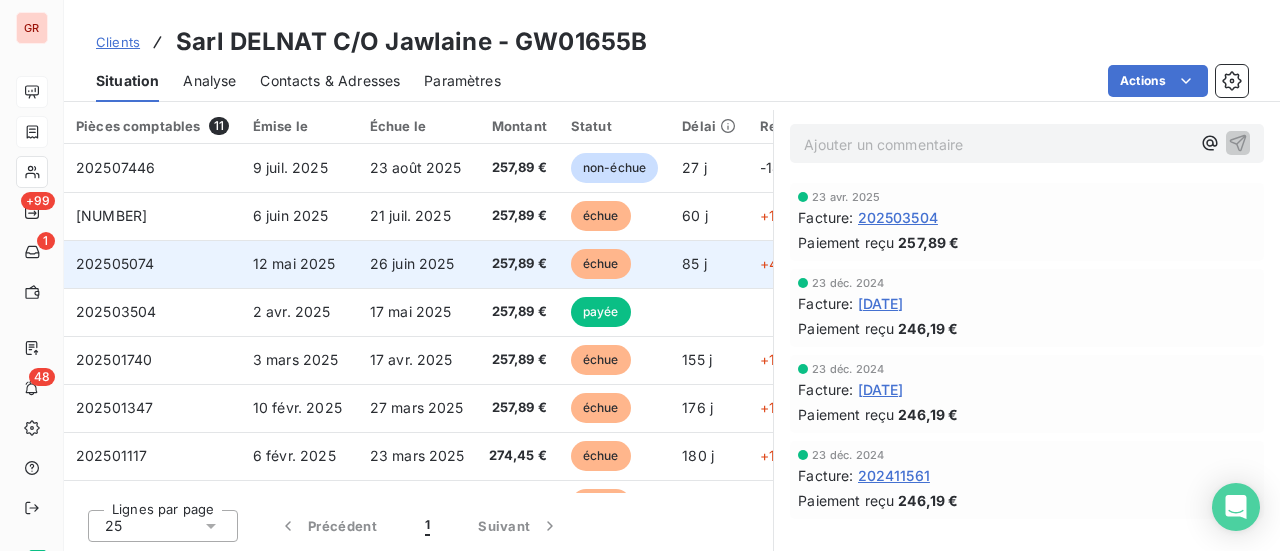 click on "202505074" at bounding box center [115, 263] 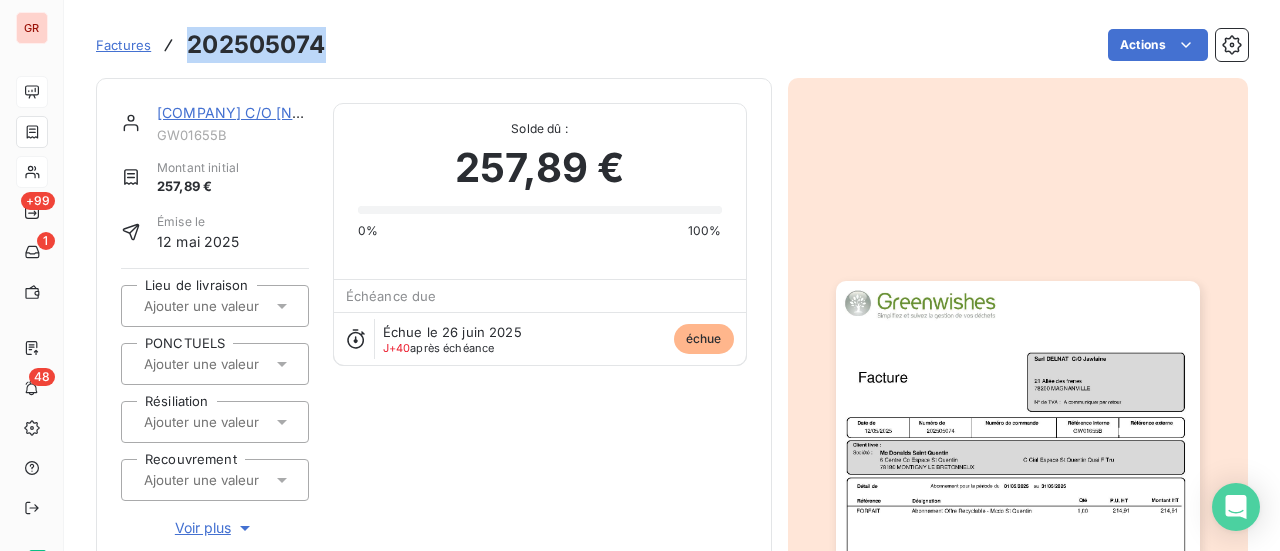 drag, startPoint x: 328, startPoint y: 41, endPoint x: 190, endPoint y: 51, distance: 138.36185 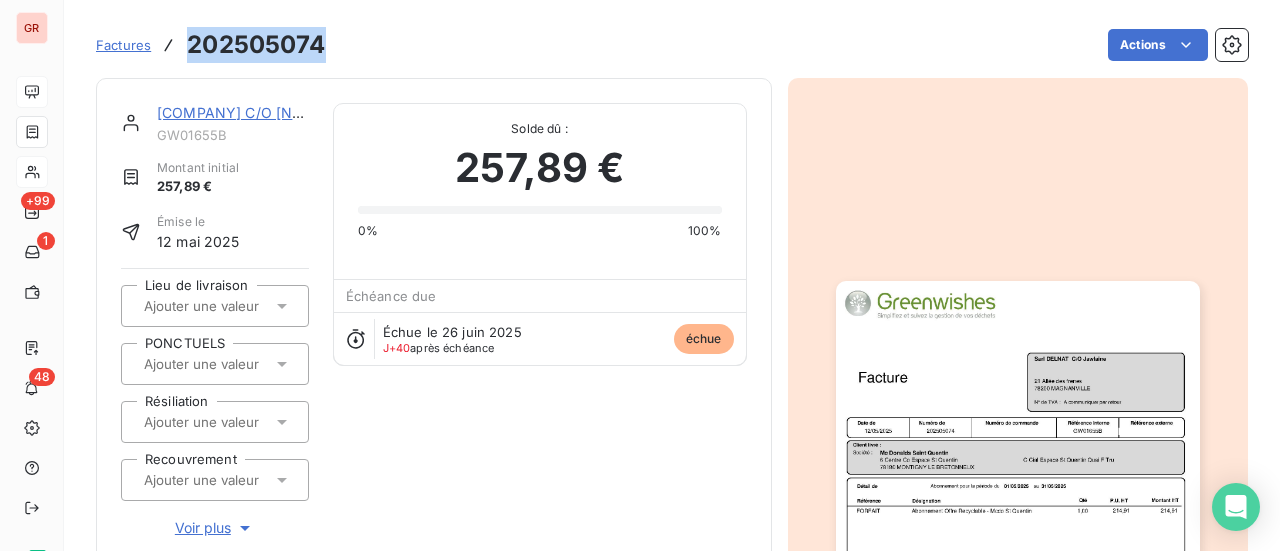 click on "Sarl DELNAT  C/O Jawlaine" at bounding box center (243, 112) 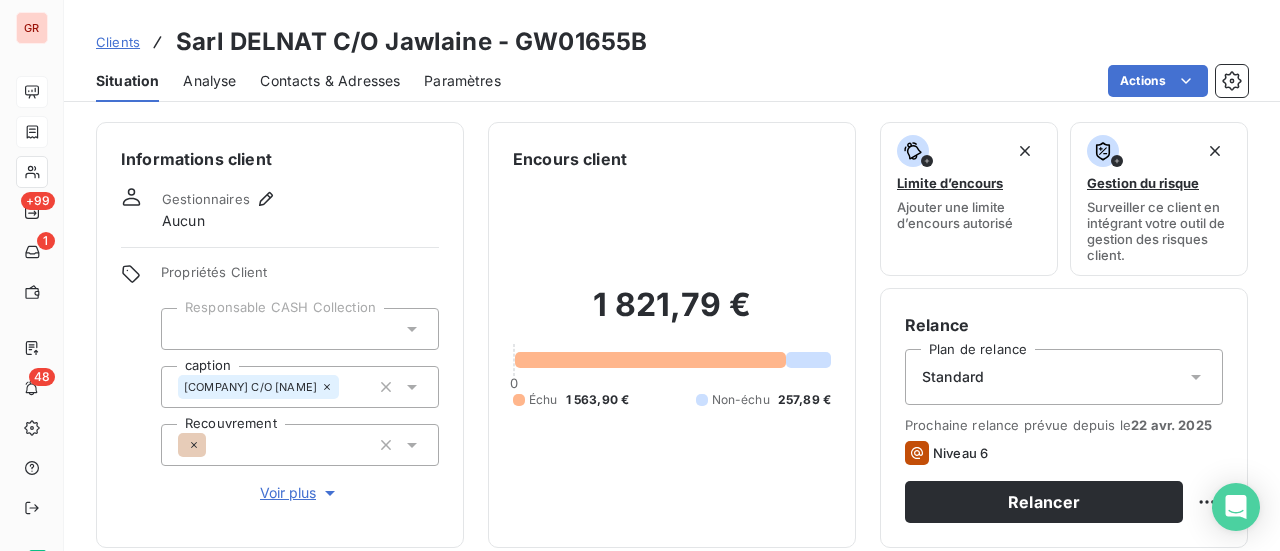 drag, startPoint x: 640, startPoint y: 43, endPoint x: 515, endPoint y: 47, distance: 125.06398 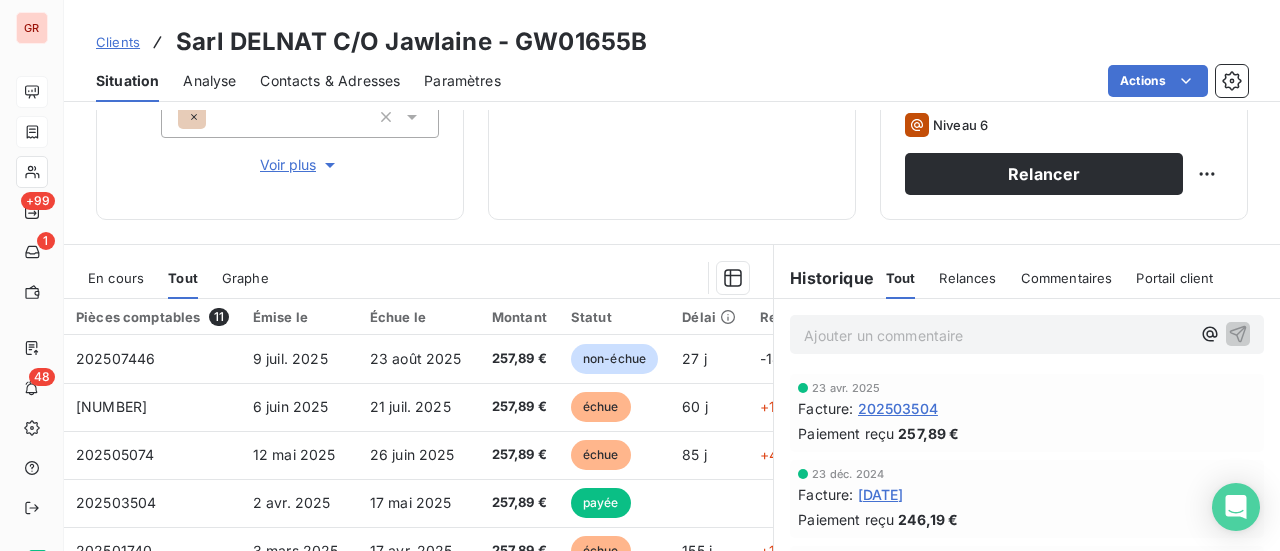 scroll, scrollTop: 400, scrollLeft: 0, axis: vertical 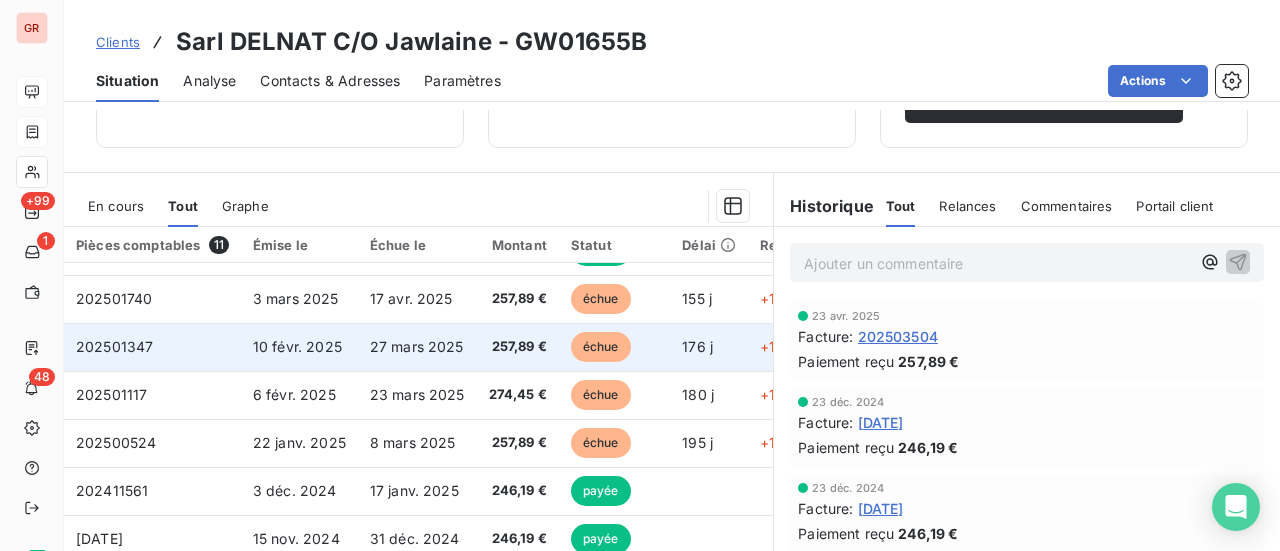 click on "202501347" at bounding box center [114, 346] 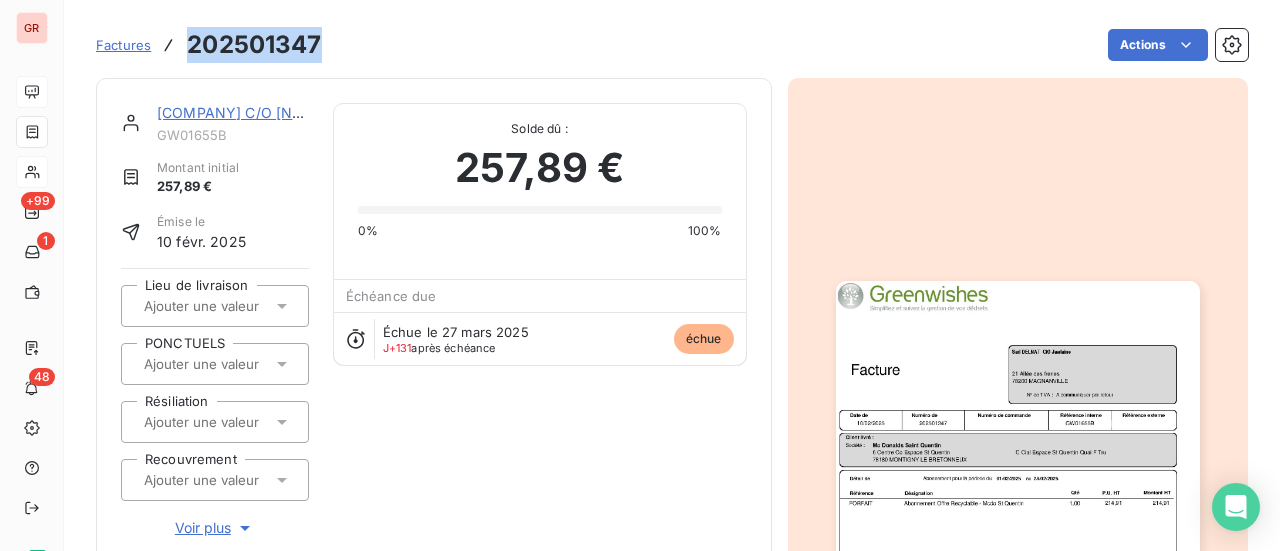 drag, startPoint x: 320, startPoint y: 54, endPoint x: 192, endPoint y: 59, distance: 128.09763 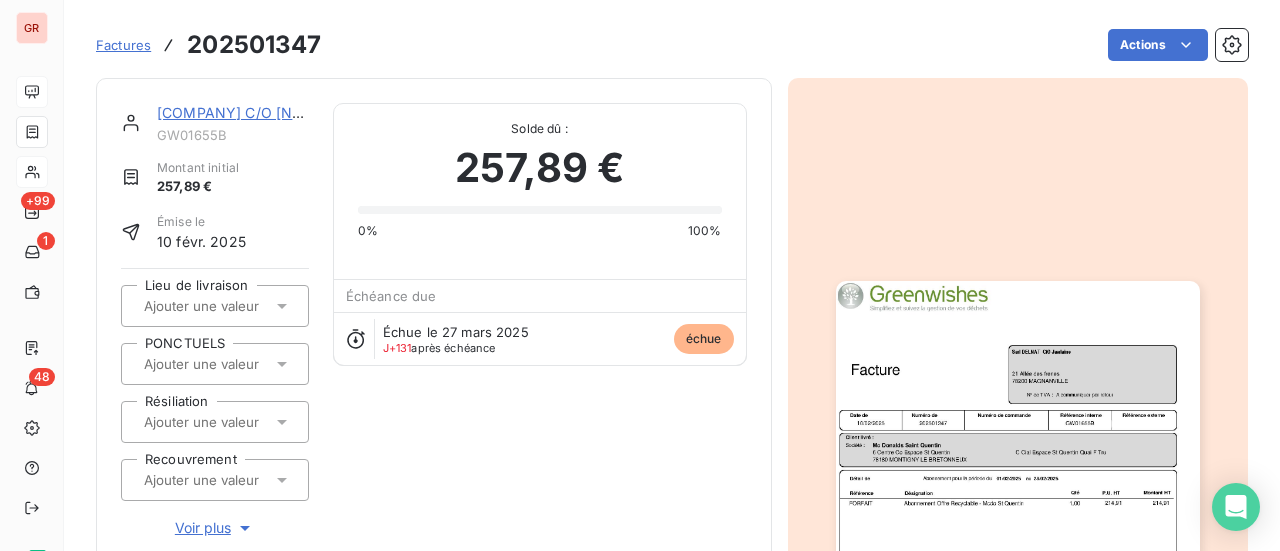 click on "Sarl DELNAT  C/O Jawlaine" at bounding box center [243, 112] 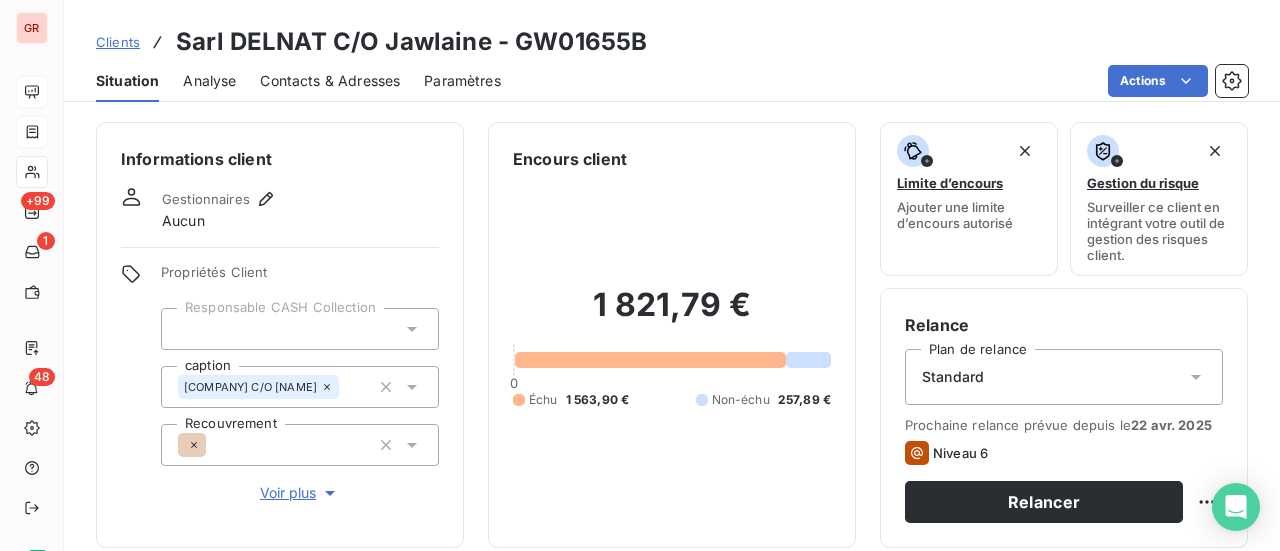 drag, startPoint x: 652, startPoint y: 39, endPoint x: 517, endPoint y: 57, distance: 136.19472 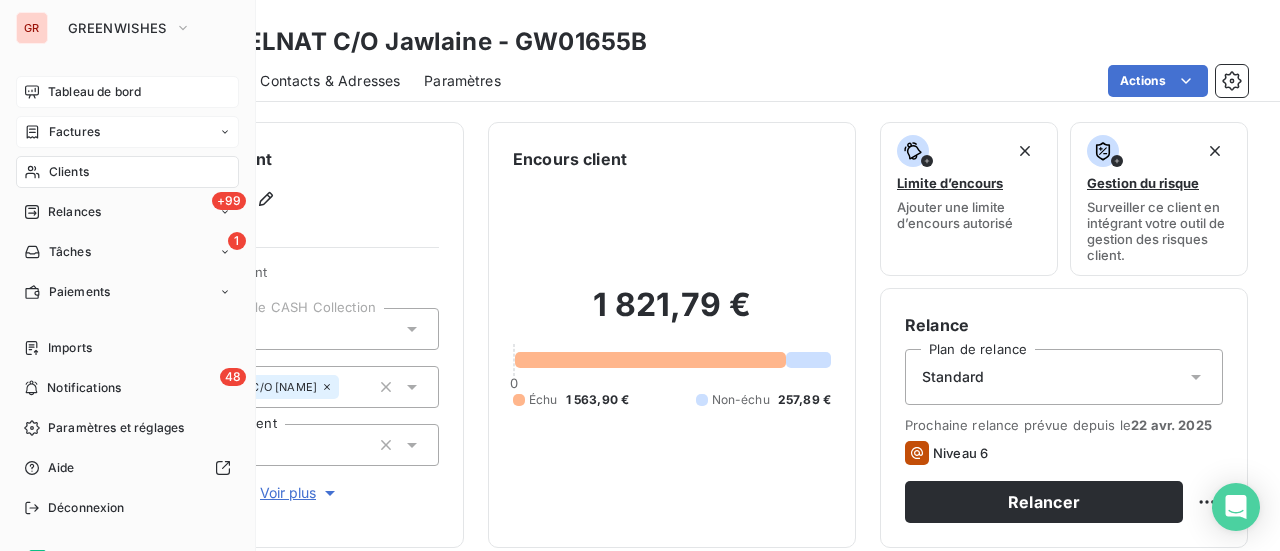 drag, startPoint x: 72, startPoint y: 135, endPoint x: 174, endPoint y: 121, distance: 102.9563 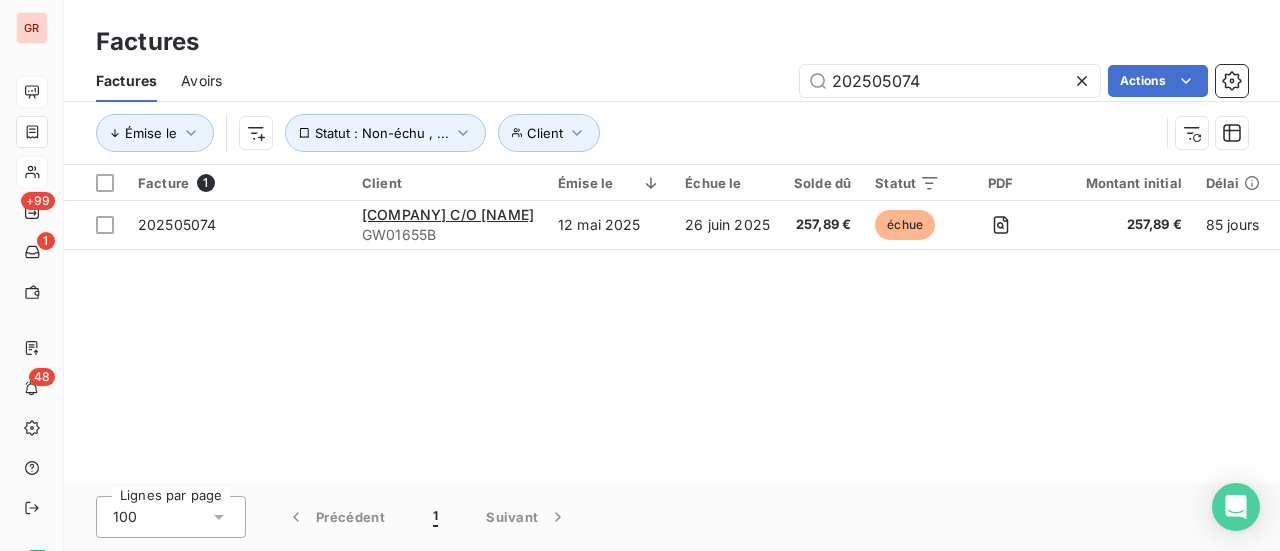 drag, startPoint x: 948, startPoint y: 82, endPoint x: 672, endPoint y: 125, distance: 279.32956 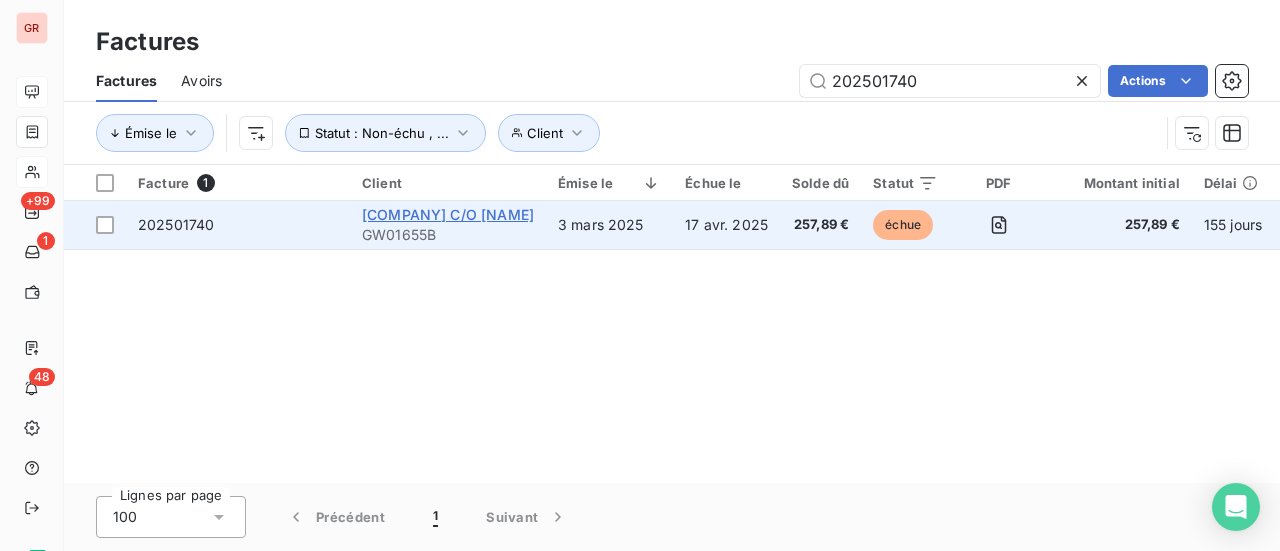 type on "202501740" 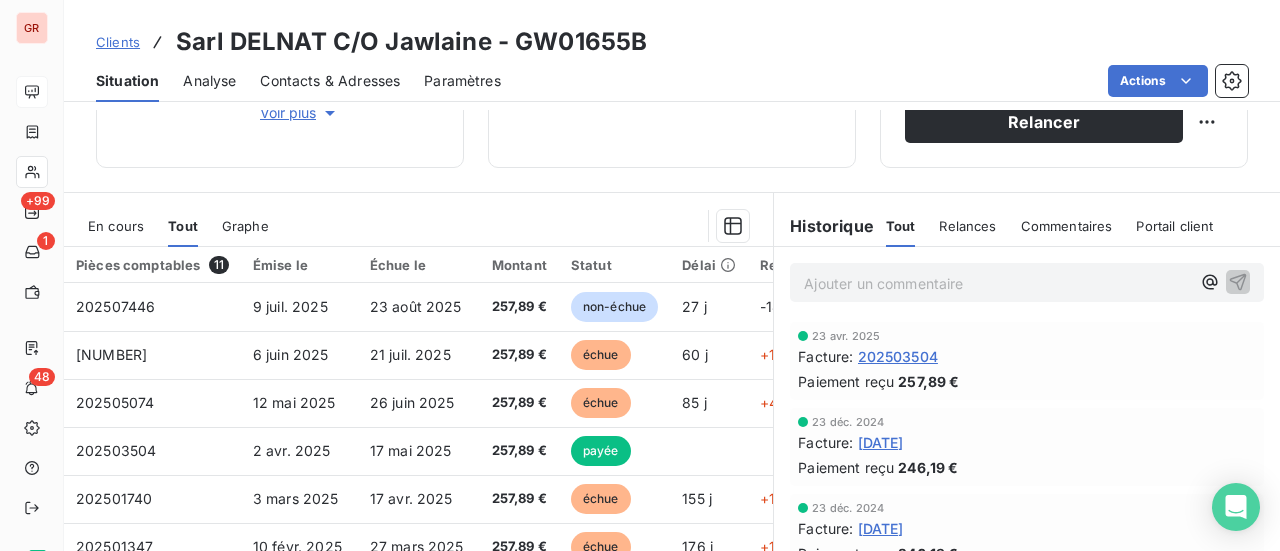 scroll, scrollTop: 400, scrollLeft: 0, axis: vertical 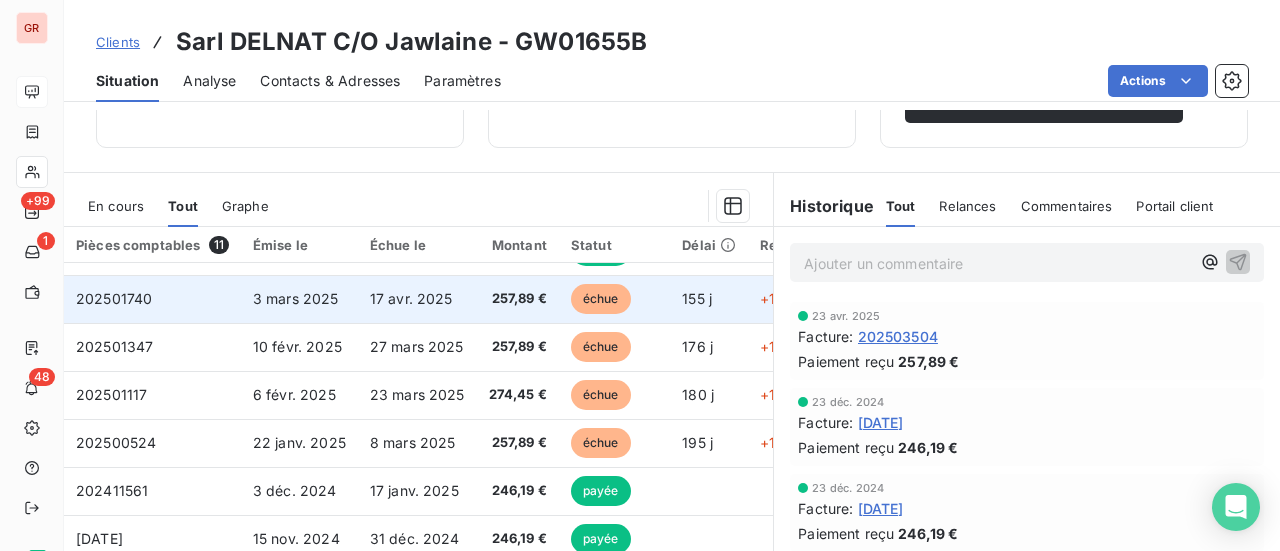 click on "202501740" at bounding box center [114, 298] 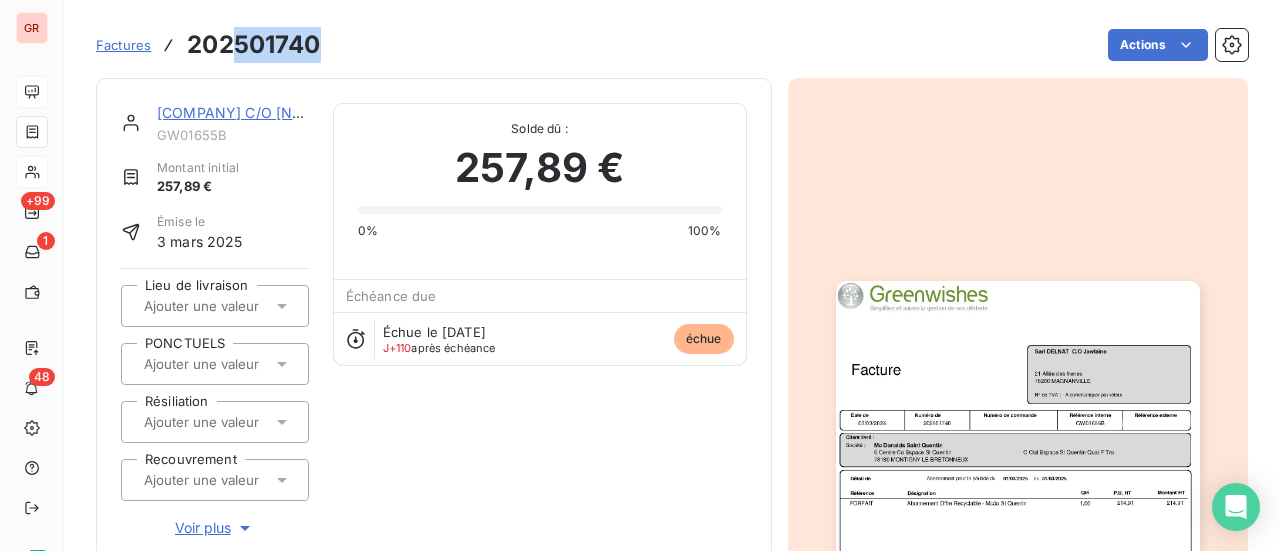 drag, startPoint x: 329, startPoint y: 49, endPoint x: 228, endPoint y: 55, distance: 101.17806 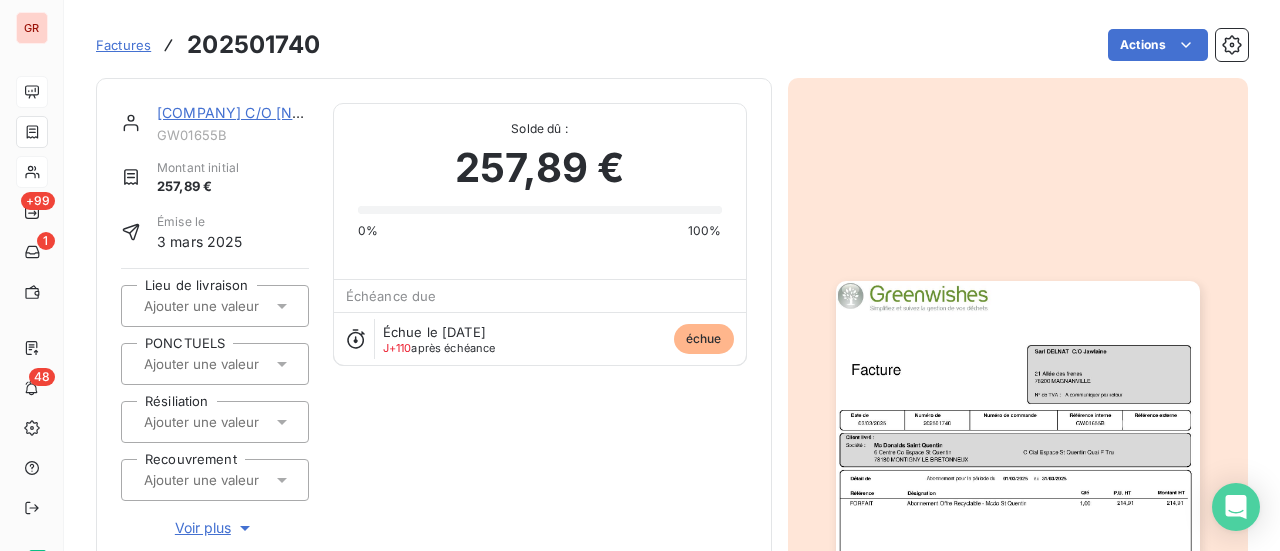 click on "Sarl DELNAT  C/O Jawlaine" at bounding box center (243, 112) 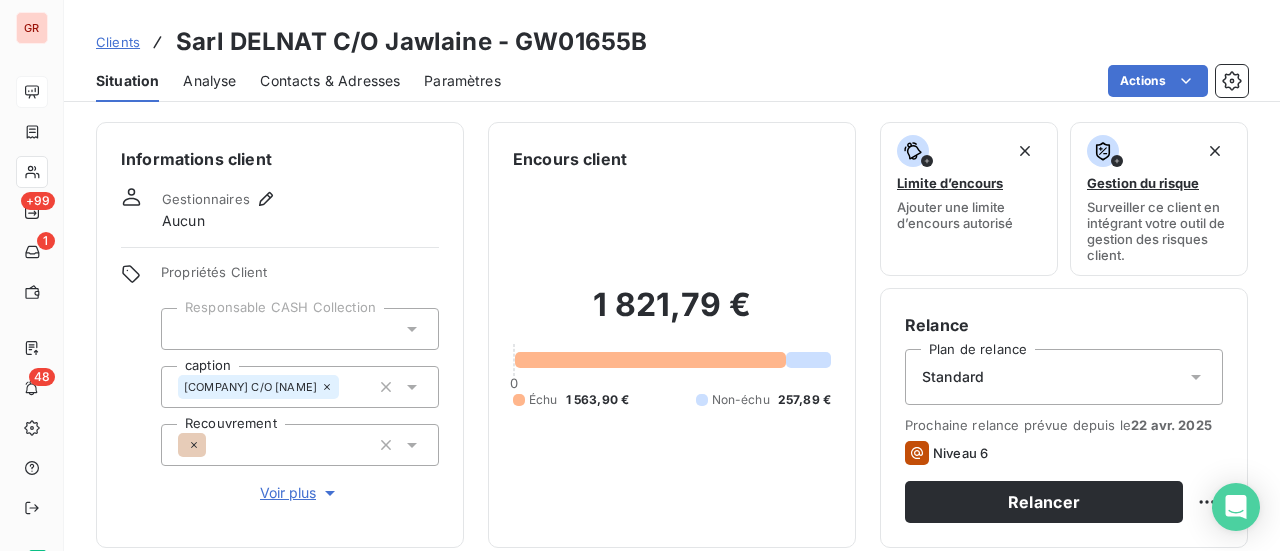 drag, startPoint x: 649, startPoint y: 33, endPoint x: 514, endPoint y: 49, distance: 135.94484 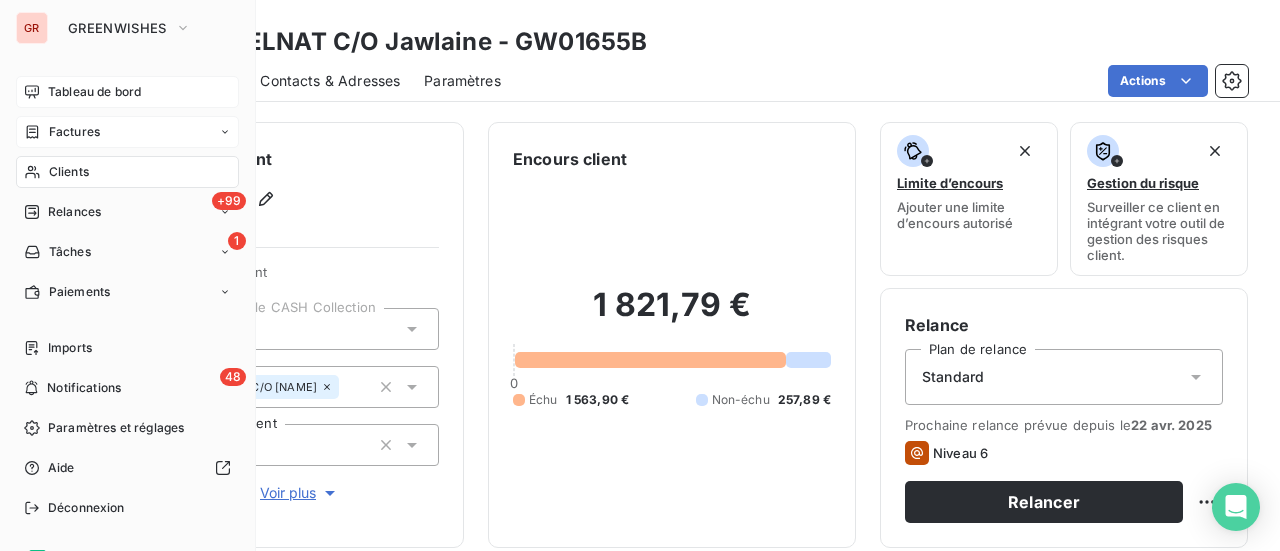 click on "Factures" at bounding box center (74, 132) 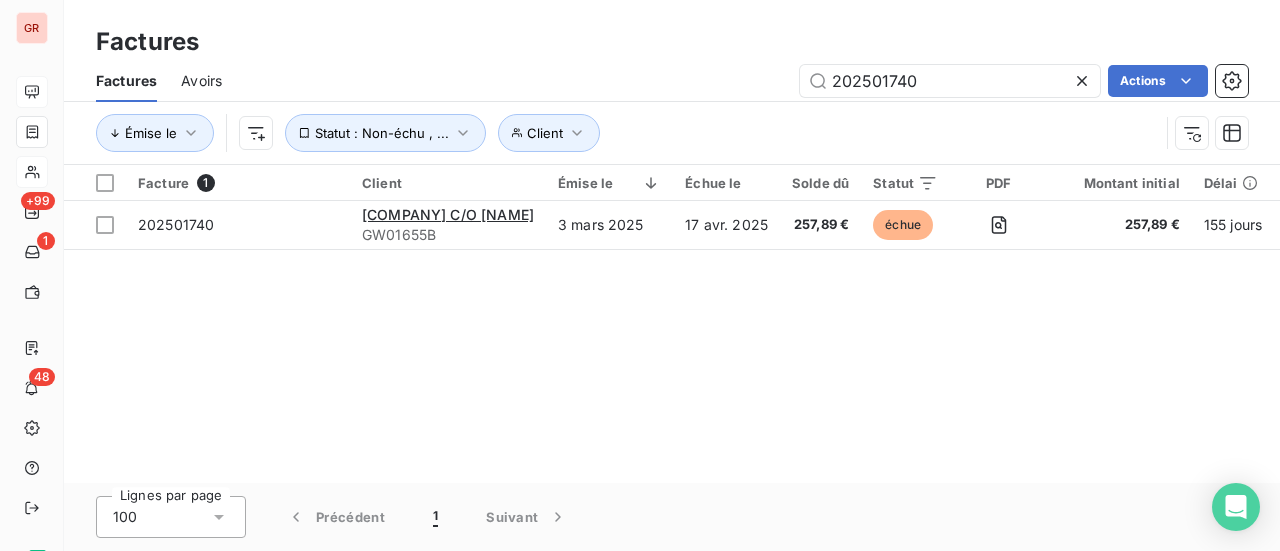 drag, startPoint x: 954, startPoint y: 86, endPoint x: 655, endPoint y: 124, distance: 301.40503 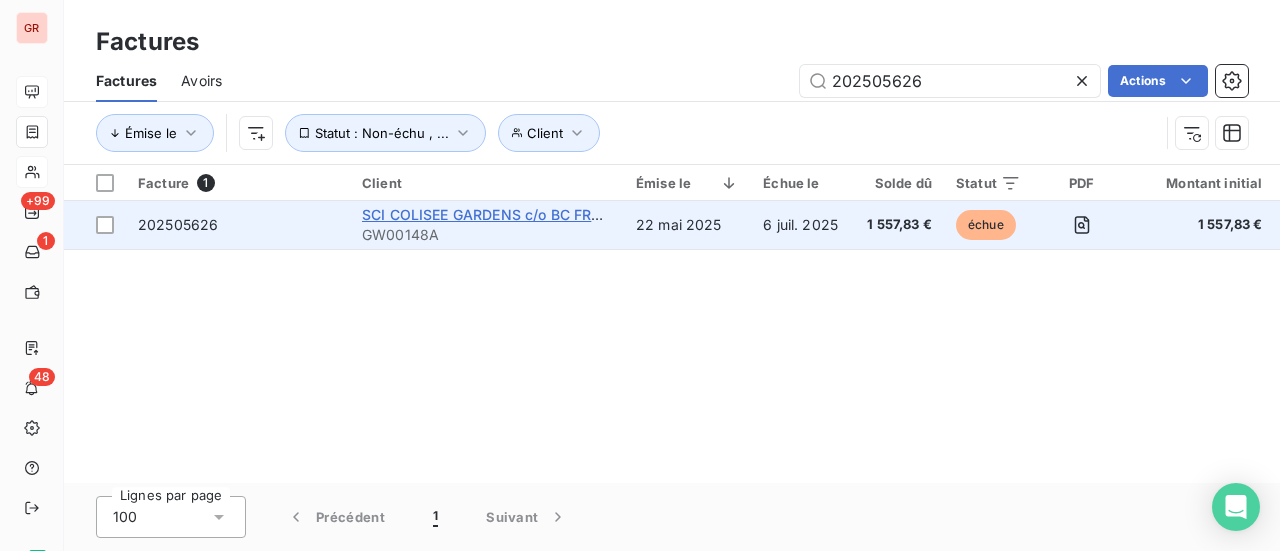 type on "202505626" 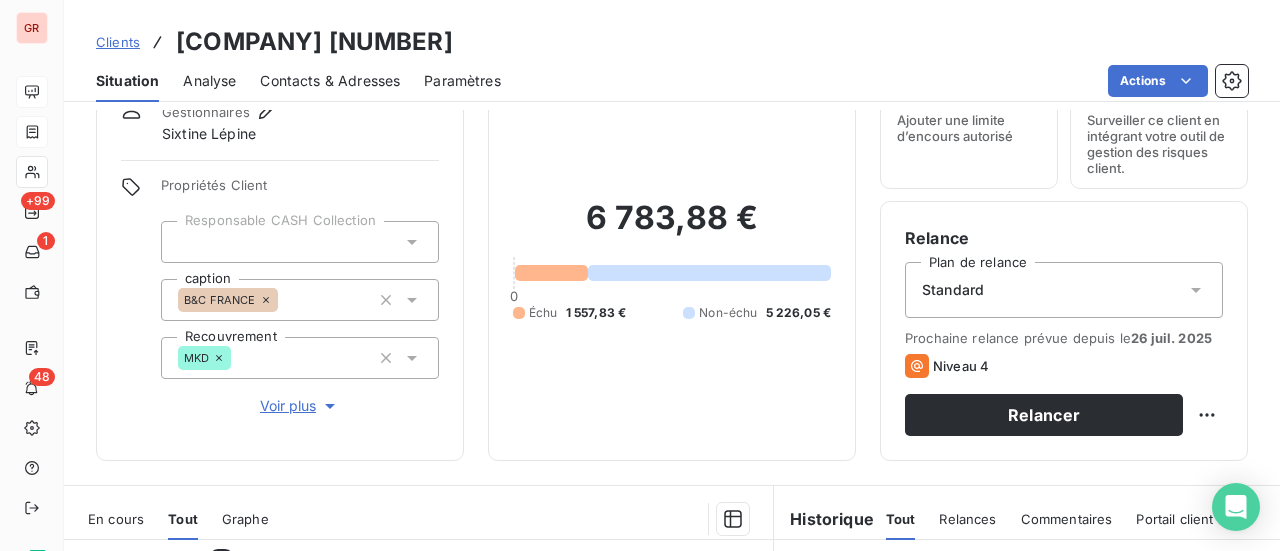 scroll, scrollTop: 400, scrollLeft: 0, axis: vertical 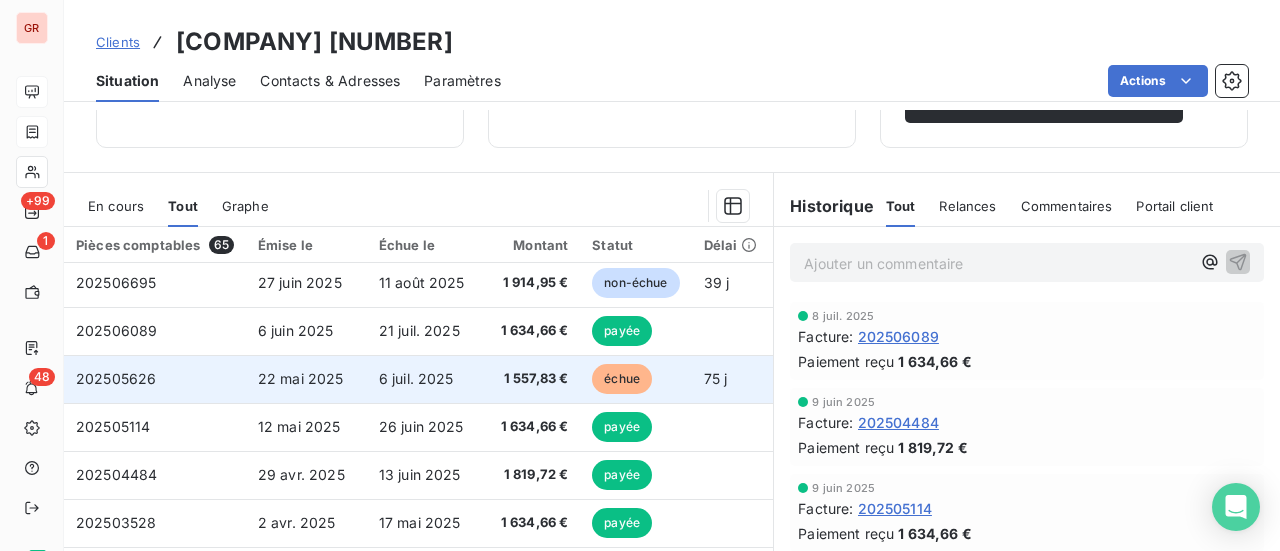 click on "202505626" at bounding box center [116, 378] 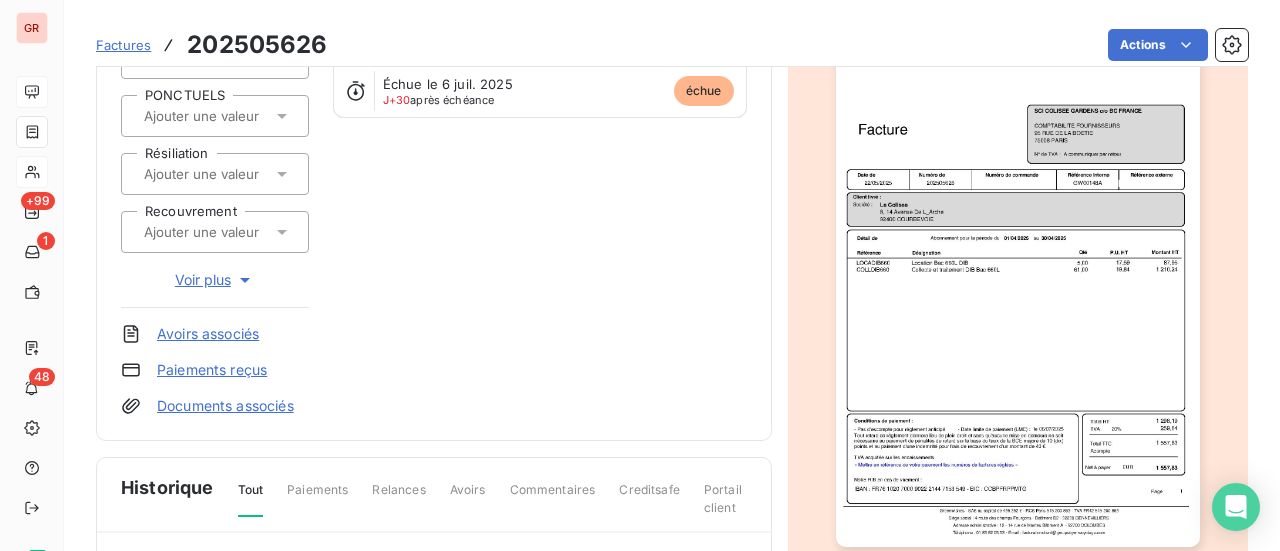 scroll, scrollTop: 0, scrollLeft: 0, axis: both 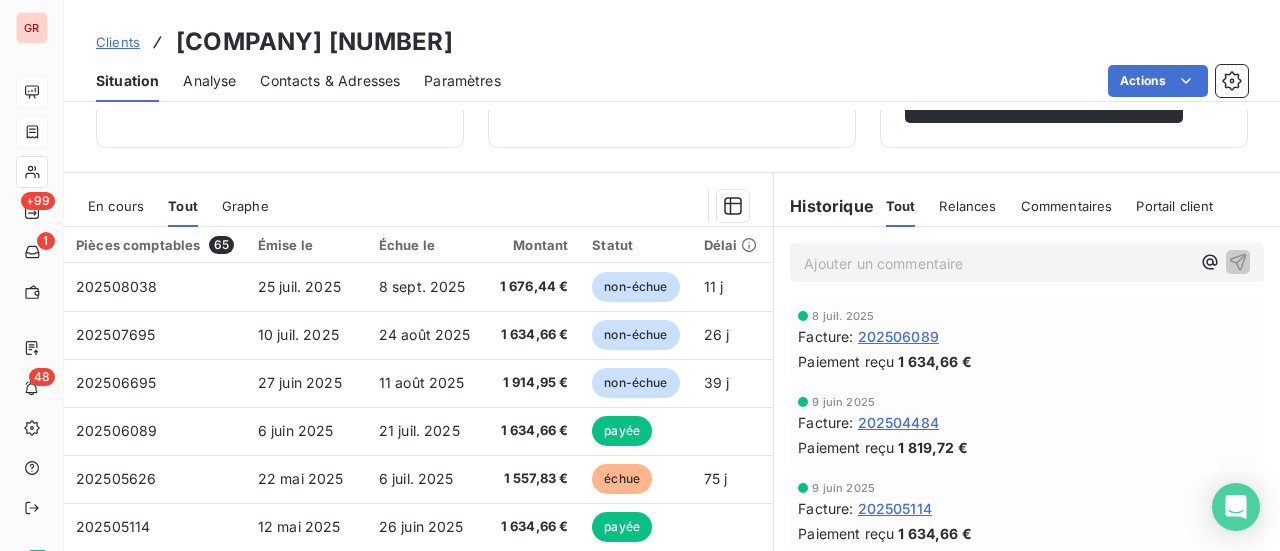 click on "En cours" at bounding box center [116, 206] 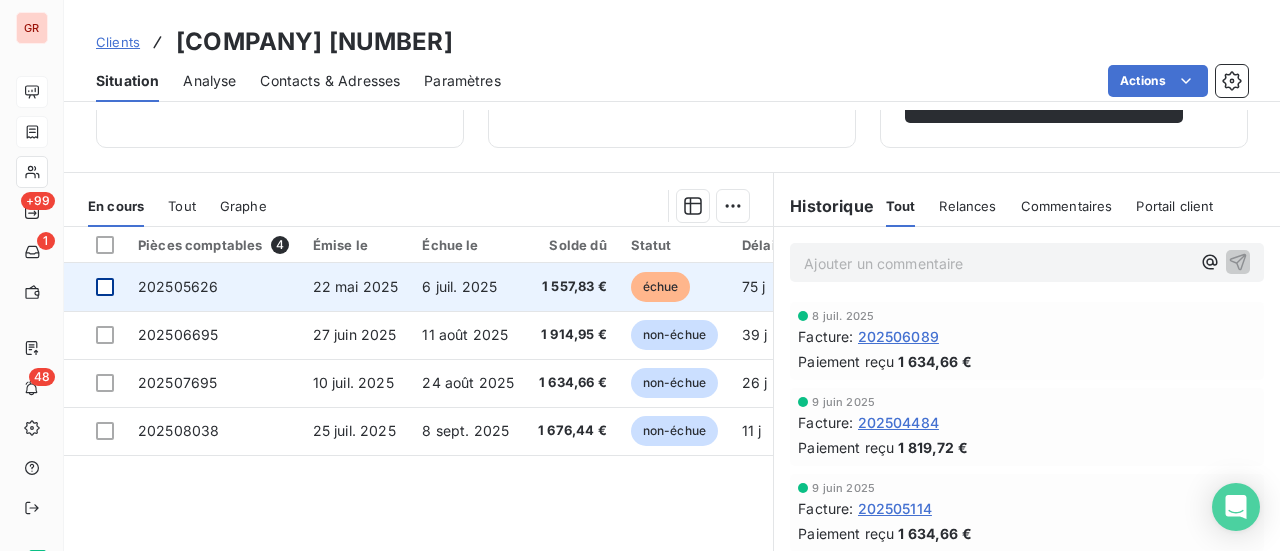 click at bounding box center (105, 287) 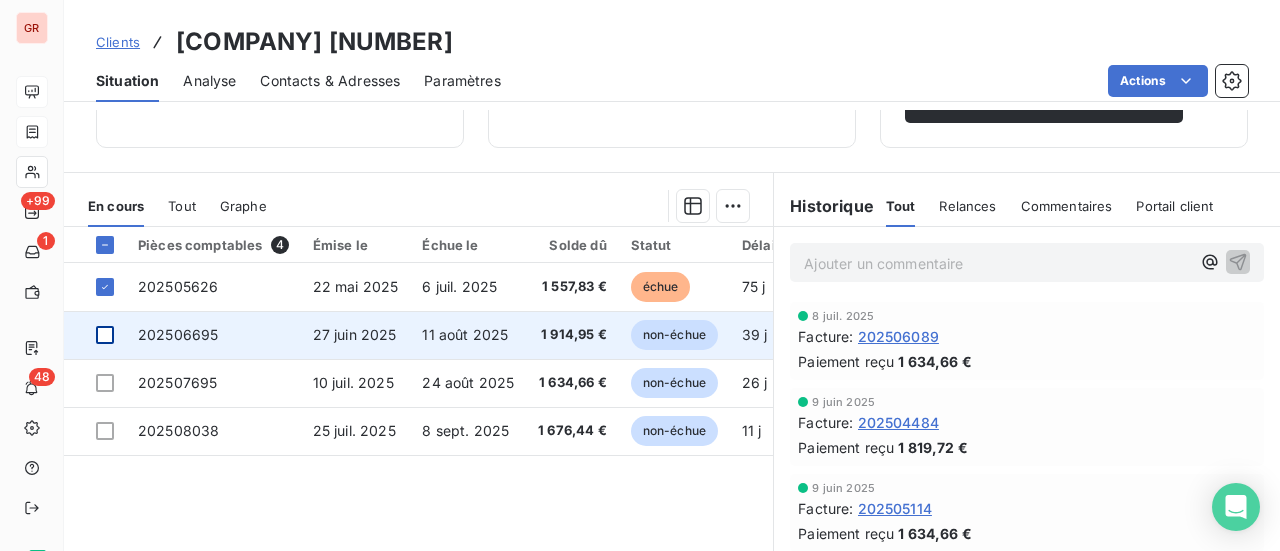 click at bounding box center (105, 335) 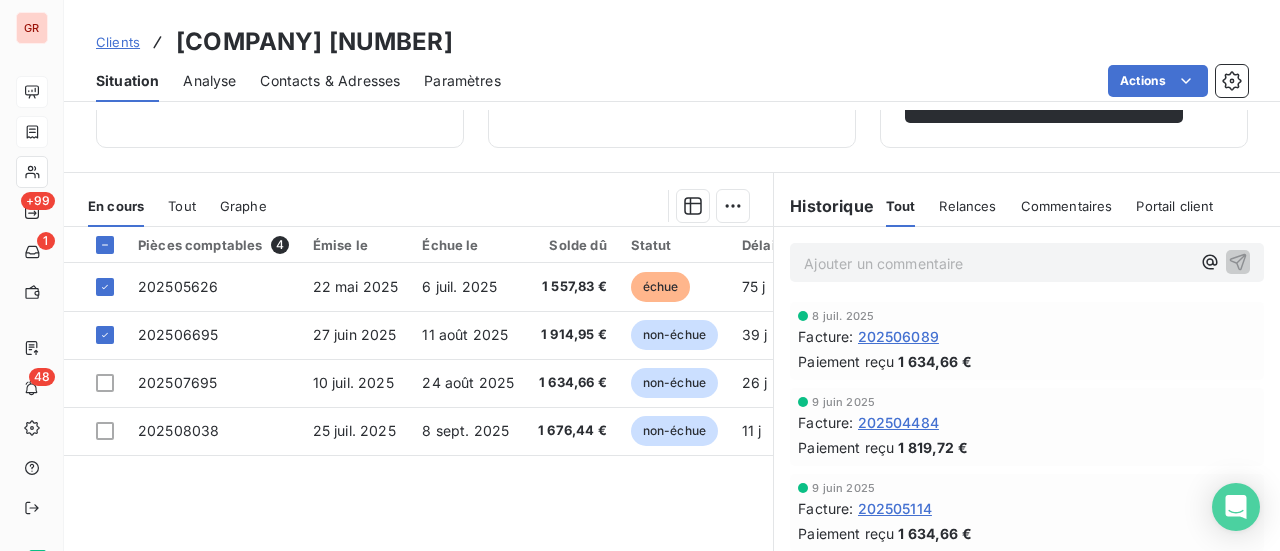 drag, startPoint x: 802, startPoint y: 40, endPoint x: 668, endPoint y: 56, distance: 134.95184 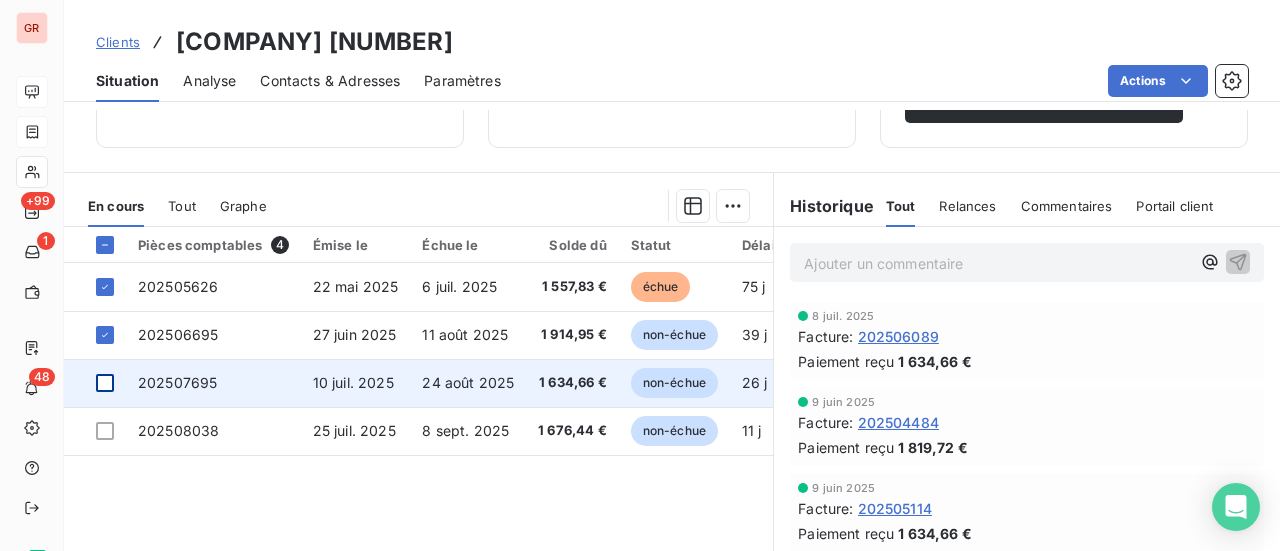 click at bounding box center (105, 383) 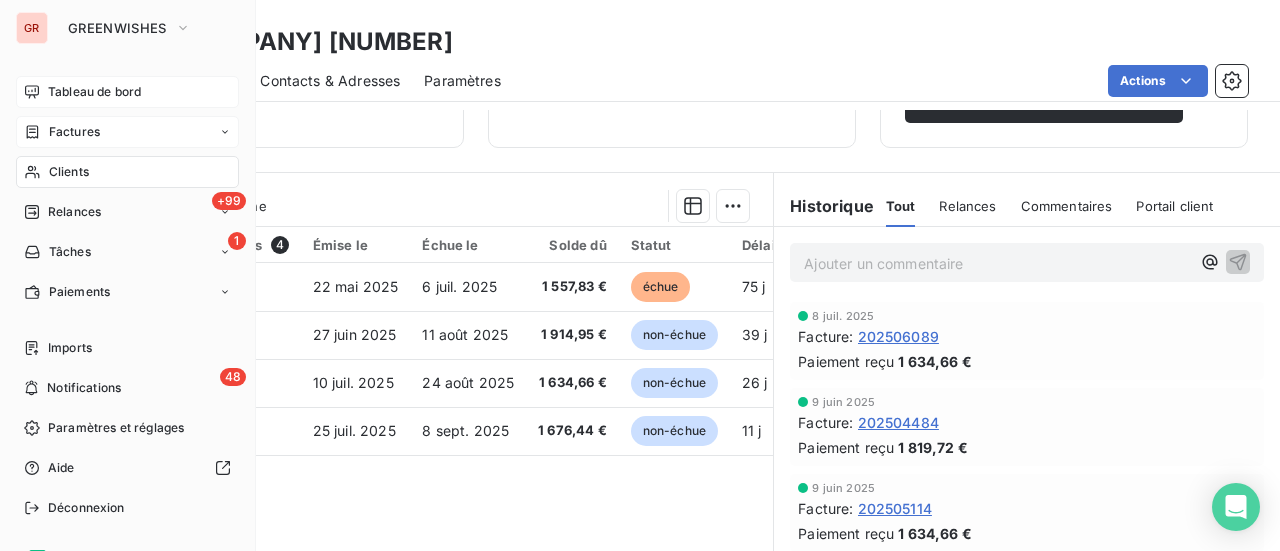 click on "Factures" at bounding box center (74, 132) 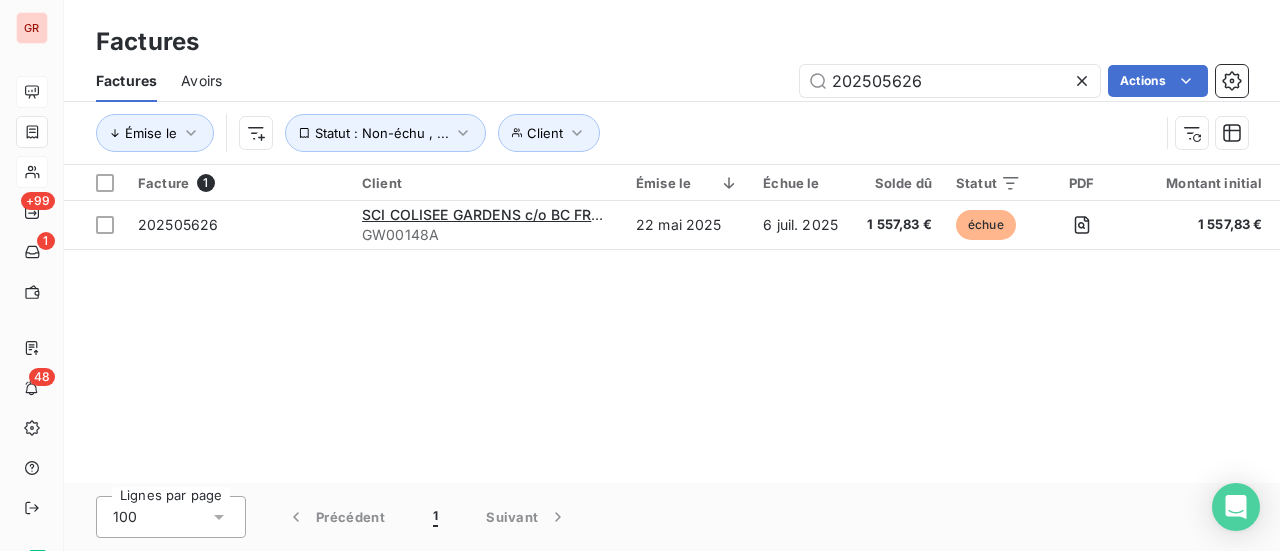 drag, startPoint x: 958, startPoint y: 75, endPoint x: 658, endPoint y: 143, distance: 307.61014 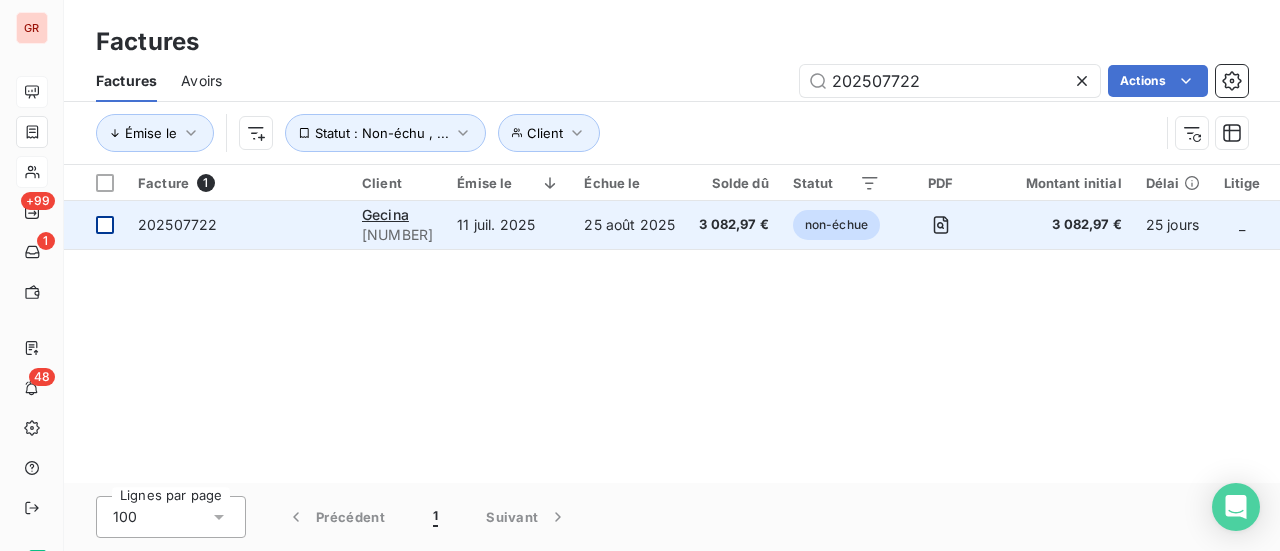 type on "202507722" 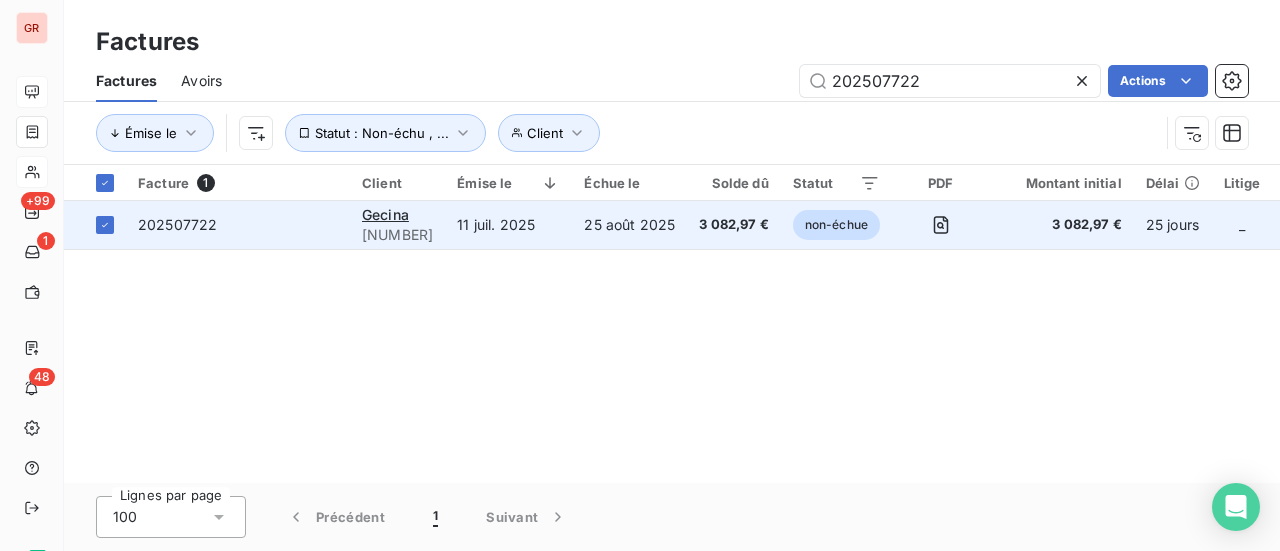 click on "202507722" at bounding box center (177, 224) 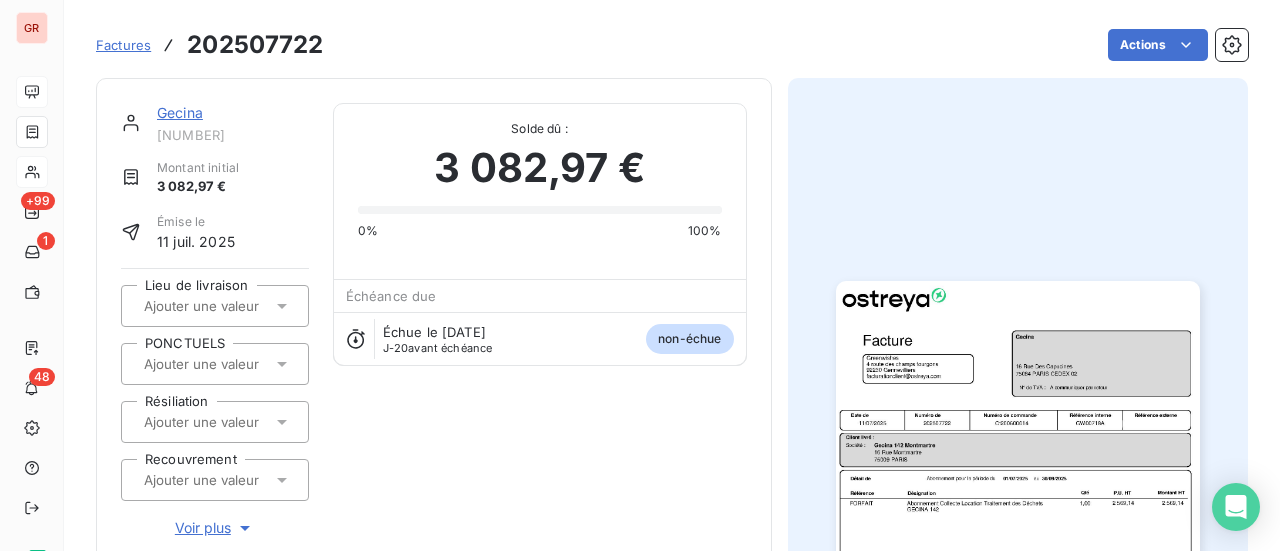 click on "Gecina" at bounding box center [180, 112] 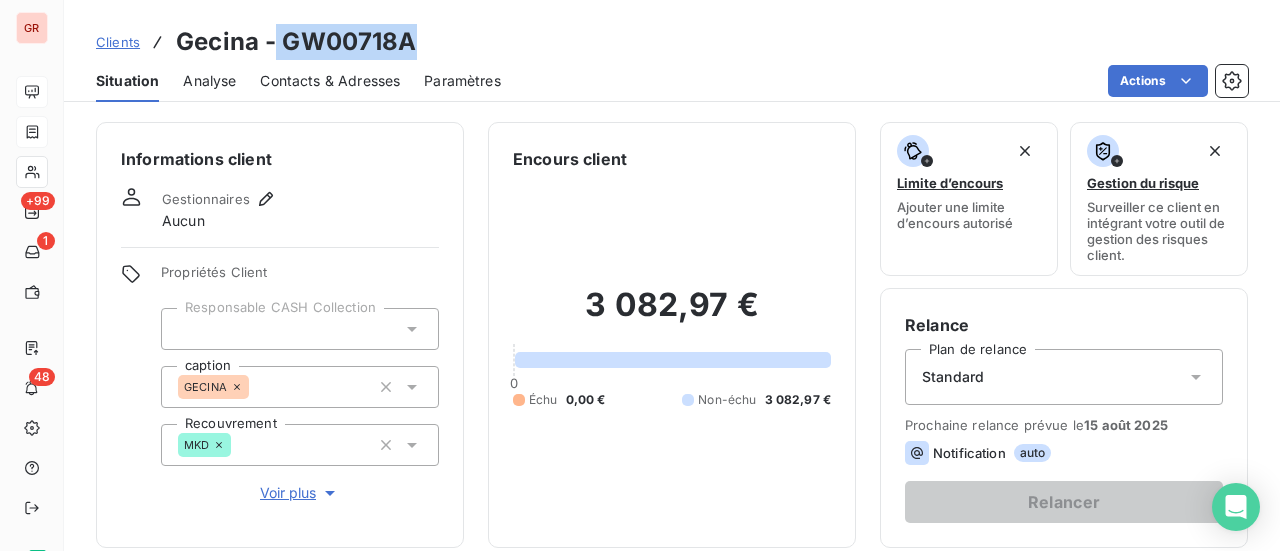 drag, startPoint x: 420, startPoint y: 43, endPoint x: 277, endPoint y: 56, distance: 143.58969 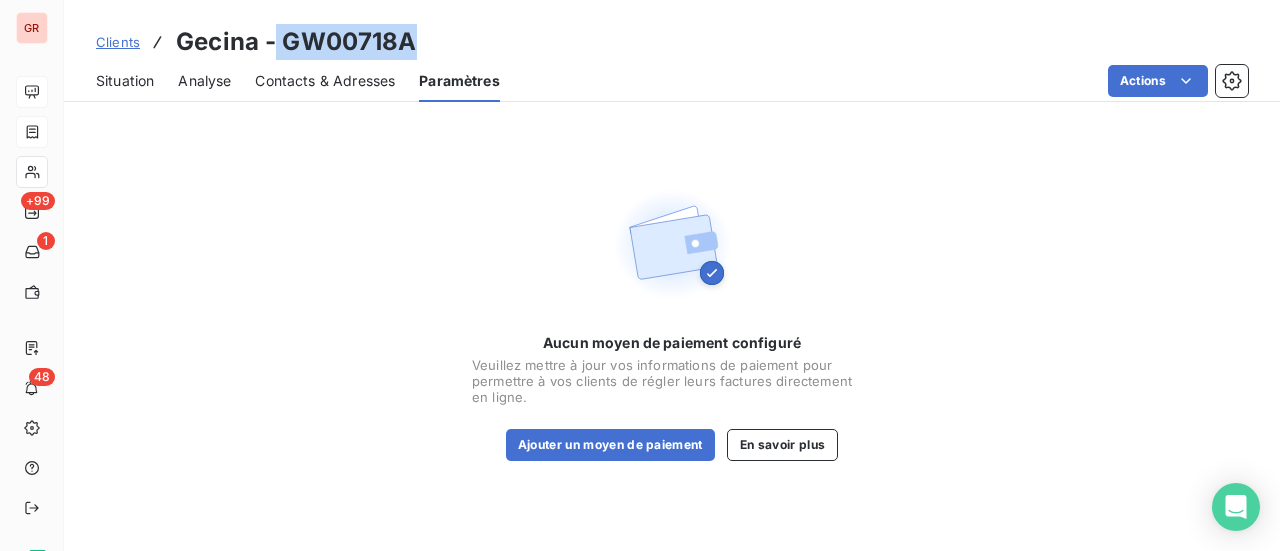 click on "Clients Gecina - GW00718A" at bounding box center [672, 42] 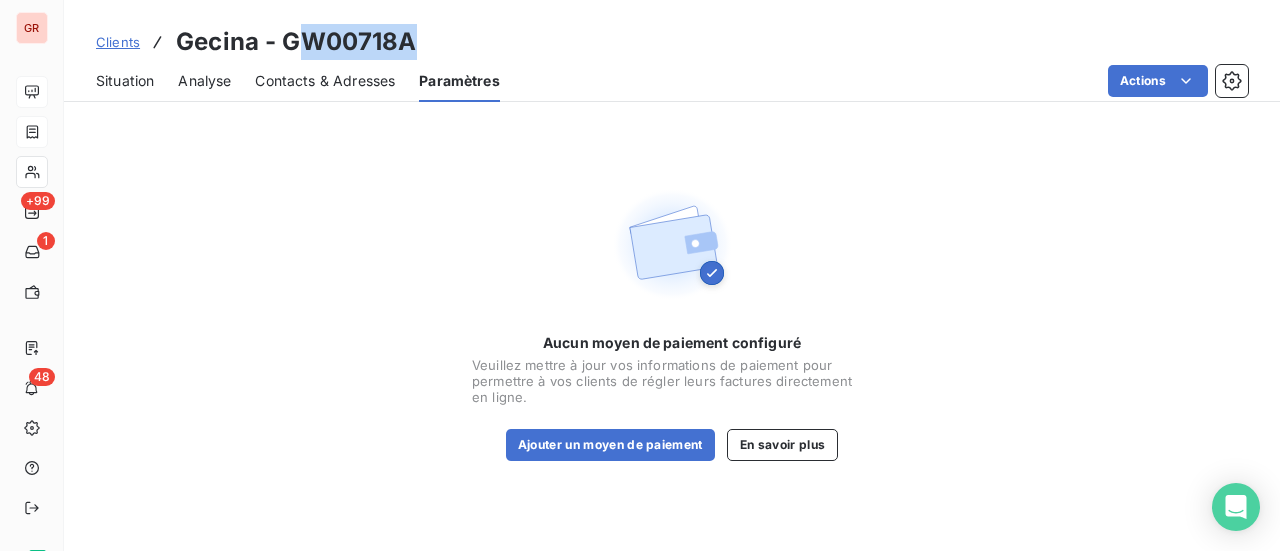 drag, startPoint x: 406, startPoint y: 41, endPoint x: 291, endPoint y: 49, distance: 115.27792 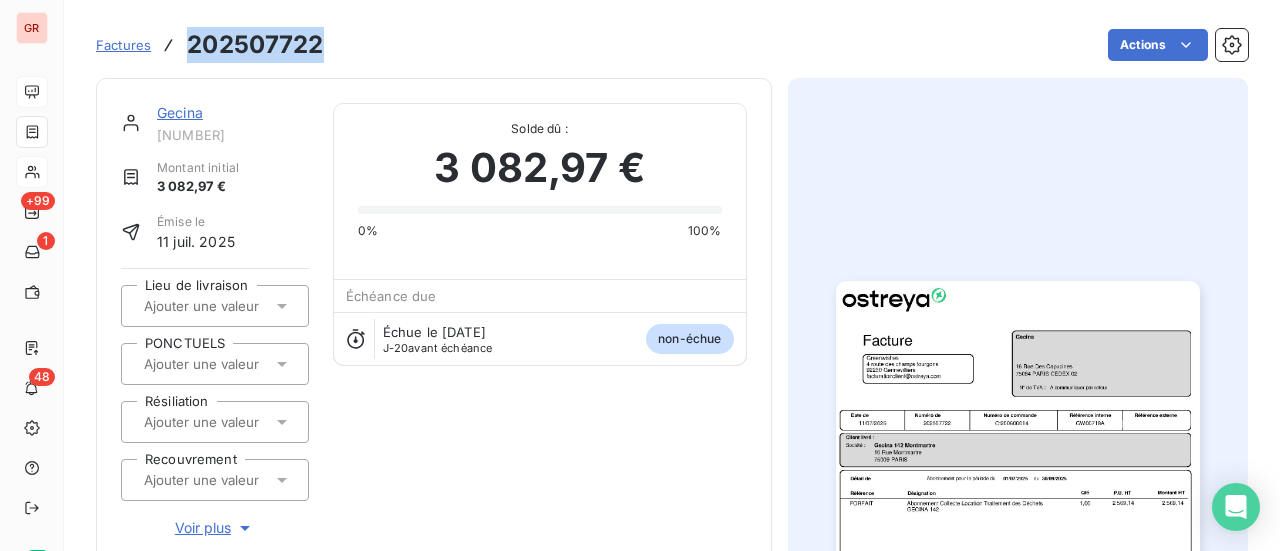 drag, startPoint x: 326, startPoint y: 44, endPoint x: 188, endPoint y: 56, distance: 138.52075 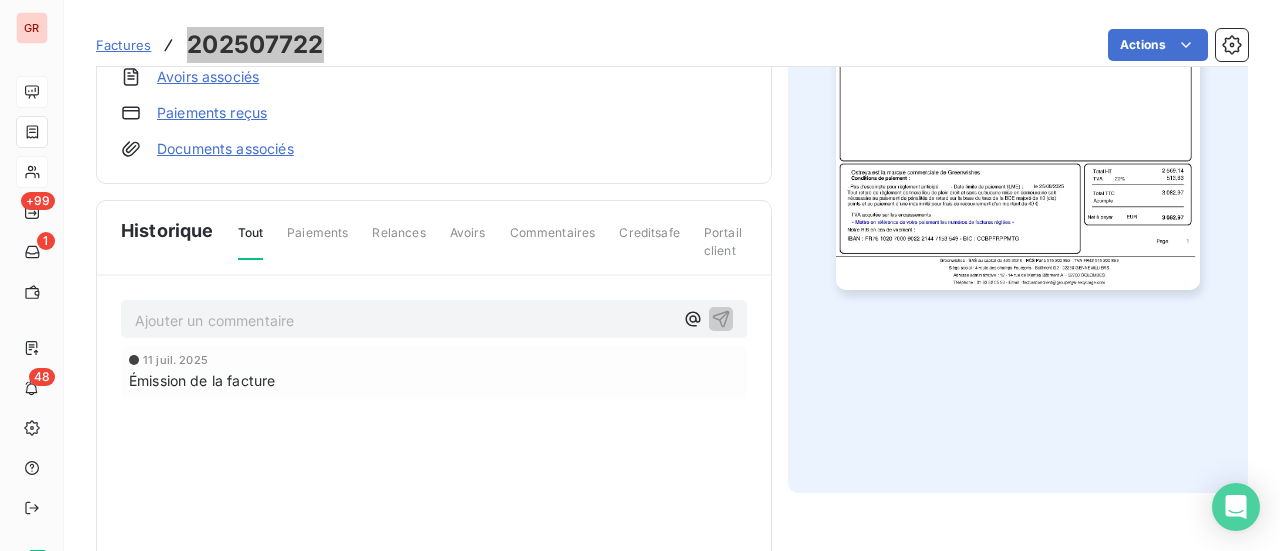 scroll, scrollTop: 649, scrollLeft: 0, axis: vertical 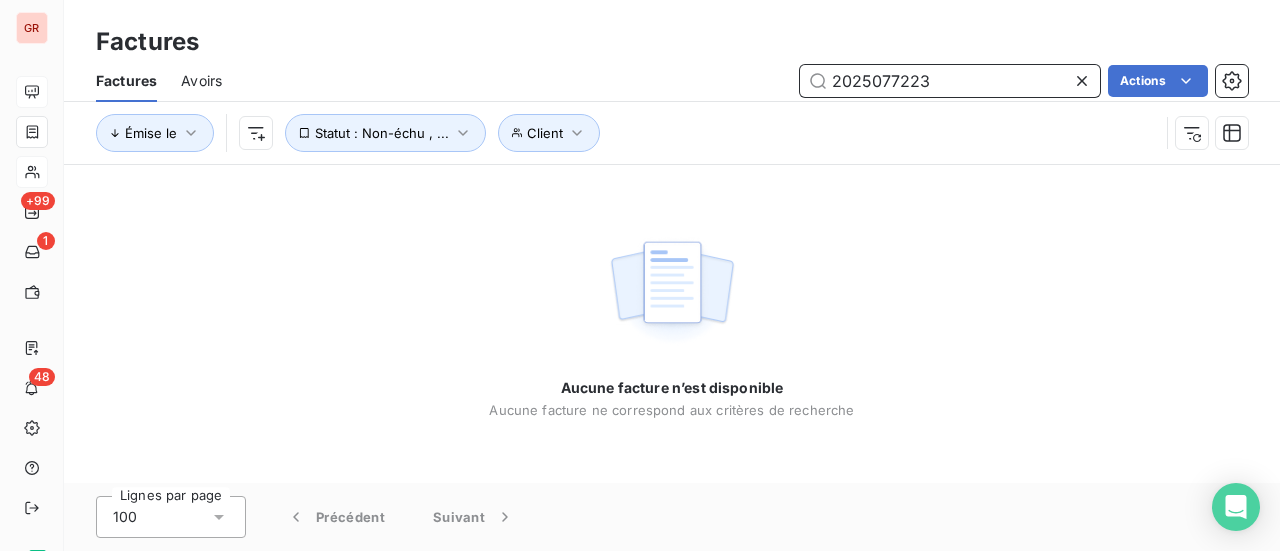 click on "2025077223" at bounding box center [950, 81] 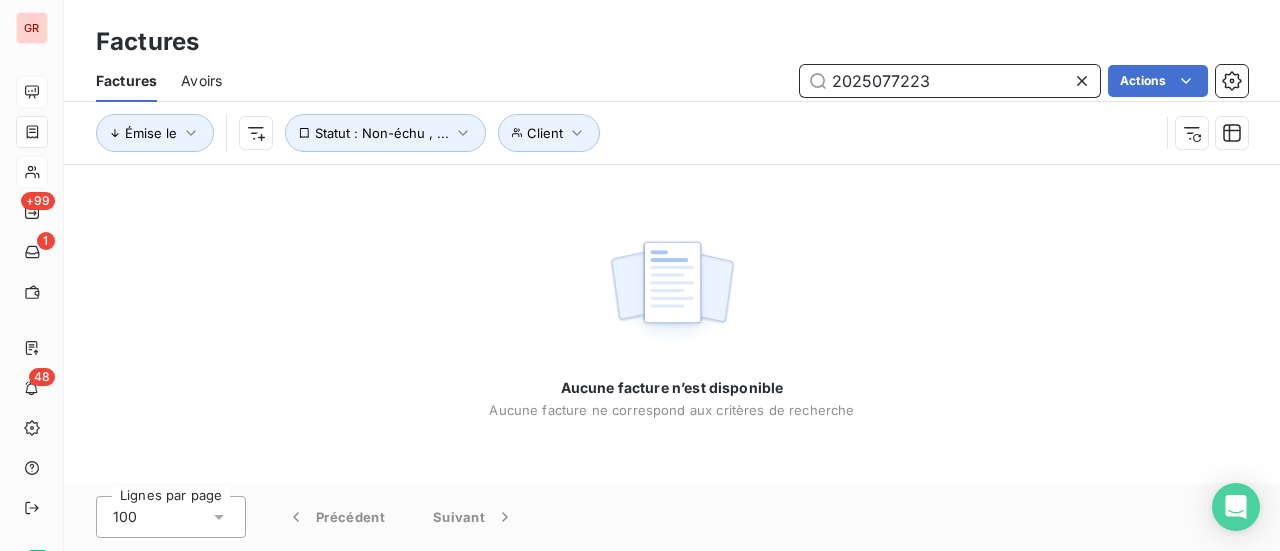 drag, startPoint x: 951, startPoint y: 85, endPoint x: 718, endPoint y: 117, distance: 235.18716 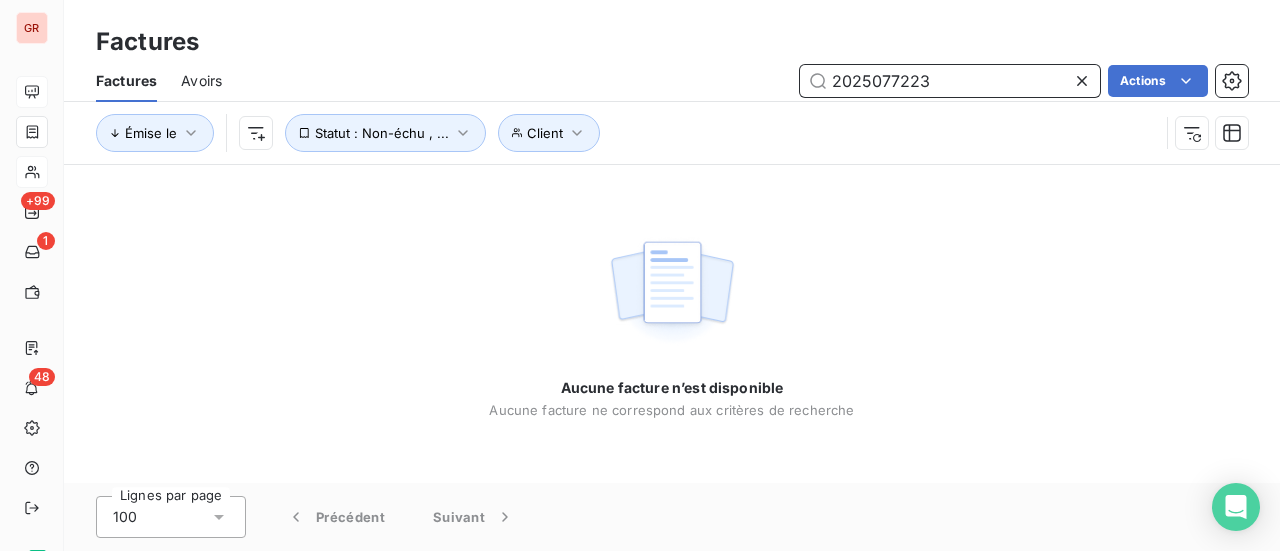 paste 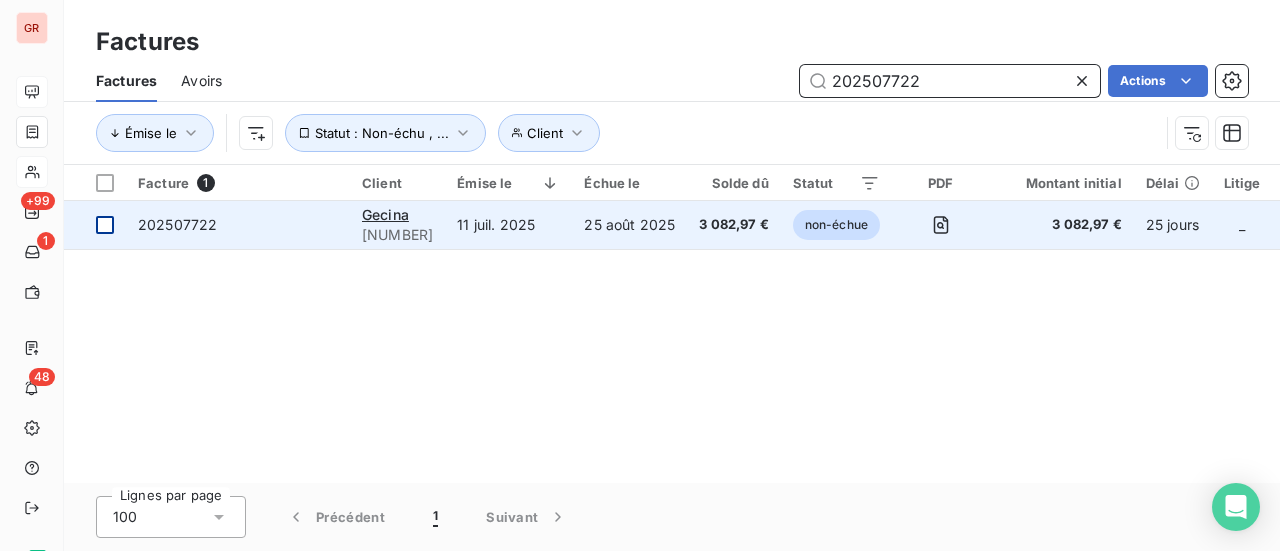type on "202507722" 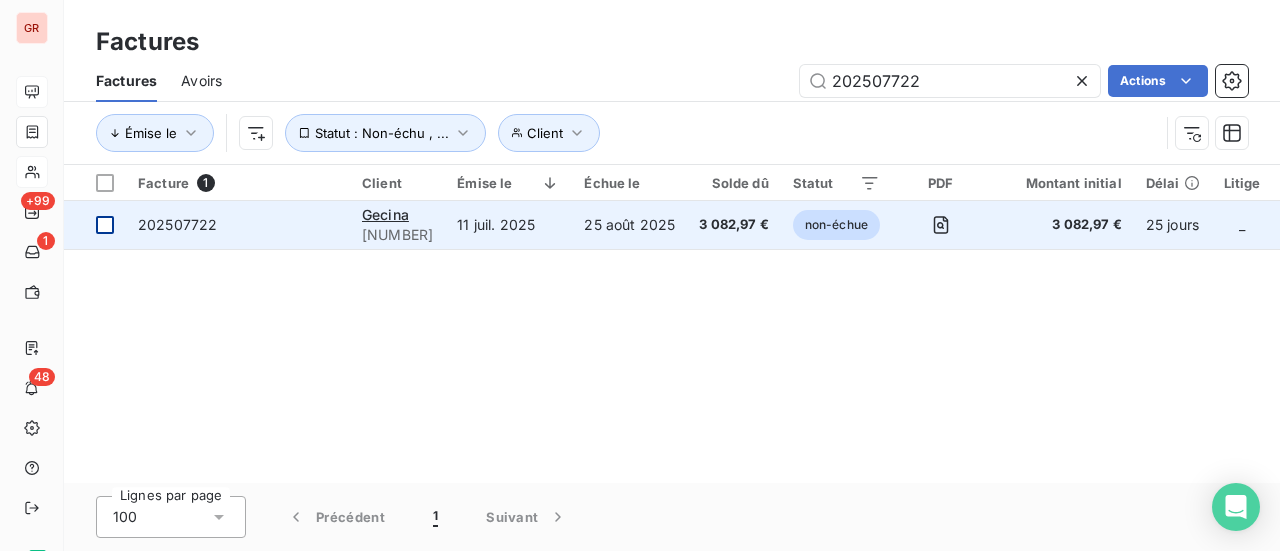 click at bounding box center [105, 225] 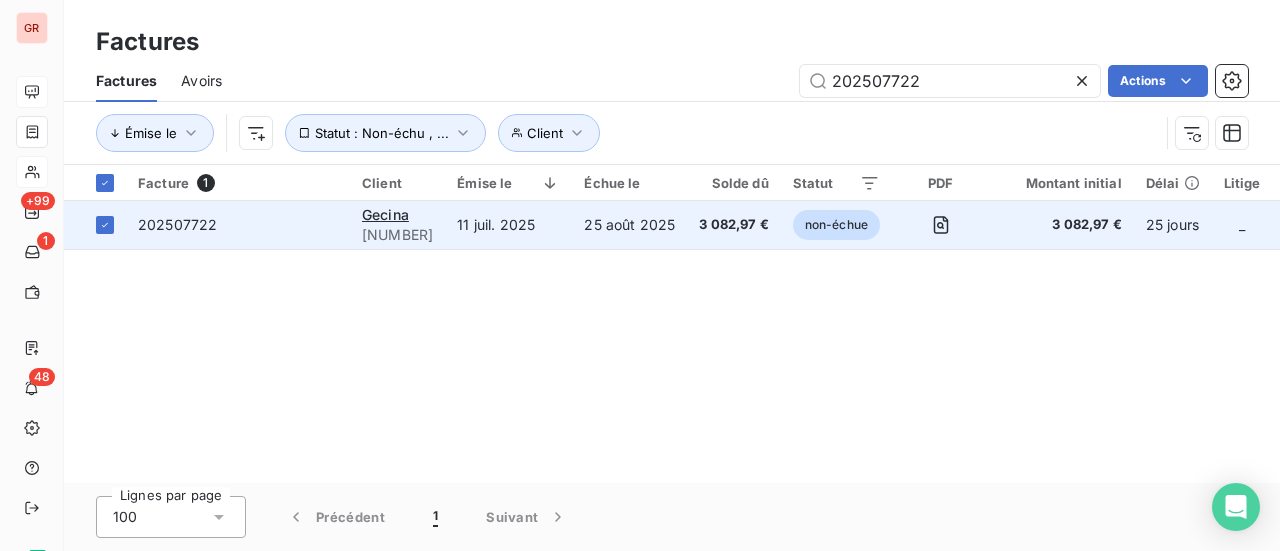 click on "202507722" at bounding box center [177, 224] 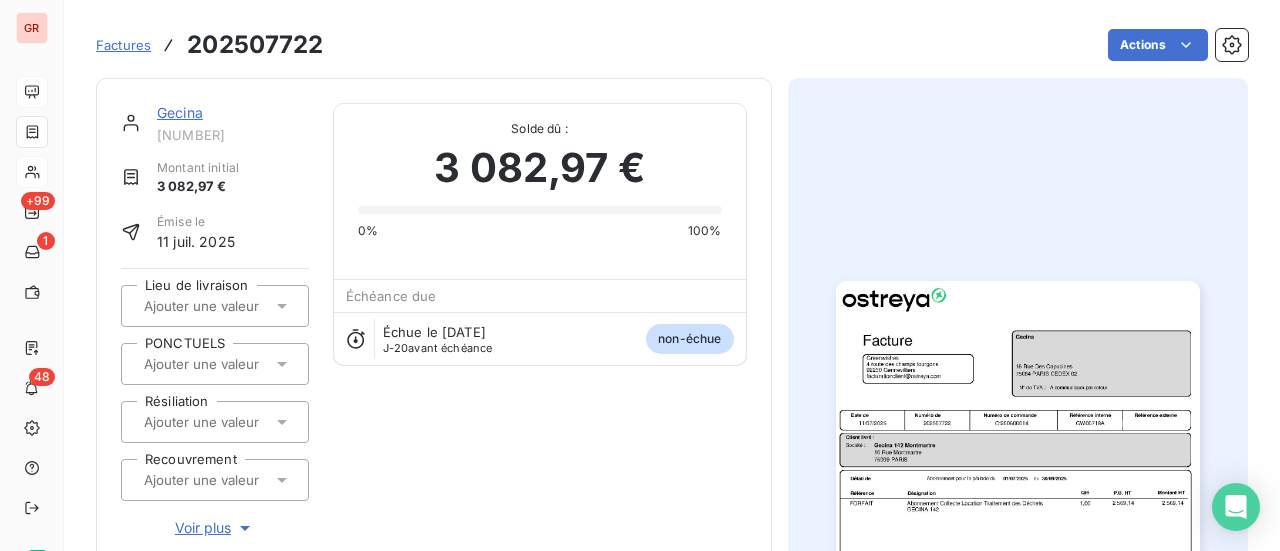 click on "Gecina" at bounding box center [180, 112] 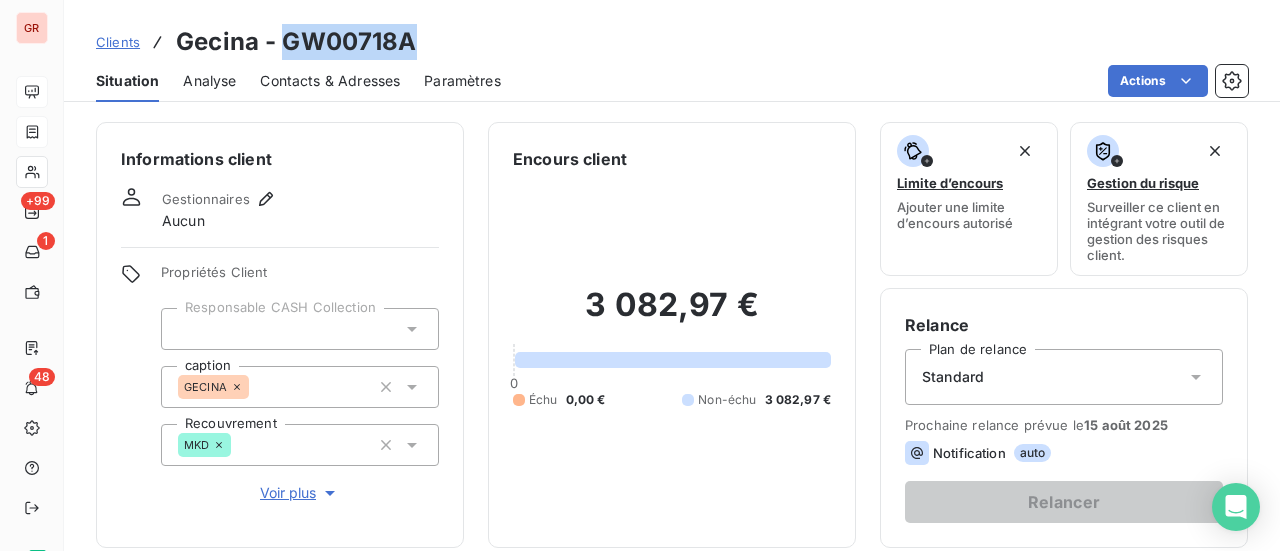drag, startPoint x: 418, startPoint y: 45, endPoint x: 288, endPoint y: 51, distance: 130.13838 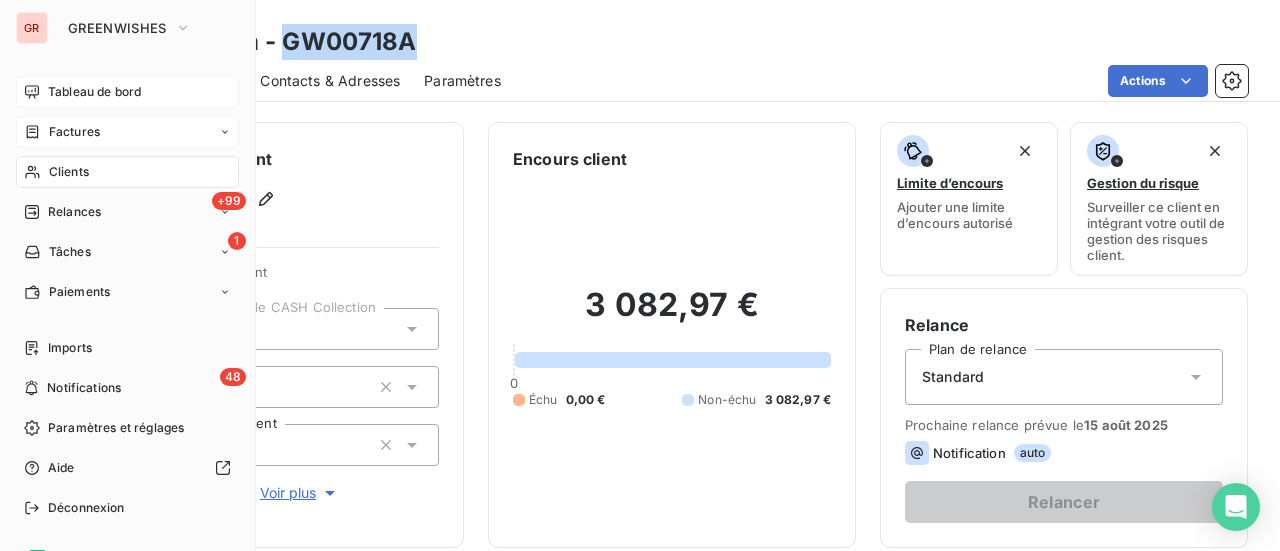 drag, startPoint x: 62, startPoint y: 132, endPoint x: 222, endPoint y: 118, distance: 160.61133 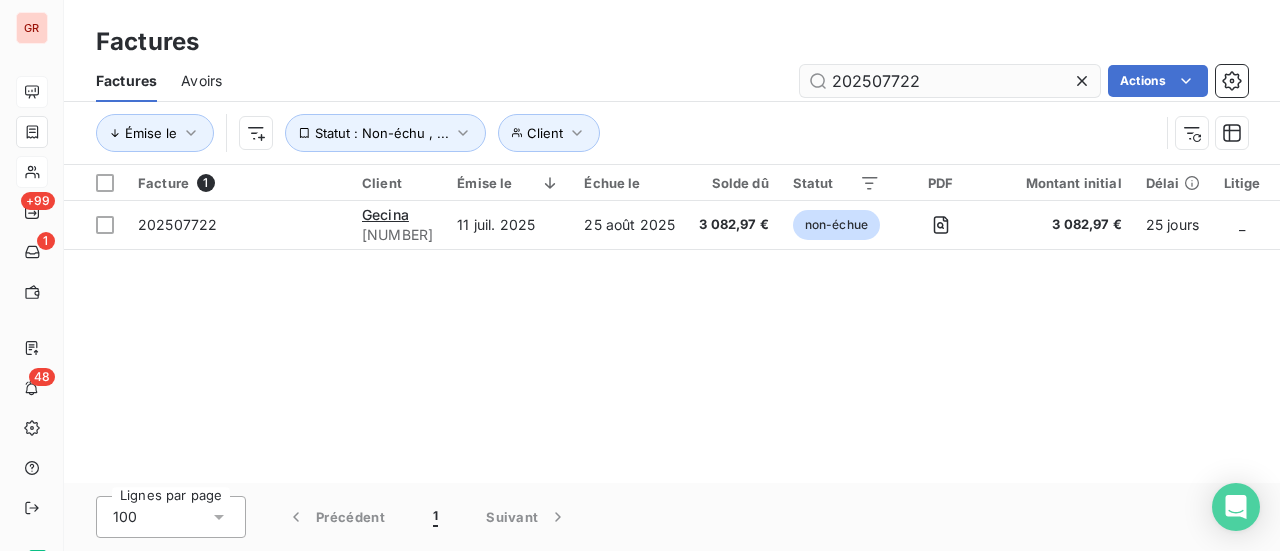 click on "202507722" at bounding box center (950, 81) 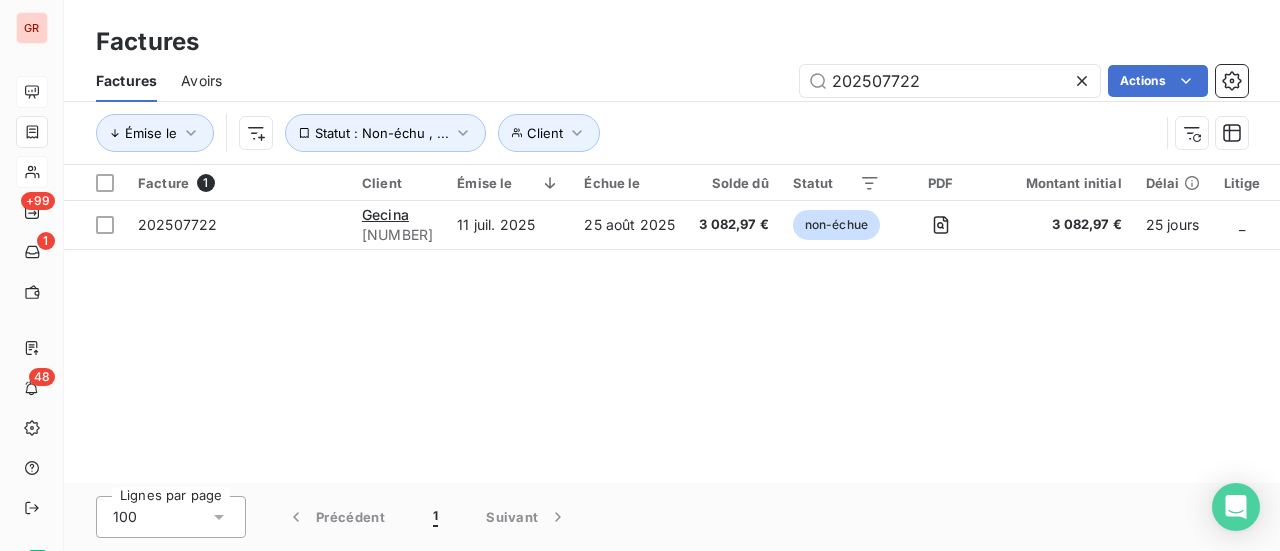 drag, startPoint x: 941, startPoint y: 79, endPoint x: 688, endPoint y: 121, distance: 256.46246 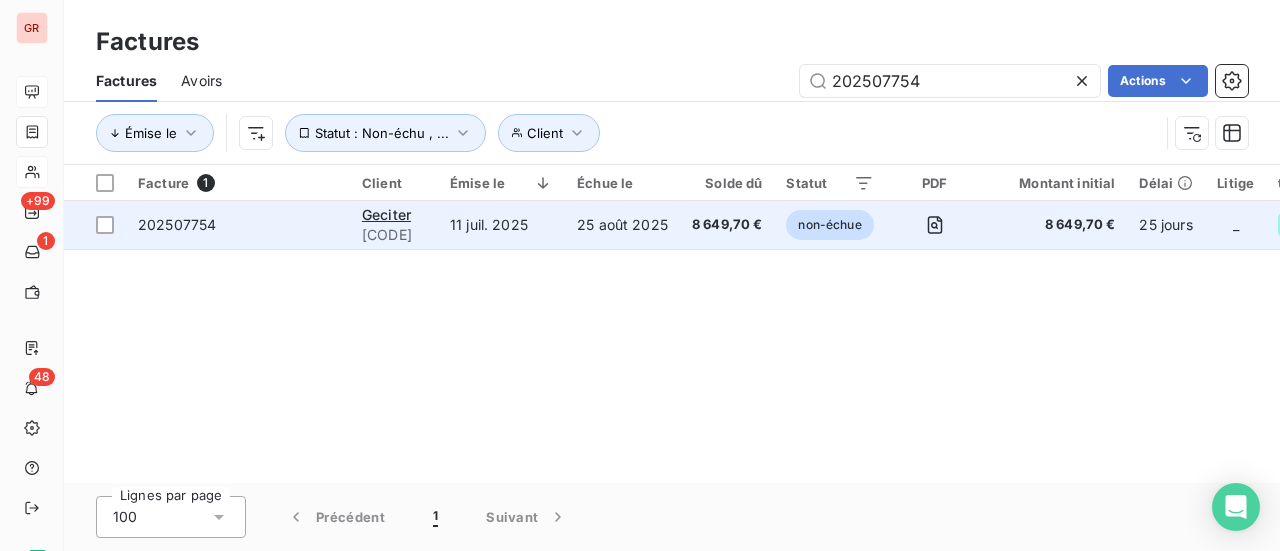 type on "202507754" 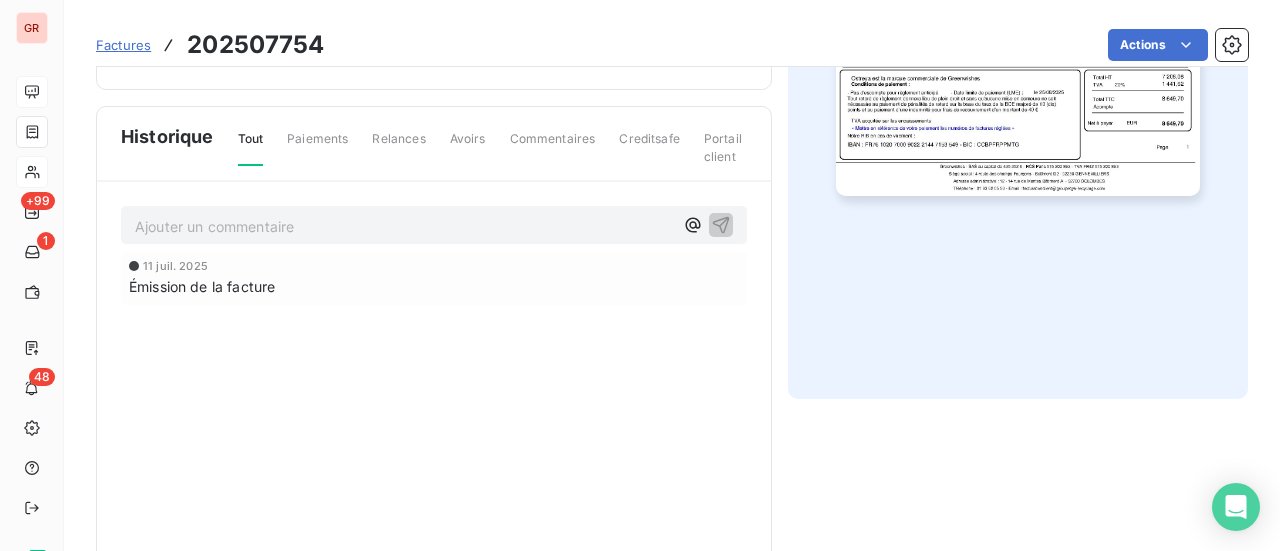 scroll, scrollTop: 200, scrollLeft: 0, axis: vertical 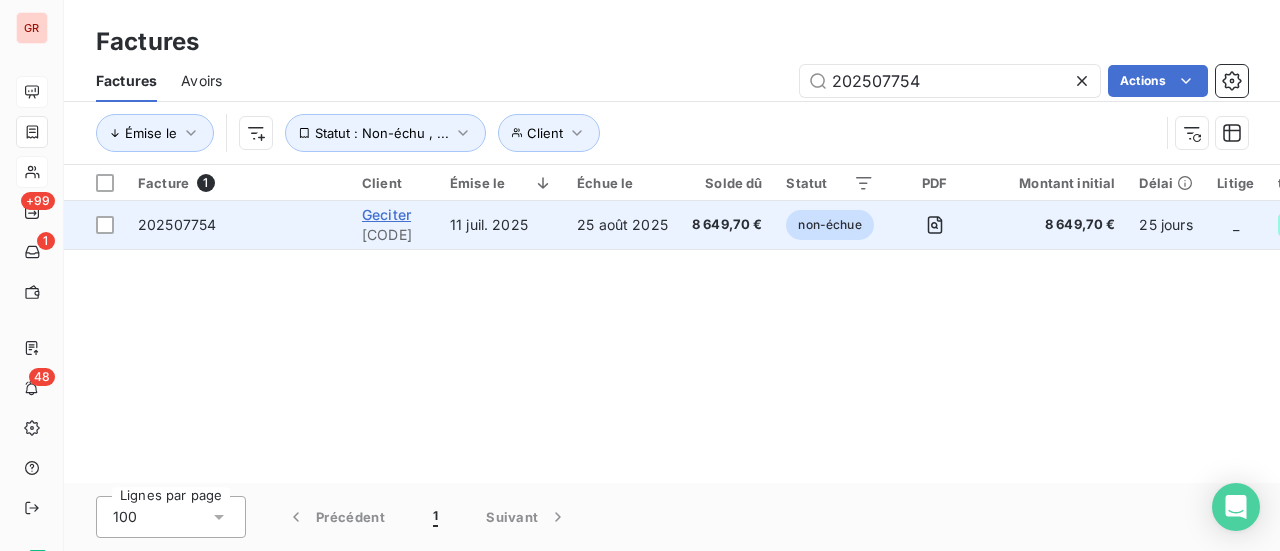 click on "Geciter" at bounding box center [386, 214] 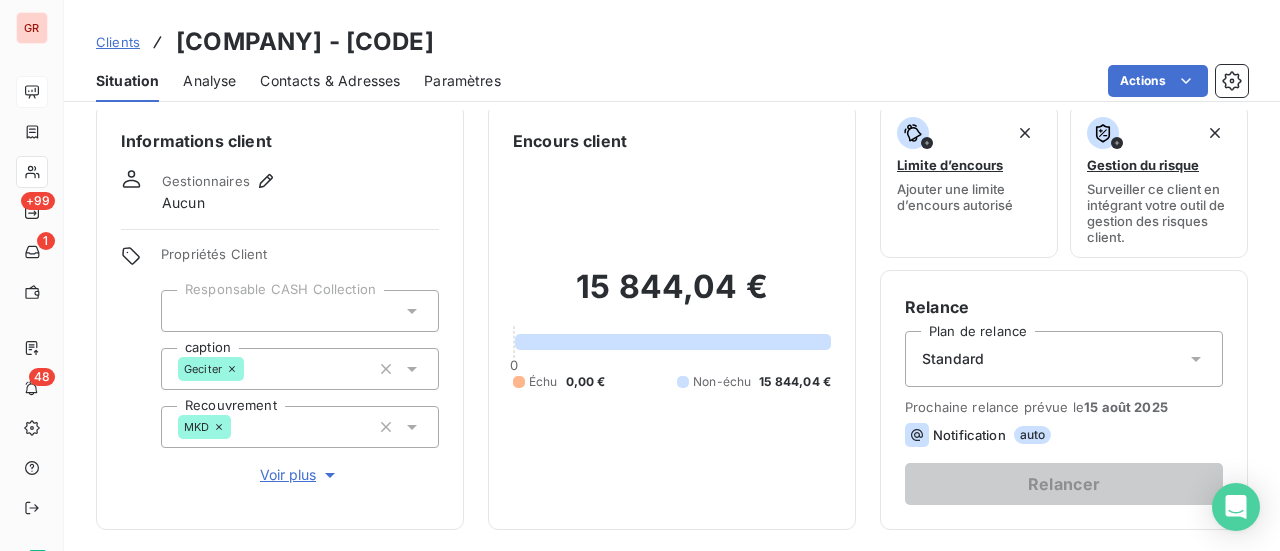 scroll, scrollTop: 0, scrollLeft: 0, axis: both 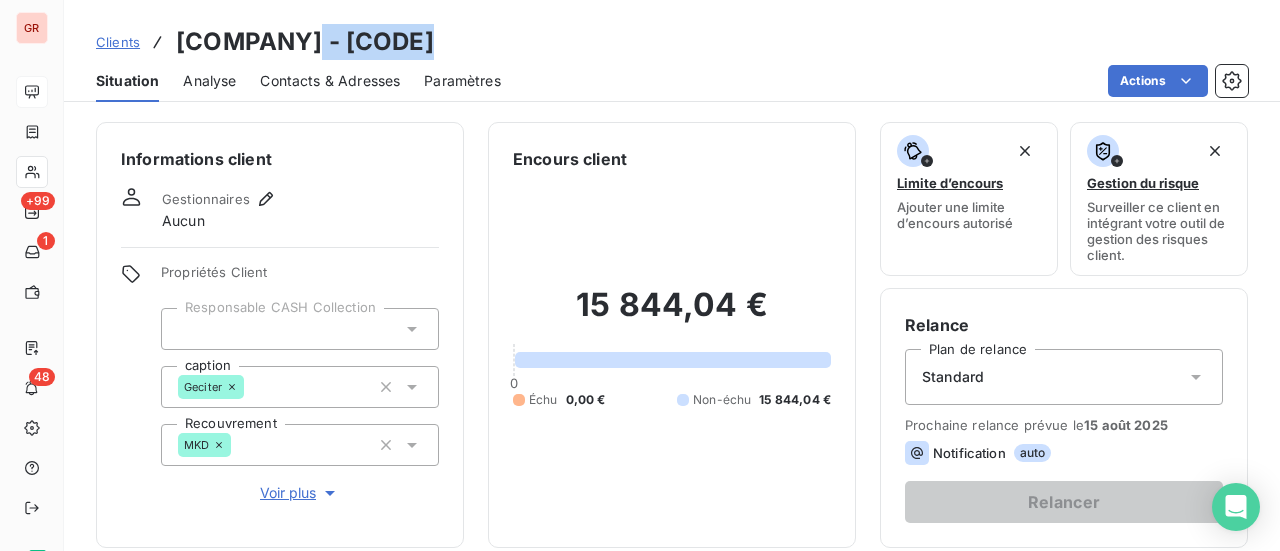 drag, startPoint x: 422, startPoint y: 39, endPoint x: 280, endPoint y: 47, distance: 142.22517 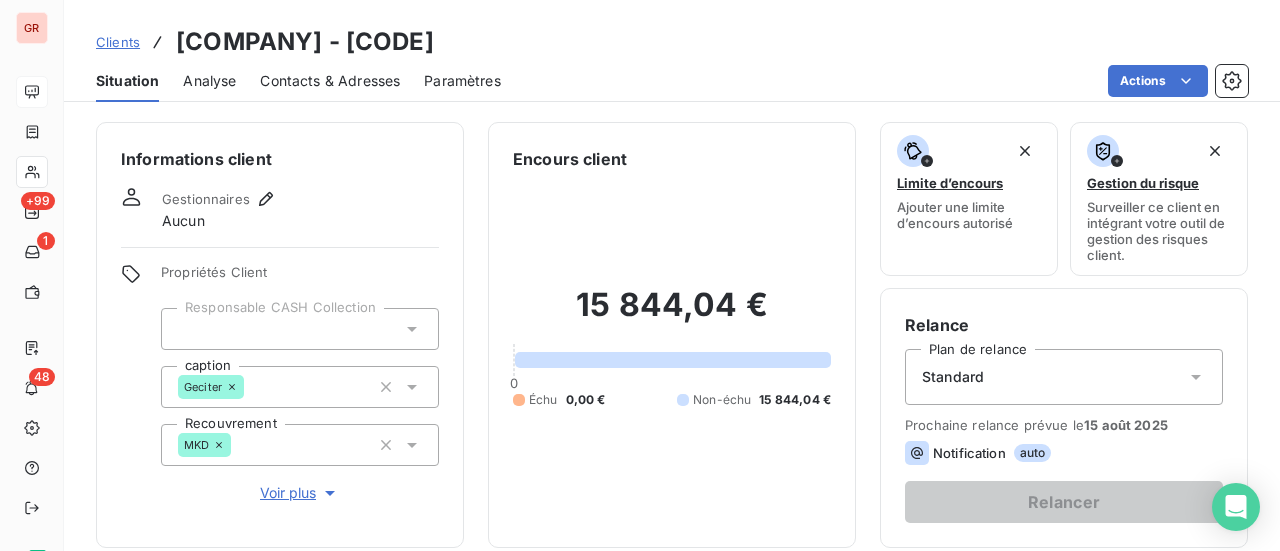 click on "Geciter - GW00149A" at bounding box center (305, 42) 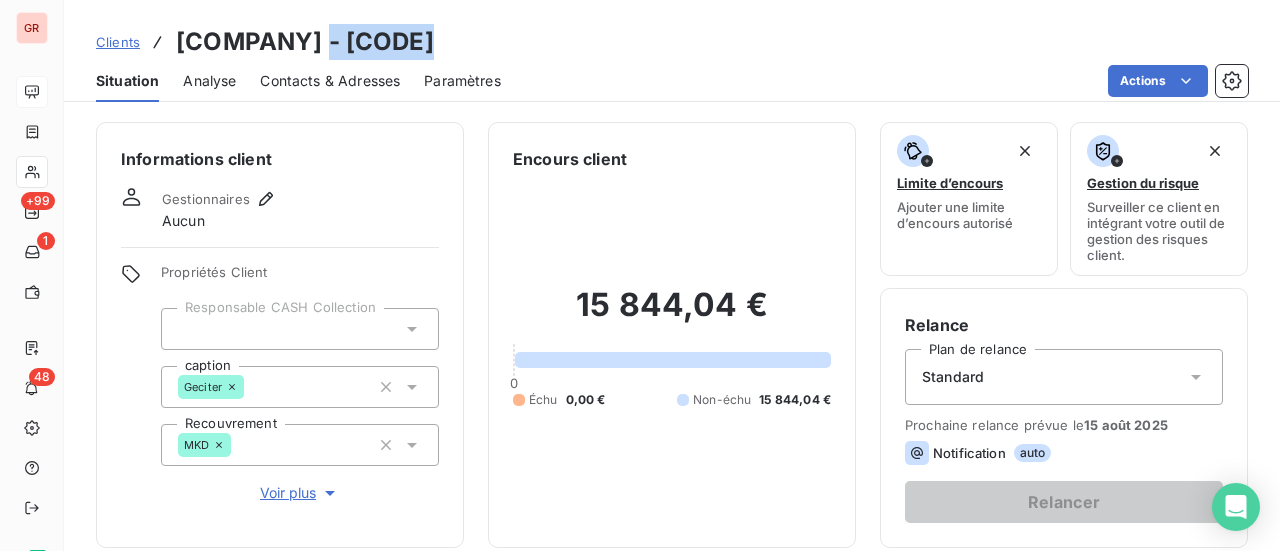 drag, startPoint x: 428, startPoint y: 39, endPoint x: 292, endPoint y: 41, distance: 136.01471 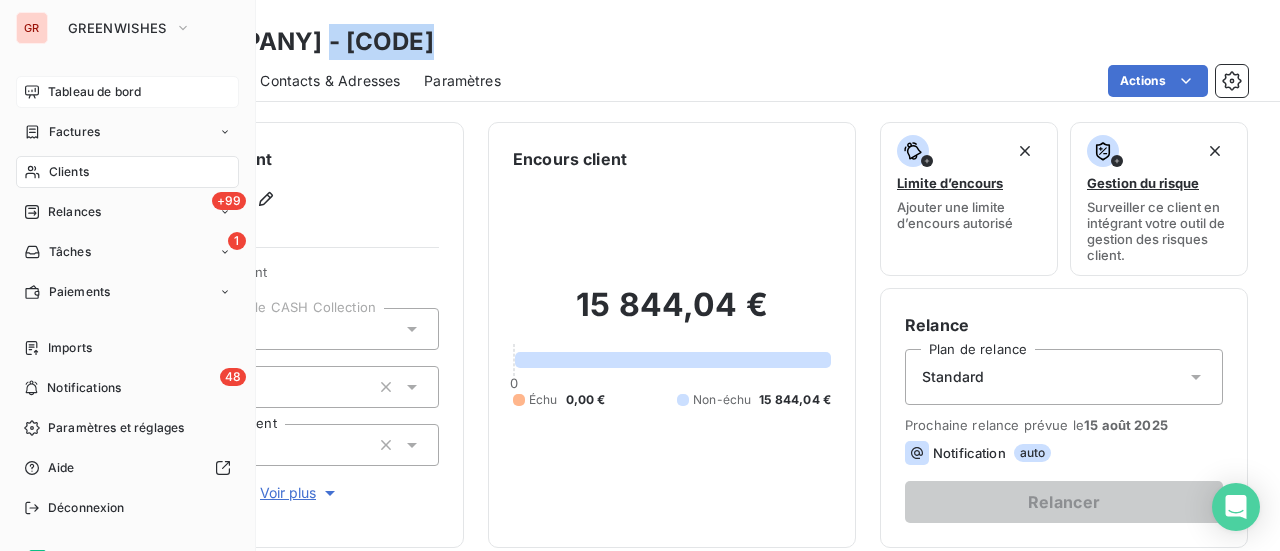 drag, startPoint x: 84, startPoint y: 171, endPoint x: 215, endPoint y: 164, distance: 131.18689 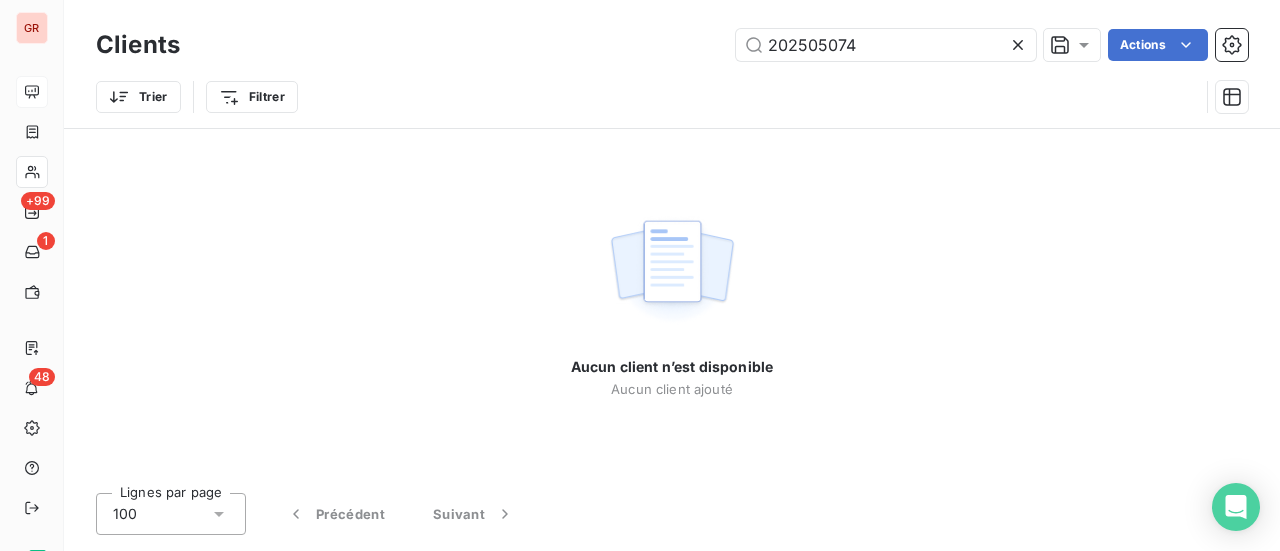 drag, startPoint x: 909, startPoint y: 42, endPoint x: 437, endPoint y: 109, distance: 476.73157 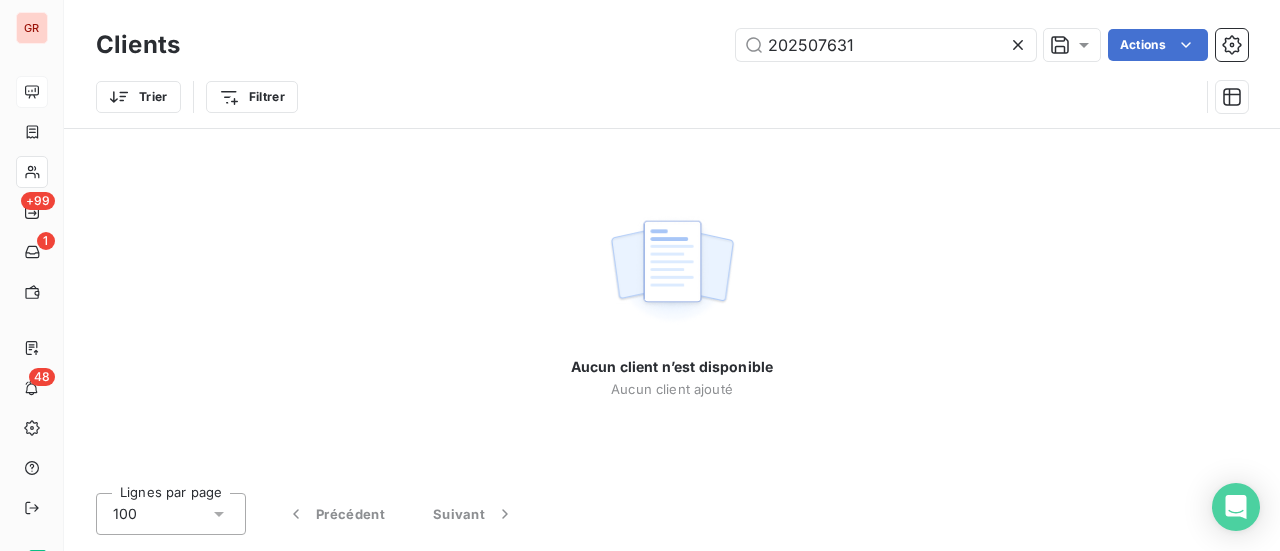 type on "202507631" 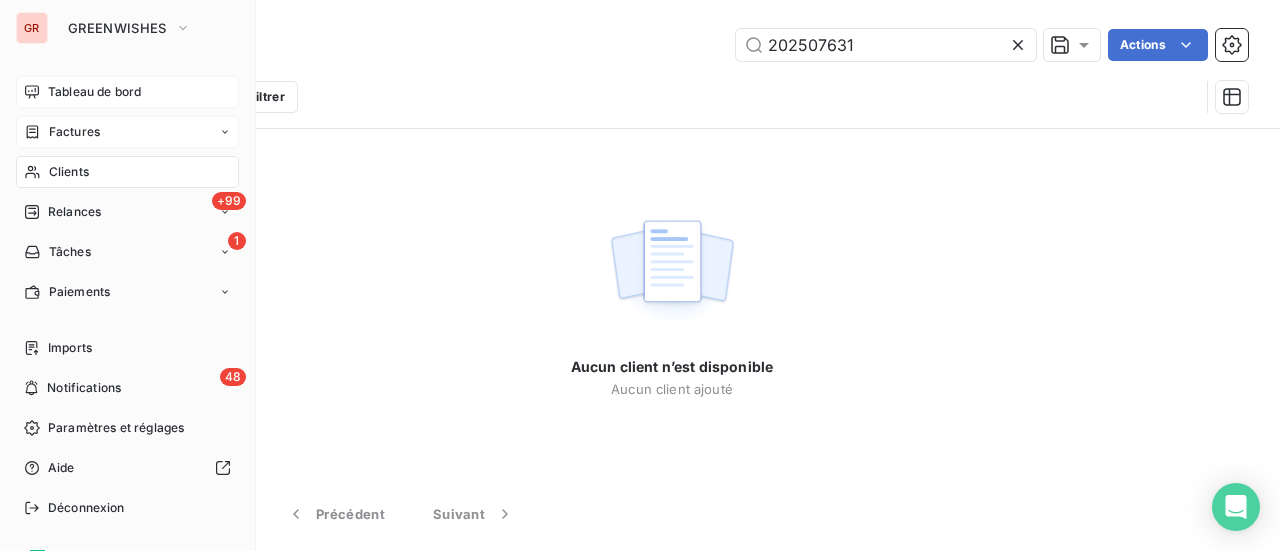 drag, startPoint x: 84, startPoint y: 137, endPoint x: 142, endPoint y: 127, distance: 58.855755 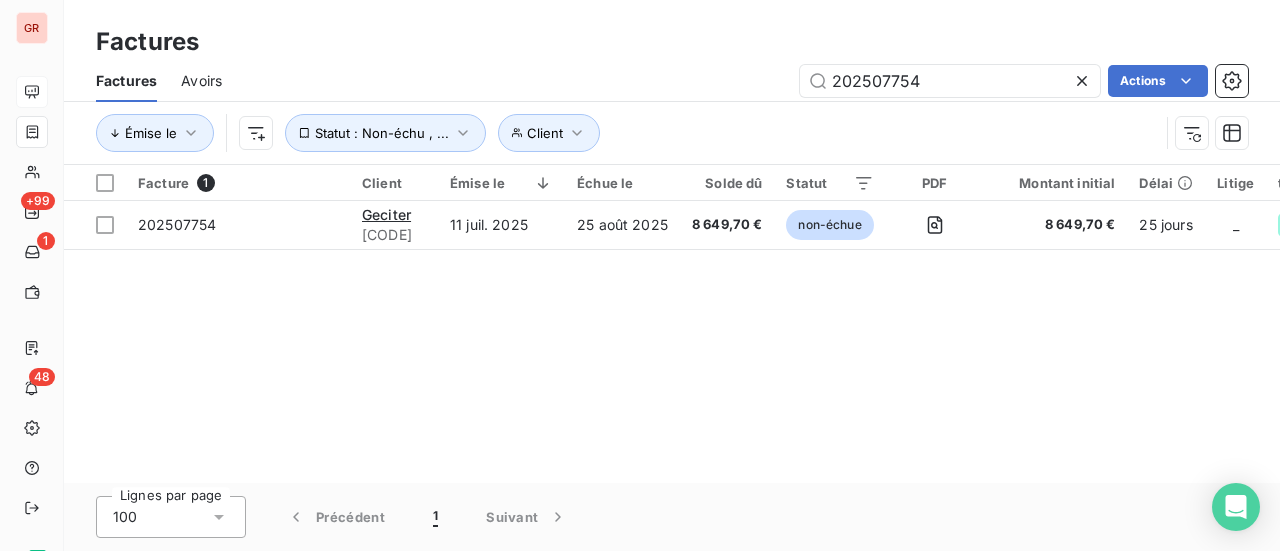 drag, startPoint x: 950, startPoint y: 76, endPoint x: 679, endPoint y: 127, distance: 275.75714 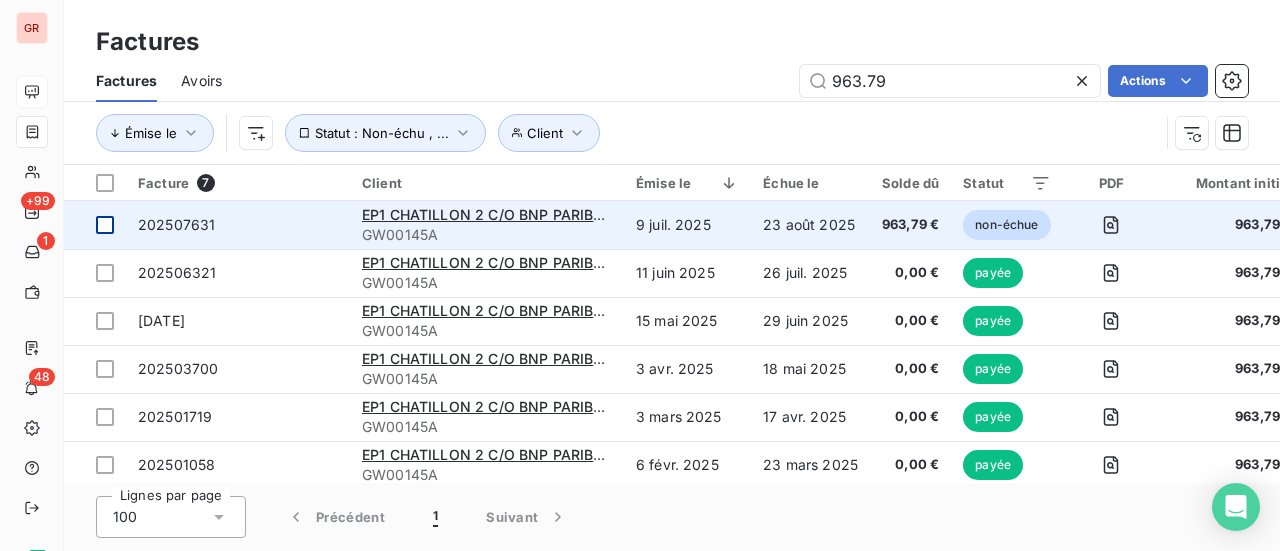 type on "963.79" 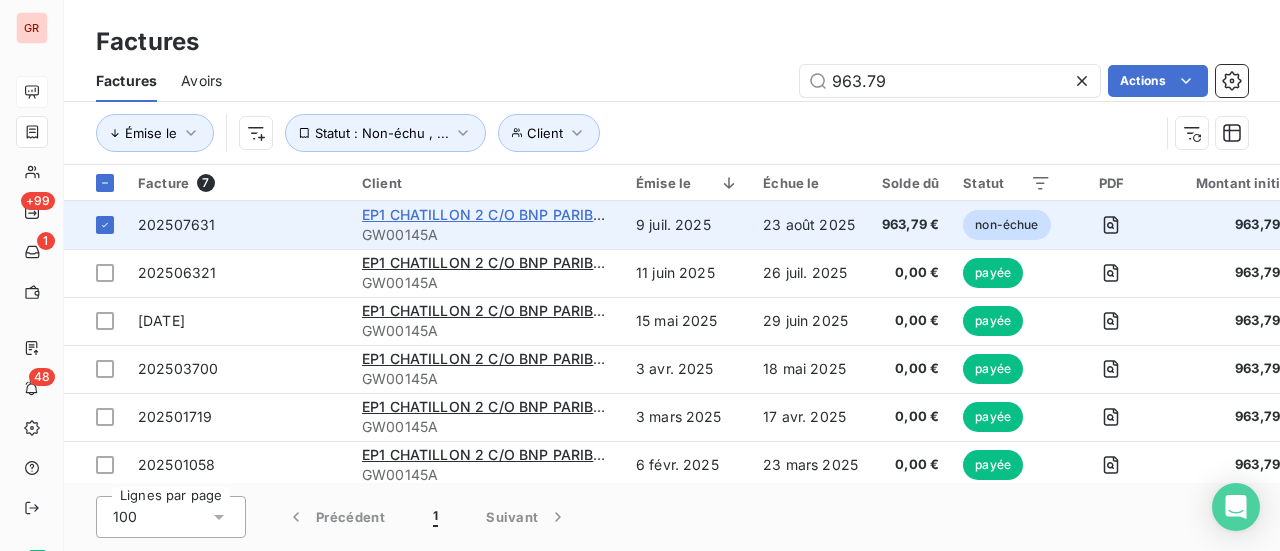click on "EP1 CHATILLON 2 C/O BNP PARIBAS REPM 53720" at bounding box center [533, 214] 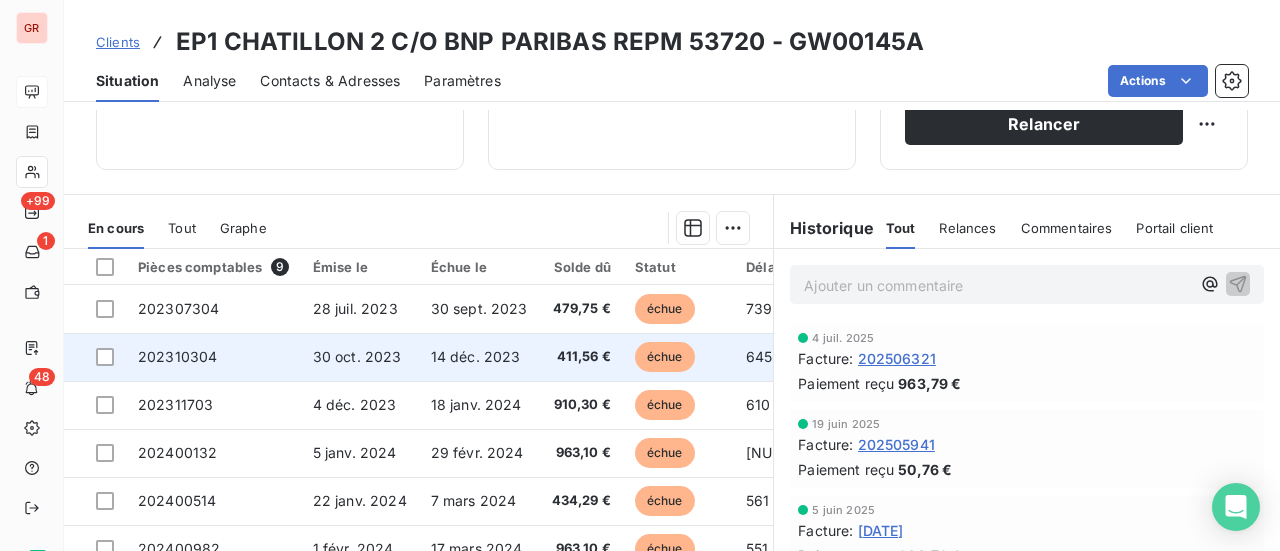 scroll, scrollTop: 447, scrollLeft: 0, axis: vertical 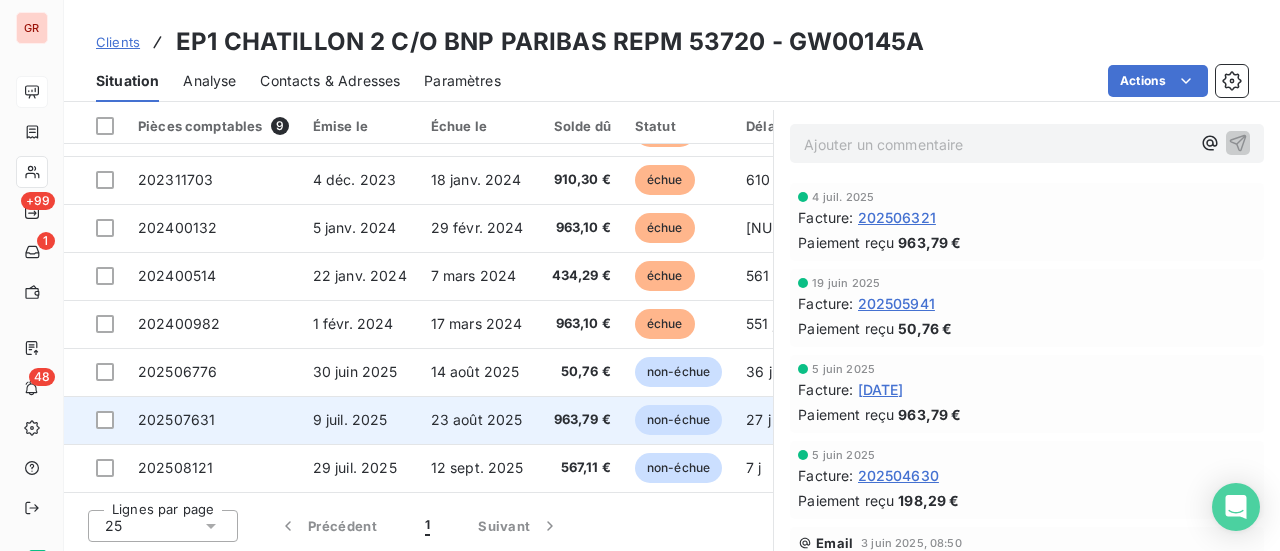 click at bounding box center [95, 420] 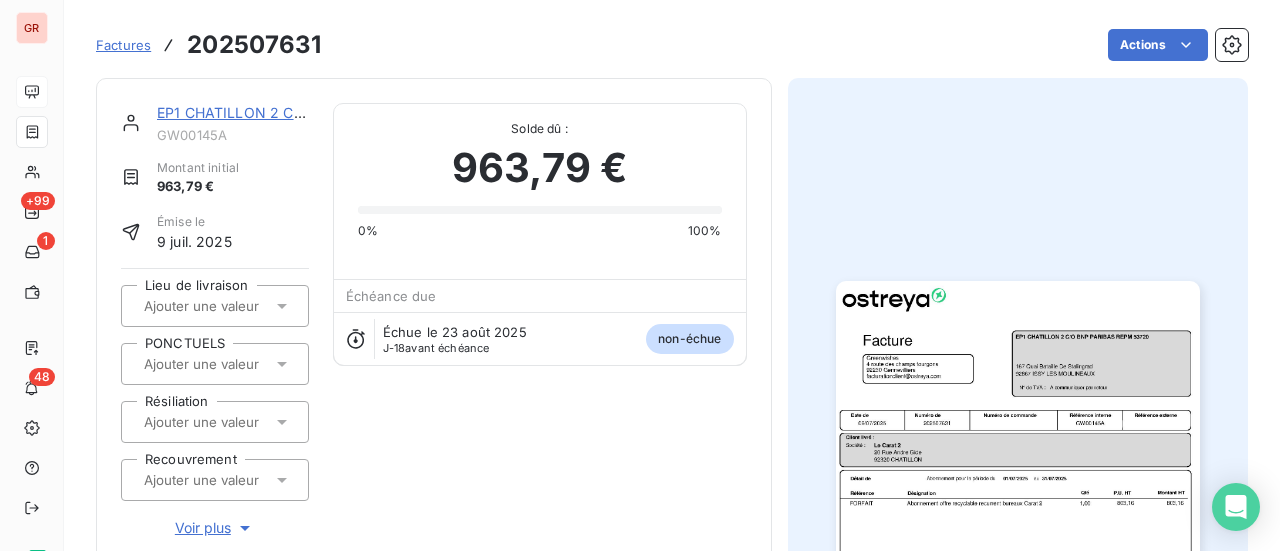 click on "EP1 CHATILLON 2 C/O BNP PARIBAS REPM 53720" at bounding box center (328, 112) 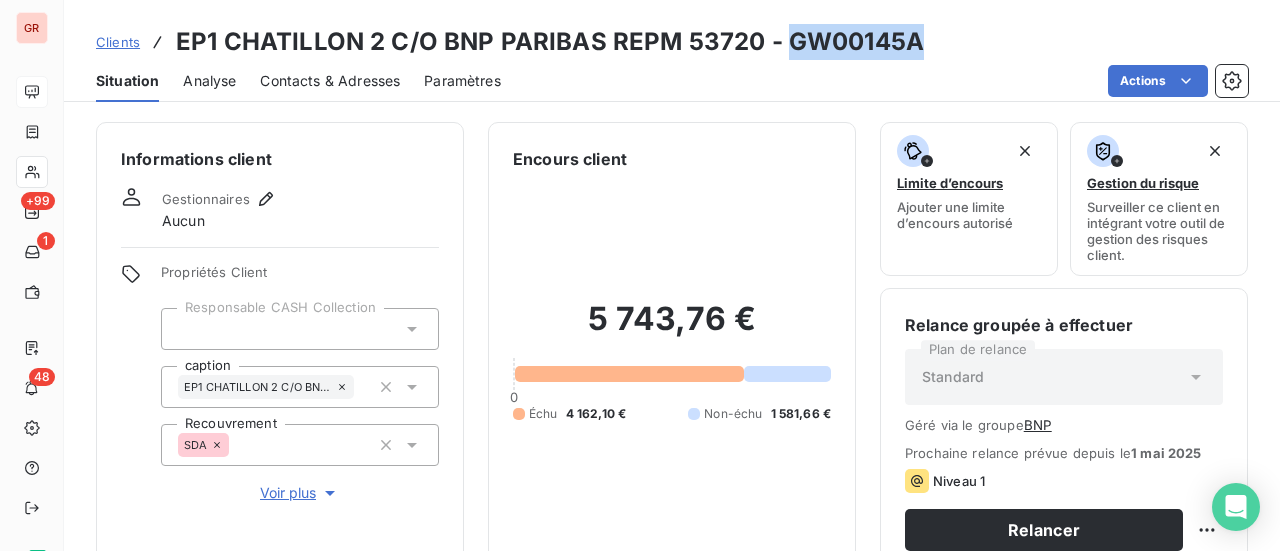drag, startPoint x: 917, startPoint y: 37, endPoint x: 782, endPoint y: 54, distance: 136.06616 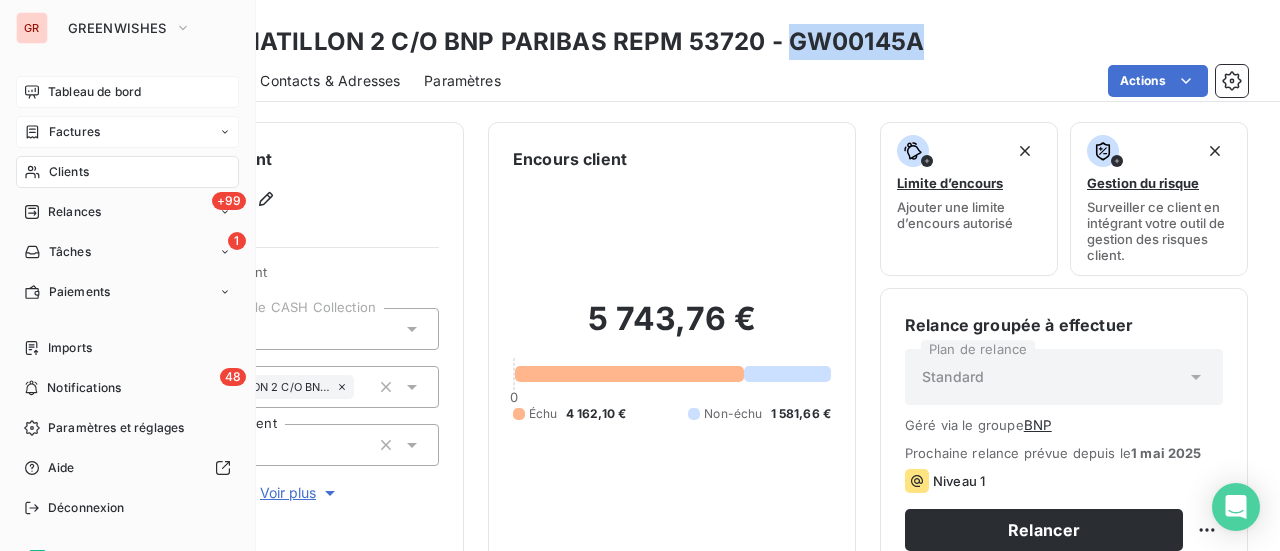drag, startPoint x: 90, startPoint y: 140, endPoint x: 134, endPoint y: 143, distance: 44.102154 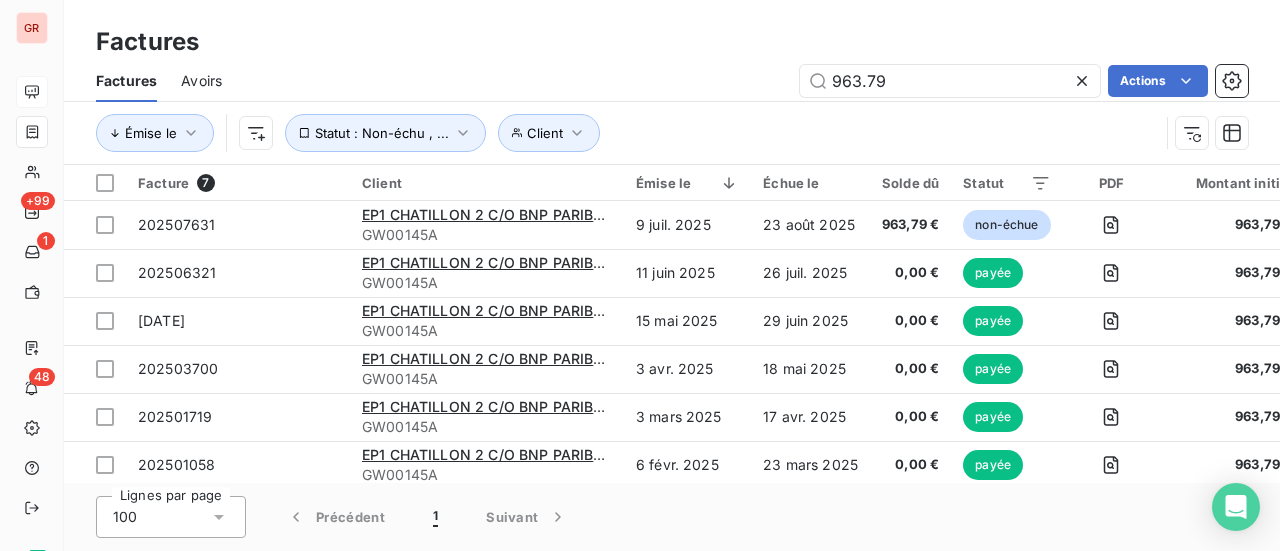 drag, startPoint x: 918, startPoint y: 85, endPoint x: 692, endPoint y: 88, distance: 226.01991 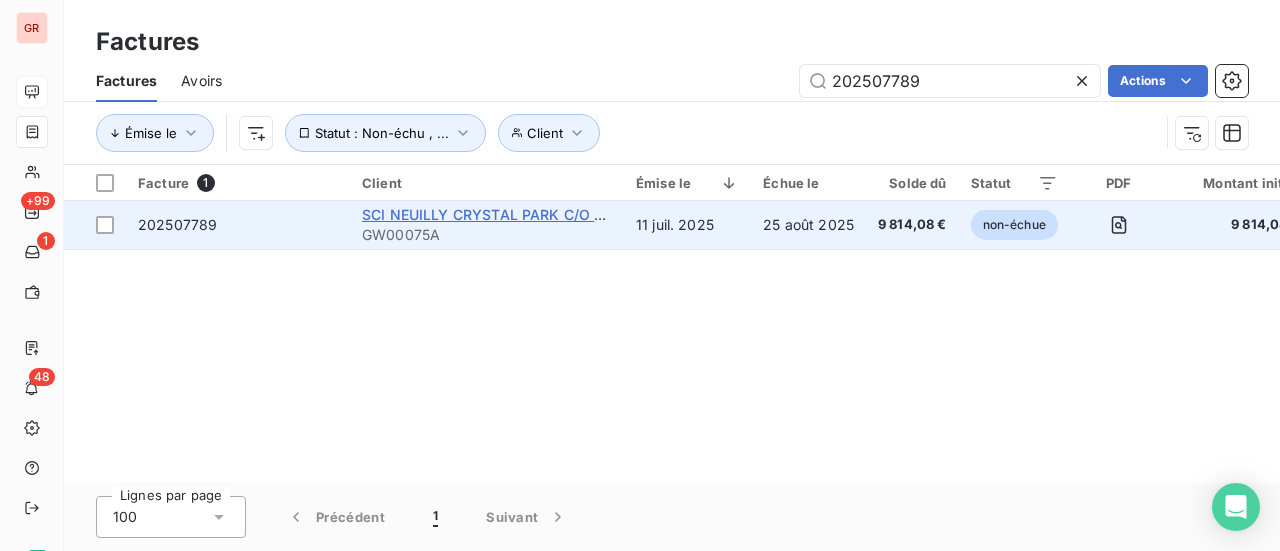 type on "202507789" 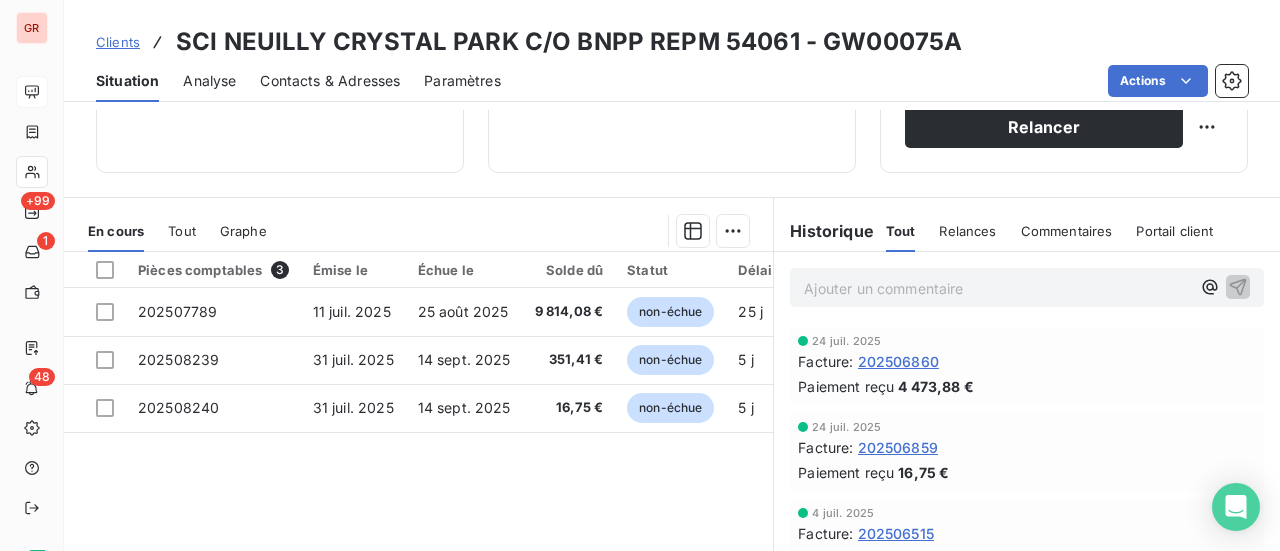 scroll, scrollTop: 500, scrollLeft: 0, axis: vertical 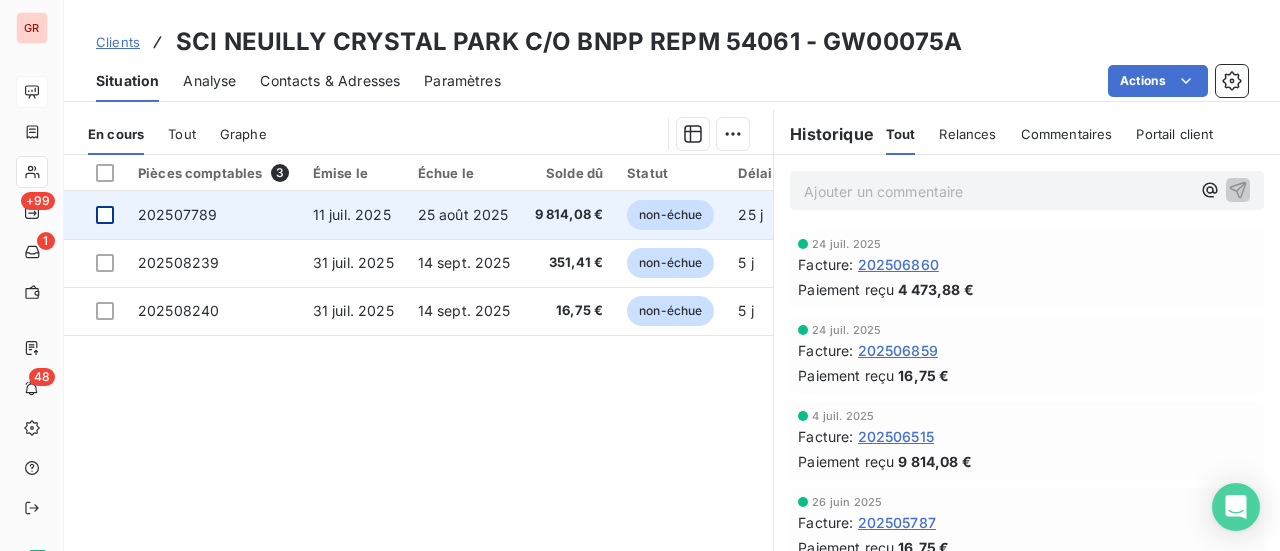 click at bounding box center (105, 215) 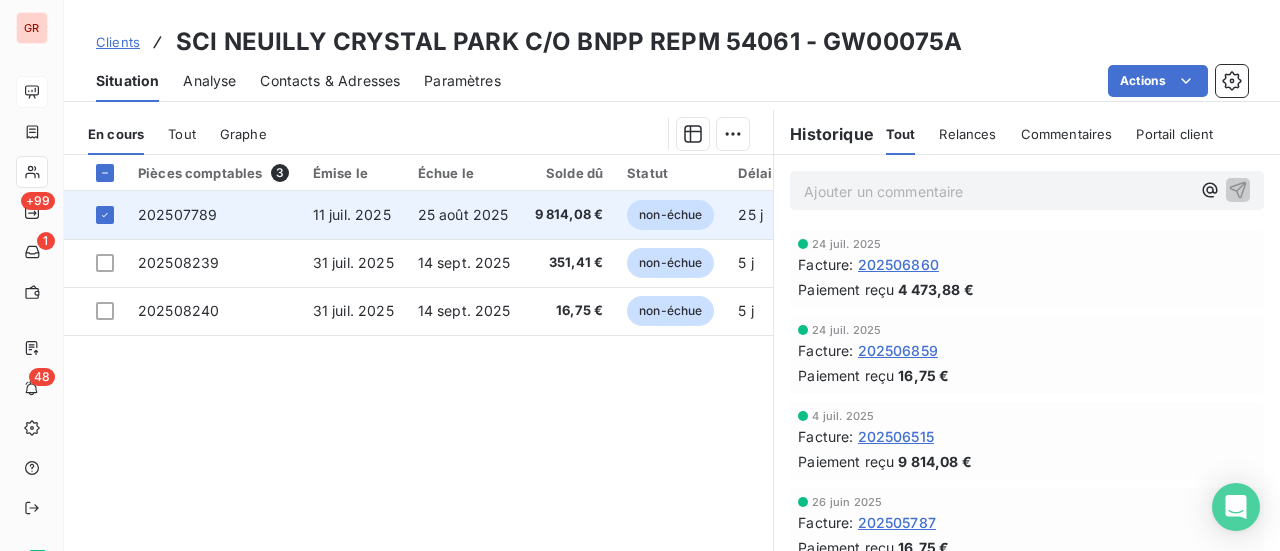 click on "202507789" at bounding box center (177, 214) 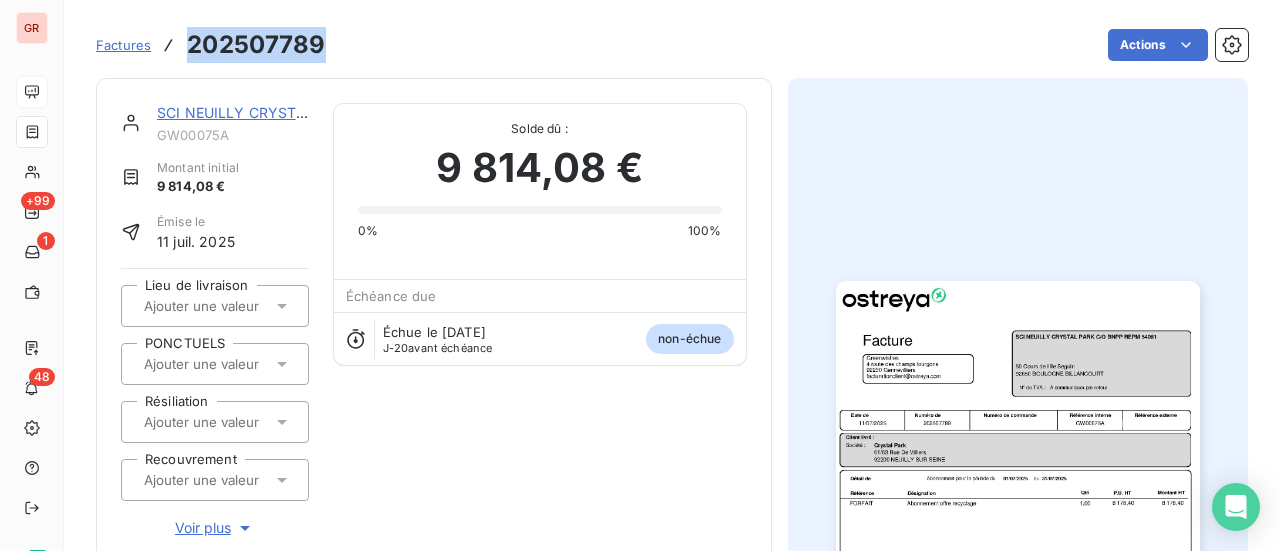 drag, startPoint x: 324, startPoint y: 51, endPoint x: 190, endPoint y: 48, distance: 134.03358 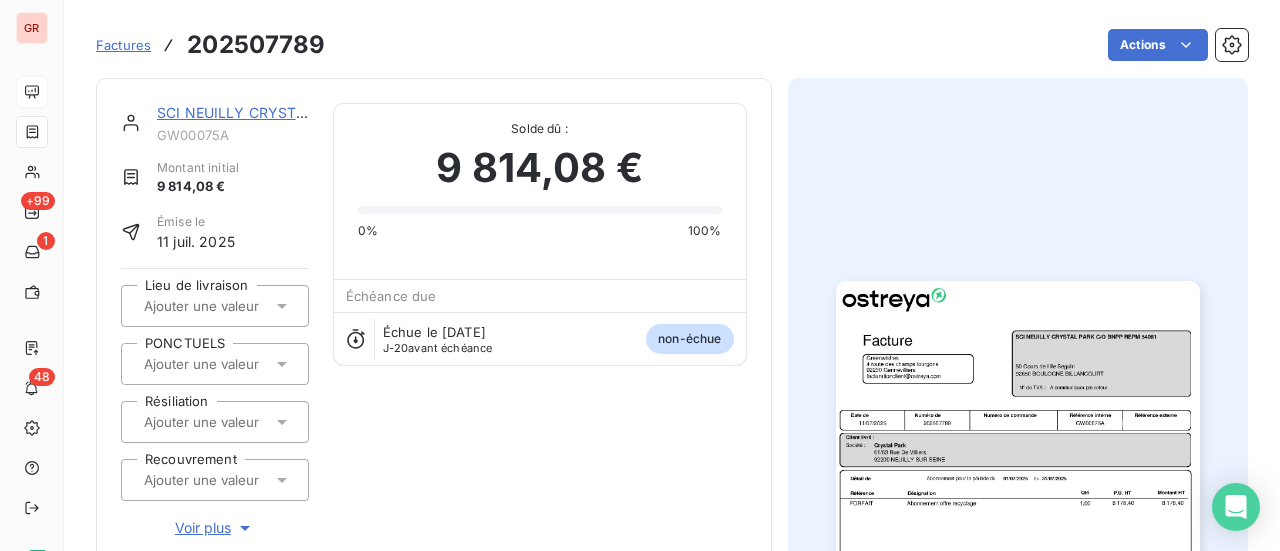 click on "SCI NEUILLY CRYSTAL PARK C/O BNPP REPM 54061" at bounding box center (337, 112) 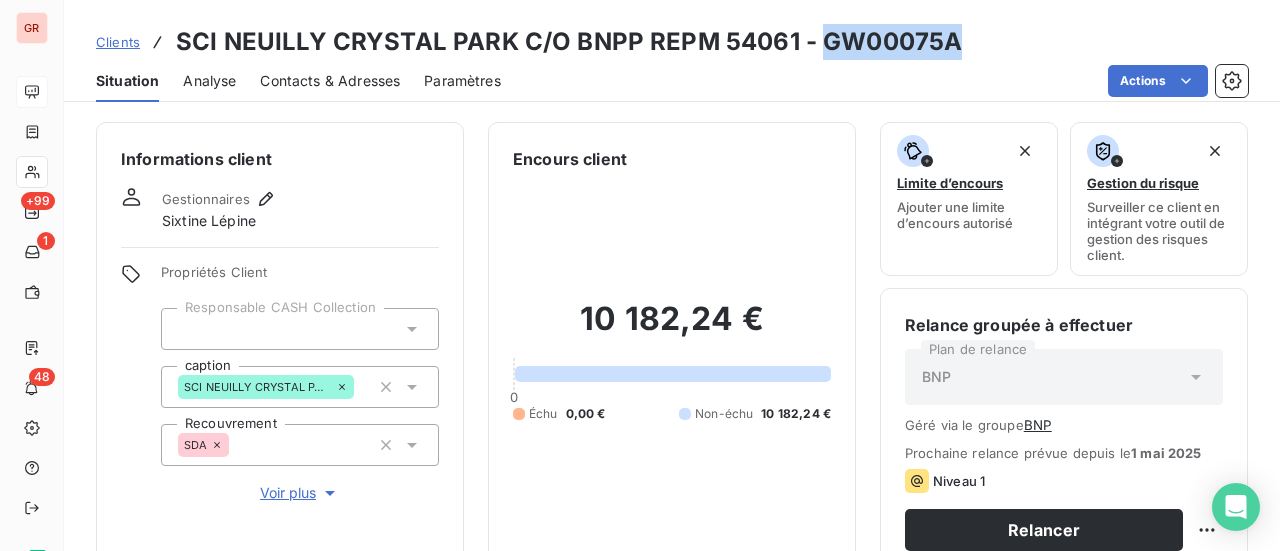 drag, startPoint x: 950, startPoint y: 45, endPoint x: 815, endPoint y: 41, distance: 135.05925 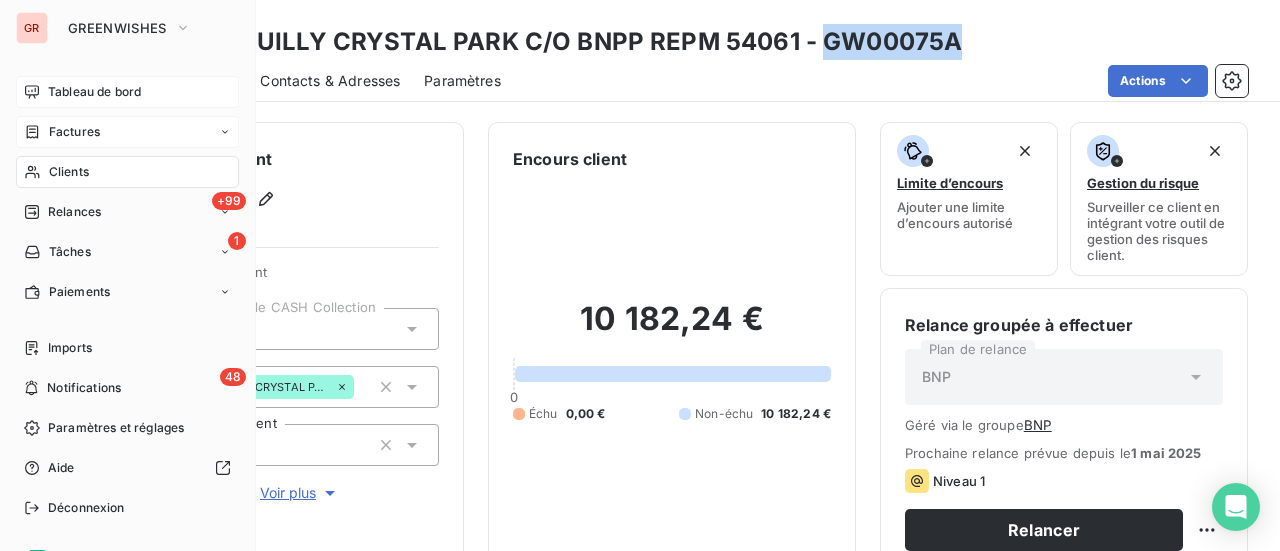 click on "Factures" at bounding box center (74, 132) 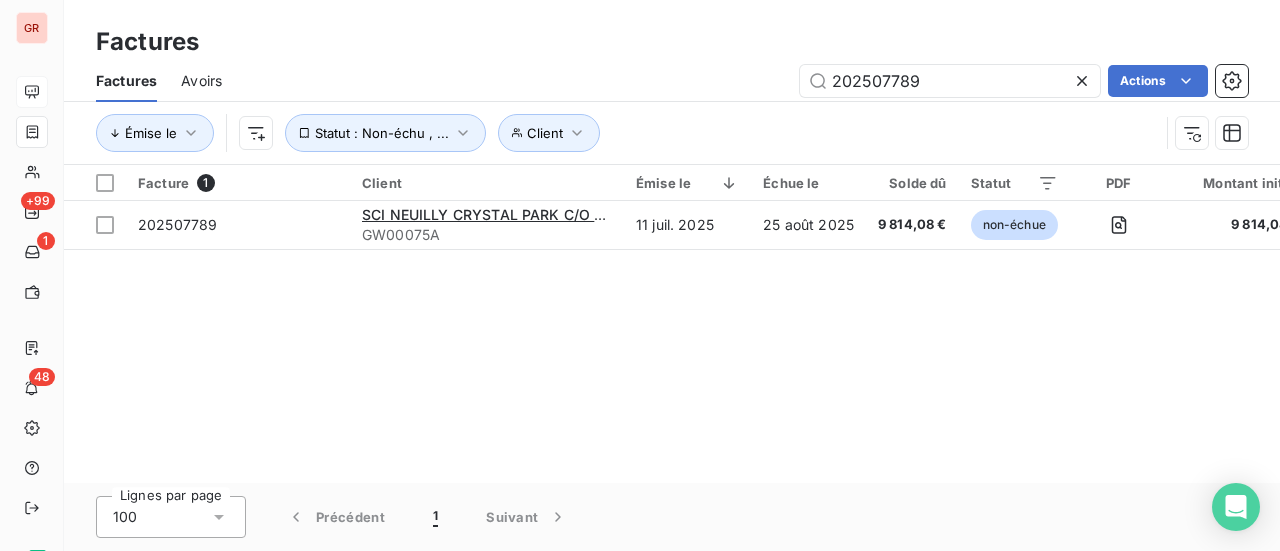 drag, startPoint x: 942, startPoint y: 76, endPoint x: 682, endPoint y: 117, distance: 263.21283 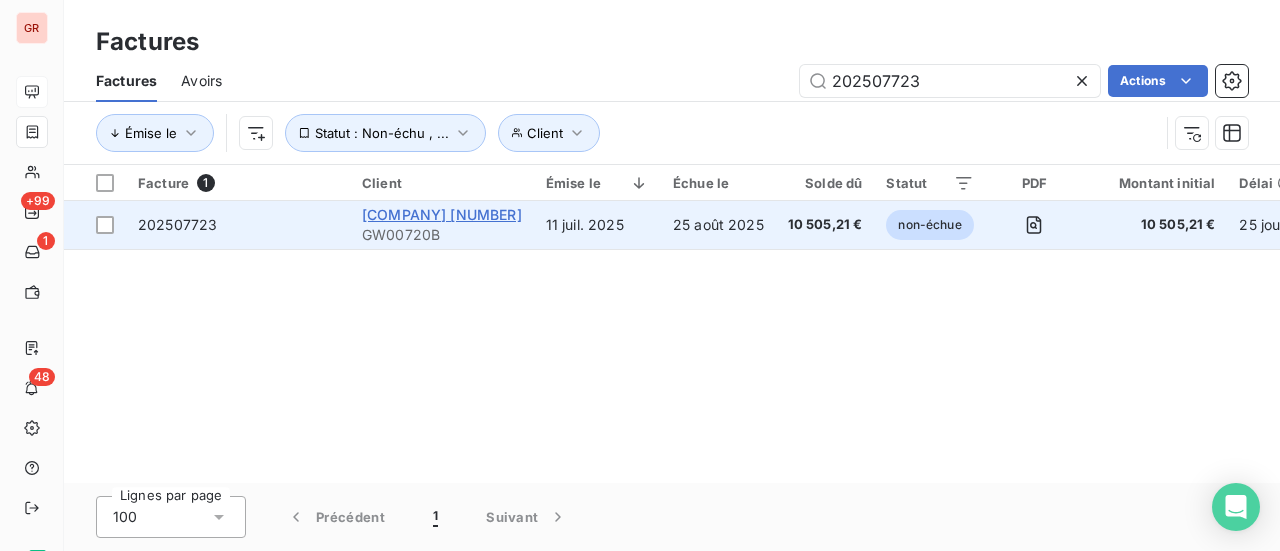 type on "202507723" 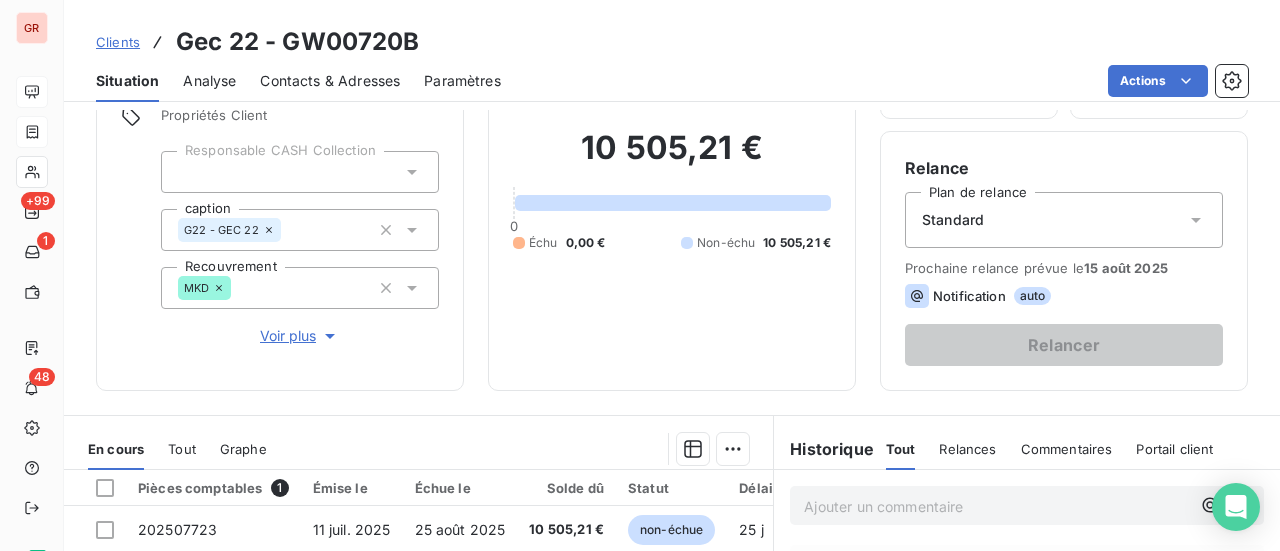 scroll, scrollTop: 300, scrollLeft: 0, axis: vertical 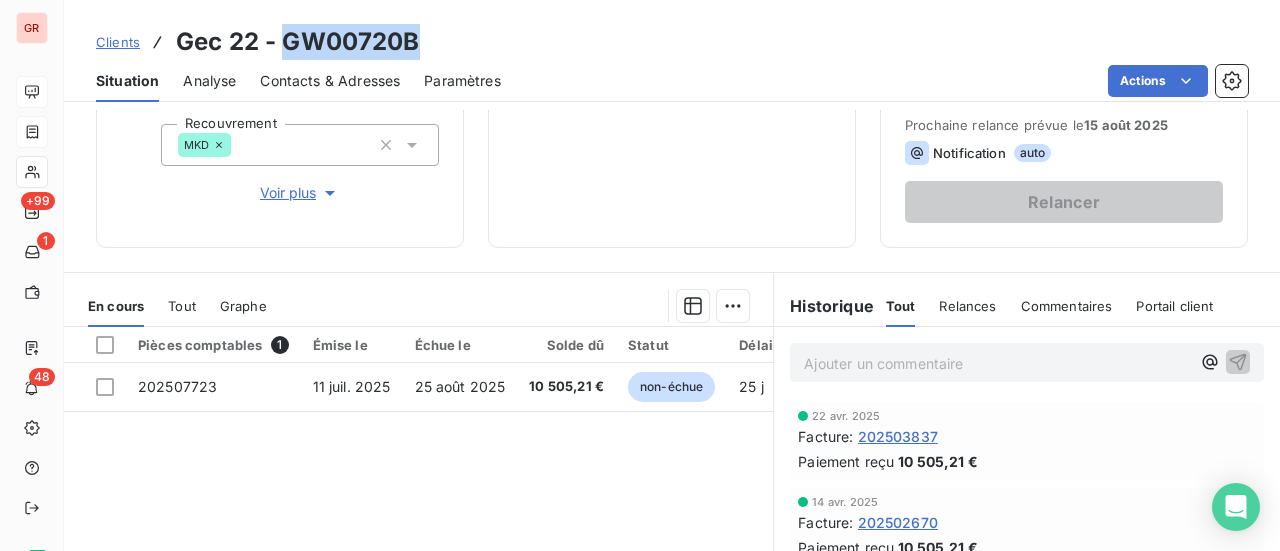 drag, startPoint x: 422, startPoint y: 44, endPoint x: 288, endPoint y: 44, distance: 134 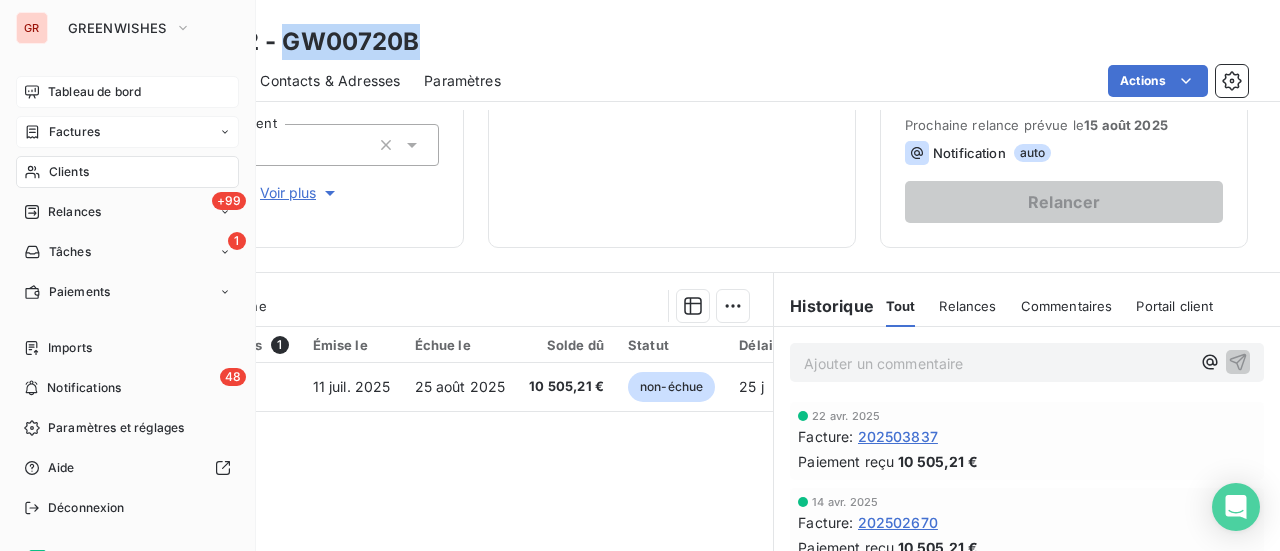 drag, startPoint x: 73, startPoint y: 168, endPoint x: 247, endPoint y: 147, distance: 175.26266 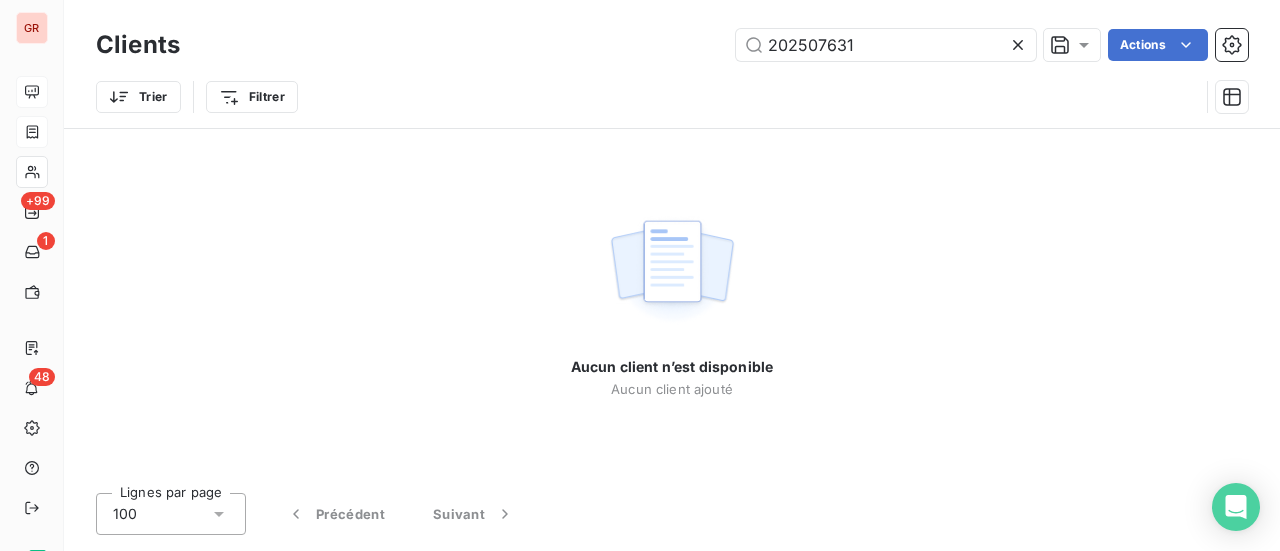 drag, startPoint x: 880, startPoint y: 49, endPoint x: 591, endPoint y: 76, distance: 290.2585 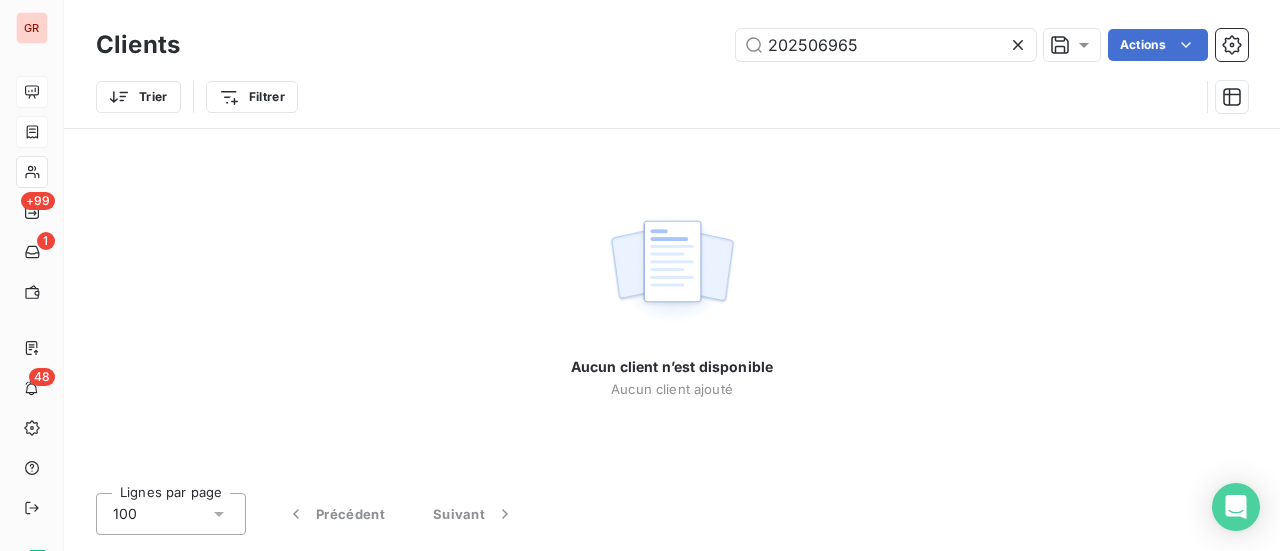 type on "202506965" 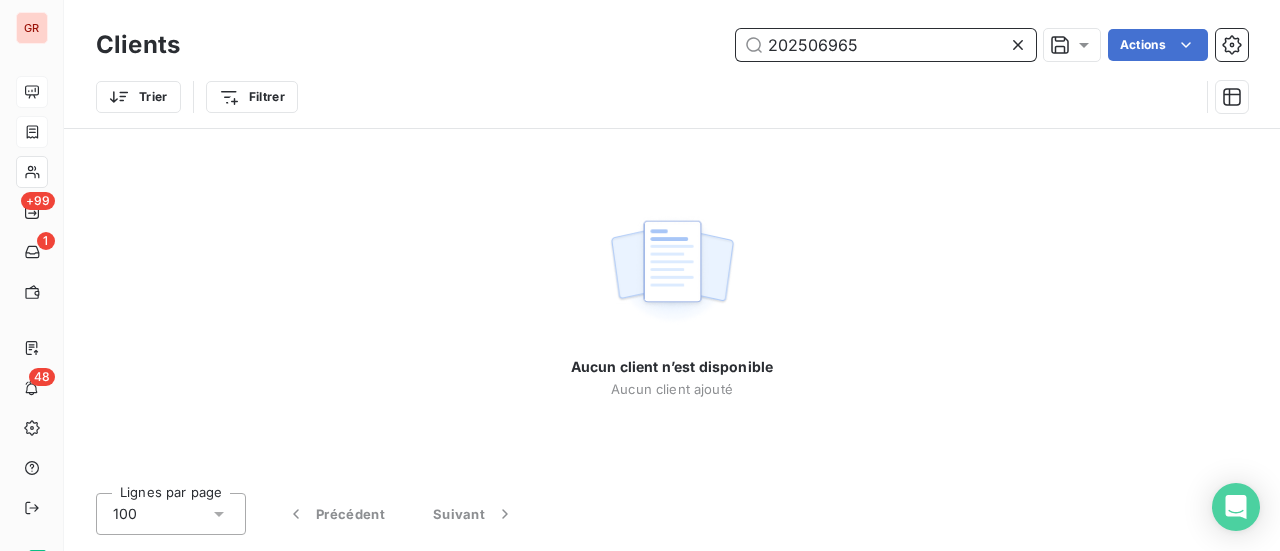 click on "202506965" at bounding box center [886, 45] 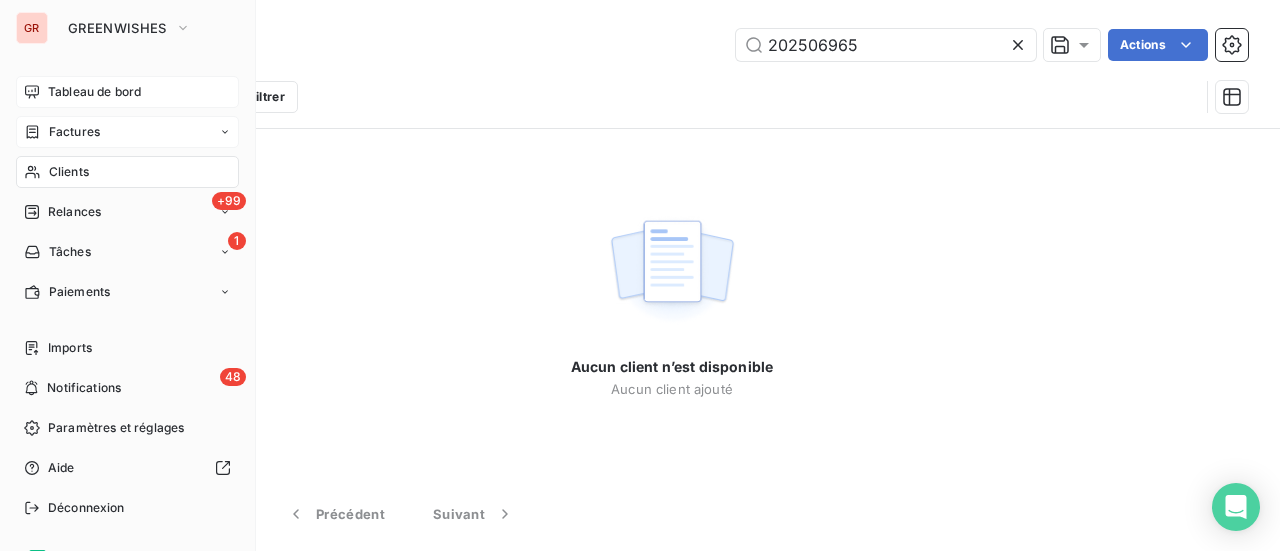 click on "Factures" at bounding box center [74, 132] 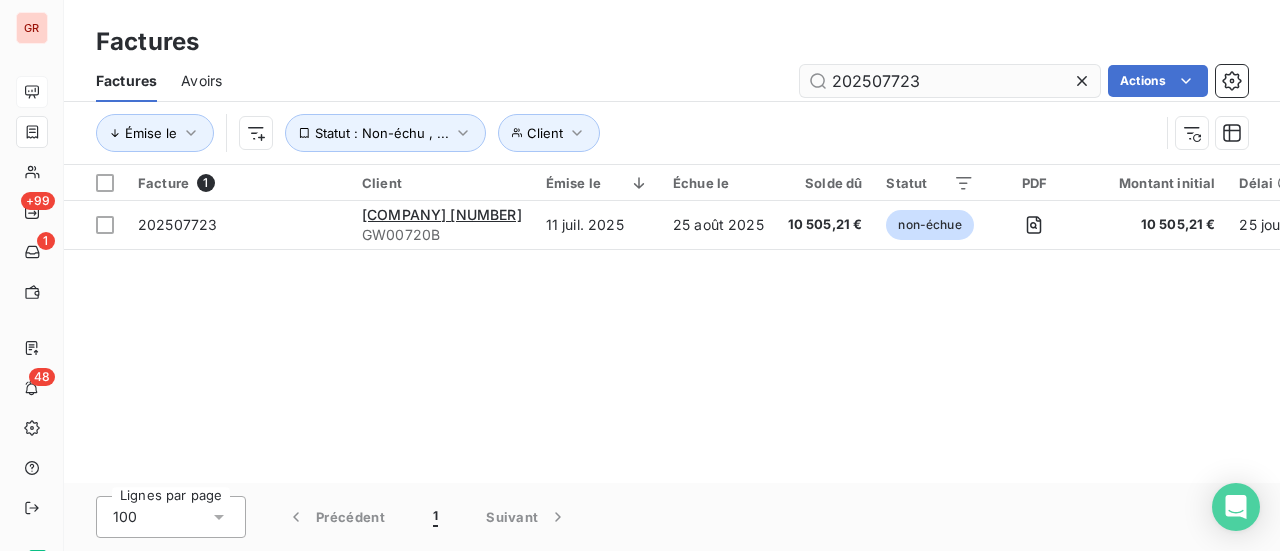 click on "202507723" at bounding box center [950, 81] 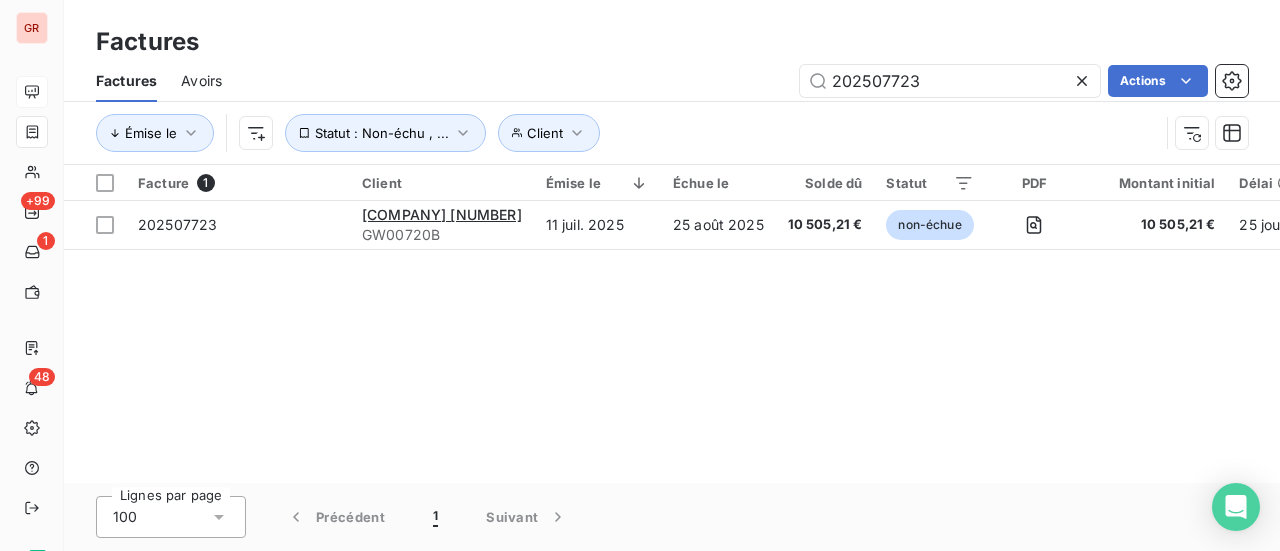 drag, startPoint x: 952, startPoint y: 75, endPoint x: 685, endPoint y: 97, distance: 267.90485 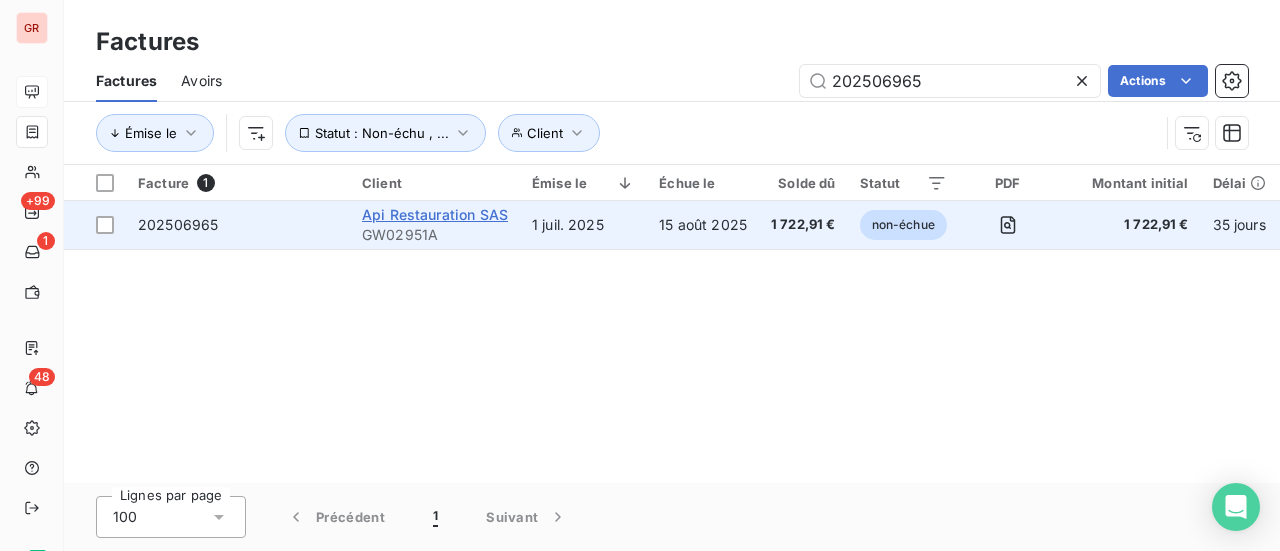 type on "202506965" 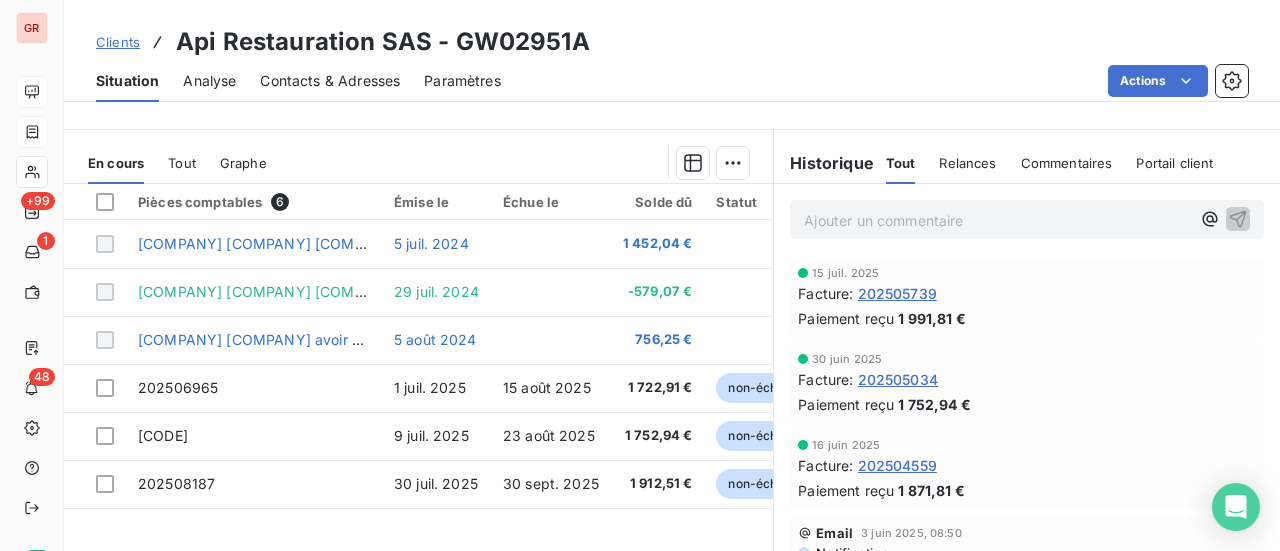 scroll, scrollTop: 500, scrollLeft: 0, axis: vertical 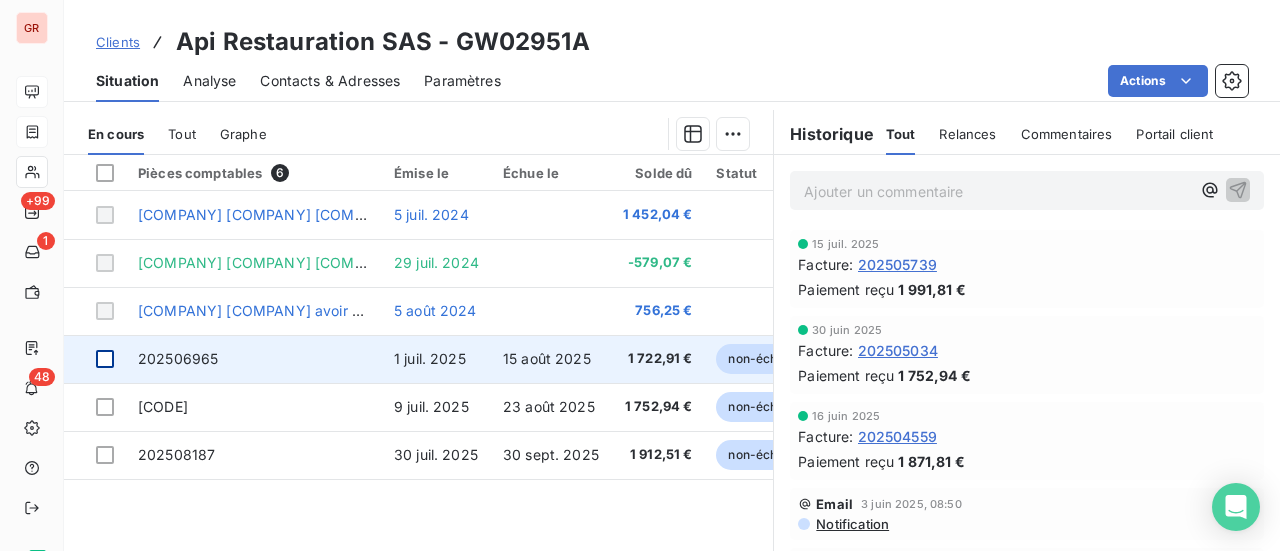 click at bounding box center [105, 359] 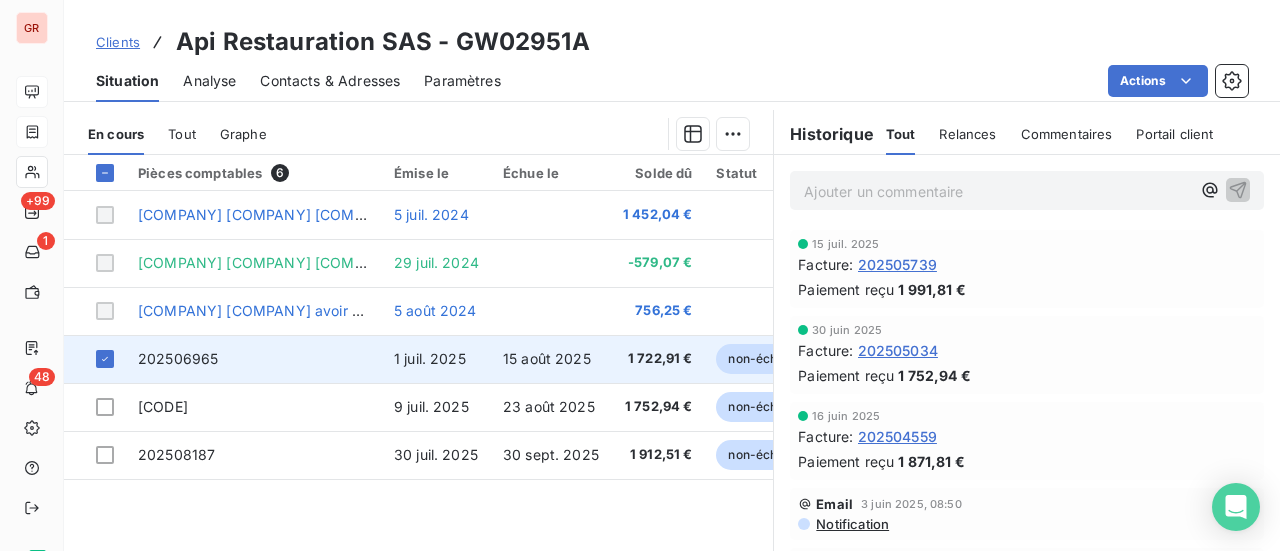 click on "202506965" at bounding box center (178, 358) 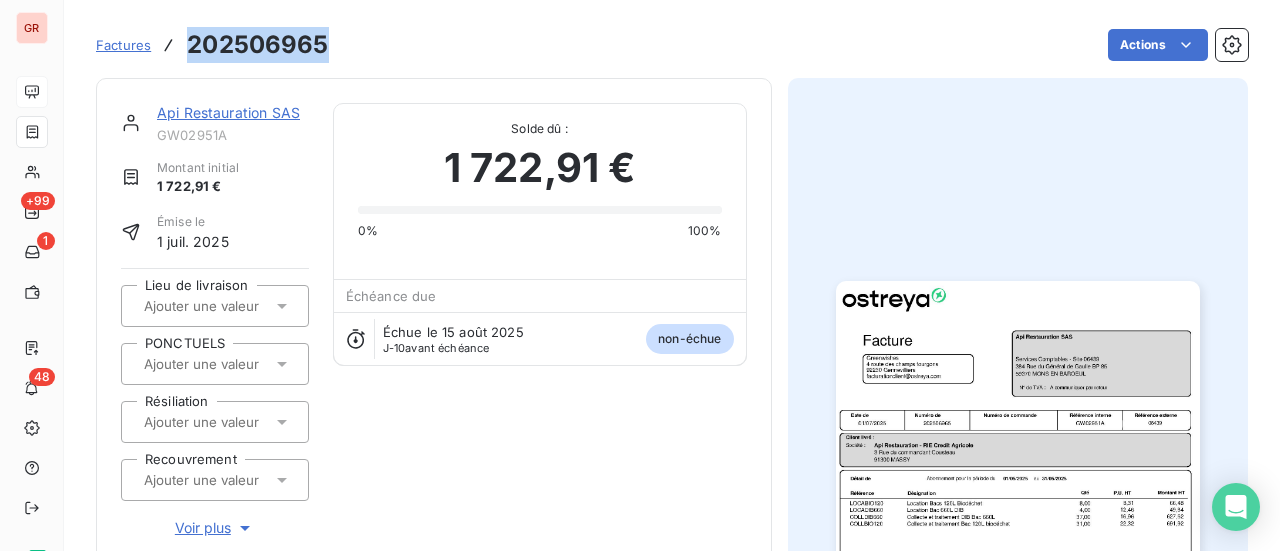 drag, startPoint x: 332, startPoint y: 47, endPoint x: 186, endPoint y: 47, distance: 146 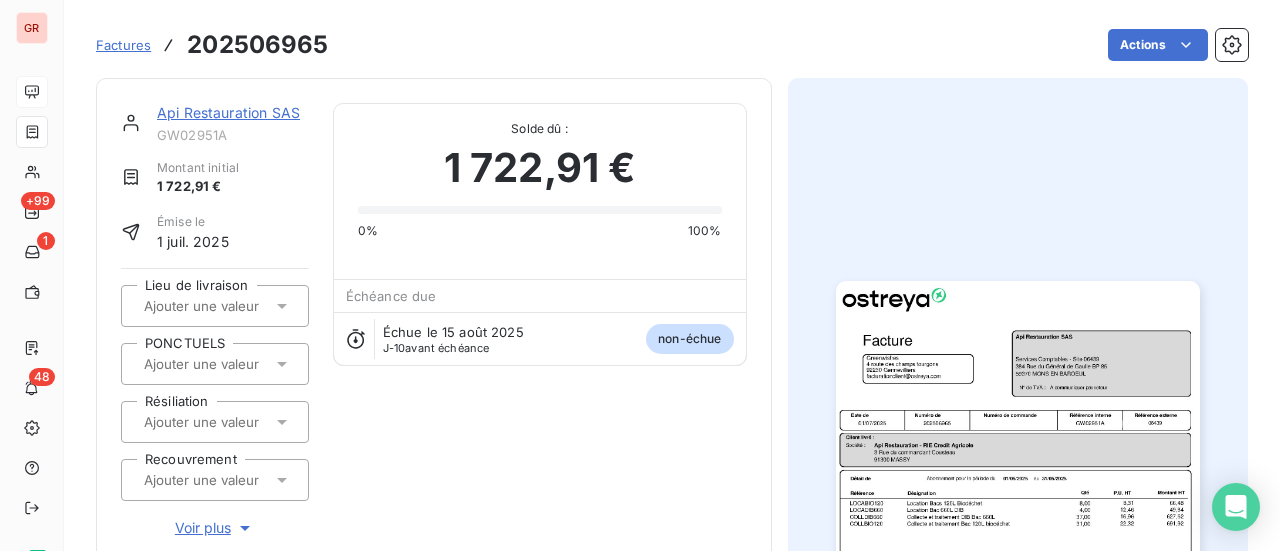 click on "Api Restauration SAS" at bounding box center [228, 112] 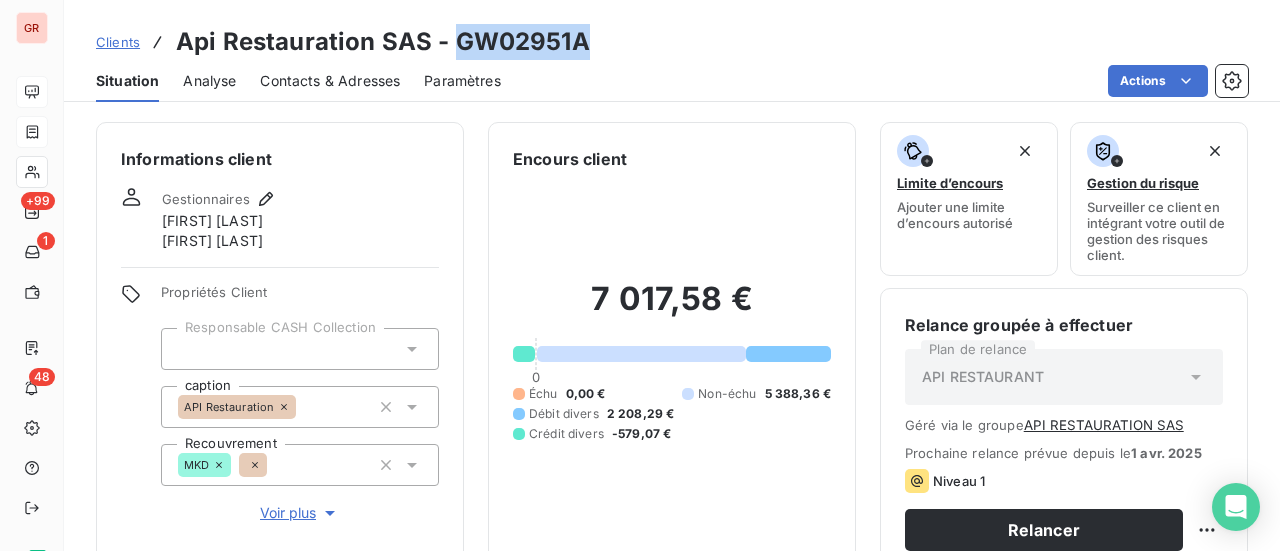 drag, startPoint x: 582, startPoint y: 39, endPoint x: 456, endPoint y: 52, distance: 126.66886 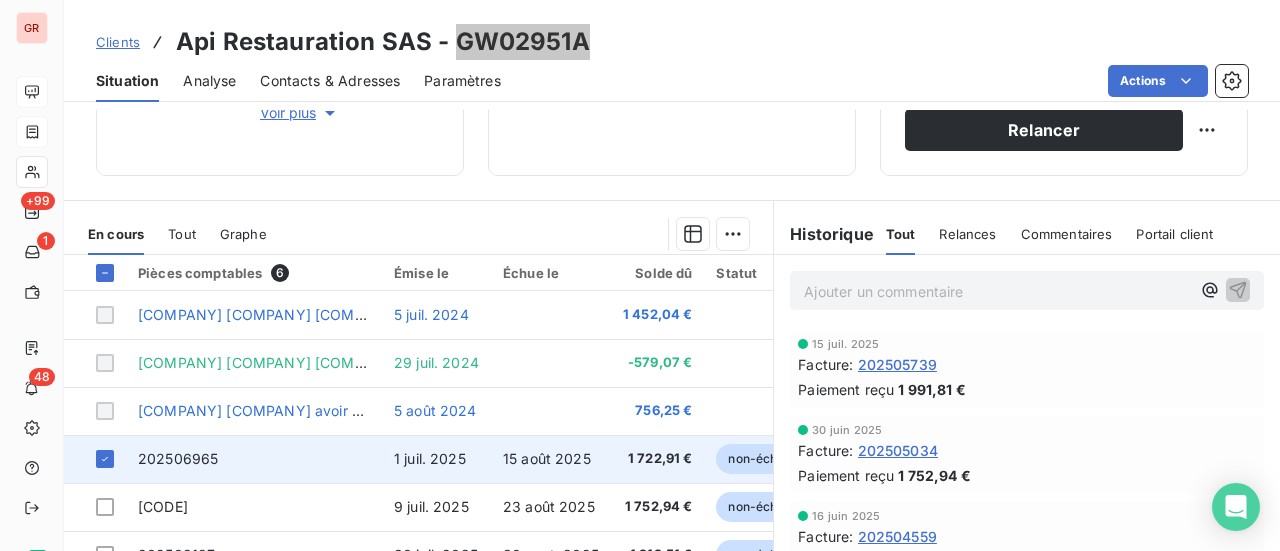scroll, scrollTop: 500, scrollLeft: 0, axis: vertical 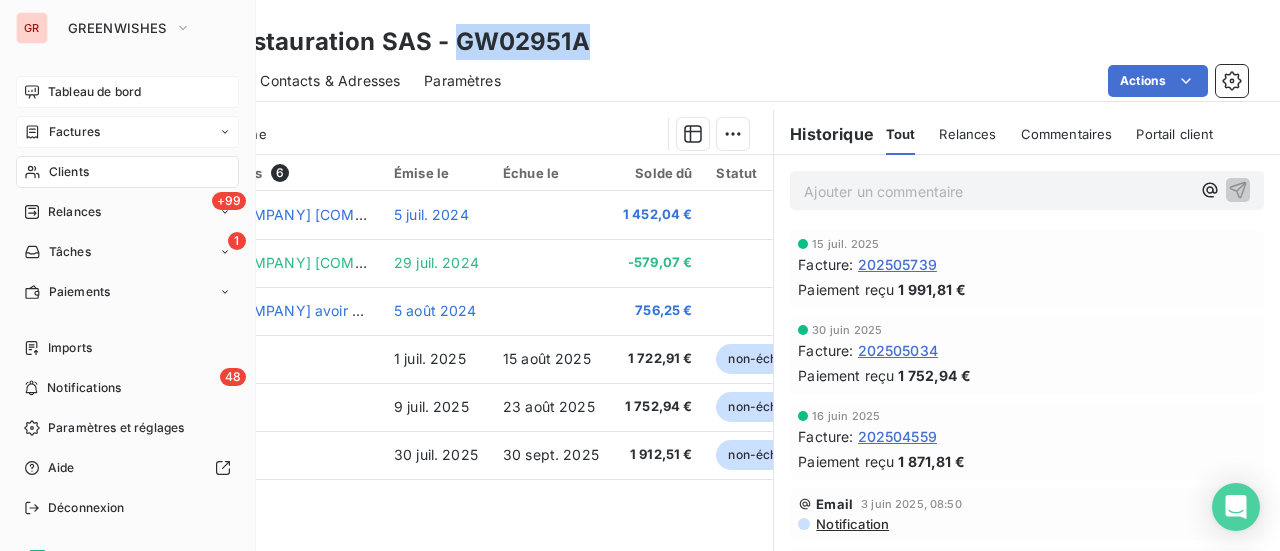 drag, startPoint x: 74, startPoint y: 135, endPoint x: 179, endPoint y: 131, distance: 105.076164 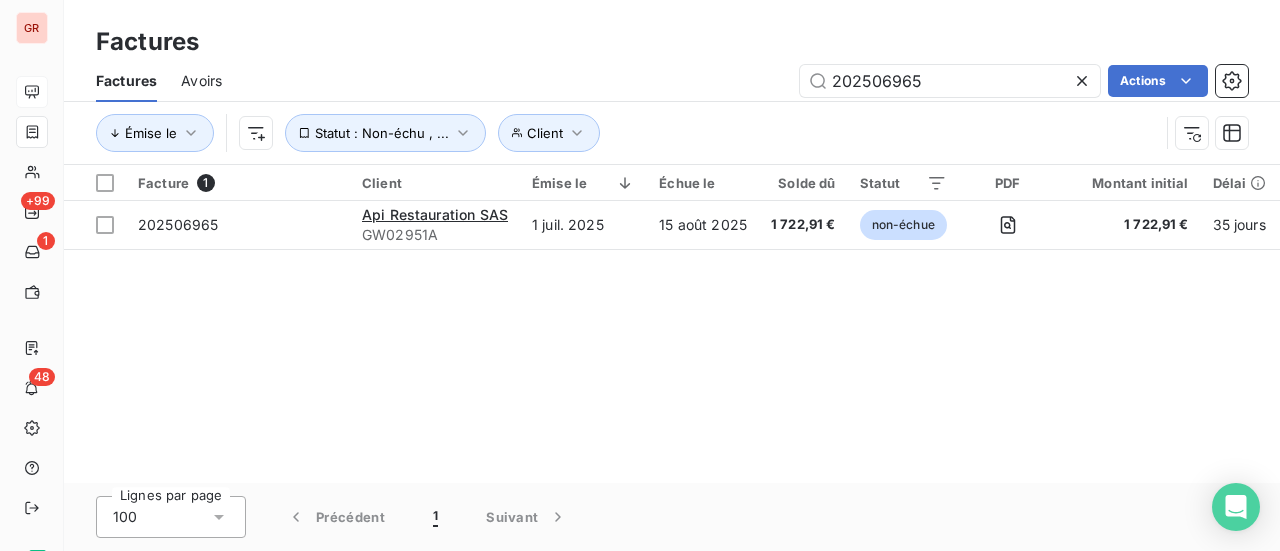 drag, startPoint x: 977, startPoint y: 83, endPoint x: 642, endPoint y: 91, distance: 335.09552 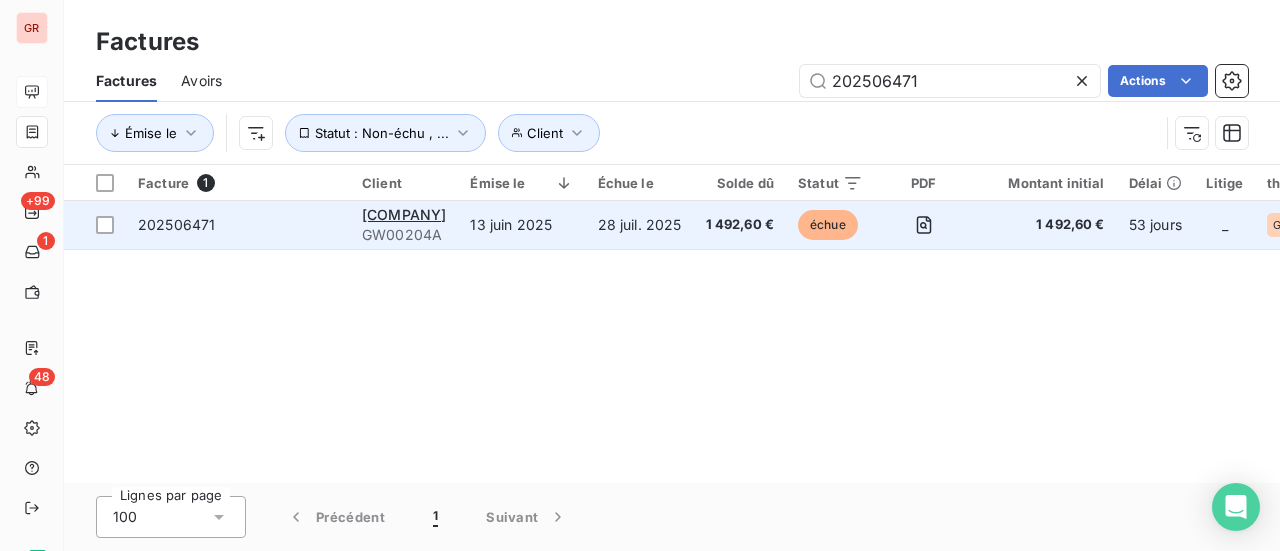 type on "202506471" 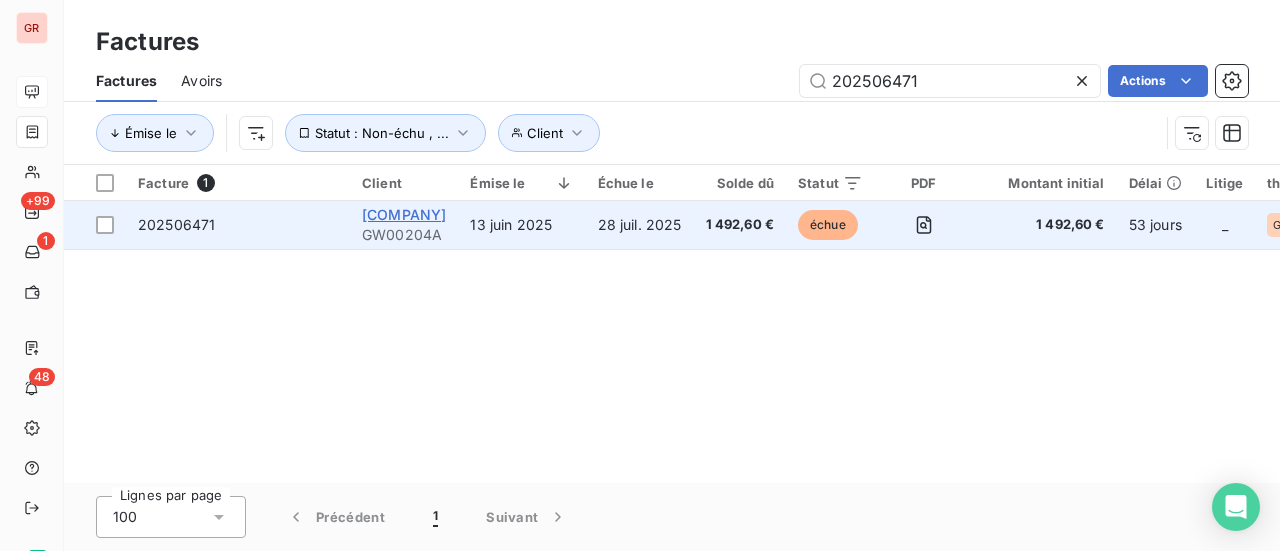 click on "Perenco" at bounding box center [404, 214] 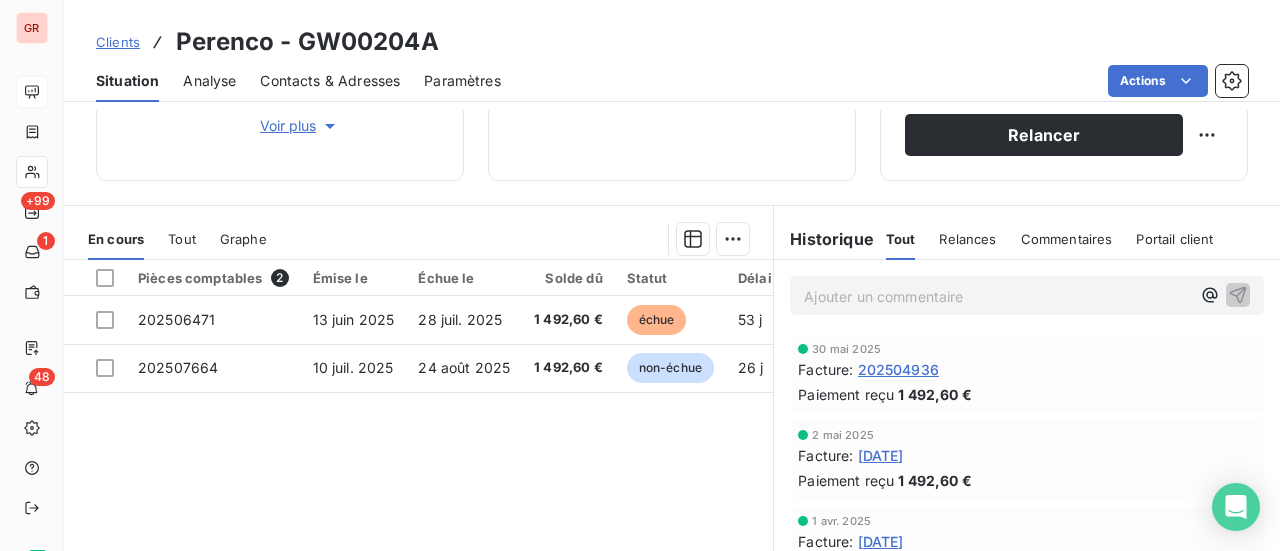 scroll, scrollTop: 400, scrollLeft: 0, axis: vertical 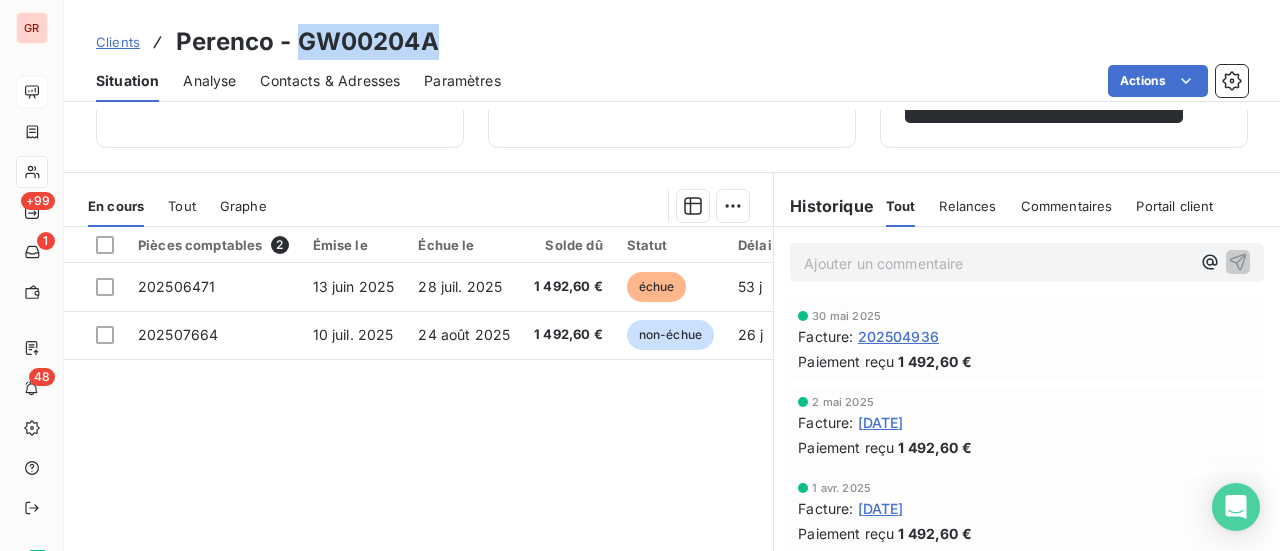 drag, startPoint x: 447, startPoint y: 37, endPoint x: 298, endPoint y: 39, distance: 149.01343 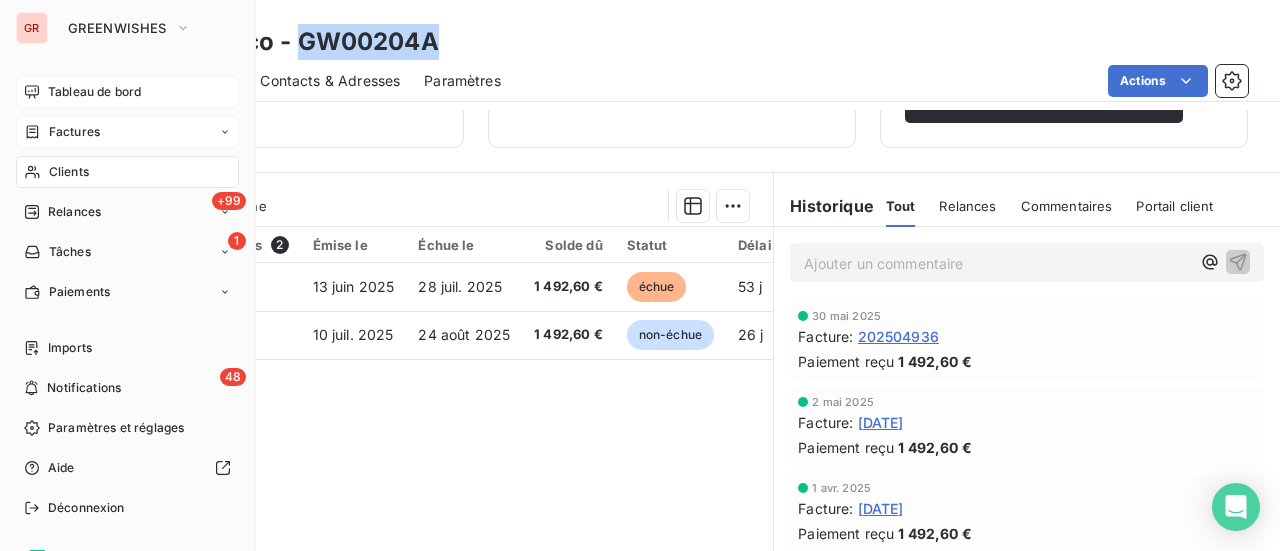 click on "Factures" at bounding box center (74, 132) 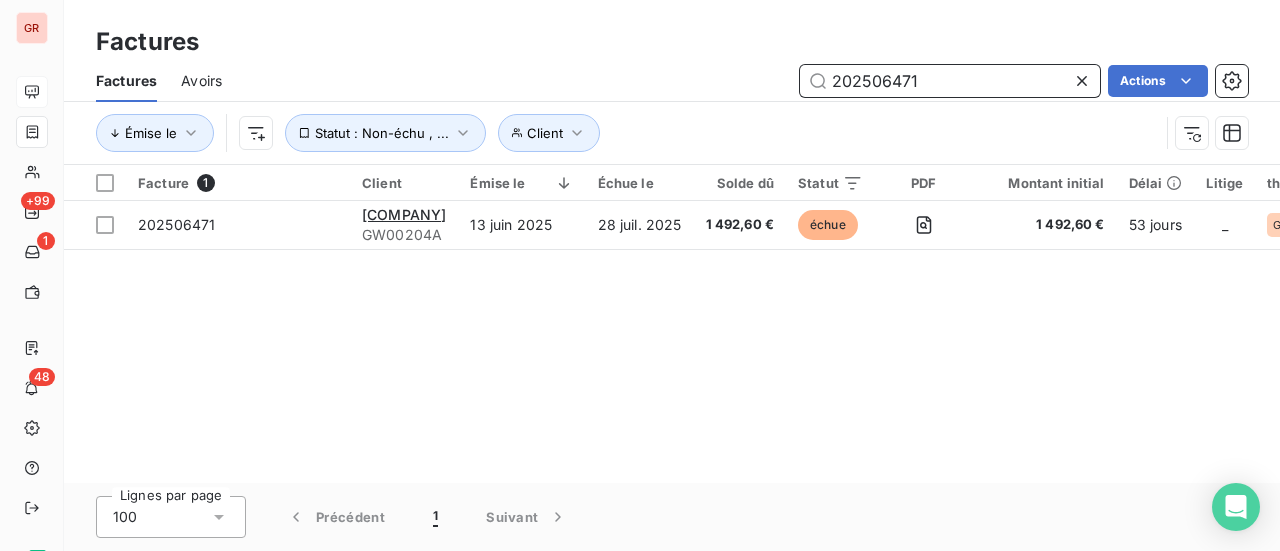 drag, startPoint x: 972, startPoint y: 75, endPoint x: 737, endPoint y: 83, distance: 235.13612 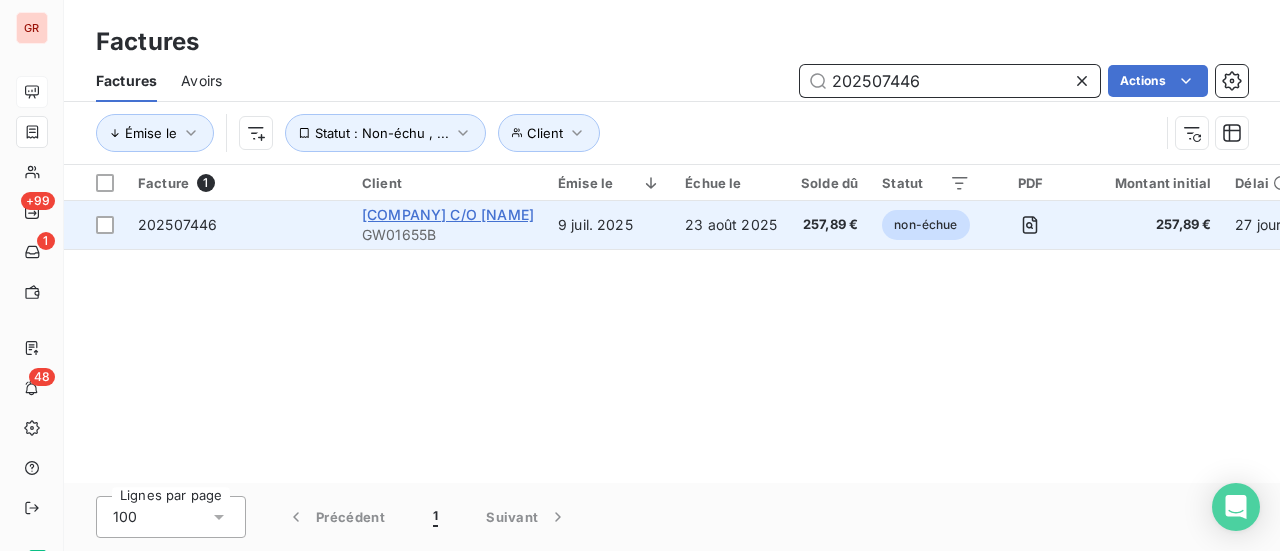 type on "202507446" 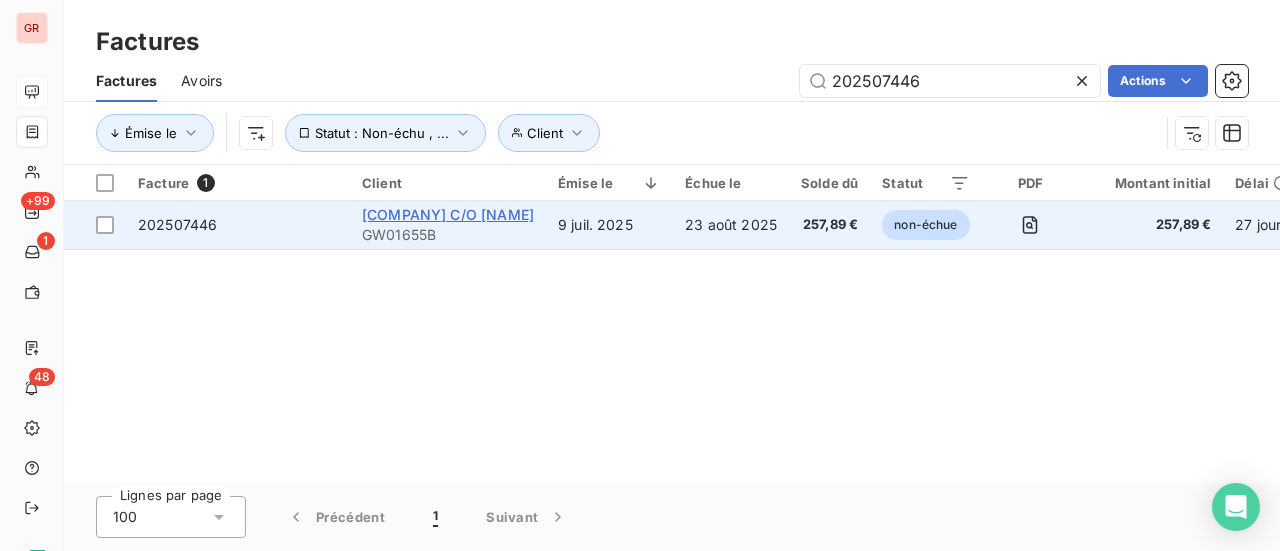 click on "Sarl DELNAT  C/O Jawlaine" at bounding box center [448, 214] 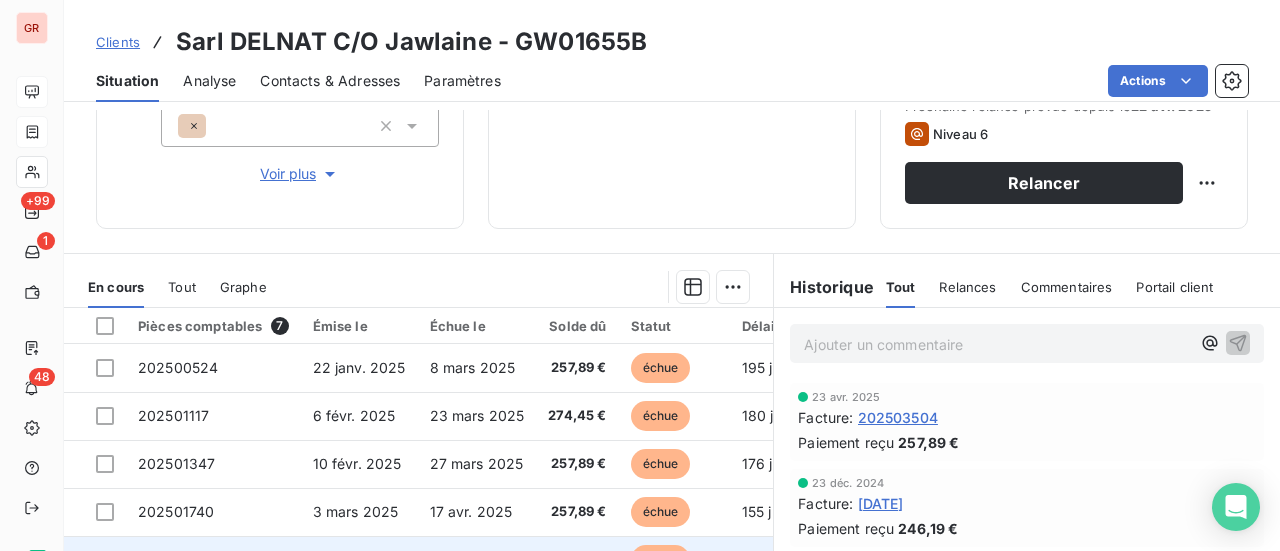 scroll, scrollTop: 419, scrollLeft: 0, axis: vertical 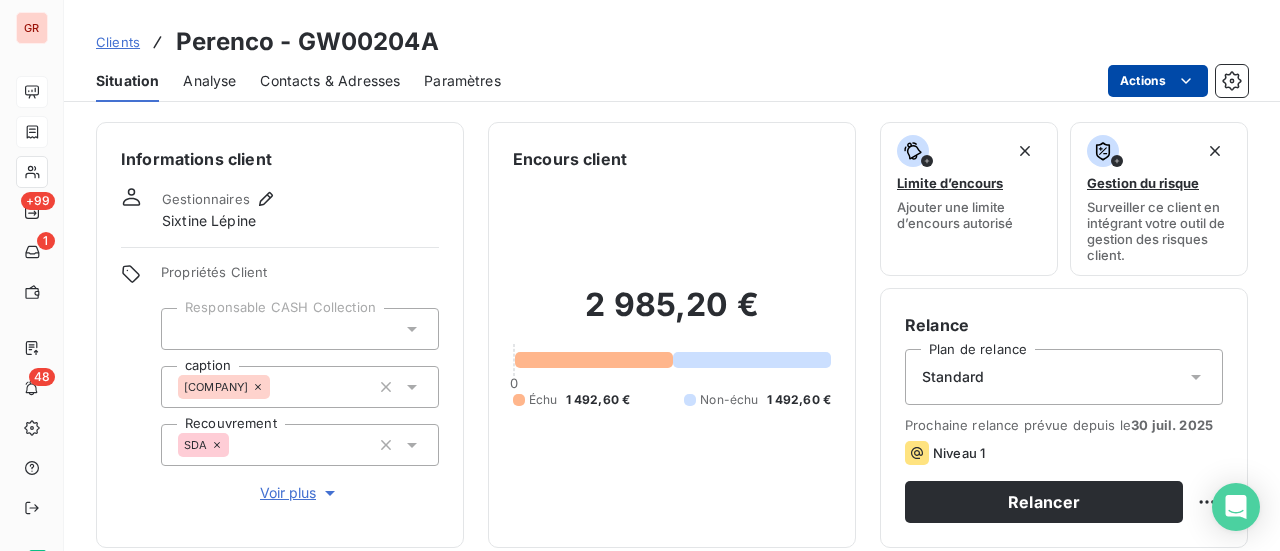 click on "GR +99 1 48 Clients Perenco - GW00204A Situation Analyse Contacts & Adresses Paramètres Actions Informations client Gestionnaires Sixtine Lépine Propriétés Client Responsable CASH Collection caption Perenco Recouvrement SDA Voir plus Encours client   2 985,20 € 0 Échu 1 492,60 € Non-échu 1 492,60 €     Limite d’encours Ajouter une limite d’encours autorisé Gestion du risque Surveiller ce client en intégrant votre outil de gestion des risques client. Relance Plan de relance Standard Prochaine relance prévue depuis le  30 juil. 2025 Niveau 1 Relancer En cours Tout Graphe Pièces comptables 2 Émise le Échue le Solde dû Statut Délai   Retard   202506471 13 juin 2025 28 juil. 2025 1 492,60 € échue 53 j +8 j 202507664 10 juil. 2025 24 août 2025 1 492,60 € non-échue 26 j -19 j Lignes par page 25 Précédent 1 Suivant Historique Tout Relances Commentaires Portail client Tout Relances Commentaires Portail client Ajouter un commentaire ﻿ 30 mai 2025 Facture  :" at bounding box center (640, 275) 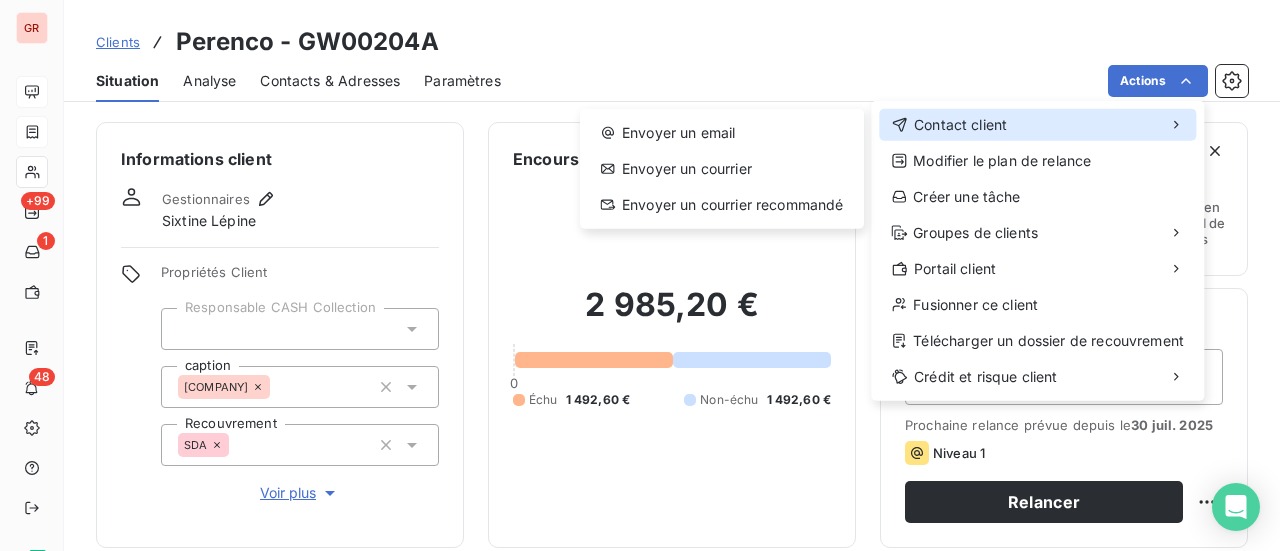 click on "Contact client" at bounding box center (960, 125) 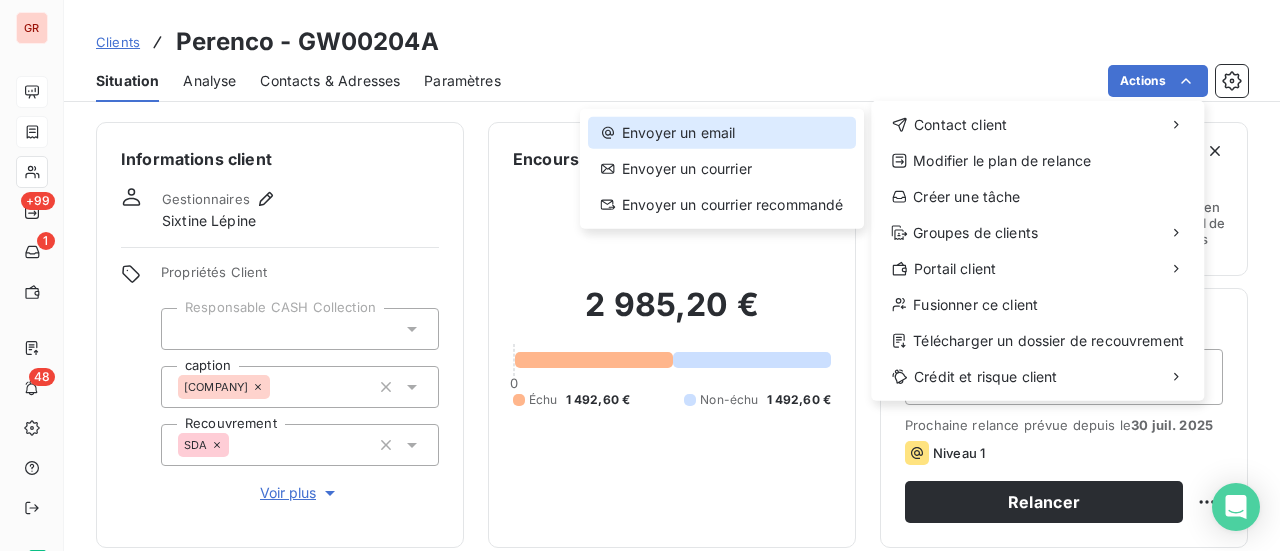 click on "Envoyer un email" at bounding box center [722, 133] 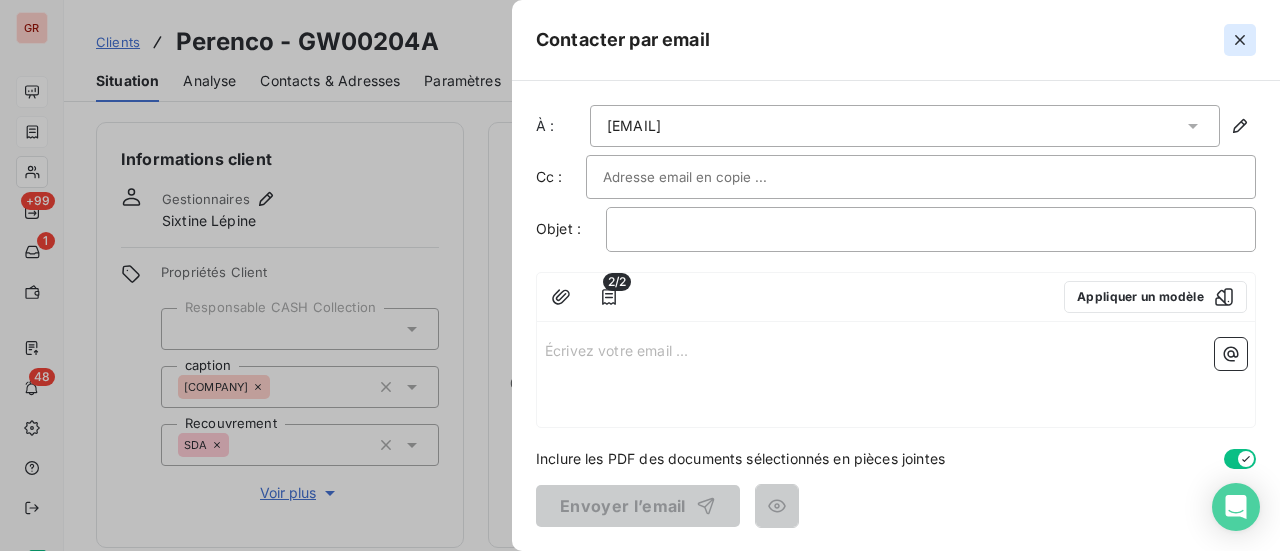 click 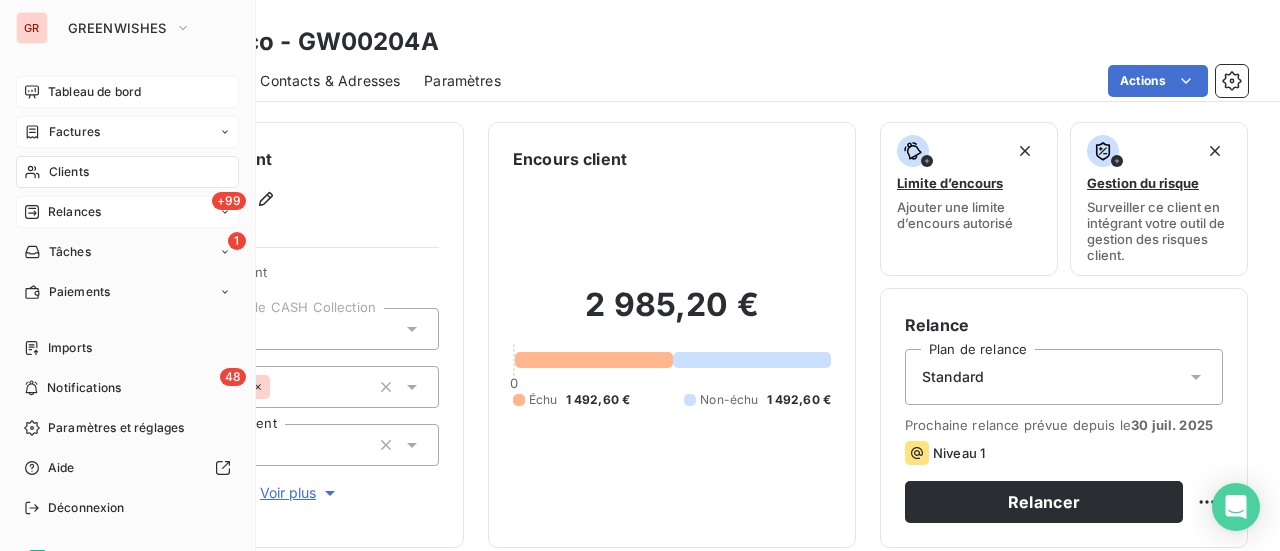 click on "Relances" at bounding box center [74, 212] 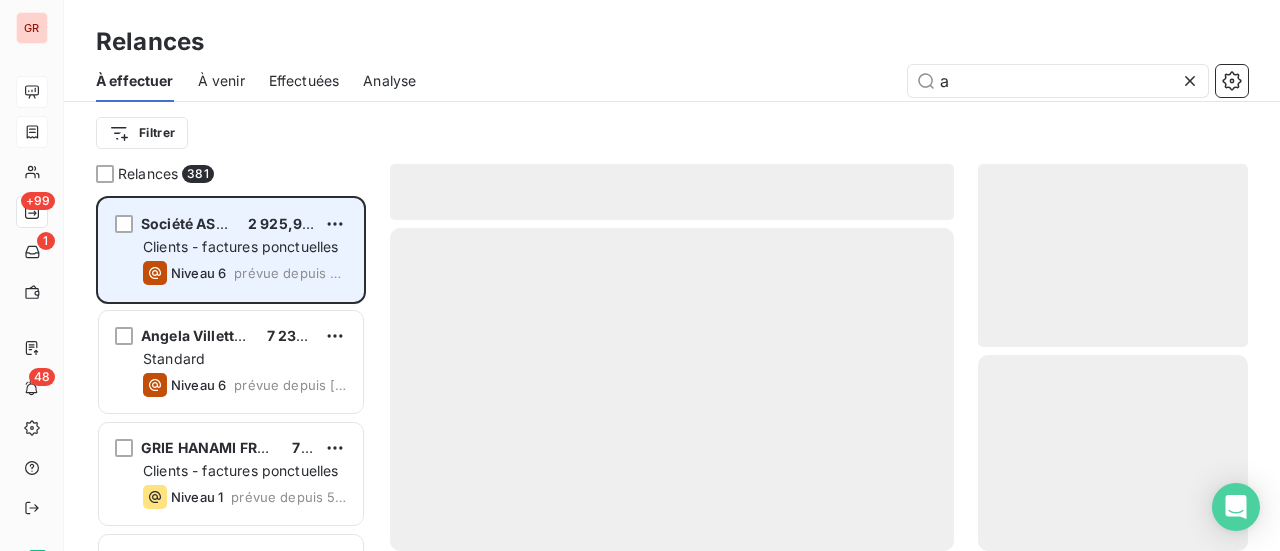 scroll, scrollTop: 16, scrollLeft: 16, axis: both 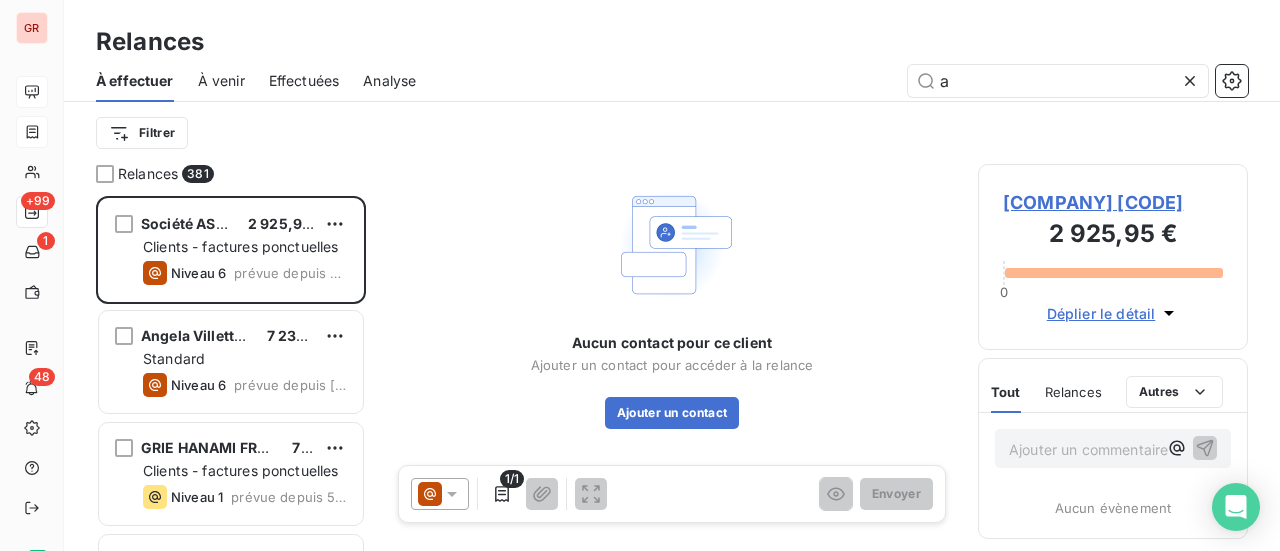 drag, startPoint x: 1010, startPoint y: 78, endPoint x: 872, endPoint y: 93, distance: 138.81282 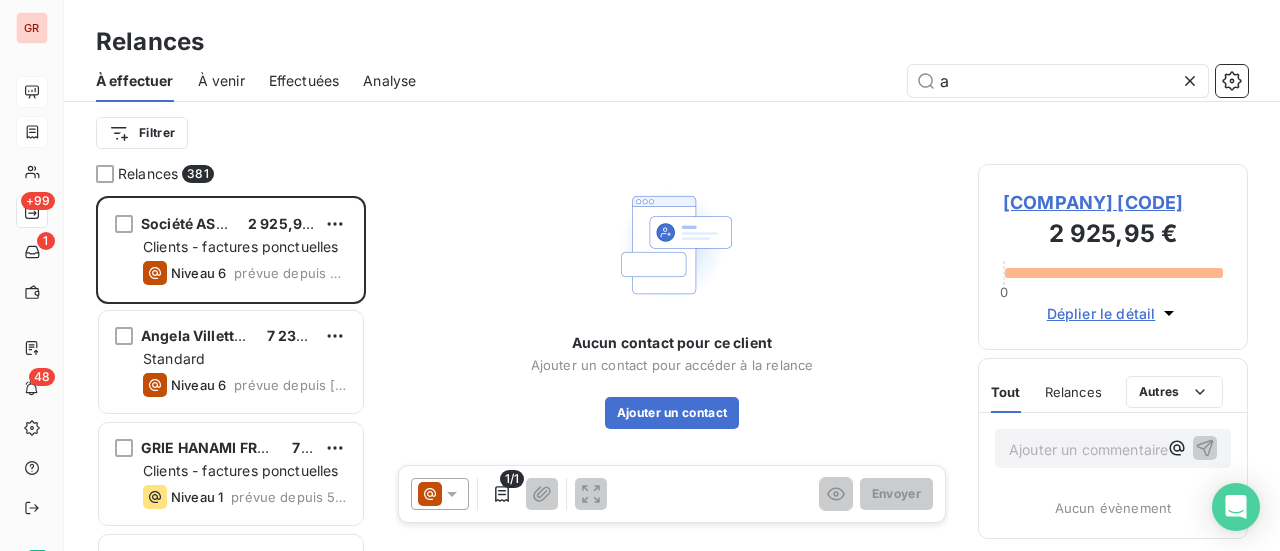 click on "a" at bounding box center [844, 81] 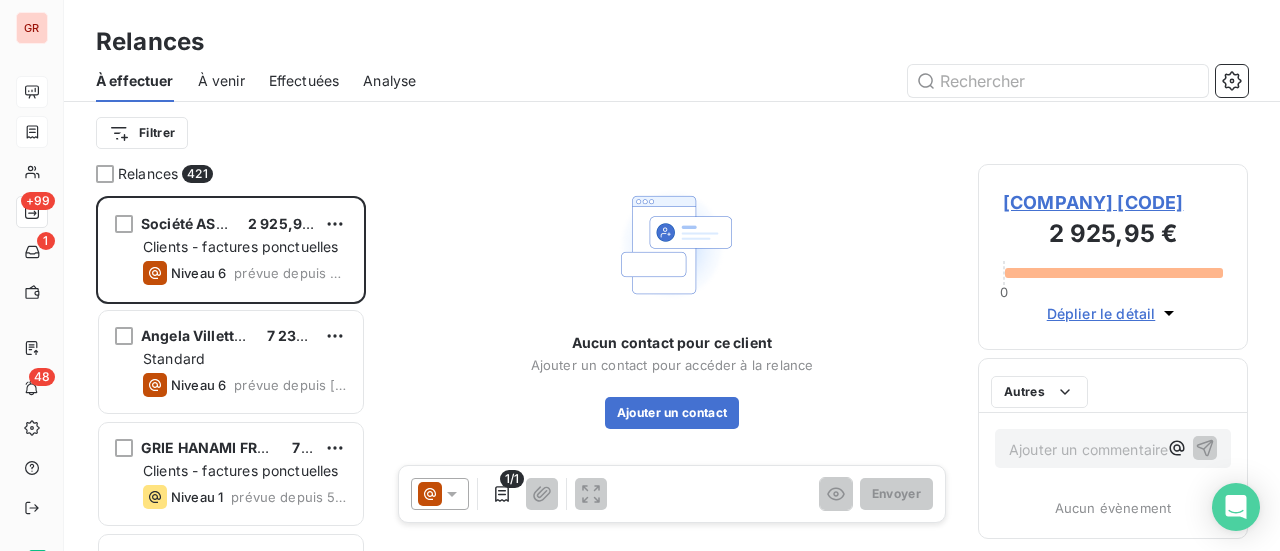 scroll, scrollTop: 16, scrollLeft: 16, axis: both 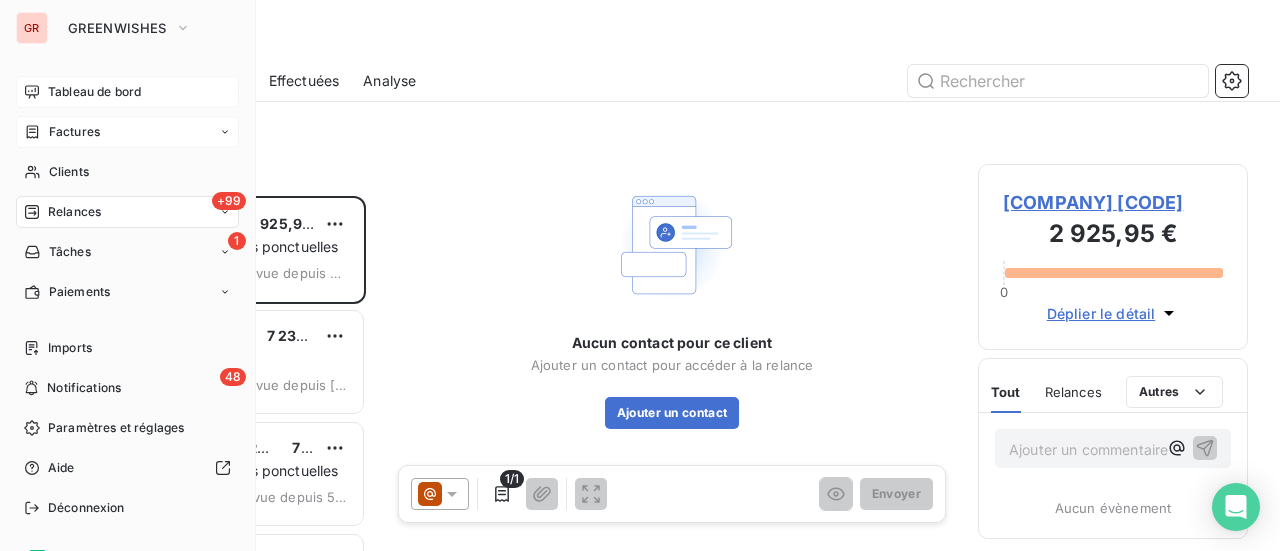 type 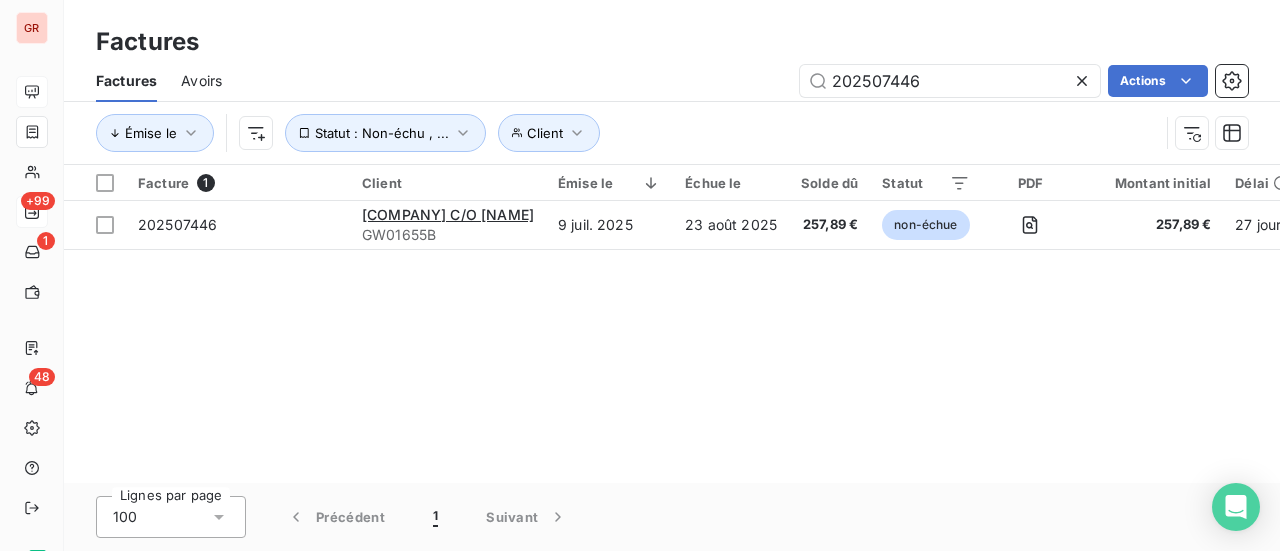 drag, startPoint x: 960, startPoint y: 89, endPoint x: 672, endPoint y: 88, distance: 288.00174 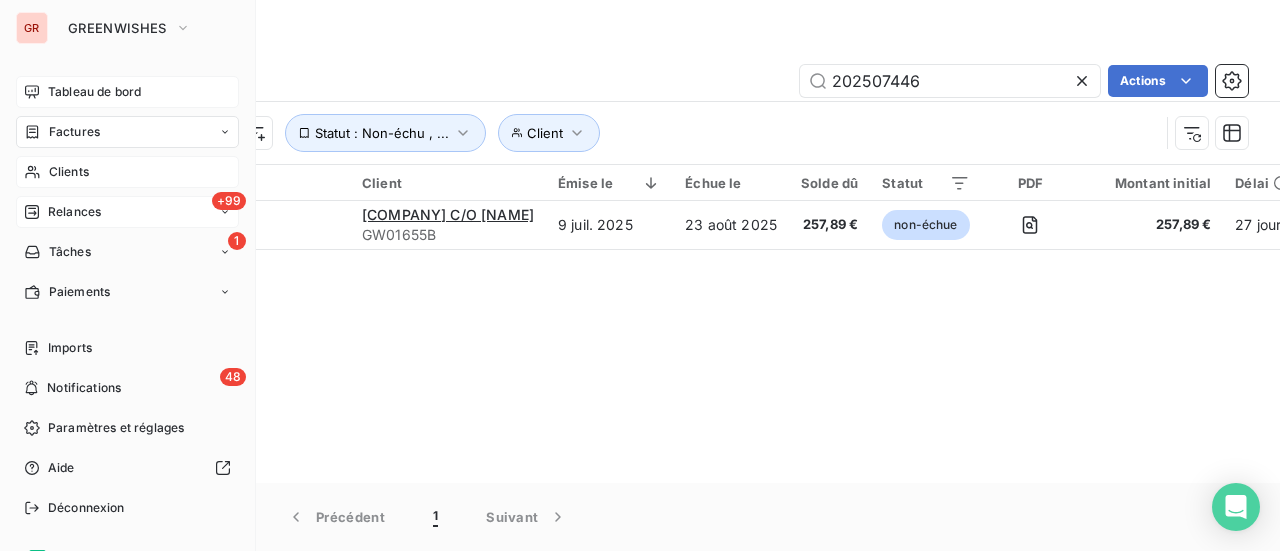 click on "Clients" at bounding box center (69, 172) 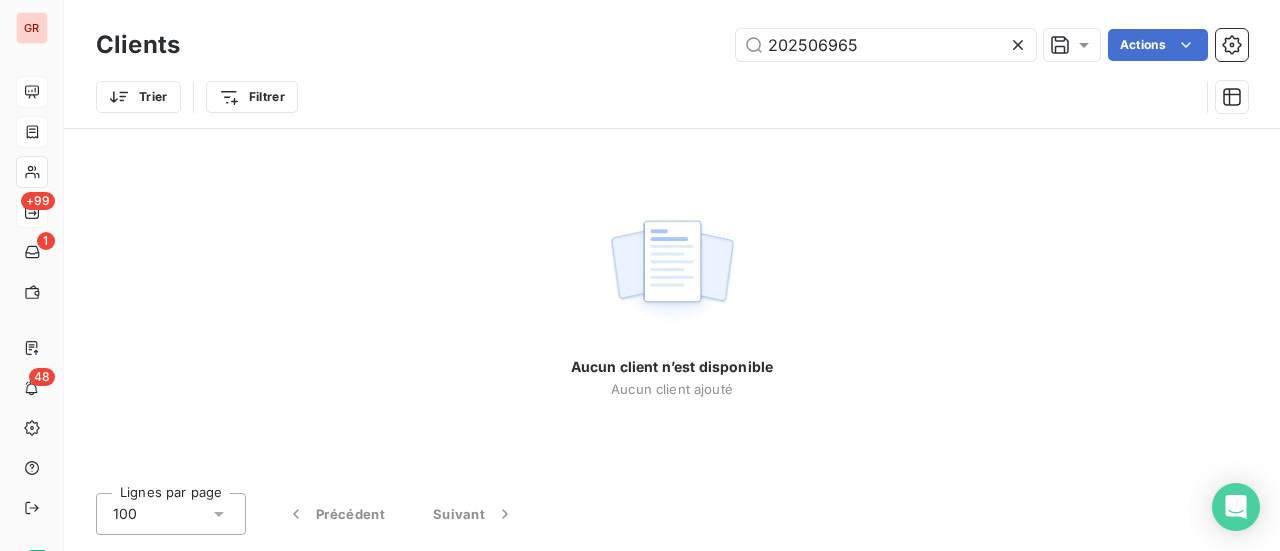 drag, startPoint x: 786, startPoint y: 59, endPoint x: 328, endPoint y: 86, distance: 458.79517 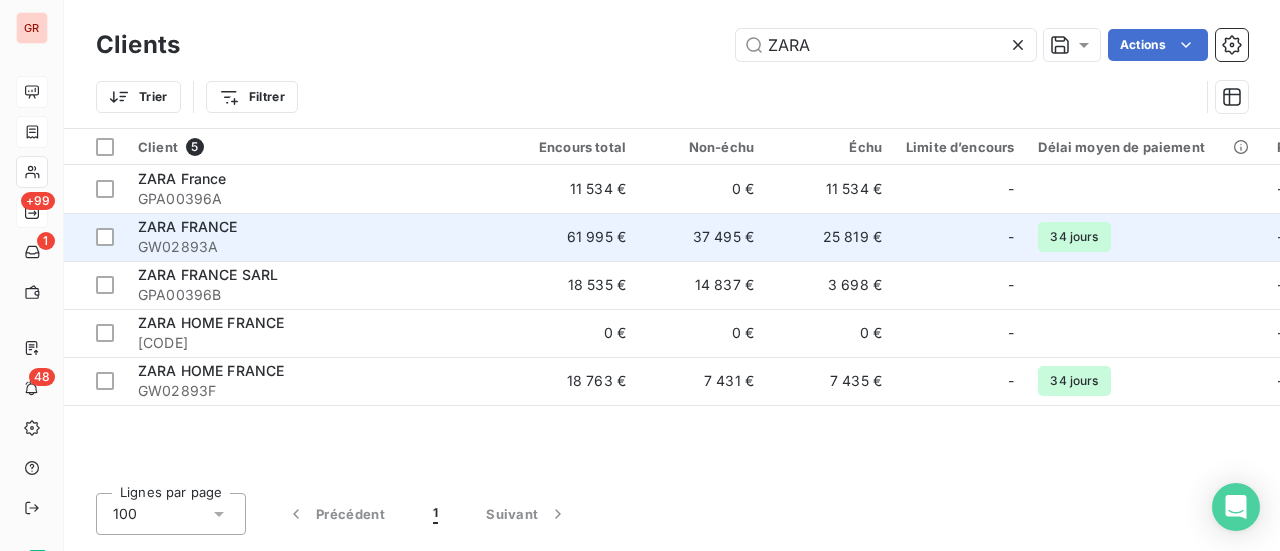 type on "ZARA" 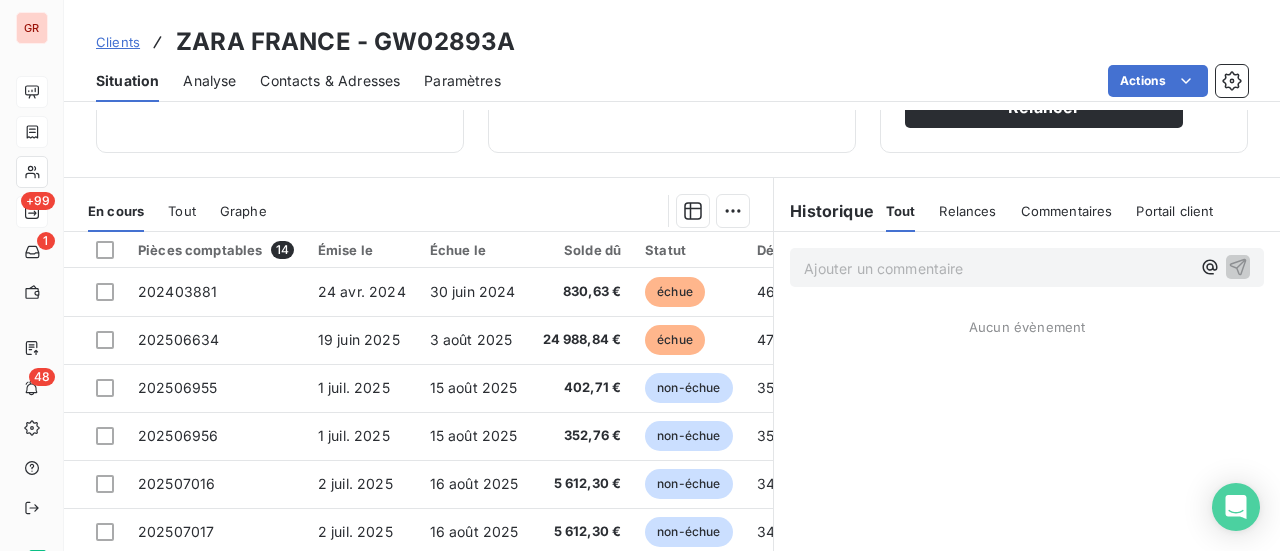 scroll, scrollTop: 400, scrollLeft: 0, axis: vertical 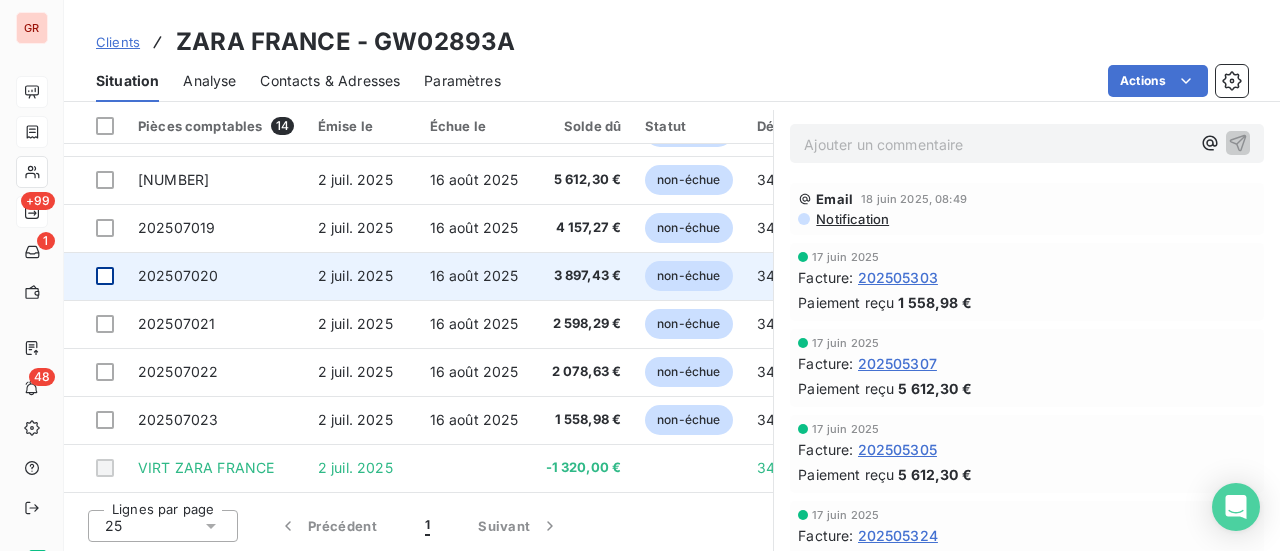 click at bounding box center [105, 276] 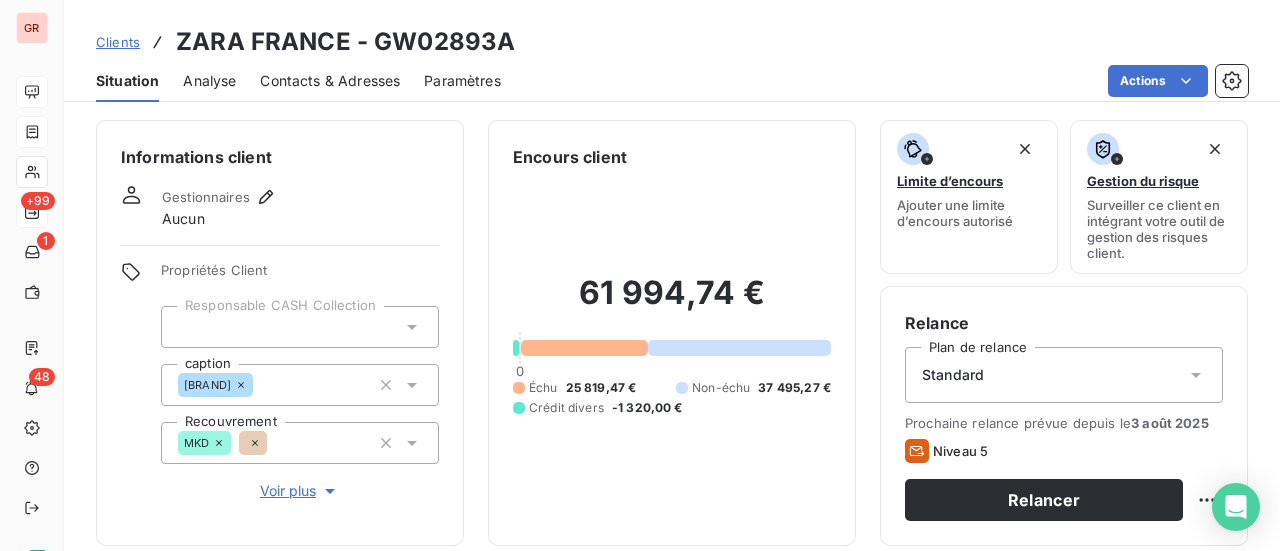 scroll, scrollTop: 0, scrollLeft: 0, axis: both 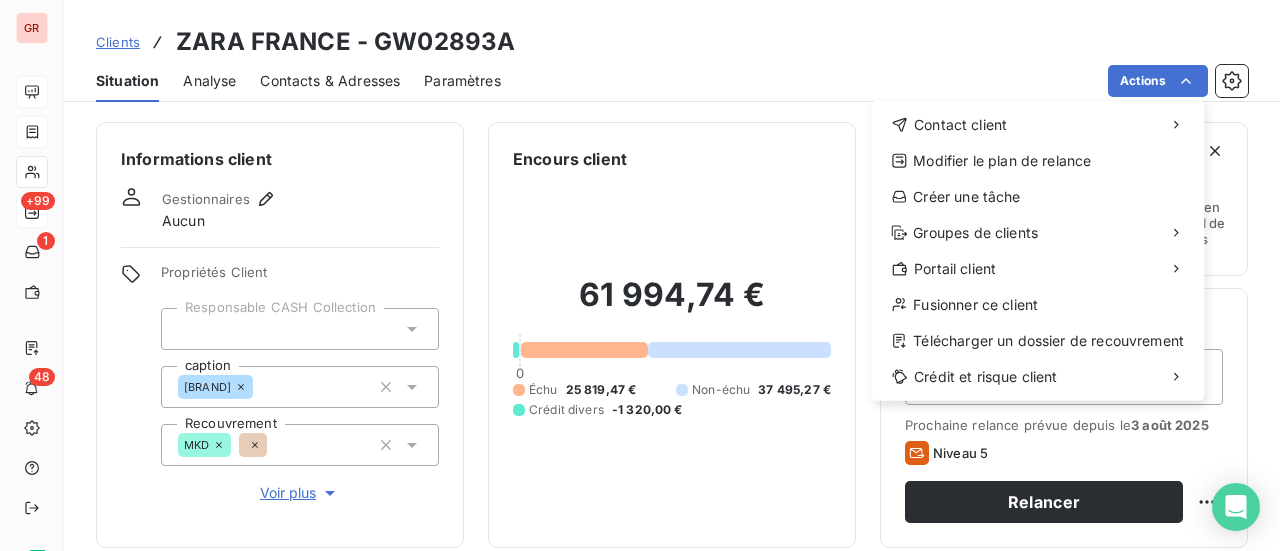 click on "GR +99 1 48 Clients ZARA FRANCE - GW02893A Situation Analyse Contacts & Adresses Paramètres Actions Contact client Modifier le plan de relance Créer une tâche Groupes de clients Portail client Fusionner ce client Télécharger un dossier de recouvrement Crédit et risque client Informations client Gestionnaires Aucun Propriétés Client Responsable CASH Collection caption Inditex Recouvrement MKD Voir plus Encours client   61 994,74 € 0 Échu 25 819,47 € Non-échu 37 495,27 €   Crédit divers -1 320,00 €   Limite d’encours Ajouter une limite d’encours autorisé Gestion du risque Surveiller ce client en intégrant votre outil de gestion des risques client. Relance Plan de relance Standard Prochaine relance prévue depuis le  3 août 2025 Niveau 5 Relancer En cours Tout Graphe Pièces comptables 14 Émise le Échue le Solde dû Statut Délai   Retard   202403881 24 avr. 2024 30 juin 2024 830,63 € échue 468 j +401 j 202506634 19 juin 2025 3 août 2025 24 988,84 € 1" at bounding box center (640, 275) 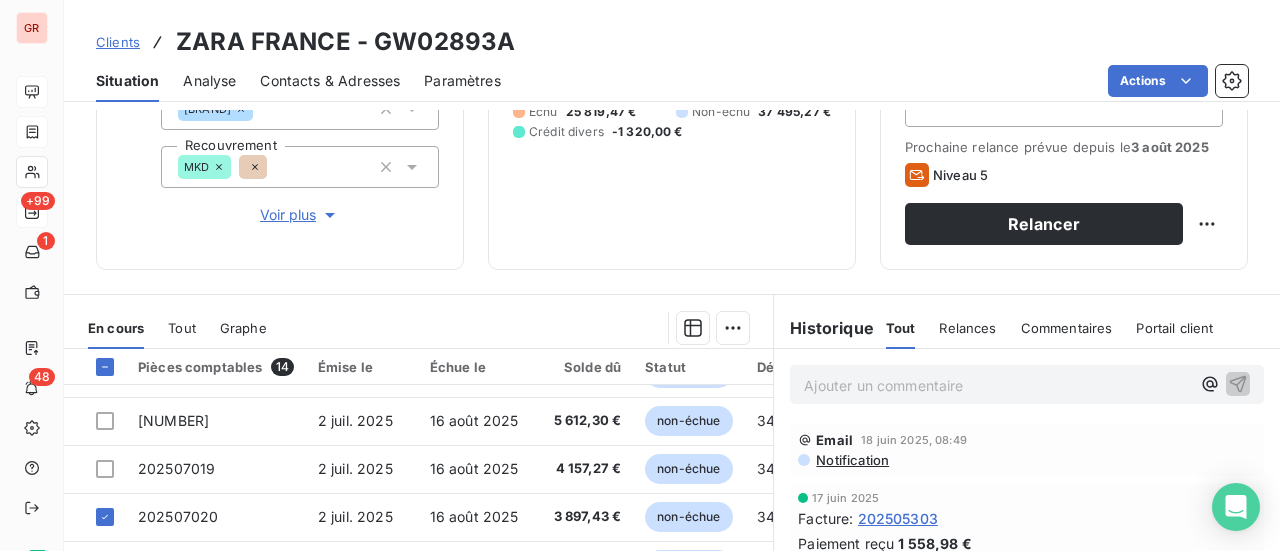scroll, scrollTop: 300, scrollLeft: 0, axis: vertical 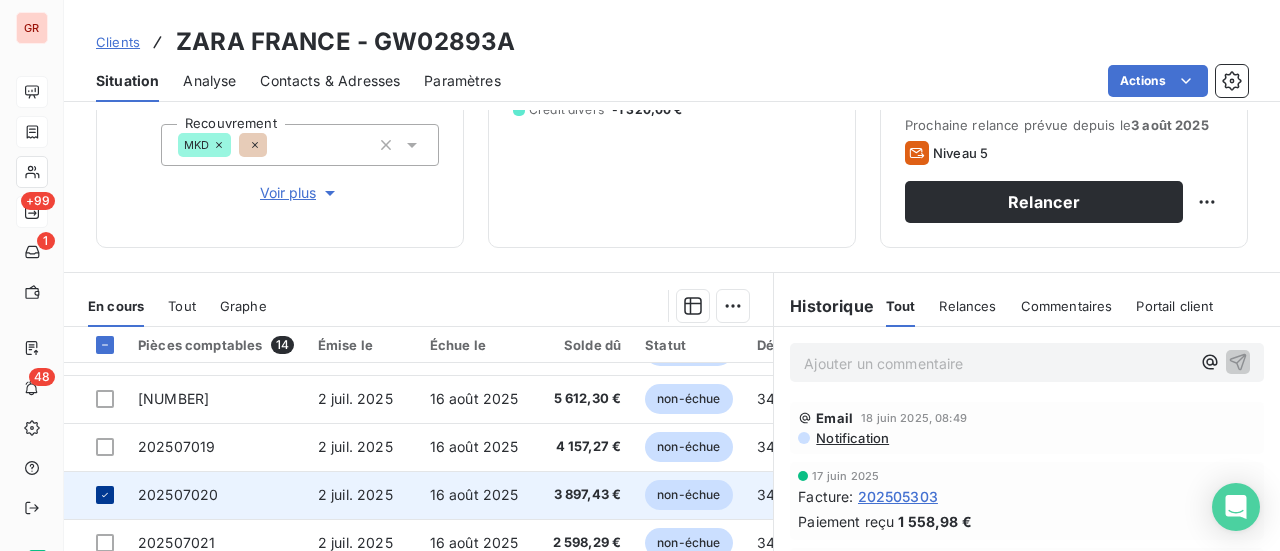 click 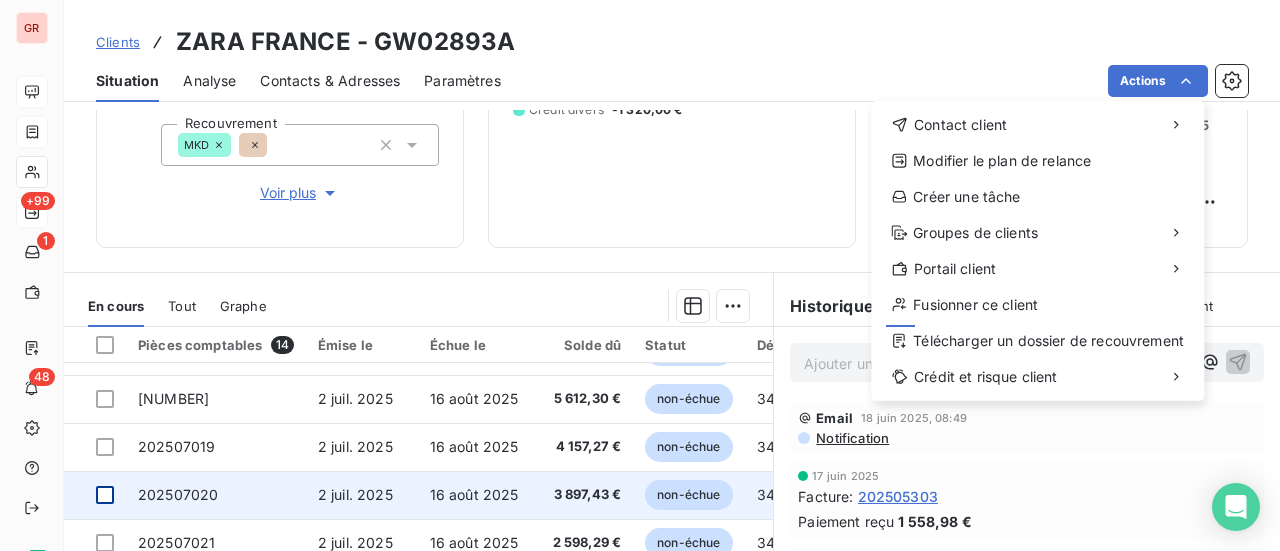 drag, startPoint x: 614, startPoint y: 163, endPoint x: 544, endPoint y: 173, distance: 70.71068 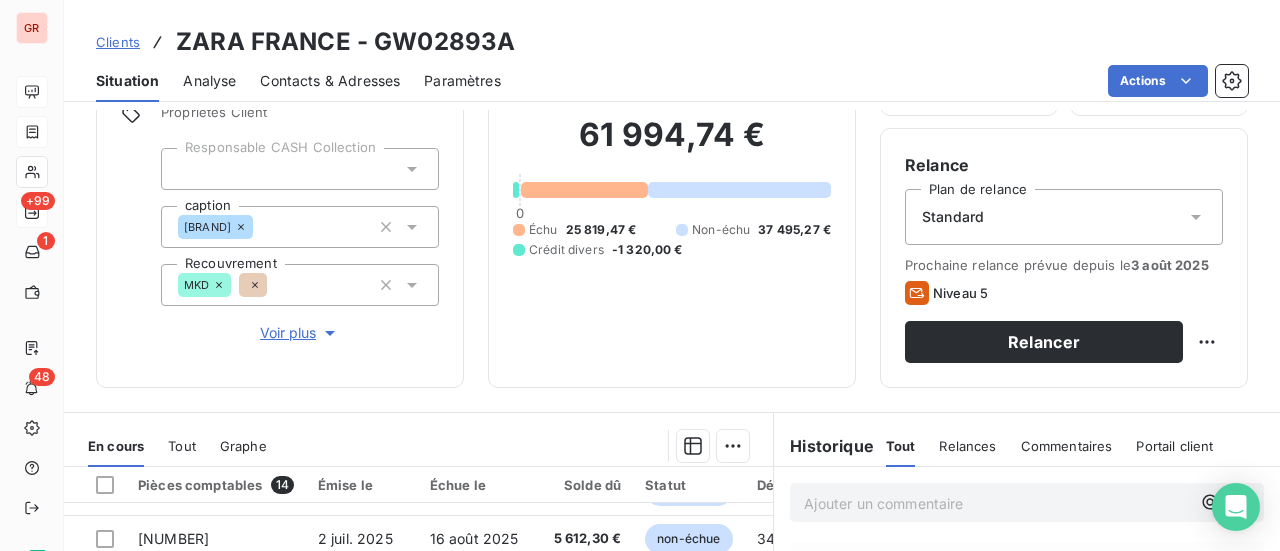 scroll, scrollTop: 0, scrollLeft: 0, axis: both 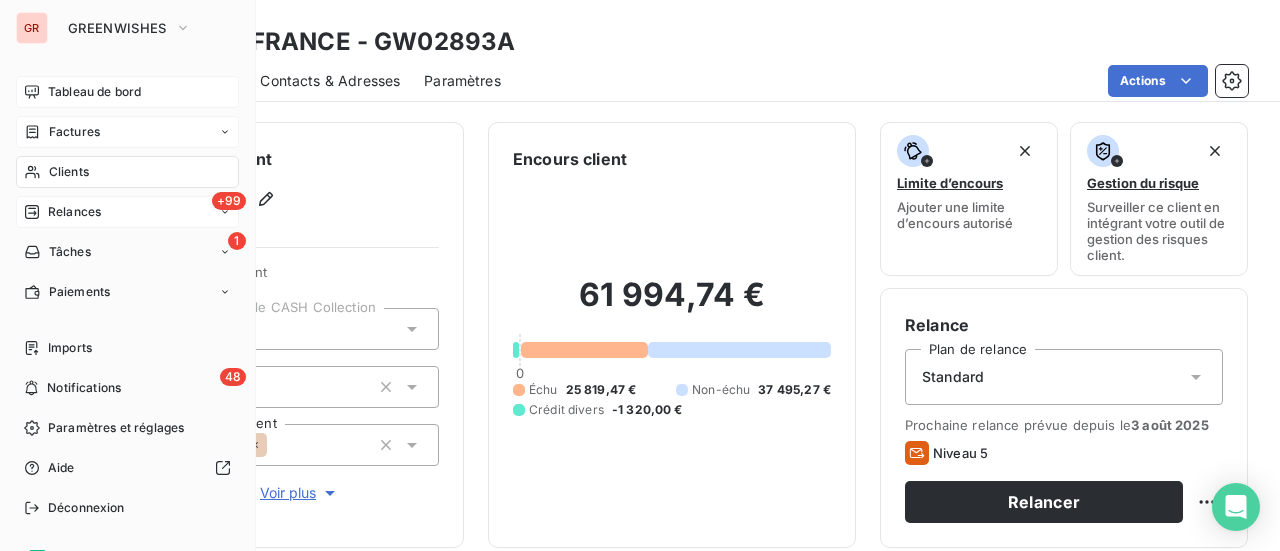 click on "Factures" at bounding box center (74, 132) 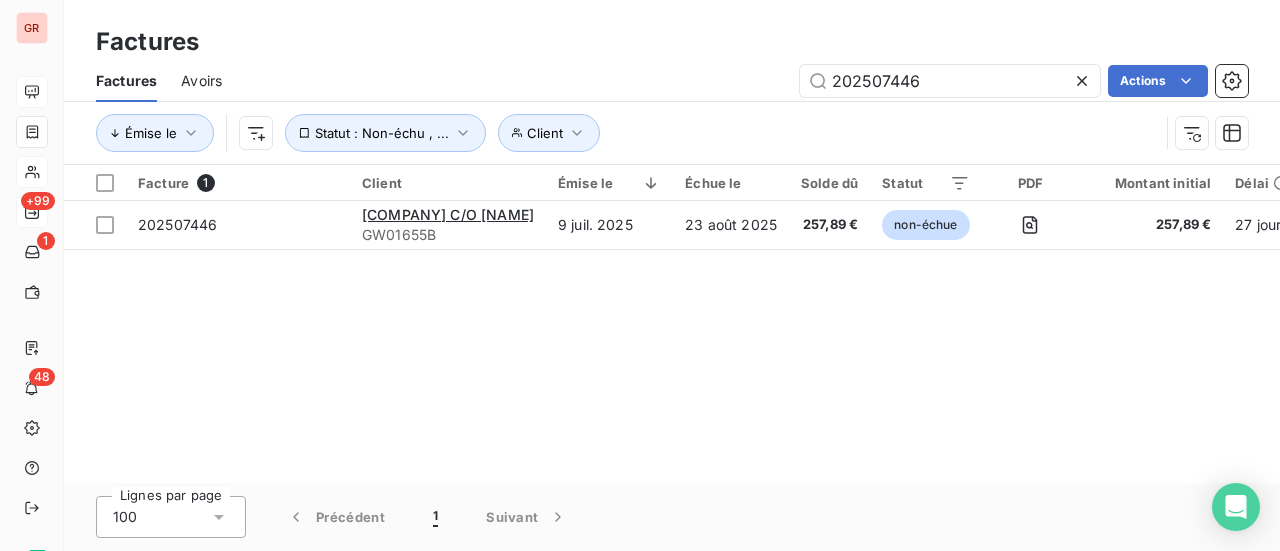 drag, startPoint x: 979, startPoint y: 69, endPoint x: 604, endPoint y: 83, distance: 375.26123 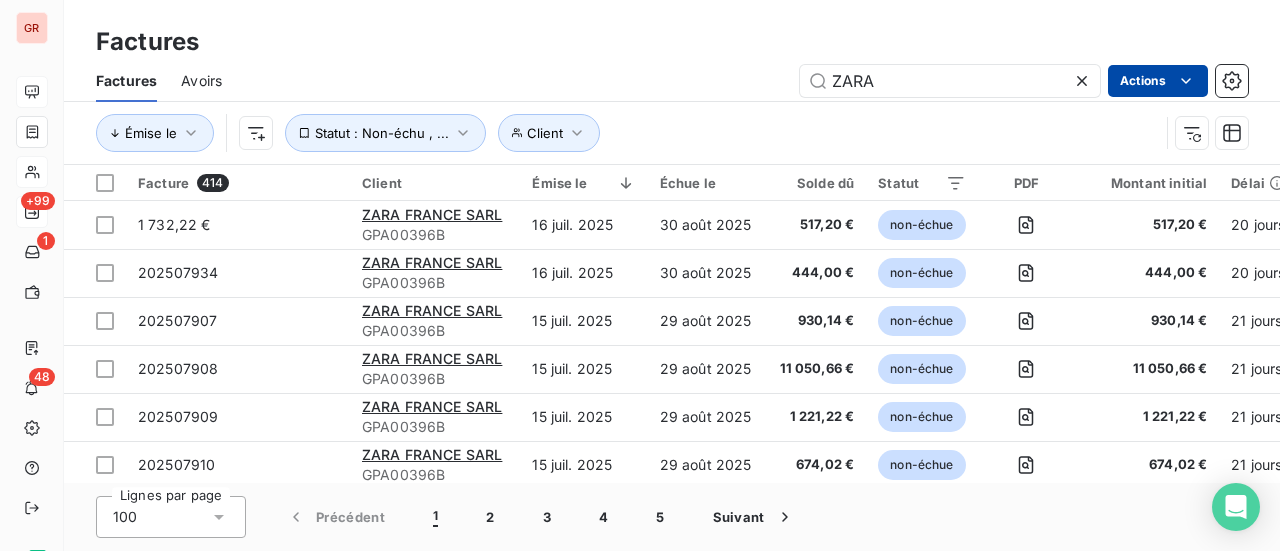 type on "ZARA" 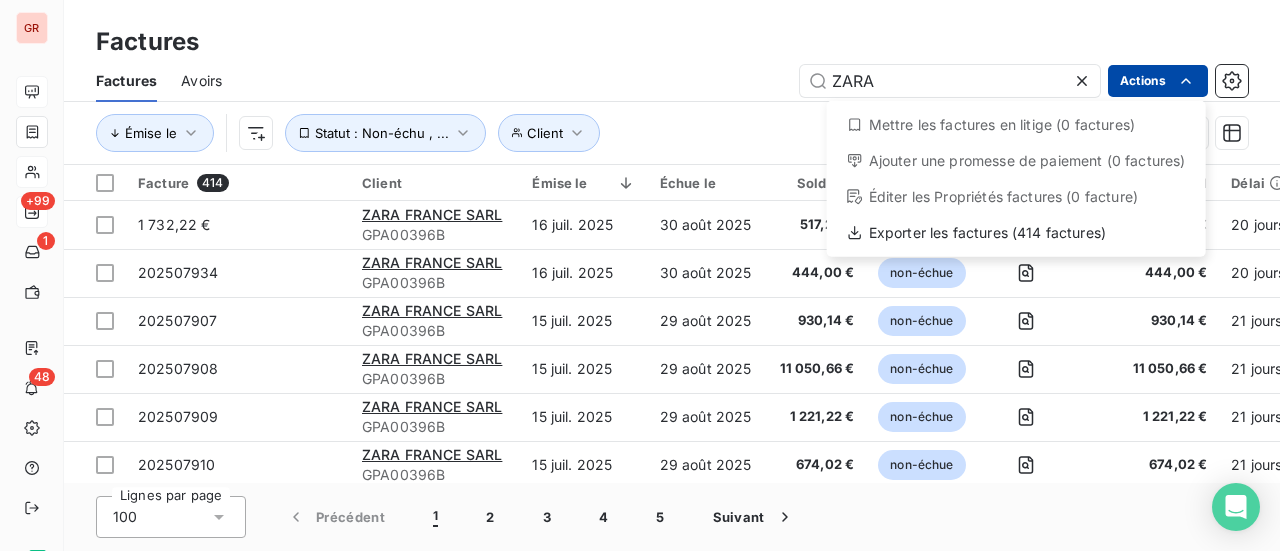 click on "GR +99 1 48 Factures Factures Avoirs ZARA Actions Mettre les factures en litige (0 factures) Ajouter une promesse de paiement (0 factures) Éditer les Propriétés factures  (0 facture) Exporter les factures (414 factures) Émise le Client  Statut  : Non-échu , ... Facture 414 Client Émise le Échue le Solde dû Statut PDF Montant initial Délai Litige thirdPartyCode generalAccountCode Lieu de livraison Gestionnaire de compte  Recouvrement  Etat Responsable CASH COLLECTION ANNEE PONCTUELS COMPTE GENERAL Résiliation Retard   Actions 202507914 ZARA FRANCE SARL GPA00396B 16 juil. 2025 30 août 2025 517,20 € non-échue 517,20 € 20 jours _ GPA00396B 41110000 _ _ _ _ _ _ _ _ _ -25 j 202507934 ZARA FRANCE SARL GPA00396B 16 juil. 2025 30 août 2025 444,00 € non-échue 444,00 € 20 jours _ GPA00396B 41110000 _ _ _ _ _ _ _ _ _ -25 j 202507907 ZARA FRANCE SARL GPA00396B 15 juil. 2025 29 août 2025 930,14 € non-échue 930,14 € 21 jours _ GPA00396B 41110000 _ _ _ _ _ _ _ _ _ -24 j _ _" at bounding box center (640, 275) 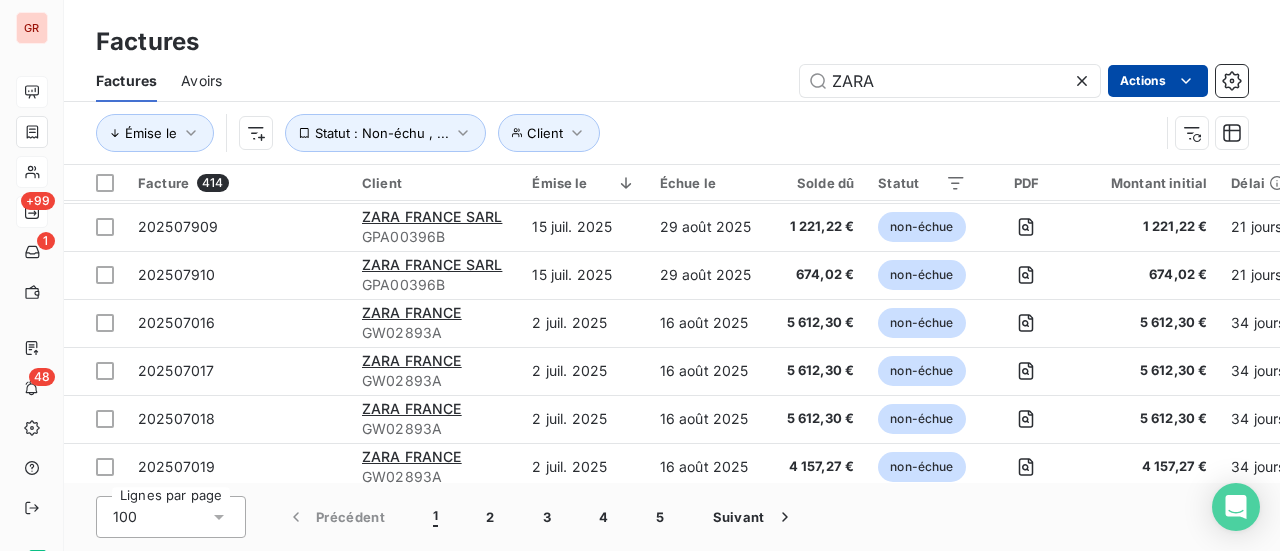 scroll, scrollTop: 100, scrollLeft: 0, axis: vertical 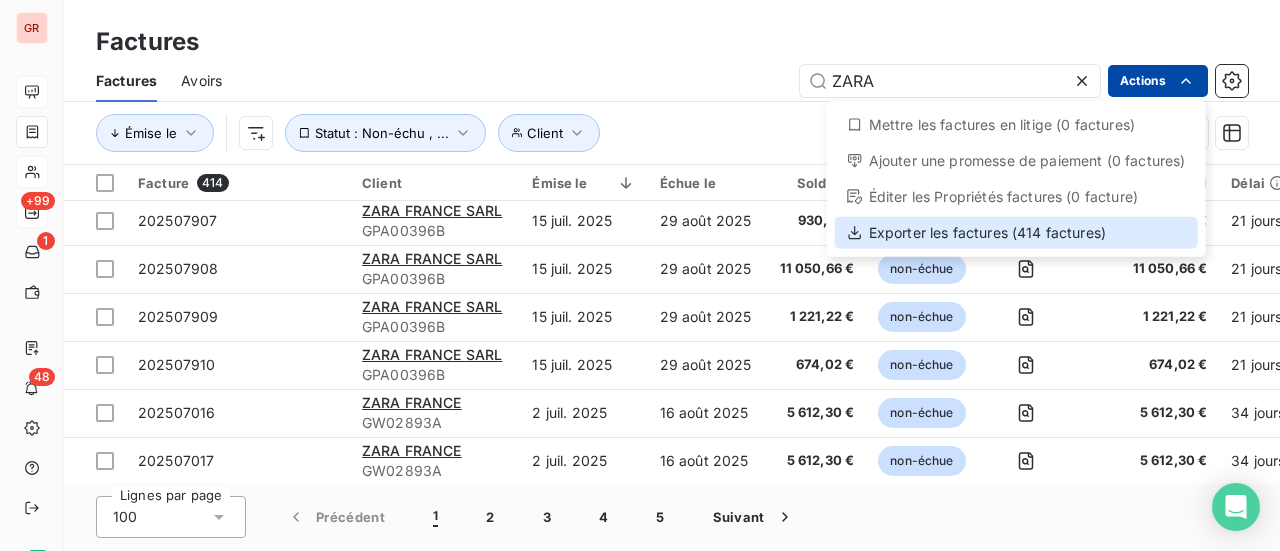 click on "Exporter les factures (414 factures)" at bounding box center [1016, 233] 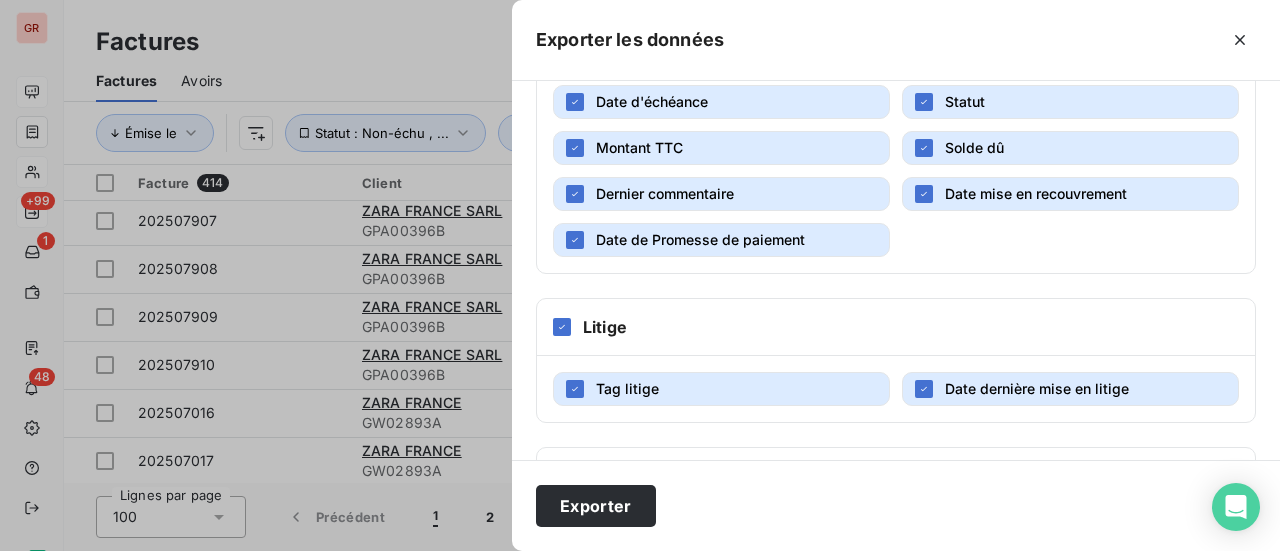 scroll, scrollTop: 400, scrollLeft: 0, axis: vertical 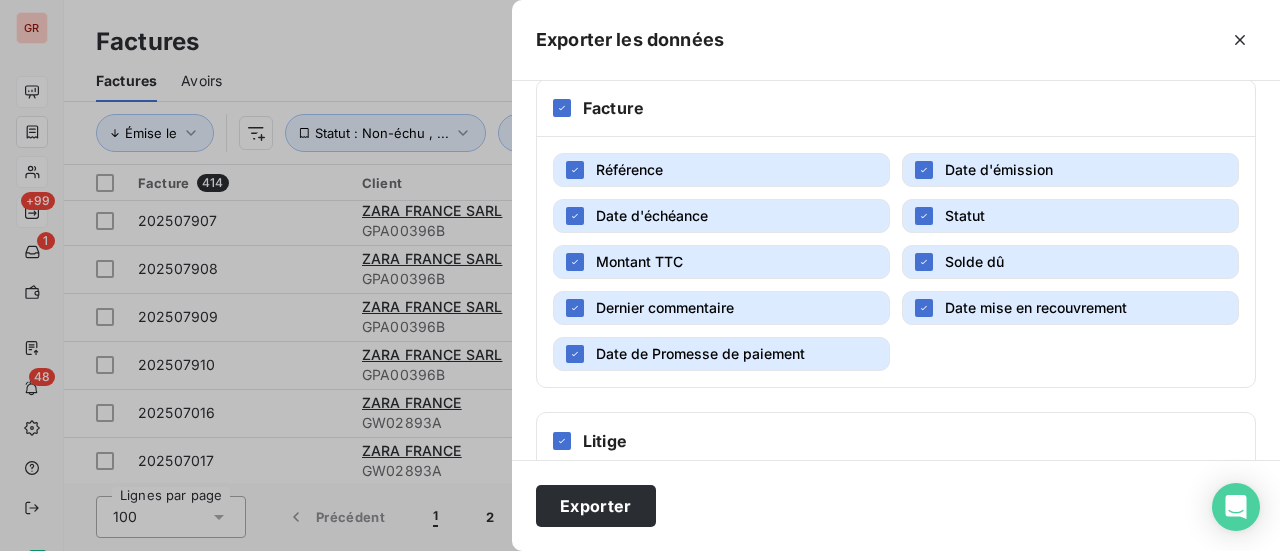 click on "Date de Promesse de paiement" at bounding box center [721, 354] 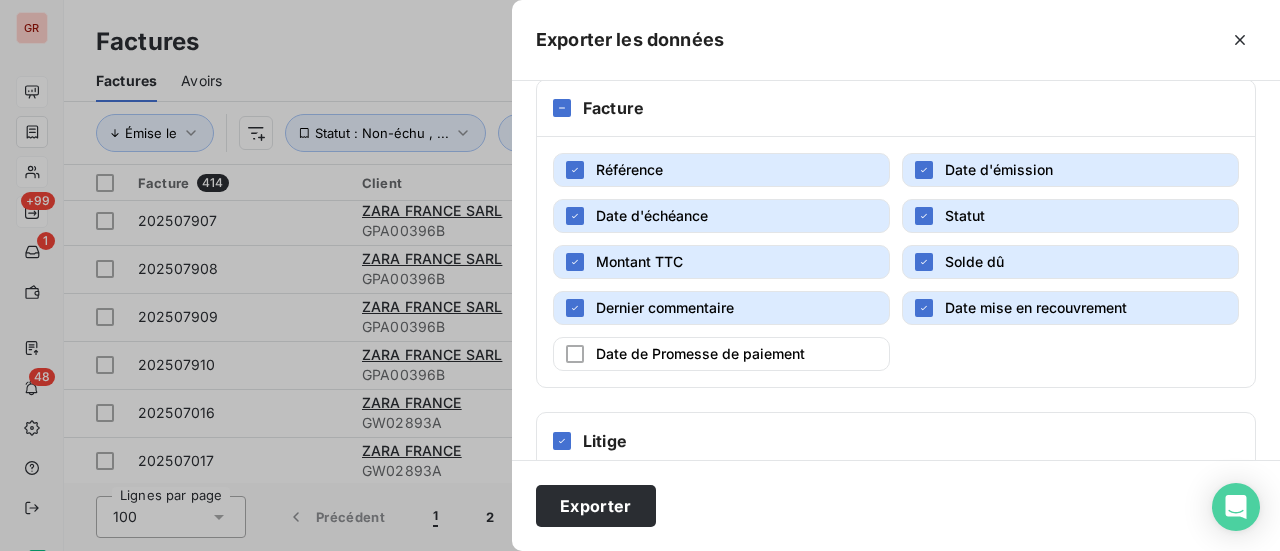 click on "Dernier commentaire" at bounding box center (721, 308) 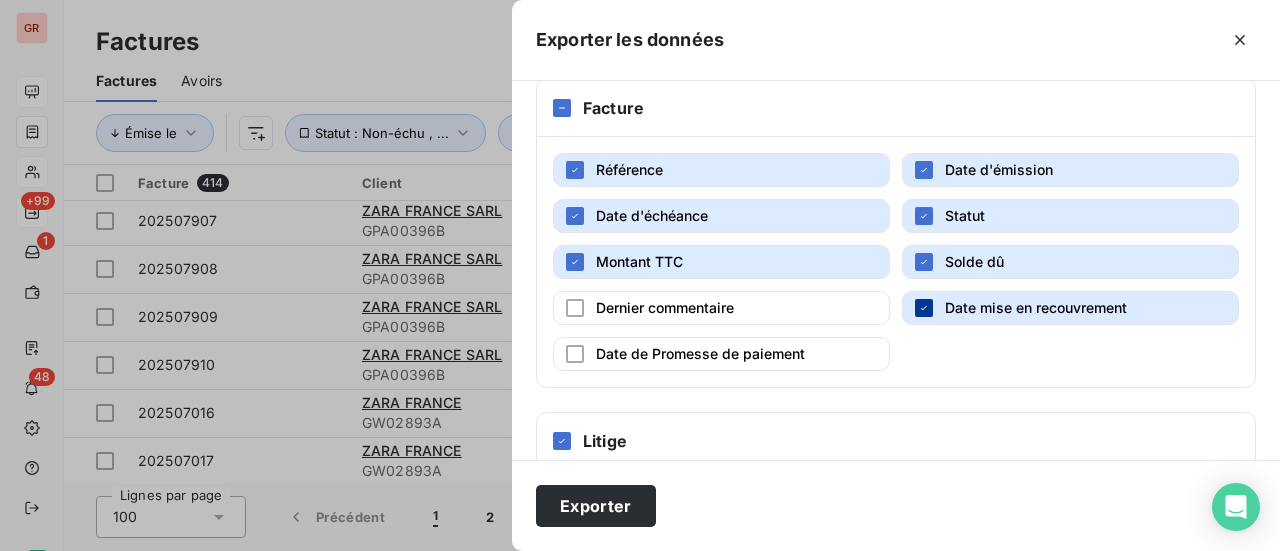 click 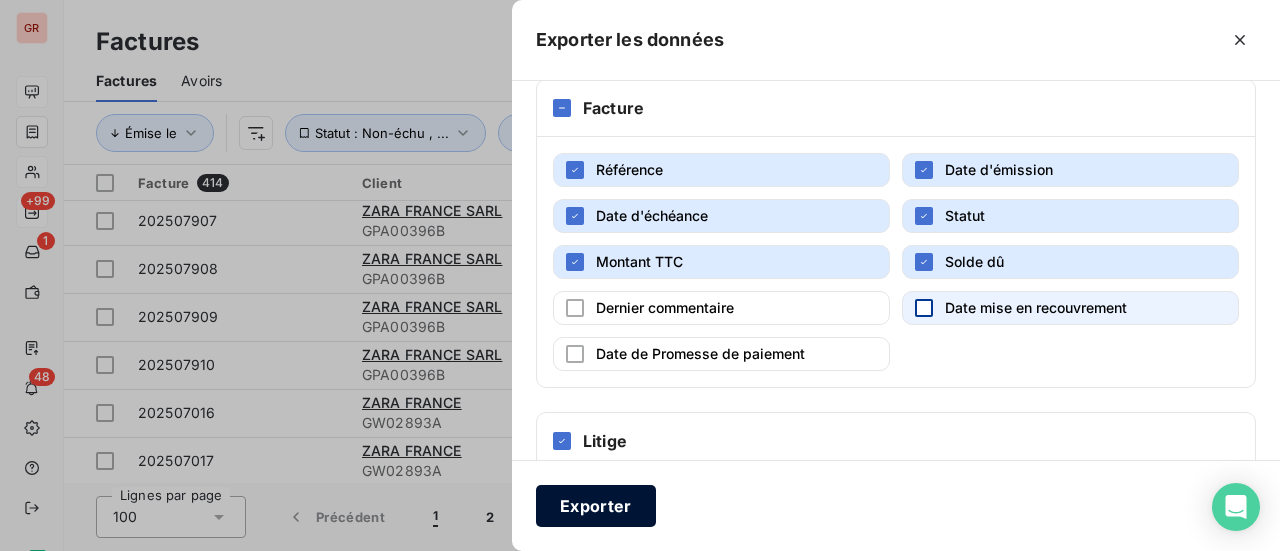 click on "Exporter" at bounding box center (596, 506) 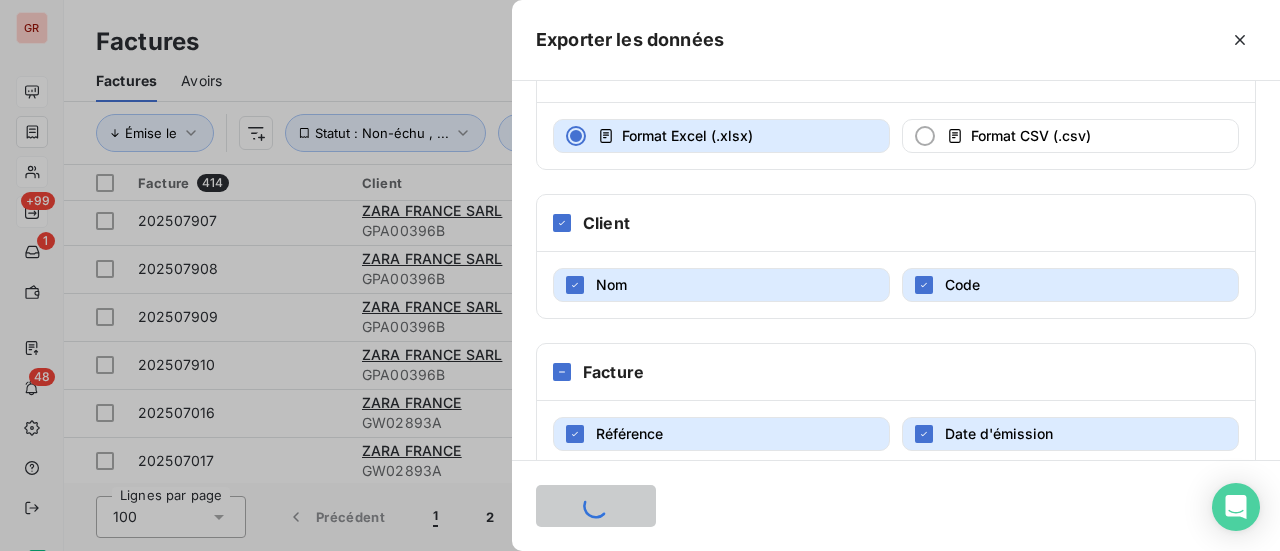 scroll, scrollTop: 0, scrollLeft: 0, axis: both 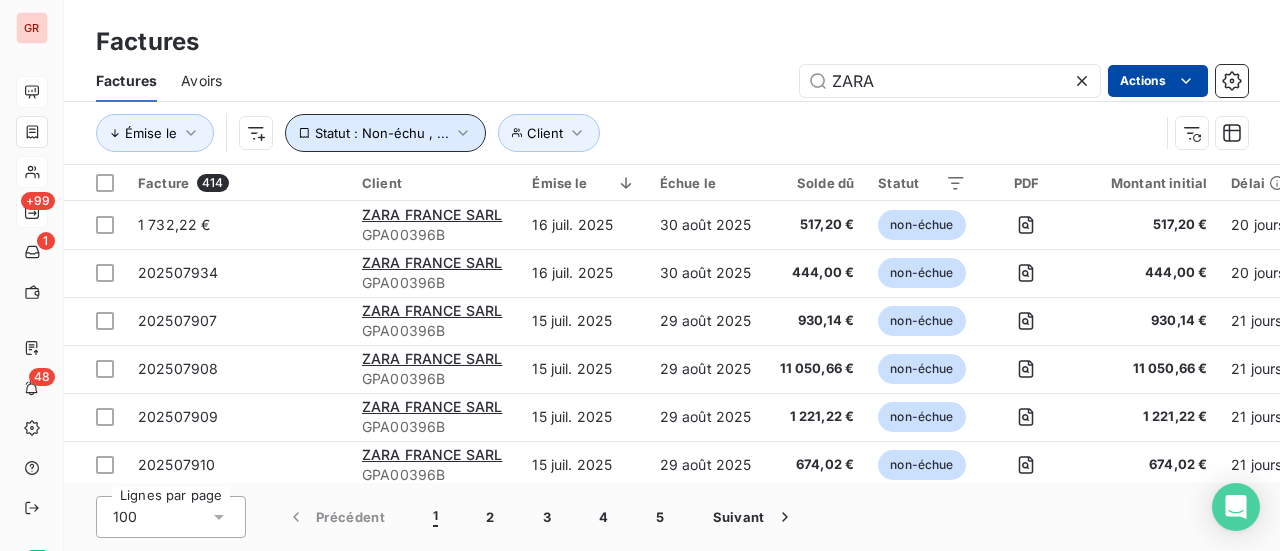 click 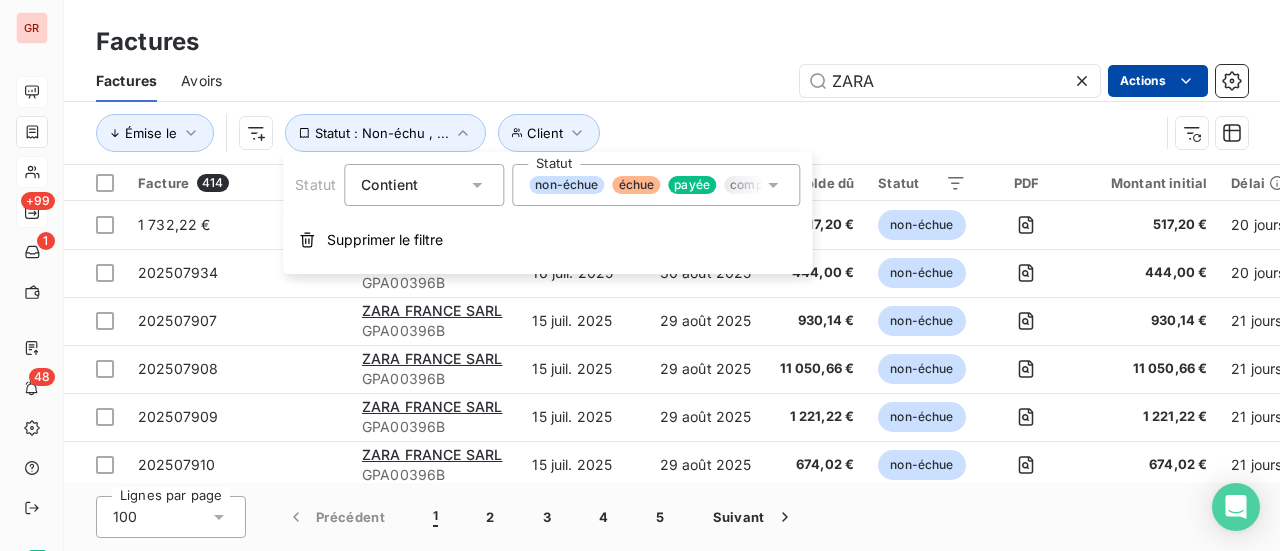 click 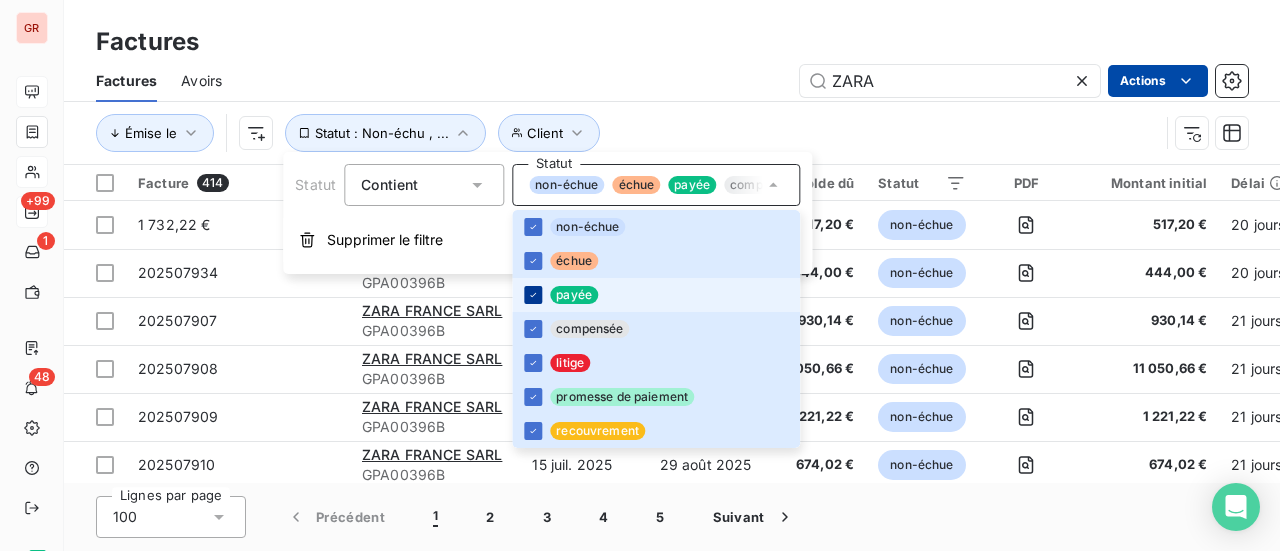 click at bounding box center (533, 295) 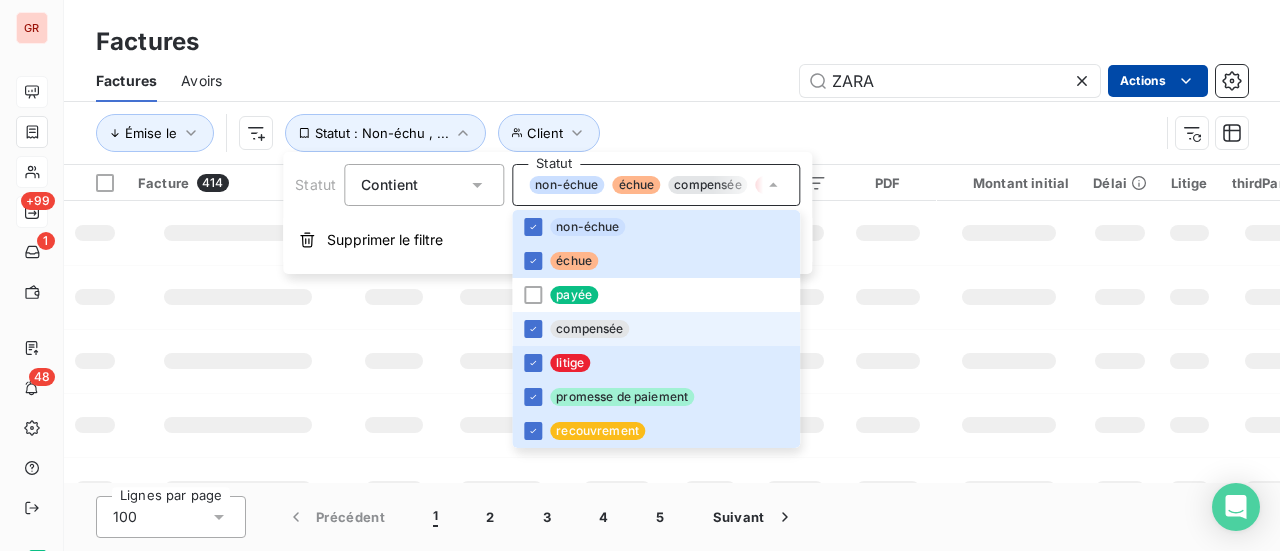 click on "compensée" at bounding box center (656, 329) 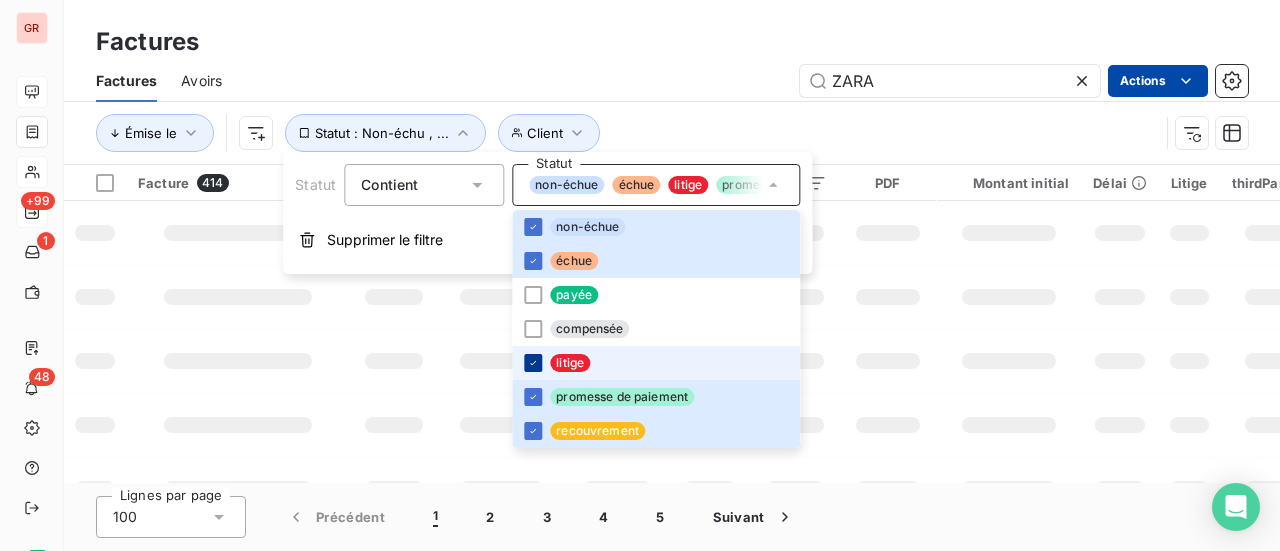 click at bounding box center (533, 363) 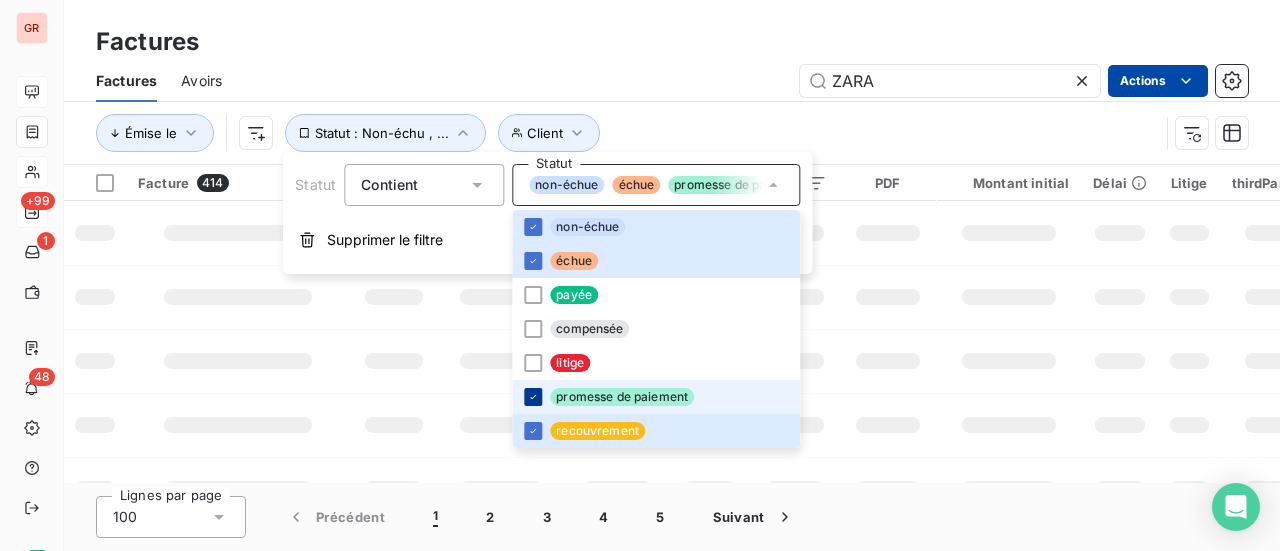 click at bounding box center [533, 397] 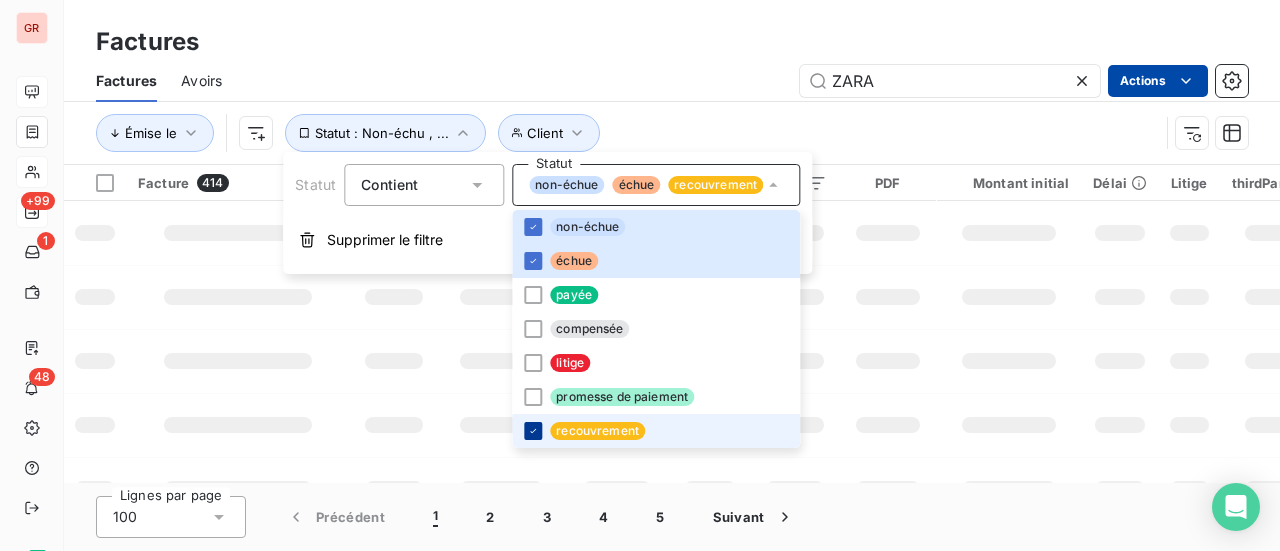 click at bounding box center (533, 431) 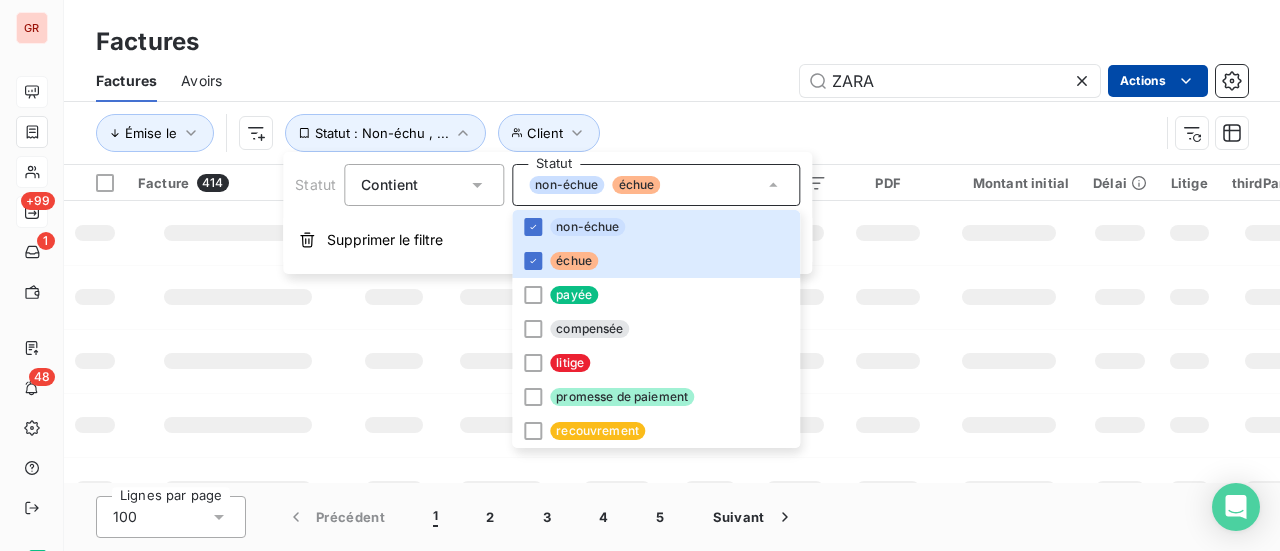 click at bounding box center [1009, 297] 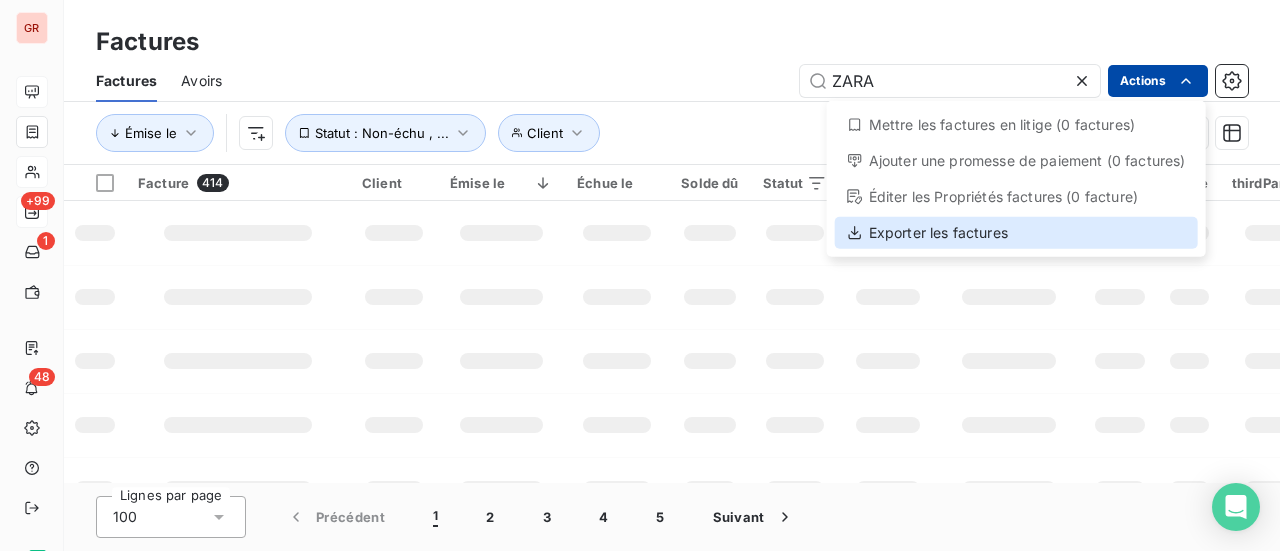 click on "Exporter les factures" at bounding box center (1016, 233) 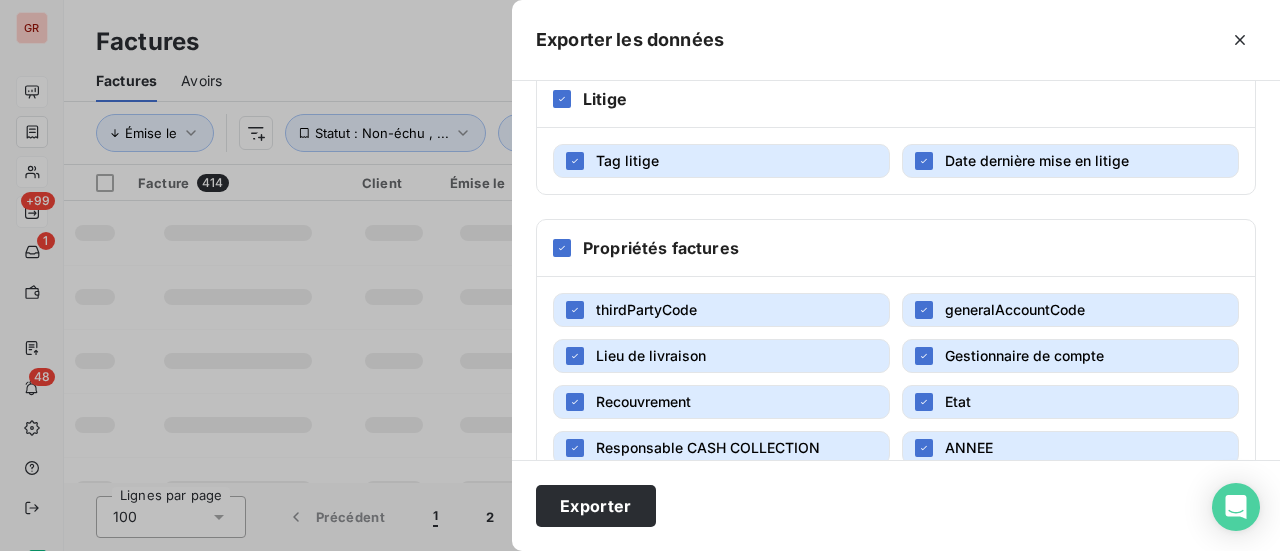 scroll, scrollTop: 464, scrollLeft: 0, axis: vertical 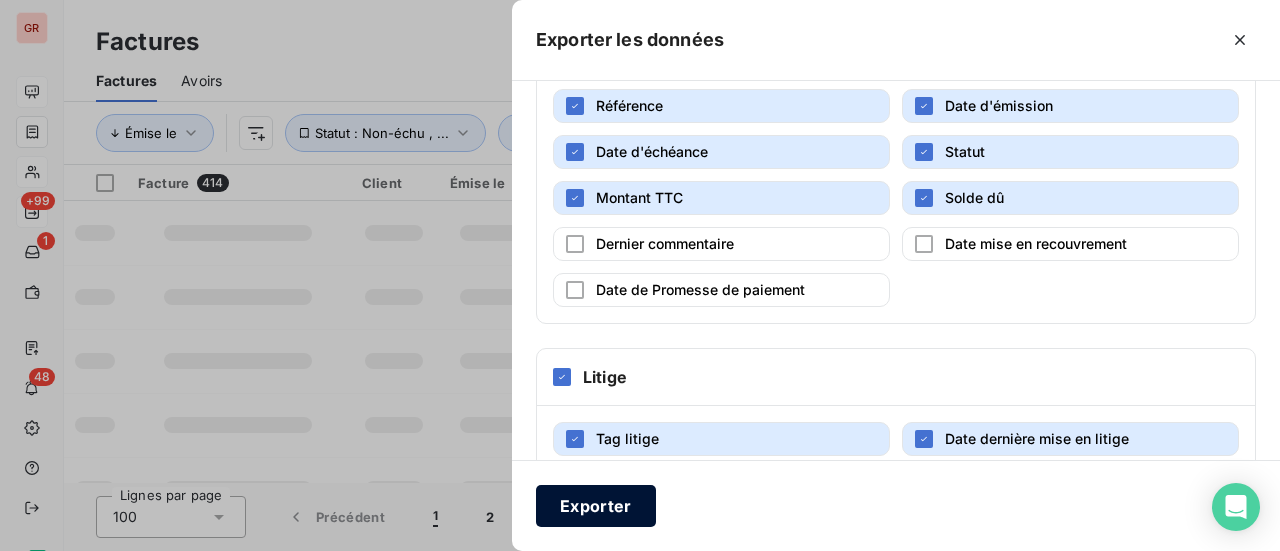 click on "Exporter" at bounding box center [596, 506] 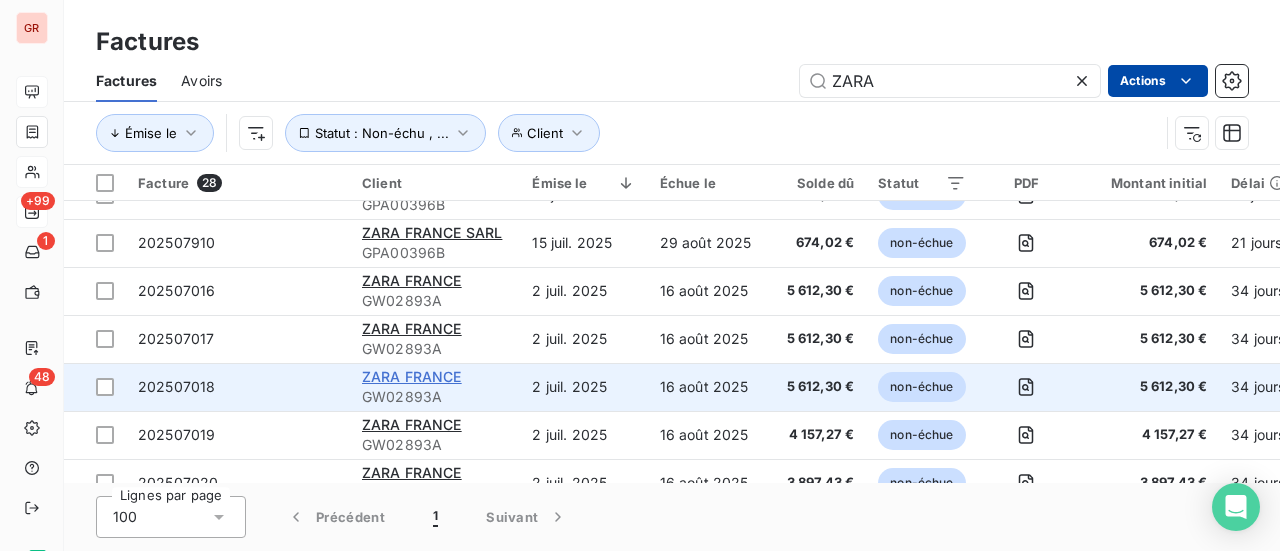 scroll, scrollTop: 0, scrollLeft: 0, axis: both 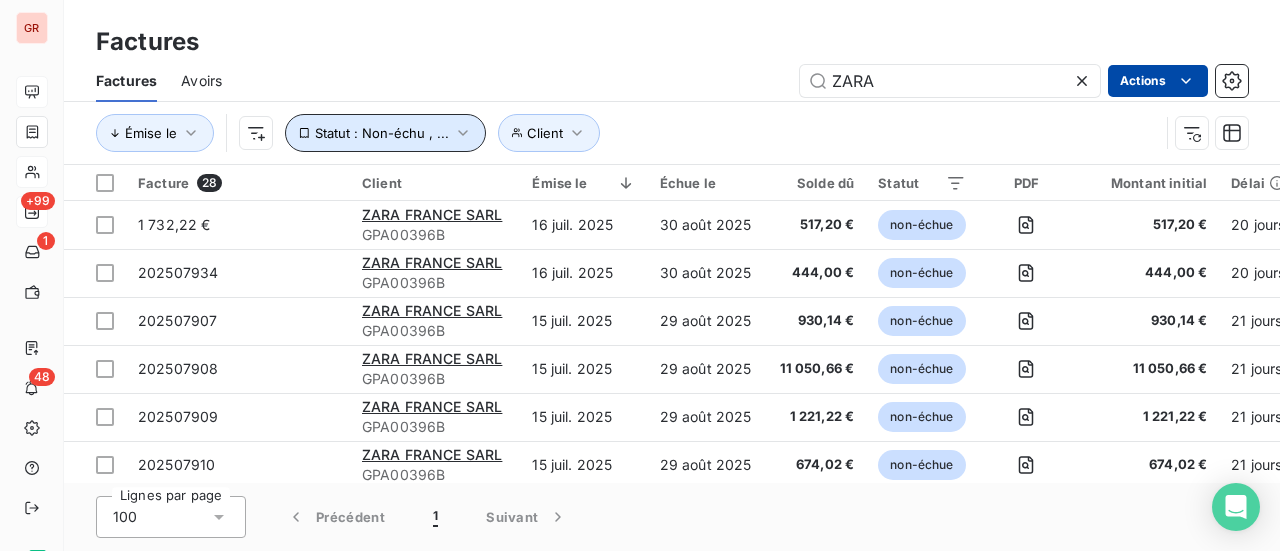 click 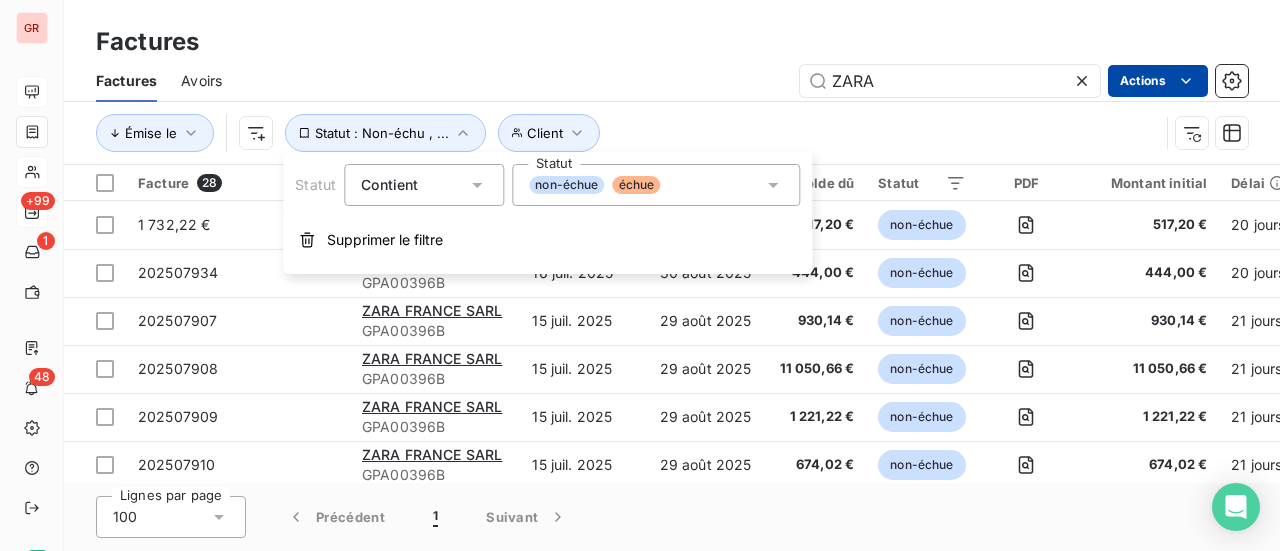 click 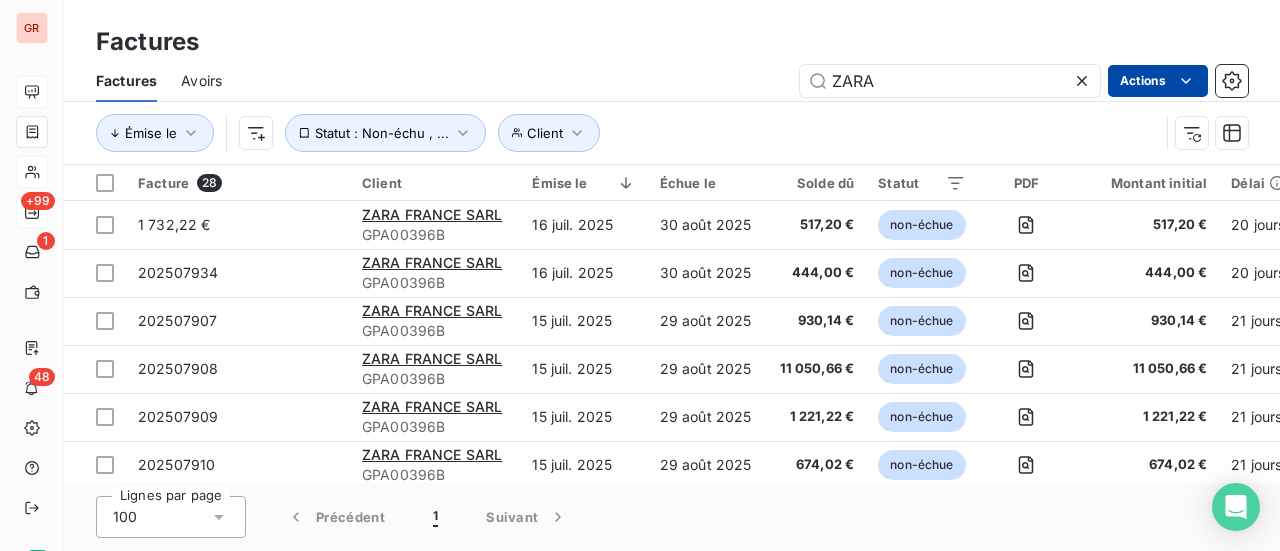 click on "Factures" at bounding box center (672, 42) 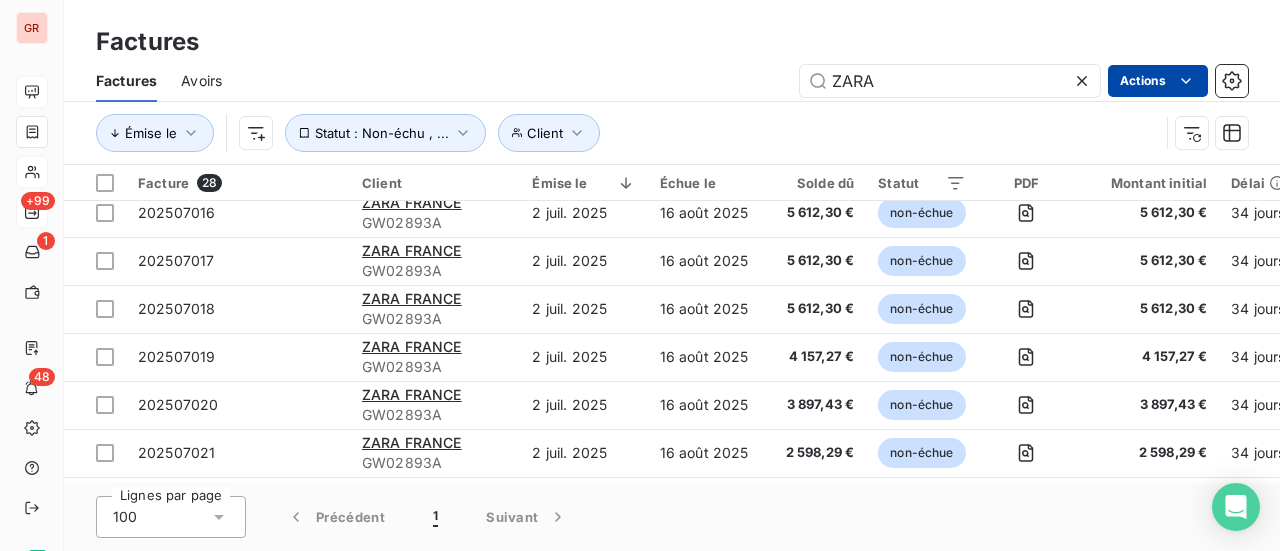 scroll, scrollTop: 0, scrollLeft: 0, axis: both 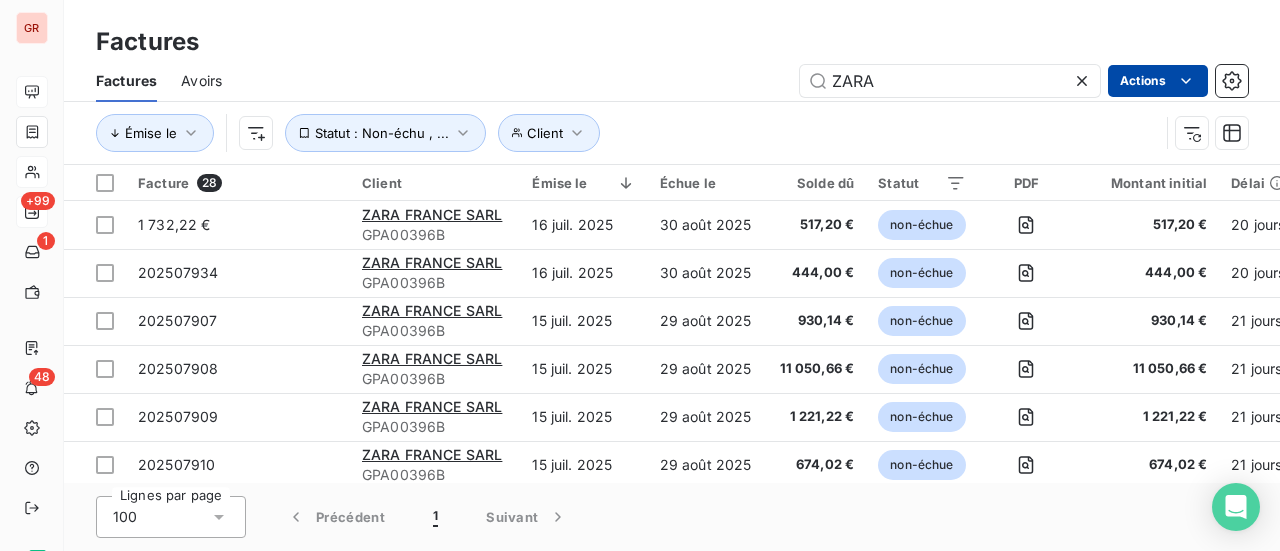 click on "GR +99 1 48 Factures Factures Avoirs ZARA Actions Émise le Client  Statut  : Non-échu , ... Facture 28 Client Émise le Échue le Solde dû Statut PDF Montant initial Délai Litige thirdPartyCode generalAccountCode Lieu de livraison Gestionnaire de compte  Recouvrement  Etat Responsable CASH COLLECTION ANNEE PONCTUELS COMPTE GENERAL Résiliation Retard   Actions 202507914 ZARA FRANCE SARL GPA00396B 16 juil. 2025 30 août 2025 517,20 € non-échue 517,20 € 20 jours _ GPA00396B 41110000 _ _ _ _ _ _ _ _ _ -25 j 202507934 ZARA FRANCE SARL GPA00396B 16 juil. 2025 30 août 2025 444,00 € non-échue 444,00 € 20 jours _ GPA00396B 41110000 _ _ _ _ _ _ _ _ _ -25 j 202507907 ZARA FRANCE SARL GPA00396B 15 juil. 2025 29 août 2025 930,14 € non-échue 930,14 € 21 jours _ GPA00396B 41110000 _ _ _ _ _ _ _ _ _ -24 j 202507908 ZARA FRANCE SARL GPA00396B 15 juil. 2025 29 août 2025 11 050,66 € non-échue 11 050,66 € 21 jours _ GPA00396B 41110000 _ _ _ _ _ _ _ _ _ -24 j 202507909 _ _ _" at bounding box center [640, 275] 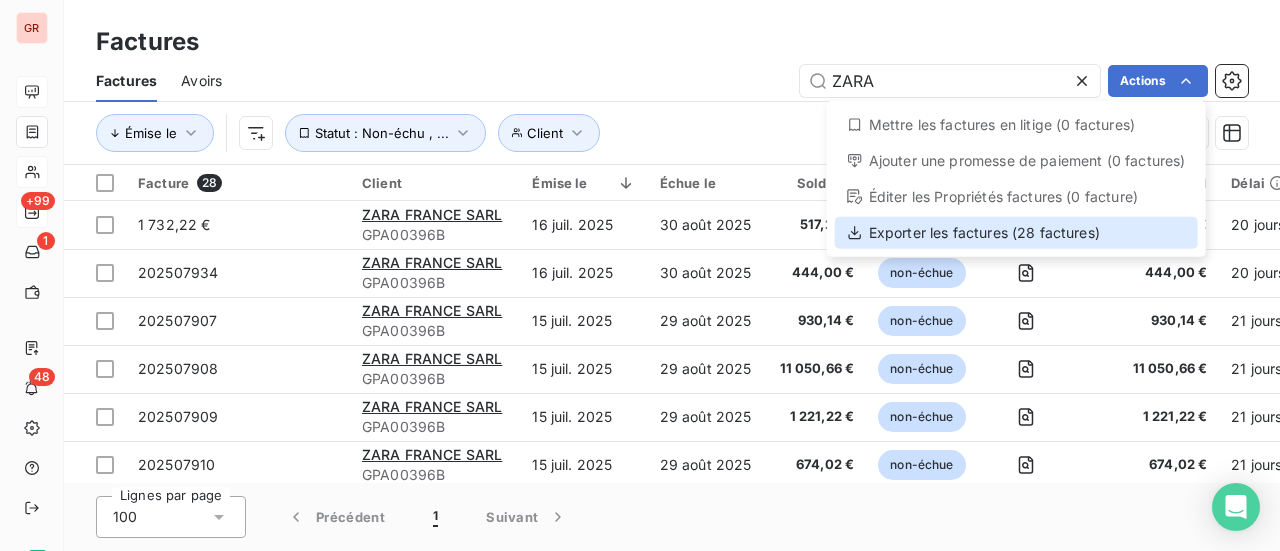 click on "Exporter les factures (28 factures)" at bounding box center (1016, 233) 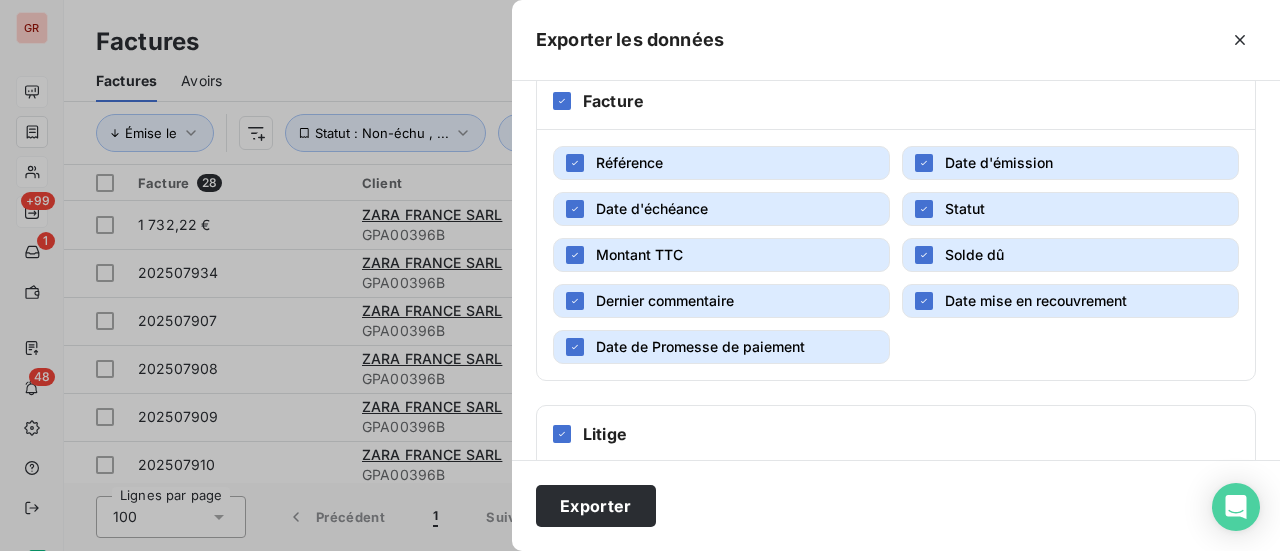scroll, scrollTop: 364, scrollLeft: 0, axis: vertical 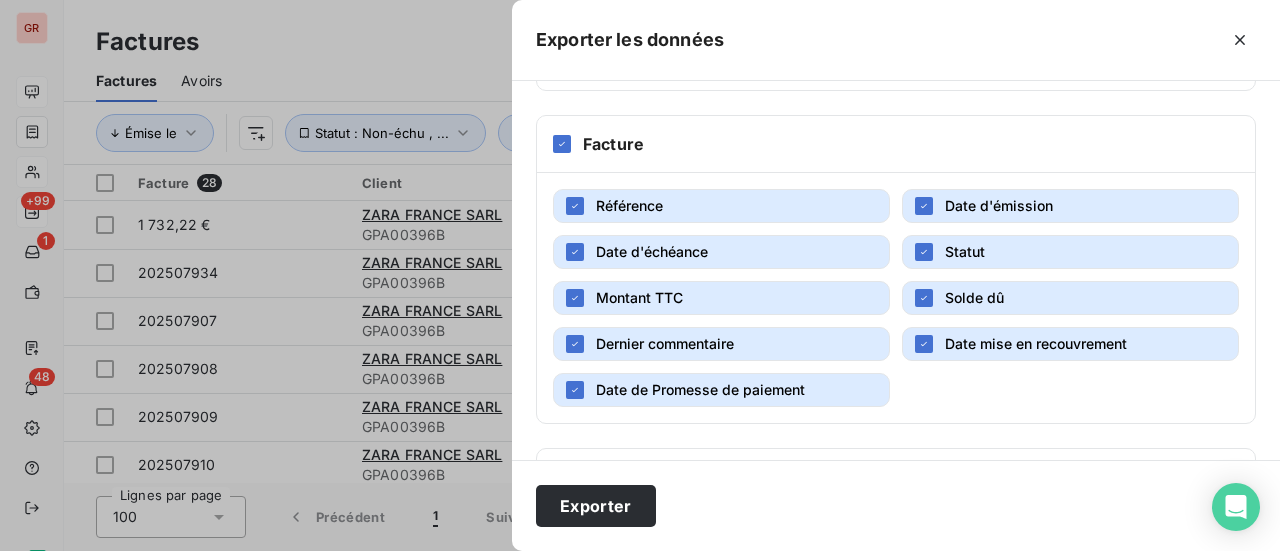 click on "Date de Promesse de paiement" at bounding box center (721, 390) 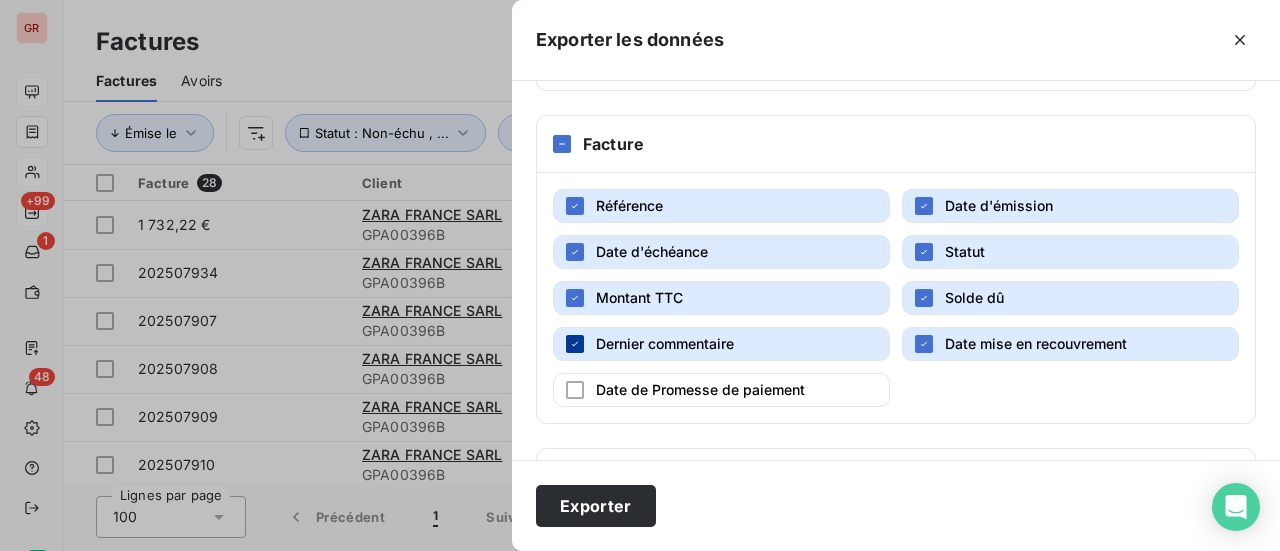 click at bounding box center [575, 344] 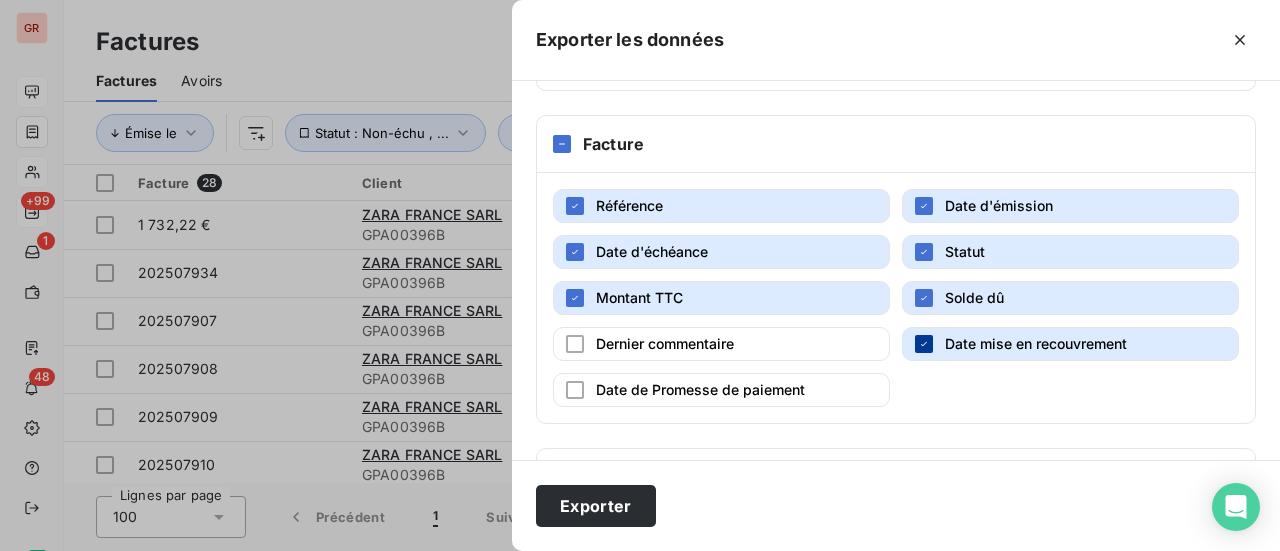 click 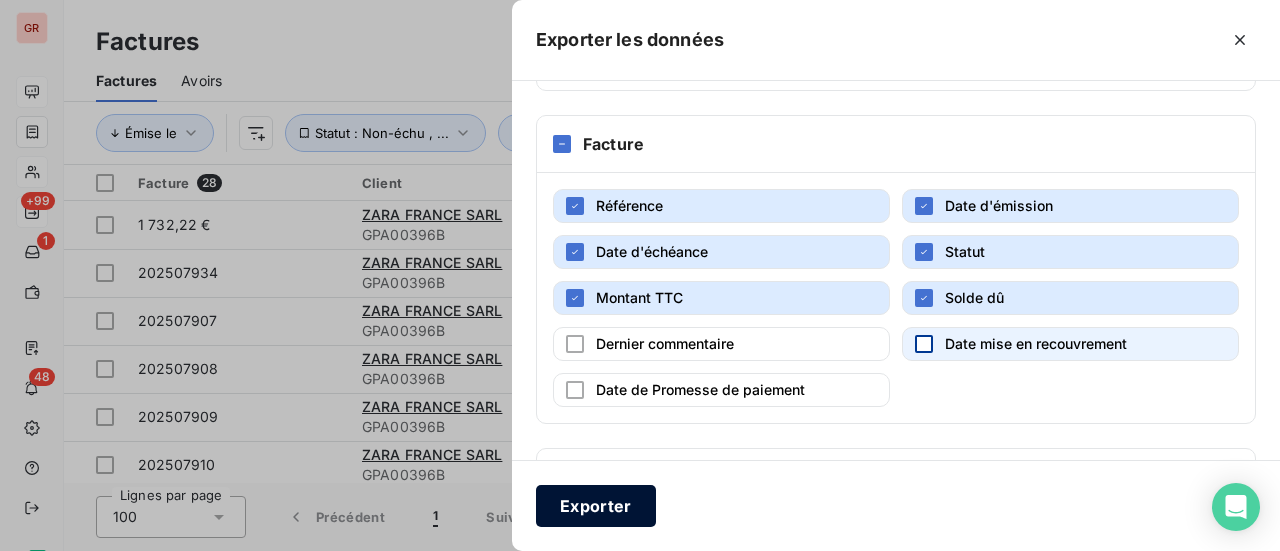 click on "Exporter" at bounding box center (596, 506) 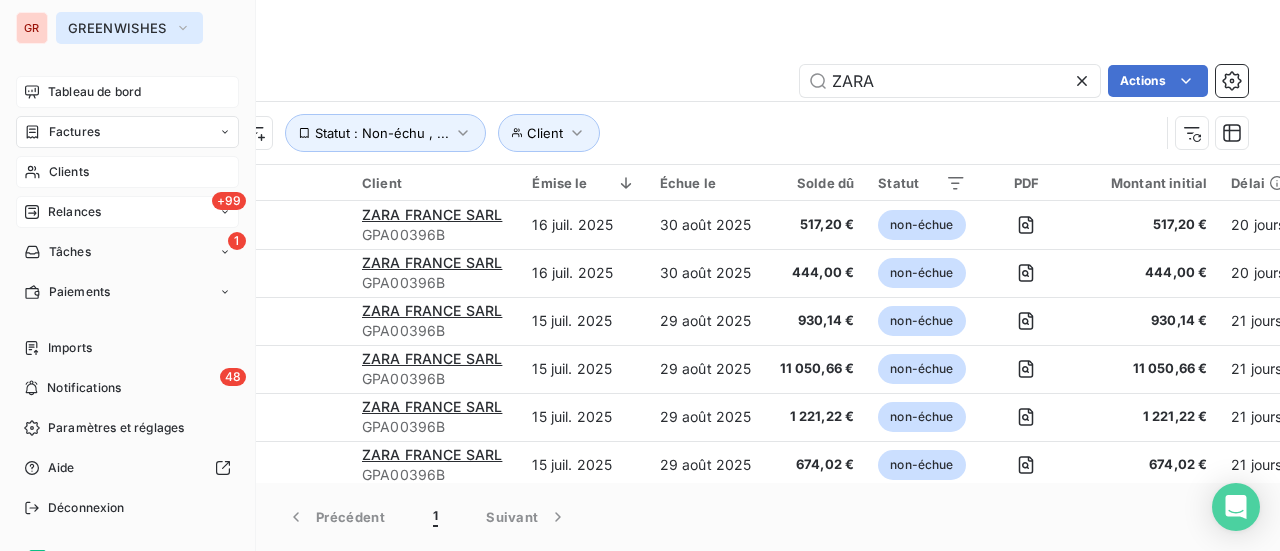 click 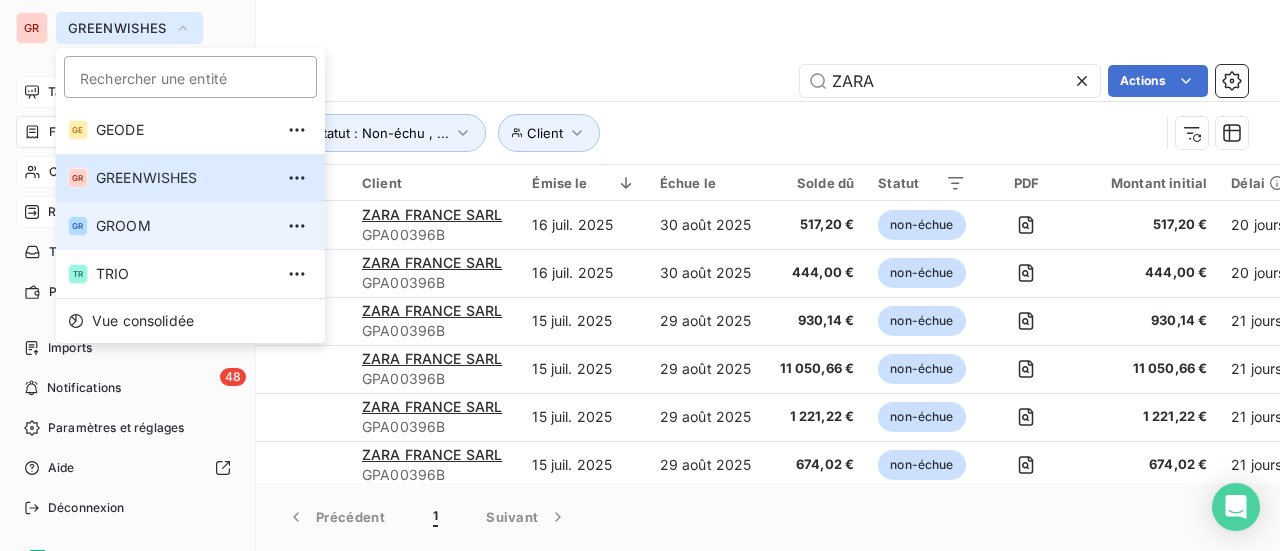 click on "GROOM" at bounding box center (184, 226) 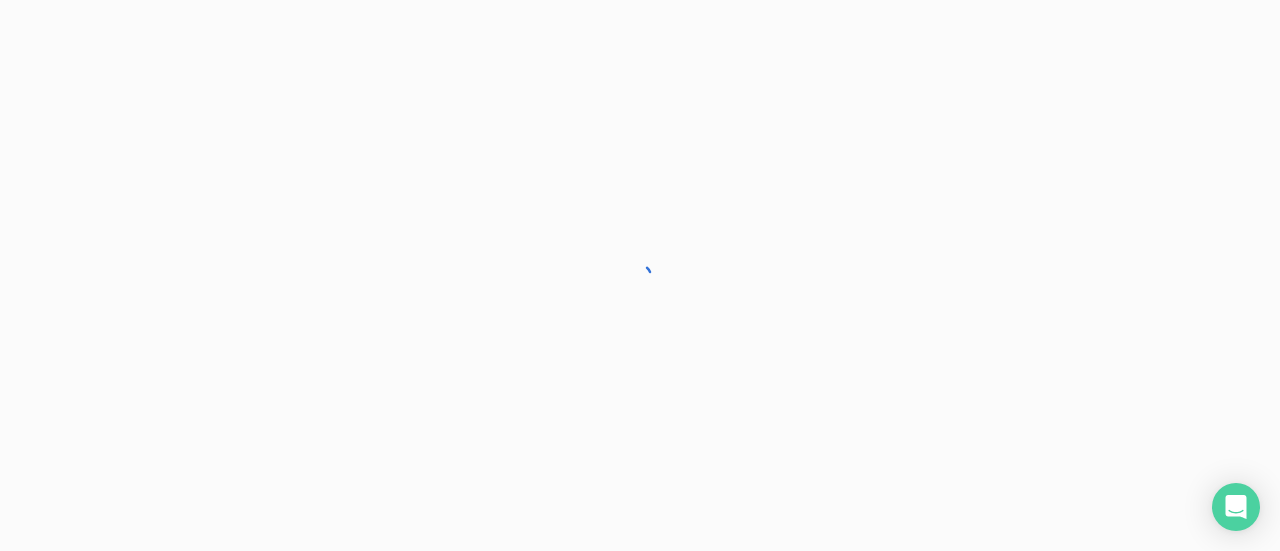 scroll, scrollTop: 0, scrollLeft: 0, axis: both 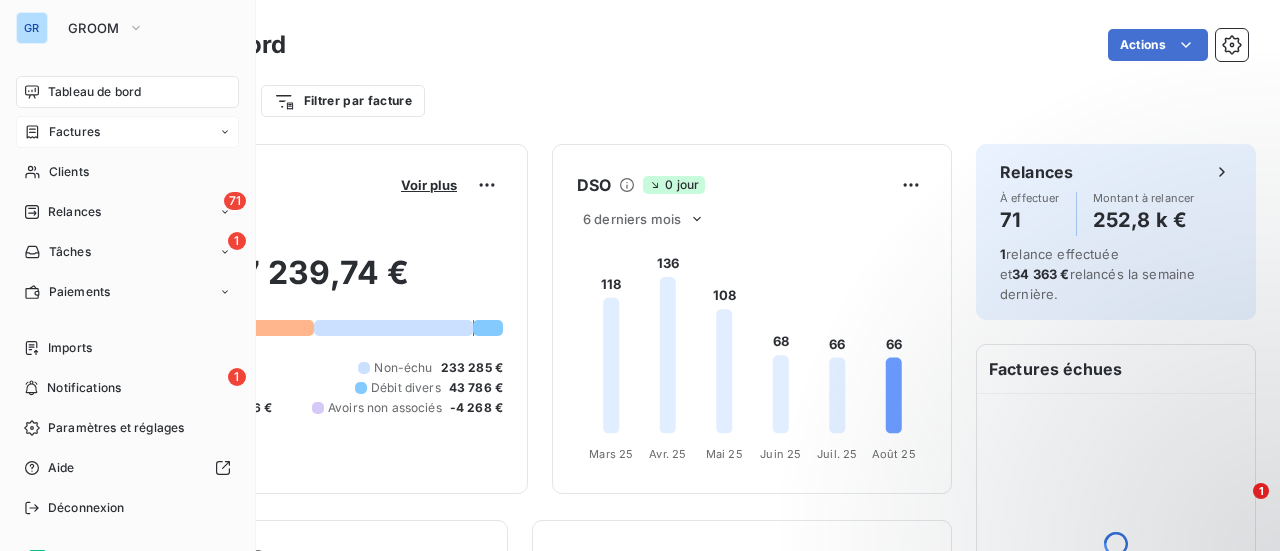 click on "Factures" at bounding box center [74, 132] 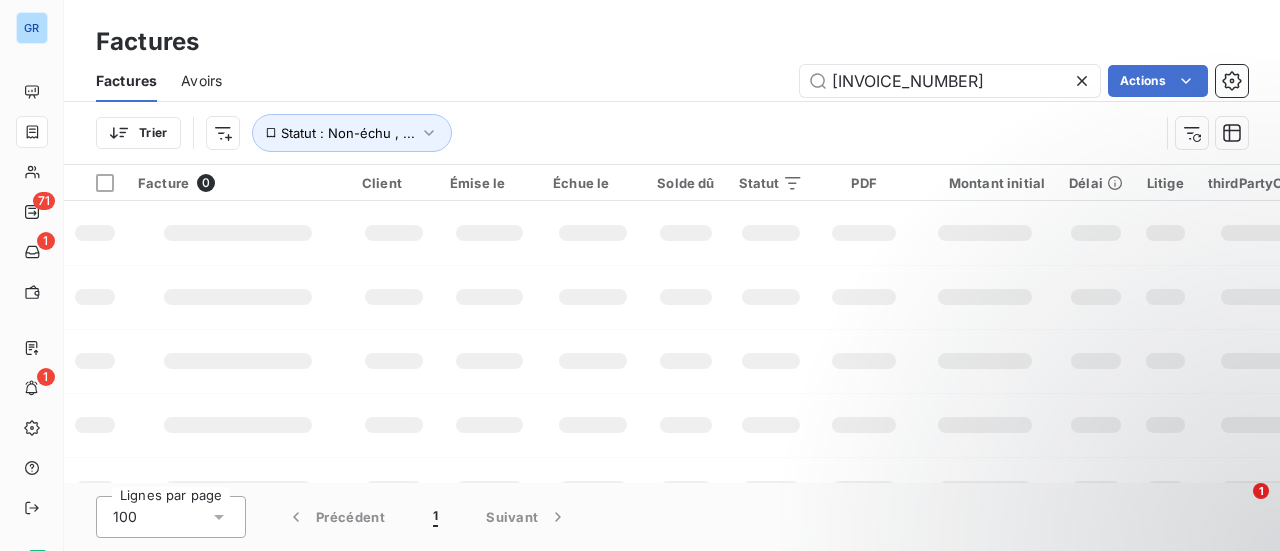 drag, startPoint x: 946, startPoint y: 79, endPoint x: 680, endPoint y: 84, distance: 266.047 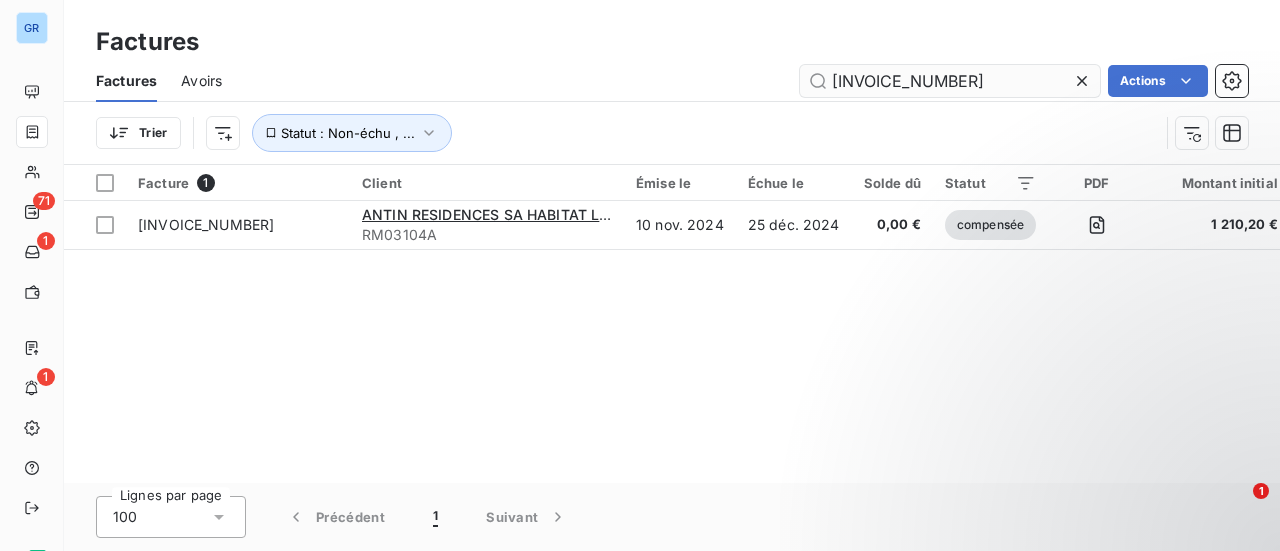 click on "[INVOICE_NUMBER]" at bounding box center [950, 81] 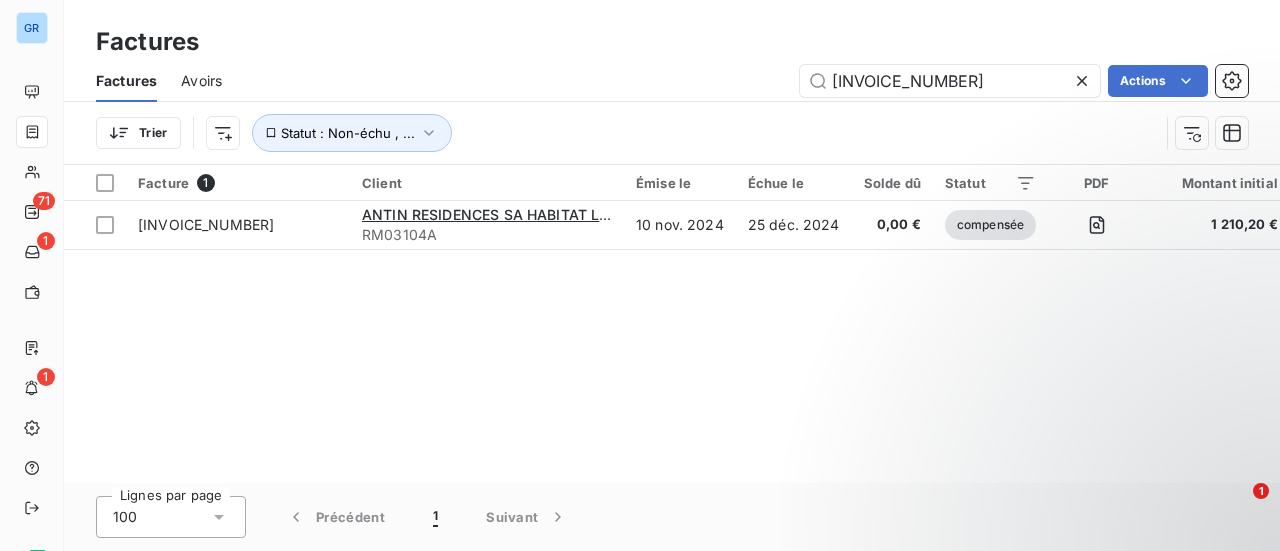 drag, startPoint x: 970, startPoint y: 78, endPoint x: 759, endPoint y: 106, distance: 212.84972 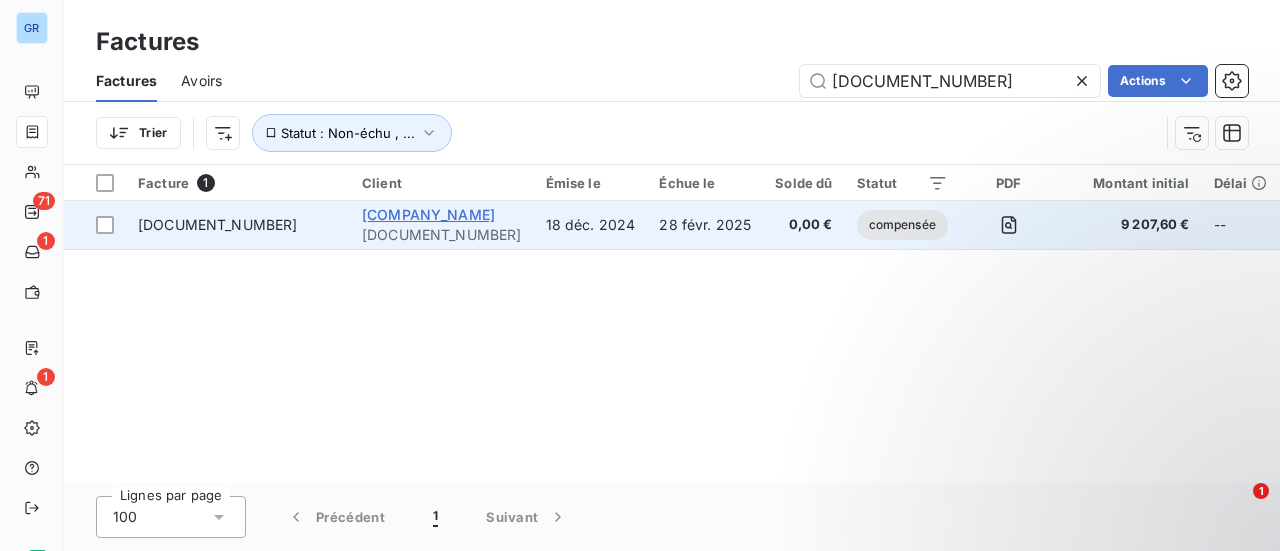 type on "[DOCUMENT_NUMBER]" 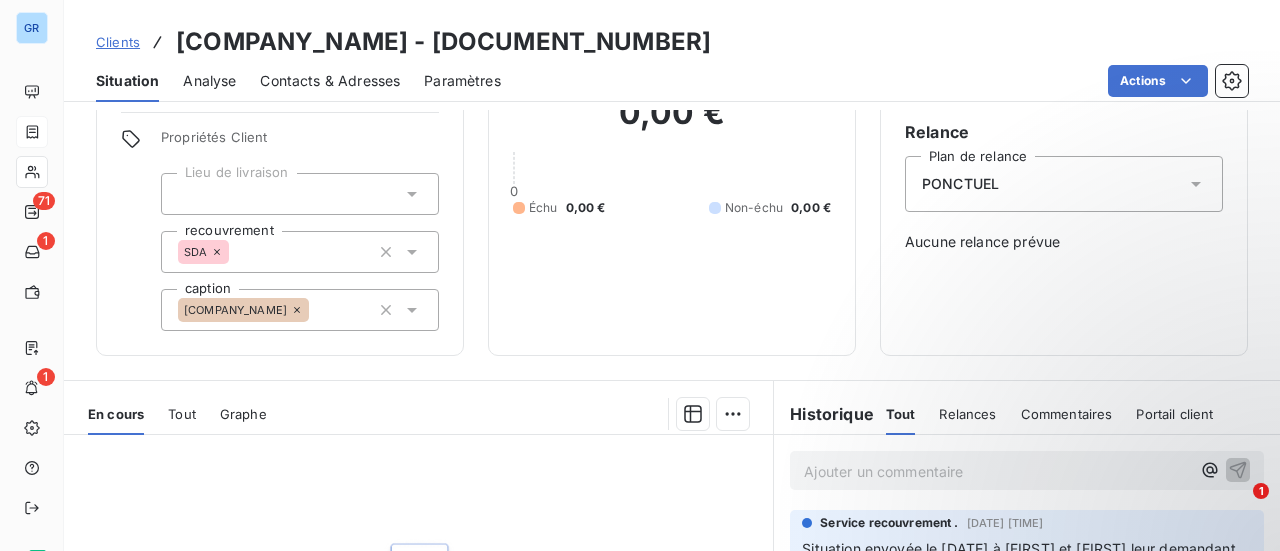 scroll, scrollTop: 21, scrollLeft: 0, axis: vertical 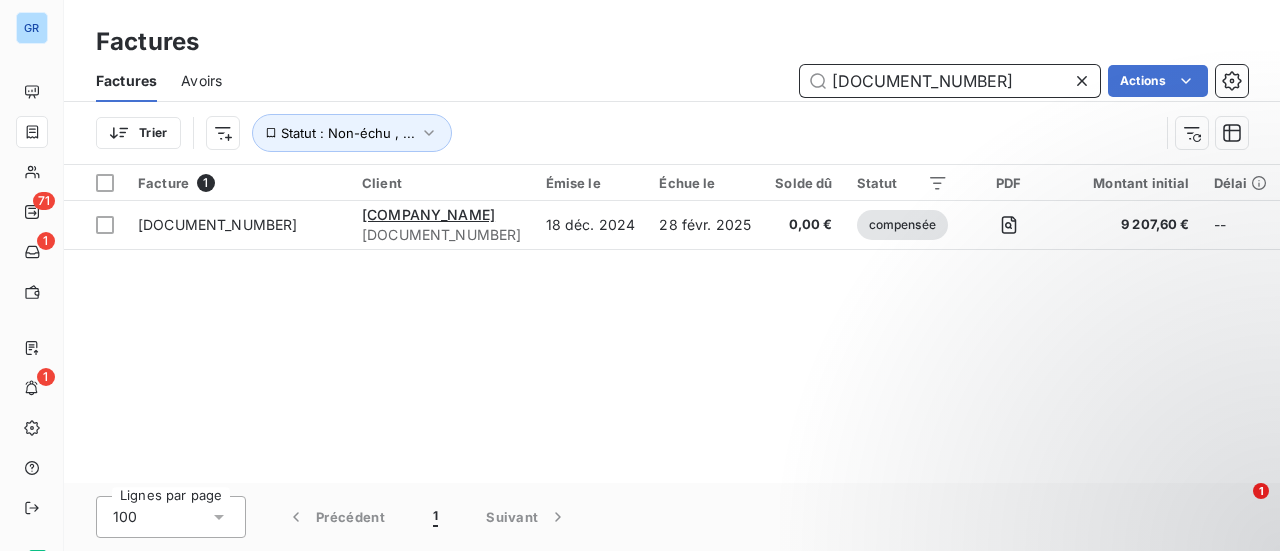 click on "[DOCUMENT_NUMBER]" at bounding box center [950, 81] 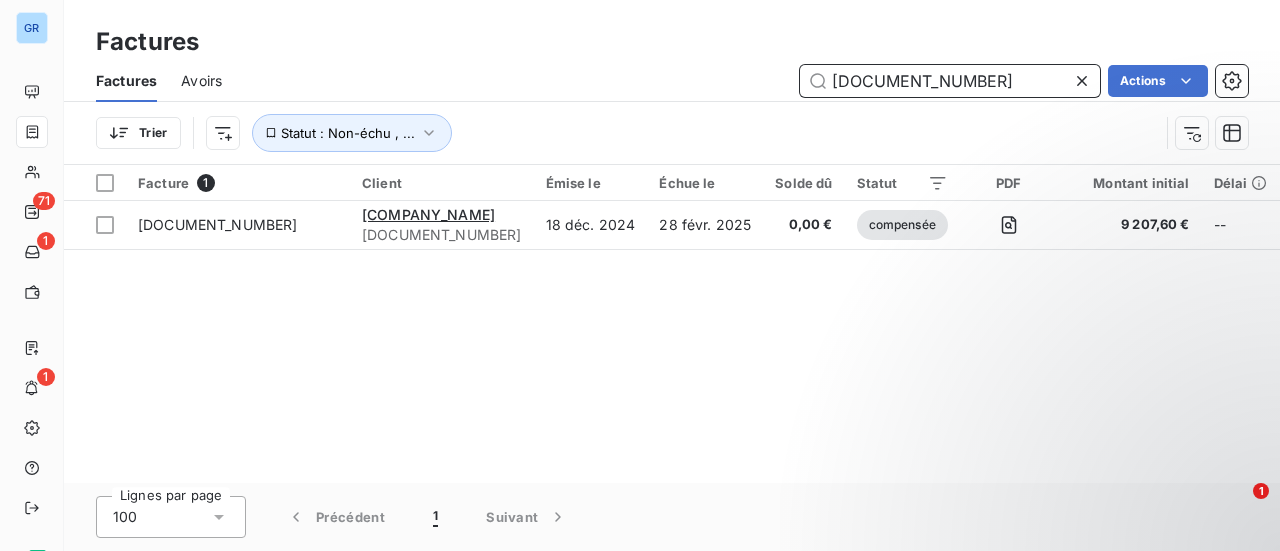 drag, startPoint x: 915, startPoint y: 91, endPoint x: 730, endPoint y: 103, distance: 185.38878 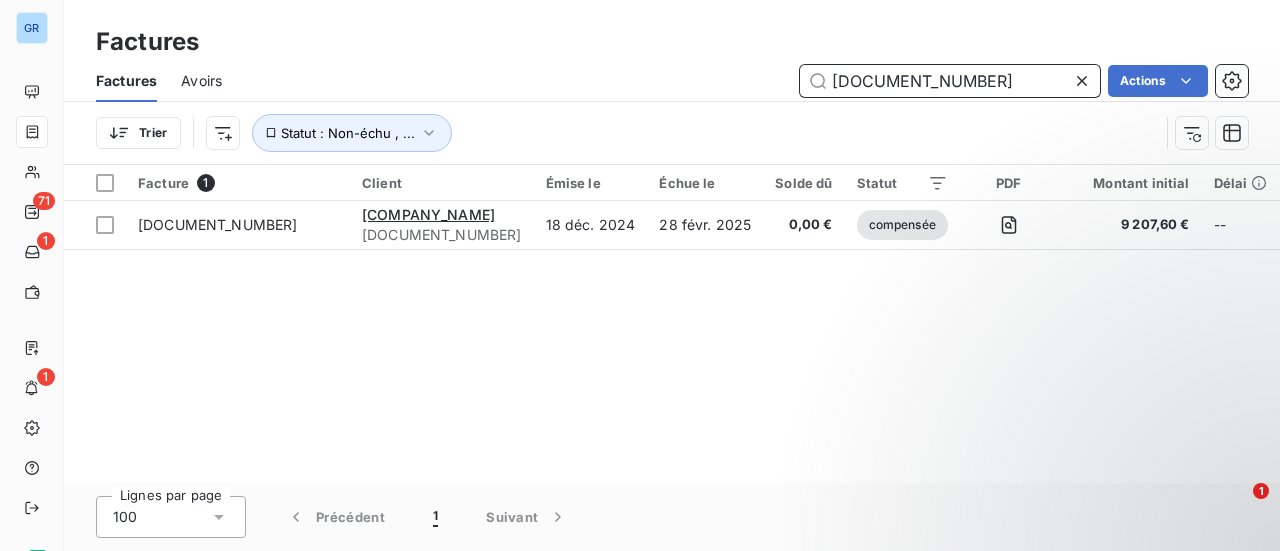 paste on "[DOCUMENT_NUMBER]" 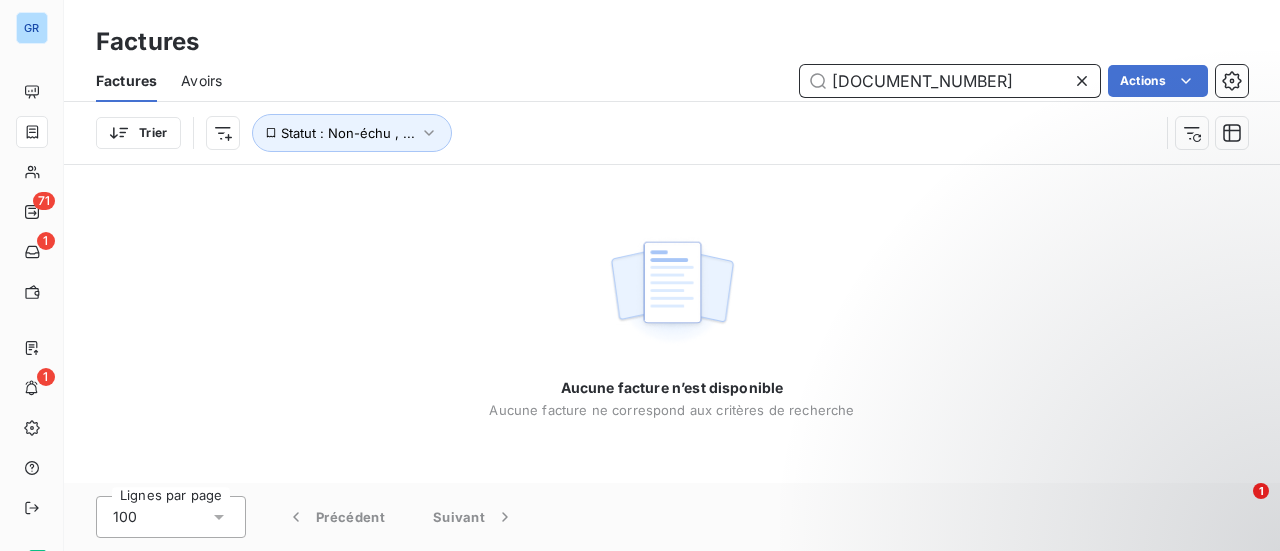 click on "[DOCUMENT_NUMBER]" at bounding box center (950, 81) 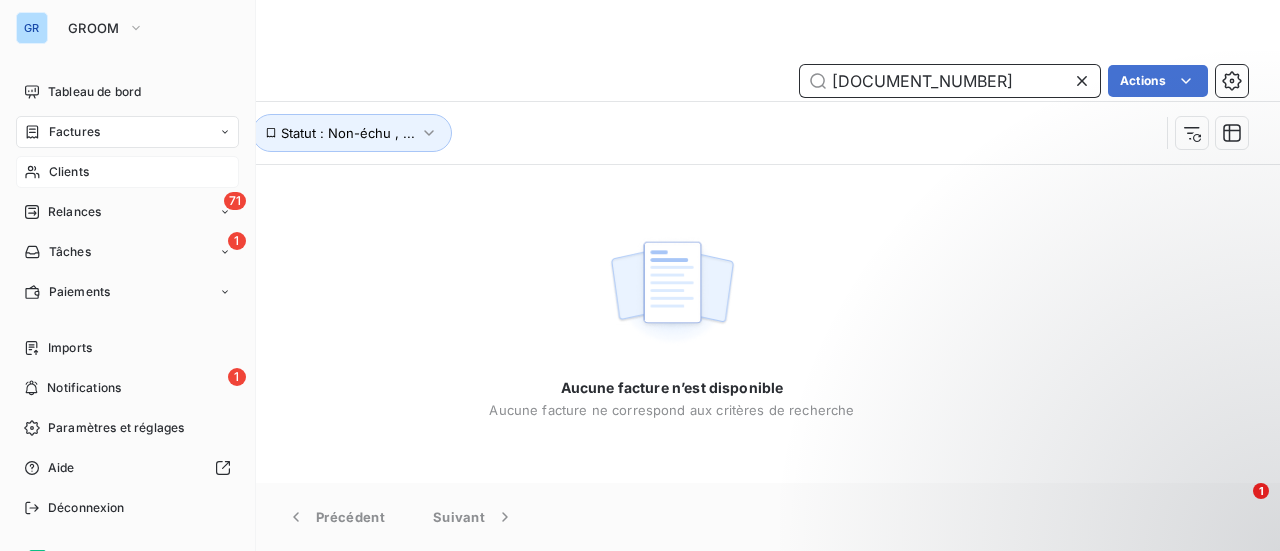 type on "[DOCUMENT_NUMBER]" 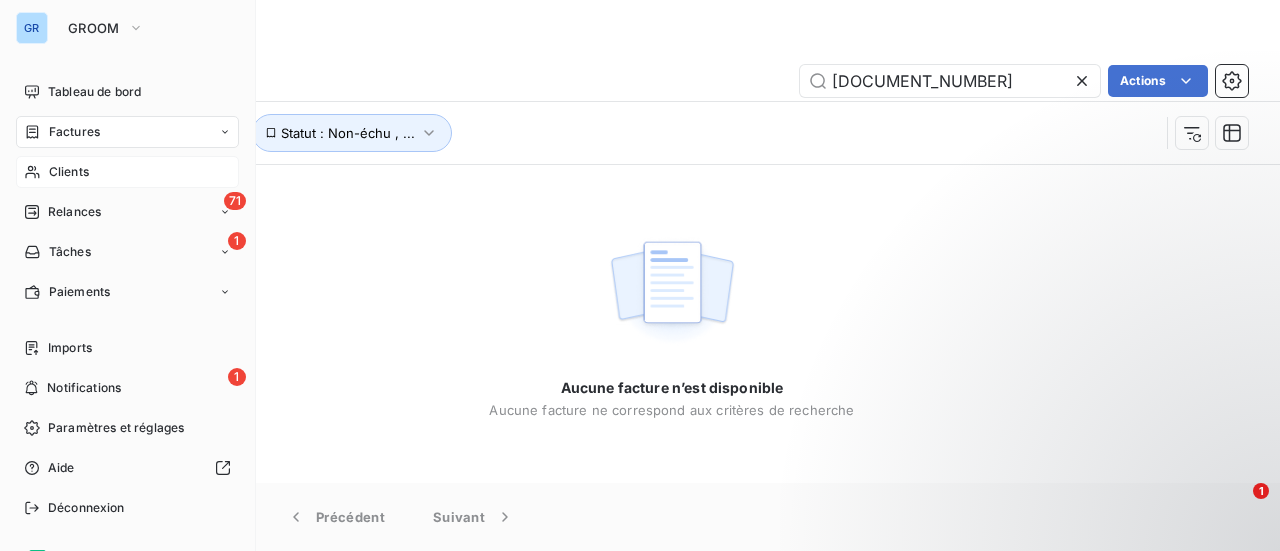 click on "Clients" at bounding box center (69, 172) 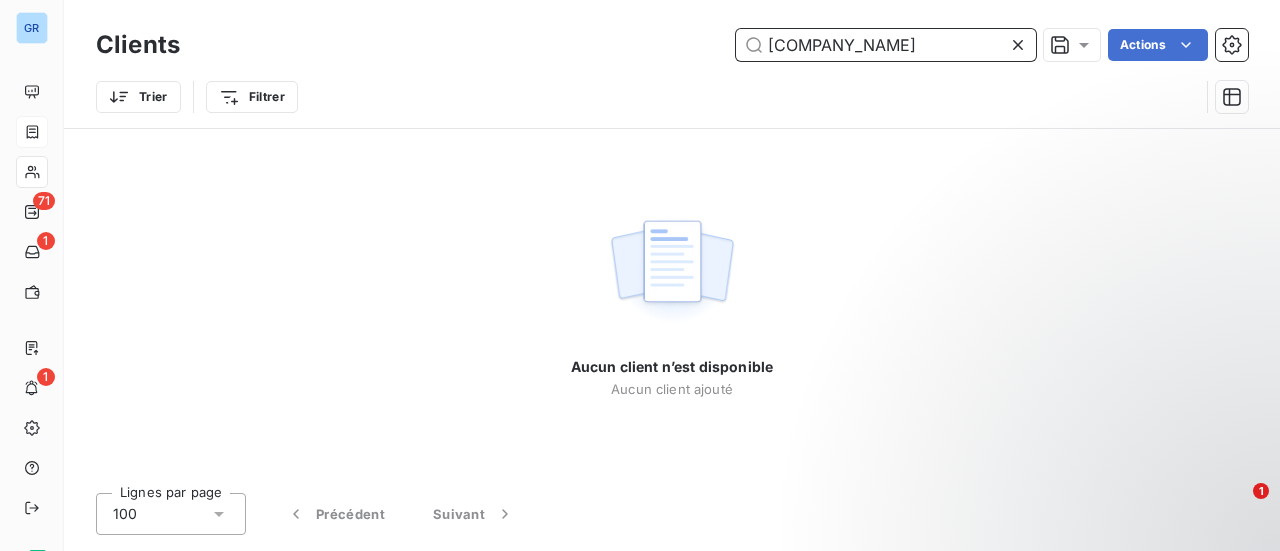 drag, startPoint x: 862, startPoint y: 51, endPoint x: 616, endPoint y: 55, distance: 246.03252 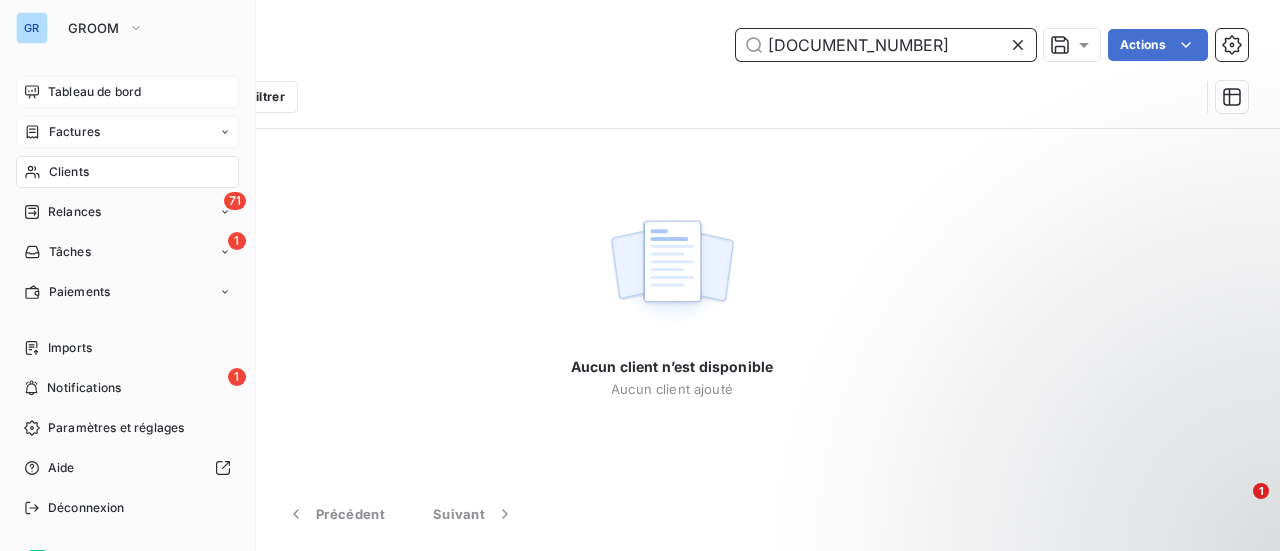 type on "[DOCUMENT_NUMBER]" 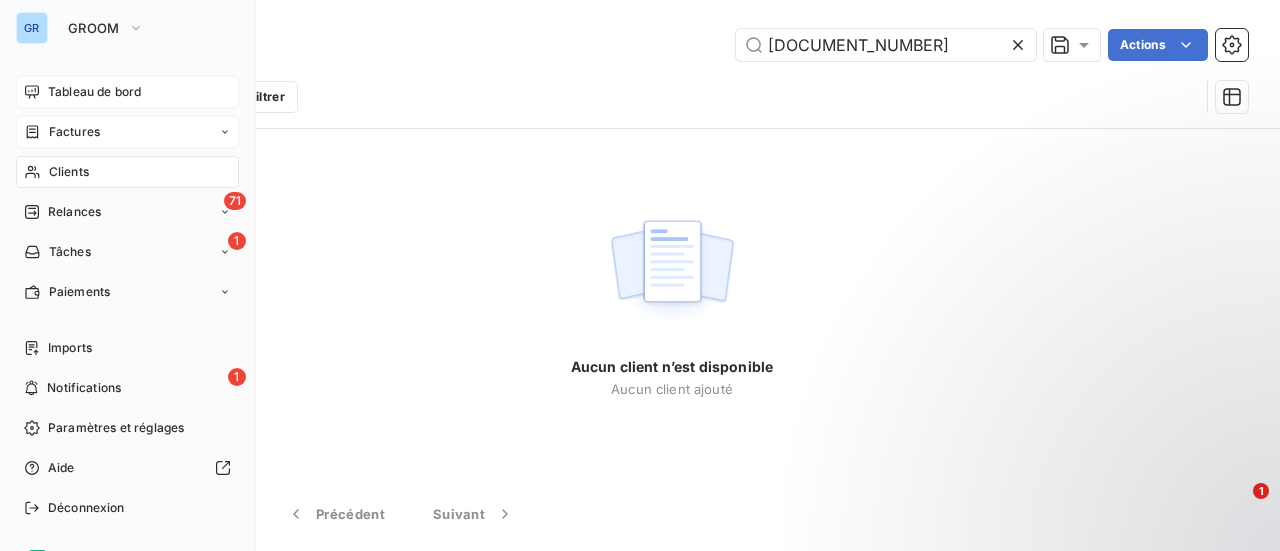 click on "Tableau de bord" at bounding box center [94, 92] 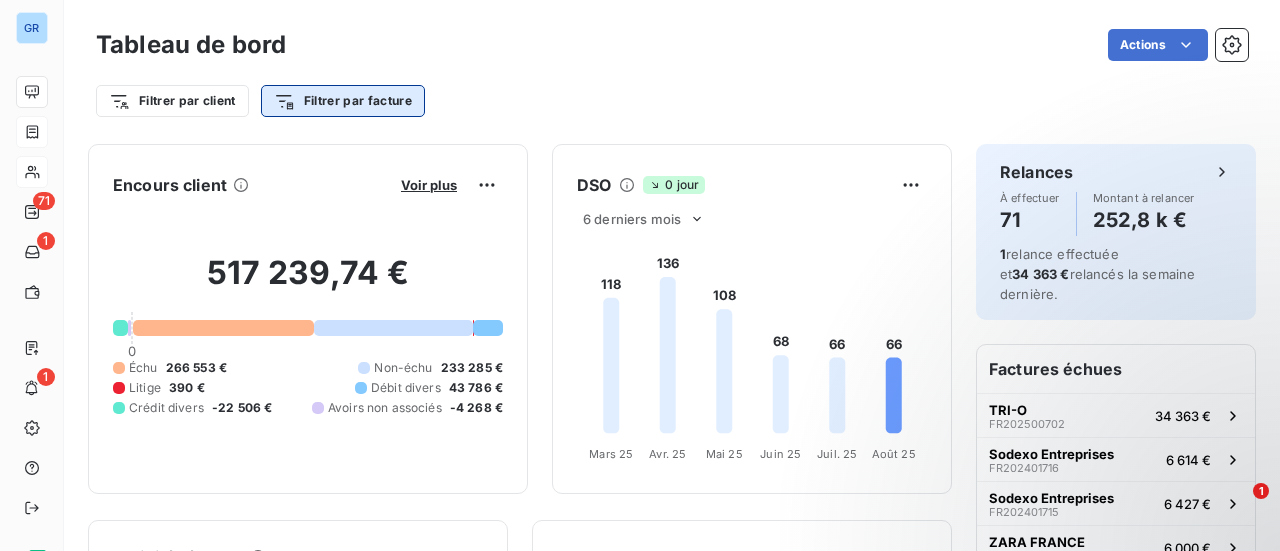click on "Encours client   Voir plus [AMOUNT] [CURRENCY] 0 Échu [AMOUNT] [CURRENCY] Non-échu [AMOUNT] [CURRENCY]   Litige [AMOUNT] [CURRENCY] Débit divers [AMOUNT] [CURRENCY] Crédit divers [AMOUNT] [CURRENCY] Avoirs non associés [AMOUNT] [CURRENCY] DSO 0 jour 6 derniers mois 118 136 108 68 66 66 Mars 25 Mars 25 Avr. 25 Avr. 25 Mai 25 Mai 25 Juin 25 Juin 25 Juil. 25 Juil. 25 Août 25 Août 25 Activité récente Chiffre d'affaires mensuel Voir plus Balance âgée Voir plus Relances par montant Encaissements Prévisionnel basé sur le délai moyen de paiement des 3 derniers mois Relances À effectuer 71 Montant à relancer [AMOUNT] [CURRENCY]  relance effectuée et  [AMOUNT] [CURRENCY]  relancés la semaine dernière. Factures échues TRI-O [DOCUMENT_NUMBER] [AMOUNT] [CURRENCY] Sodexo Entreprises [DOCUMENT_NUMBER] [AMOUNT] [CURRENCY] Sodexo Entreprises [DOCUMENT_NUMBER] [AMOUNT] [CURRENCY] ZARA FRANCE [DOCUMENT_NUMBER] [AMOUNT] [CURRENCY] Atalian Propreté [DOCUMENT_NUMBER] [AMOUNT] [CURRENCY] ZARA FRANCE [DOCUMENT_NUMBER] [AMOUNT] [CURRENCY] Principaux débiteurs 1" at bounding box center [640, 275] 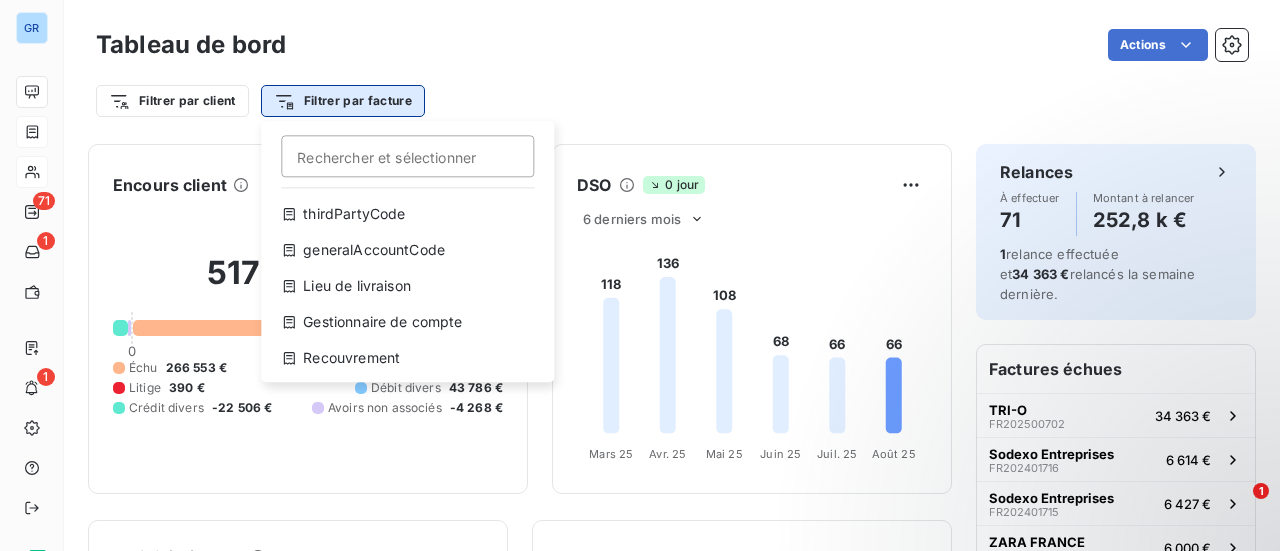 click on "GR 71 1 1 Tableau de bord Actions Filtrer par client Filtrer par facture Rechercher et sélectionner thirdPartyCode generalAccountCode Lieu de livraison Gestionnaire de compte Recouvrement  Encours client   Voir plus [AMOUNT] [CURRENCY] 0 Échu [AMOUNT] [CURRENCY] Non-échu [AMOUNT] [CURRENCY]   Litige [AMOUNT] [CURRENCY] Débit divers [AMOUNT] [CURRENCY] Crédit divers [AMOUNT] [CURRENCY] Avoirs non associés [AMOUNT] [CURRENCY] DSO 0 jour 6 derniers mois 118 136 108 68 66 66 Mars 25 Mars 25 Avr. 25 Avr. 25 Mai 25 Mai 25 Juin 25 Juin 25 Juil. 25 Juil. 25 Août 25 Août 25 Activité récente Chiffre d'affaires mensuel Voir plus Balance âgée Voir plus Relances par montant Encaissements Prévisionnel basé sur le délai moyen de paiement des 3 derniers mois Relances À effectuer 71 Montant à relancer [AMOUNT] [CURRENCY] 1  relance effectuée et  [AMOUNT] [CURRENCY]  relancés la semaine dernière. Factures échues TRI-O [INVOICE_NUMBER] [AMOUNT] [CURRENCY] Sodexo Entreprises [INVOICE_NUMBER] [AMOUNT] [CURRENCY] Sodexo Entreprises [INVOICE_NUMBER] [AMOUNT] [CURRENCY] ZARA FRANCE Icade SA" at bounding box center (640, 275) 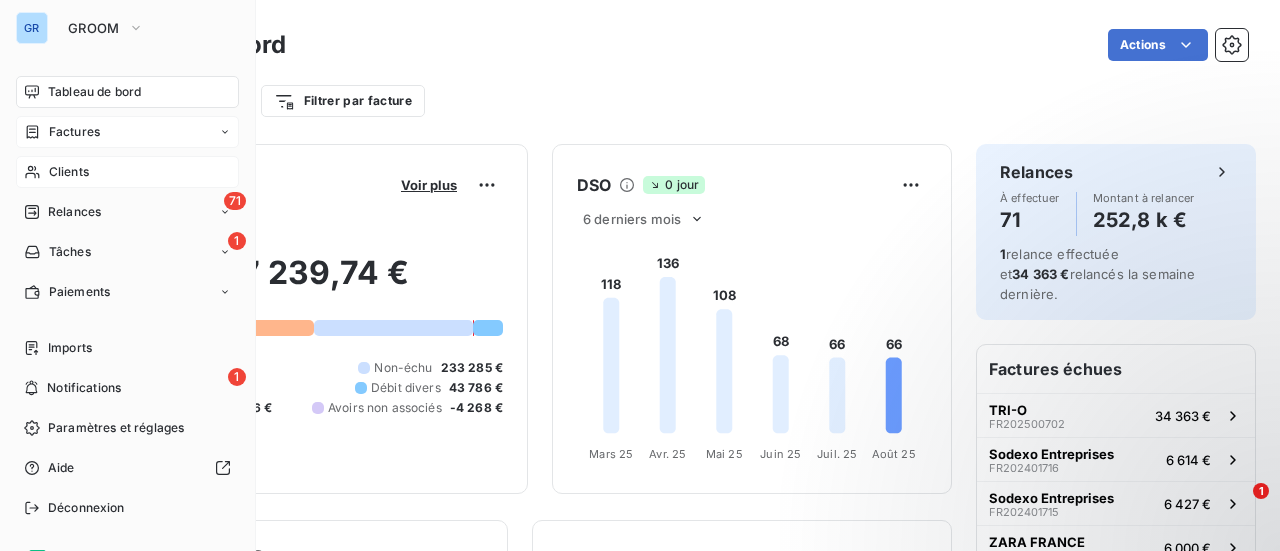 click on "Factures" at bounding box center [74, 132] 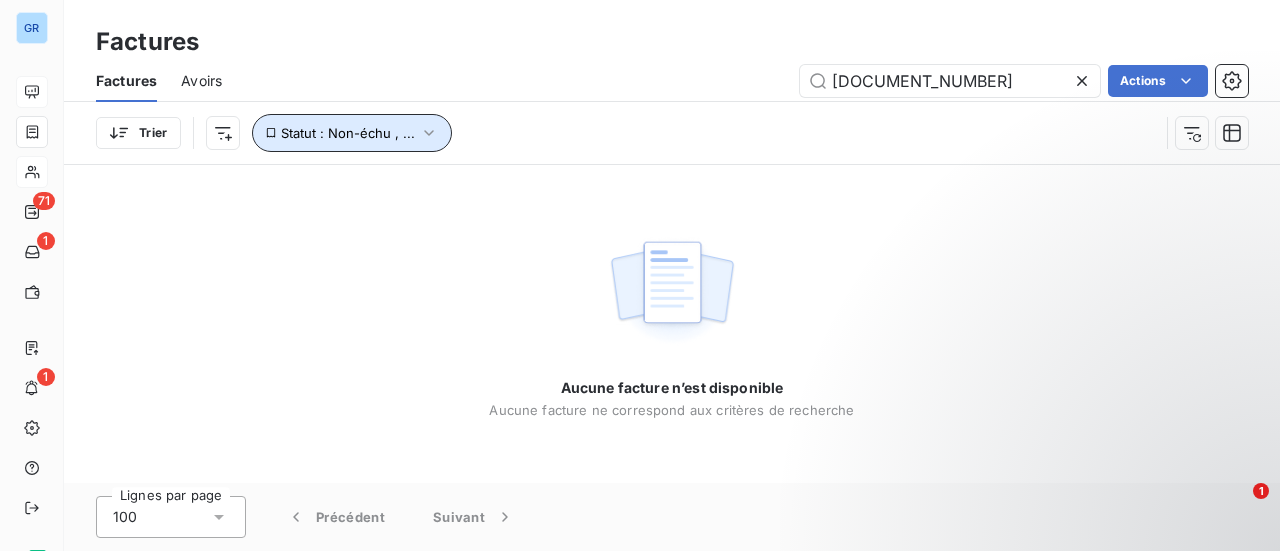 click 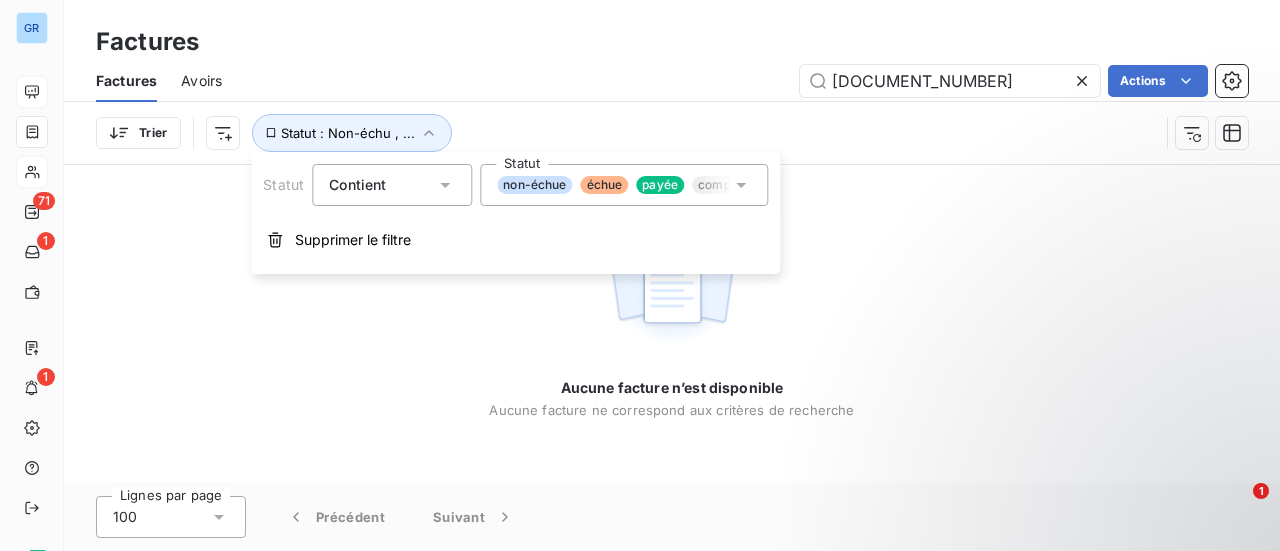 click on "payée" at bounding box center [660, 185] 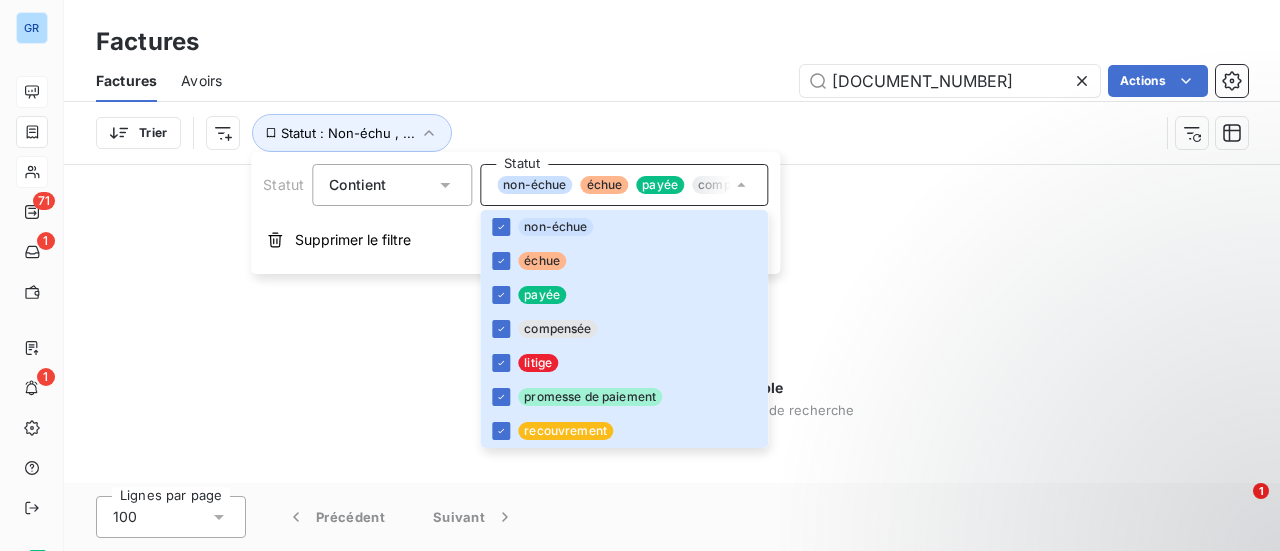 click on "Aucune facture n’est disponible Aucune facture ne correspond aux critères de recherche" at bounding box center (672, 324) 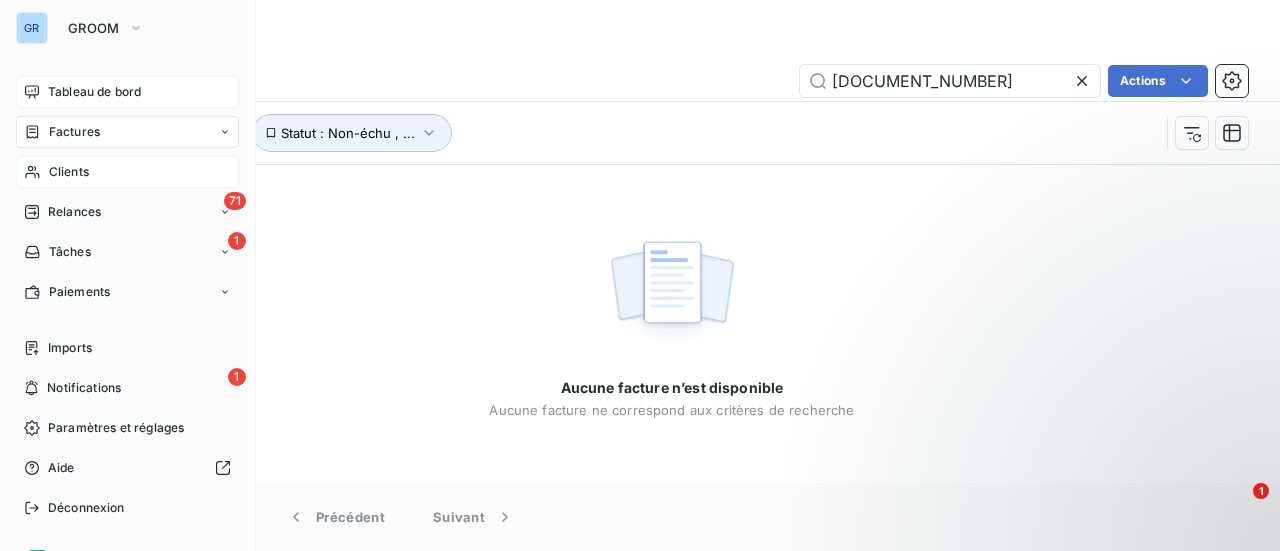 click on "Factures" at bounding box center (74, 132) 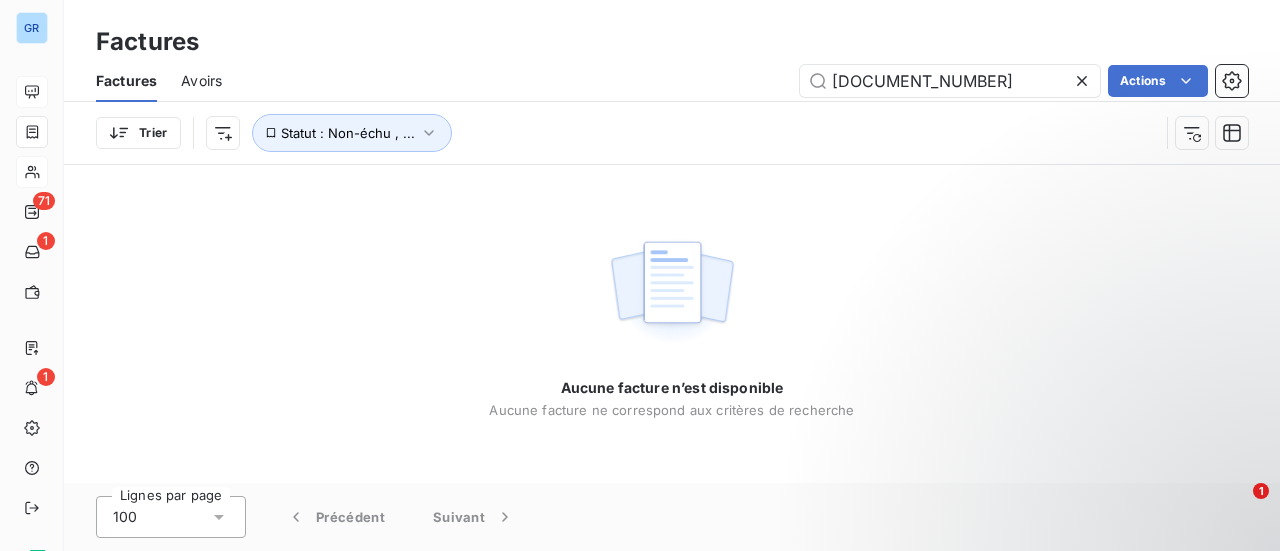click on "Trier Statut  : Non-échu , ..." at bounding box center (627, 133) 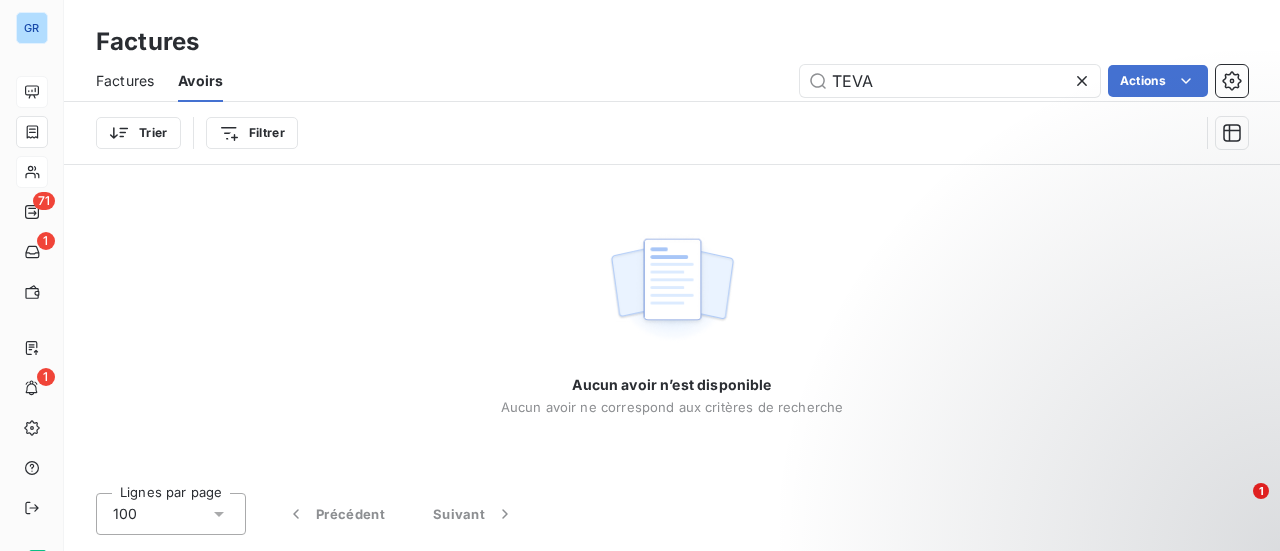 drag, startPoint x: 912, startPoint y: 79, endPoint x: 615, endPoint y: 129, distance: 301.17935 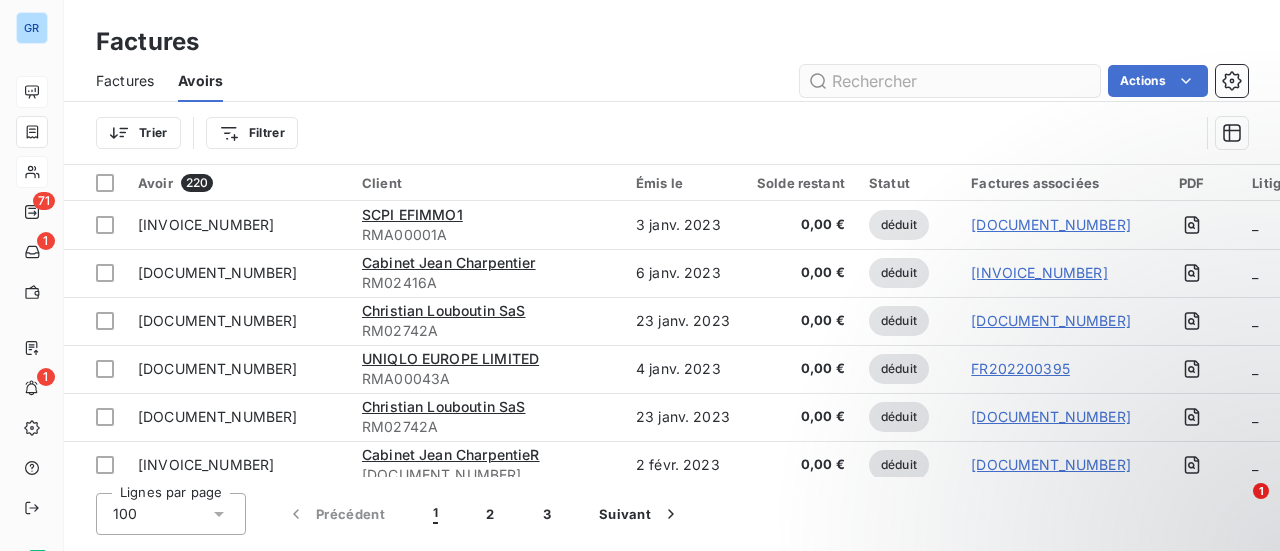 click at bounding box center (950, 81) 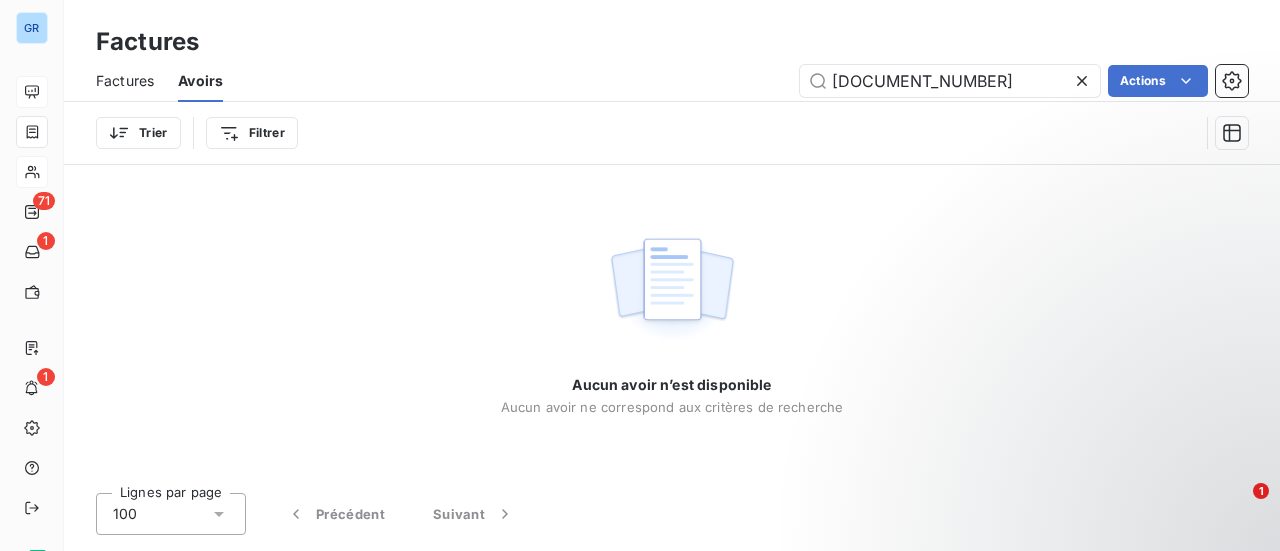 drag, startPoint x: 854, startPoint y: 83, endPoint x: 795, endPoint y: 97, distance: 60.63827 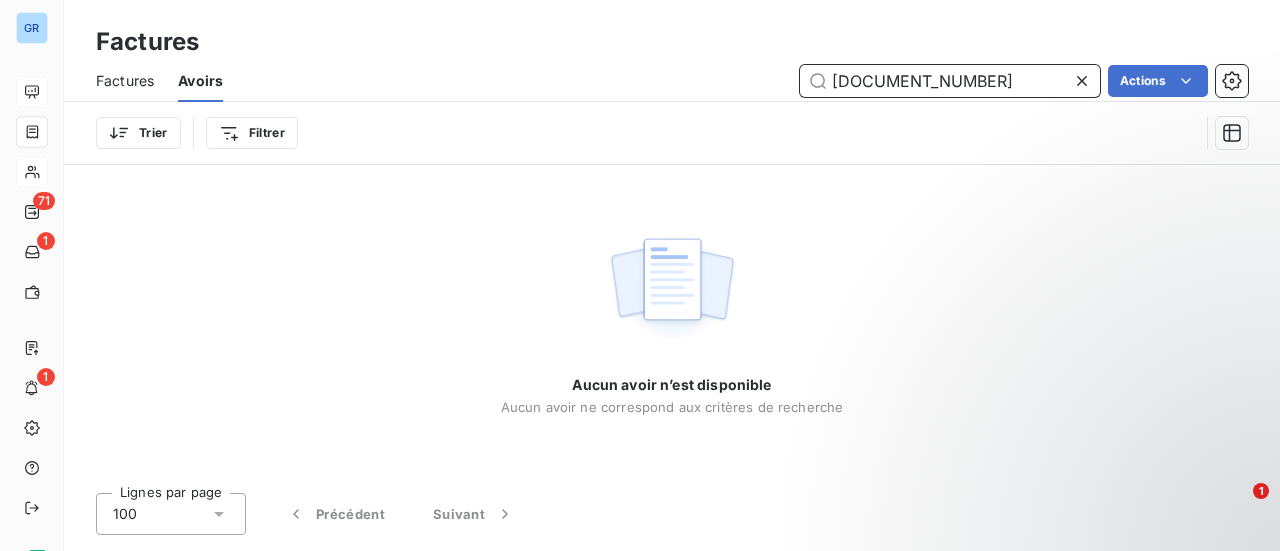 click on "FR202401693" at bounding box center (950, 81) 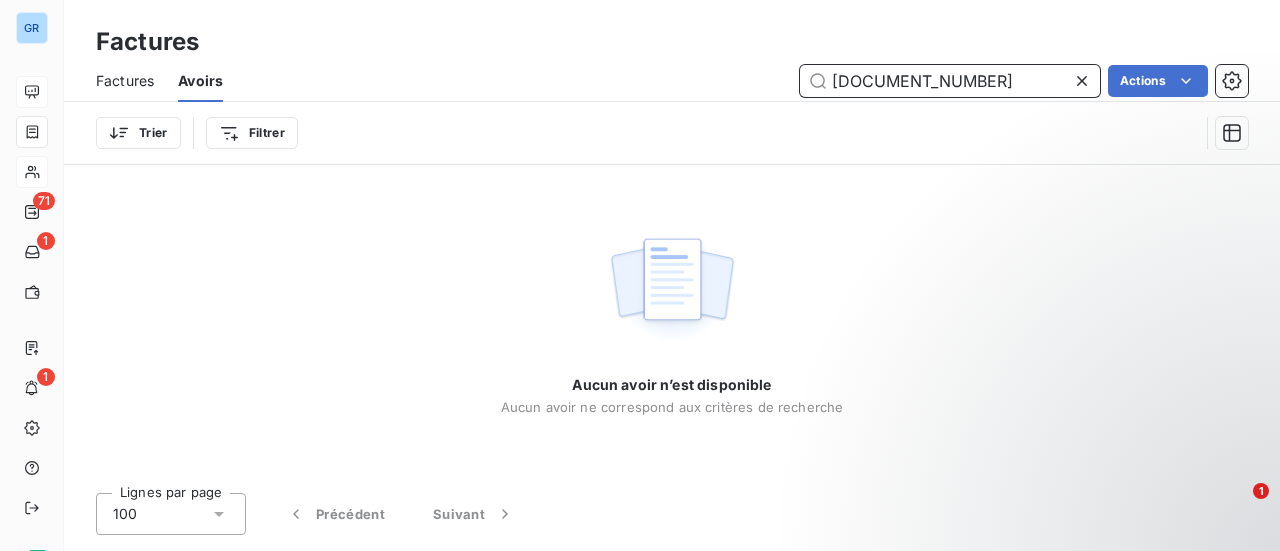 drag, startPoint x: 953, startPoint y: 89, endPoint x: 662, endPoint y: 122, distance: 292.86514 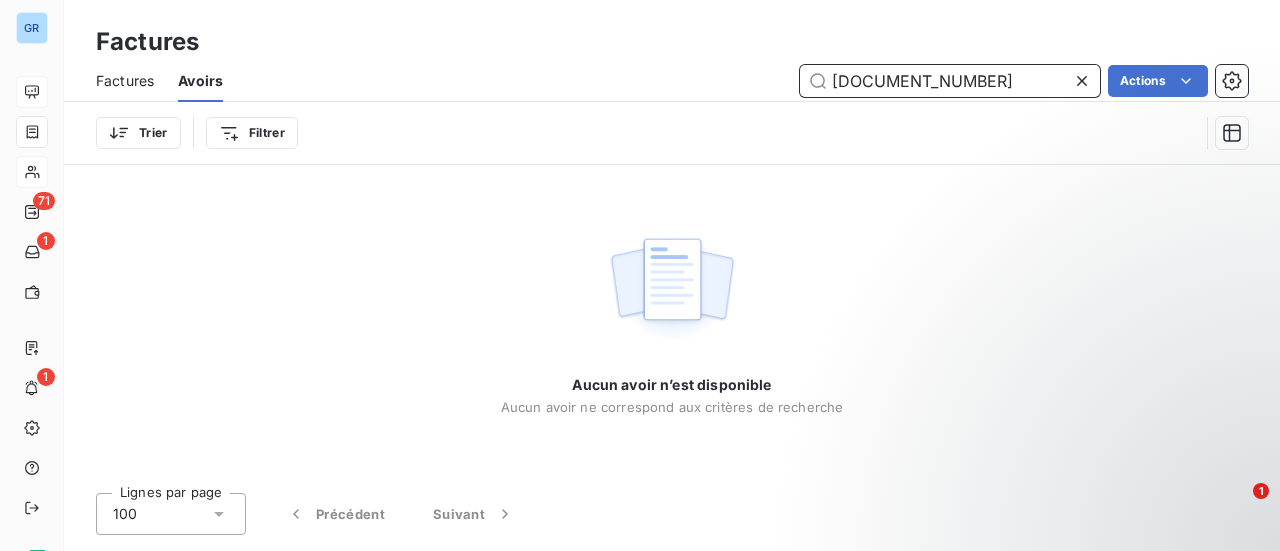 paste on "Avoir AR22500039" 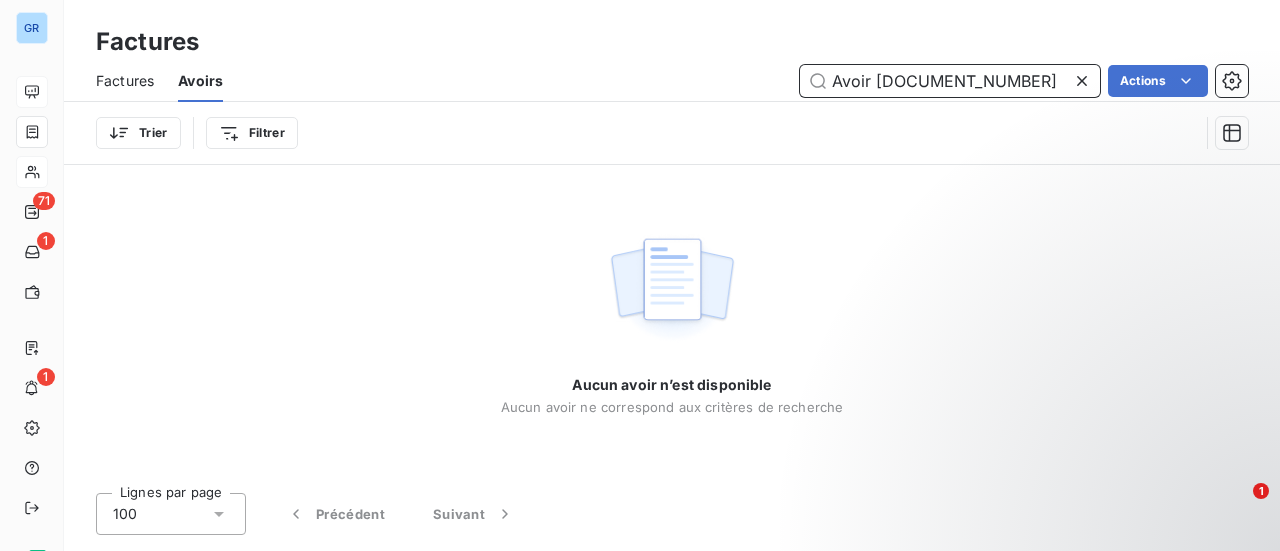 drag, startPoint x: 881, startPoint y: 79, endPoint x: 772, endPoint y: 97, distance: 110.47624 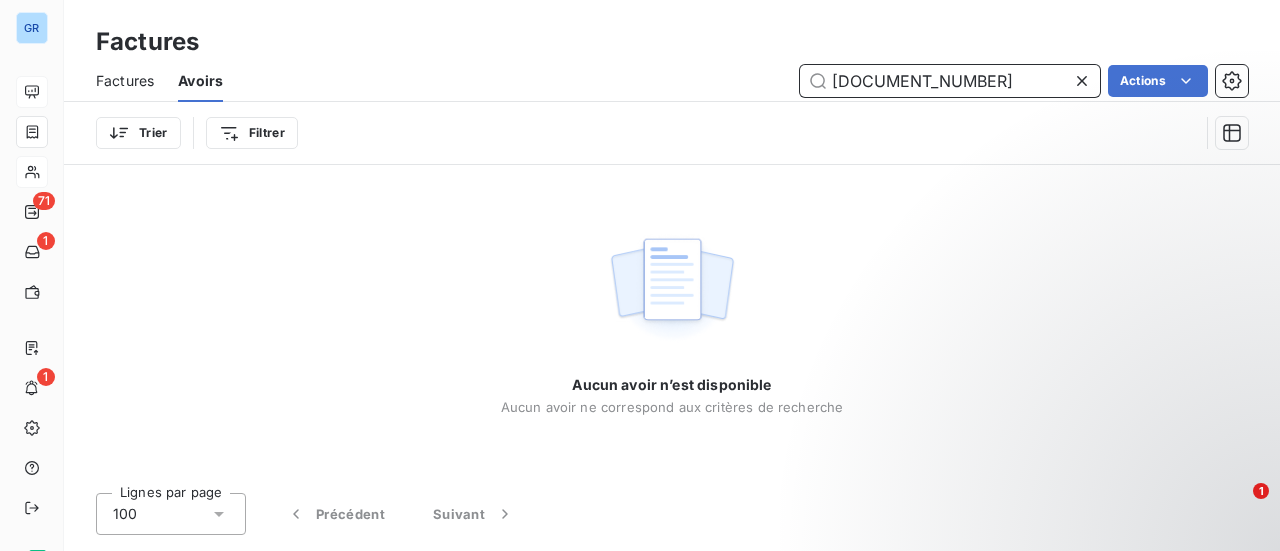 type on "AR22500039" 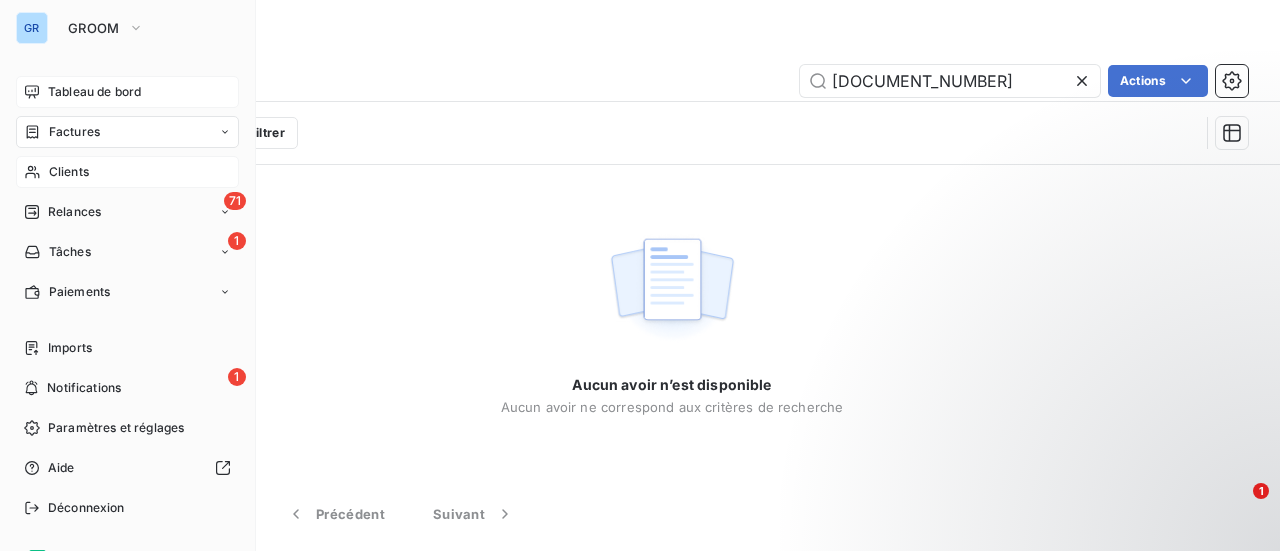 click on "Factures" at bounding box center [74, 132] 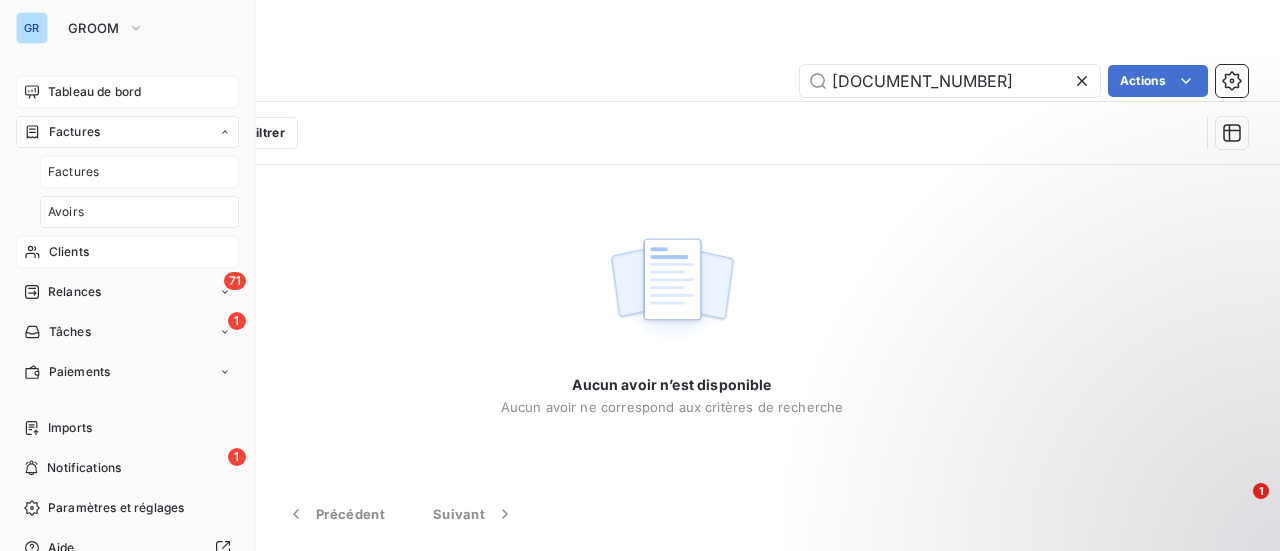 click on "Factures" at bounding box center [73, 172] 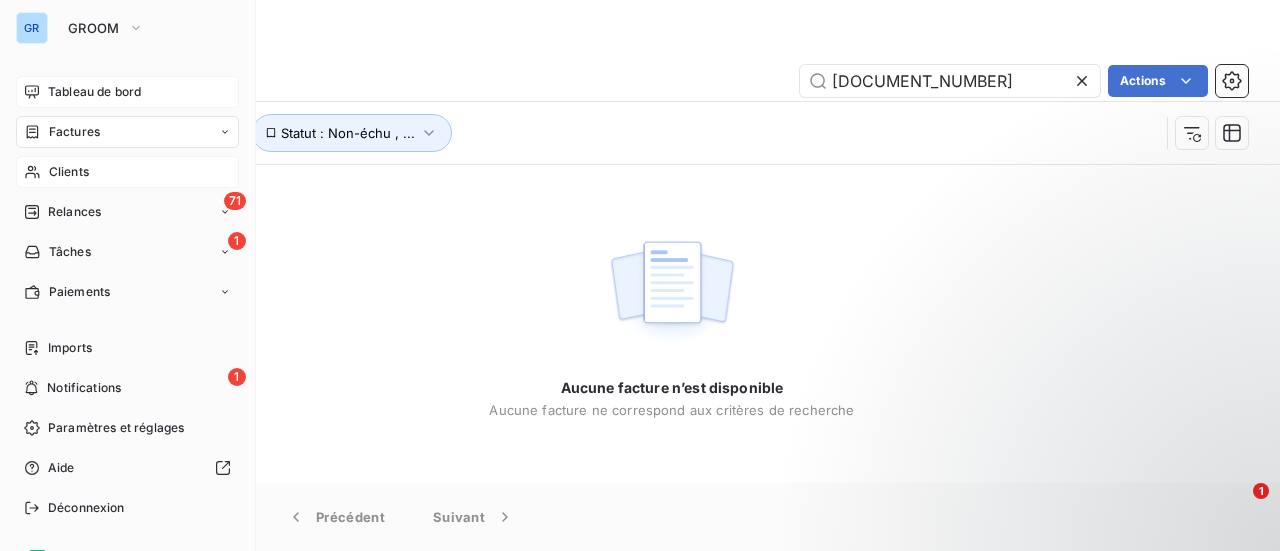 click on "Clients" at bounding box center (69, 172) 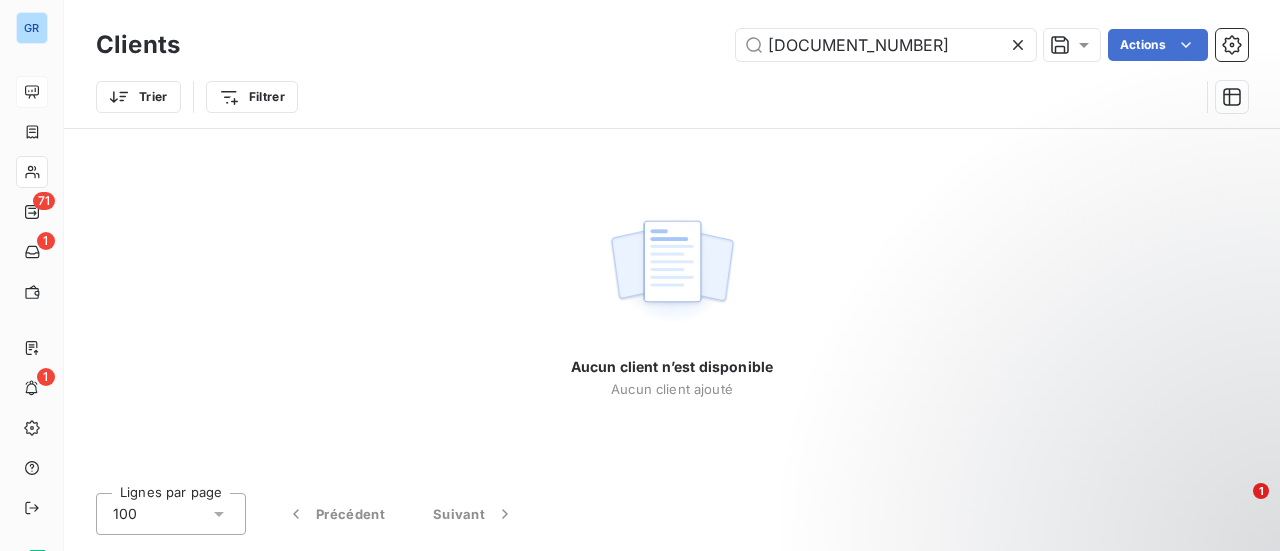 click on "Aucun client n’est disponible Aucun client ajouté" at bounding box center [672, 303] 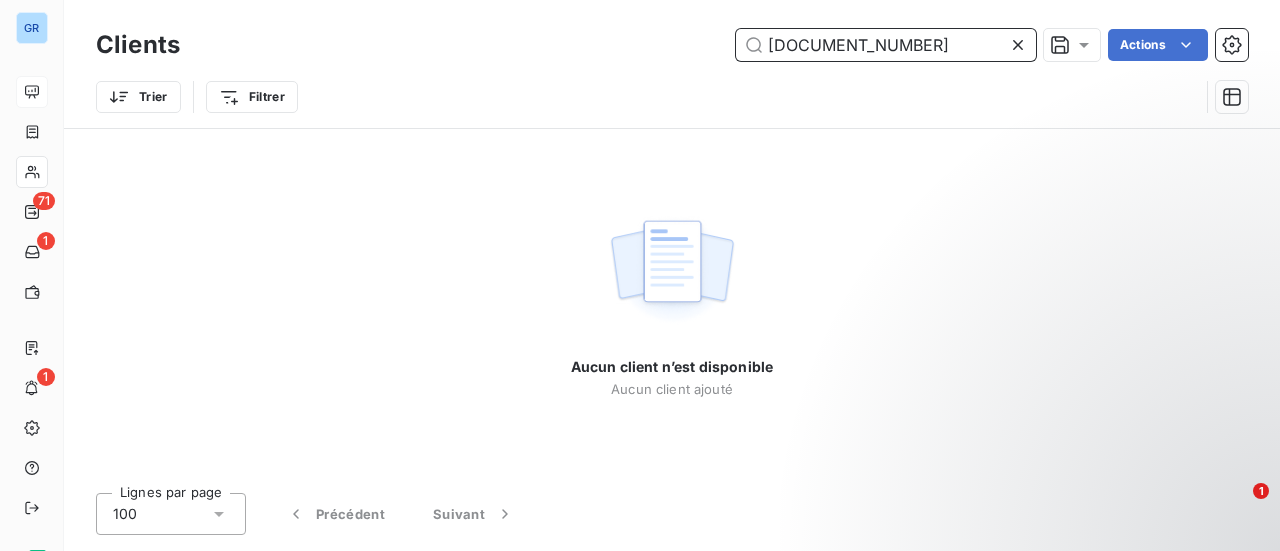 drag, startPoint x: 895, startPoint y: 53, endPoint x: 631, endPoint y: 60, distance: 264.09277 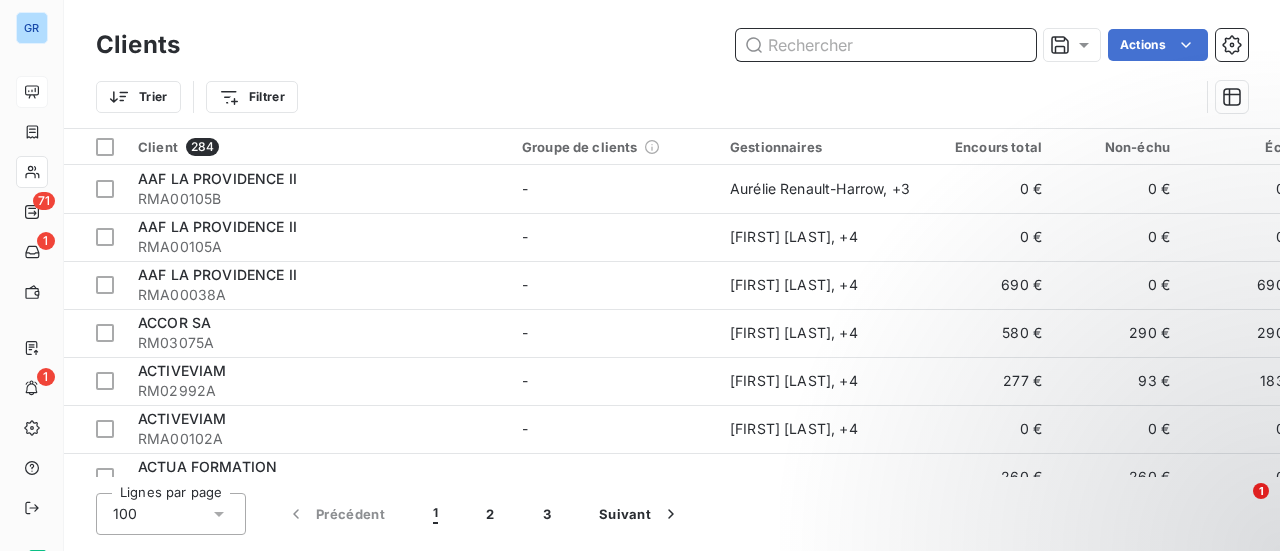 click at bounding box center [886, 45] 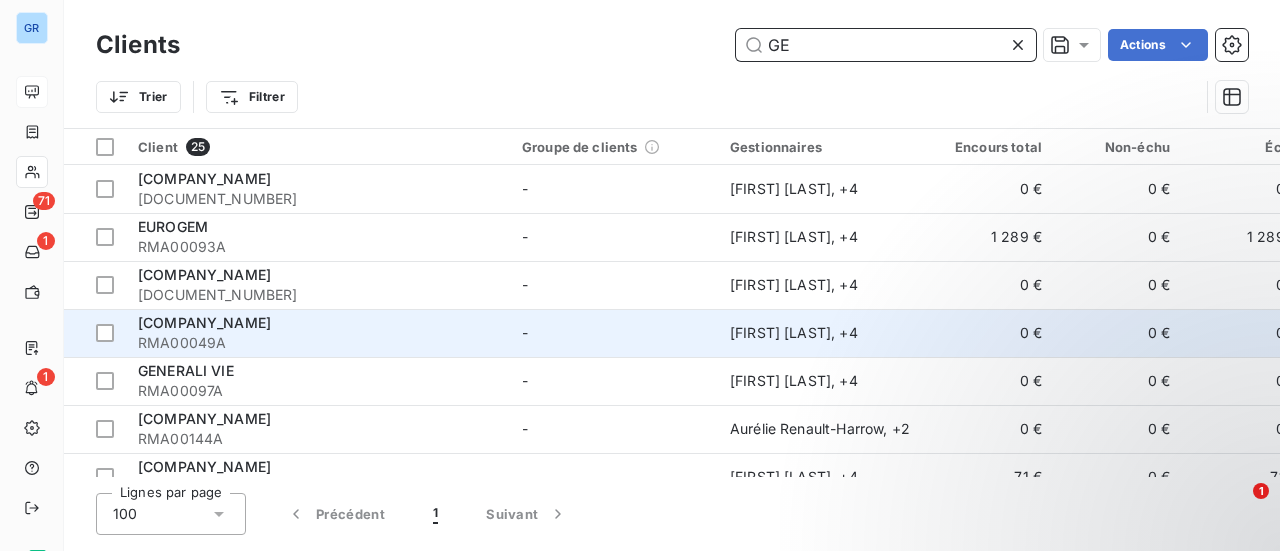 type on "GE" 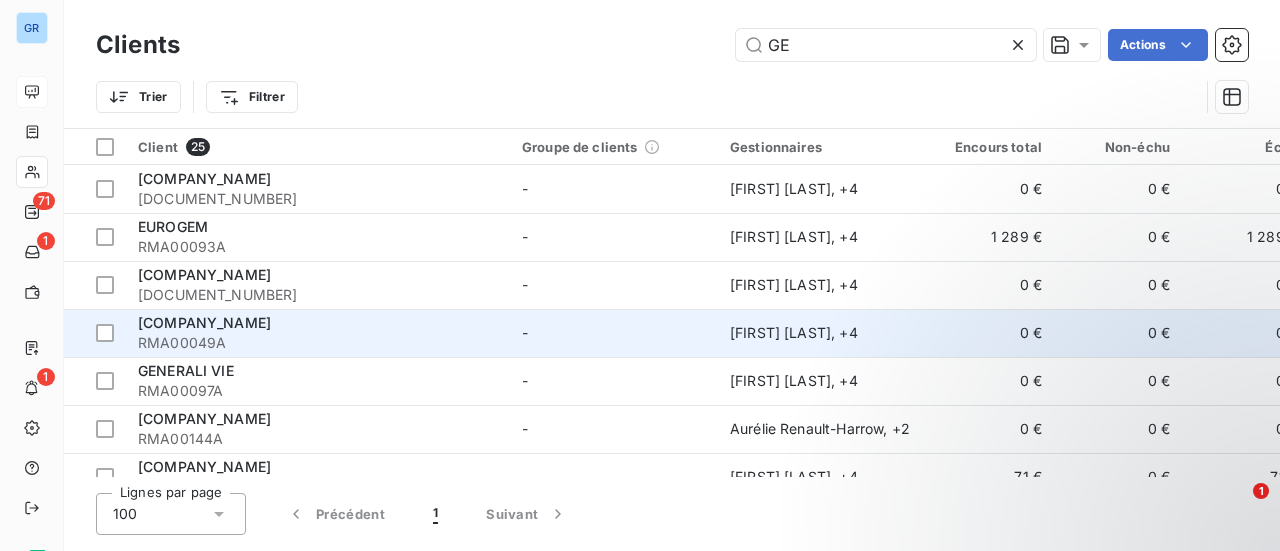click on "RMA00049A" at bounding box center (318, 343) 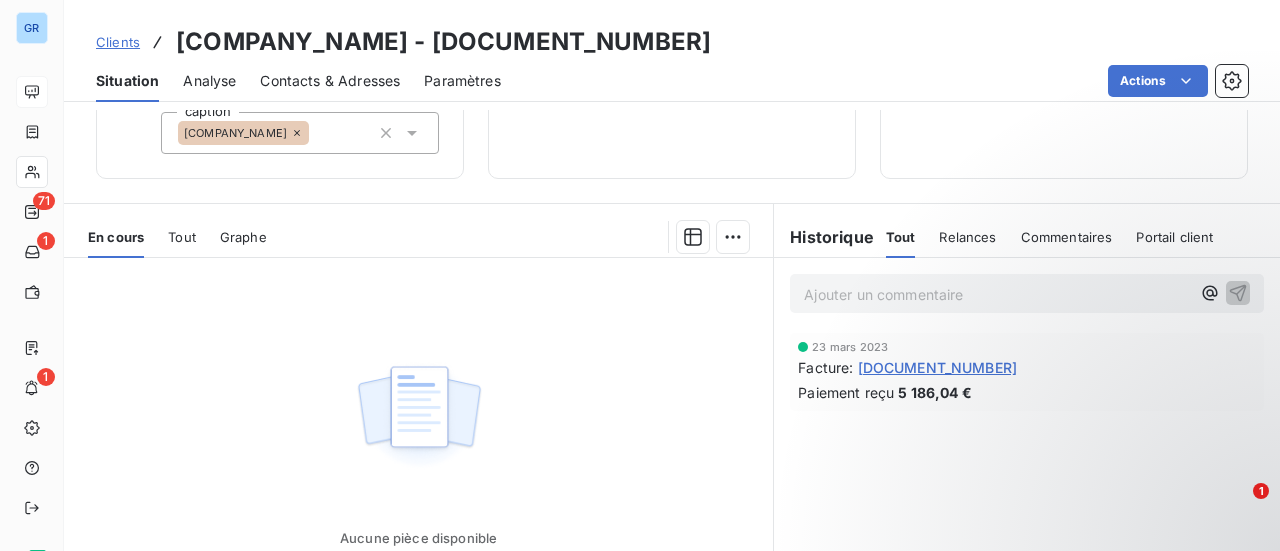 scroll, scrollTop: 400, scrollLeft: 0, axis: vertical 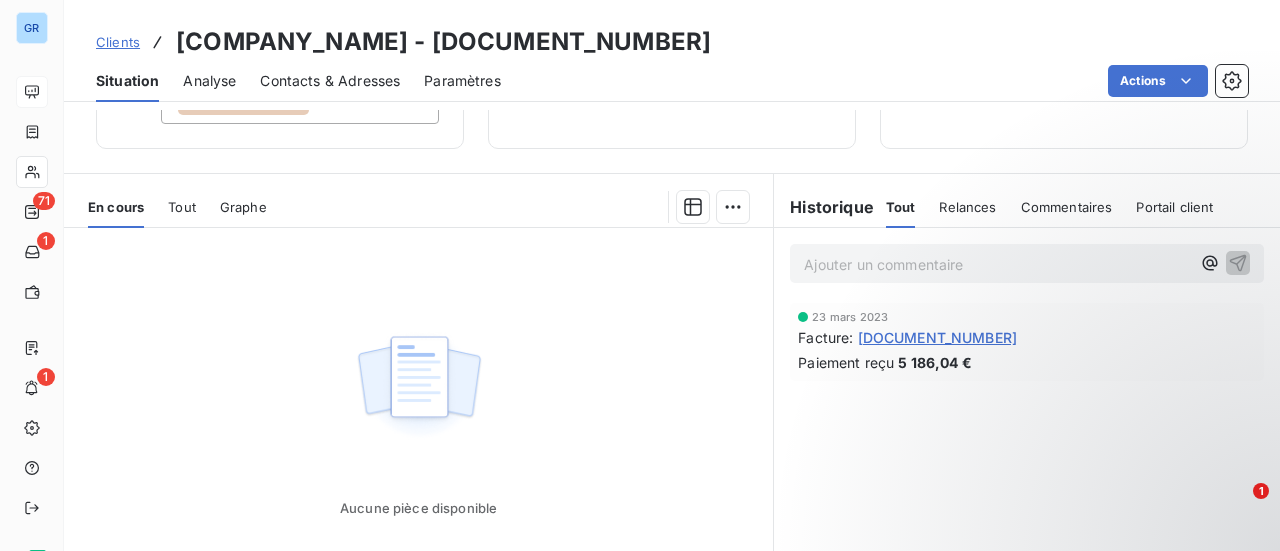 click on "Tout" at bounding box center [182, 207] 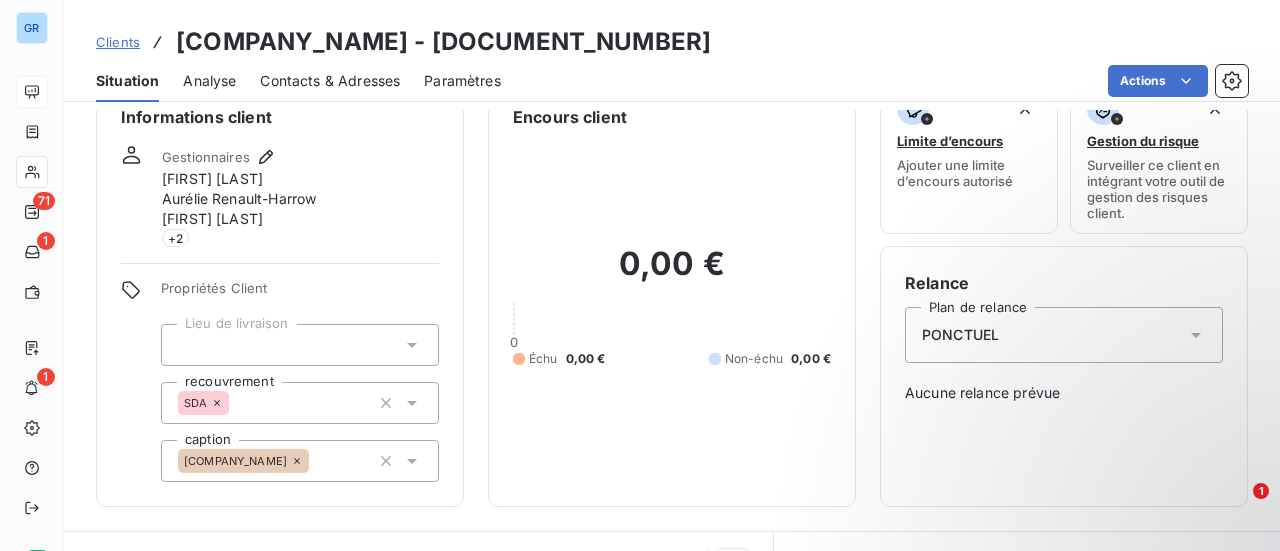 scroll, scrollTop: 0, scrollLeft: 0, axis: both 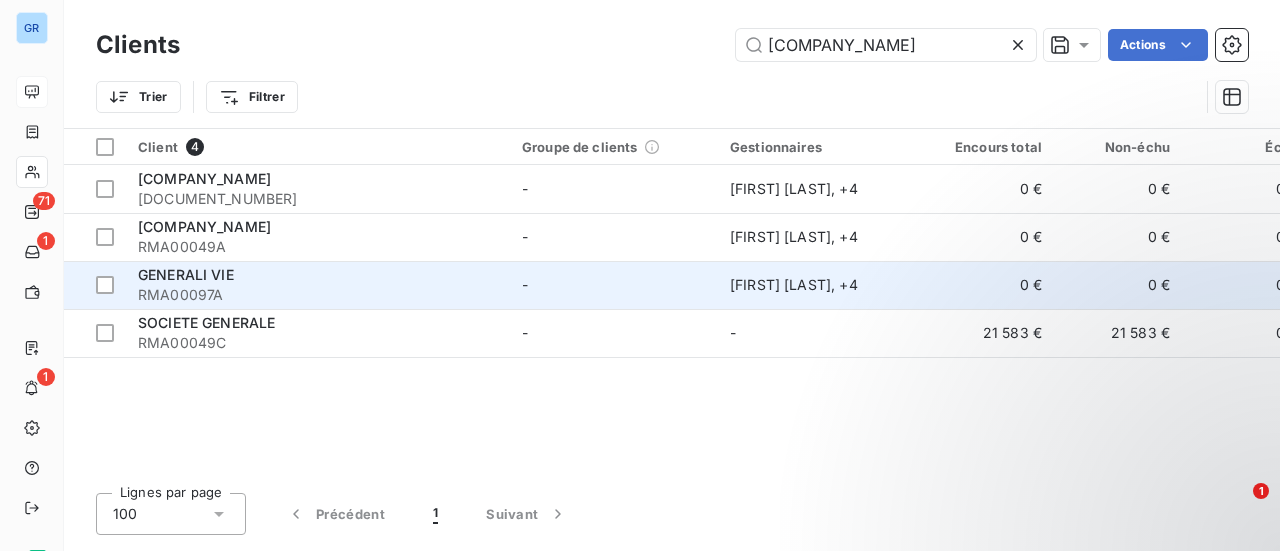 type on "GENE" 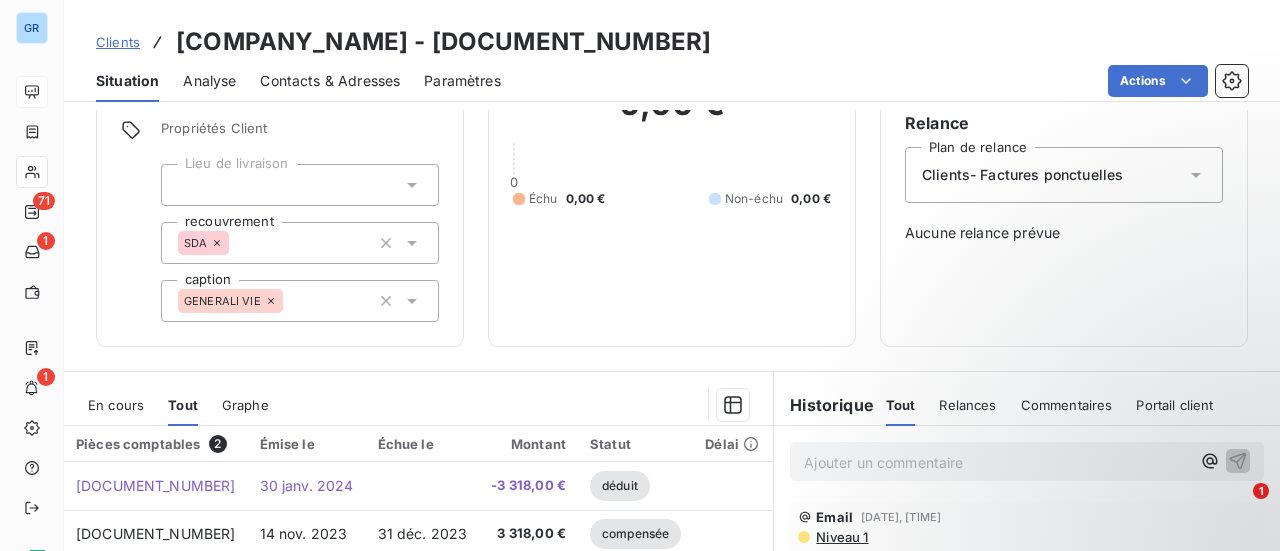 scroll, scrollTop: 400, scrollLeft: 0, axis: vertical 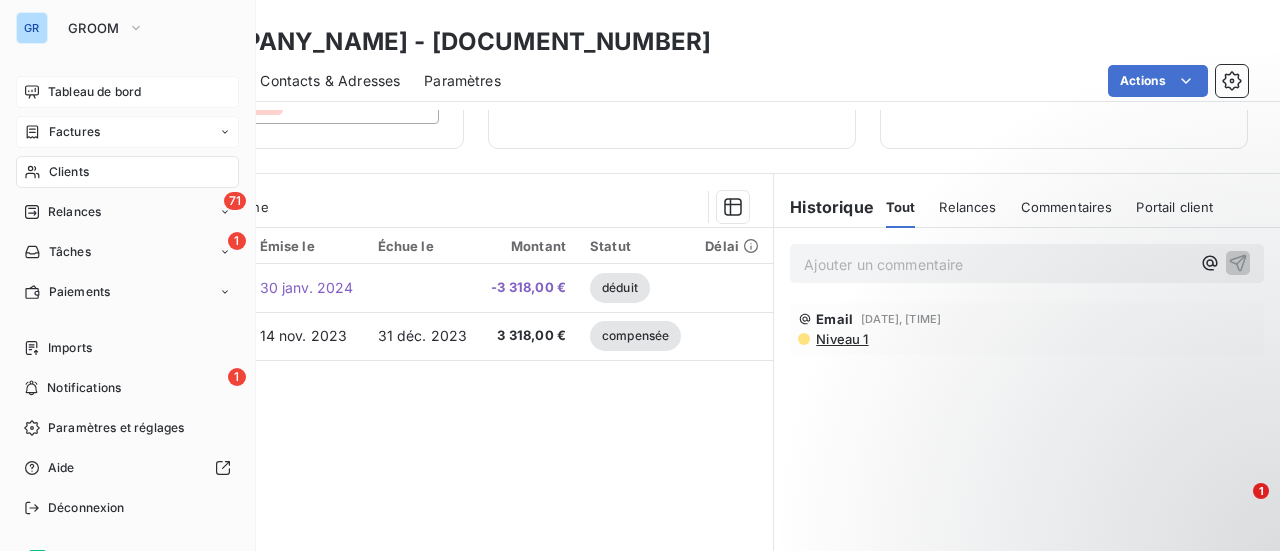click on "Factures" at bounding box center (74, 132) 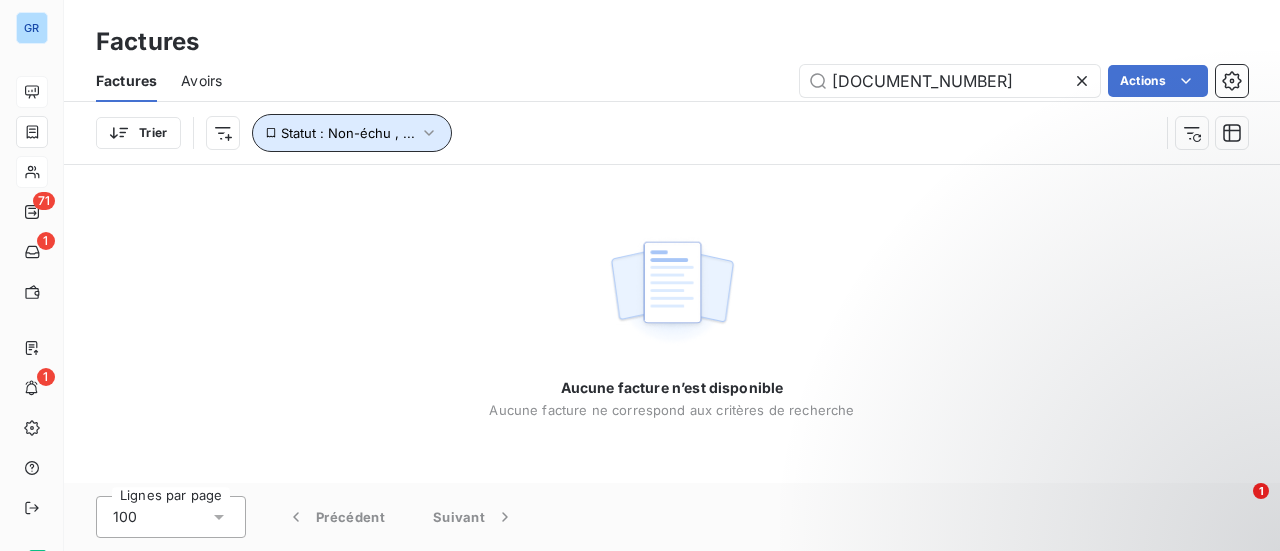 click 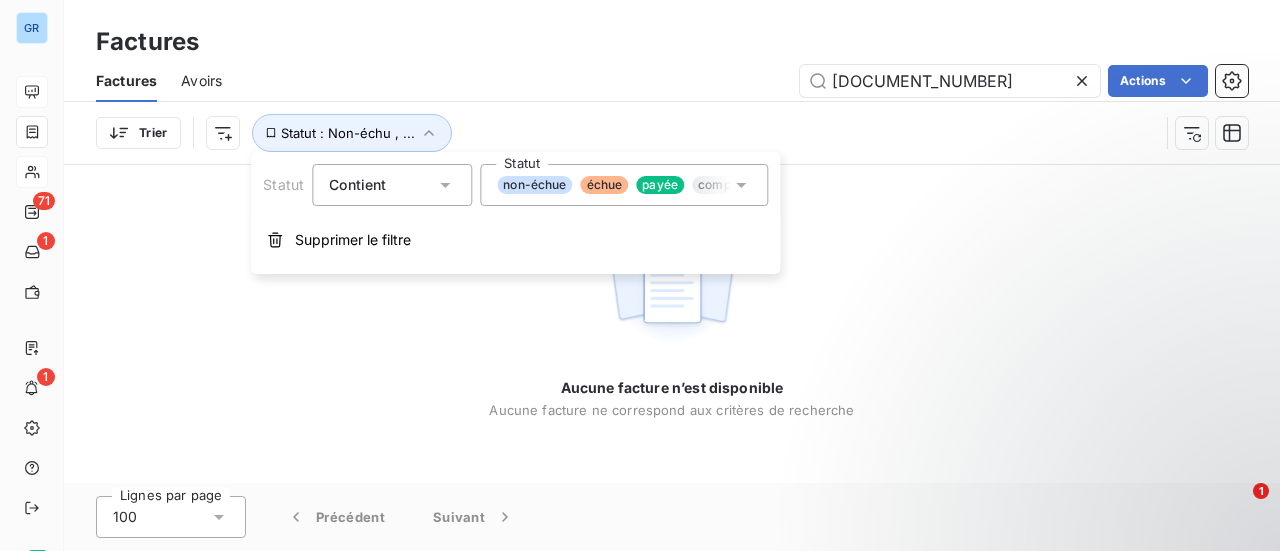 click 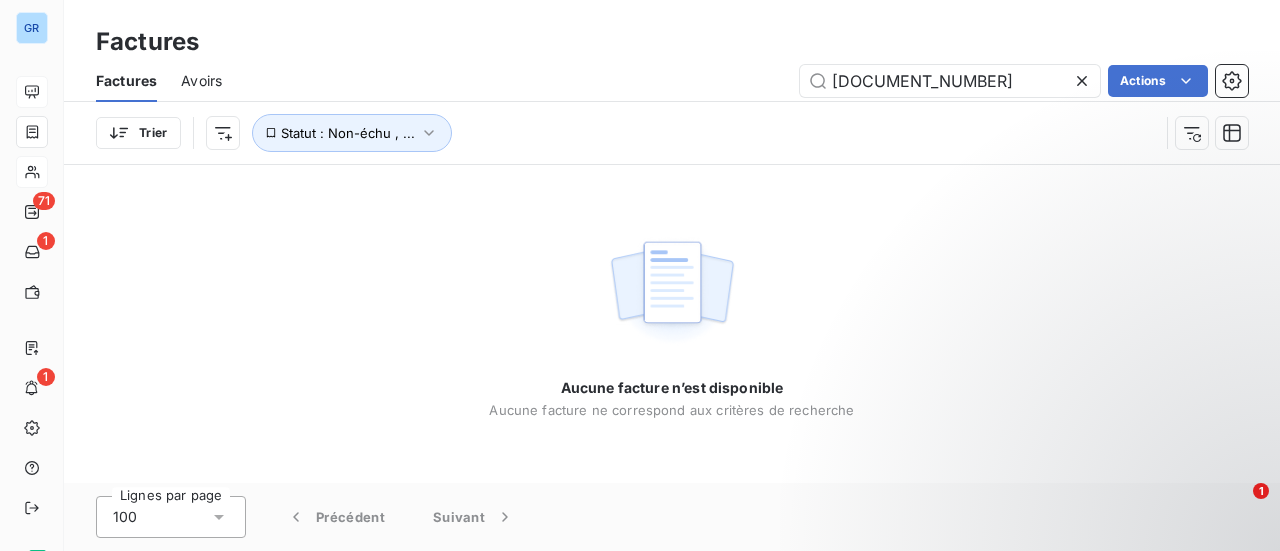 click on "Aucune facture n’est disponible Aucune facture ne correspond aux critères de recherche" at bounding box center (672, 324) 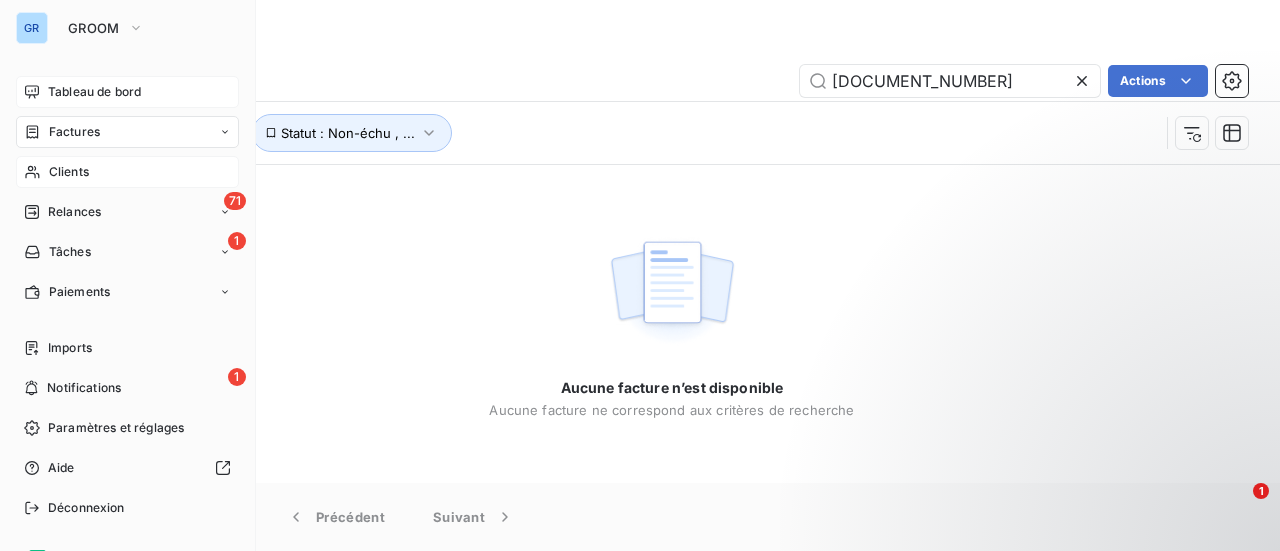 click on "Factures" at bounding box center (74, 132) 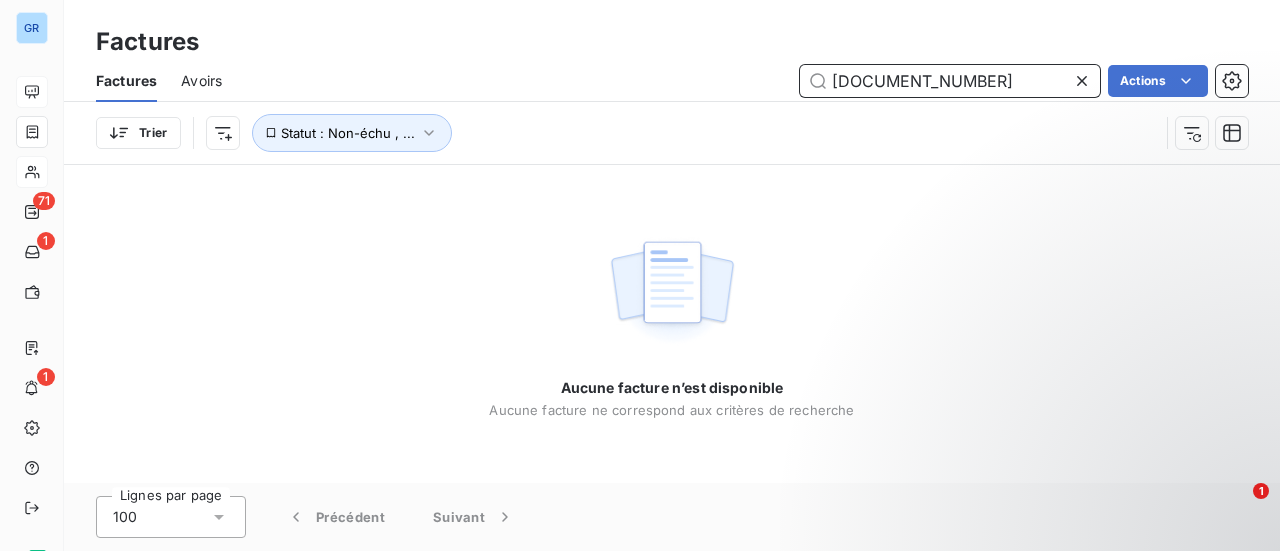 drag, startPoint x: 938, startPoint y: 80, endPoint x: 674, endPoint y: 99, distance: 264.68283 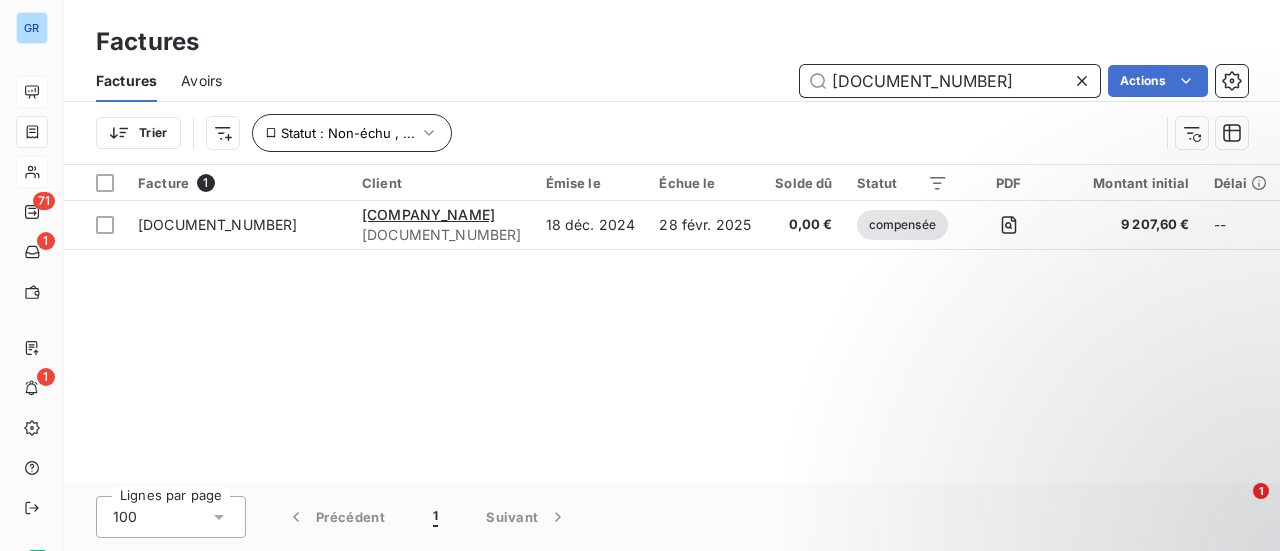type on "FR202401693" 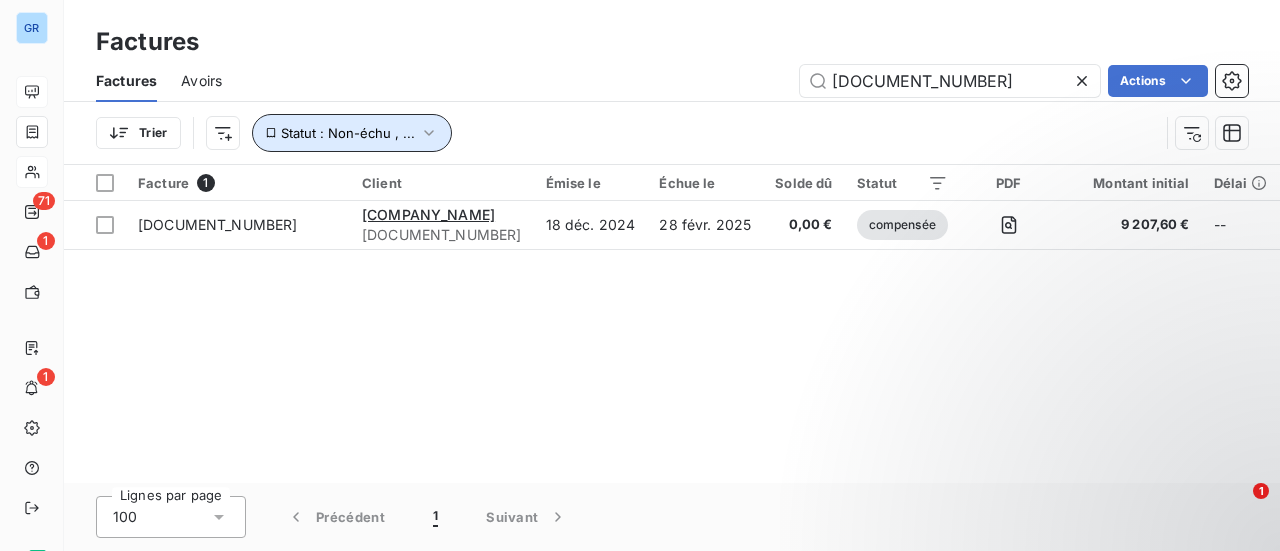 click 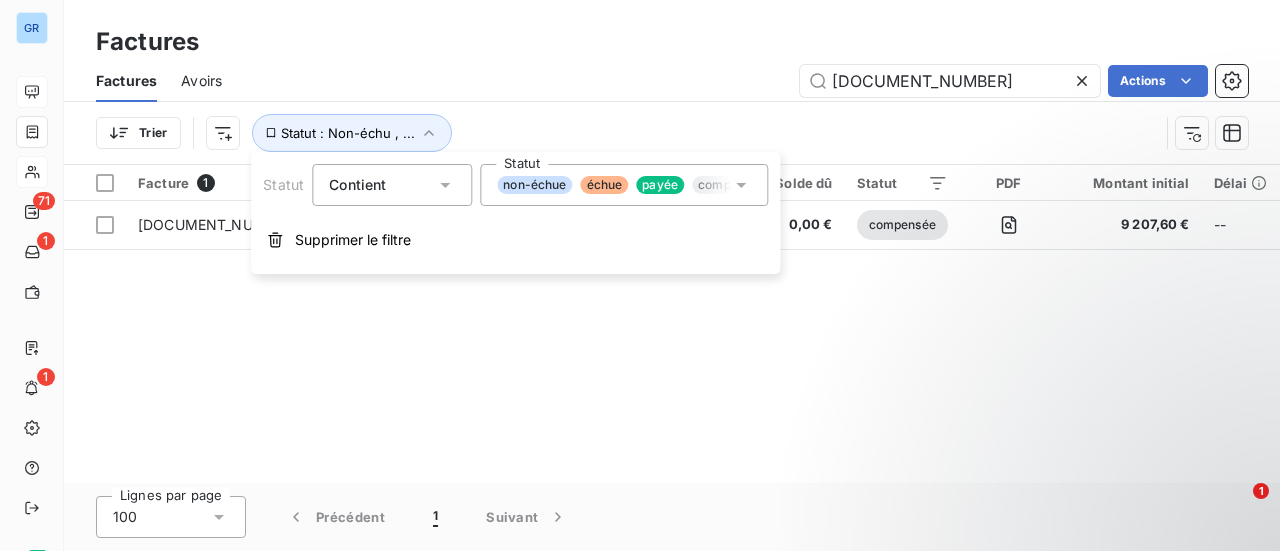 click on "Factures Avoirs FR202401693 Actions" at bounding box center (672, 81) 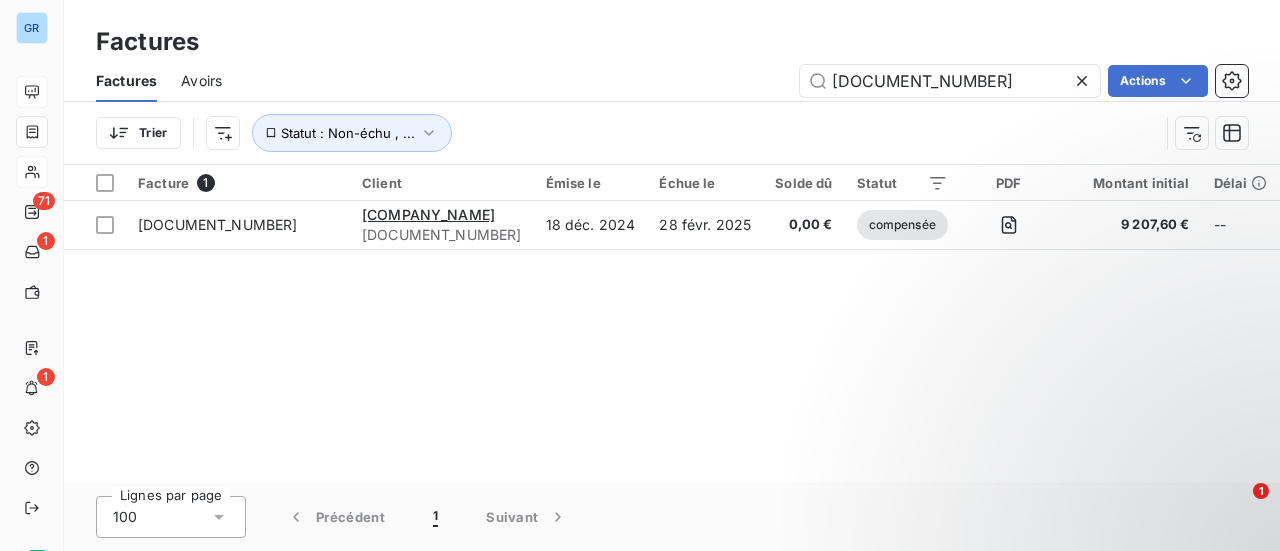 click on "Avoirs" at bounding box center (201, 81) 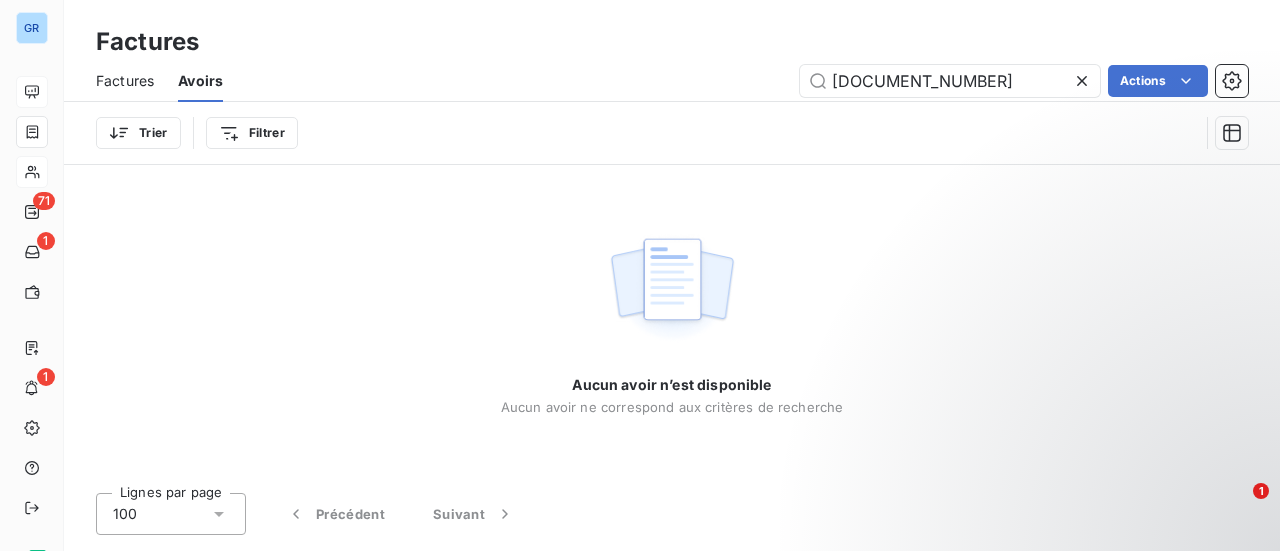 click on "Factures" at bounding box center (125, 81) 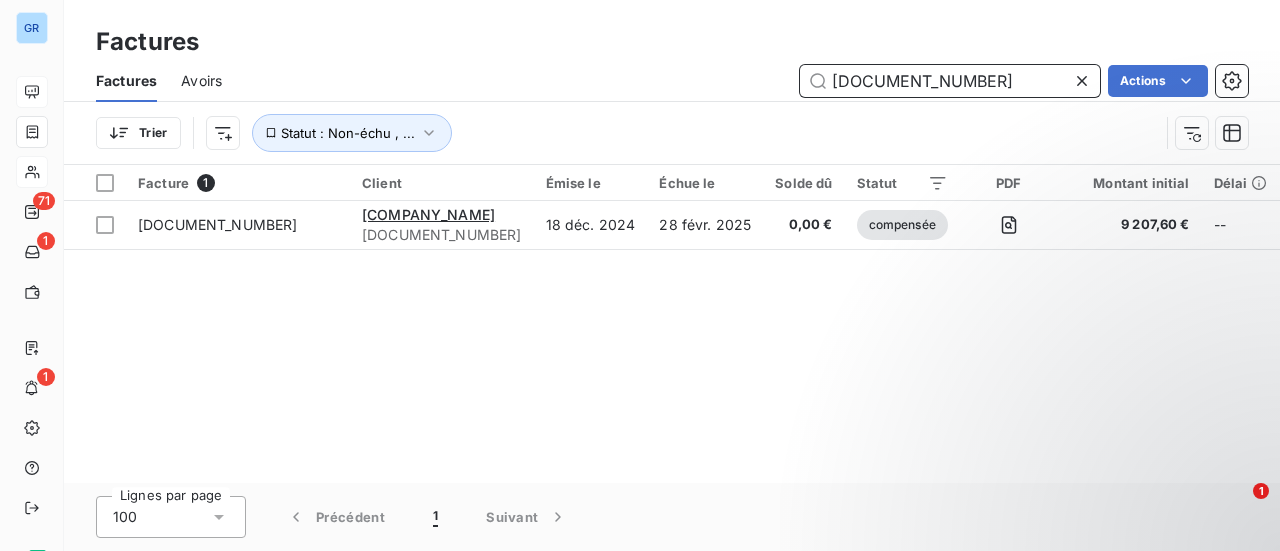 click on "FR202401693" at bounding box center (950, 81) 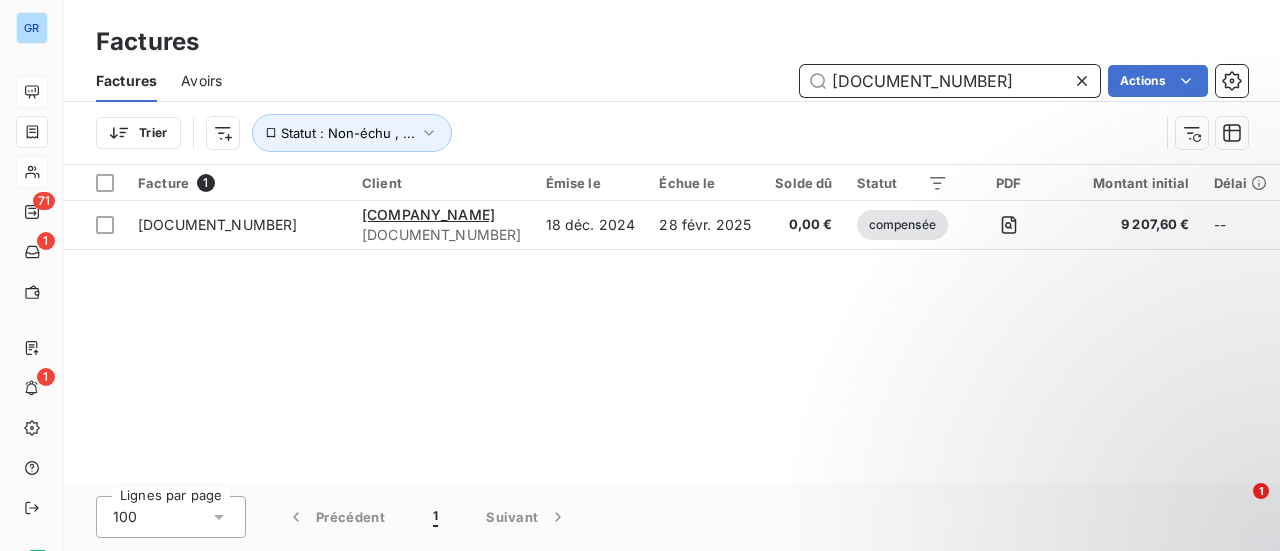 drag, startPoint x: 970, startPoint y: 78, endPoint x: 704, endPoint y: 119, distance: 269.14124 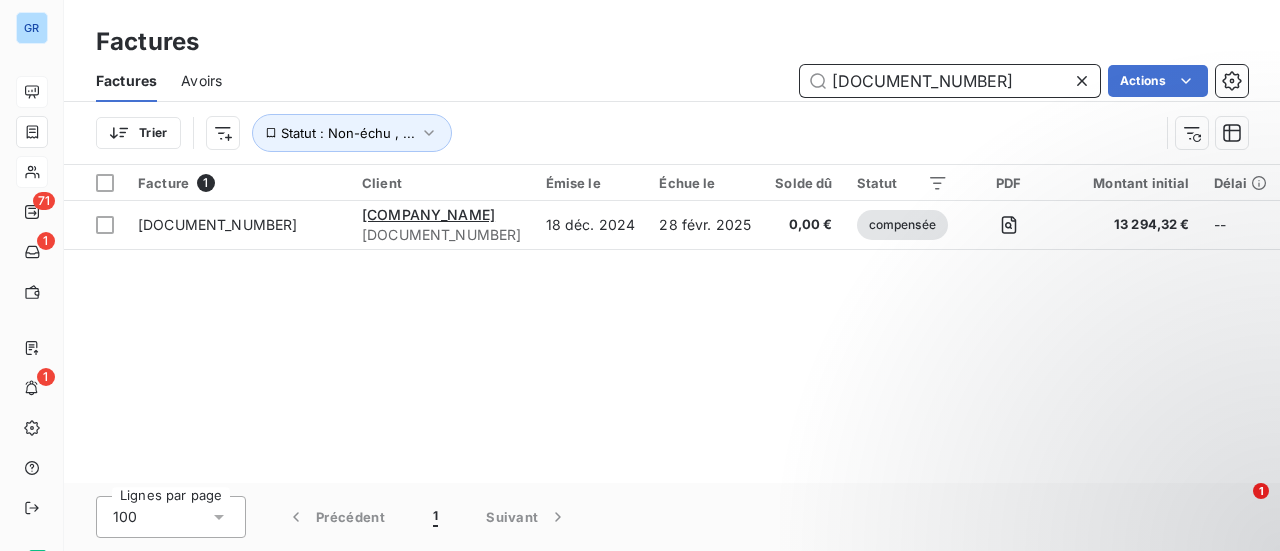 click on "FR202401692" at bounding box center [950, 81] 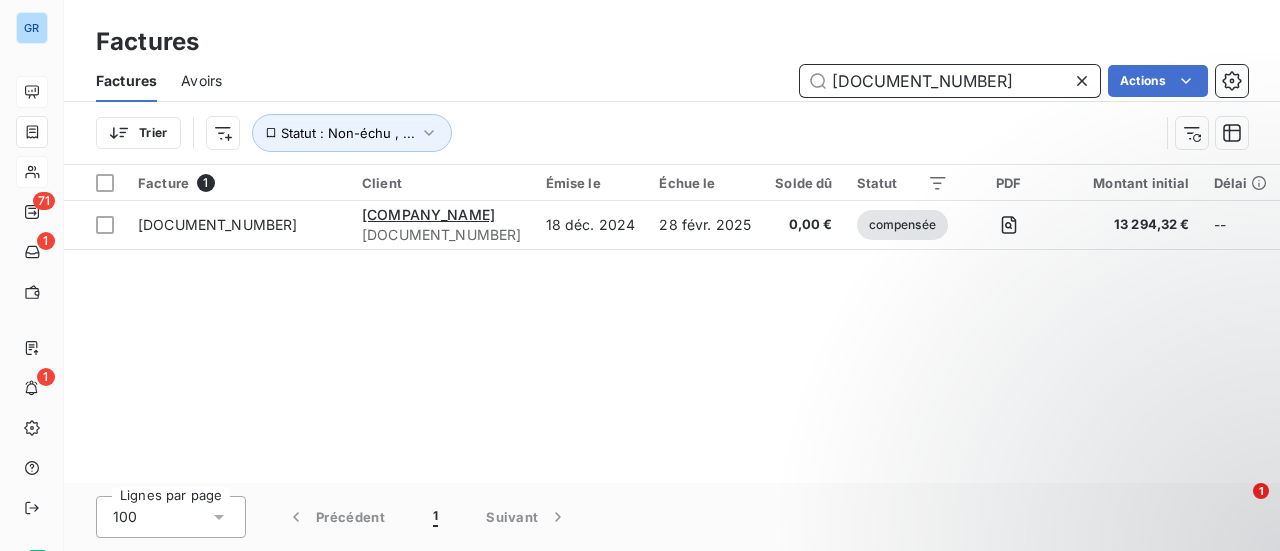 drag, startPoint x: 948, startPoint y: 88, endPoint x: 745, endPoint y: 125, distance: 206.34438 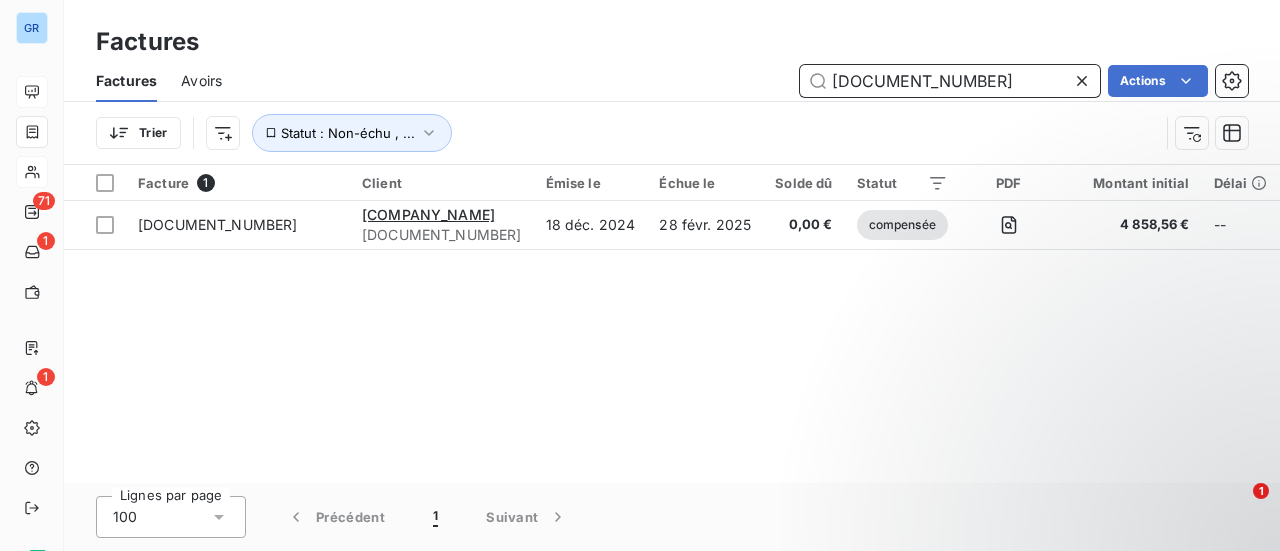 click on "Avoirs" at bounding box center [201, 81] 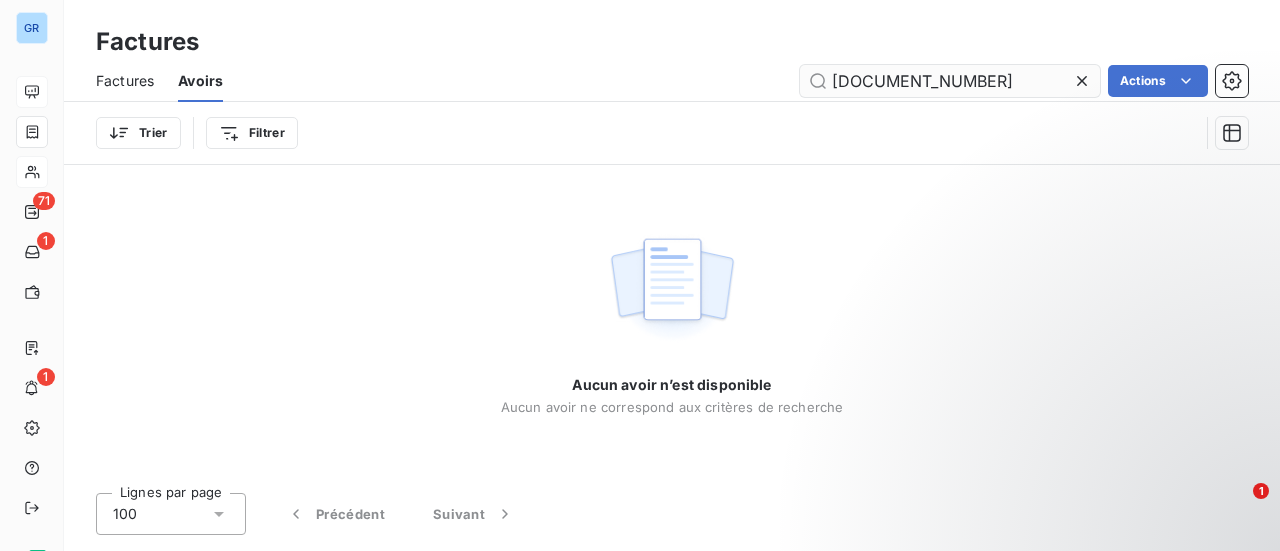 click on "AR22500039" at bounding box center [950, 81] 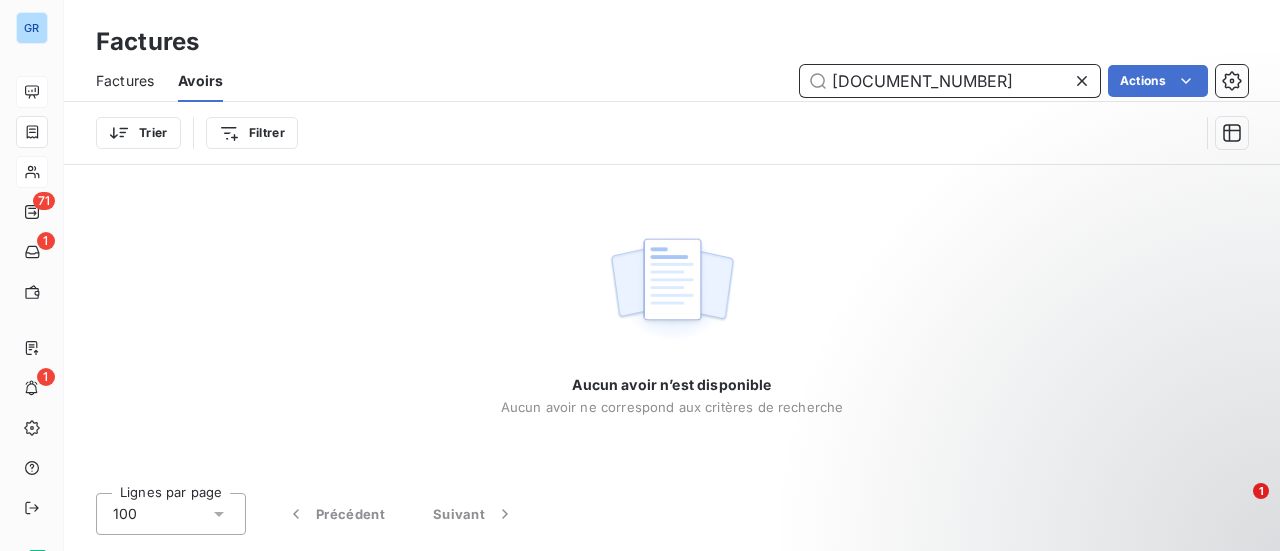 click on "AR22500039" at bounding box center [950, 81] 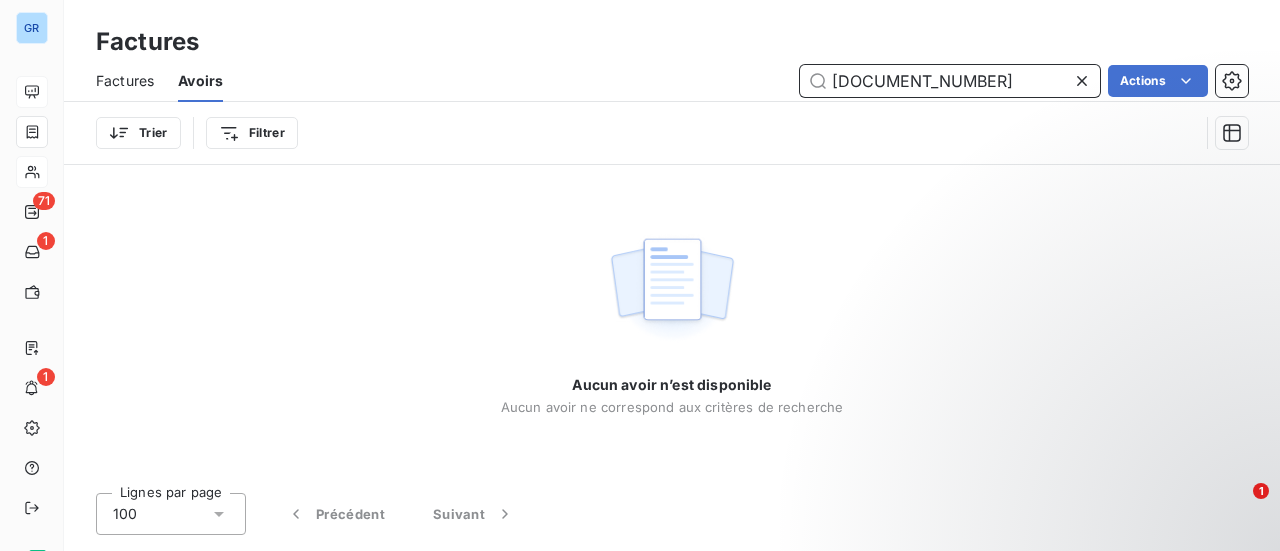 drag, startPoint x: 955, startPoint y: 82, endPoint x: 652, endPoint y: 141, distance: 308.6908 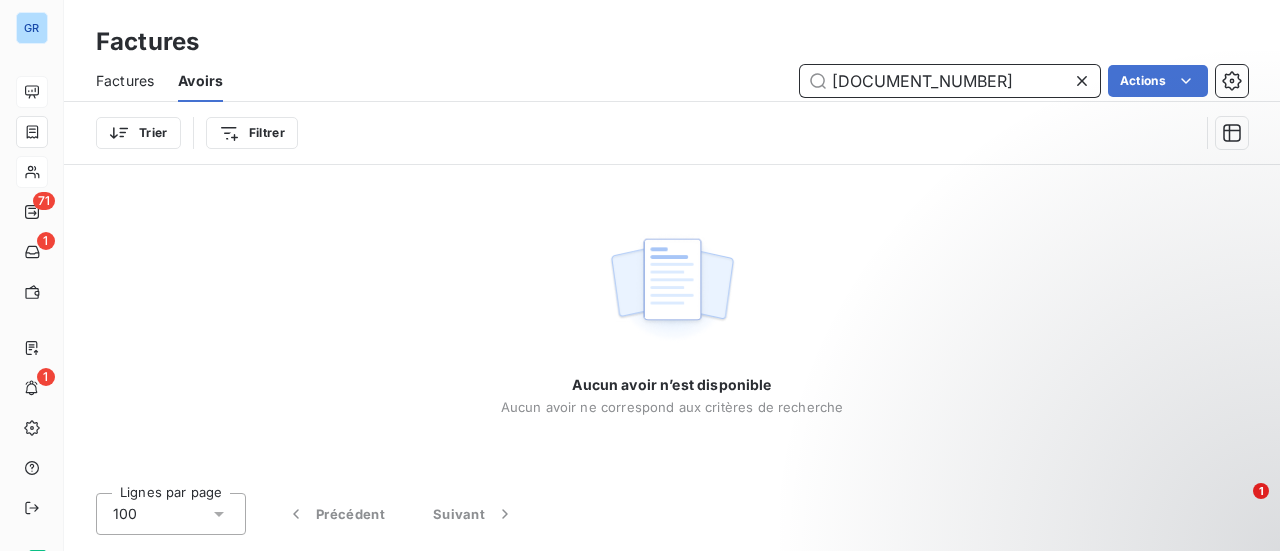 paste on "AR22500039" 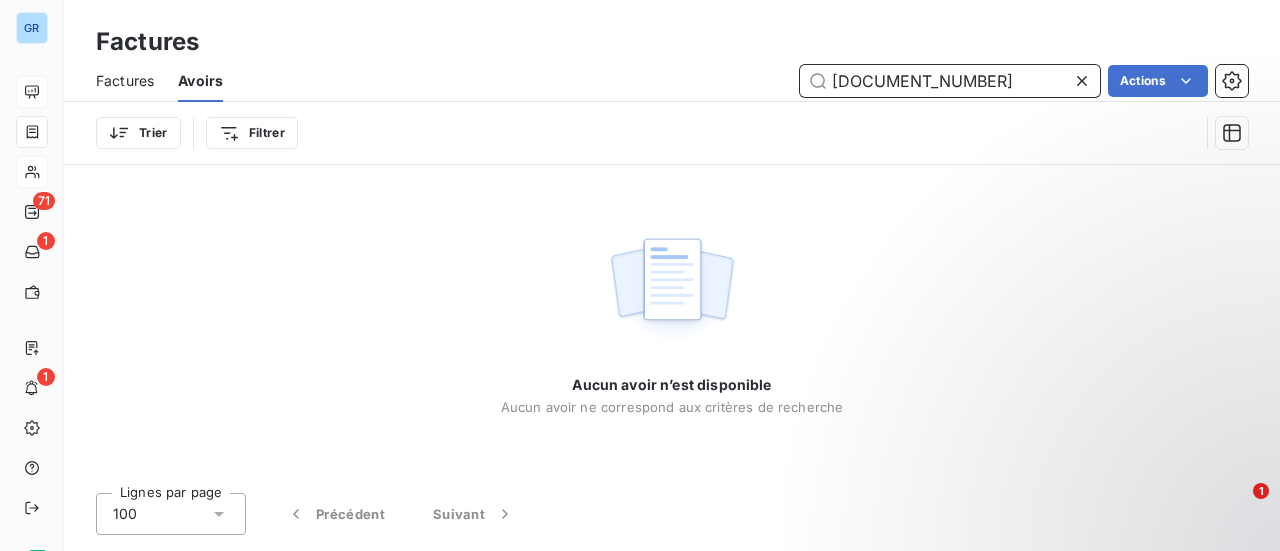 click on "Avoirs" at bounding box center (200, 81) 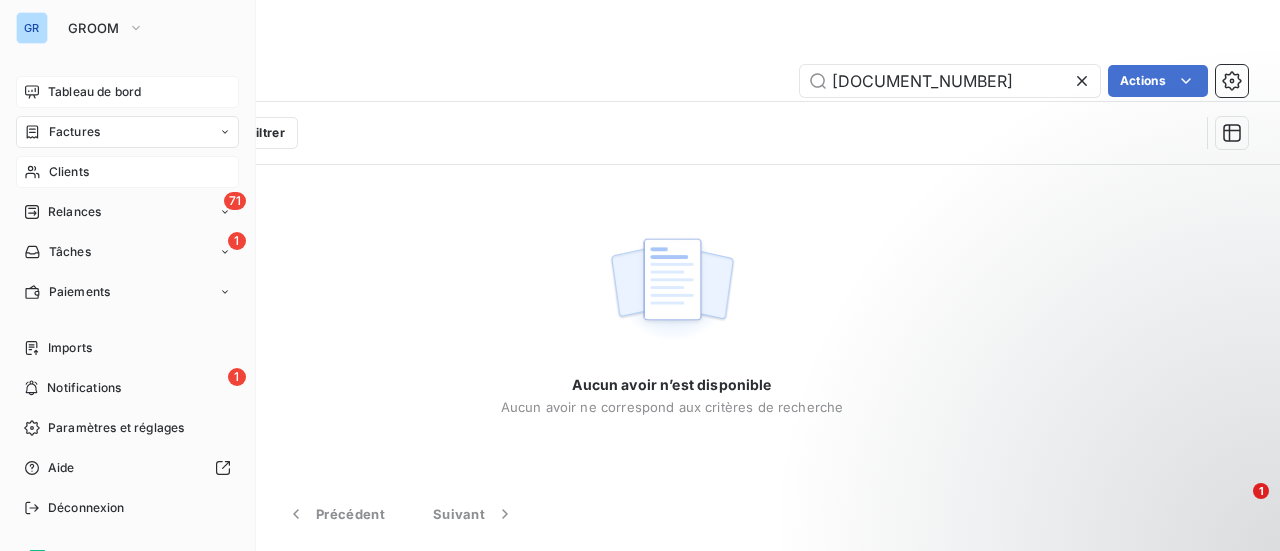 drag, startPoint x: 67, startPoint y: 170, endPoint x: 106, endPoint y: 168, distance: 39.051247 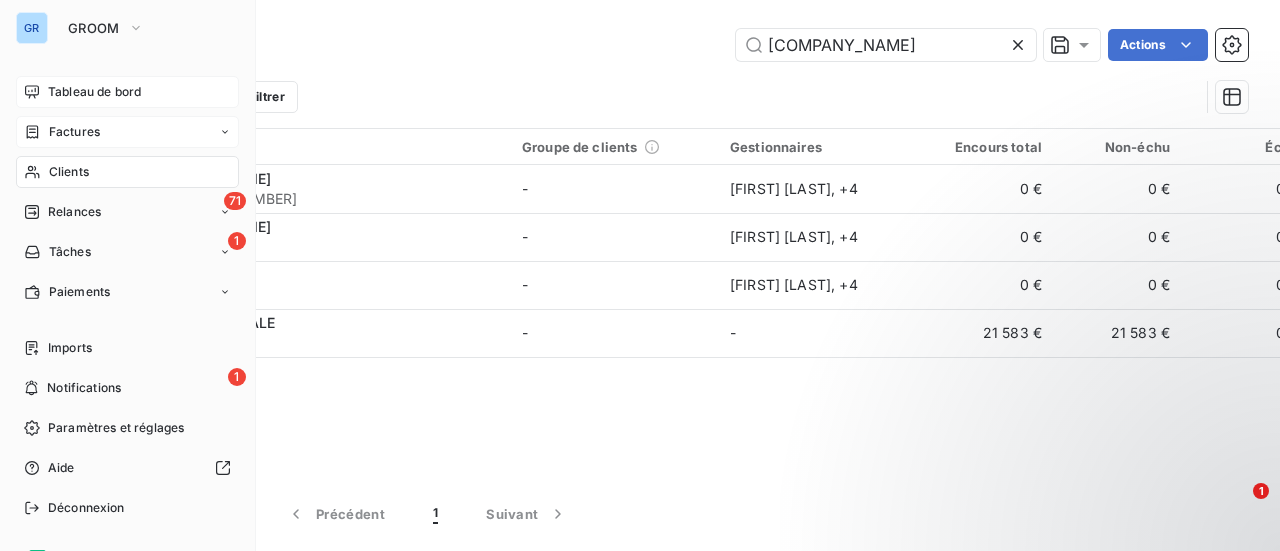 click on "Factures" at bounding box center [74, 132] 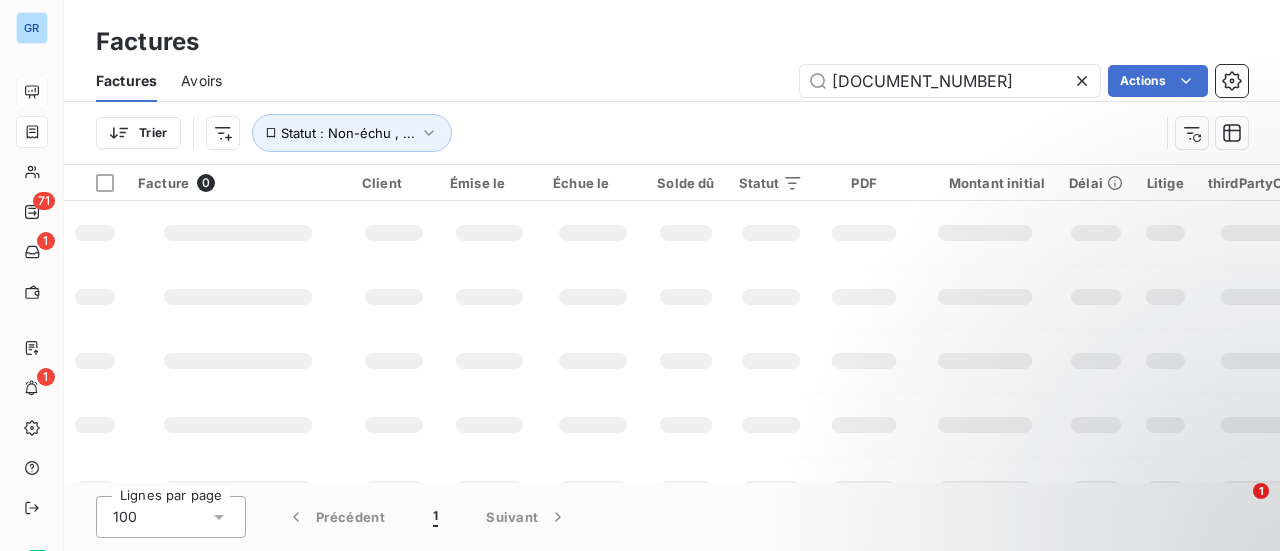 drag, startPoint x: 952, startPoint y: 83, endPoint x: 606, endPoint y: 89, distance: 346.05203 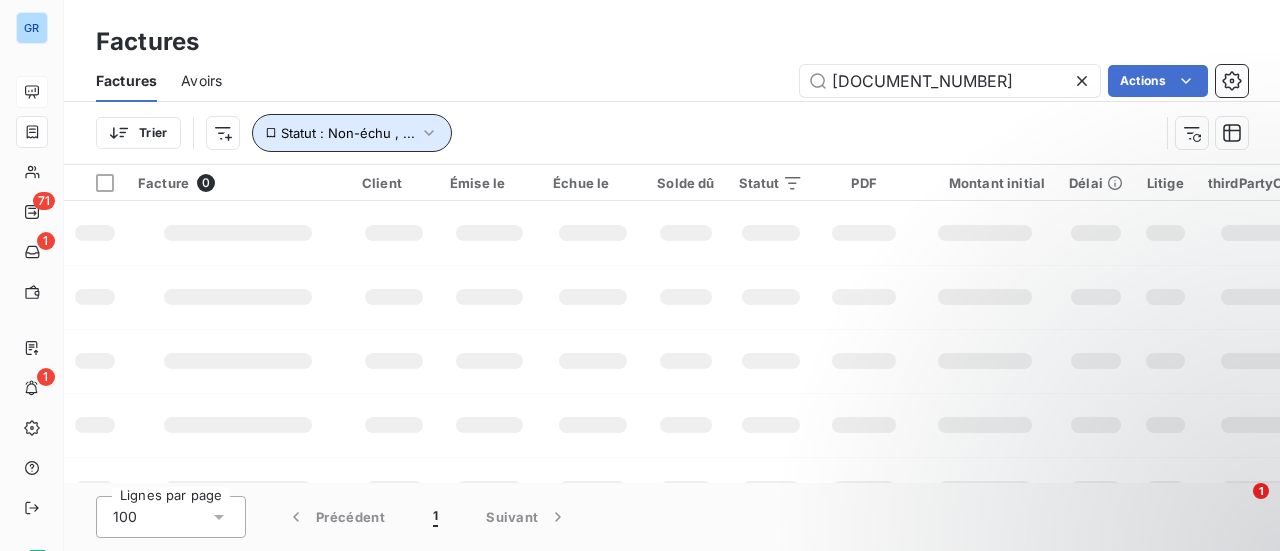 click on "Statut  : Non-échu , ..." at bounding box center (352, 133) 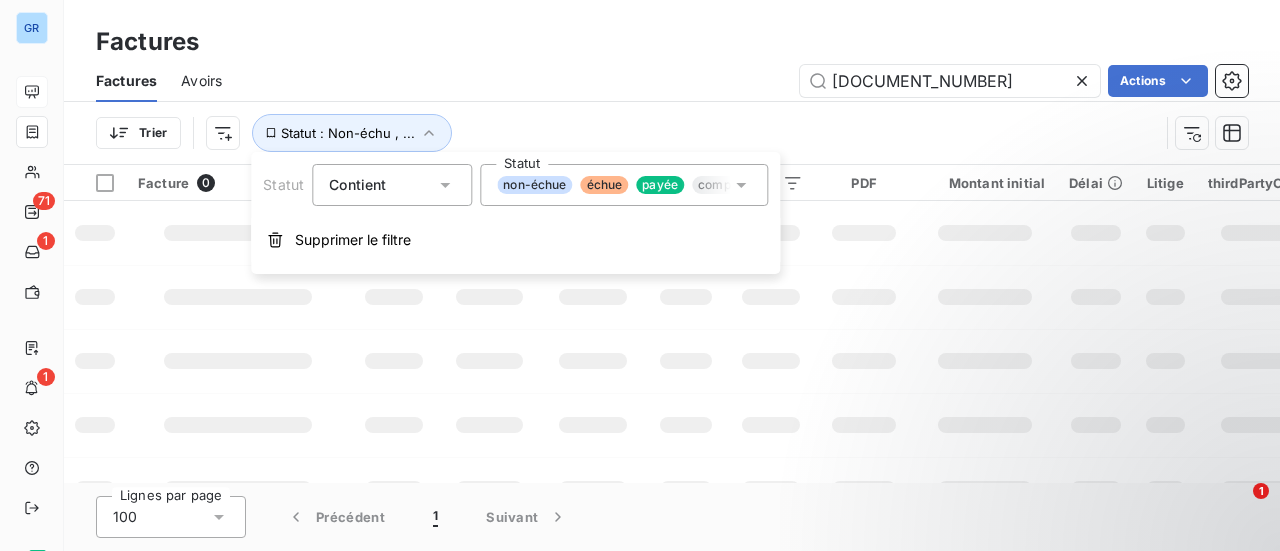 click on "non-échue échue payée compensée litige promesse de paiement recouvrement" at bounding box center (624, 185) 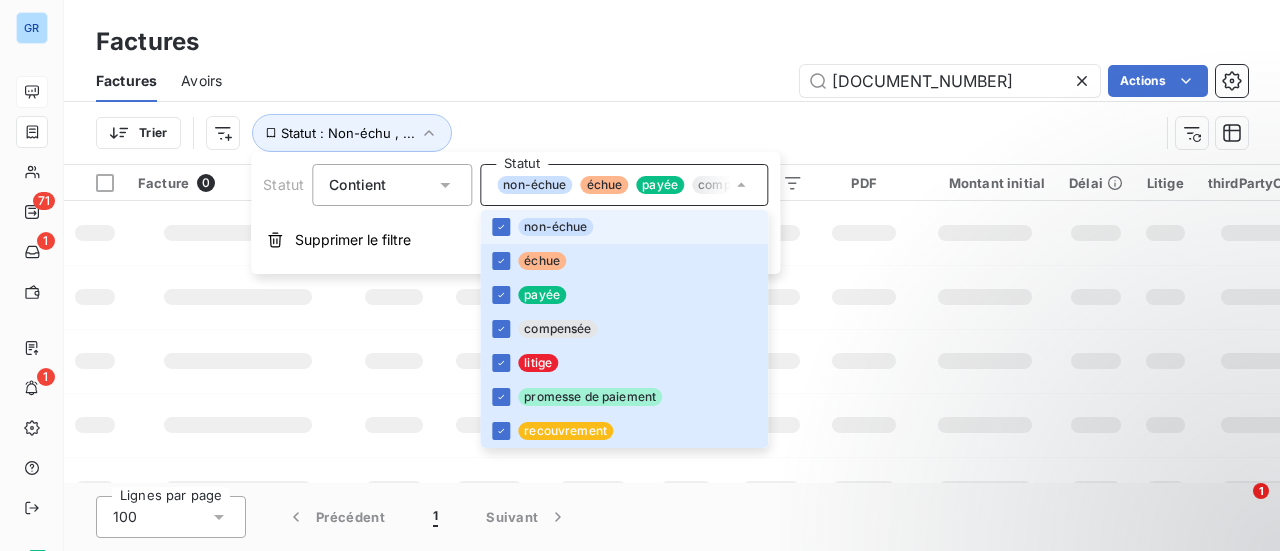 click on "FR202401693 Actions" at bounding box center (747, 81) 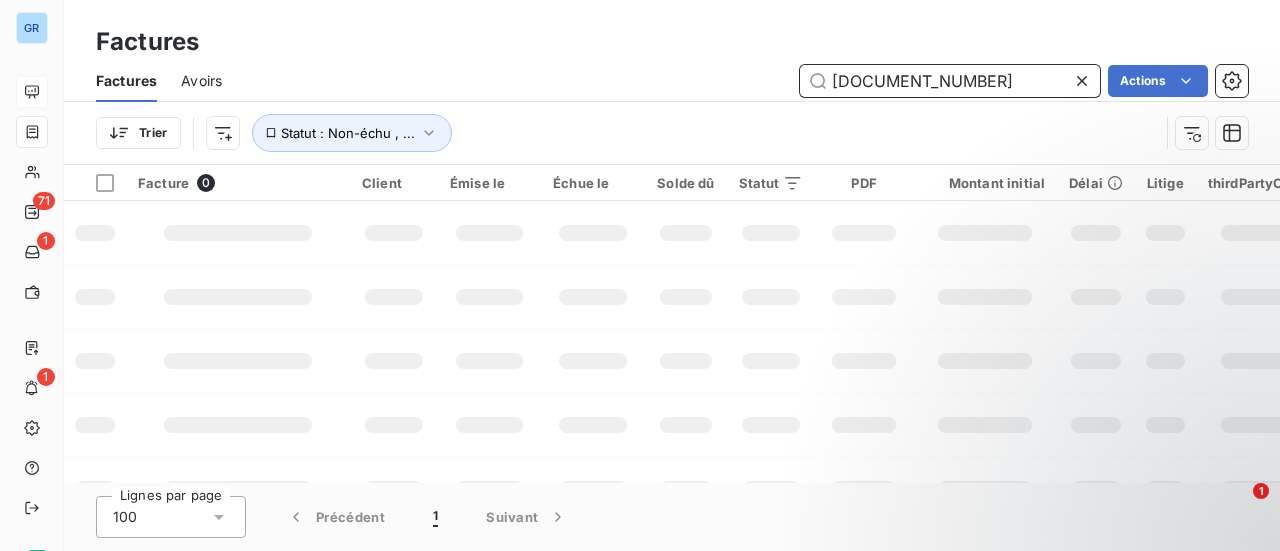 drag, startPoint x: 983, startPoint y: 76, endPoint x: 544, endPoint y: 121, distance: 441.30035 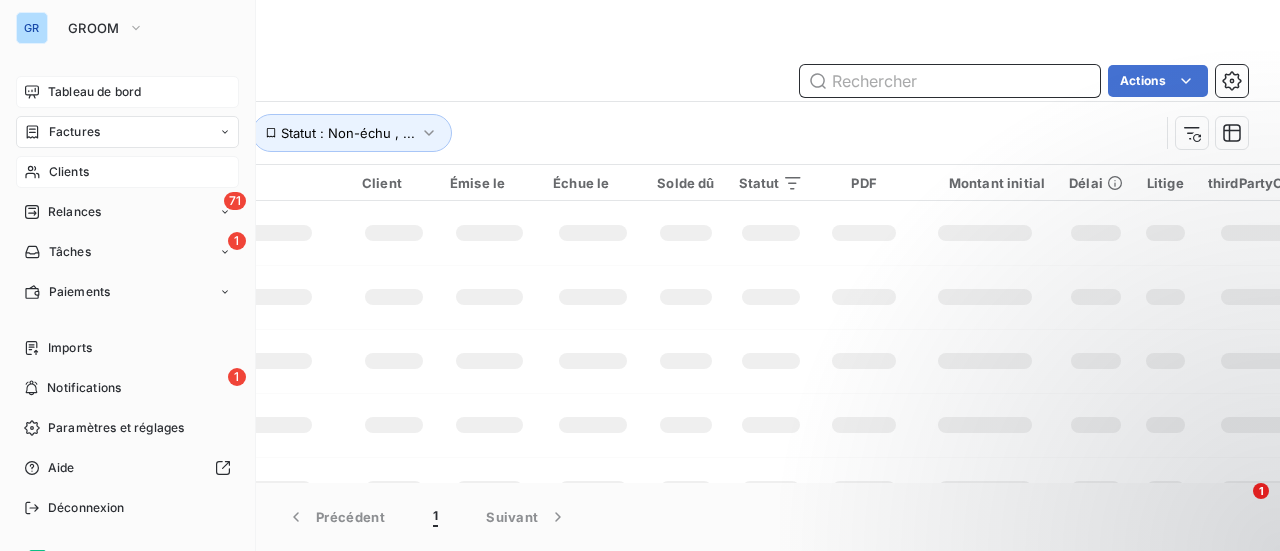 type 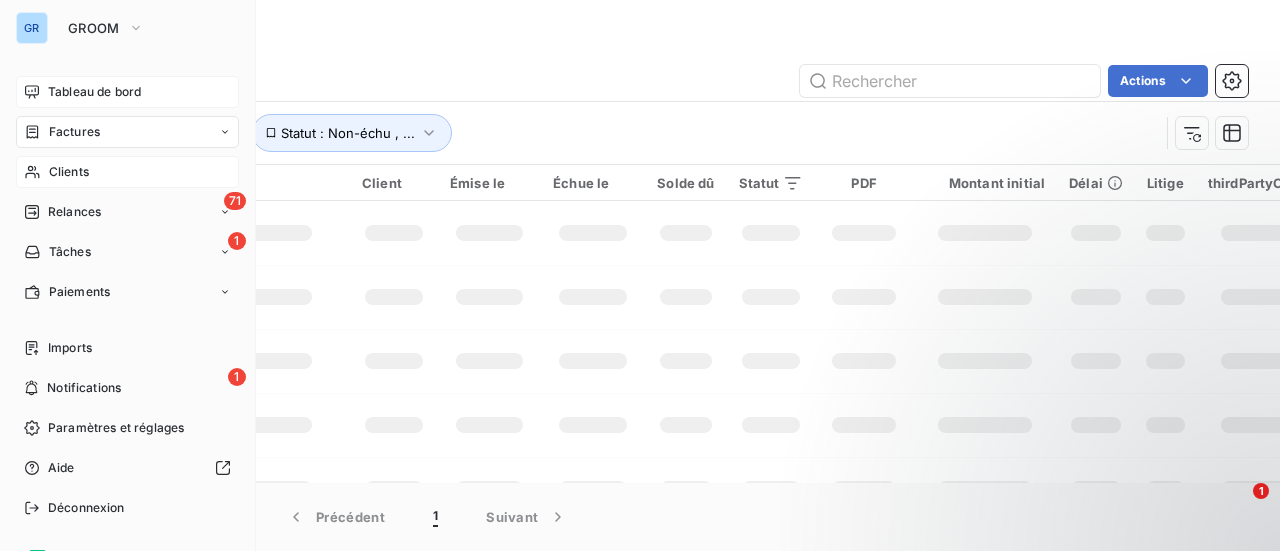 click on "Clients" at bounding box center (69, 172) 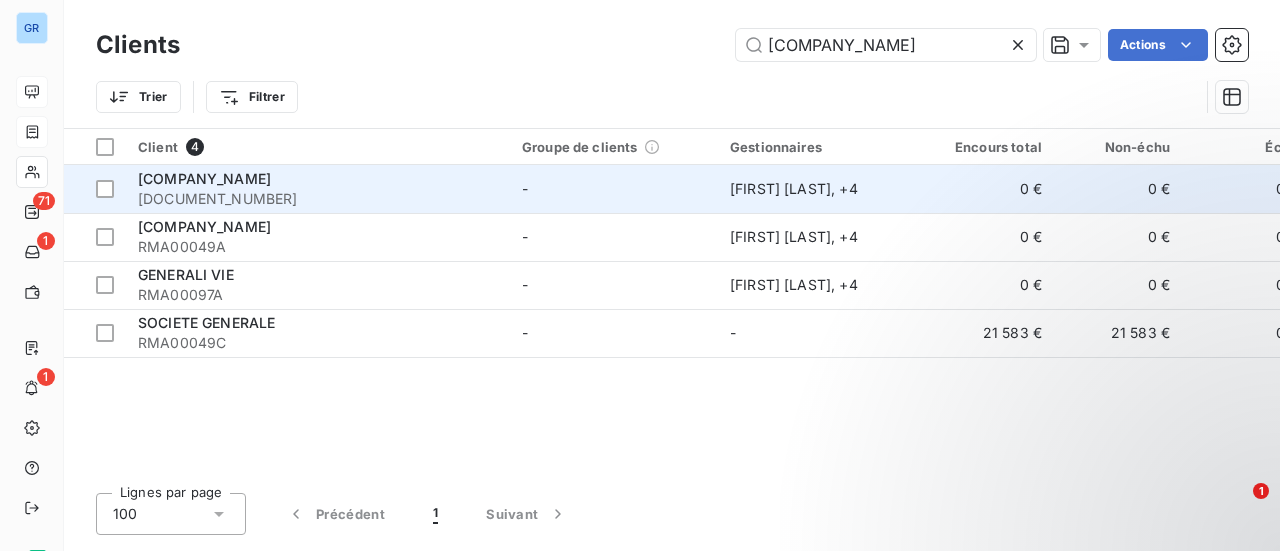 click on "GENEGIS I" at bounding box center [204, 178] 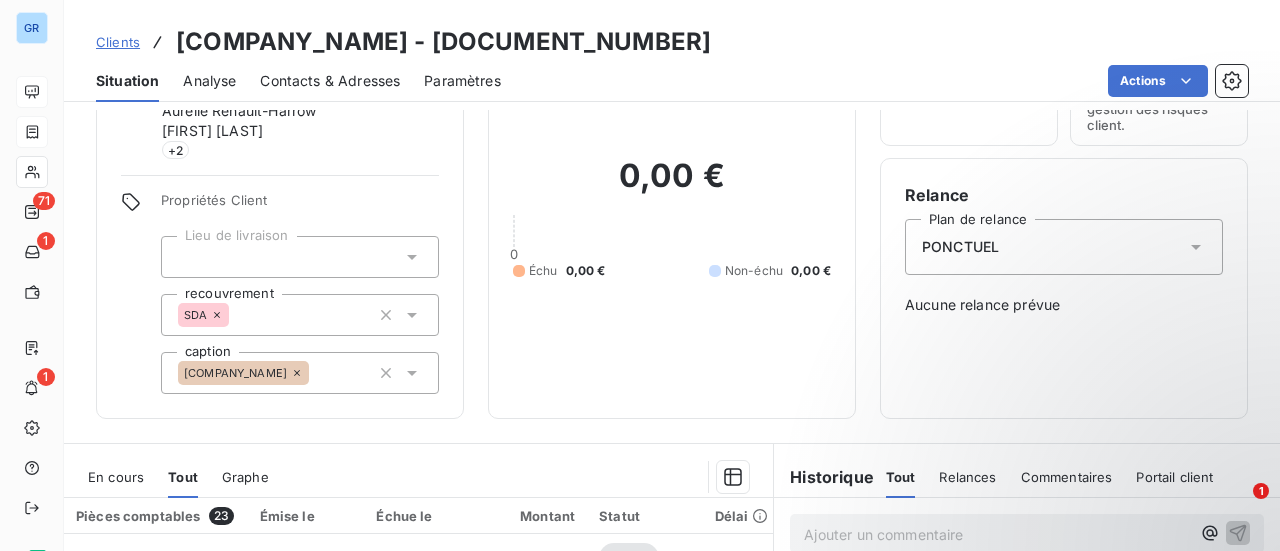scroll, scrollTop: 400, scrollLeft: 0, axis: vertical 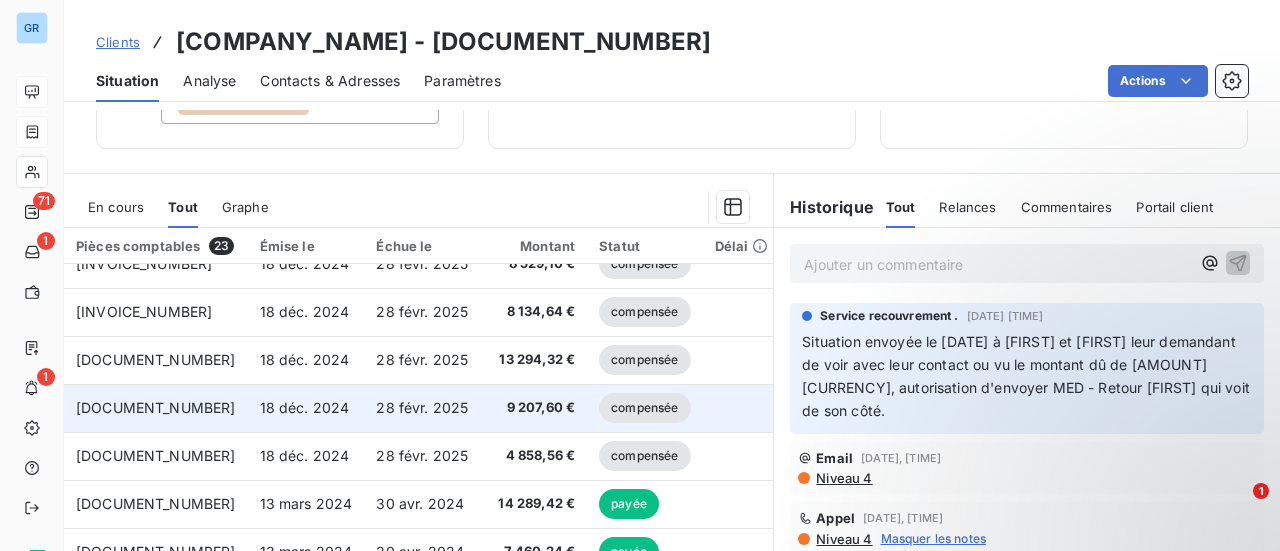 click on "FR202401693" at bounding box center (156, 407) 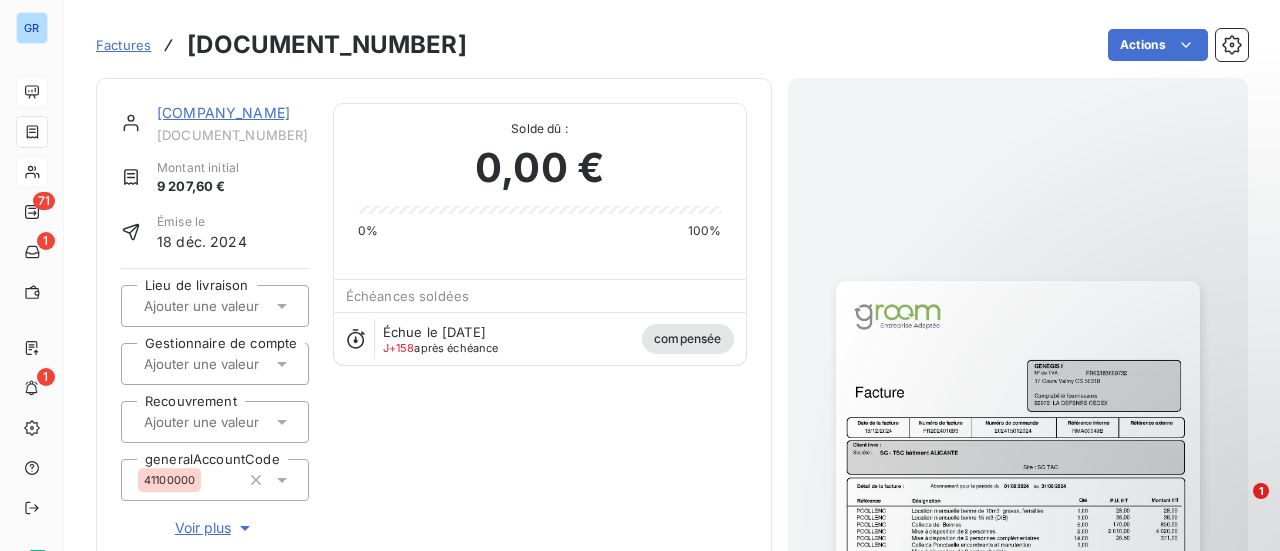 click at bounding box center (1018, 538) 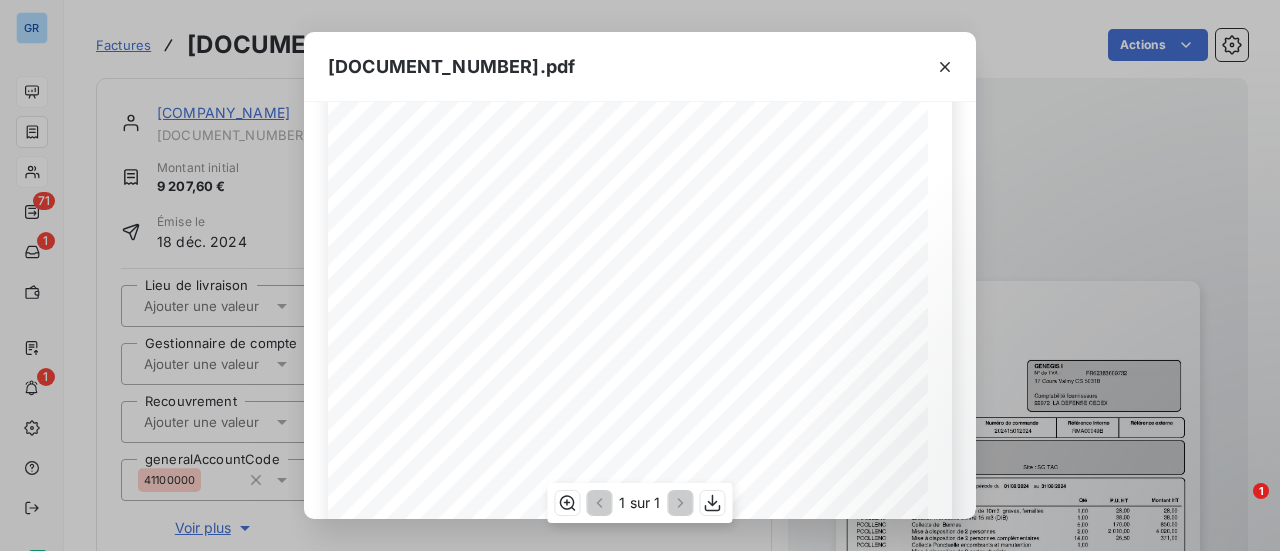 scroll, scrollTop: 478, scrollLeft: 0, axis: vertical 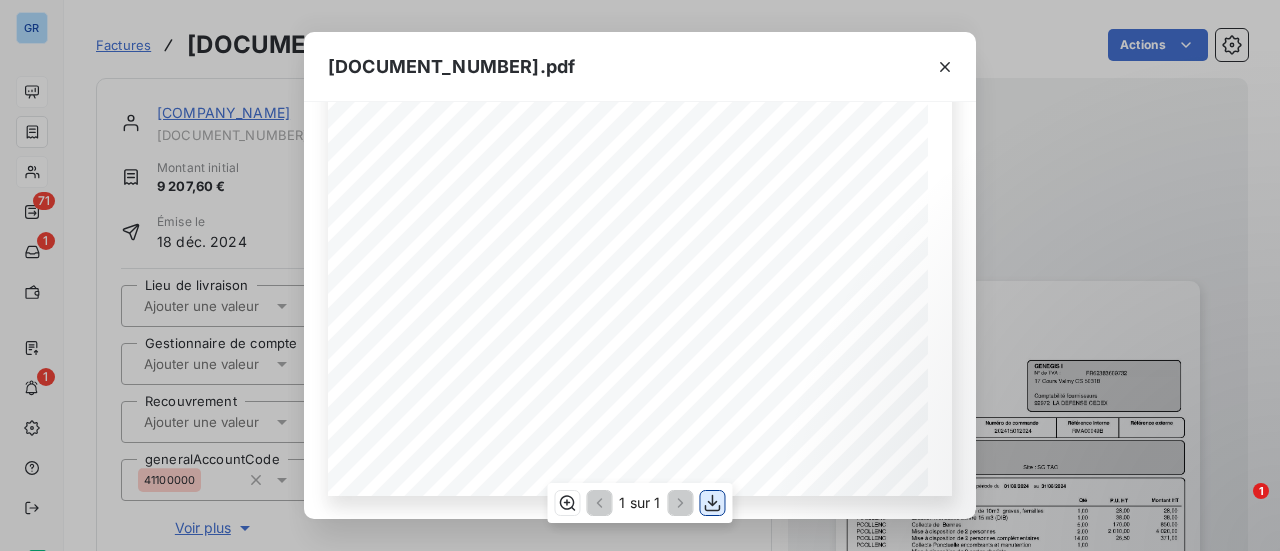 click 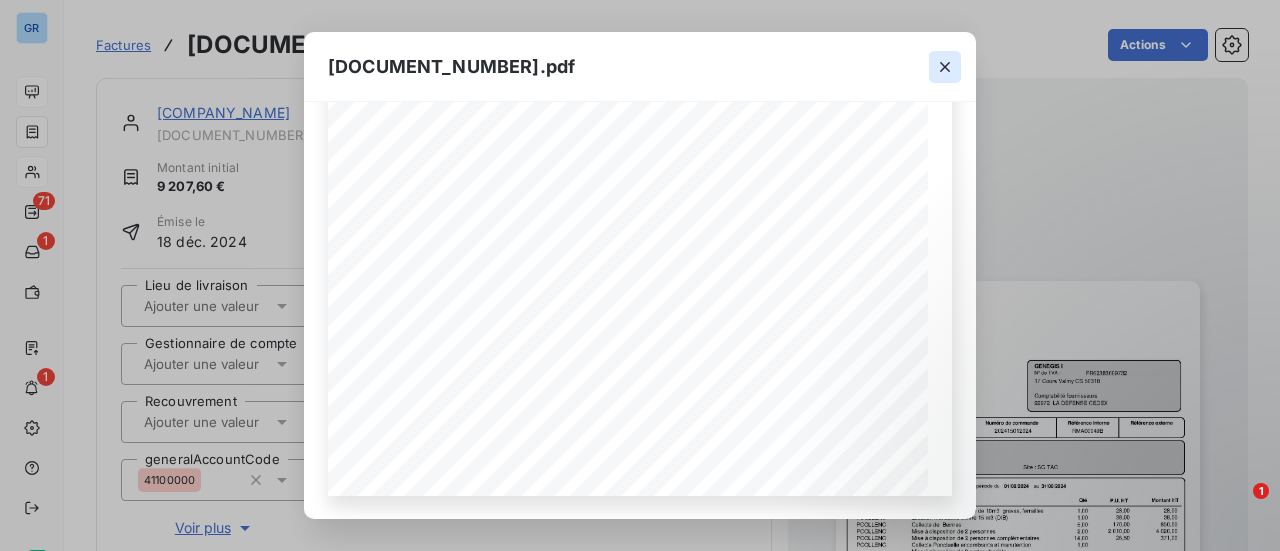 click 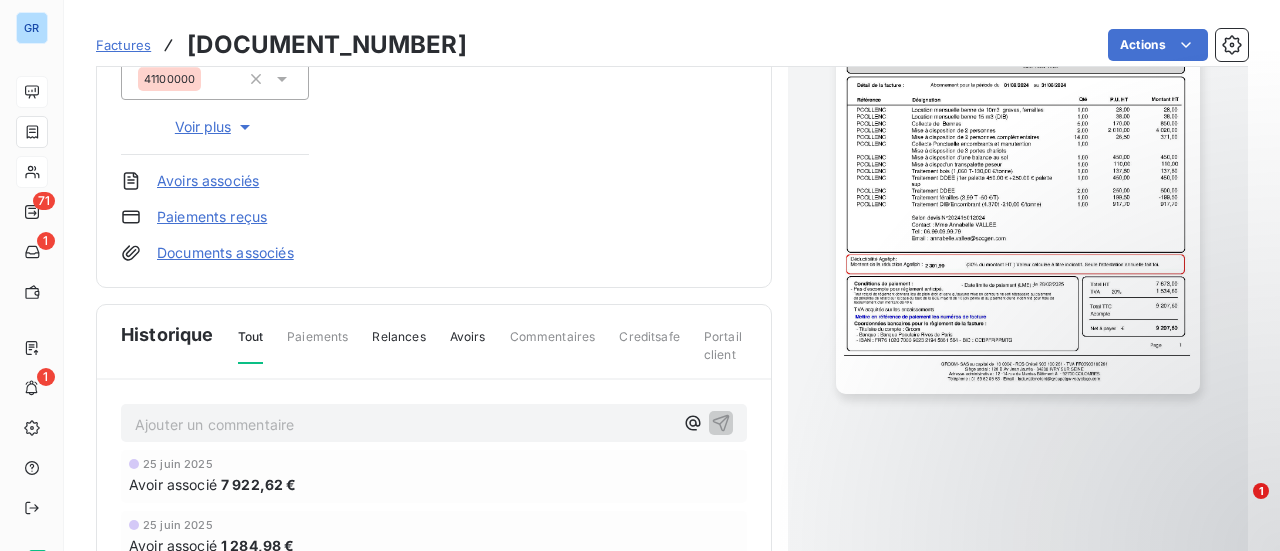 scroll, scrollTop: 600, scrollLeft: 0, axis: vertical 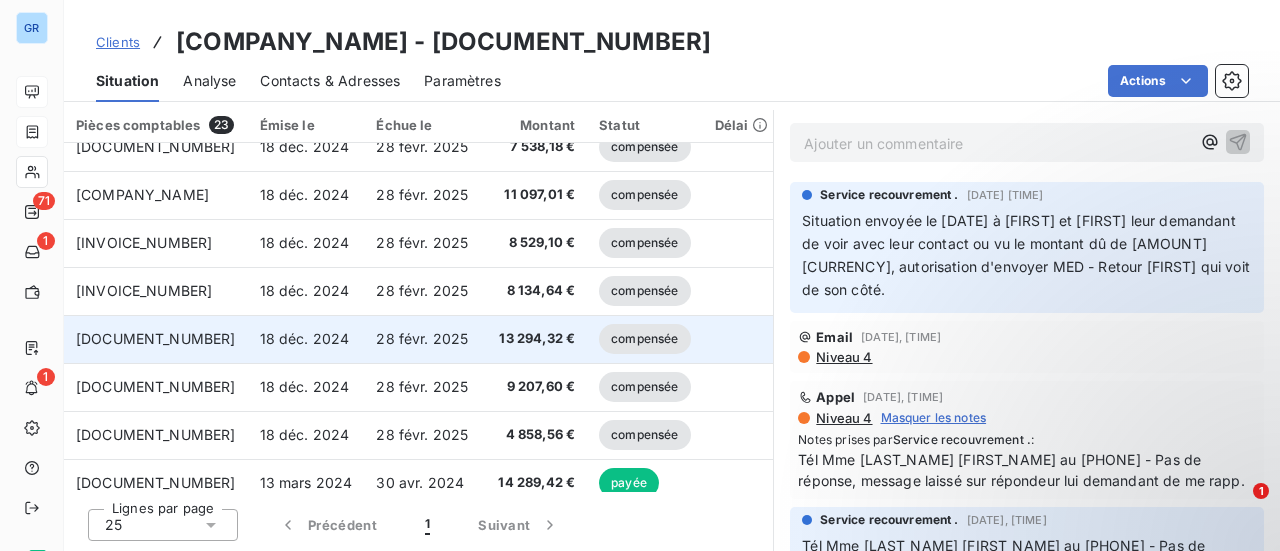 click on "FR202401692" at bounding box center [156, 338] 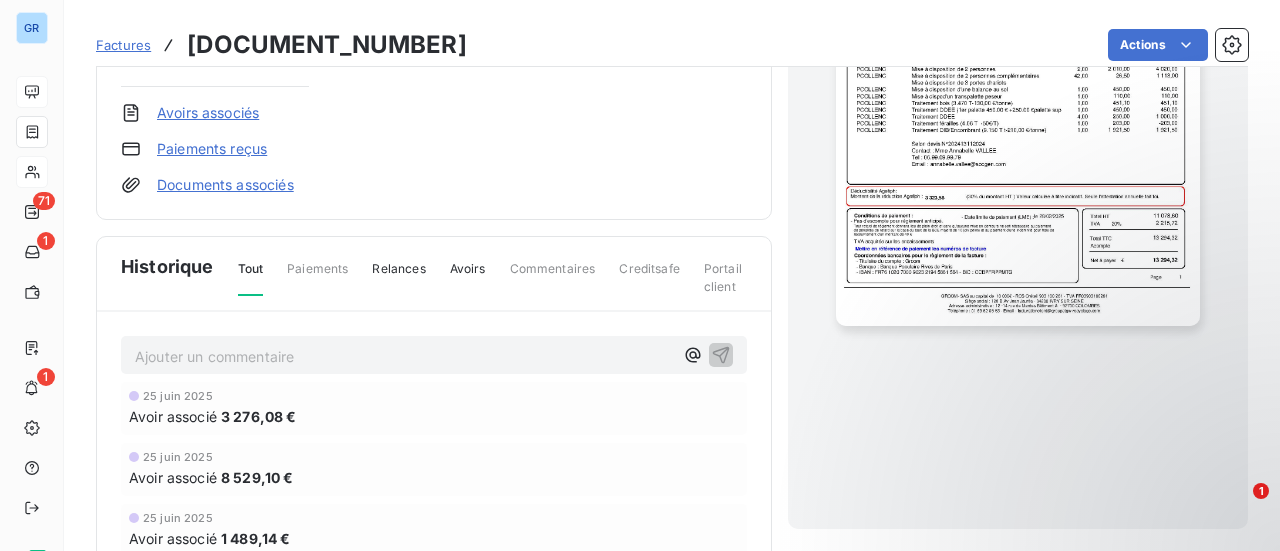 scroll, scrollTop: 649, scrollLeft: 0, axis: vertical 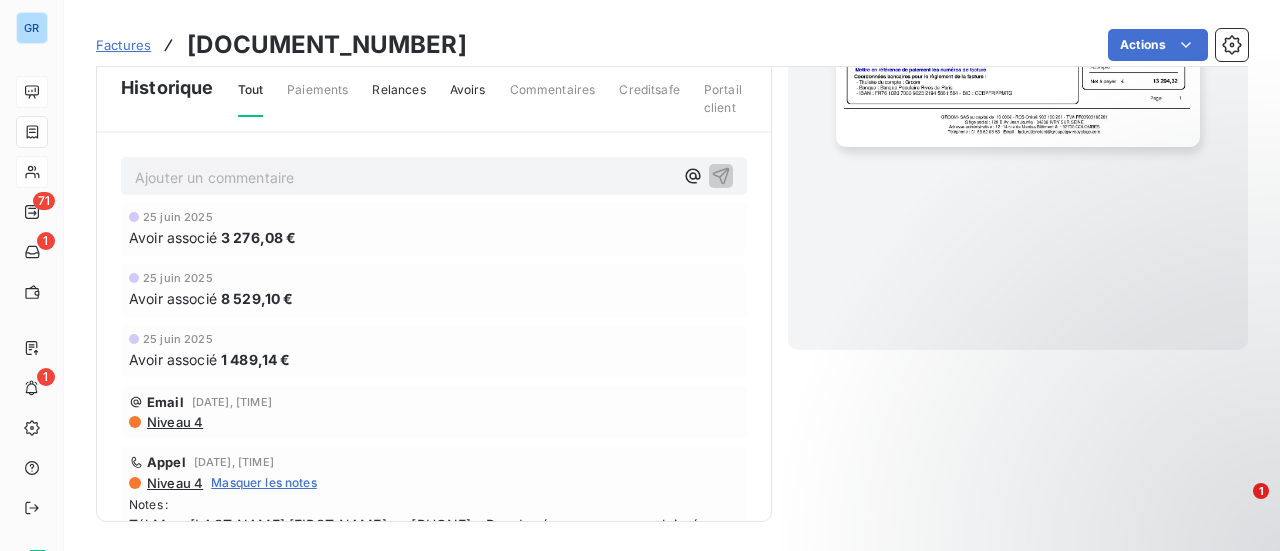click at bounding box center [1018, -110] 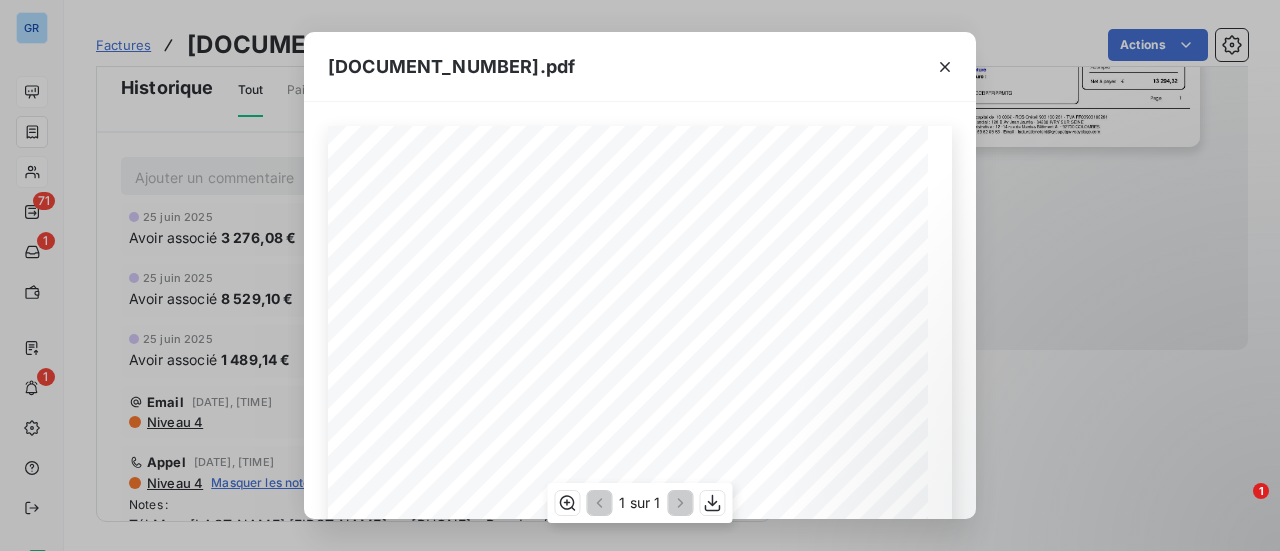 scroll, scrollTop: 478, scrollLeft: 0, axis: vertical 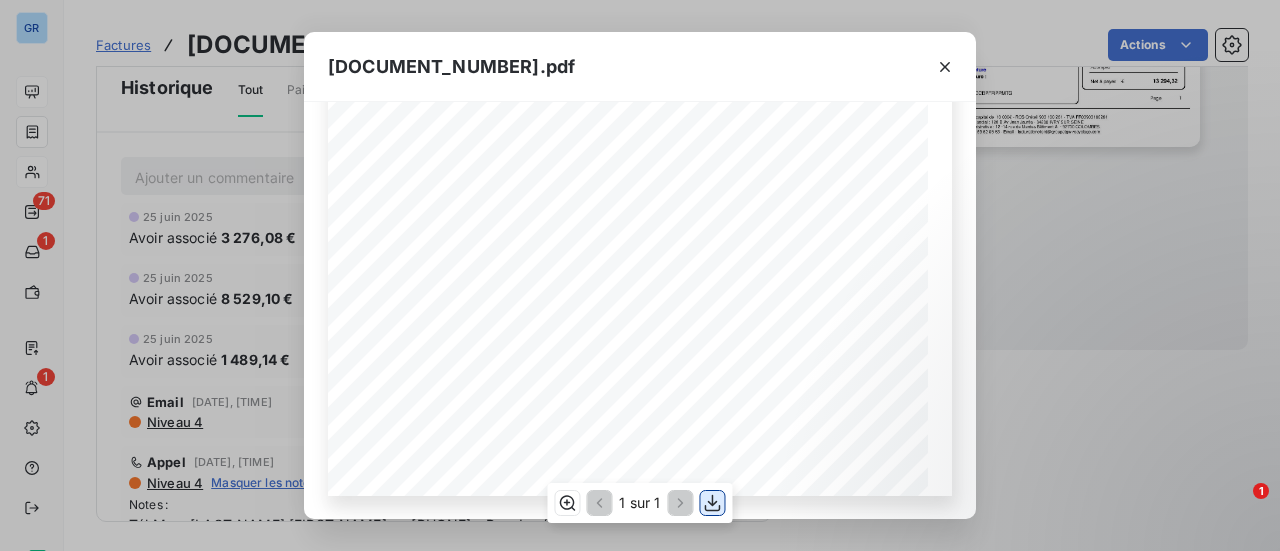 click 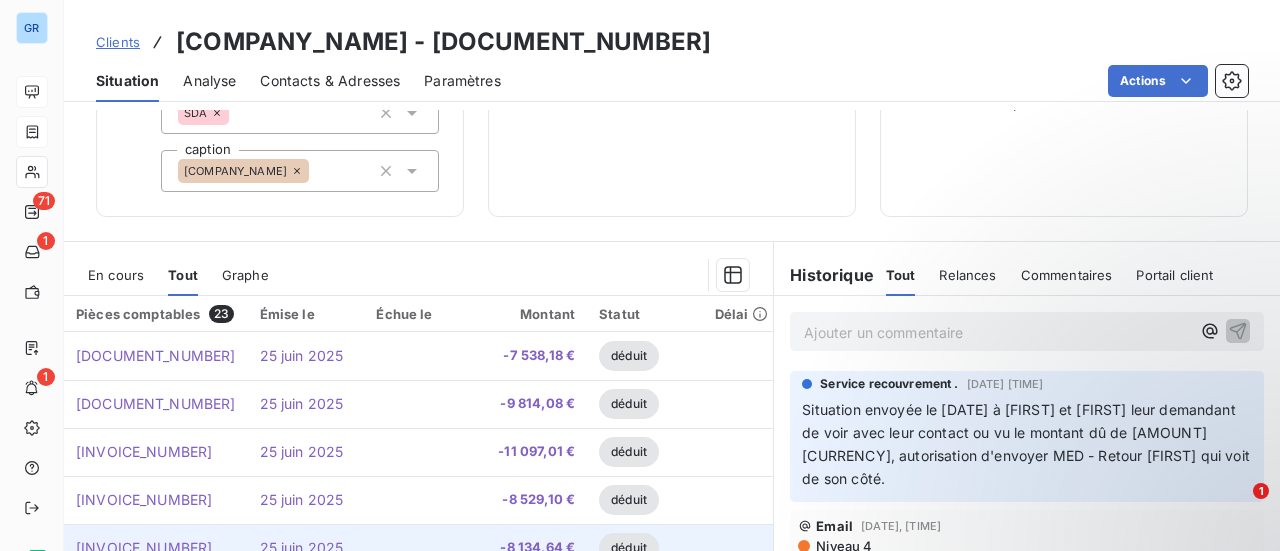 scroll, scrollTop: 500, scrollLeft: 0, axis: vertical 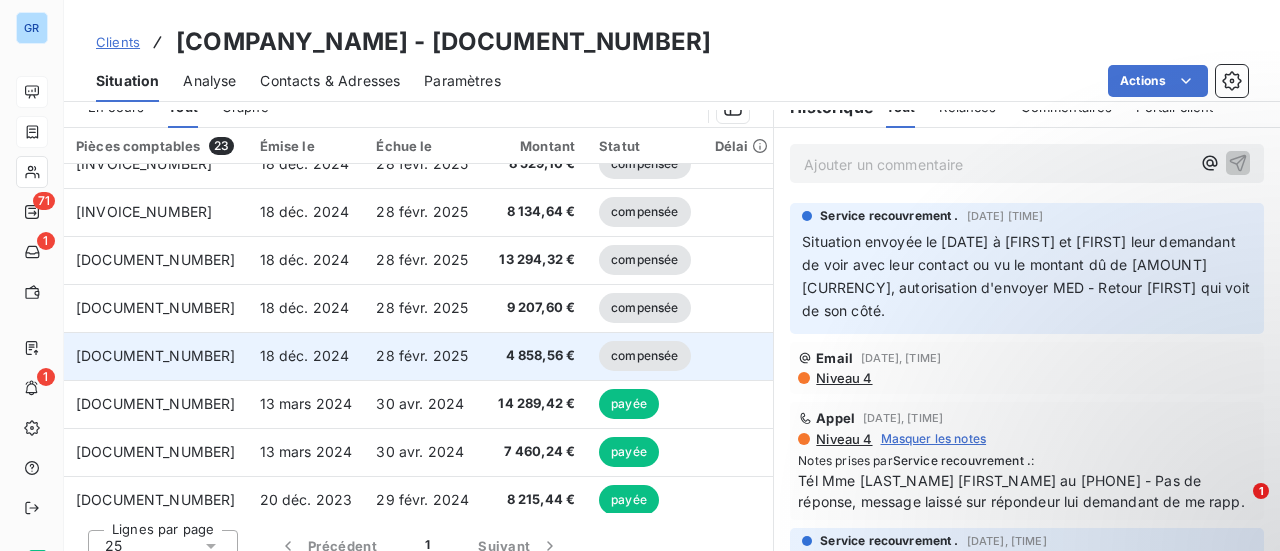 click on "FR202401694" at bounding box center [156, 355] 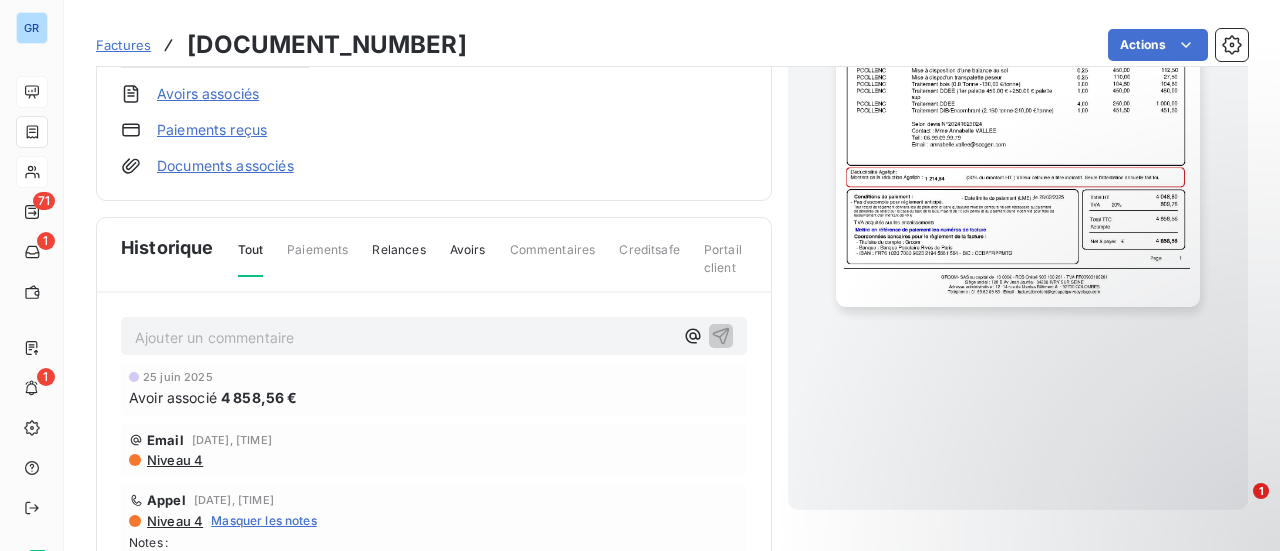 scroll, scrollTop: 500, scrollLeft: 0, axis: vertical 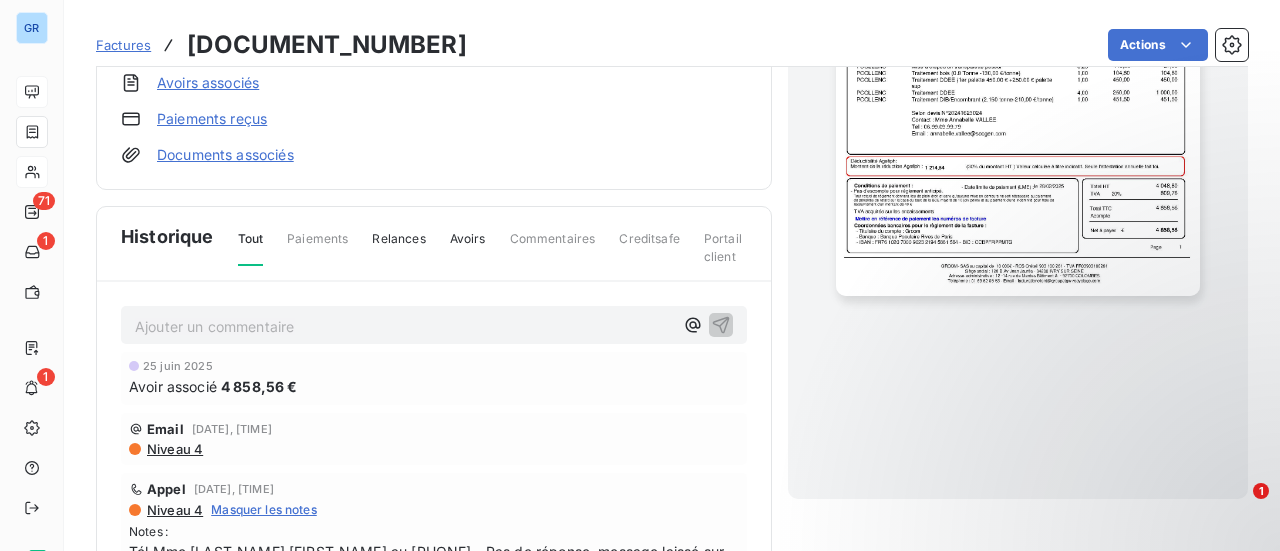 click at bounding box center (1018, 39) 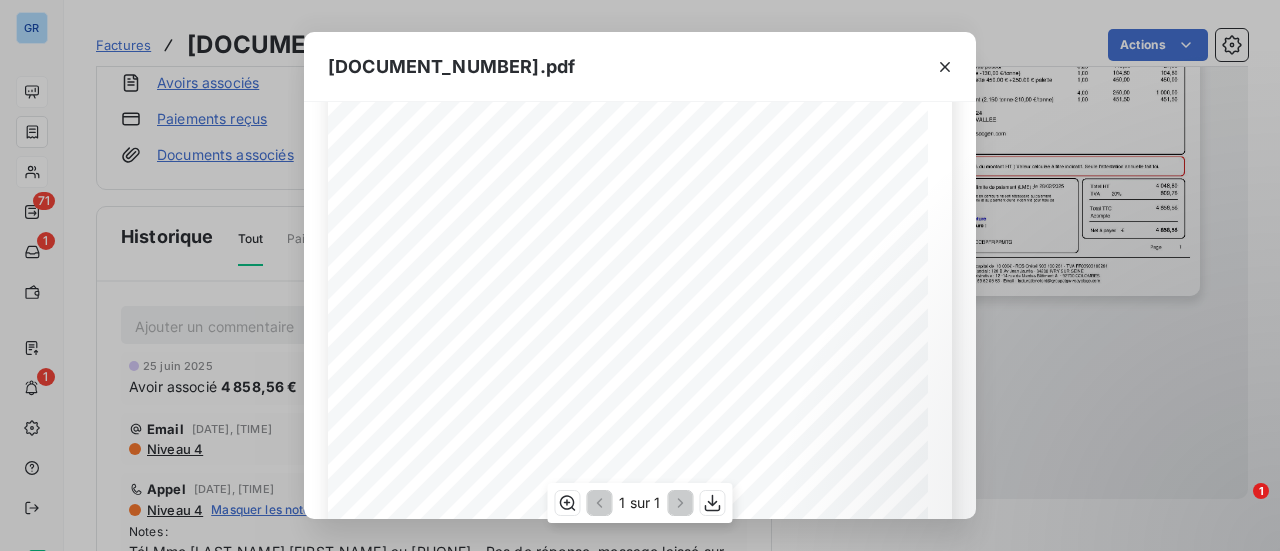 scroll, scrollTop: 400, scrollLeft: 0, axis: vertical 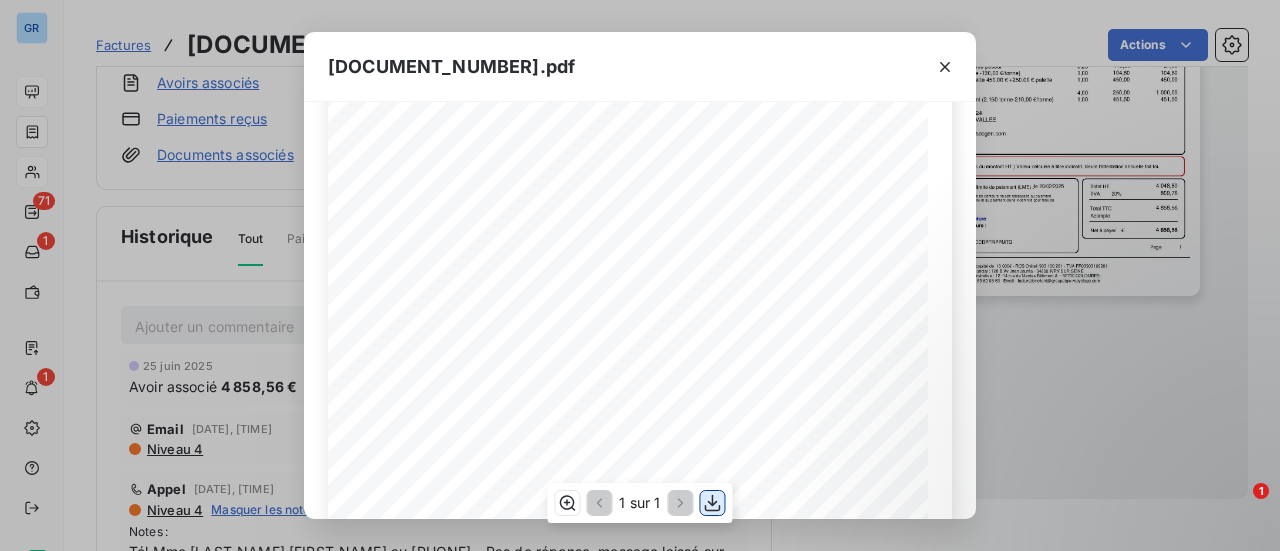 click 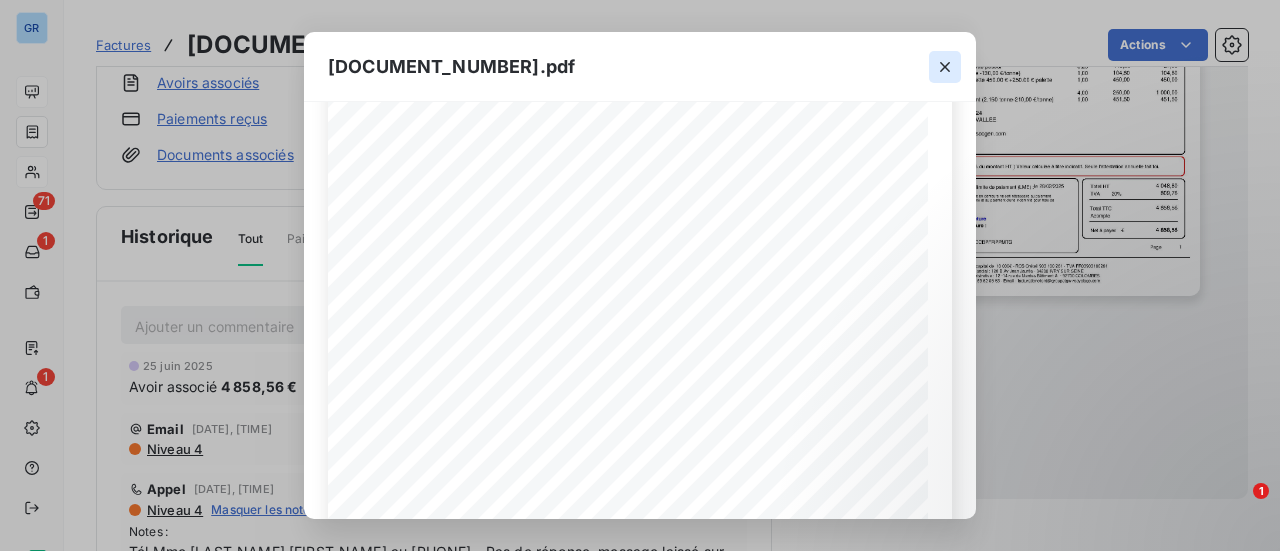 click 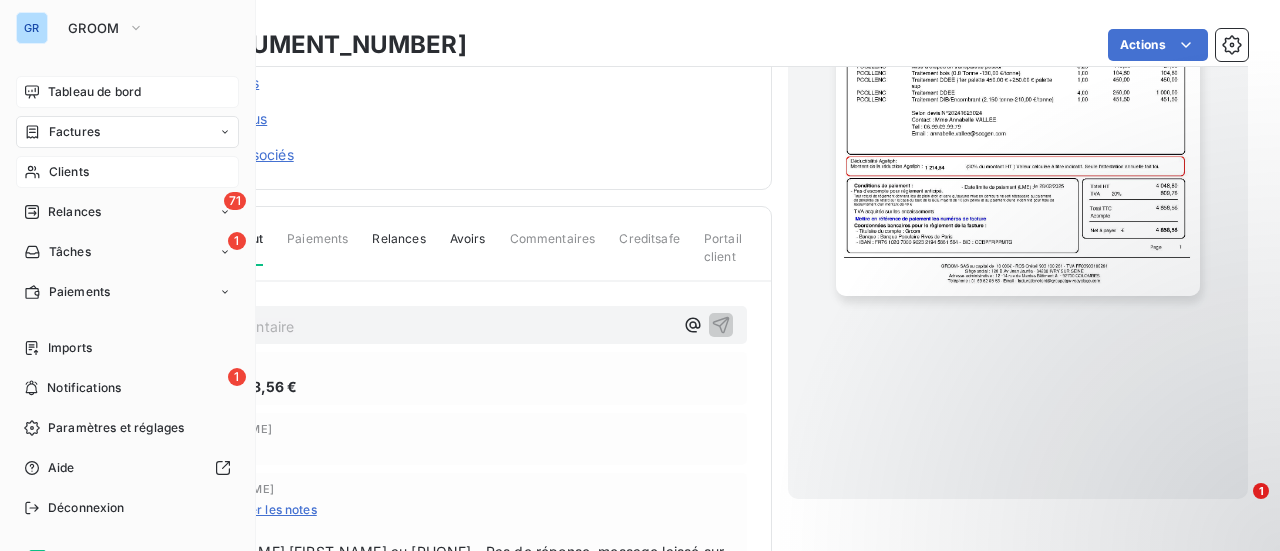 drag, startPoint x: 74, startPoint y: 137, endPoint x: 211, endPoint y: 137, distance: 137 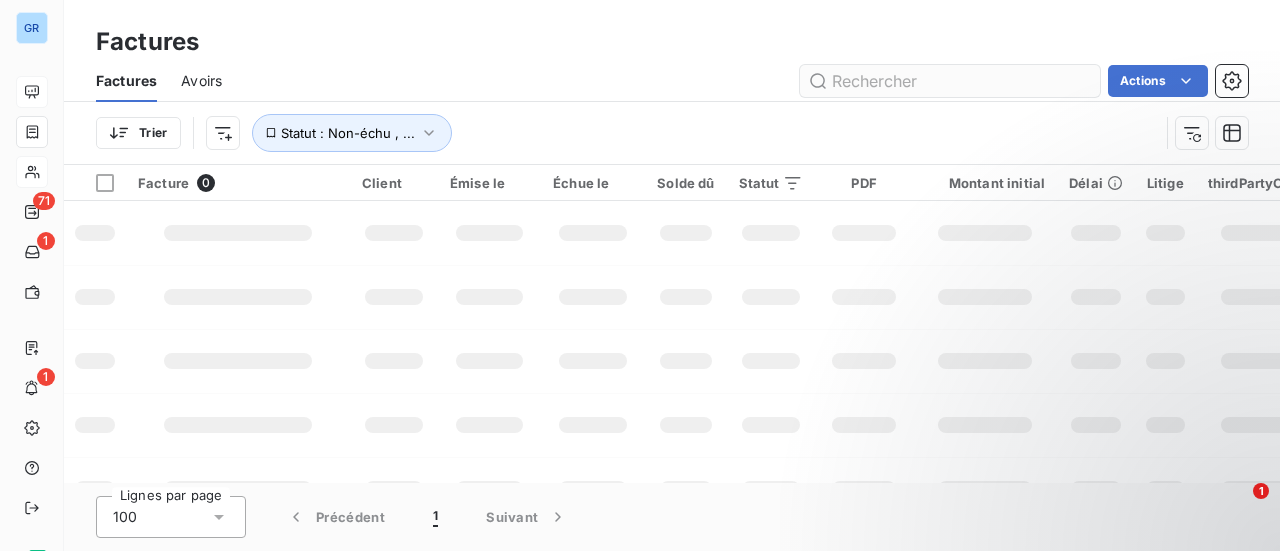 click at bounding box center (950, 81) 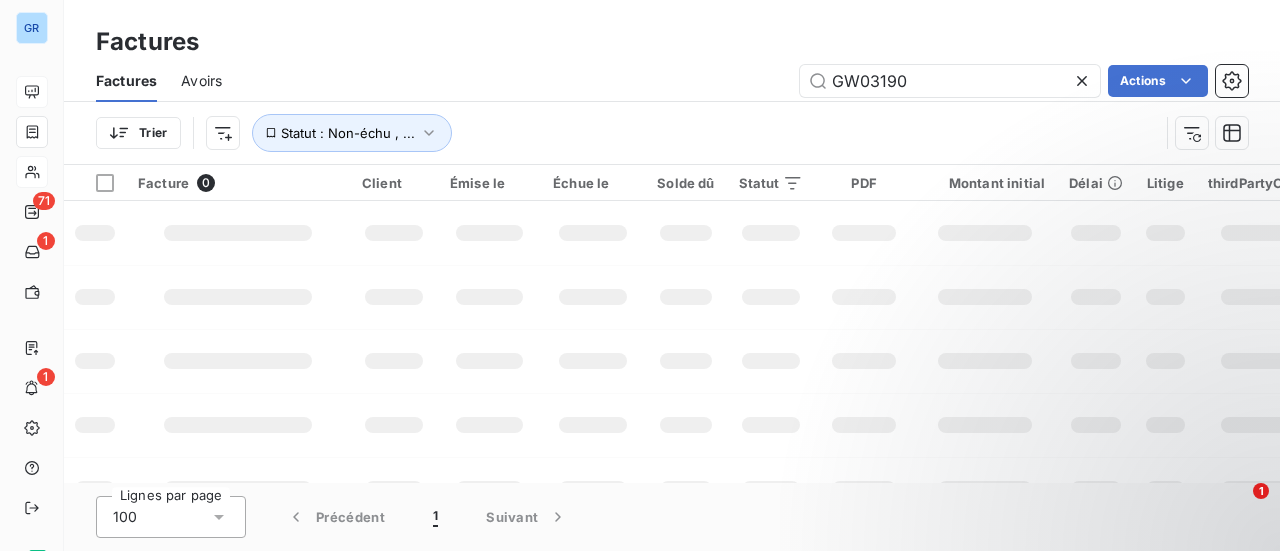 drag, startPoint x: 932, startPoint y: 81, endPoint x: 766, endPoint y: 91, distance: 166.30093 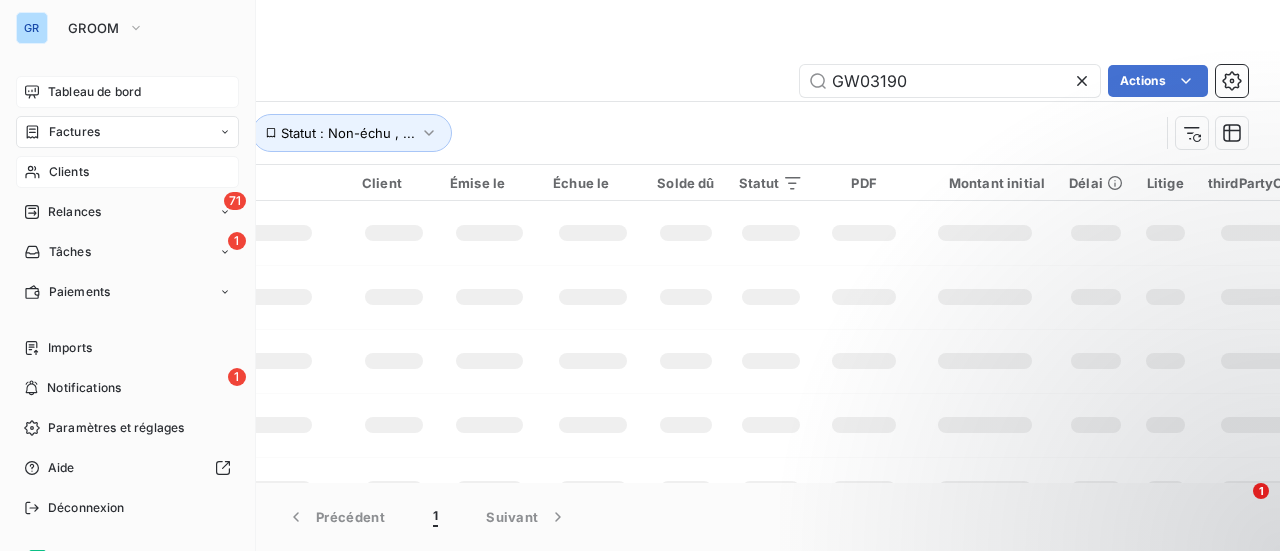 type on "GW03190" 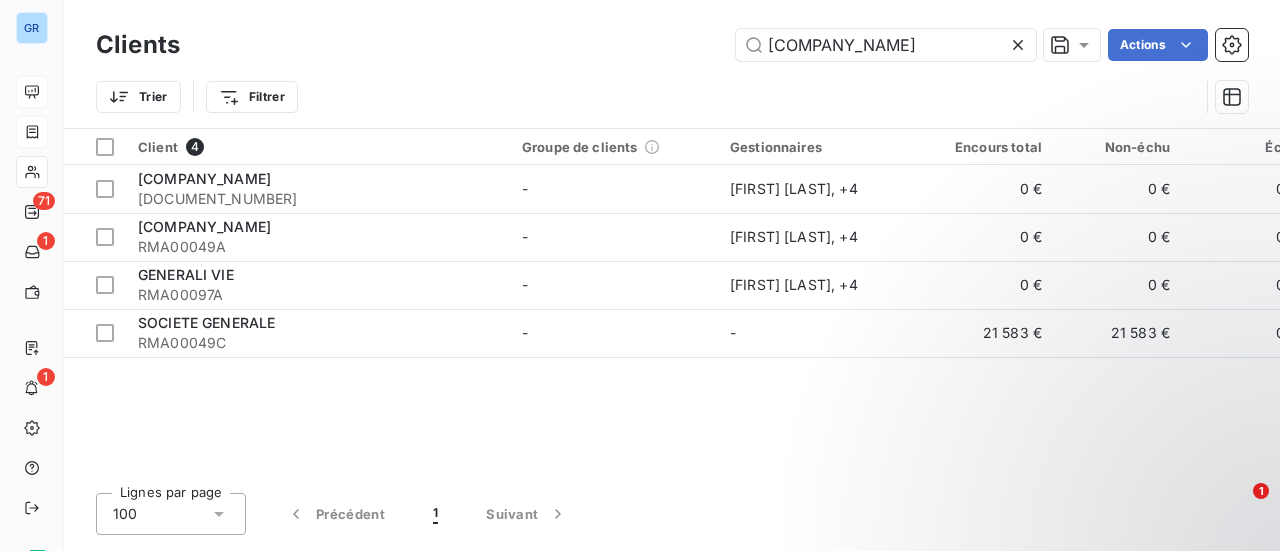 drag, startPoint x: 810, startPoint y: 47, endPoint x: 556, endPoint y: 65, distance: 254.637 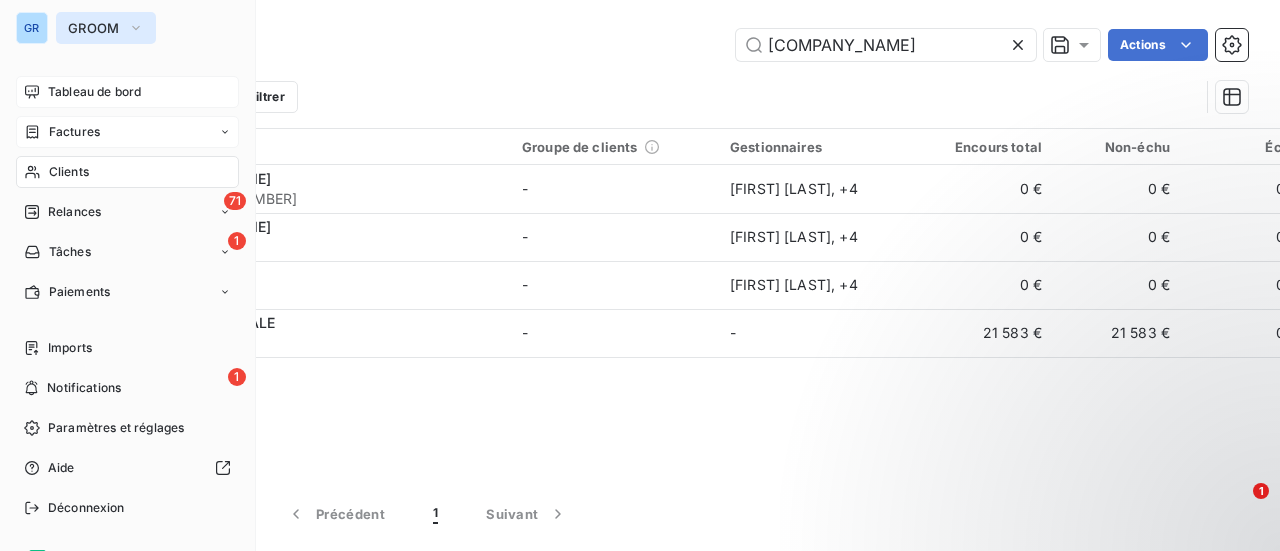 click 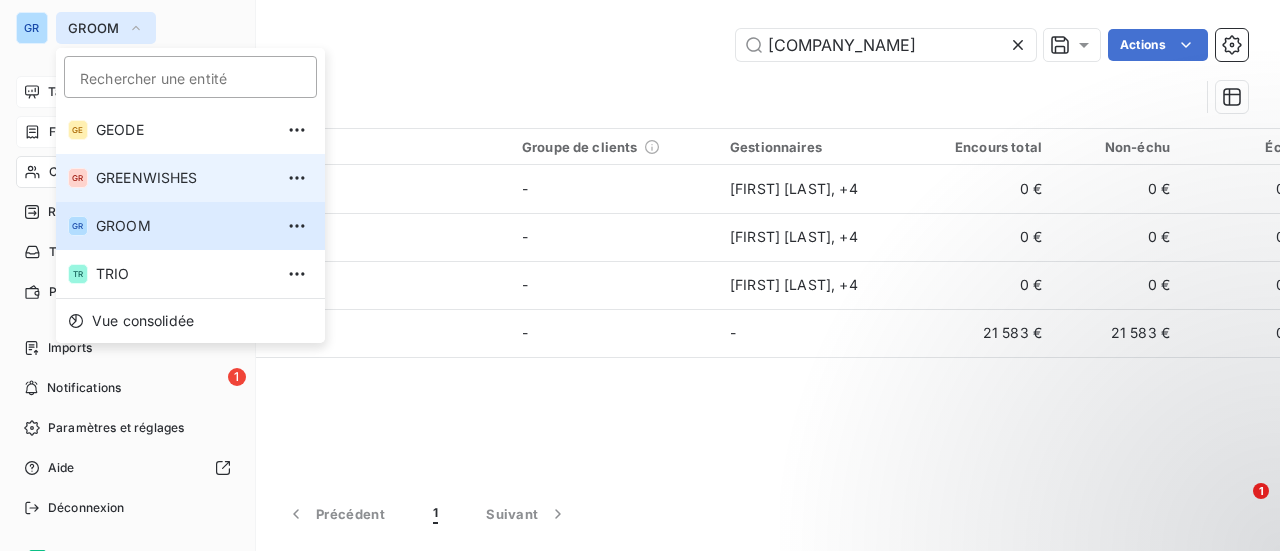 click on "GREENWISHES" at bounding box center [184, 178] 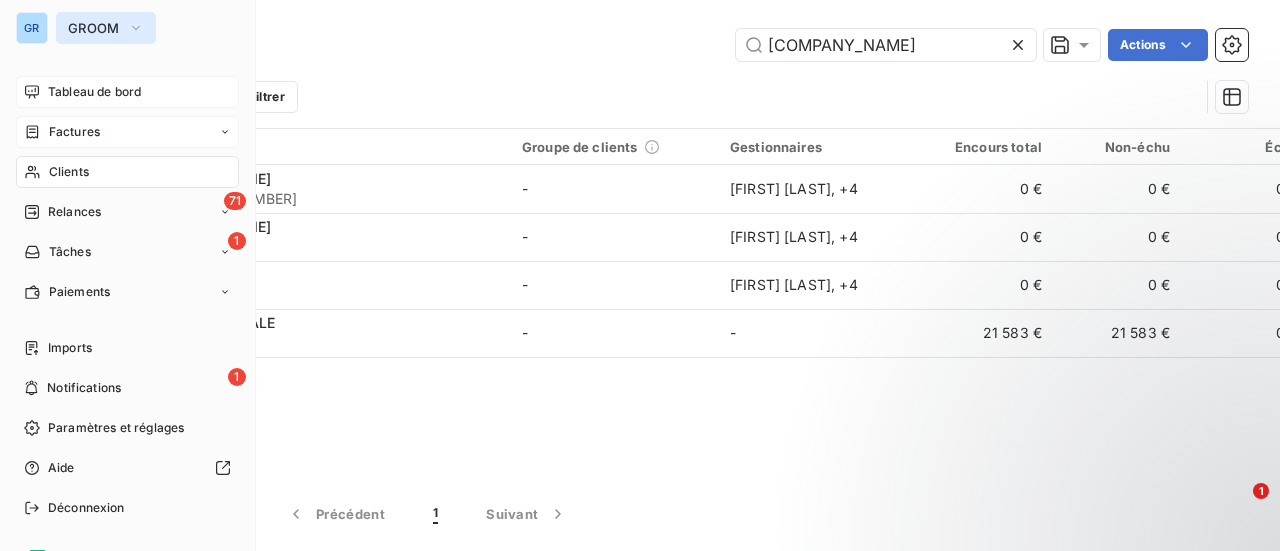 type on "ZARA" 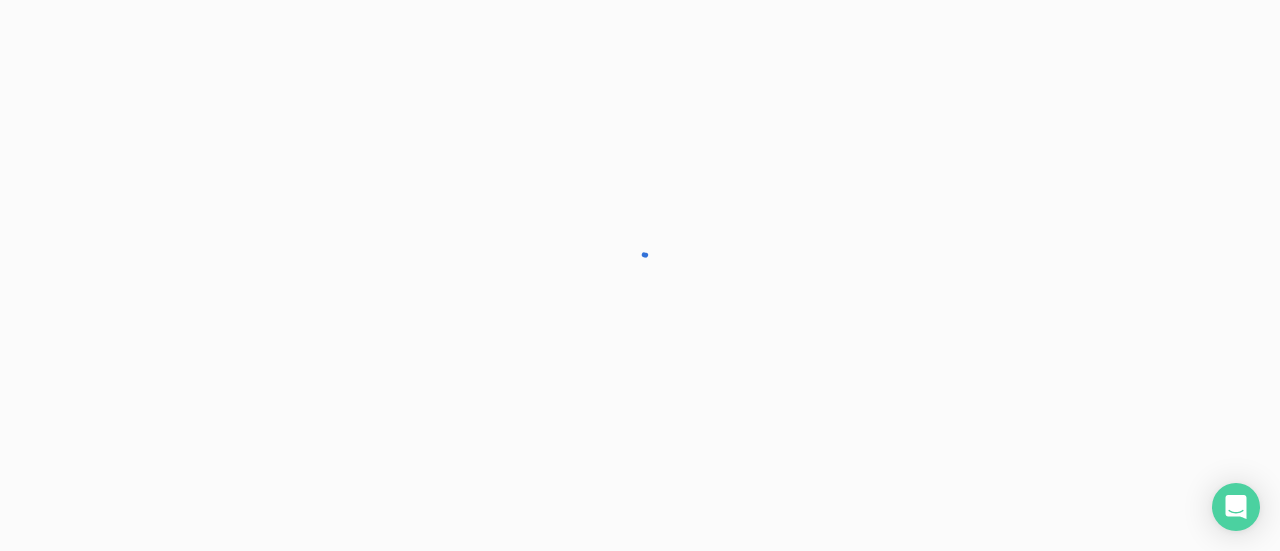 click at bounding box center [640, 275] 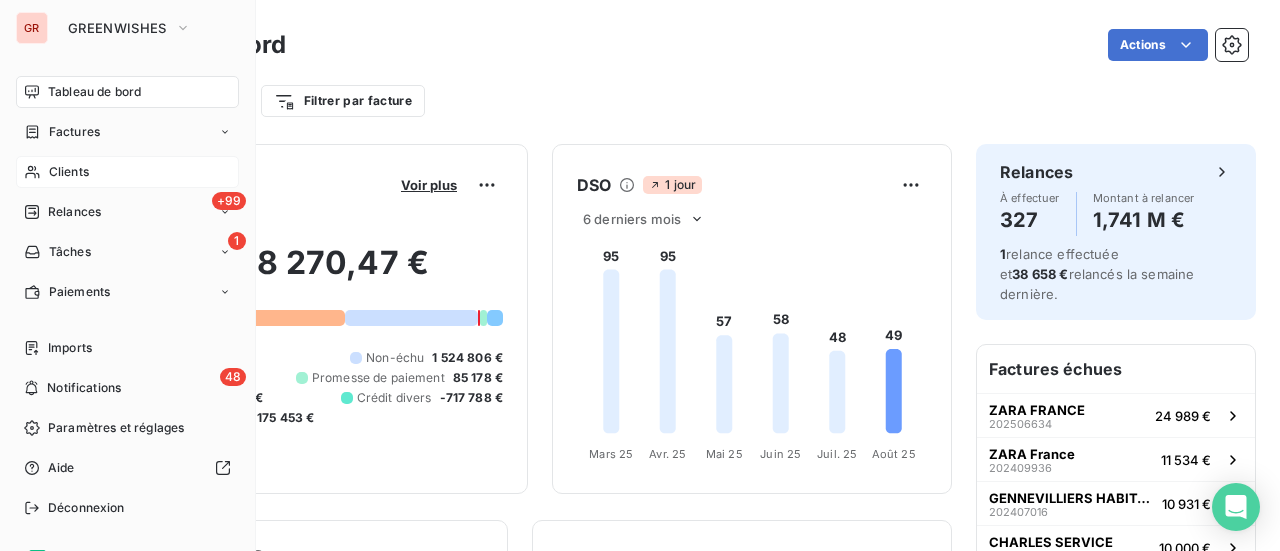 click on "Clients" at bounding box center (69, 172) 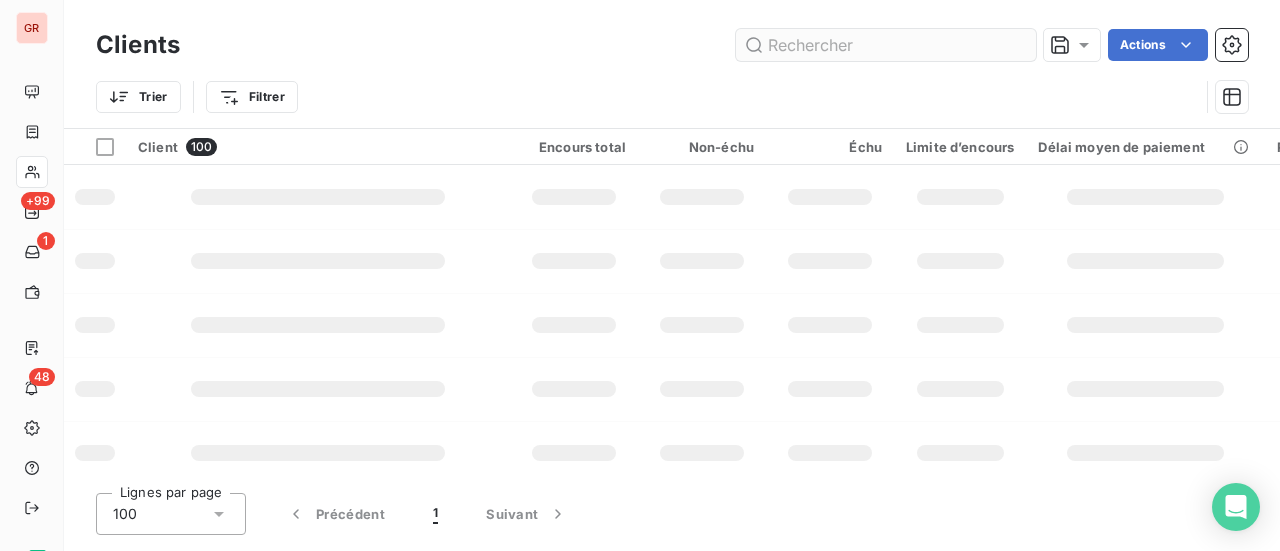 click at bounding box center [886, 45] 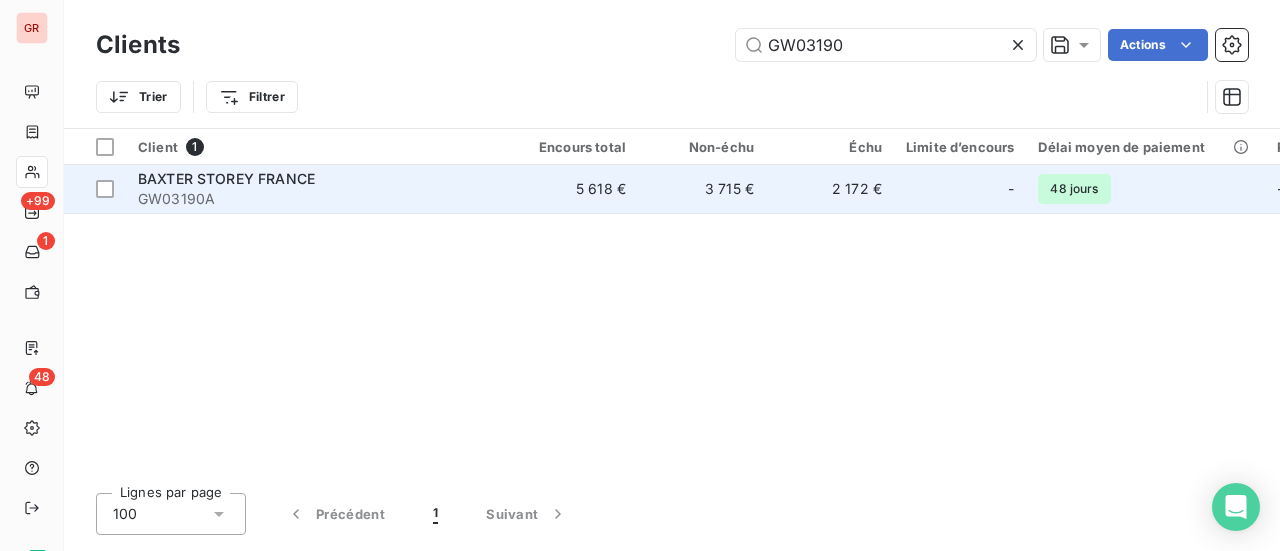 type on "GW03190" 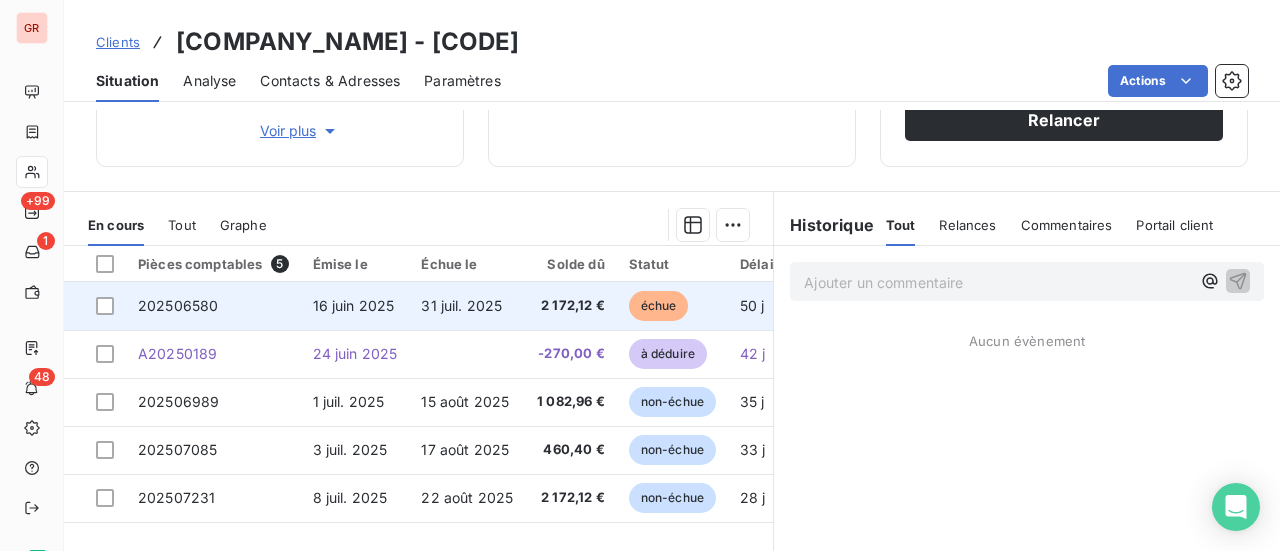 scroll, scrollTop: 500, scrollLeft: 0, axis: vertical 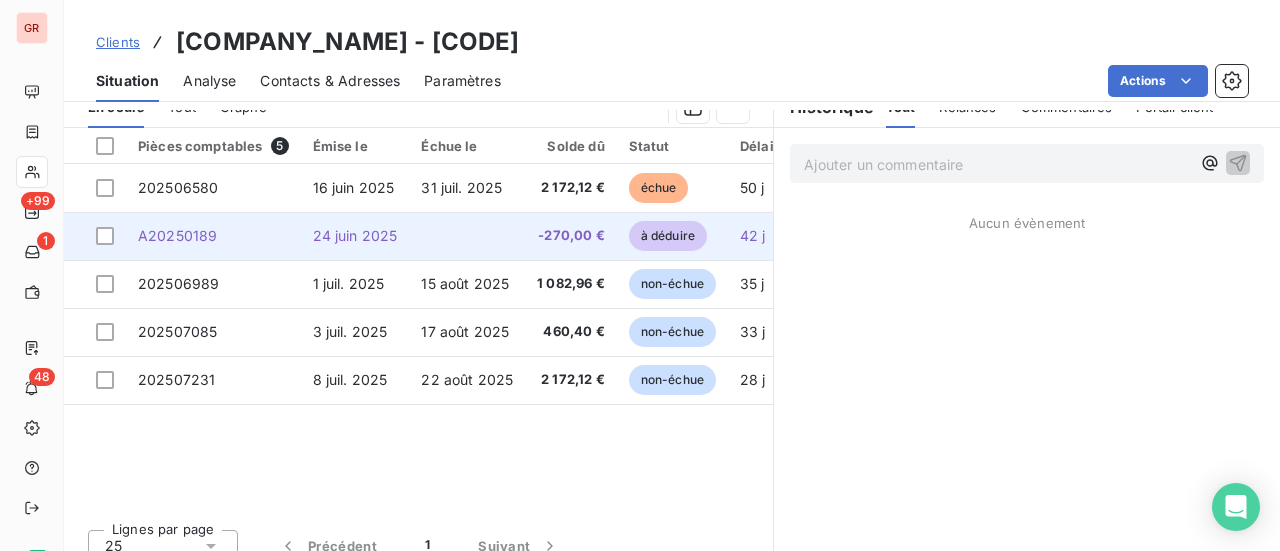click on "A20250189" at bounding box center (177, 235) 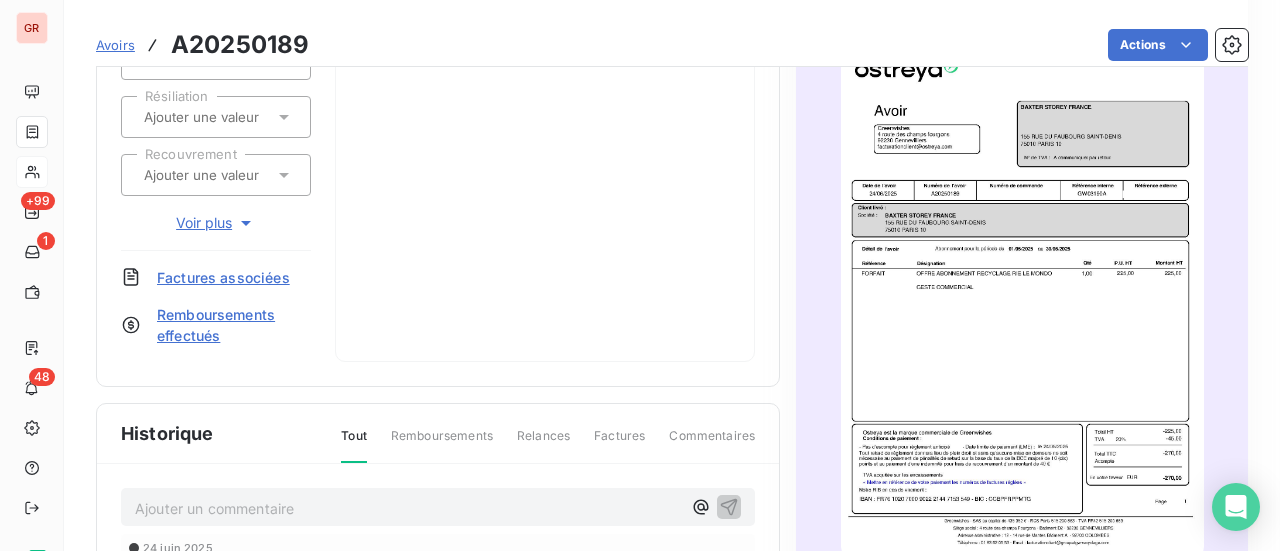scroll, scrollTop: 400, scrollLeft: 0, axis: vertical 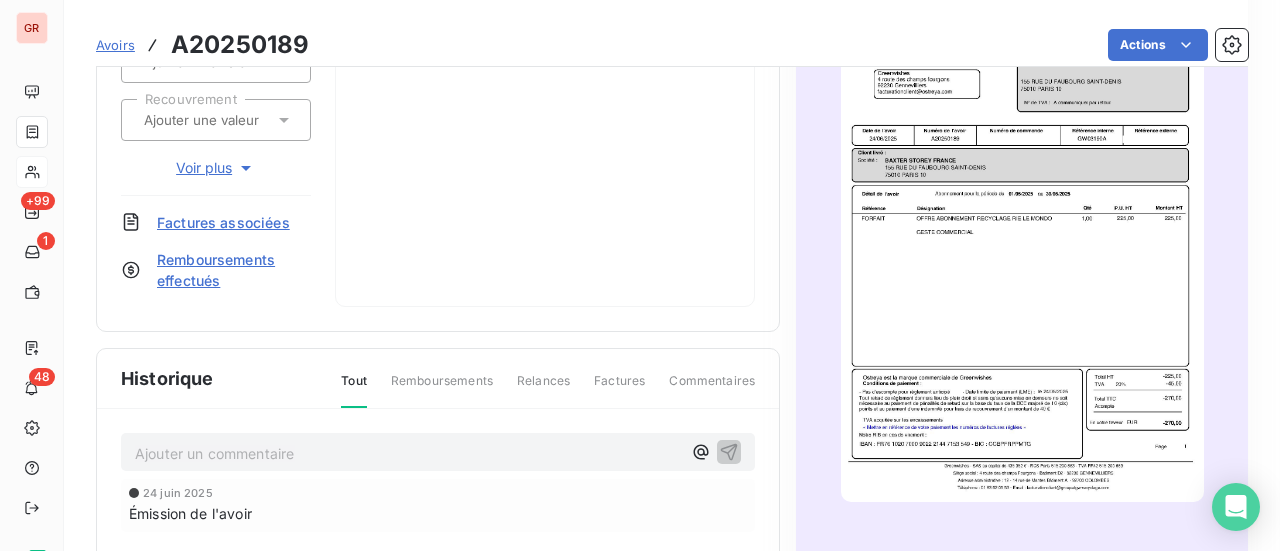 click at bounding box center [1022, 245] 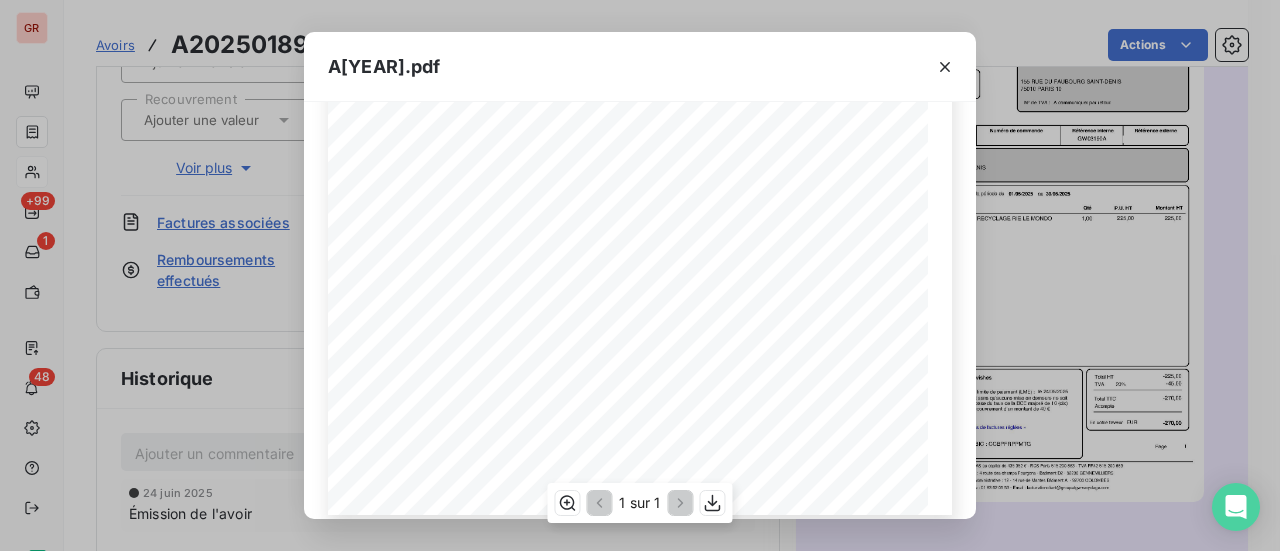 scroll, scrollTop: 478, scrollLeft: 0, axis: vertical 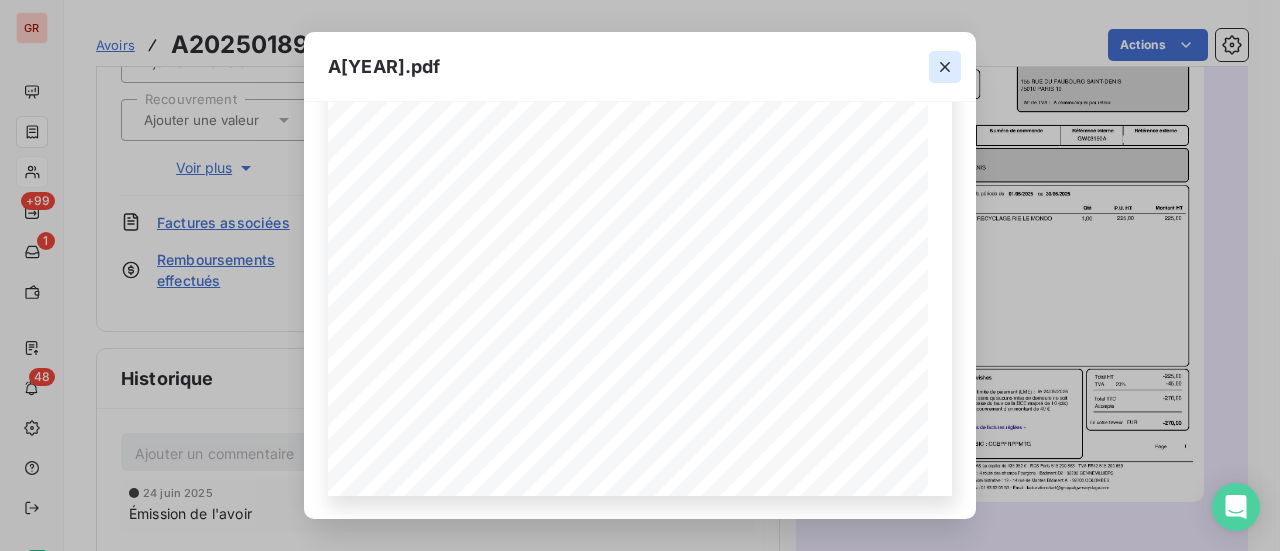 click 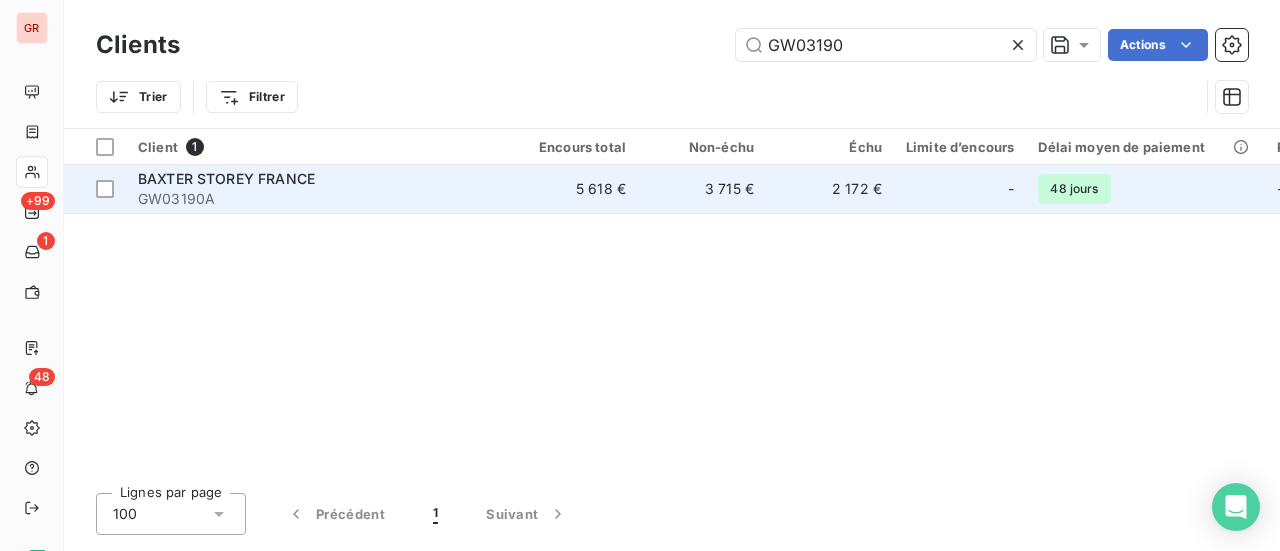 click on "BAXTER STOREY FRANCE" at bounding box center [226, 178] 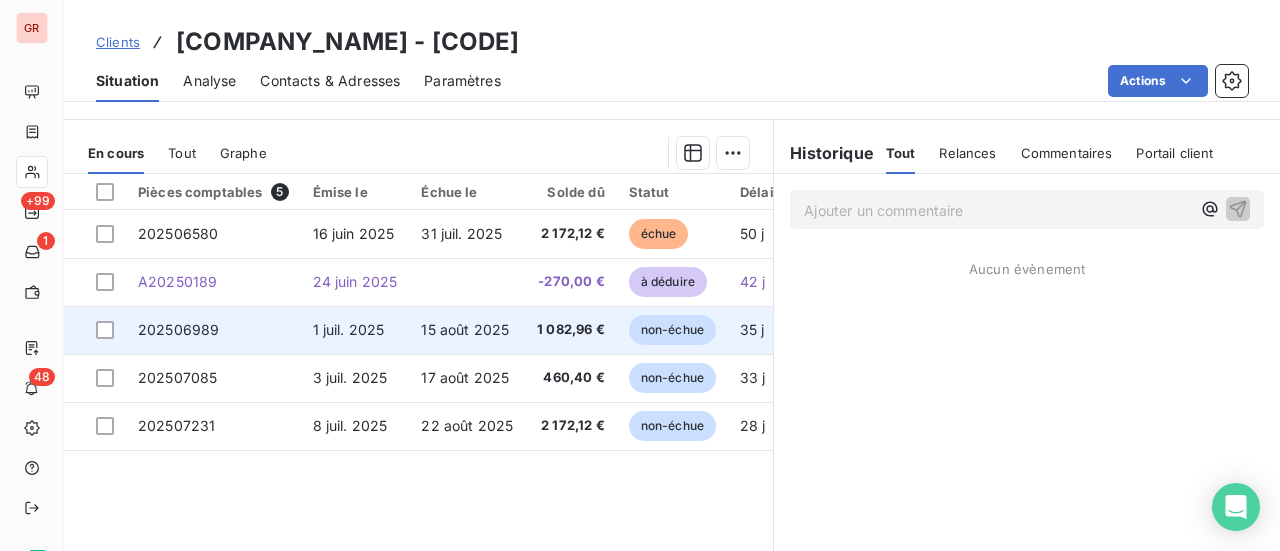 scroll, scrollTop: 500, scrollLeft: 0, axis: vertical 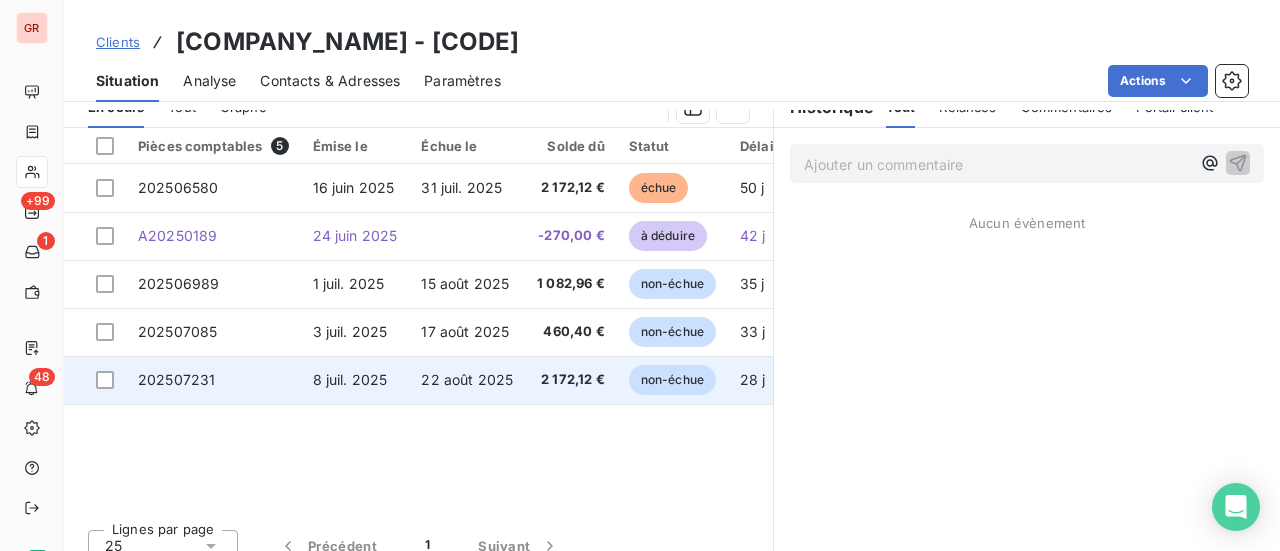click on "8 juil. 2025" at bounding box center (355, 380) 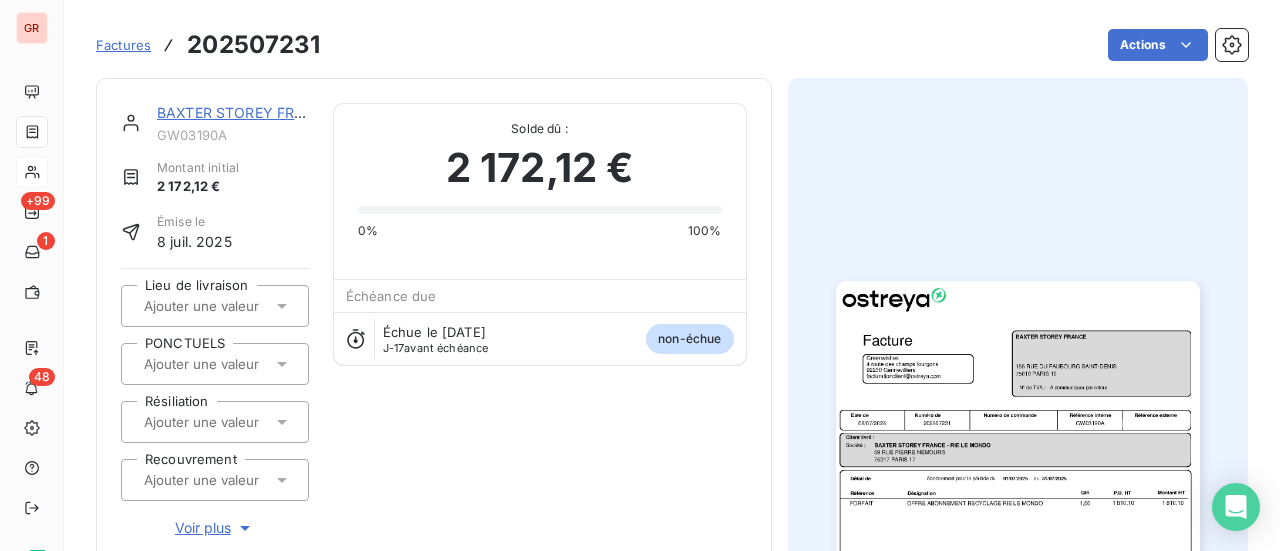 click at bounding box center [1018, 538] 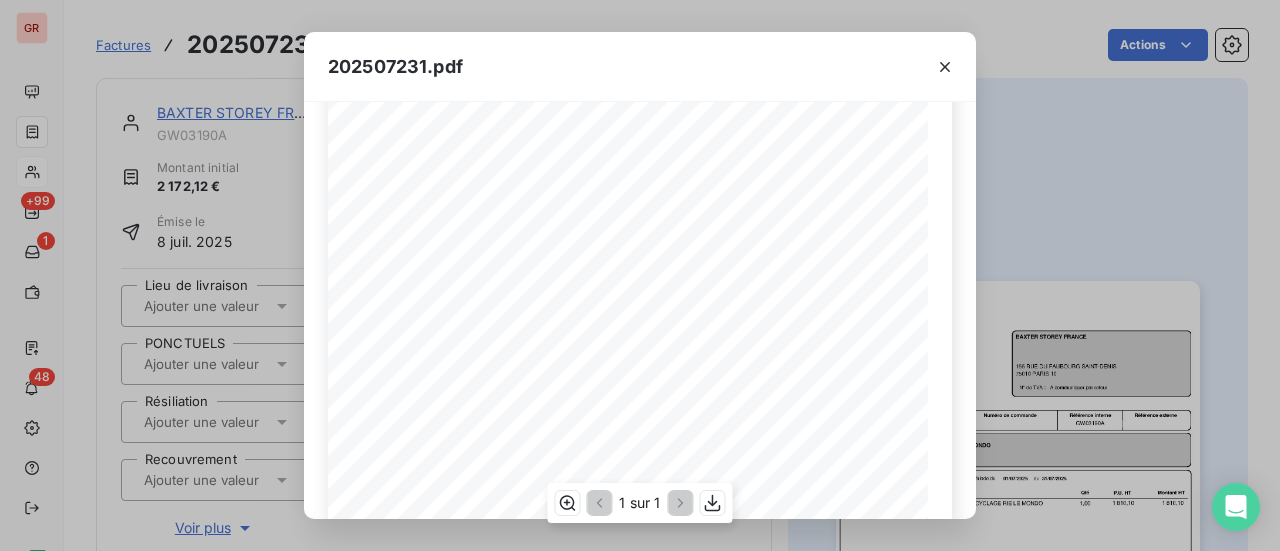 scroll, scrollTop: 200, scrollLeft: 0, axis: vertical 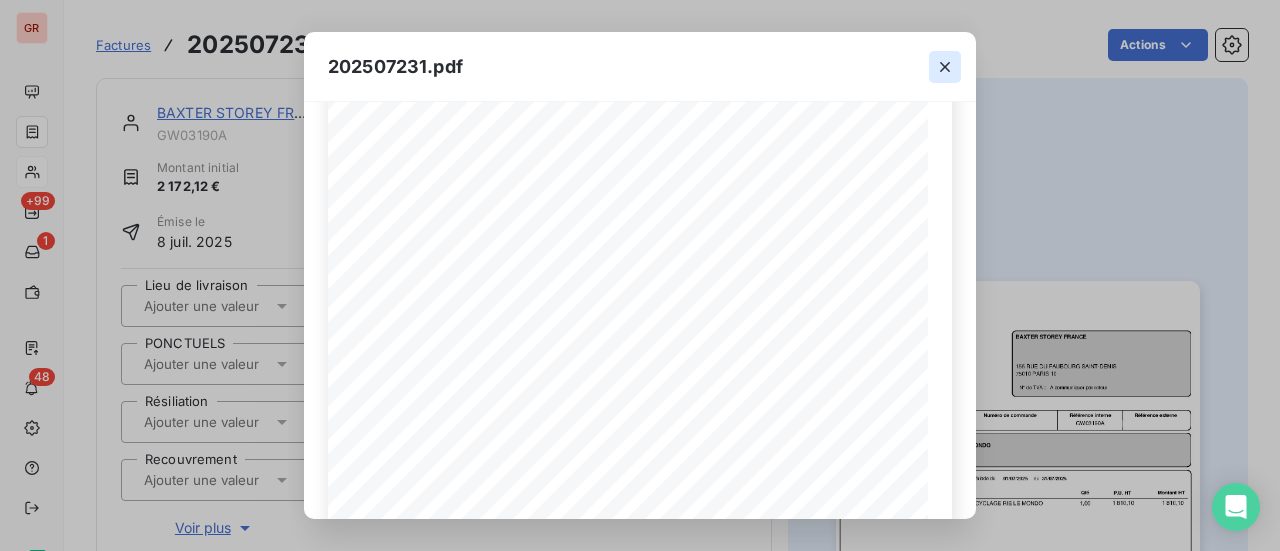 click 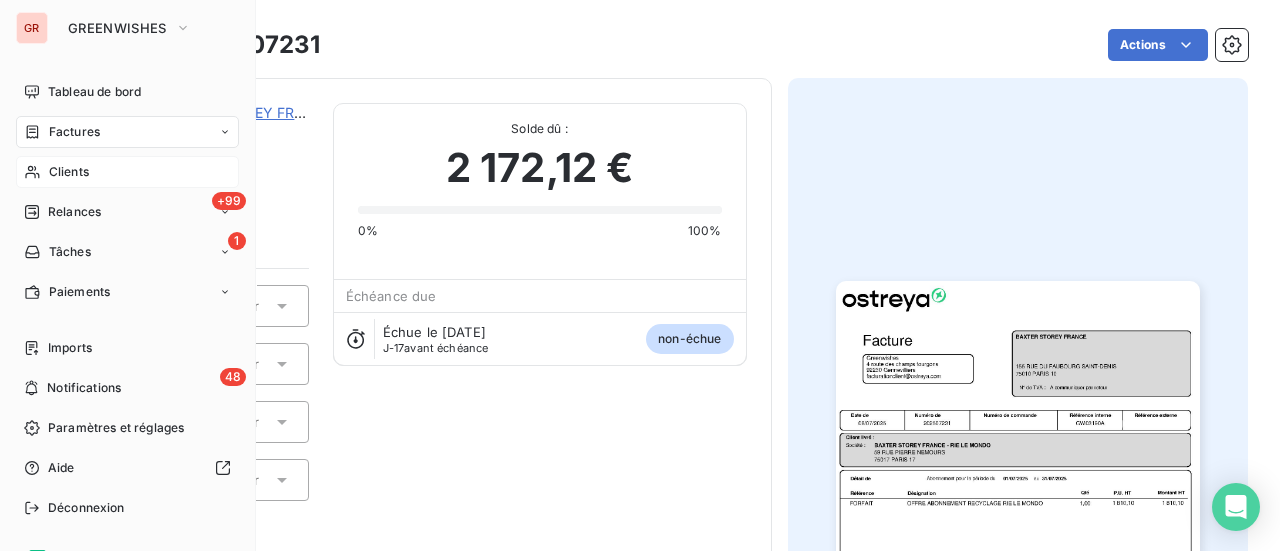 click on "Factures" at bounding box center (74, 132) 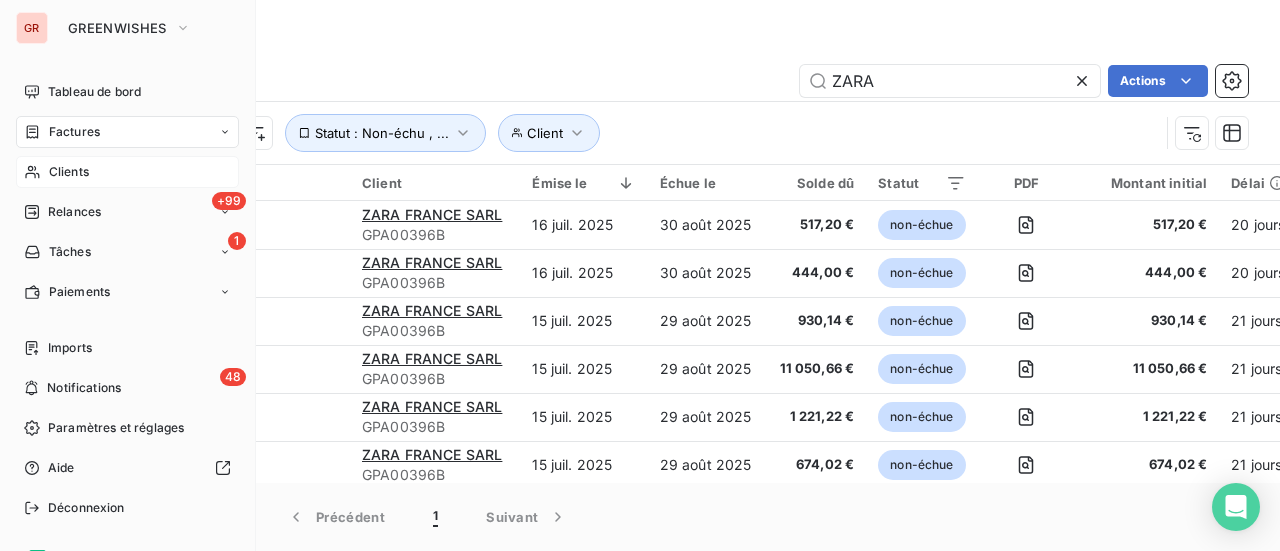 click on "Clients" at bounding box center [69, 172] 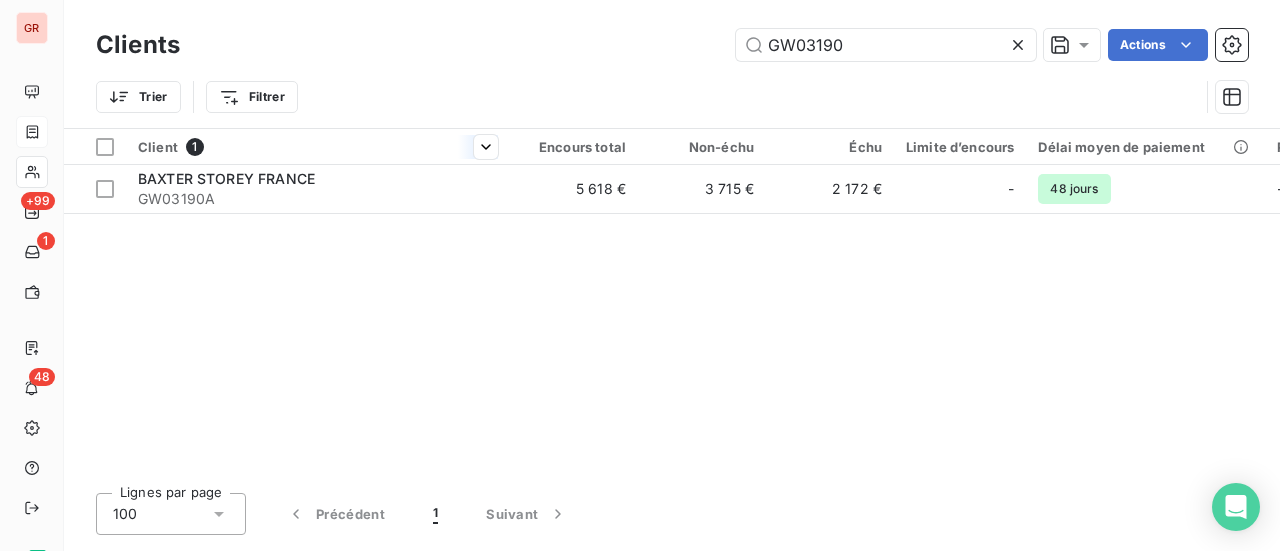 drag, startPoint x: 851, startPoint y: 53, endPoint x: 387, endPoint y: 153, distance: 474.65356 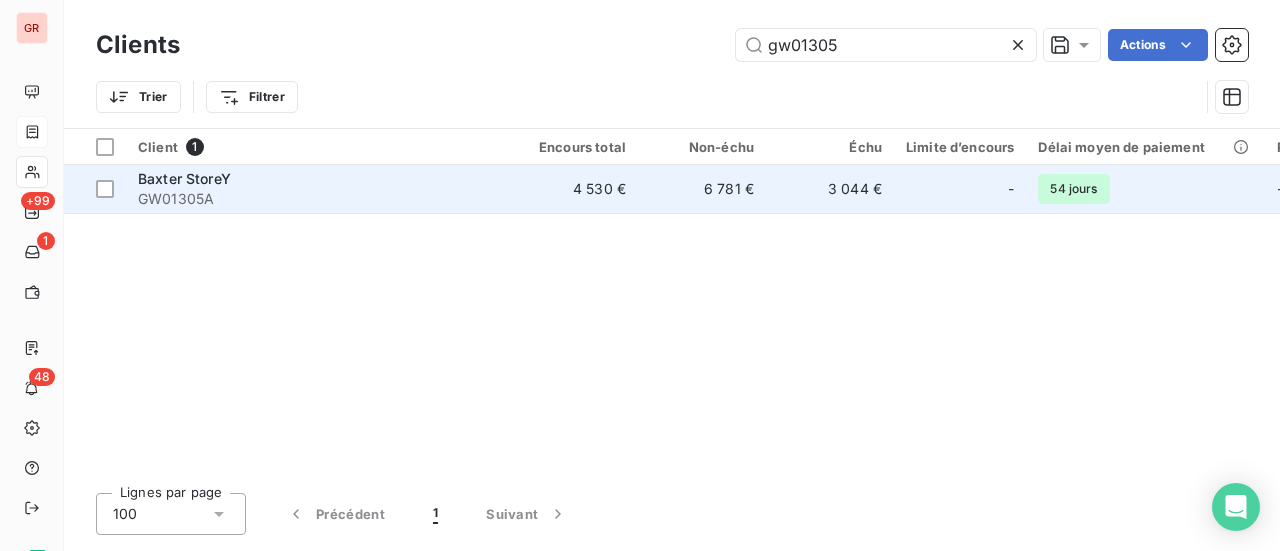 type on "gw01305" 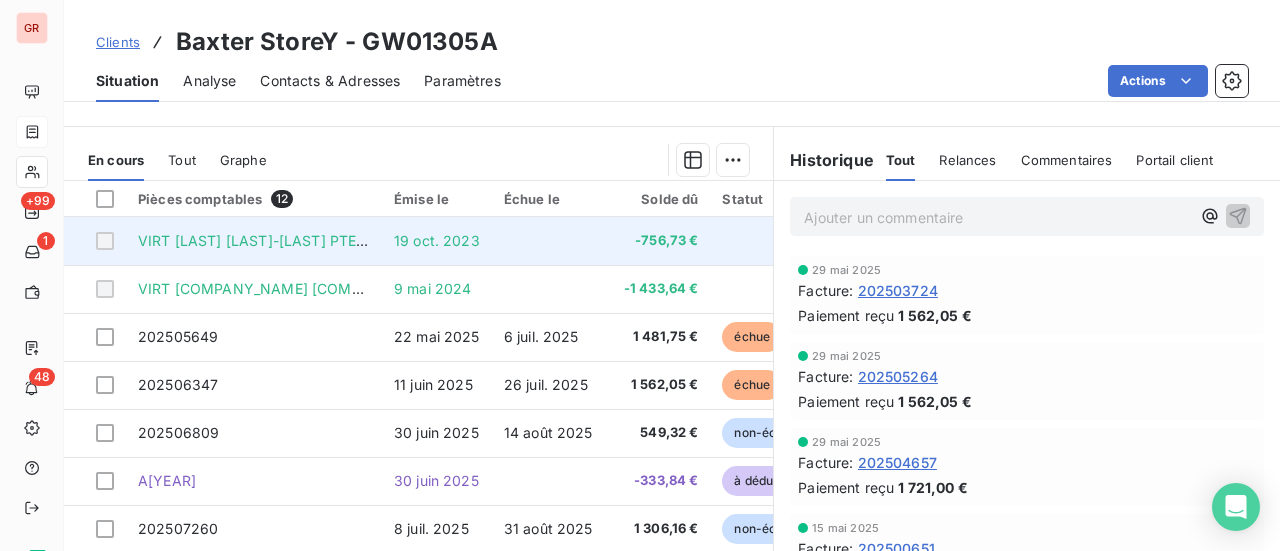 scroll, scrollTop: 500, scrollLeft: 0, axis: vertical 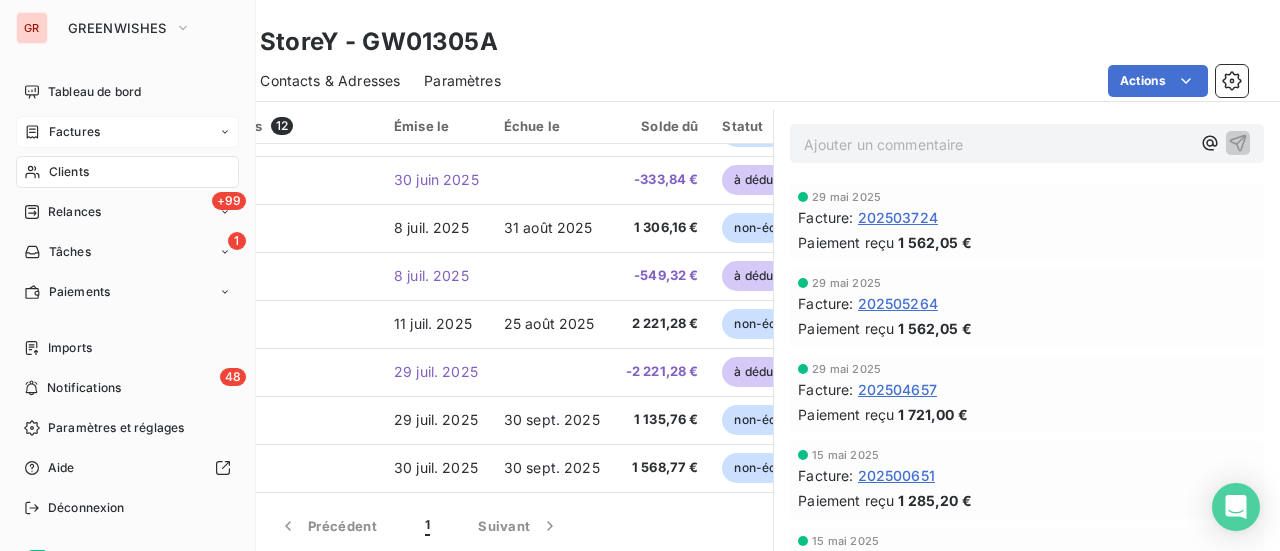 click on "Factures" at bounding box center (74, 132) 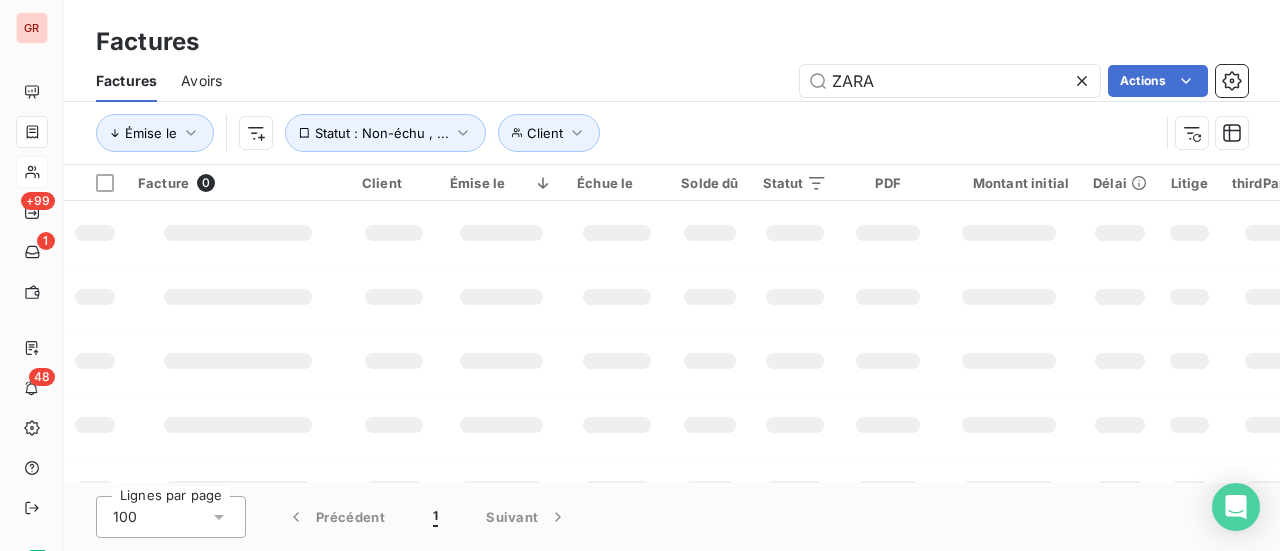 drag, startPoint x: 887, startPoint y: 89, endPoint x: 755, endPoint y: 93, distance: 132.0606 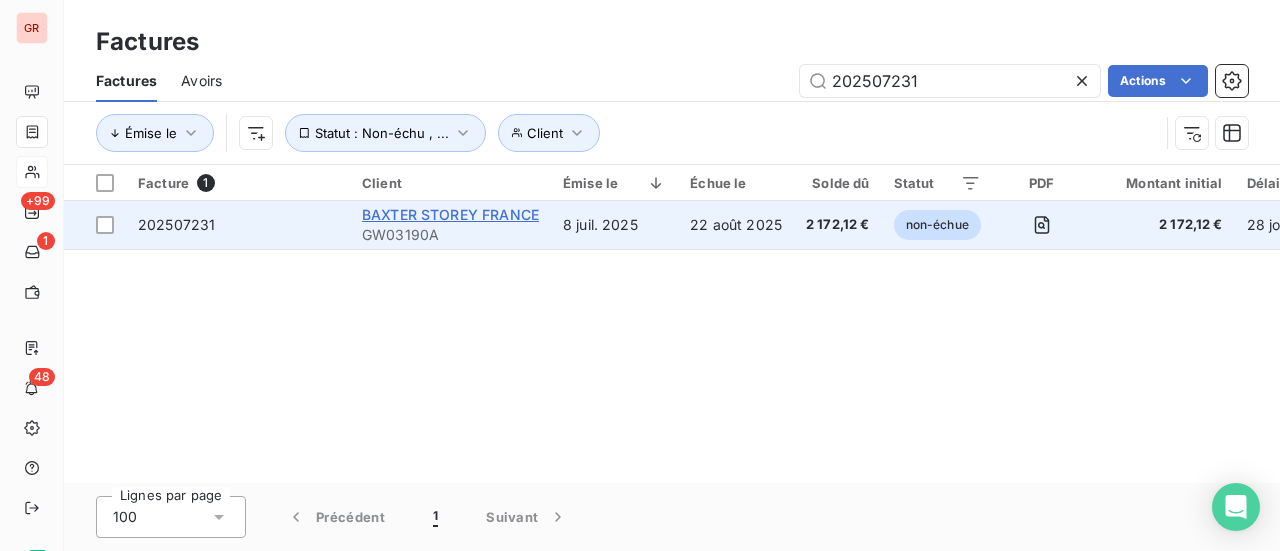 type on "202507231" 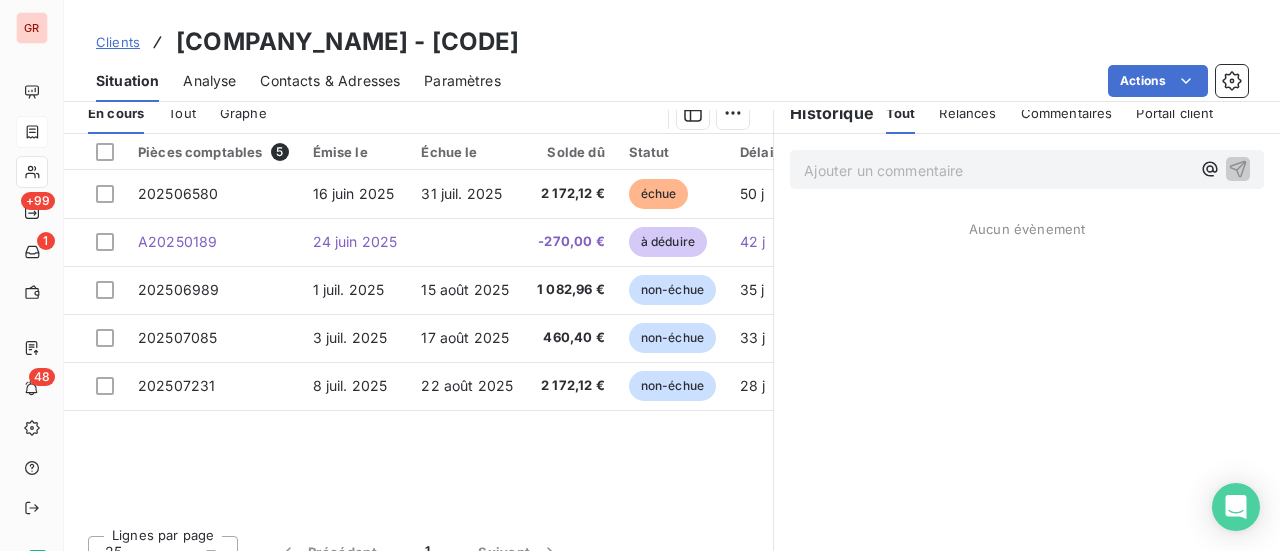 scroll, scrollTop: 500, scrollLeft: 0, axis: vertical 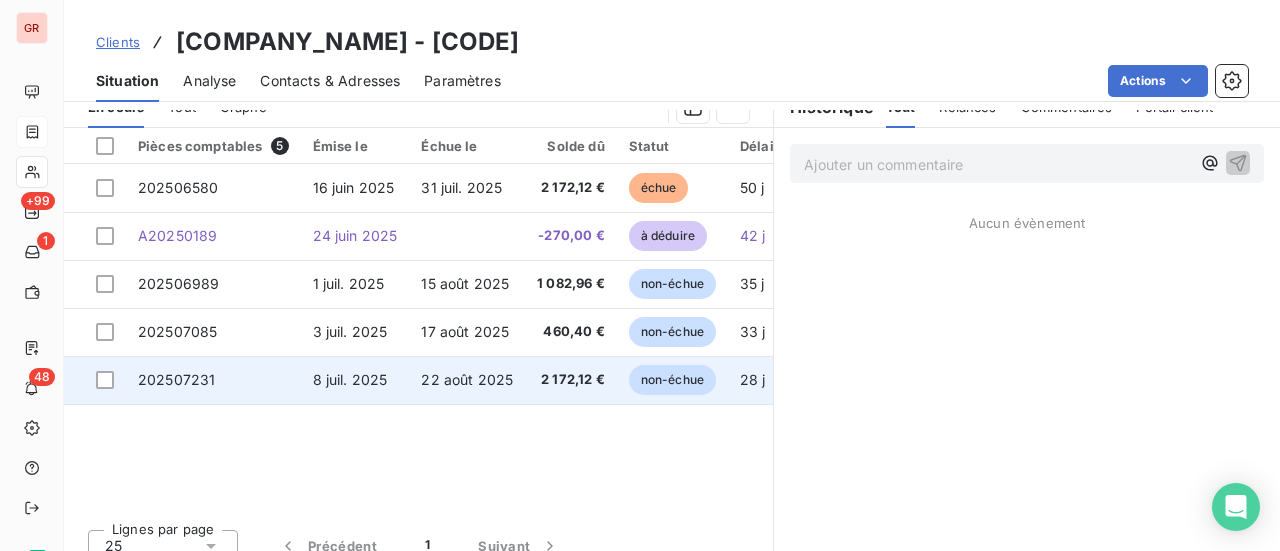 click on "202507231" at bounding box center (176, 379) 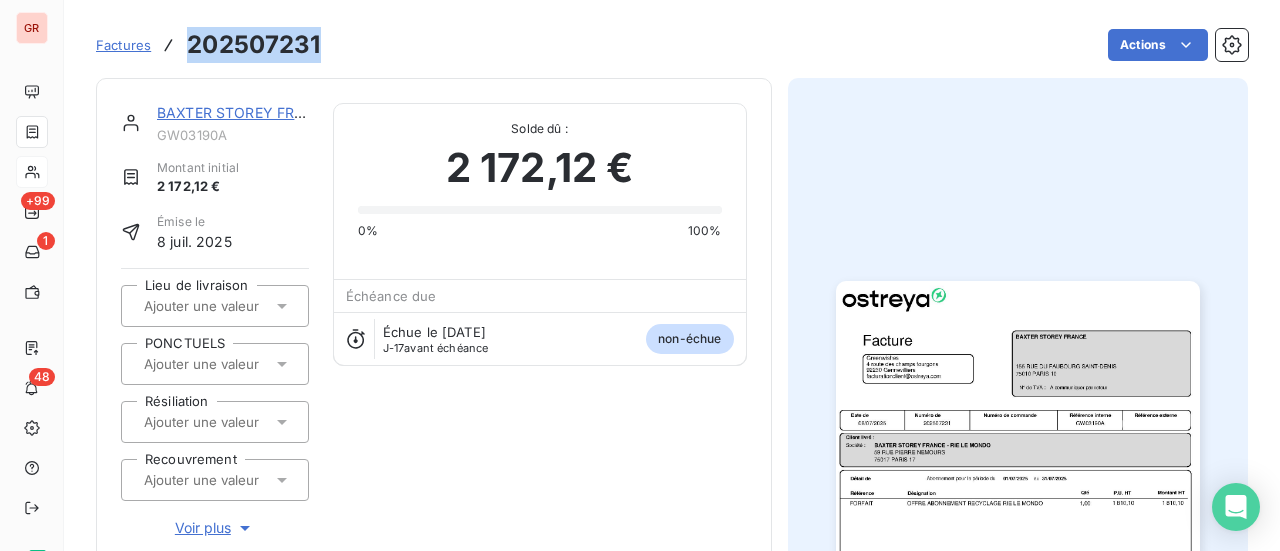 drag, startPoint x: 330, startPoint y: 50, endPoint x: 185, endPoint y: 46, distance: 145.05516 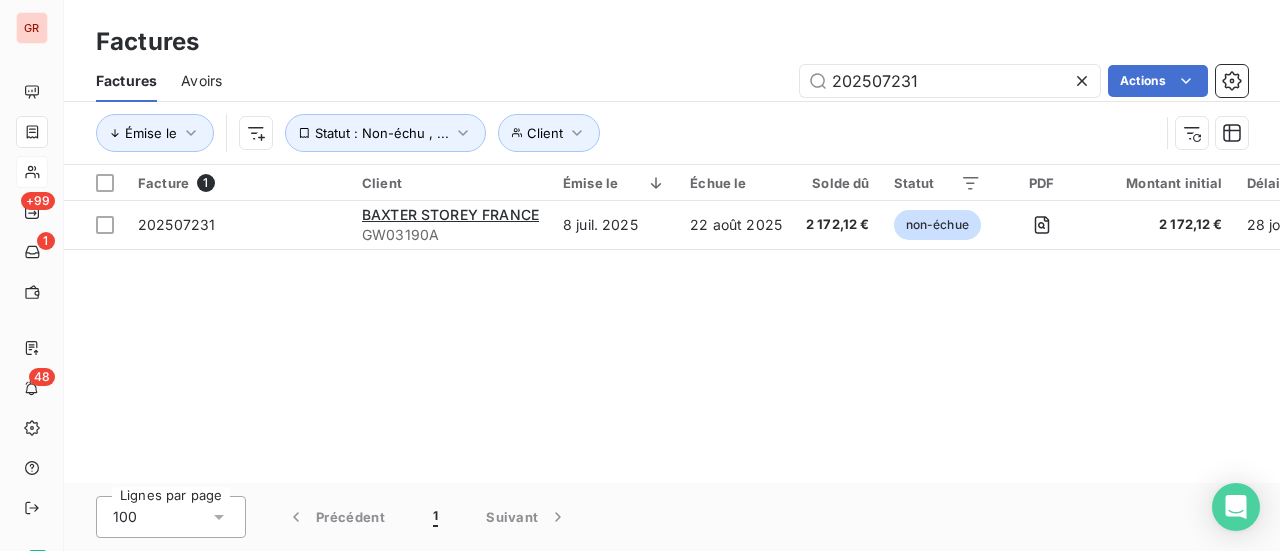 drag, startPoint x: 932, startPoint y: 84, endPoint x: 662, endPoint y: 95, distance: 270.22397 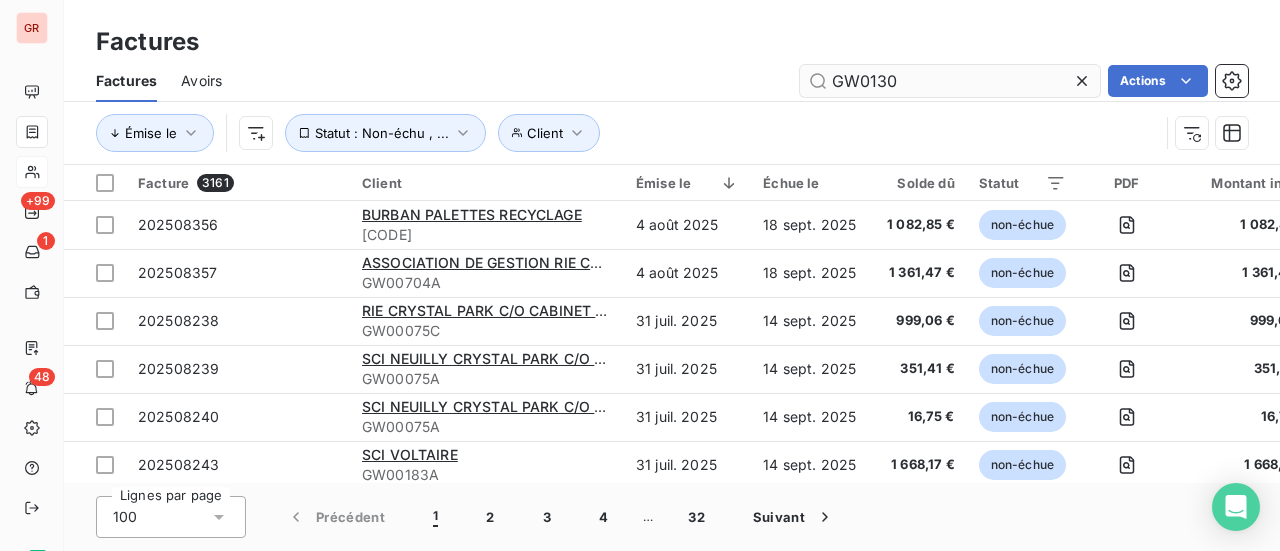 type on "GW01305" 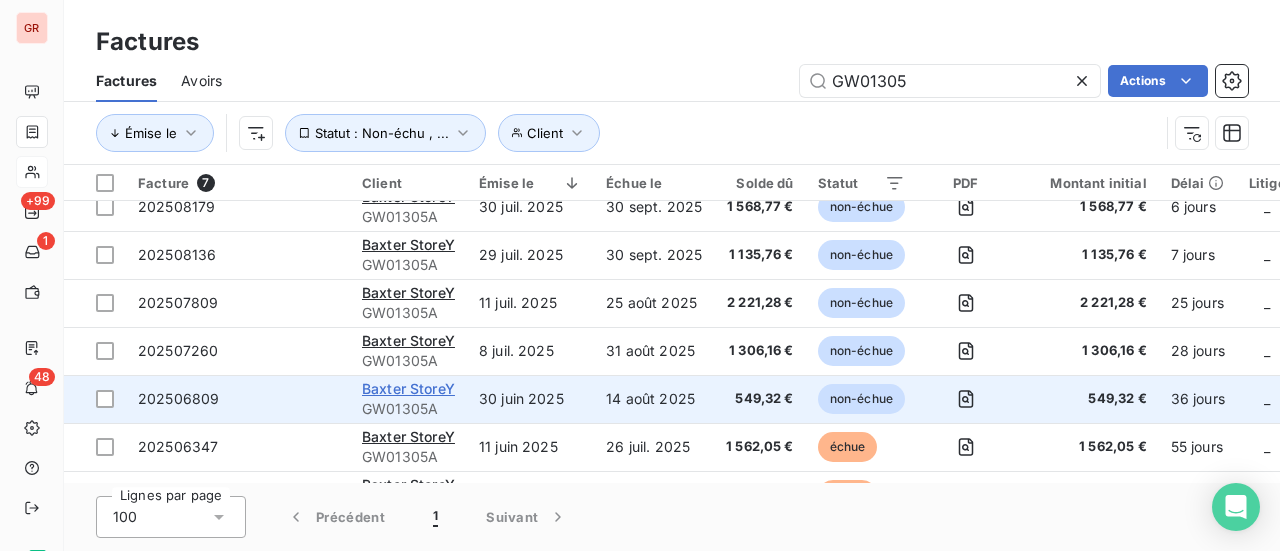 scroll, scrollTop: 0, scrollLeft: 0, axis: both 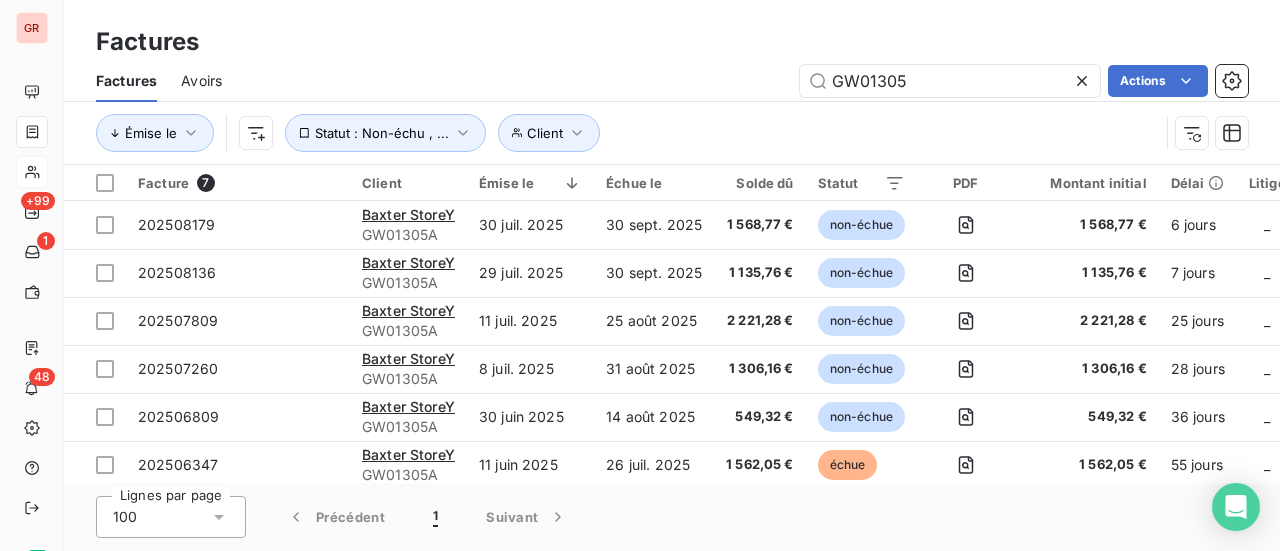 click on "Avoirs" at bounding box center (201, 81) 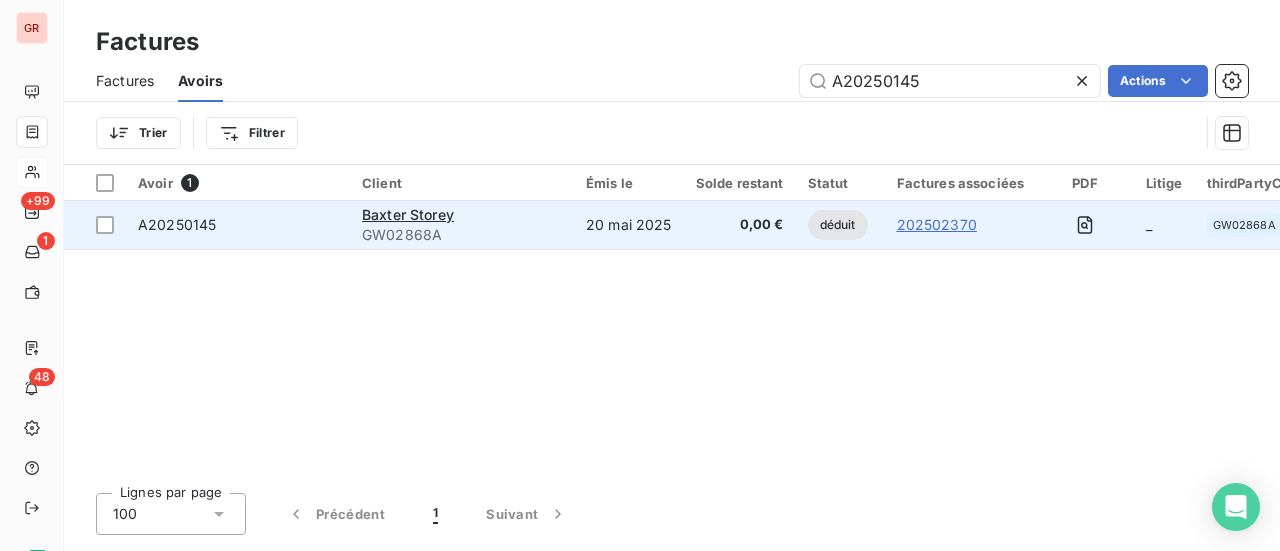 click on "A20250145" at bounding box center [177, 224] 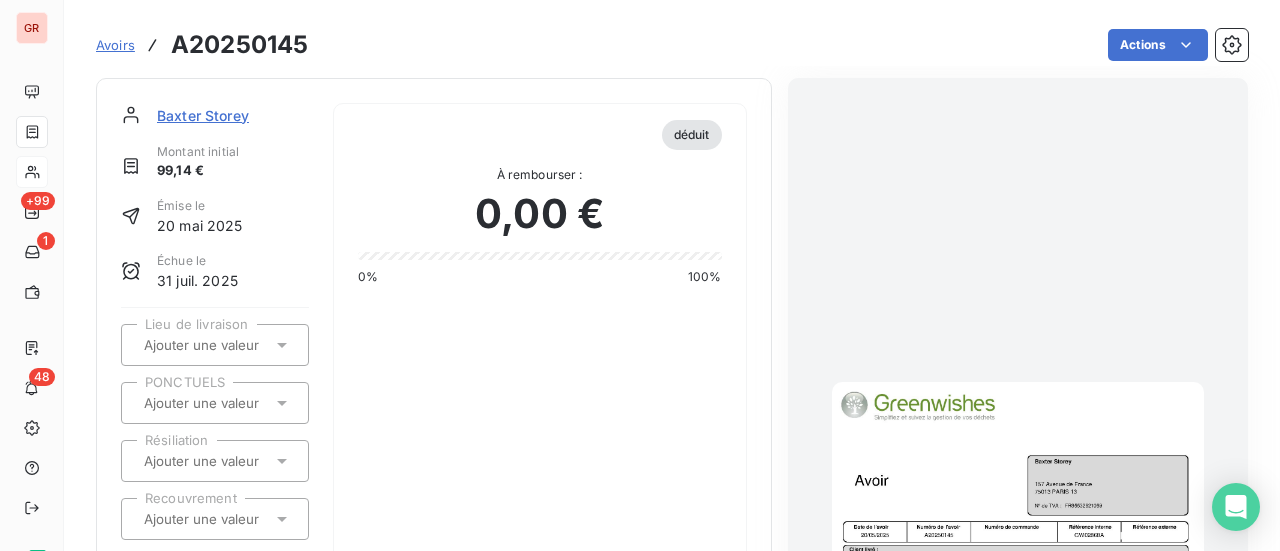 click at bounding box center (1018, 645) 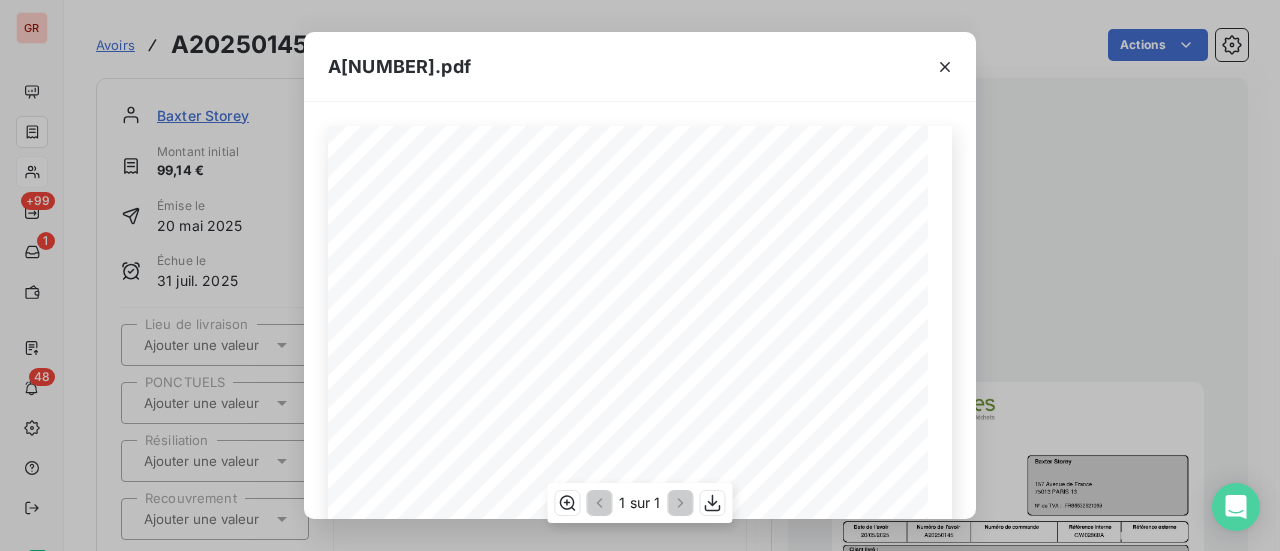 scroll, scrollTop: 200, scrollLeft: 0, axis: vertical 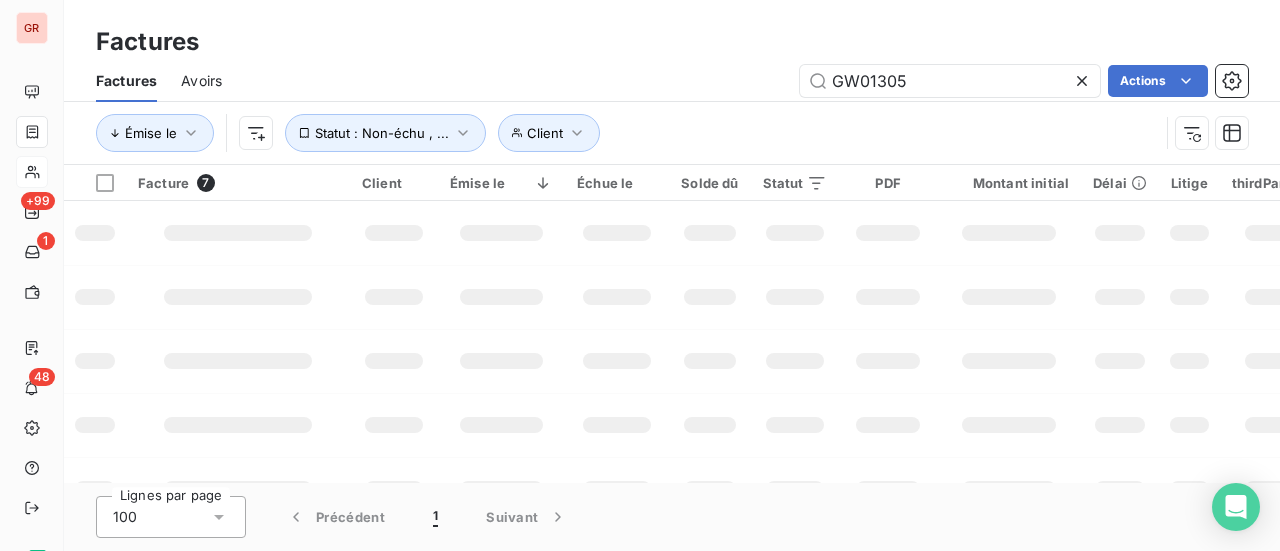 drag, startPoint x: 913, startPoint y: 91, endPoint x: 740, endPoint y: 94, distance: 173.02602 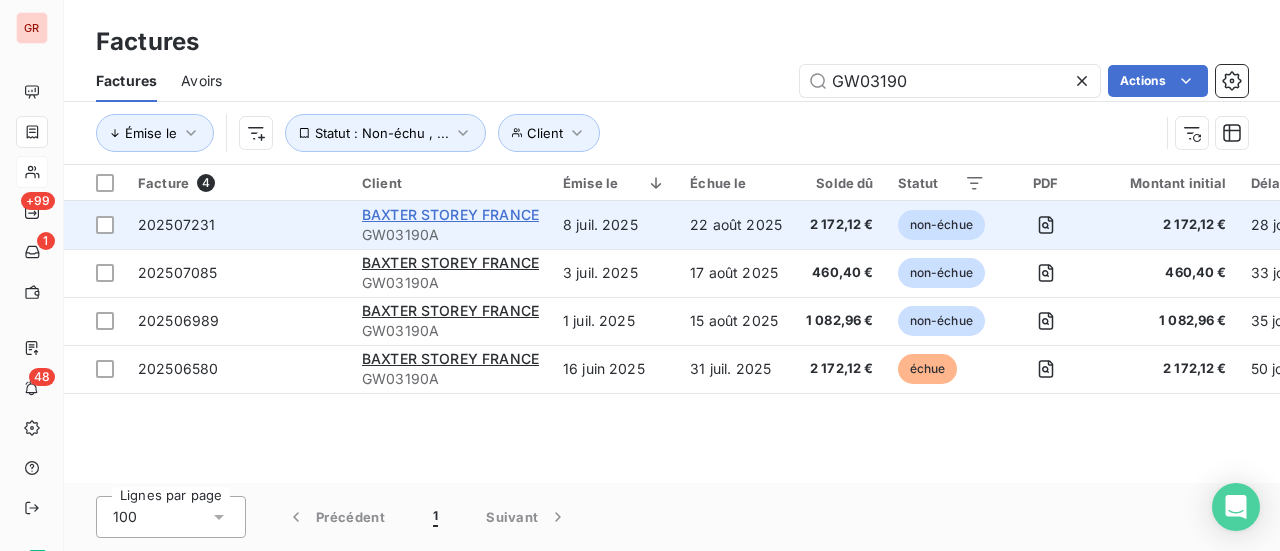 type on "GW03190" 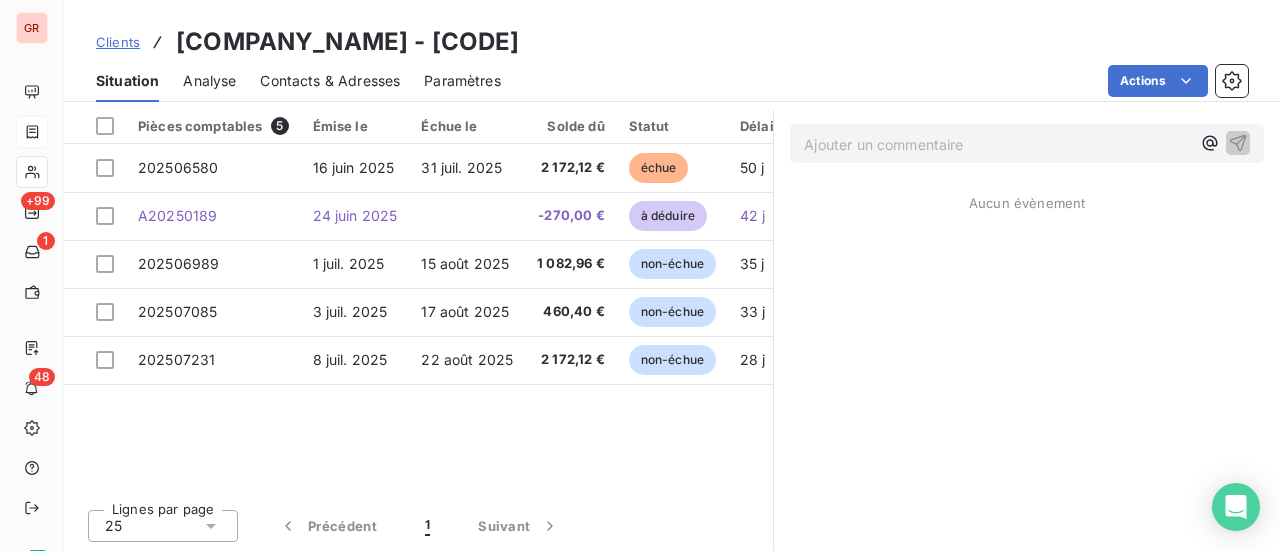 scroll, scrollTop: 521, scrollLeft: 0, axis: vertical 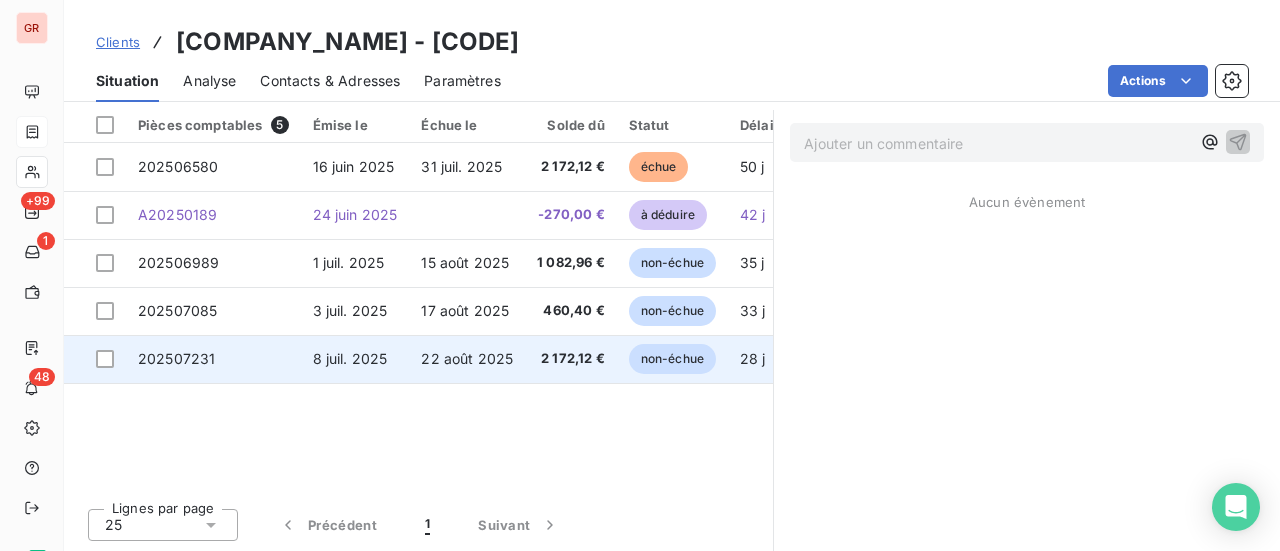click on "202507231" at bounding box center (176, 358) 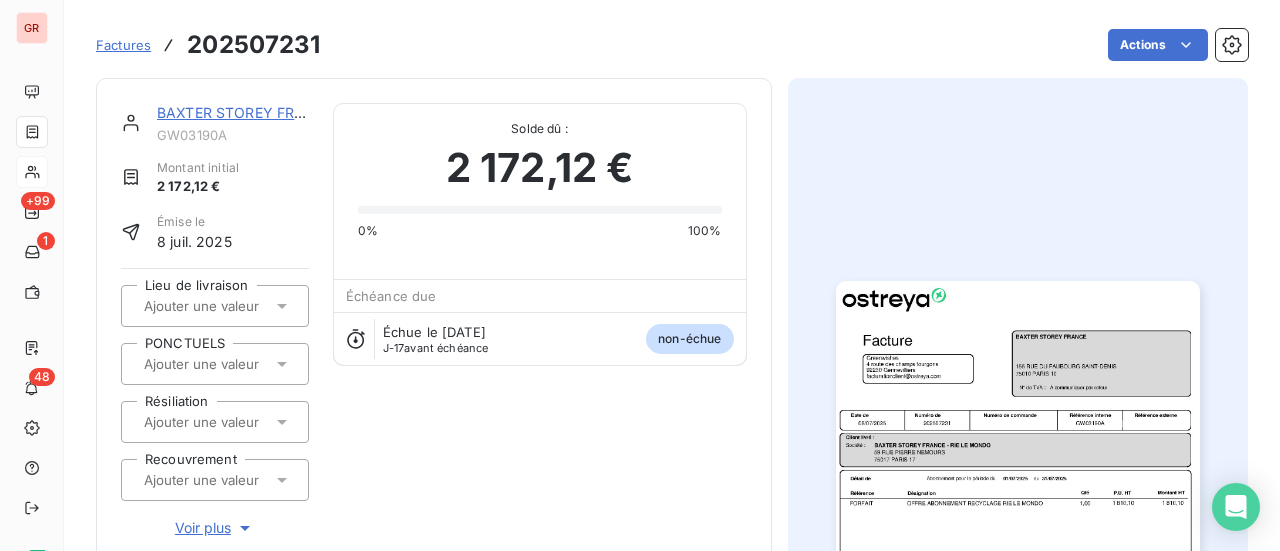 click at bounding box center [1018, 538] 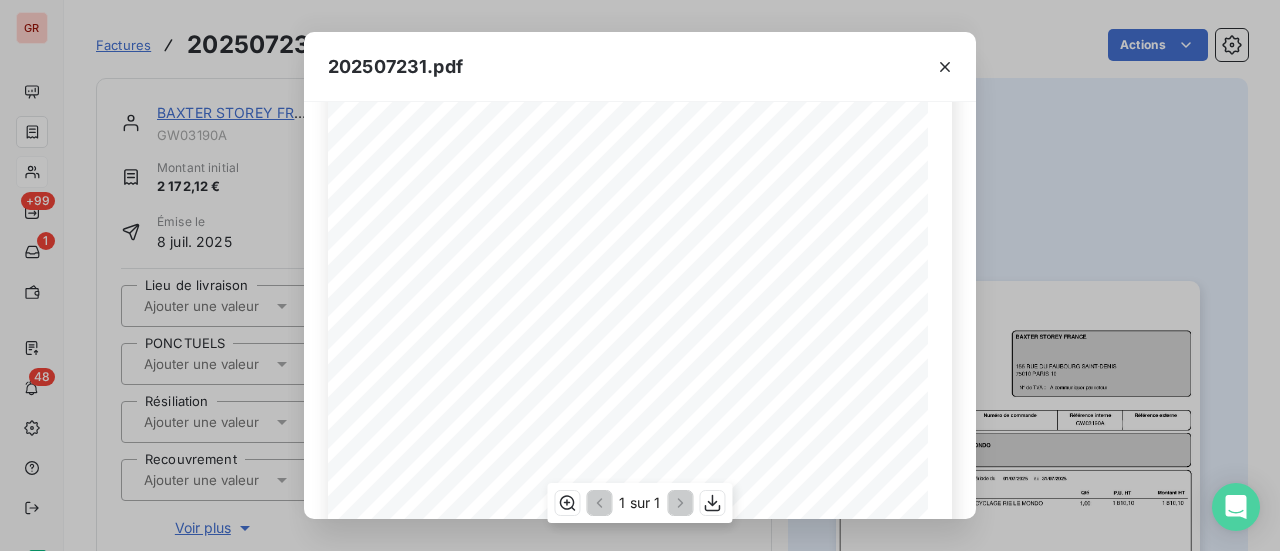 scroll, scrollTop: 200, scrollLeft: 0, axis: vertical 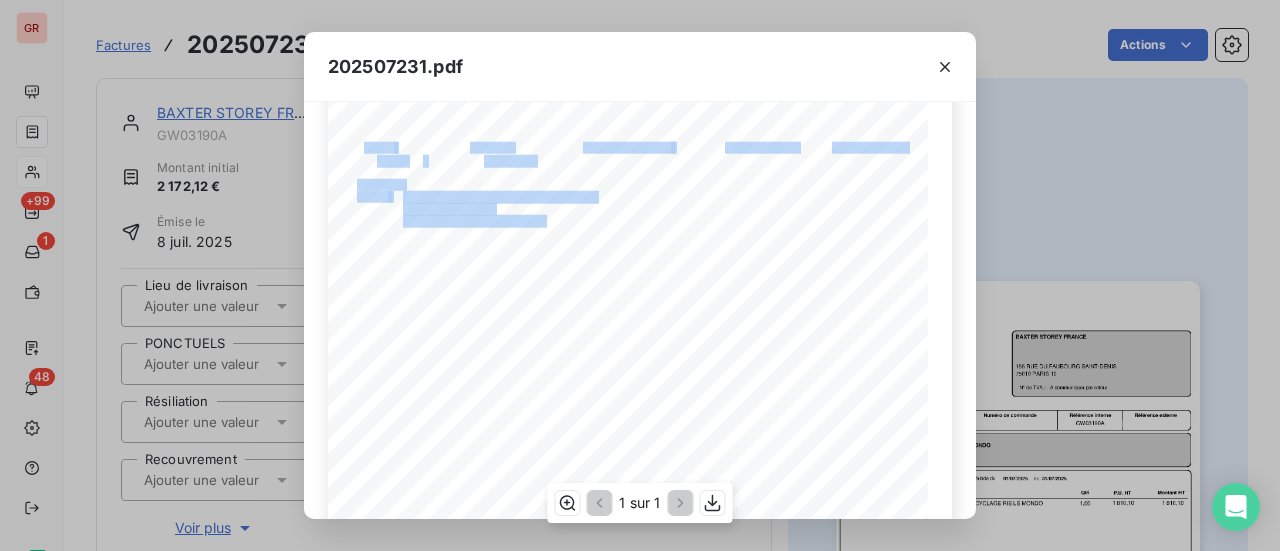 click on "Référence interne Numéro de Date de   Numéro de commande   Référence externe 59 RUE PIERRE NEMOURS 75017 PARIS 17 Client livré : Société :   BAXTER STOREY FRANCE - RIE LE MONDO 08/07/2025   202507231   GW03190A BAXTER STOREY FRANCE 155 RUE DU FAUBOURG SAINT-DENIS 75010 PARIS 10 Facture A communiquer par retour N° de TVA : Greenwishes 4 route des champs fourgons 92230 Gennevilliers facturationclient@ostreya.com Référence   Qté   P.U. HT Désignation   Montant HT Détail de   Abonnement pour la période du   au 01/07/2025   31/07/2025 1,00 FORFAIT   OFFRE ABONNEMENT RECYCLAGE RIE LE MONDO   1 810,10 1 810,10 Tout retard de règlement donnera lieu de plein droit et sans qu'aucune mise en demeure ne soit nécessaire au paiement de pénalités de retard sur la base du taux de la BCE majoré de 10 (dix) points et au paiement d'une indemnité pour frais de recouvrement d'un montant de 40 € Total HT Total TTC Acompte Conditions de paiement : le 22/08/2025 Page   1 TVA   20%   Net à payer   2 172,12" at bounding box center (640, 350) 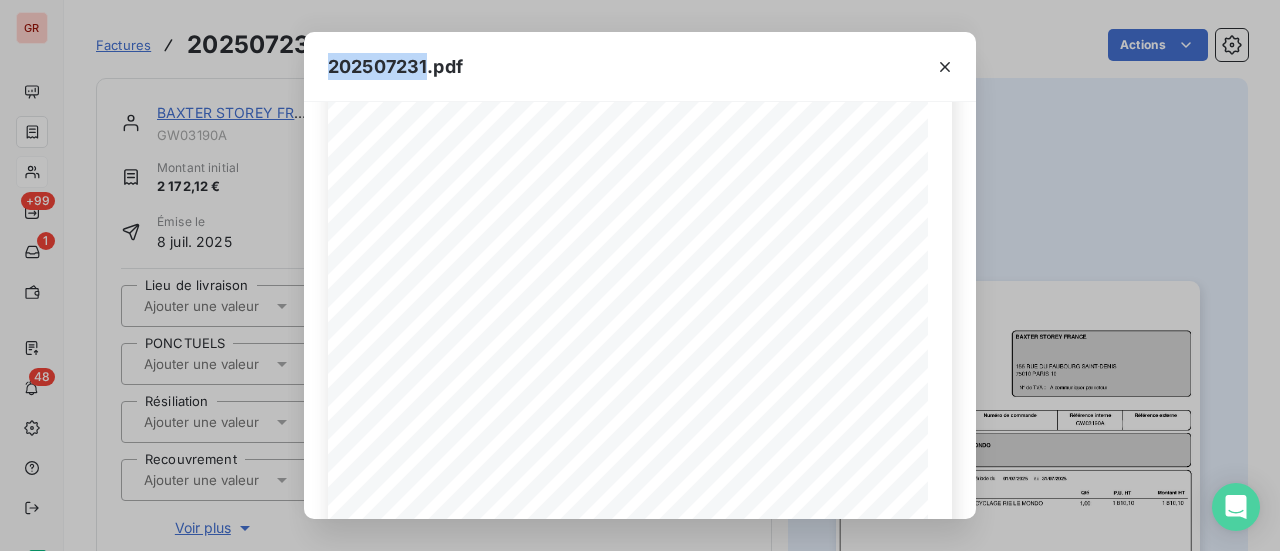 drag, startPoint x: 425, startPoint y: 67, endPoint x: 330, endPoint y: 59, distance: 95.33625 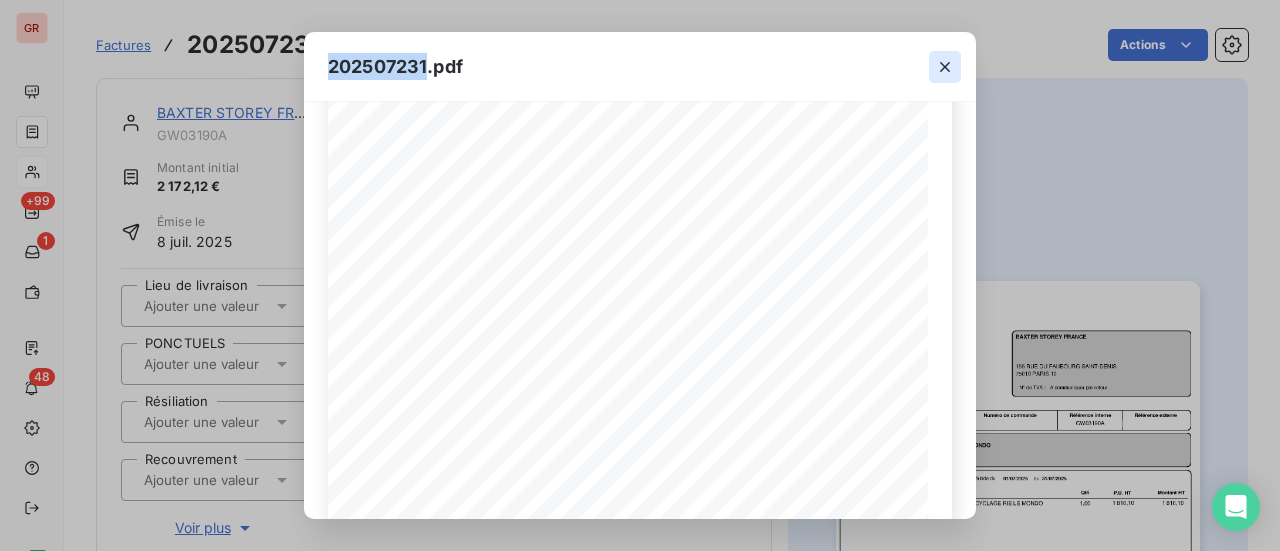 click 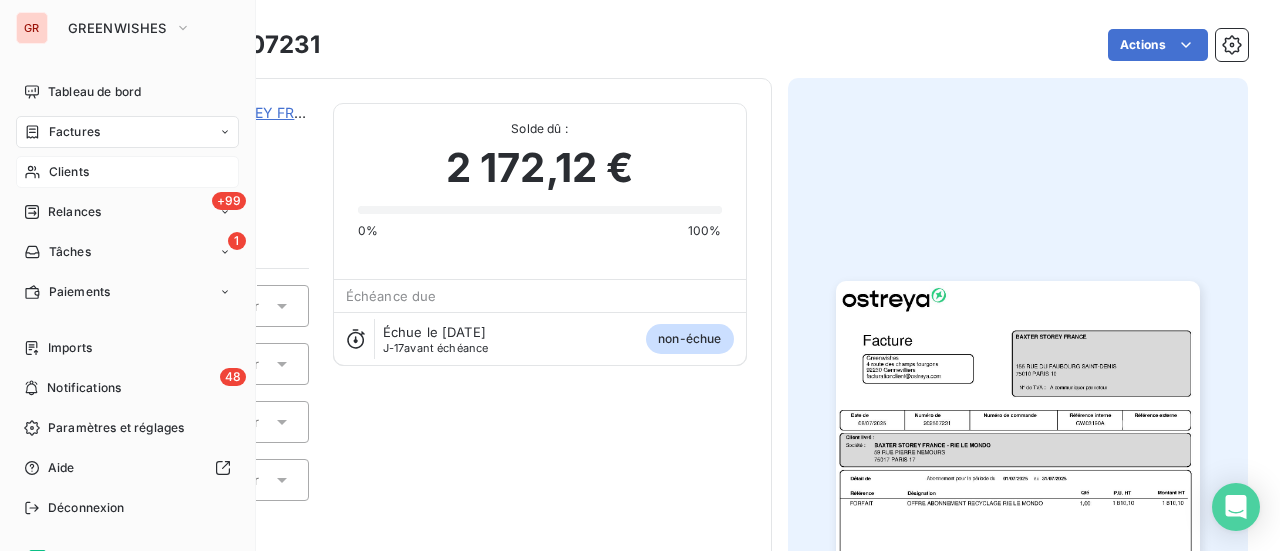 click on "Factures" at bounding box center (74, 132) 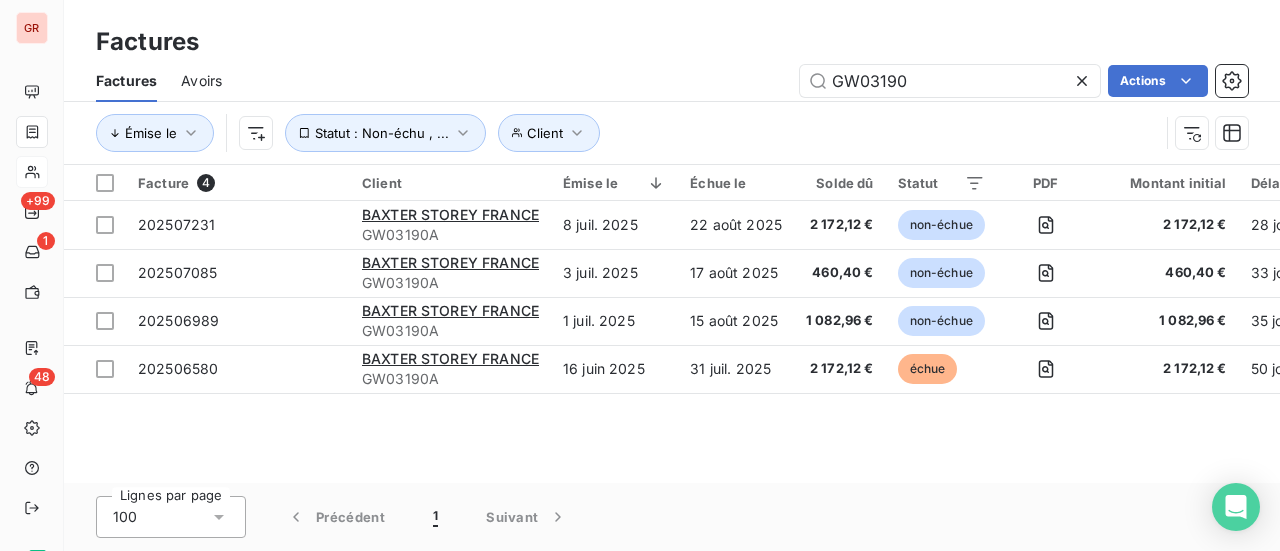 drag, startPoint x: 939, startPoint y: 80, endPoint x: 714, endPoint y: 79, distance: 225.00223 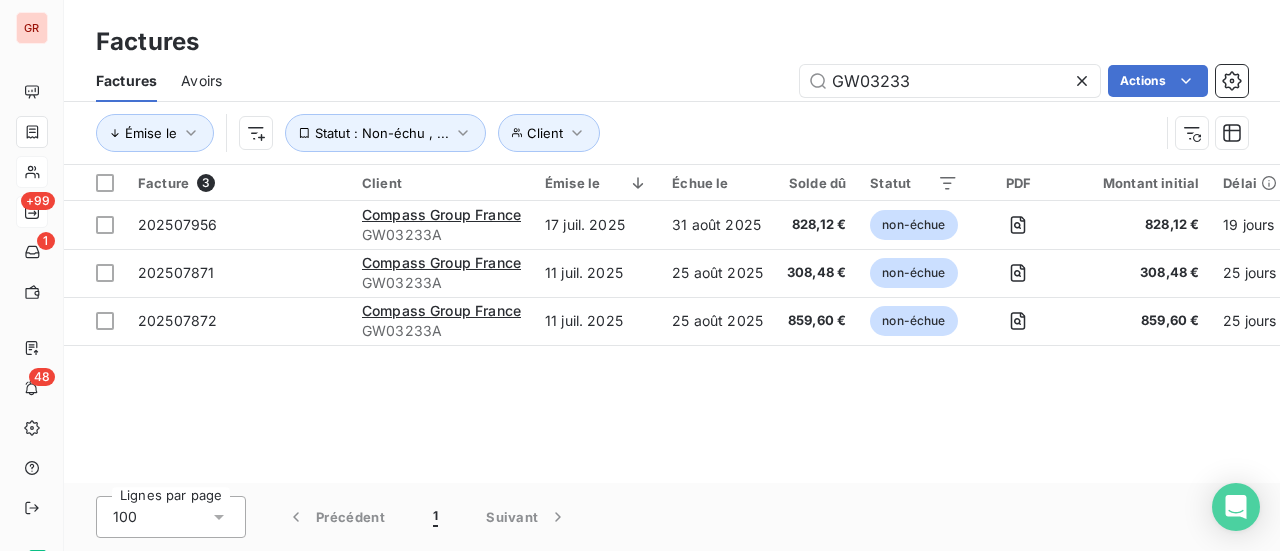 type on "GW03233" 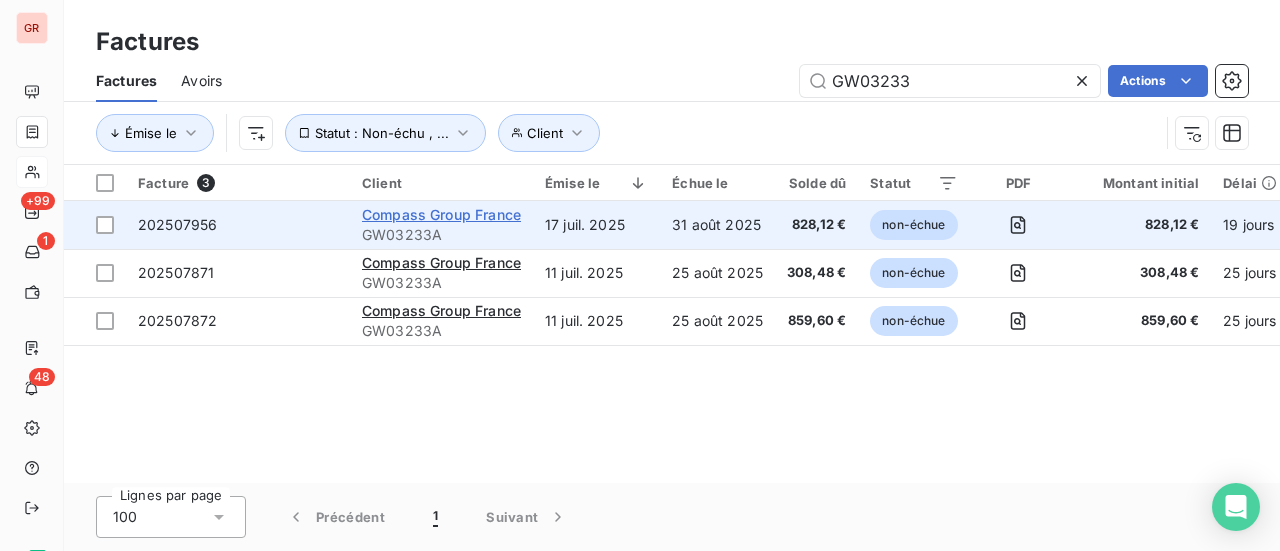click on "Compass Group France" at bounding box center [441, 214] 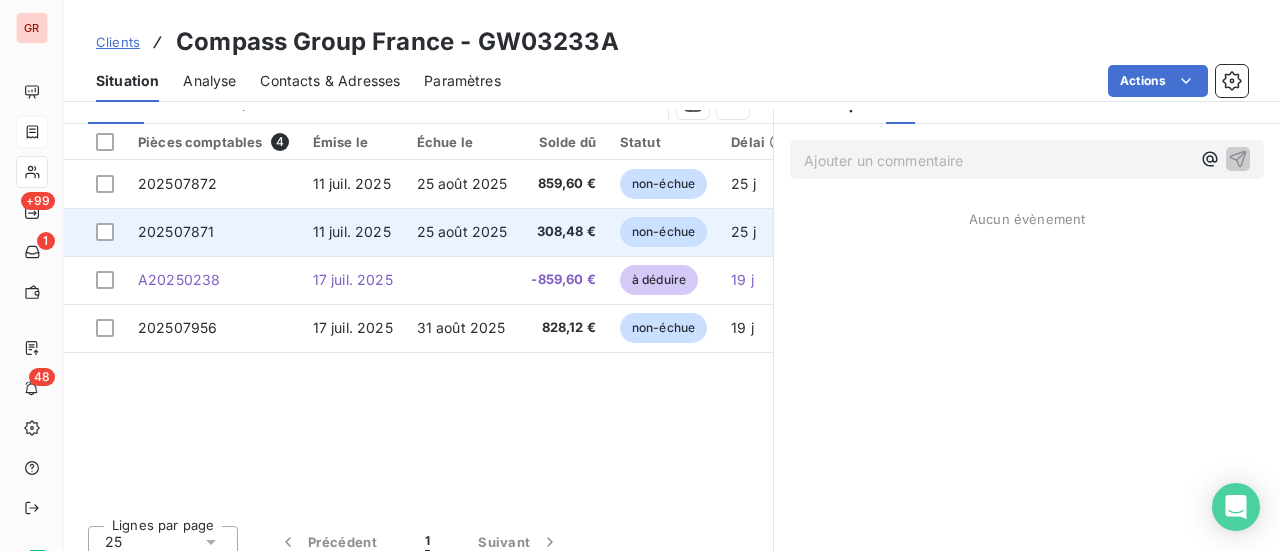 scroll, scrollTop: 501, scrollLeft: 0, axis: vertical 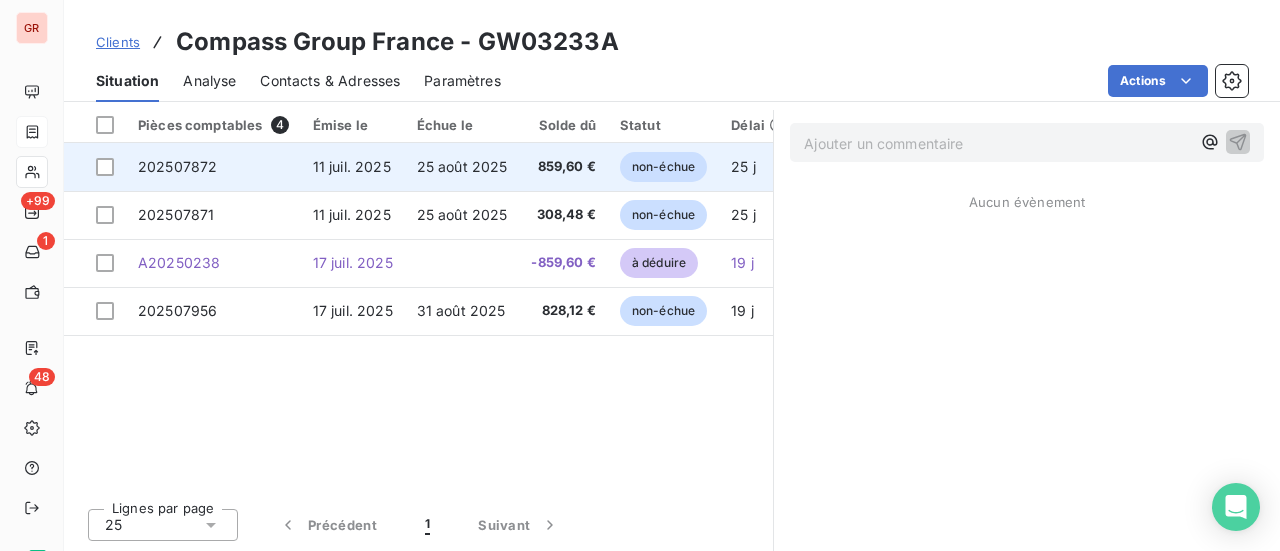 click on "11 juil. 2025" at bounding box center [352, 166] 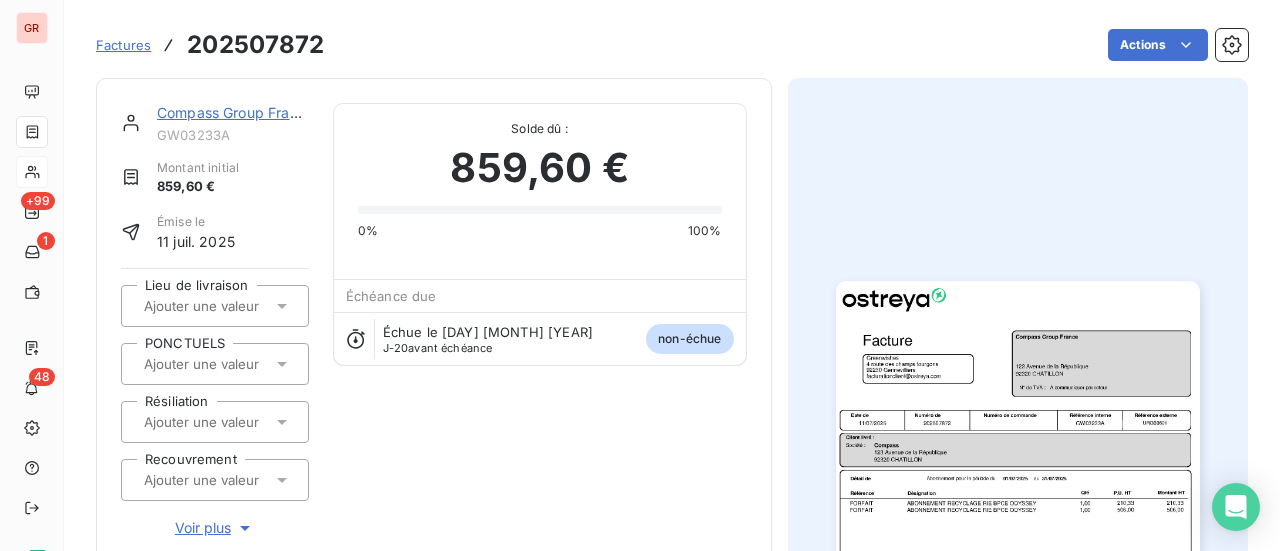click at bounding box center [1018, 538] 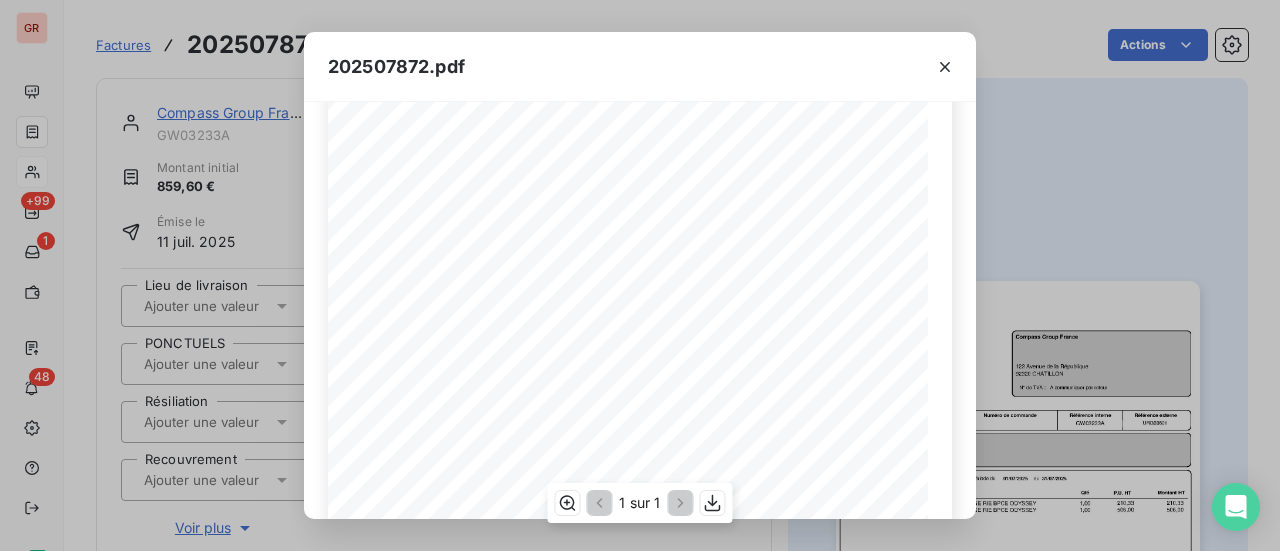 scroll, scrollTop: 100, scrollLeft: 0, axis: vertical 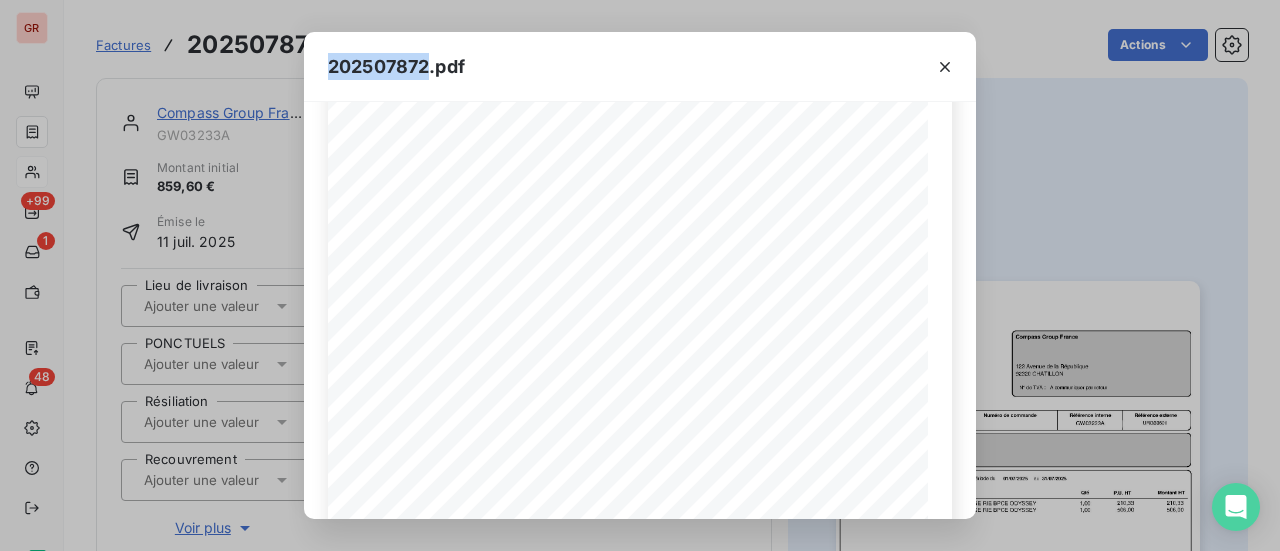 drag, startPoint x: 428, startPoint y: 63, endPoint x: 324, endPoint y: 49, distance: 104.93808 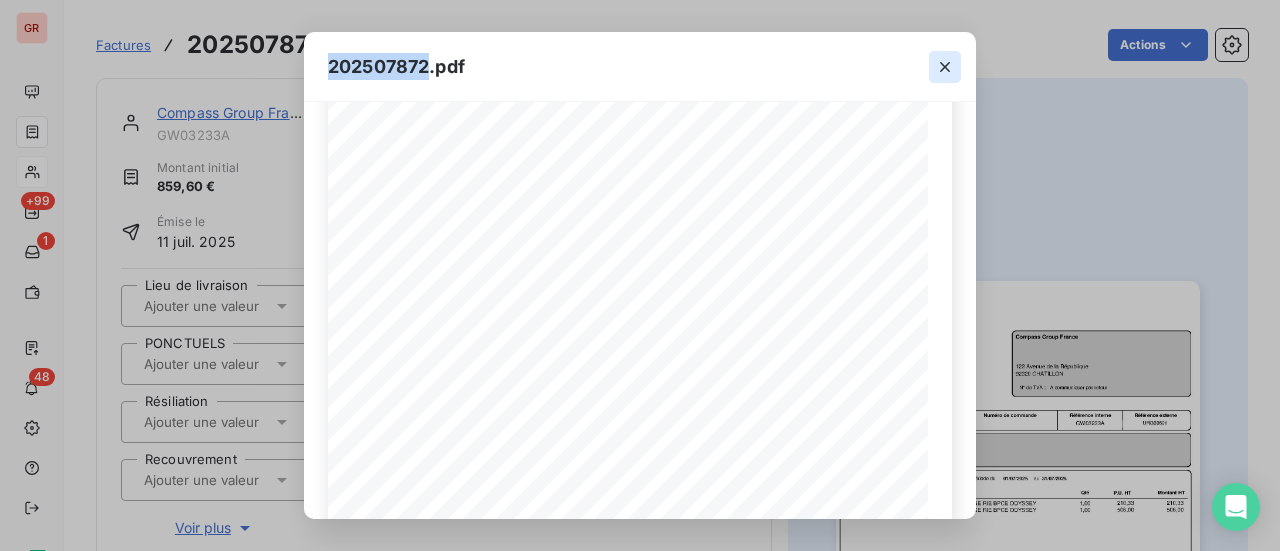 click 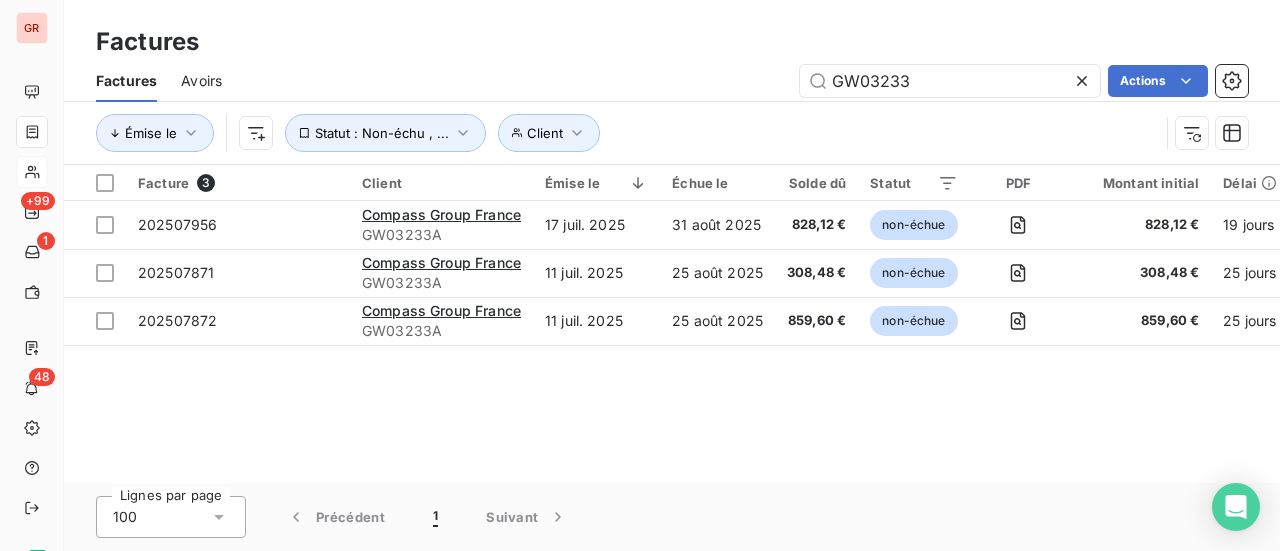 drag, startPoint x: 925, startPoint y: 91, endPoint x: 756, endPoint y: 56, distance: 172.58621 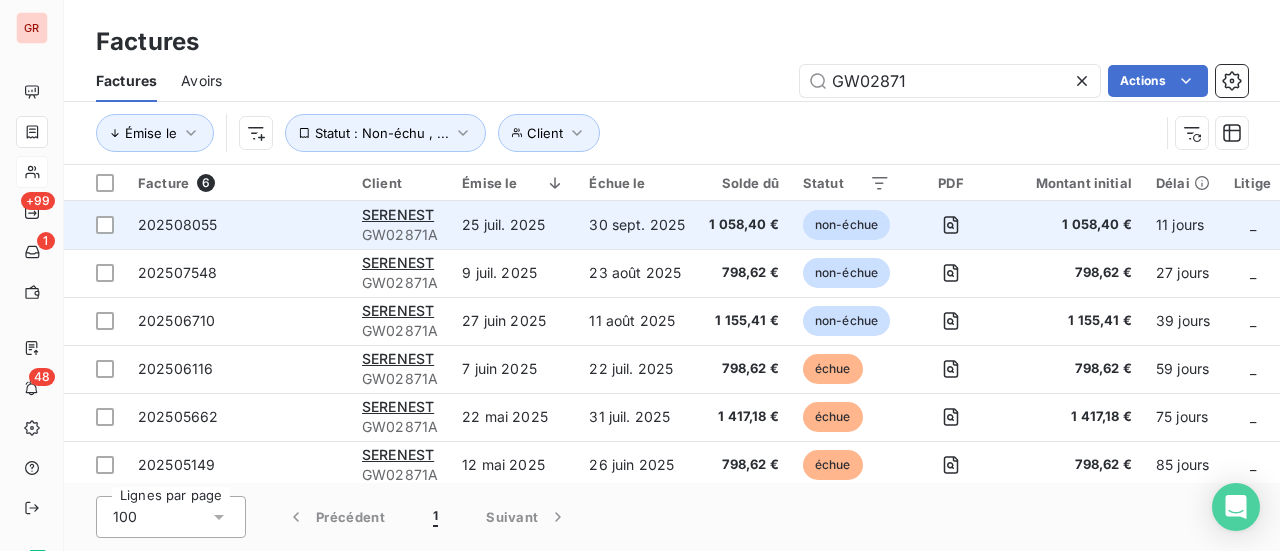 type on "GW02871" 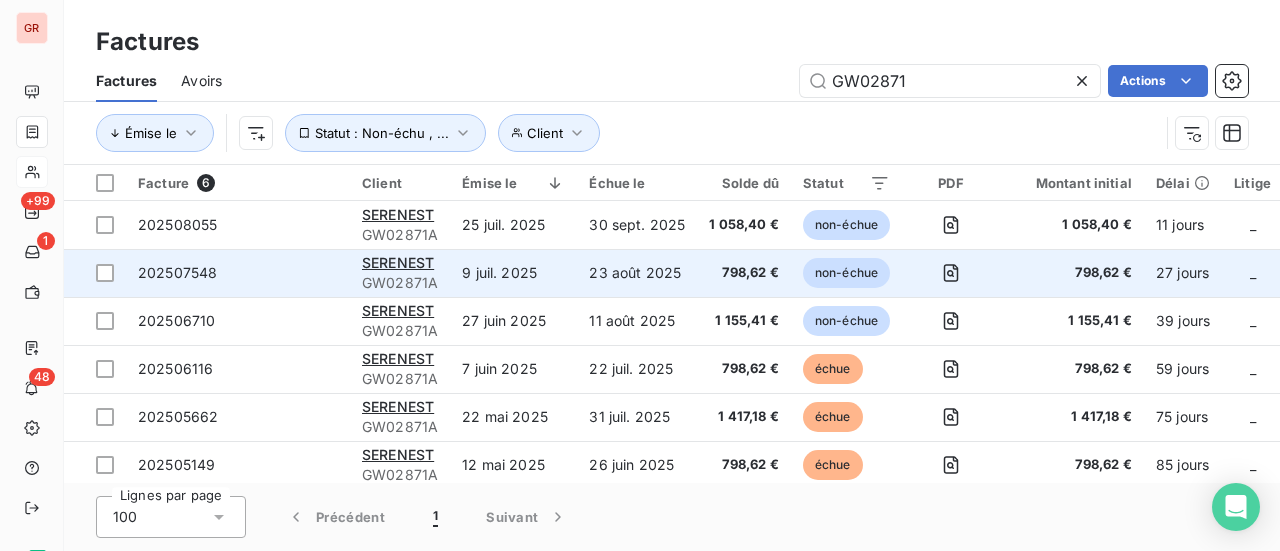 click on "202507548" at bounding box center (177, 272) 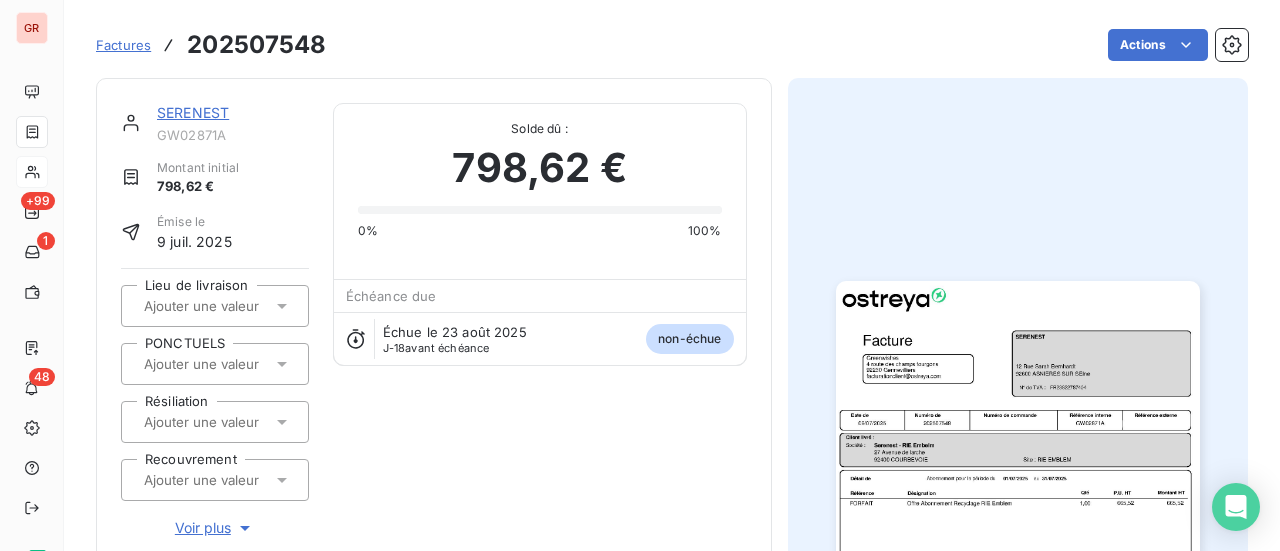 click at bounding box center [1018, 538] 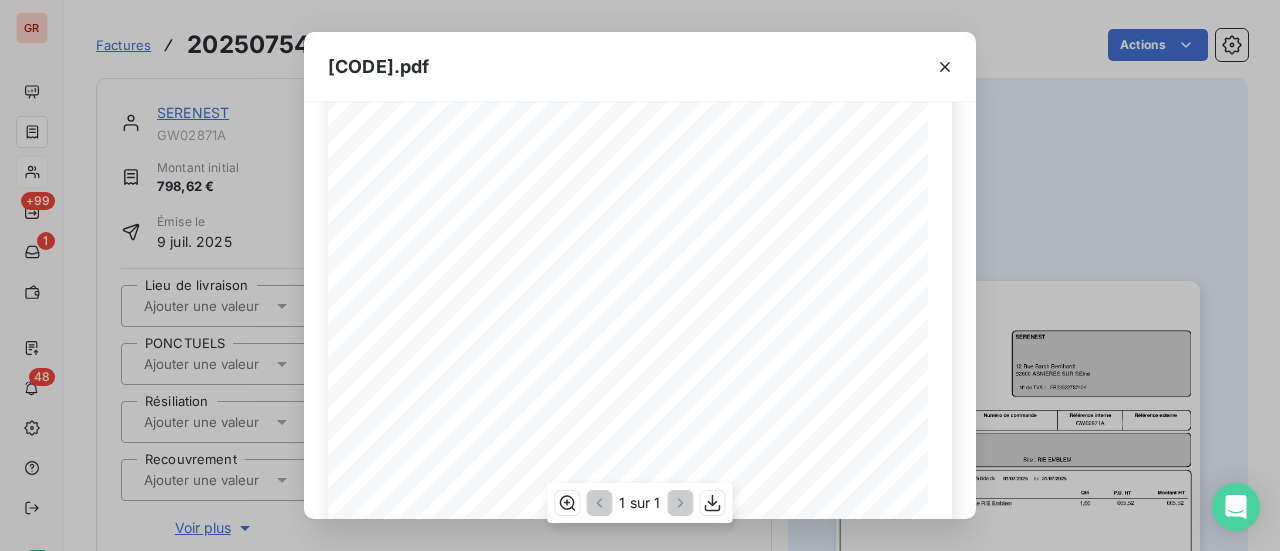scroll, scrollTop: 100, scrollLeft: 0, axis: vertical 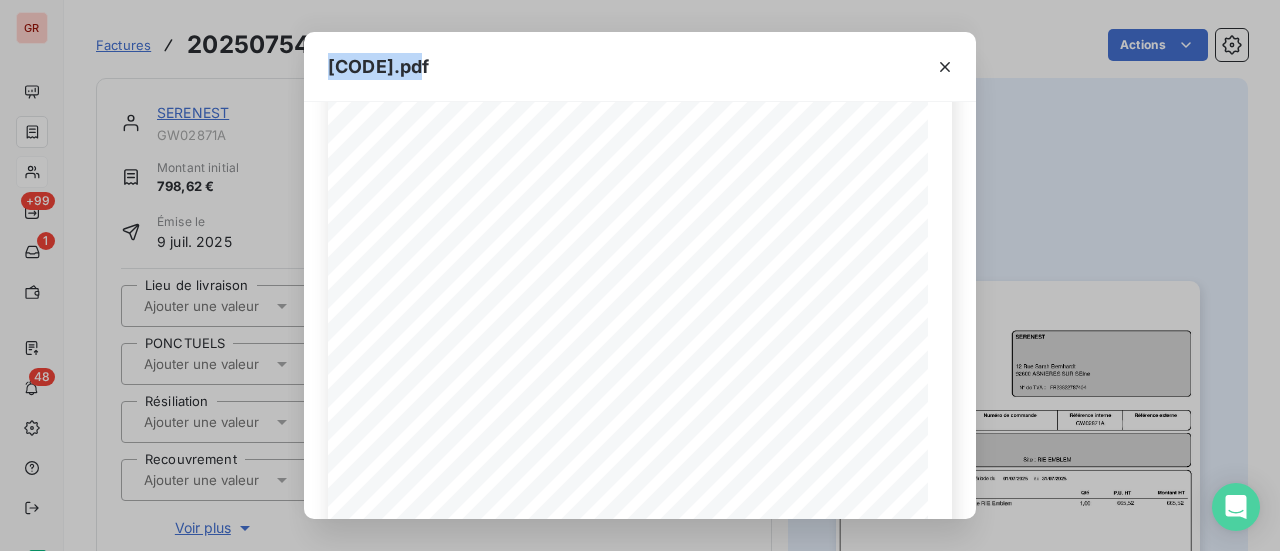 drag, startPoint x: 430, startPoint y: 65, endPoint x: 333, endPoint y: 65, distance: 97 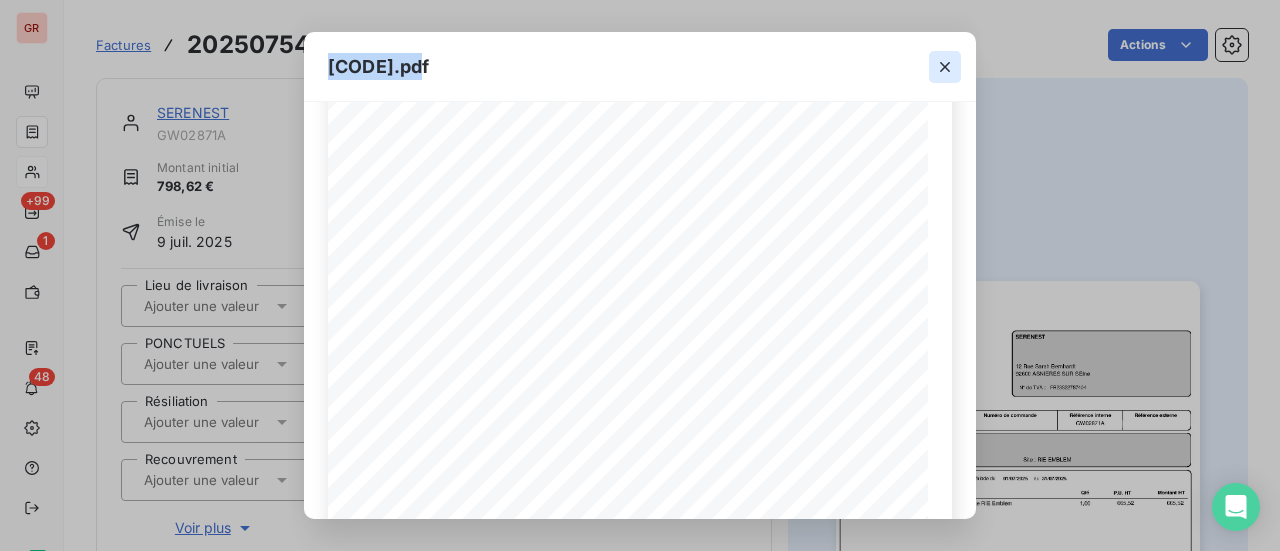click 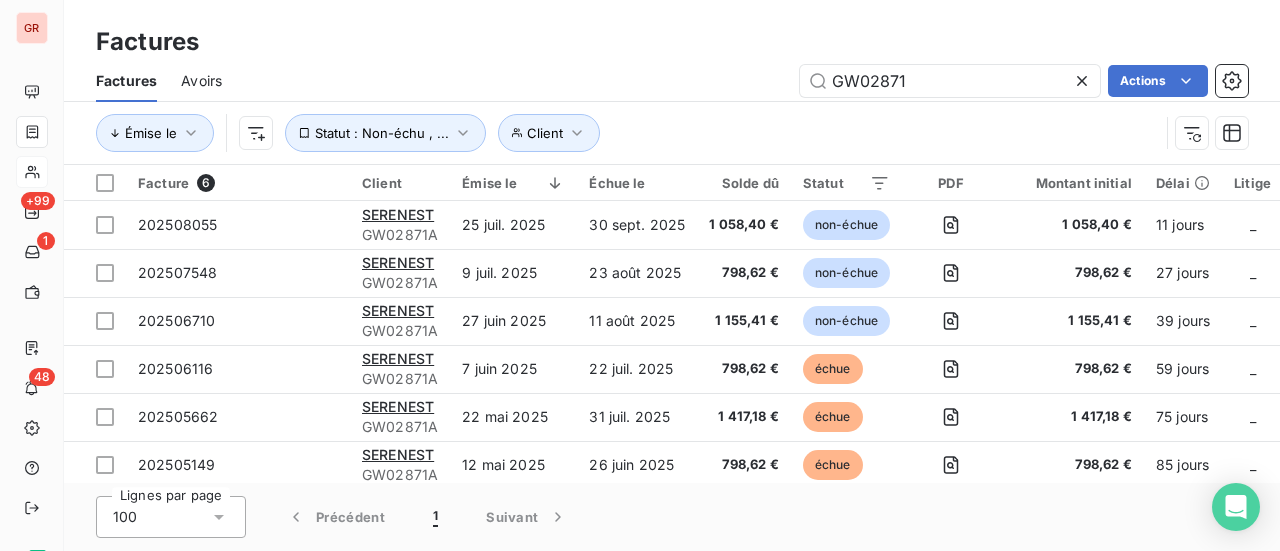 drag, startPoint x: 926, startPoint y: 84, endPoint x: 778, endPoint y: 86, distance: 148.01352 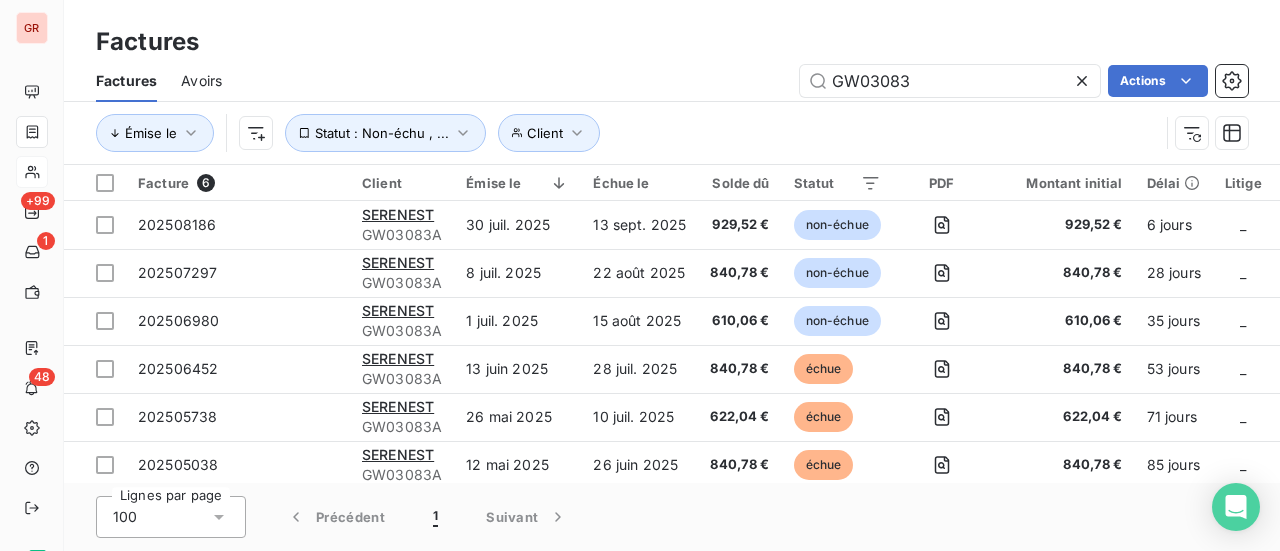 type on "GW03083" 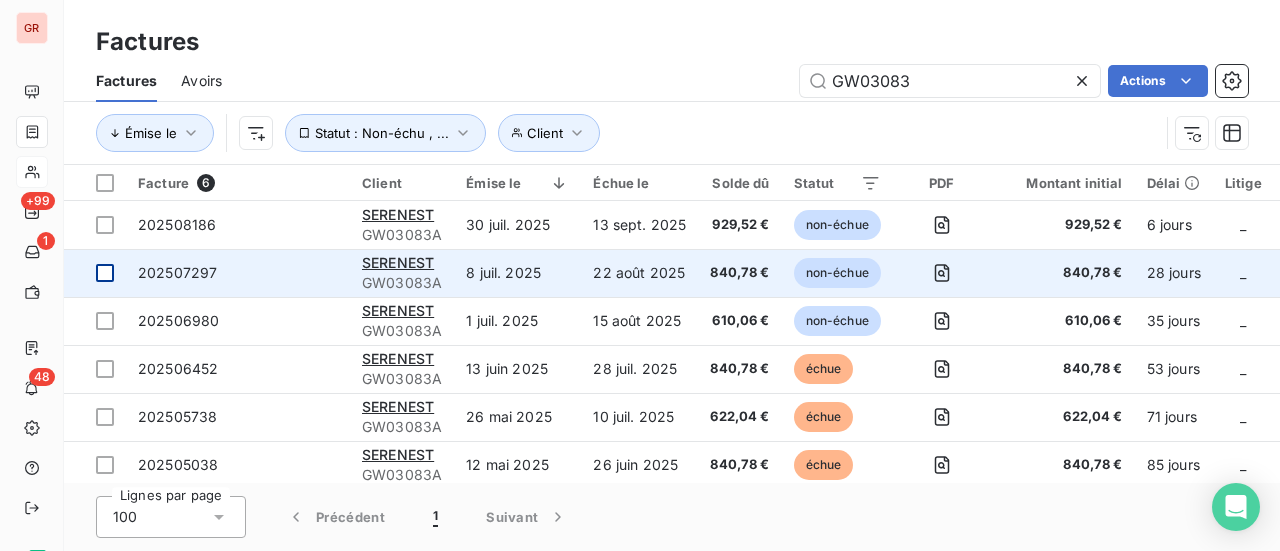 click at bounding box center (105, 273) 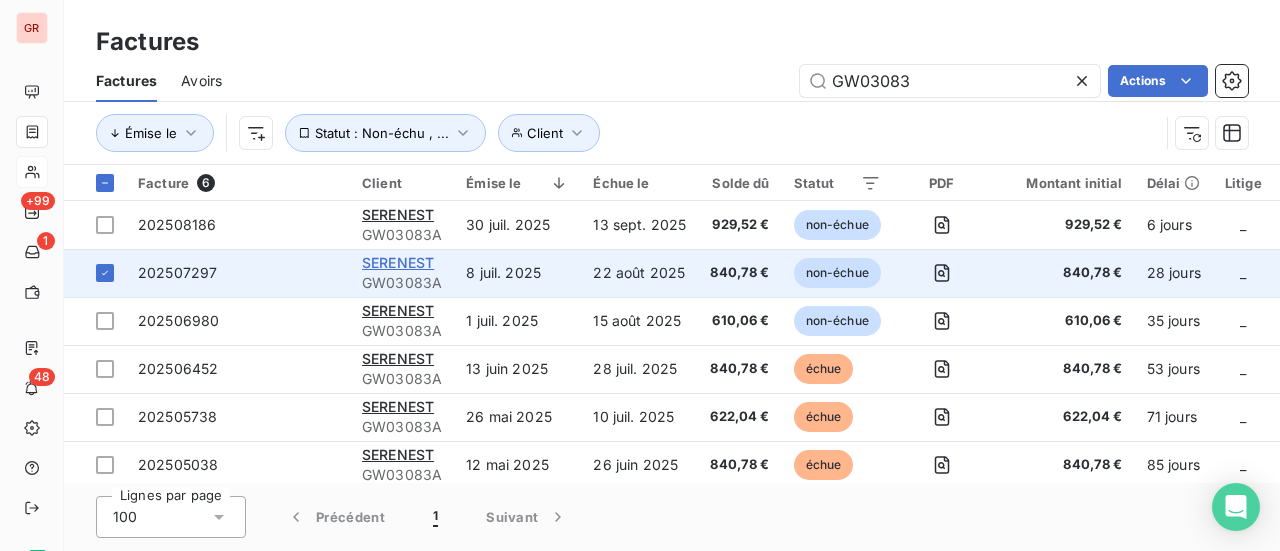 click on "SERENEST" at bounding box center [398, 262] 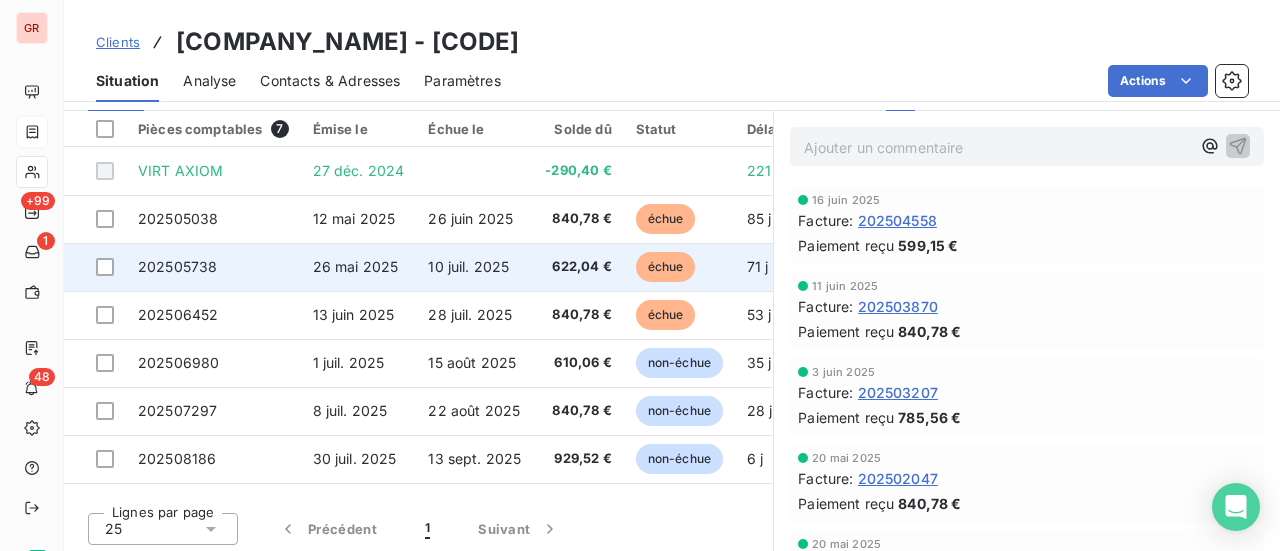 scroll, scrollTop: 547, scrollLeft: 0, axis: vertical 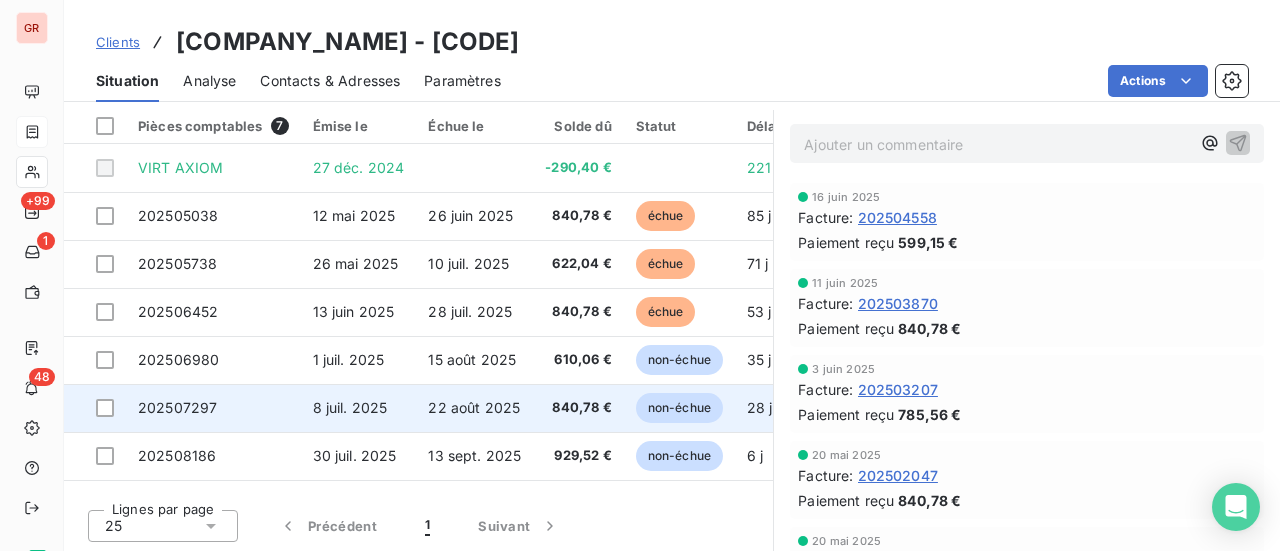 click on "202507297" at bounding box center [177, 407] 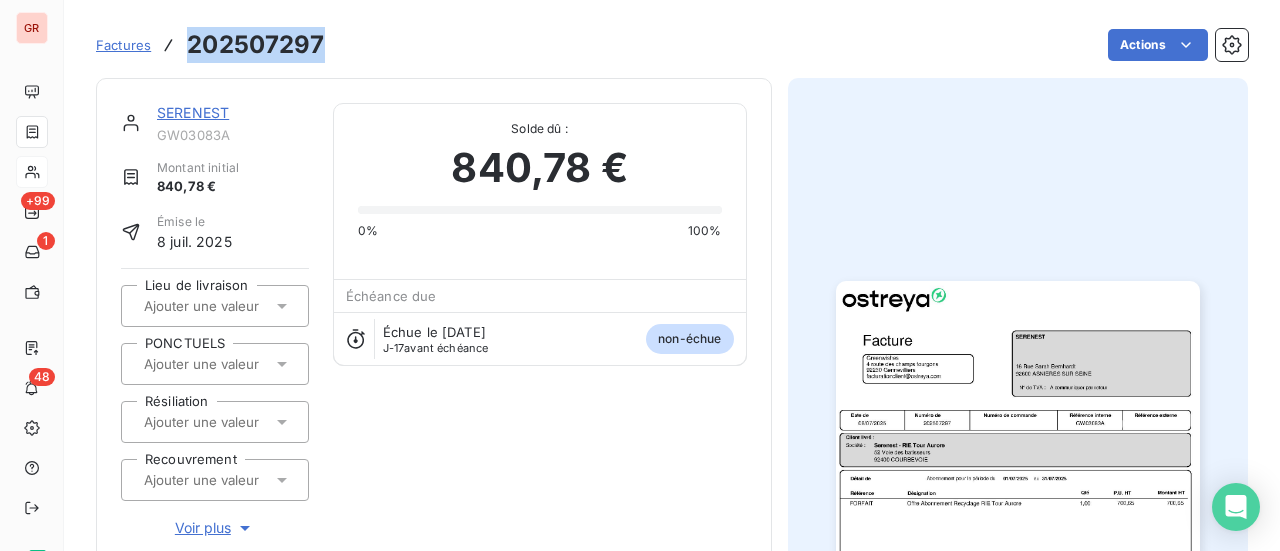 drag, startPoint x: 330, startPoint y: 47, endPoint x: 186, endPoint y: 50, distance: 144.03125 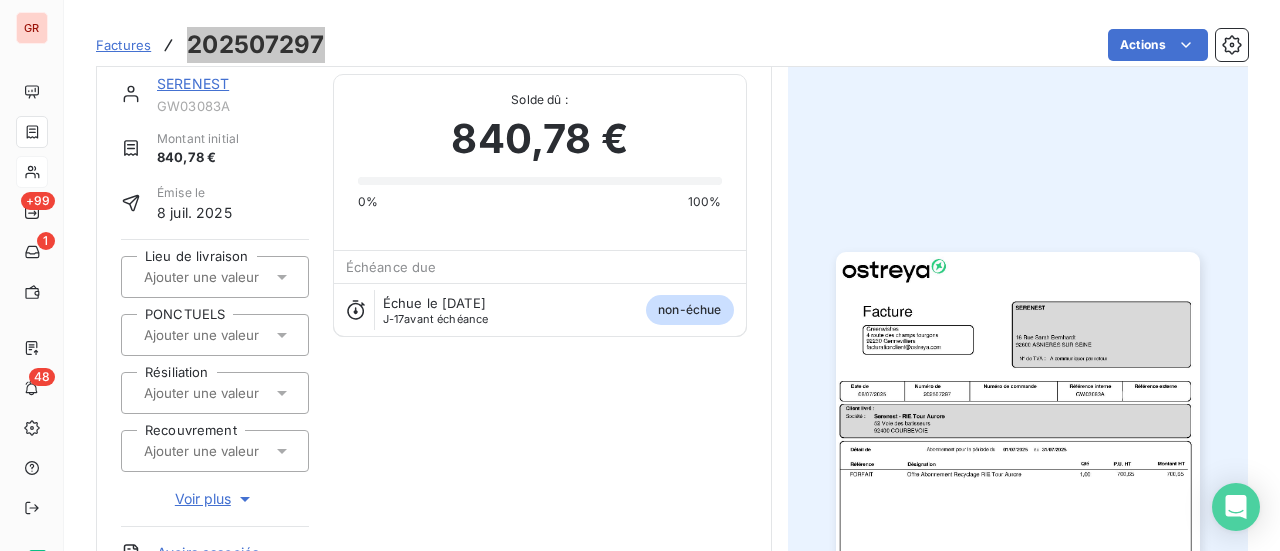 scroll, scrollTop: 2, scrollLeft: 0, axis: vertical 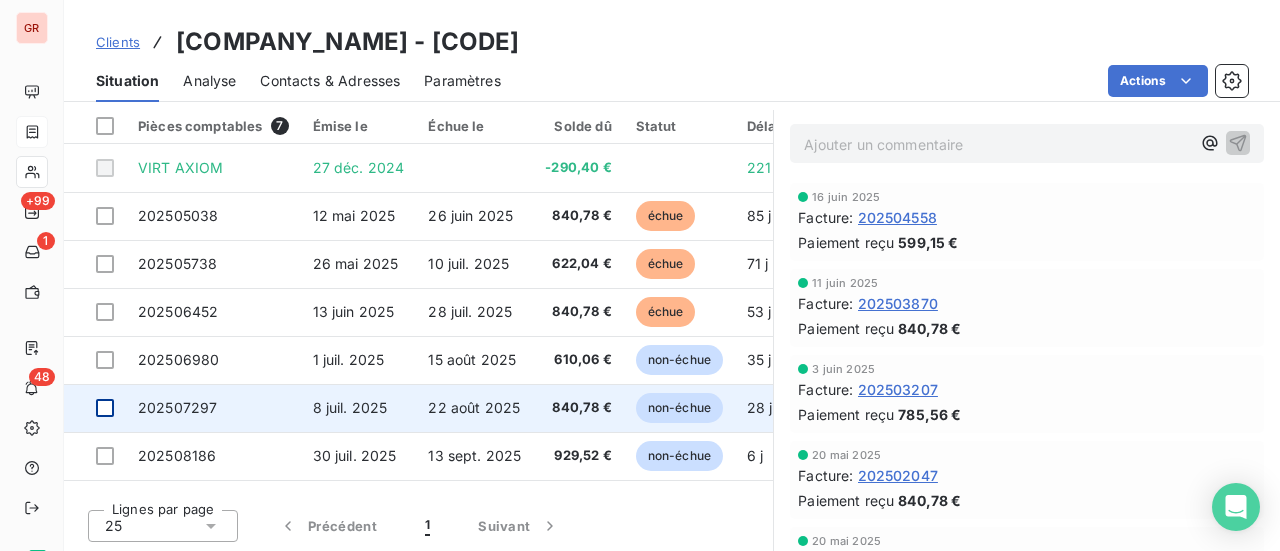 click at bounding box center [105, 408] 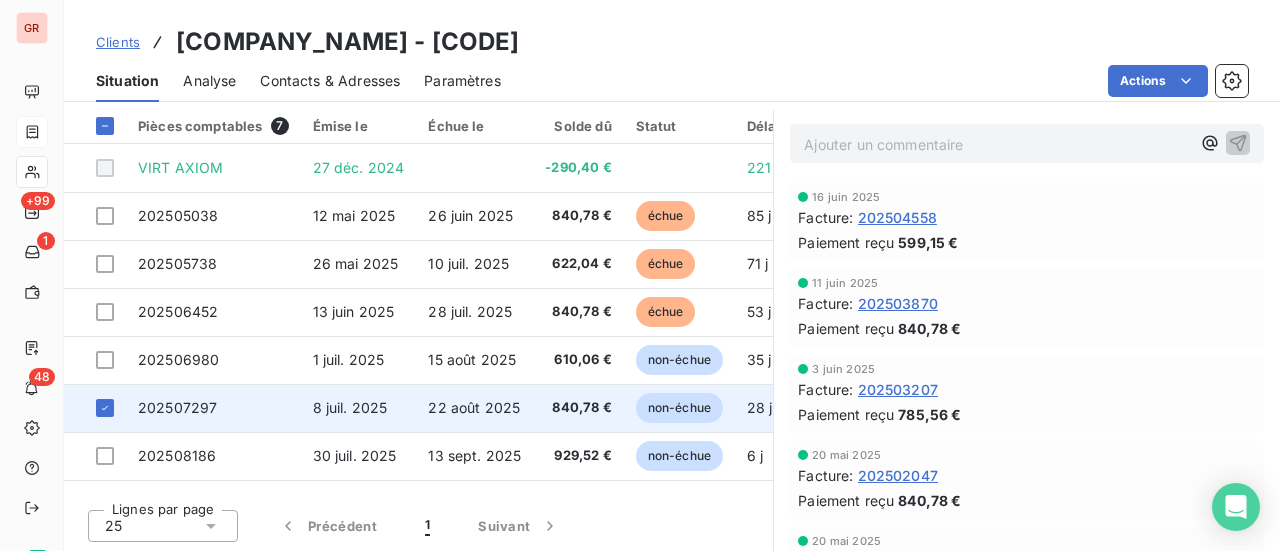 click on "202507297" at bounding box center (177, 407) 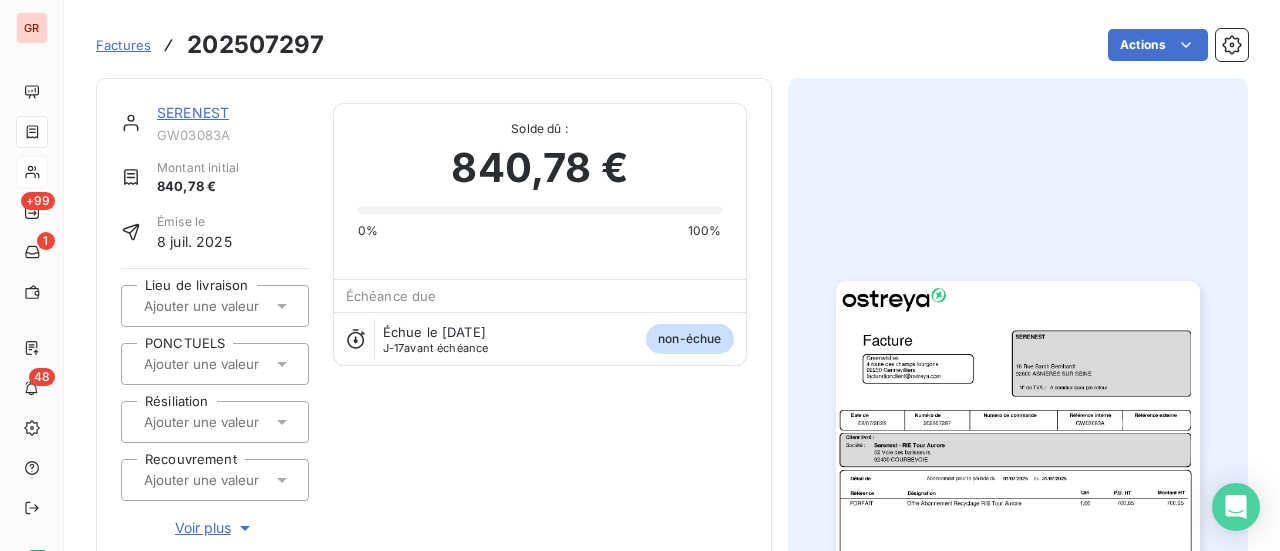 click at bounding box center [1018, 538] 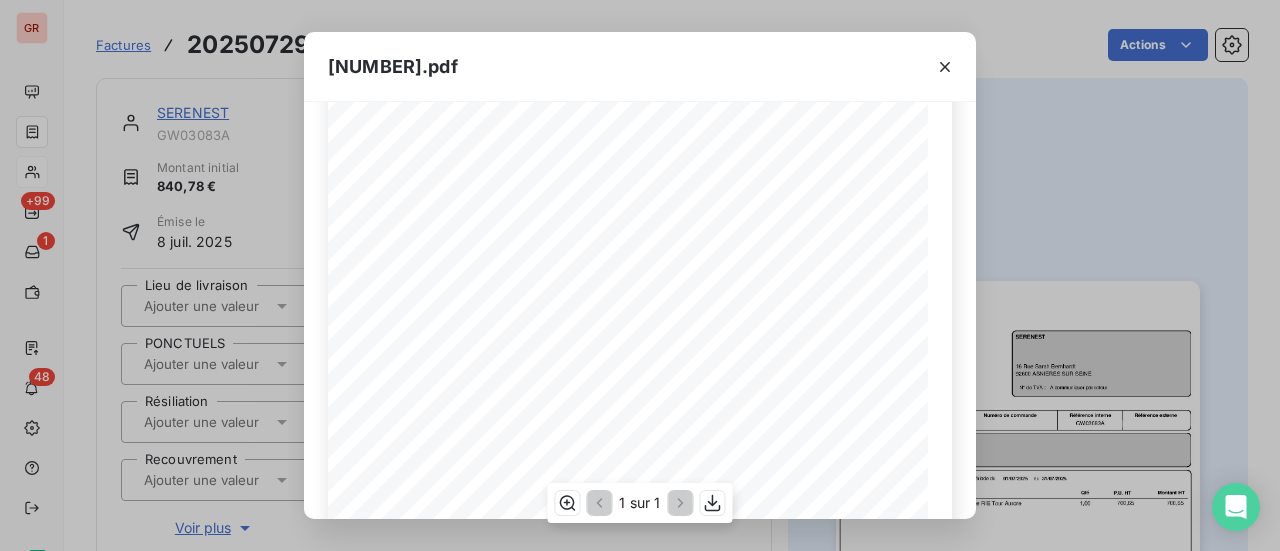 scroll, scrollTop: 200, scrollLeft: 0, axis: vertical 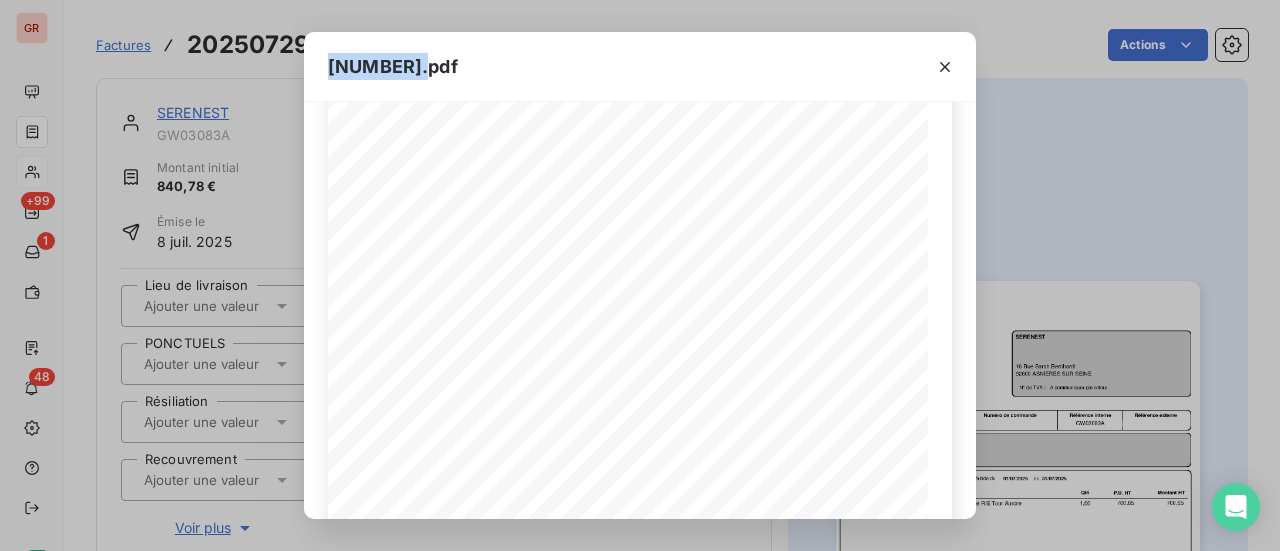 drag, startPoint x: 427, startPoint y: 64, endPoint x: 327, endPoint y: 61, distance: 100.04499 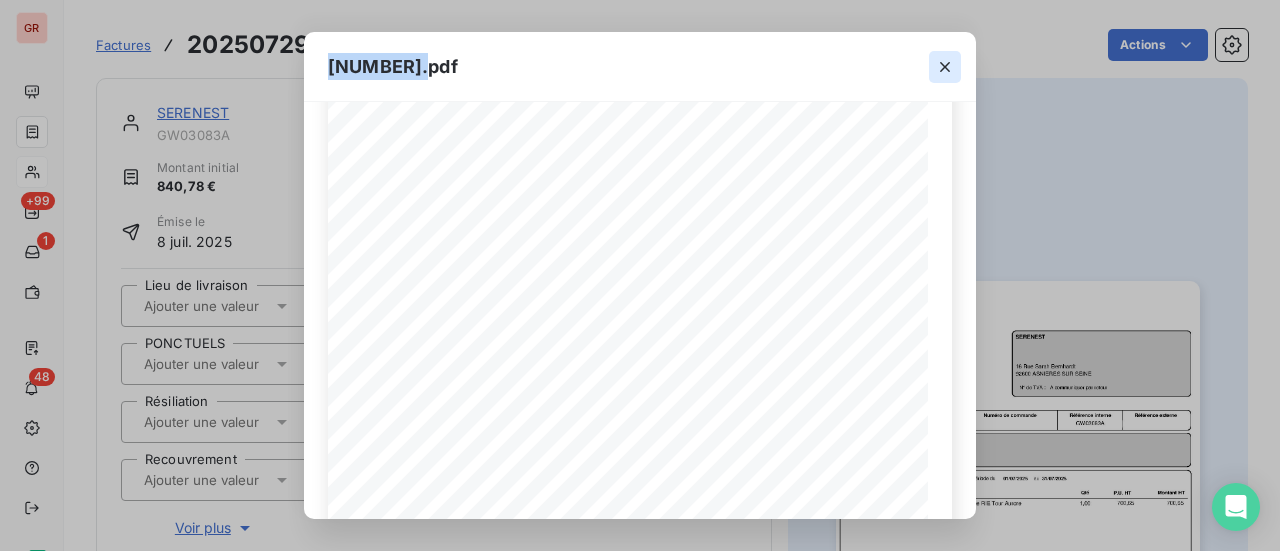 click 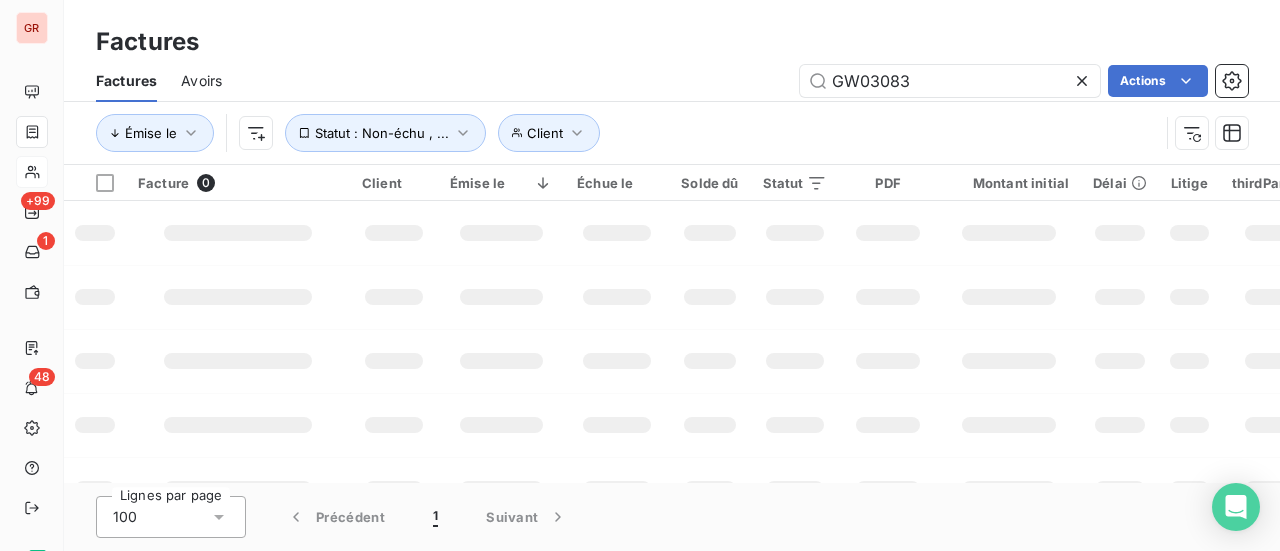 drag, startPoint x: 939, startPoint y: 88, endPoint x: 750, endPoint y: 95, distance: 189.12958 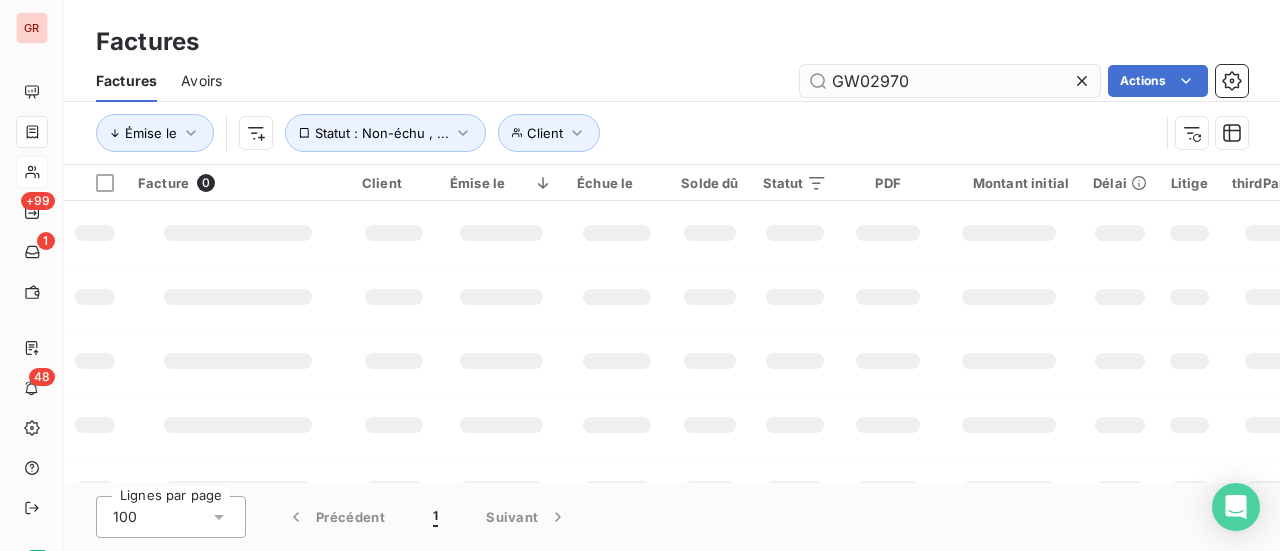 drag, startPoint x: 906, startPoint y: 85, endPoint x: 805, endPoint y: 85, distance: 101 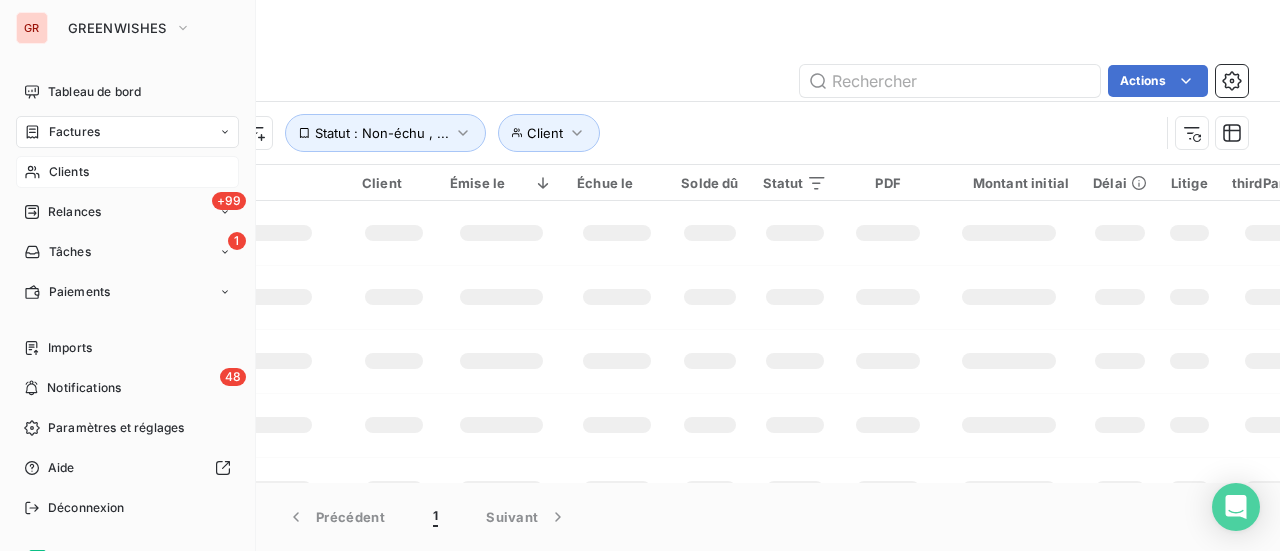 type 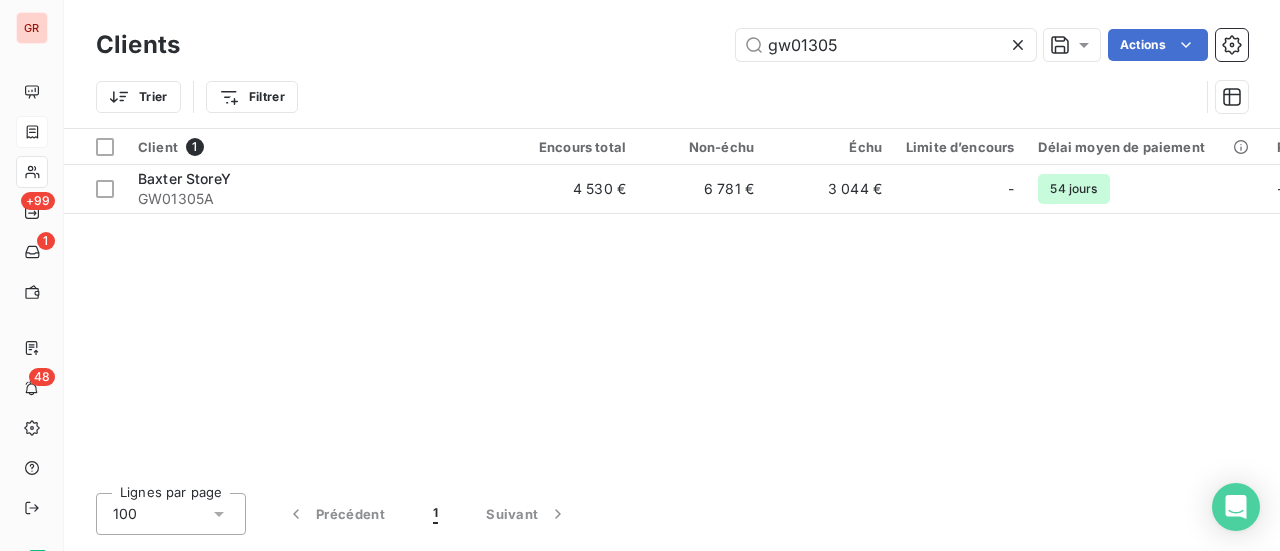 drag, startPoint x: 868, startPoint y: 45, endPoint x: 644, endPoint y: 60, distance: 224.50166 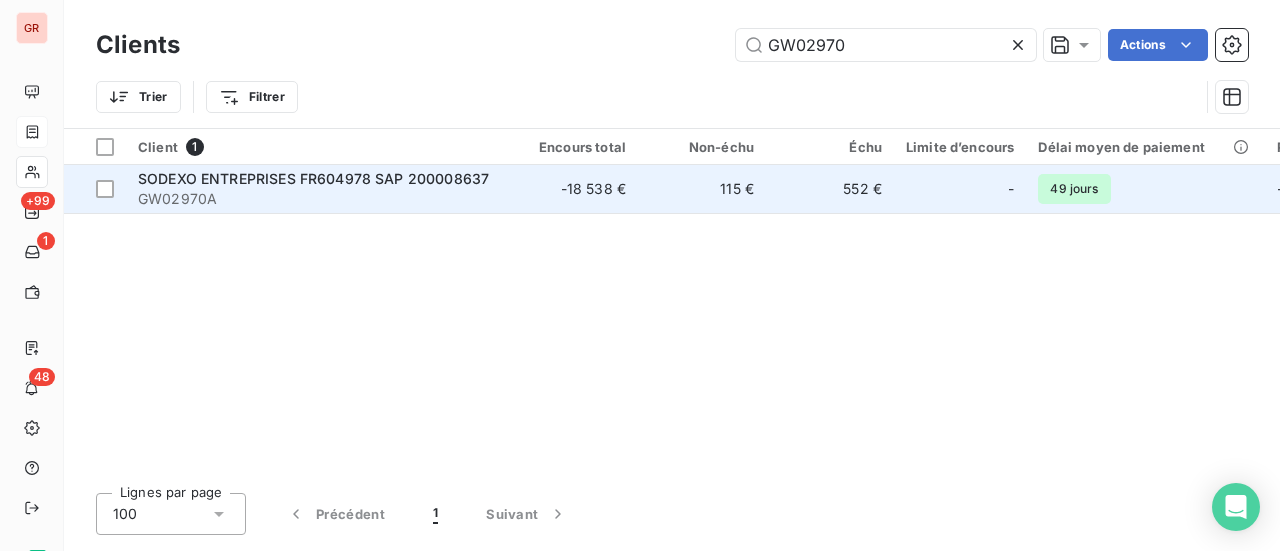 type on "GW02970" 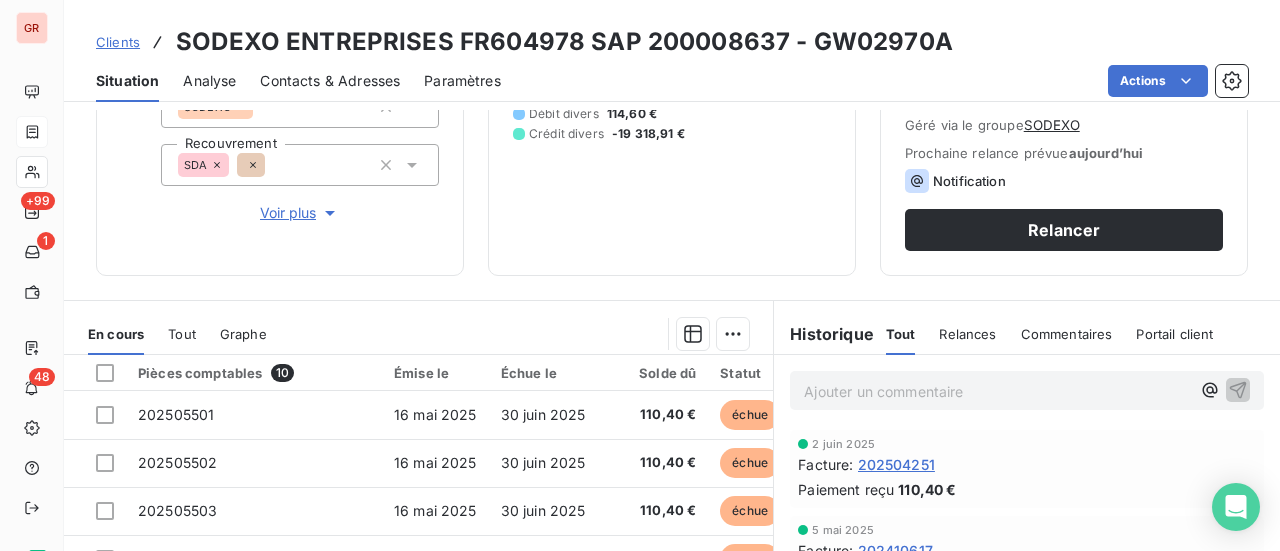 scroll, scrollTop: 500, scrollLeft: 0, axis: vertical 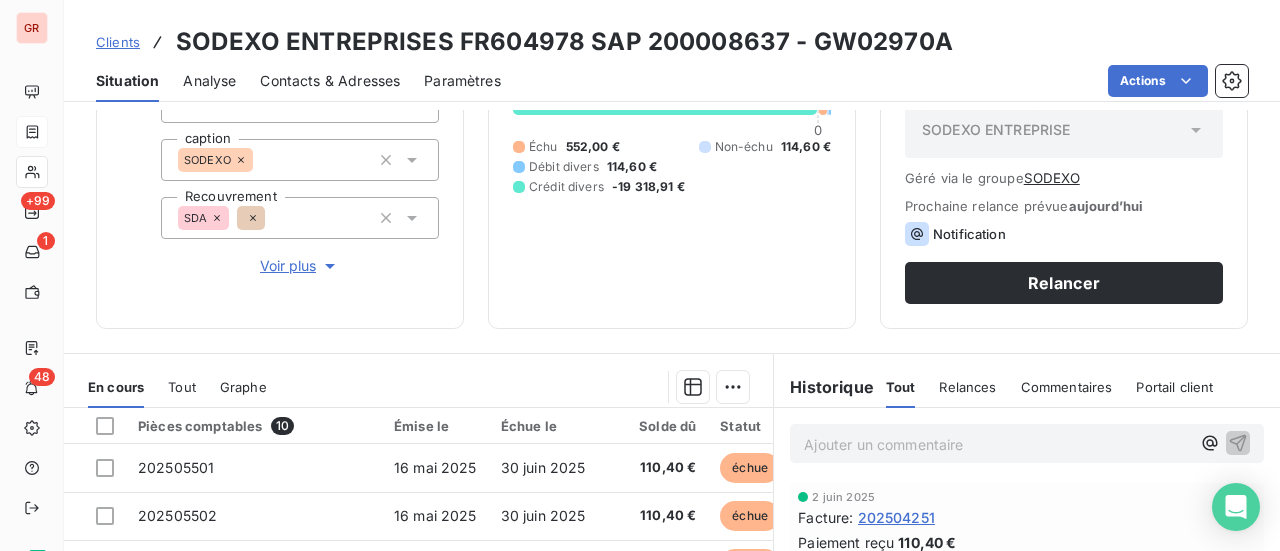 click on "Tout" at bounding box center (182, 387) 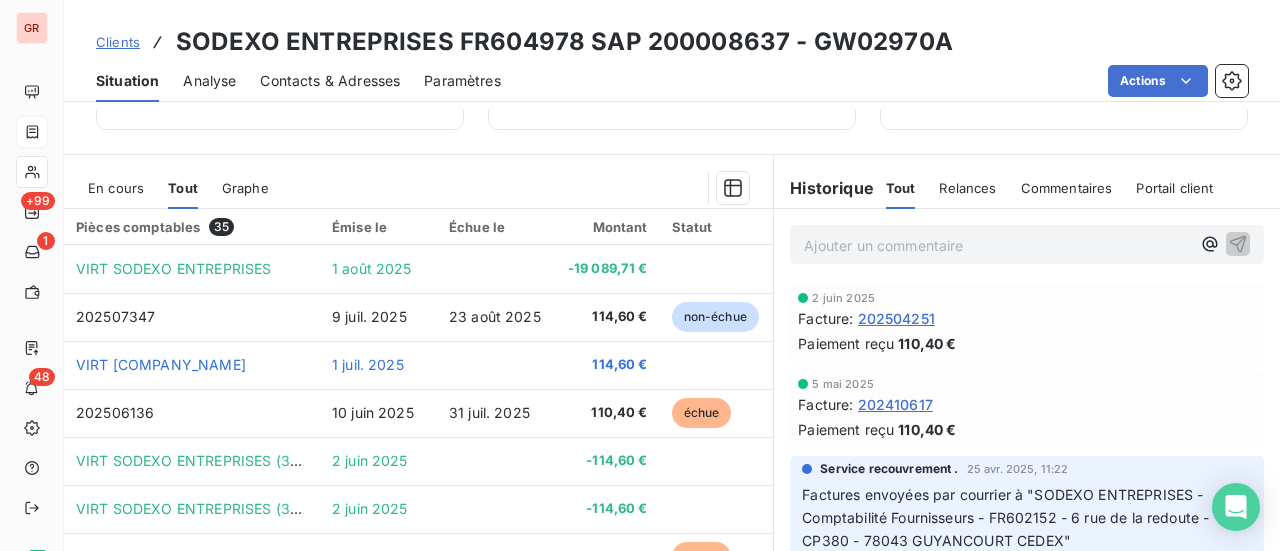 scroll, scrollTop: 447, scrollLeft: 0, axis: vertical 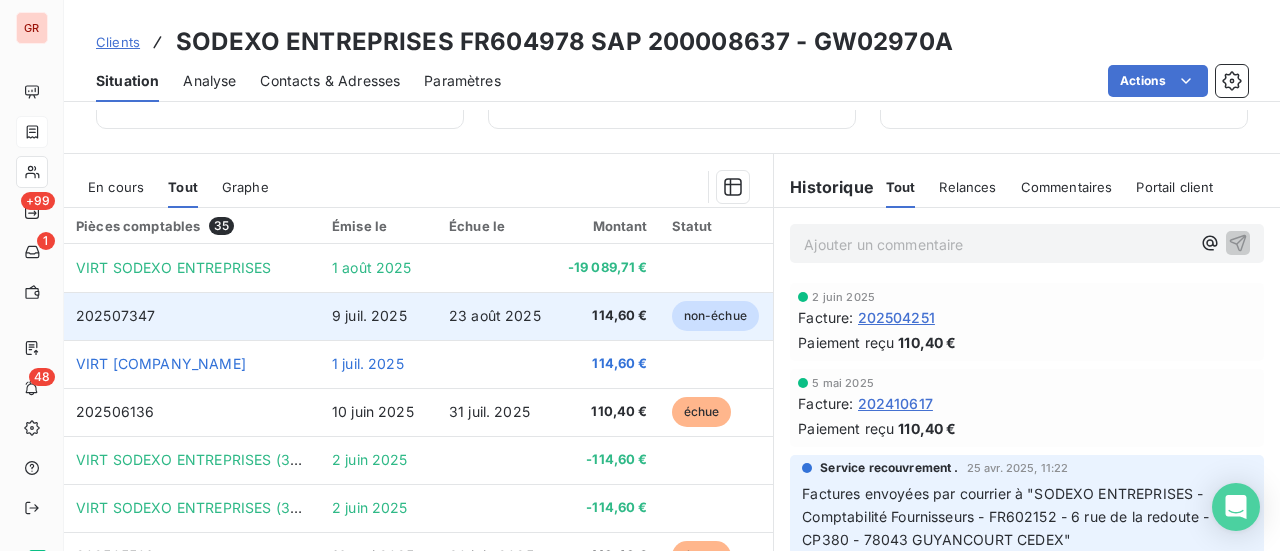 click on "202507347" at bounding box center (115, 315) 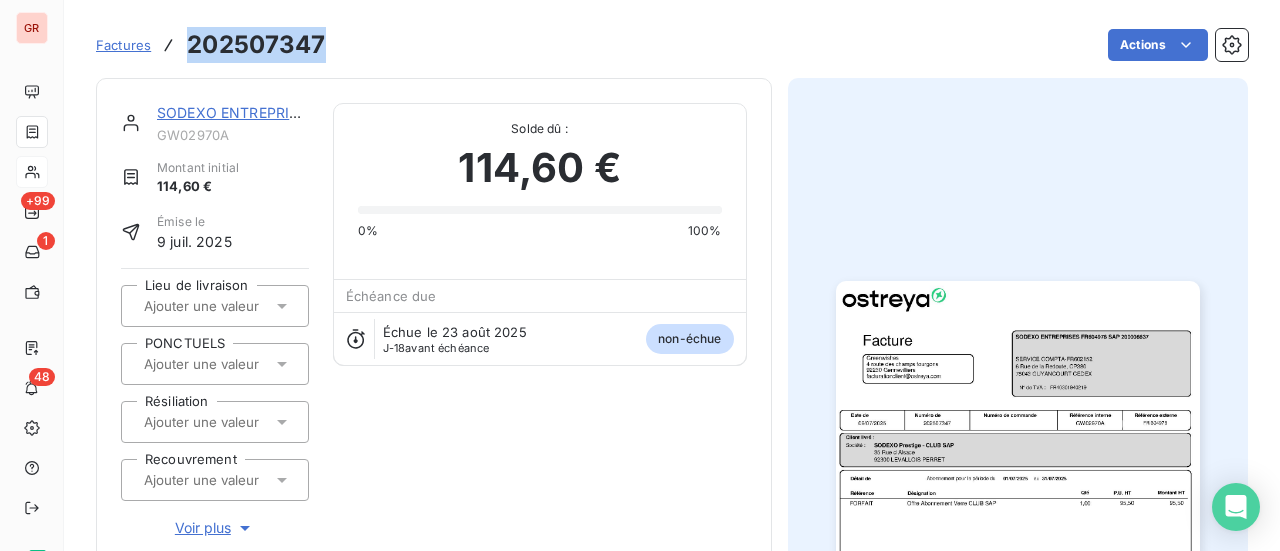 drag, startPoint x: 330, startPoint y: 48, endPoint x: 192, endPoint y: 53, distance: 138.09055 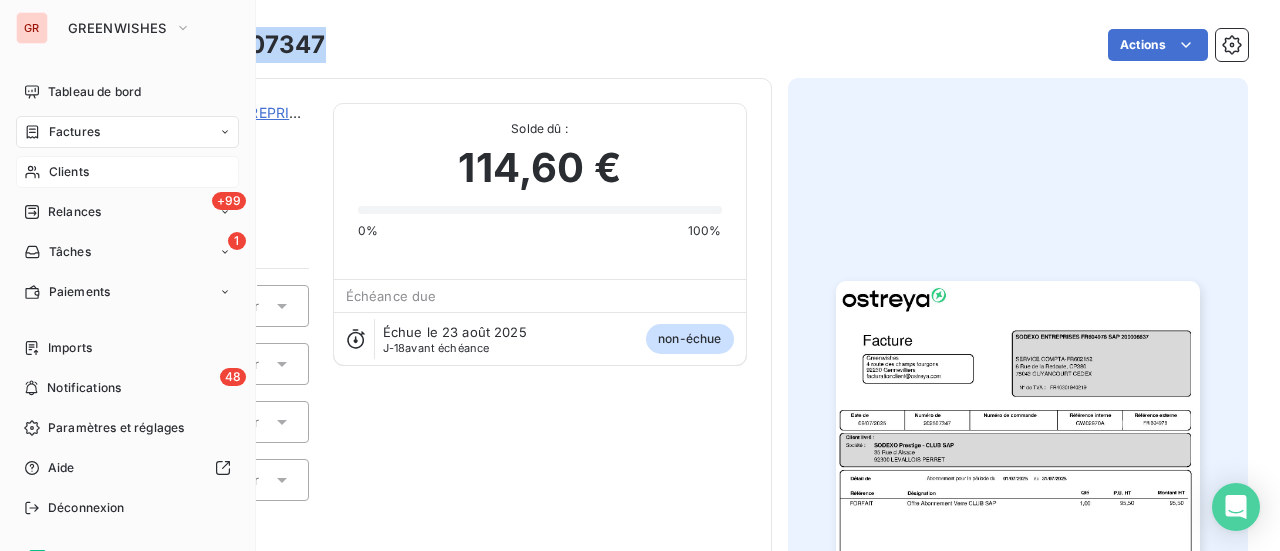click on "Factures" at bounding box center (74, 132) 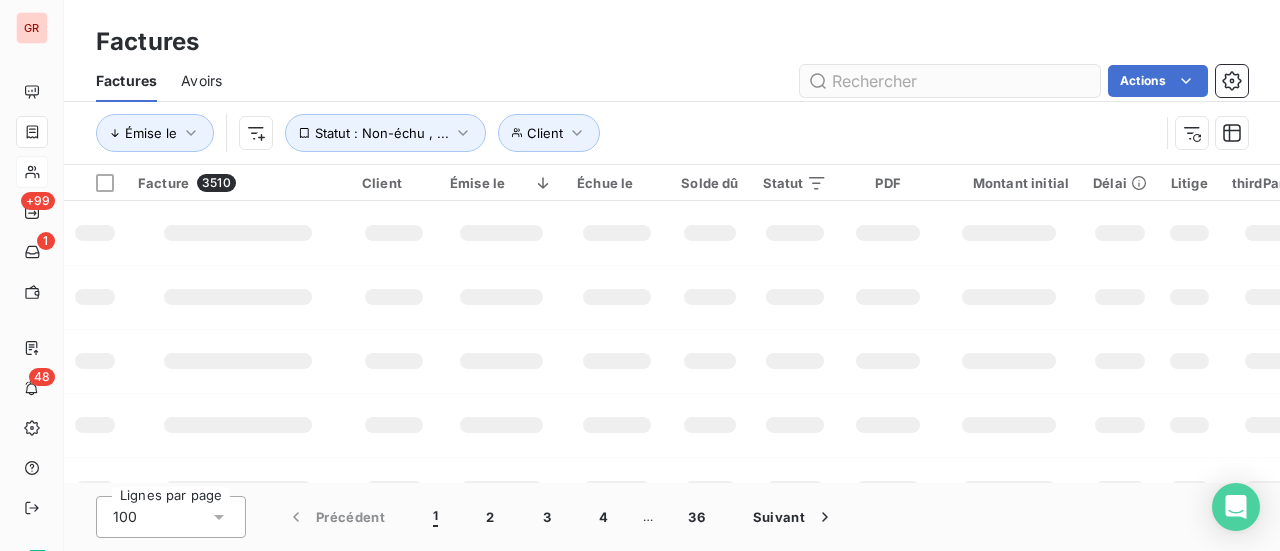 click at bounding box center (950, 81) 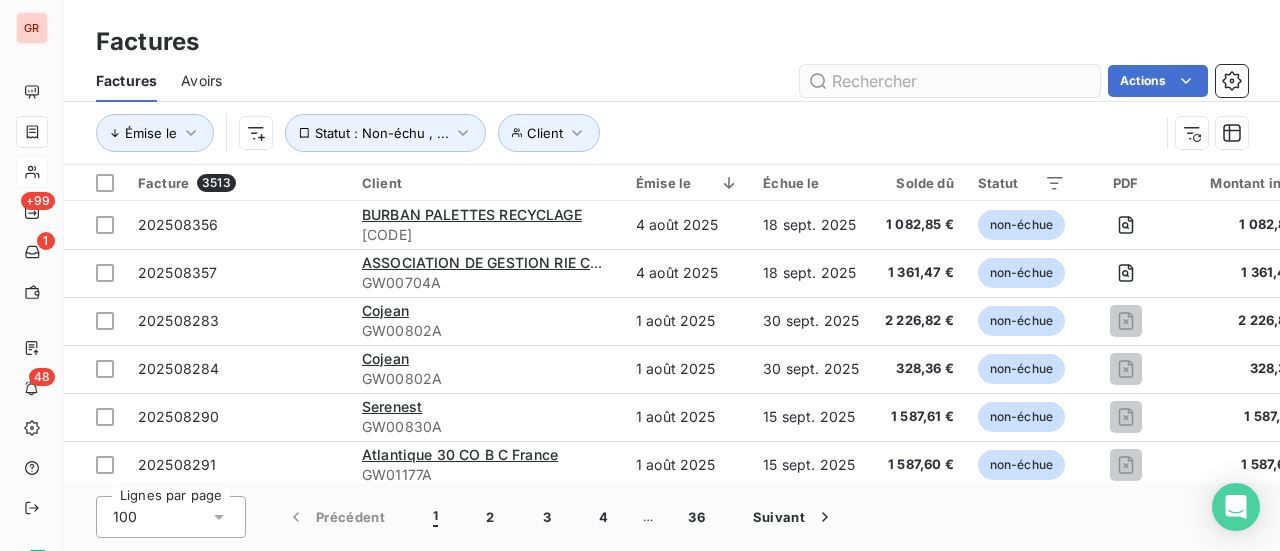 type on "GW01309" 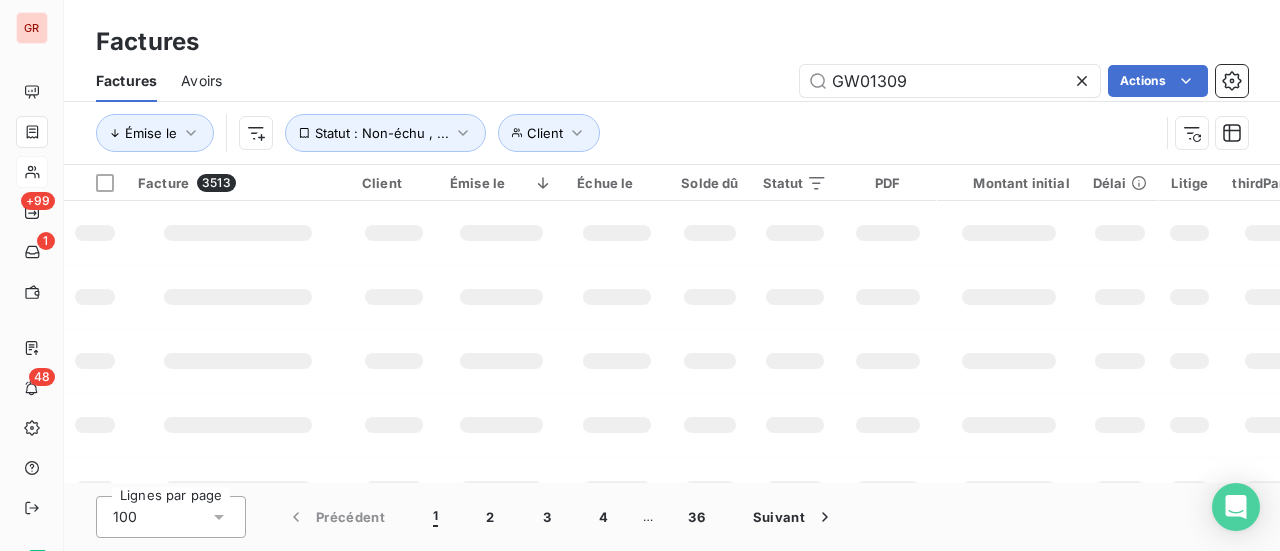 drag, startPoint x: 925, startPoint y: 83, endPoint x: 710, endPoint y: 119, distance: 217.99312 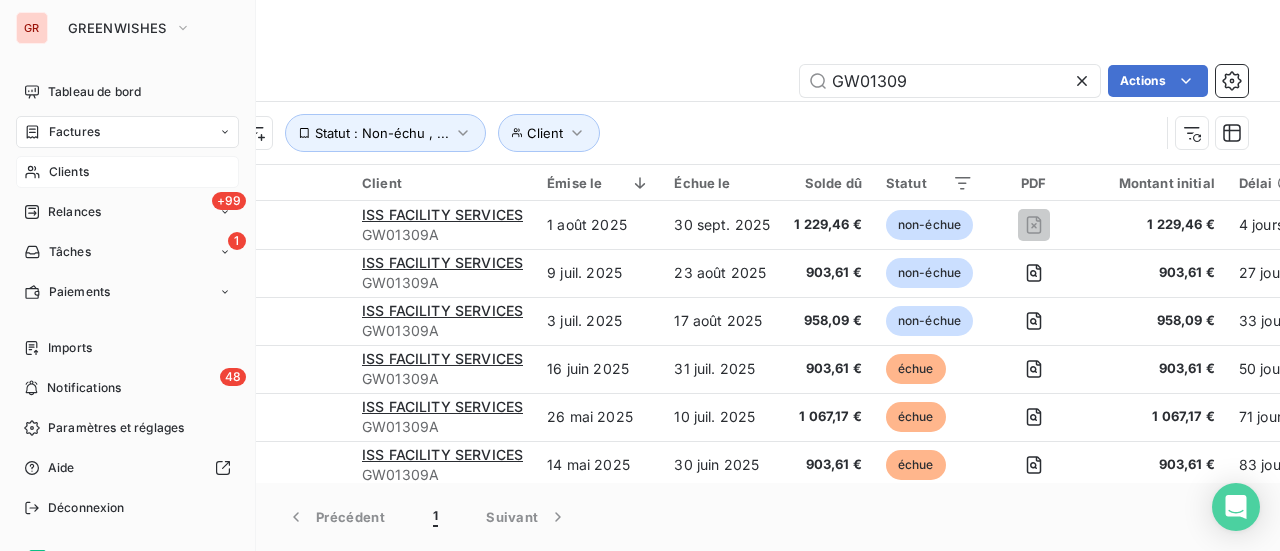 click on "Factures" at bounding box center (74, 132) 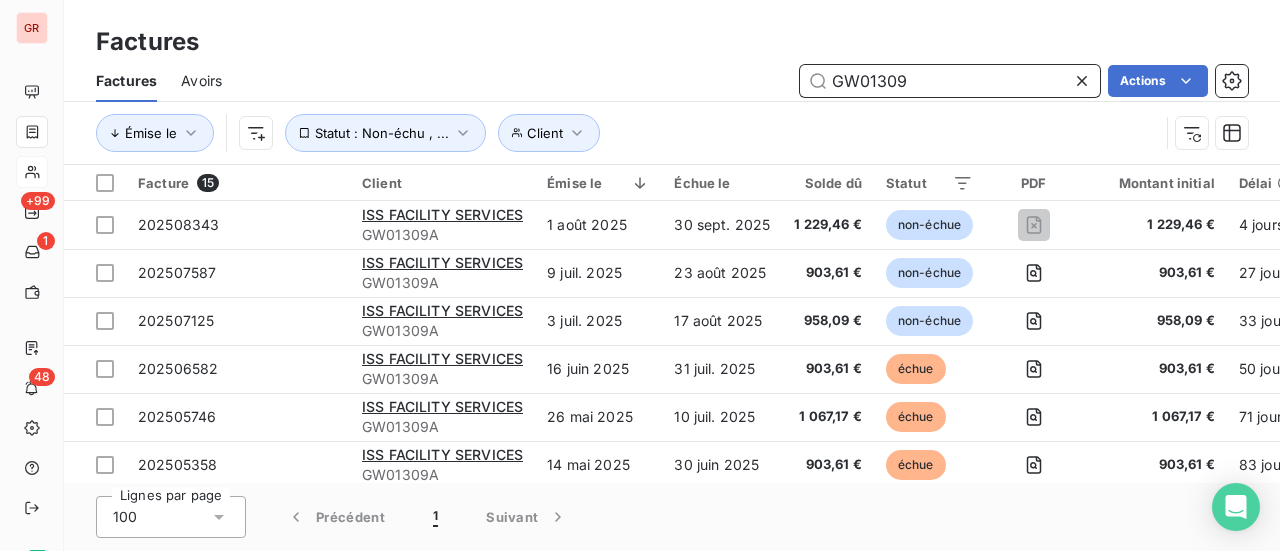 drag, startPoint x: 940, startPoint y: 81, endPoint x: 658, endPoint y: 101, distance: 282.70834 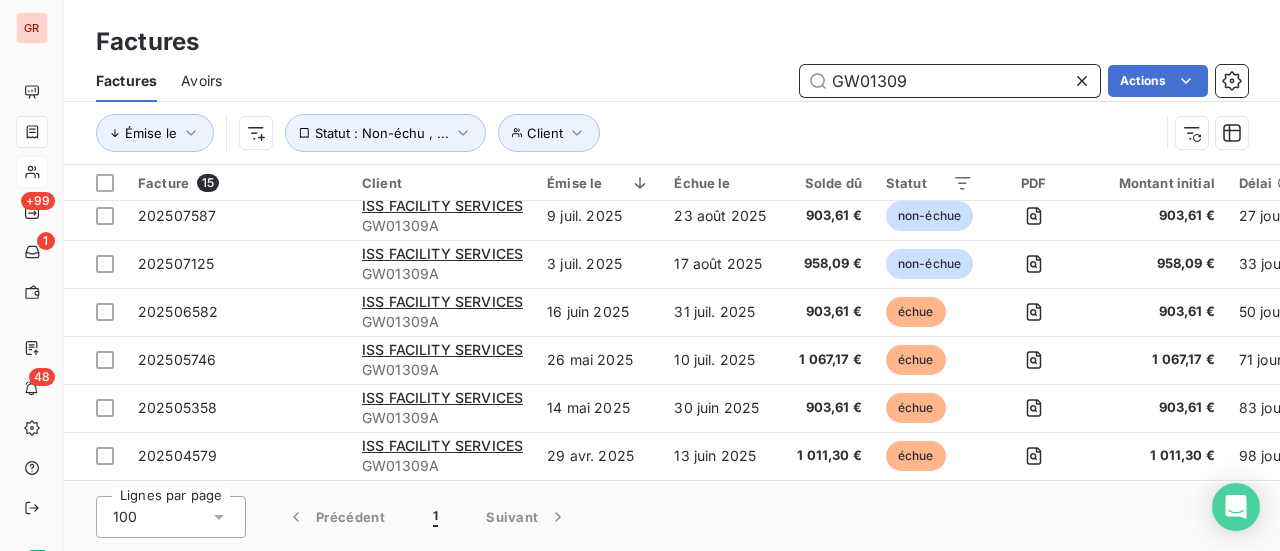 scroll, scrollTop: 0, scrollLeft: 0, axis: both 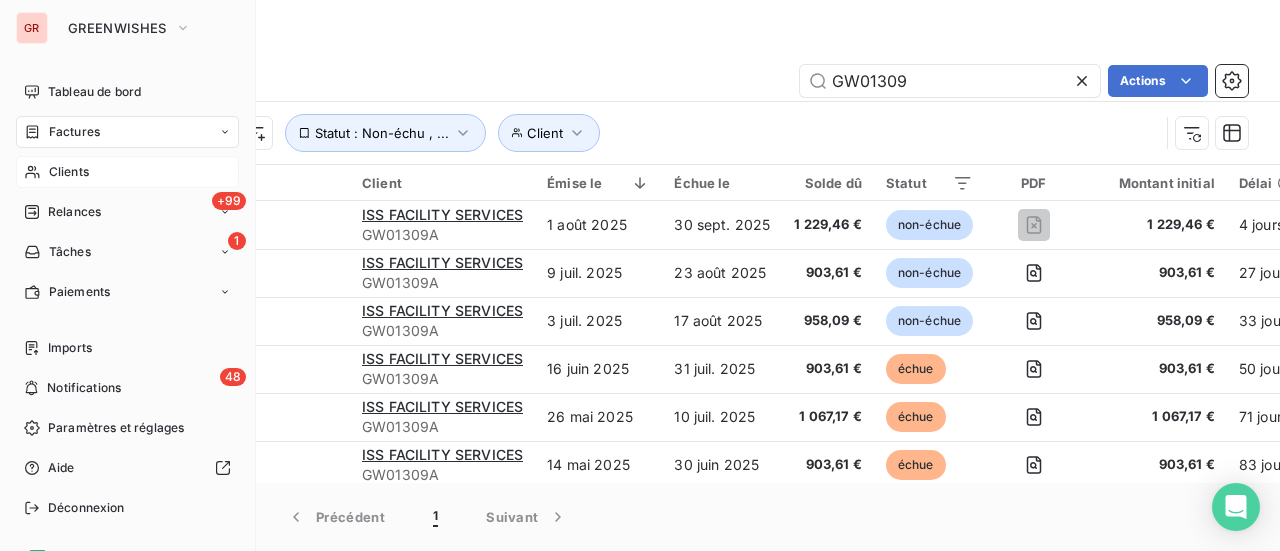 click on "Factures" at bounding box center [74, 132] 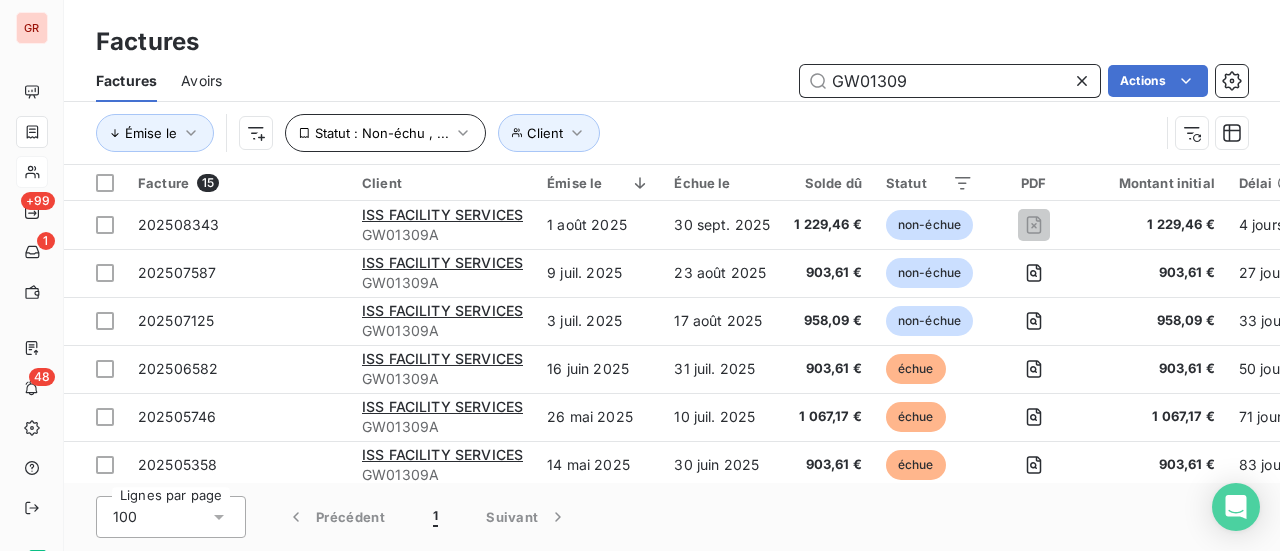 drag, startPoint x: 942, startPoint y: 83, endPoint x: 290, endPoint y: 145, distance: 654.9412 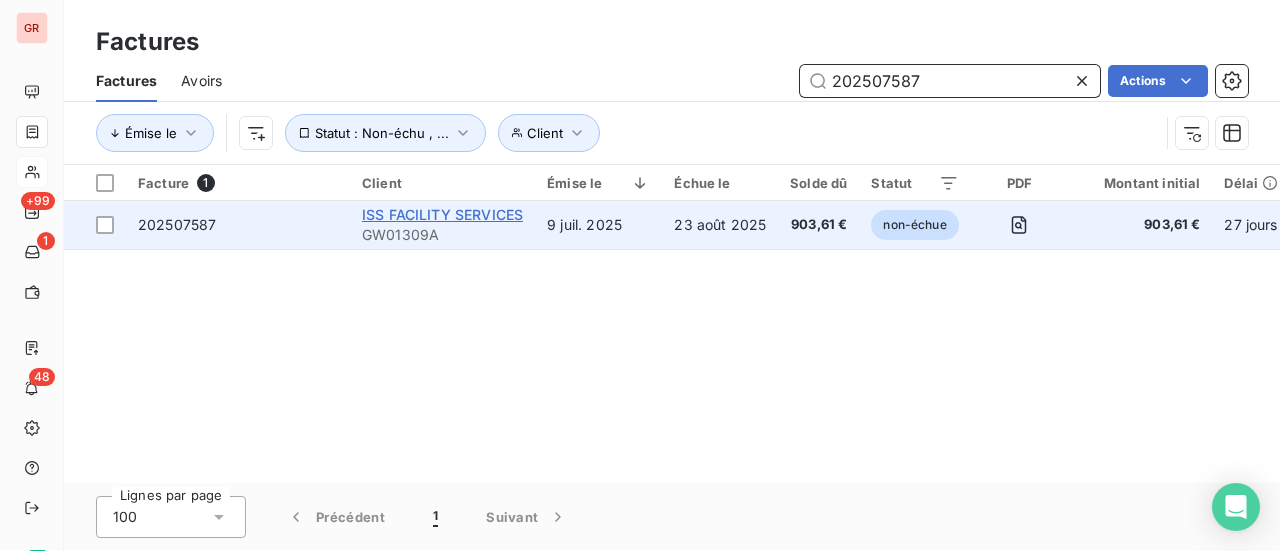 type on "202507587" 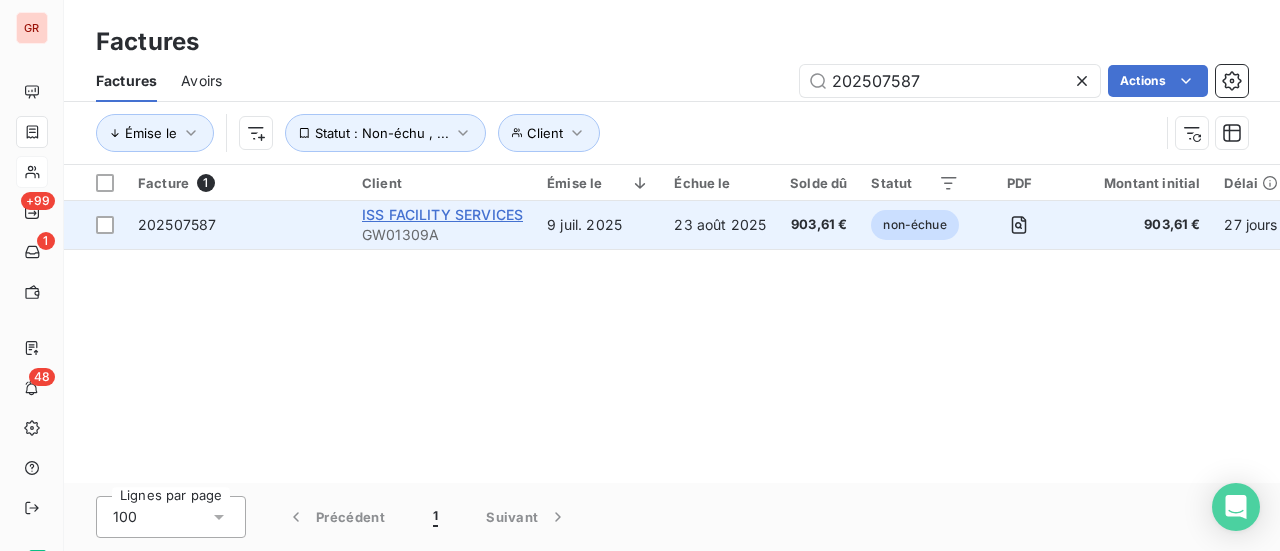 click on "ISS FACILITY SERVICES" at bounding box center (442, 214) 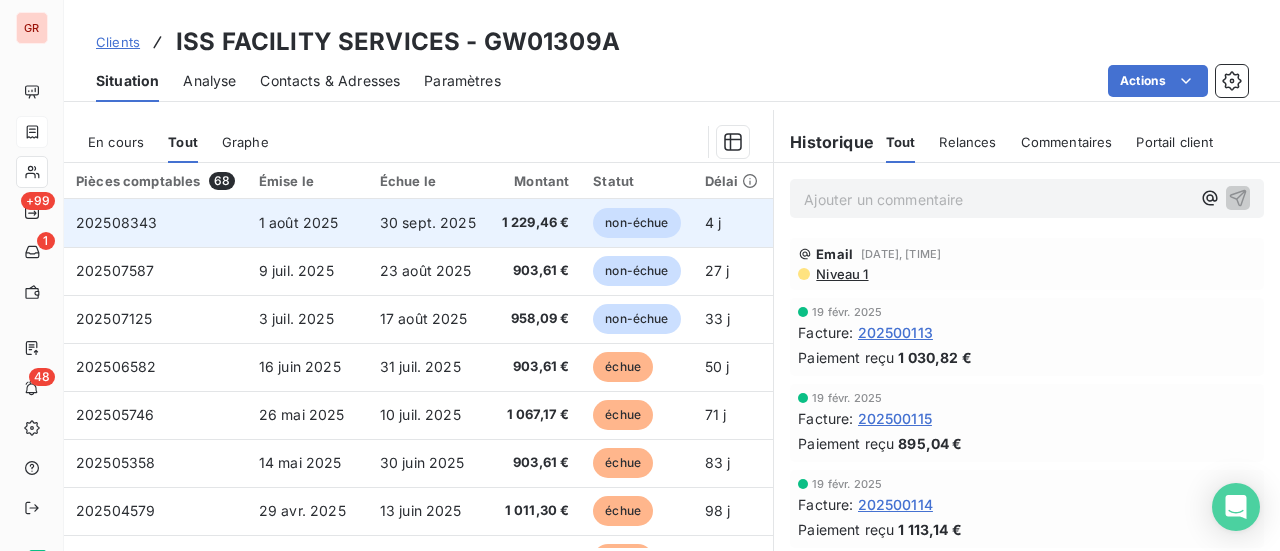 scroll, scrollTop: 500, scrollLeft: 0, axis: vertical 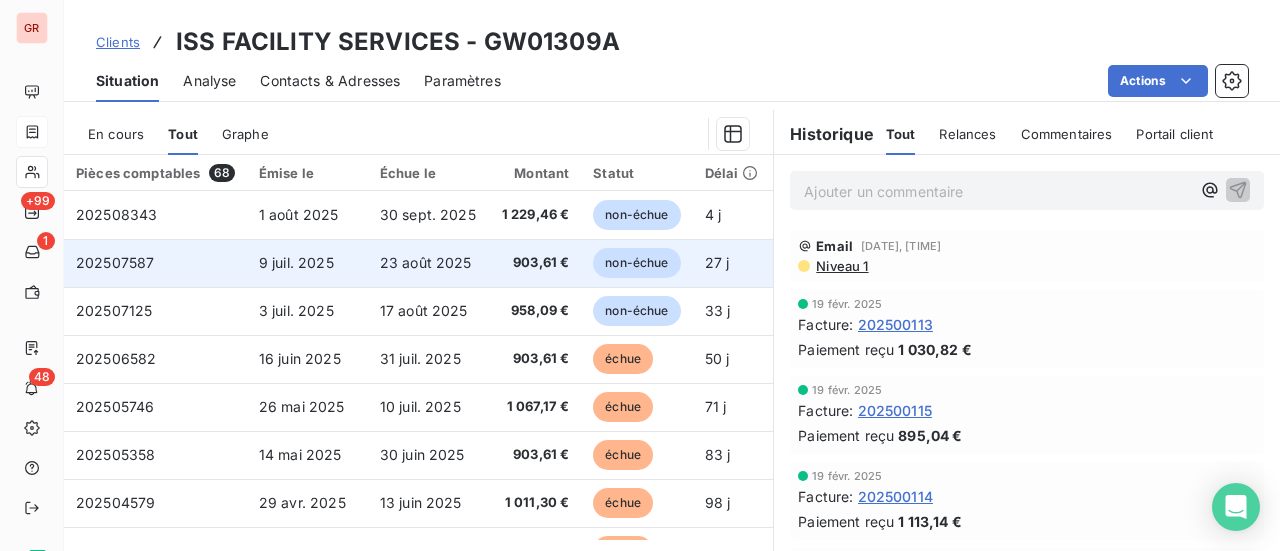 click on "202507587" at bounding box center [115, 262] 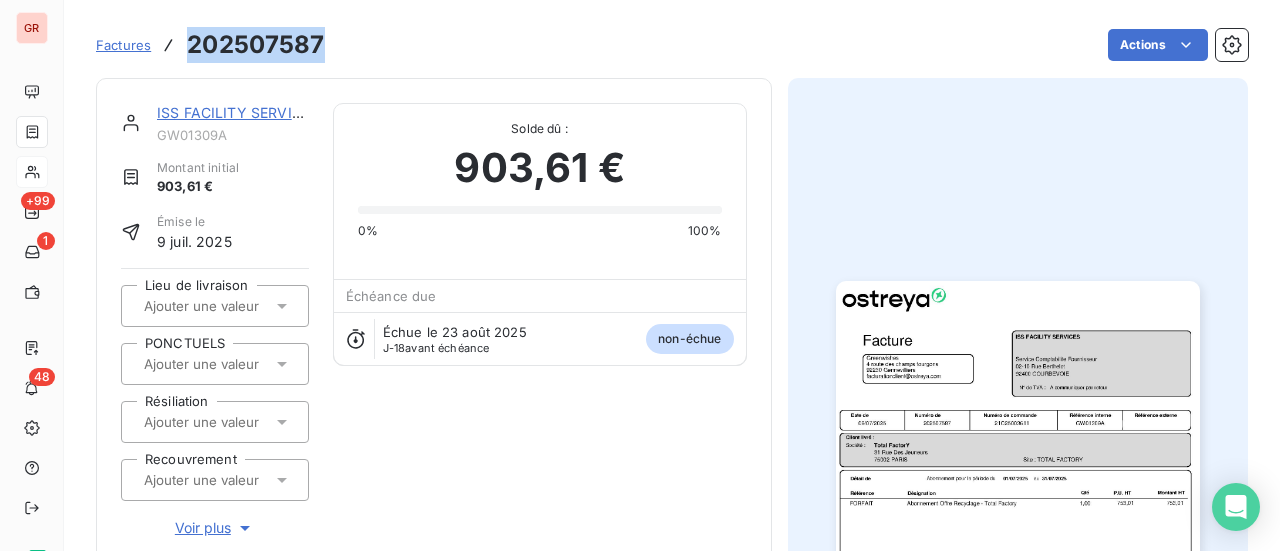 drag, startPoint x: 322, startPoint y: 47, endPoint x: 186, endPoint y: 51, distance: 136.0588 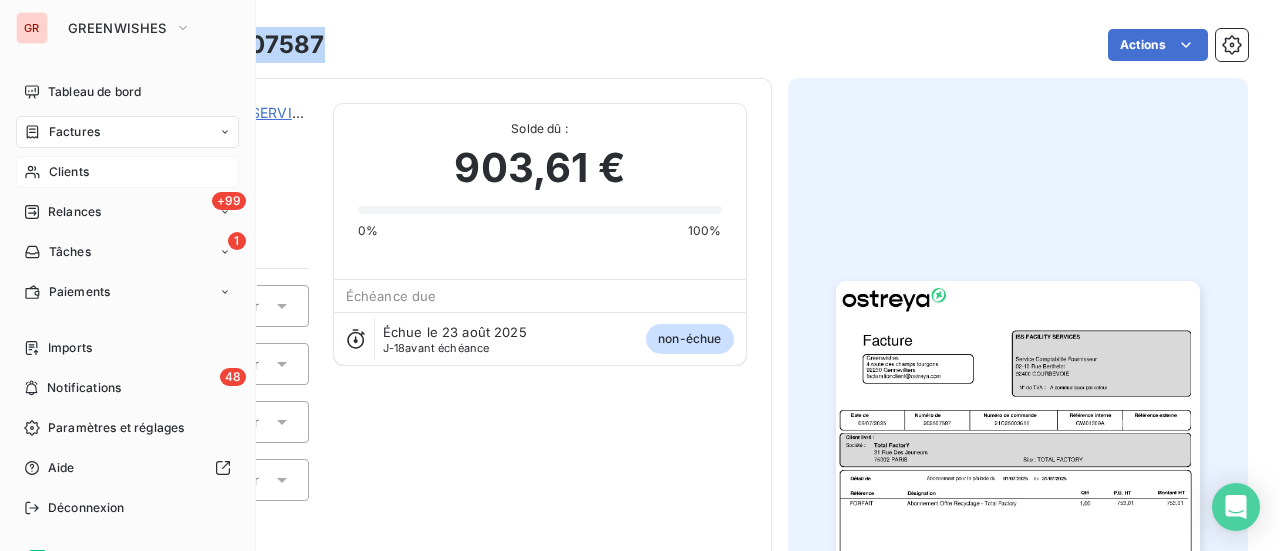 click on "Clients" at bounding box center (69, 172) 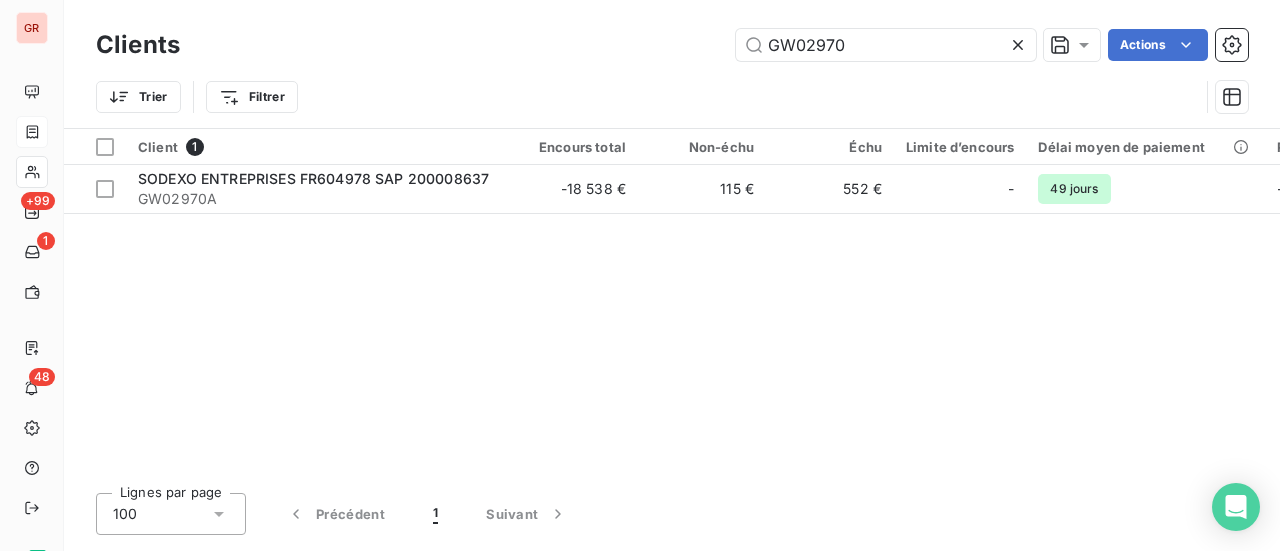 drag, startPoint x: 870, startPoint y: 47, endPoint x: 682, endPoint y: 51, distance: 188.04254 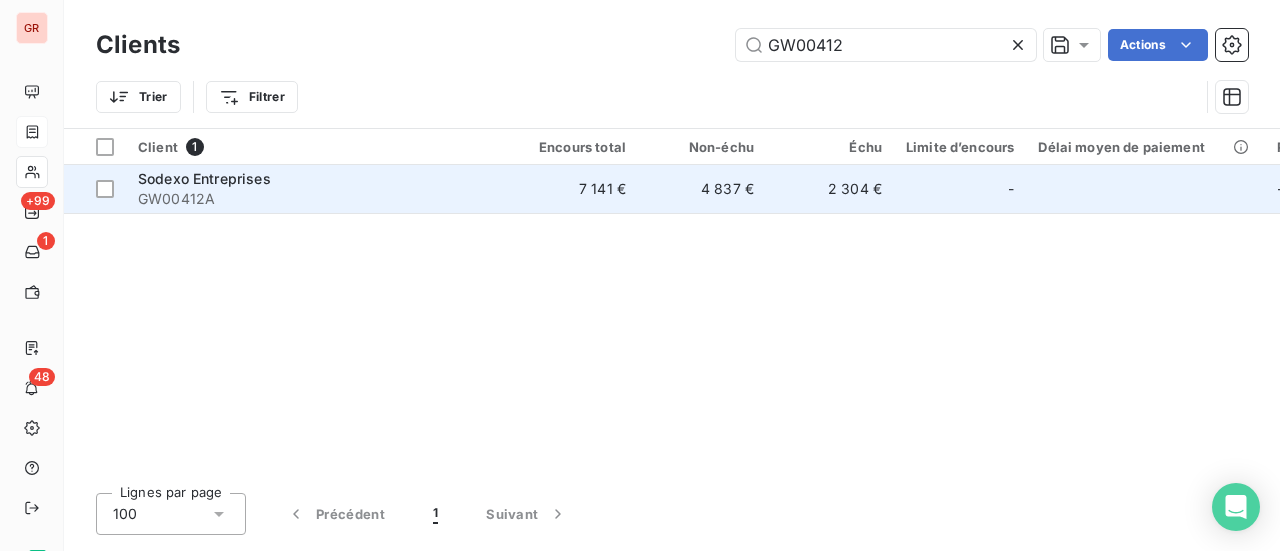 type on "GW00412" 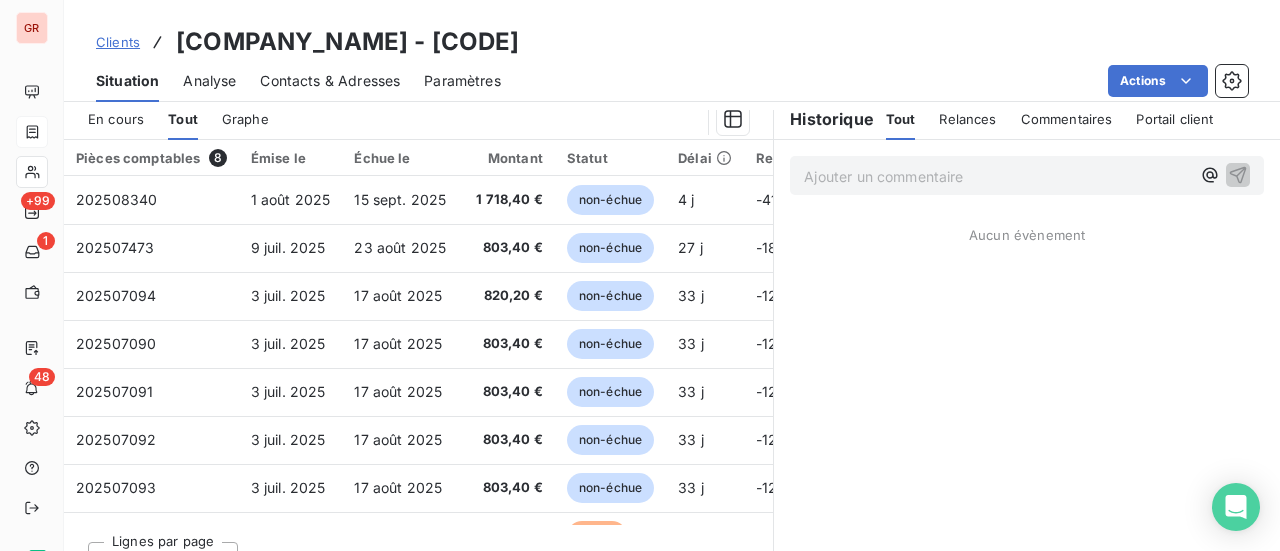 scroll, scrollTop: 521, scrollLeft: 0, axis: vertical 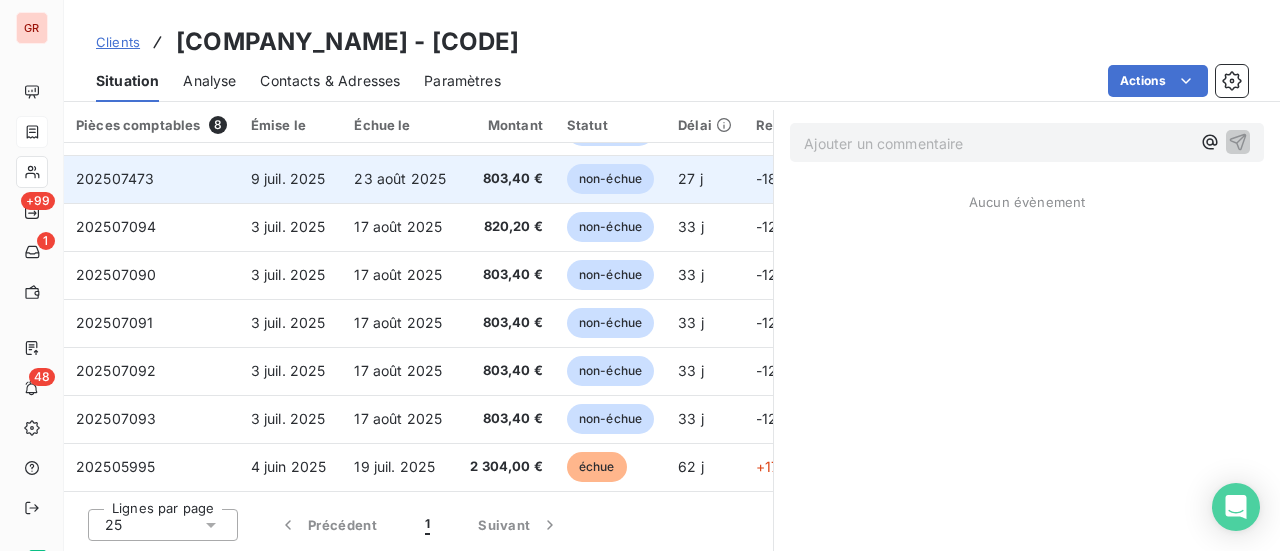 click on "202507473" at bounding box center [151, 179] 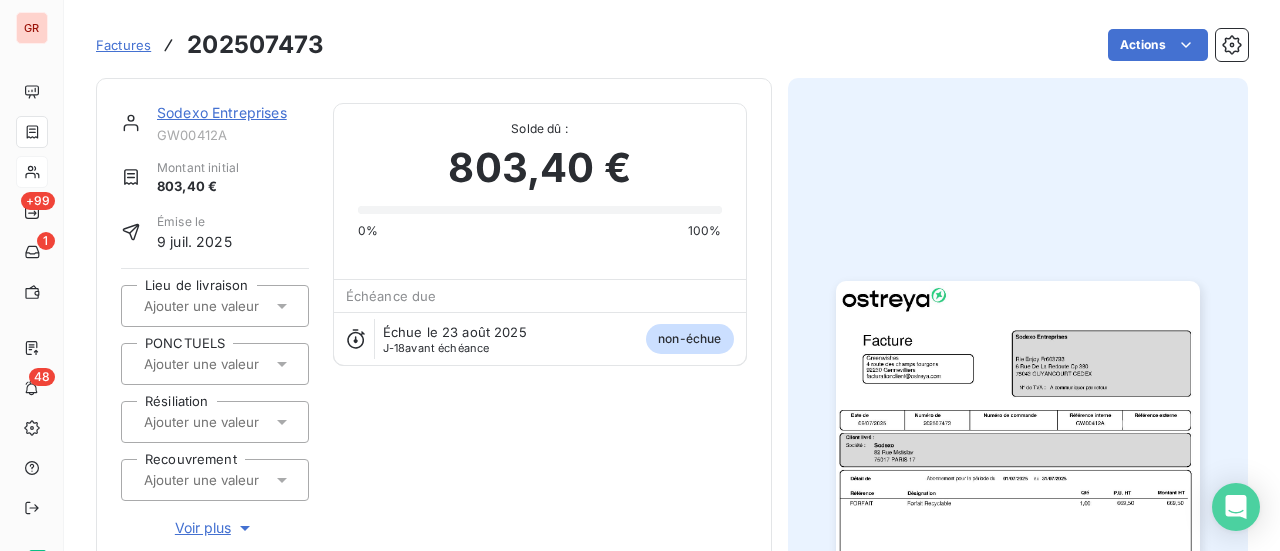 click at bounding box center (1018, 538) 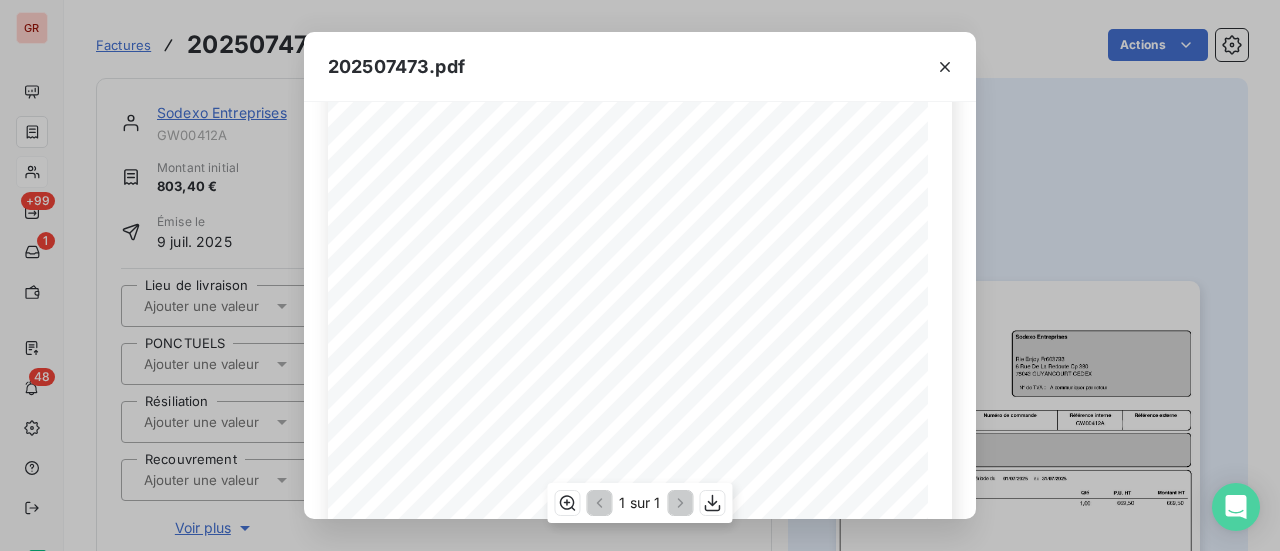 scroll, scrollTop: 0, scrollLeft: 0, axis: both 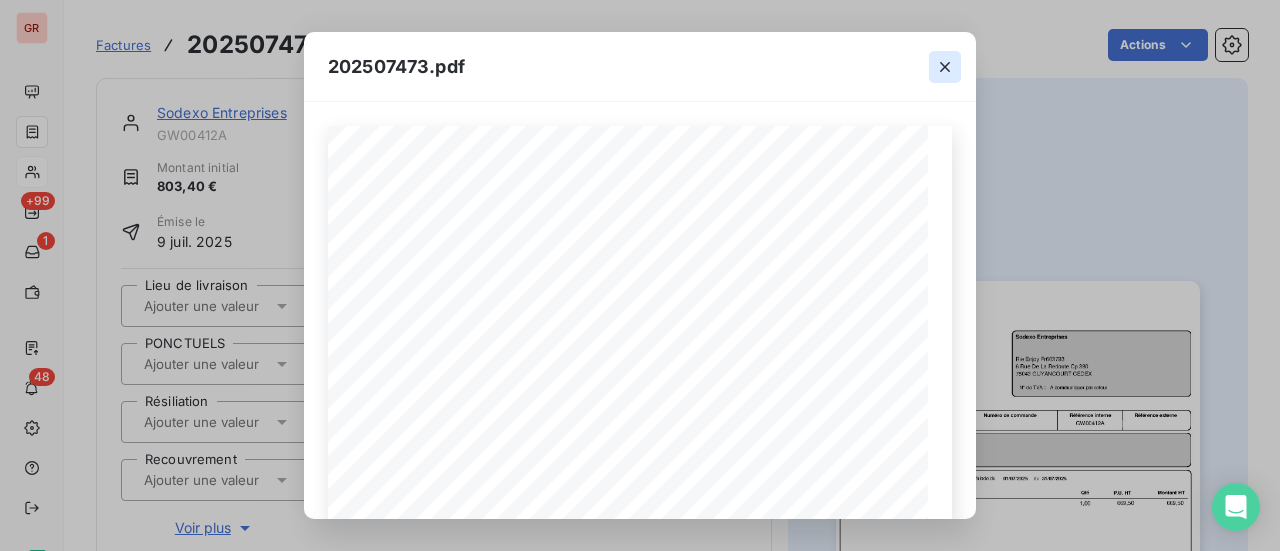 click 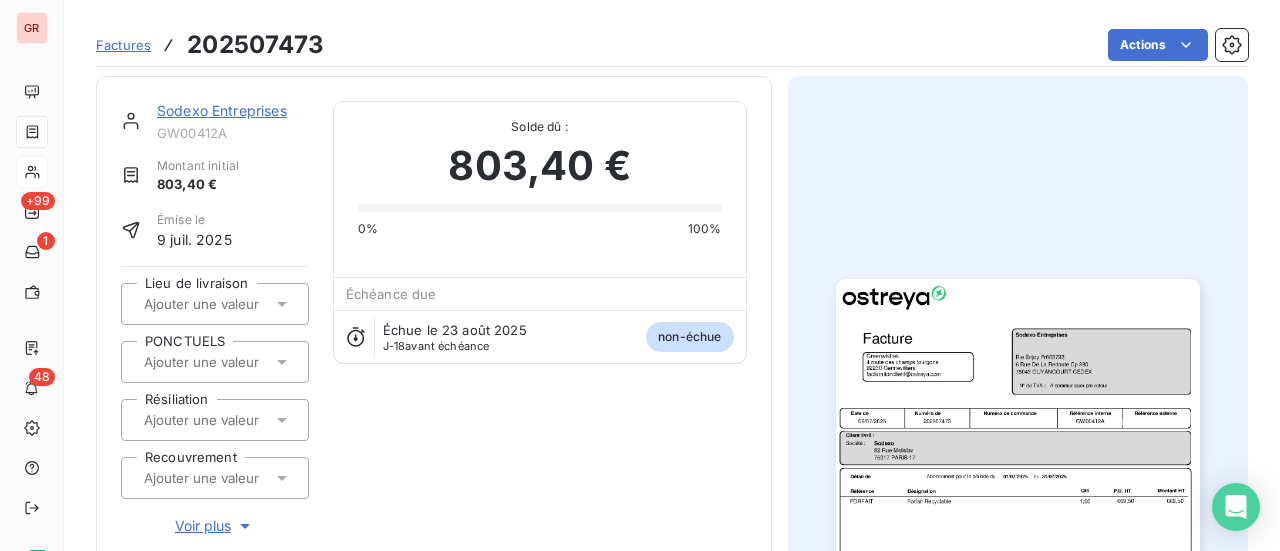 scroll, scrollTop: 0, scrollLeft: 0, axis: both 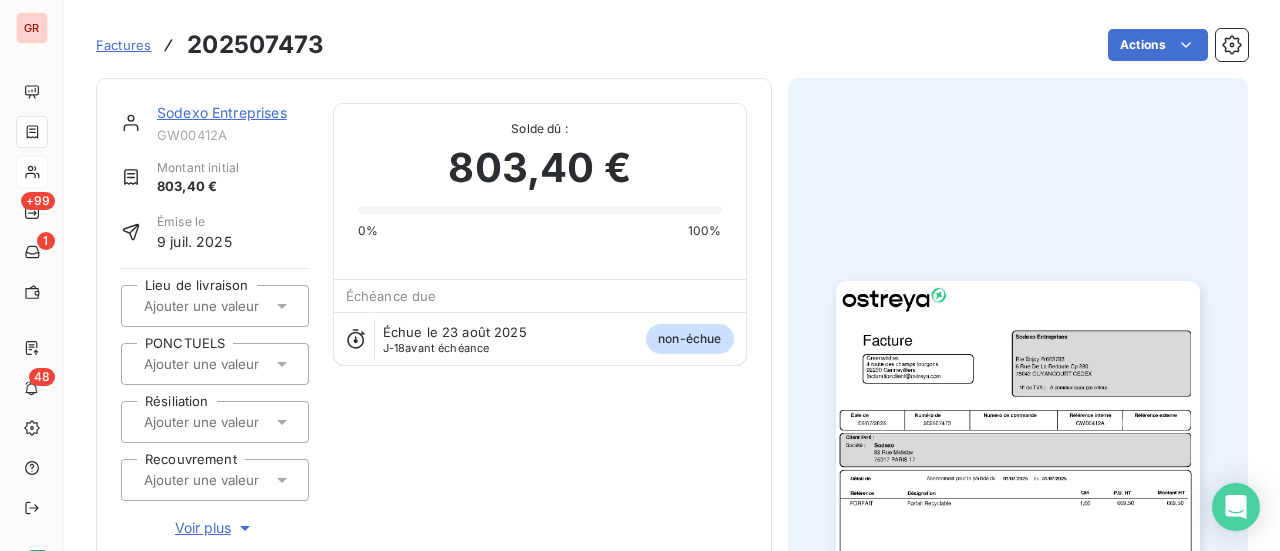 click at bounding box center (1018, 538) 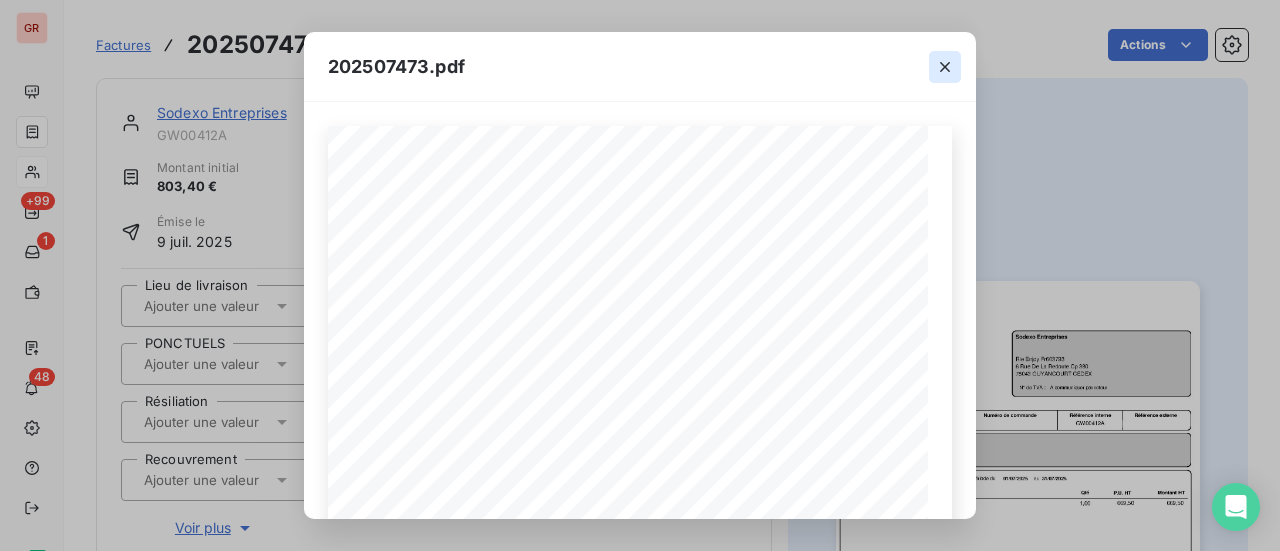 click 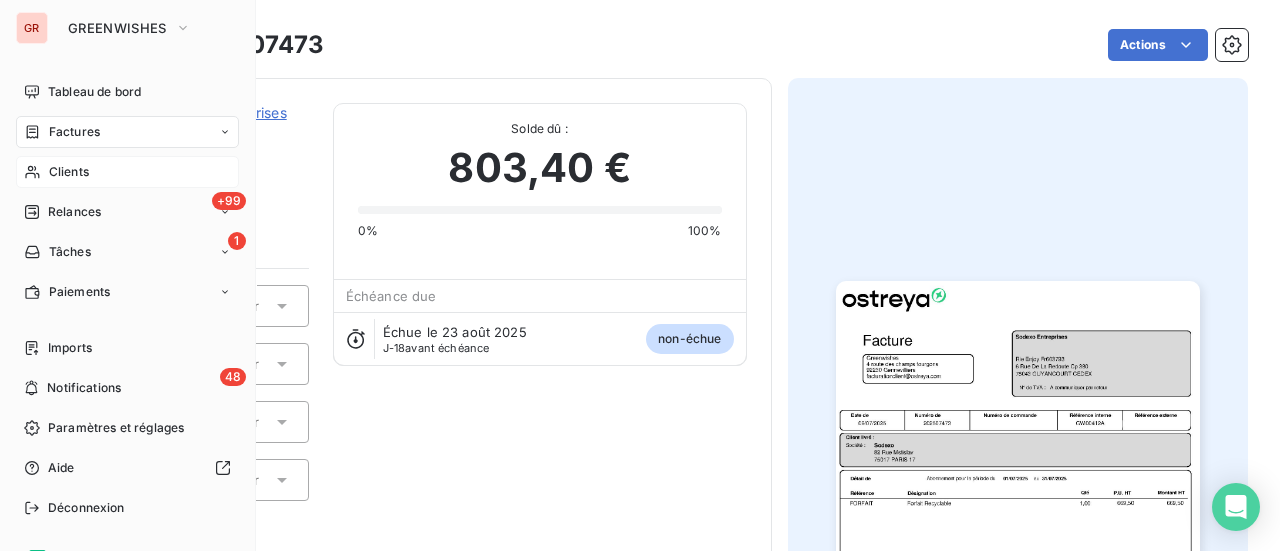click on "Factures" at bounding box center (74, 132) 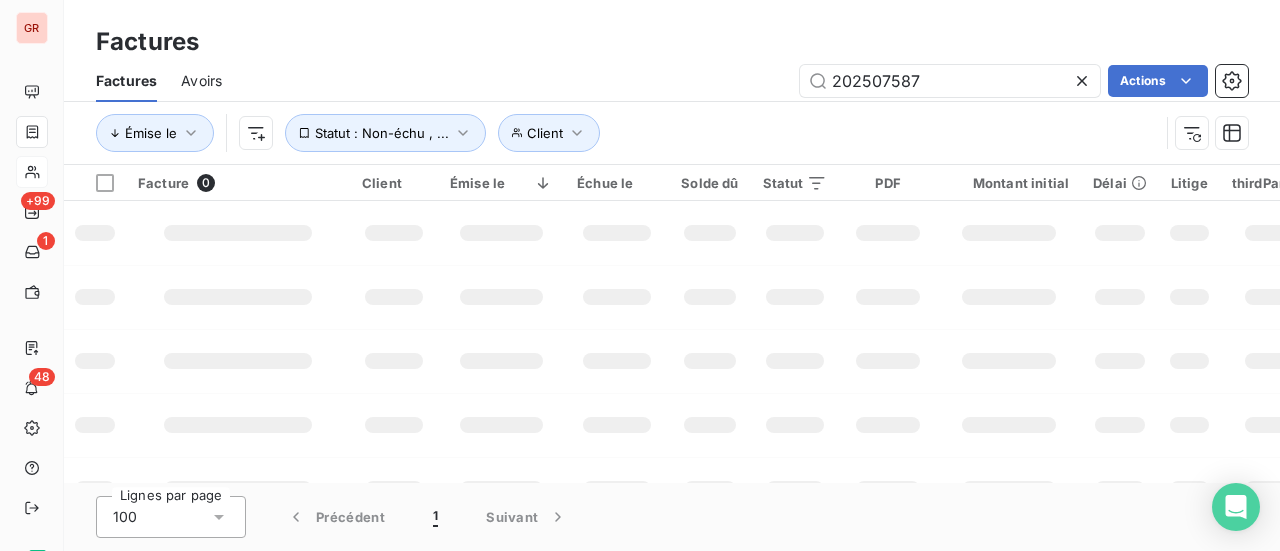 drag, startPoint x: 953, startPoint y: 77, endPoint x: 448, endPoint y: 159, distance: 511.6141 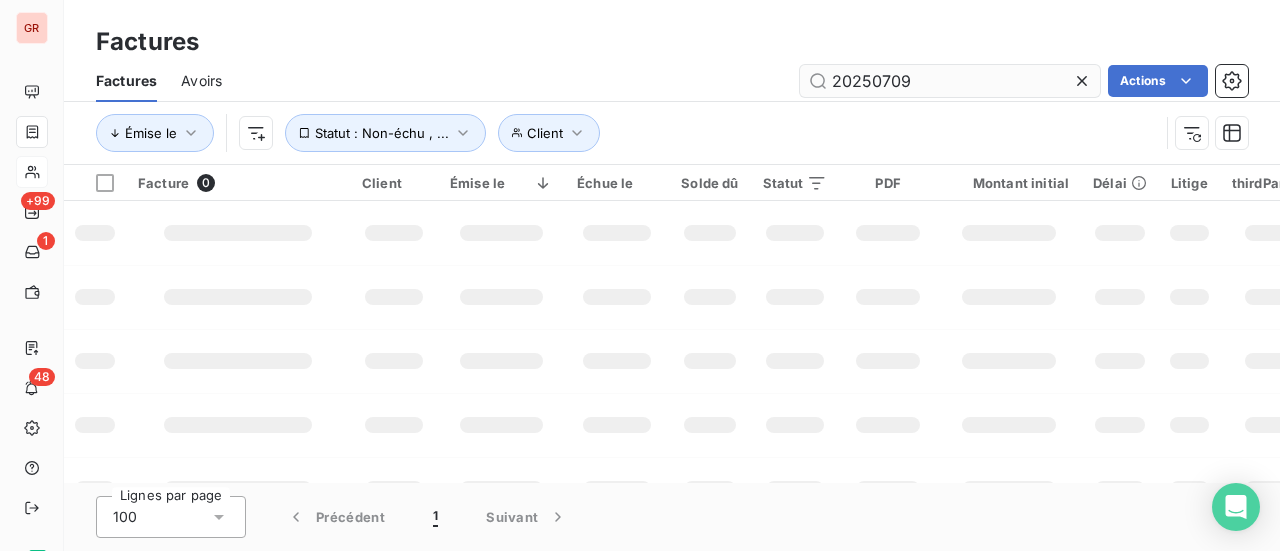 type on "202507093" 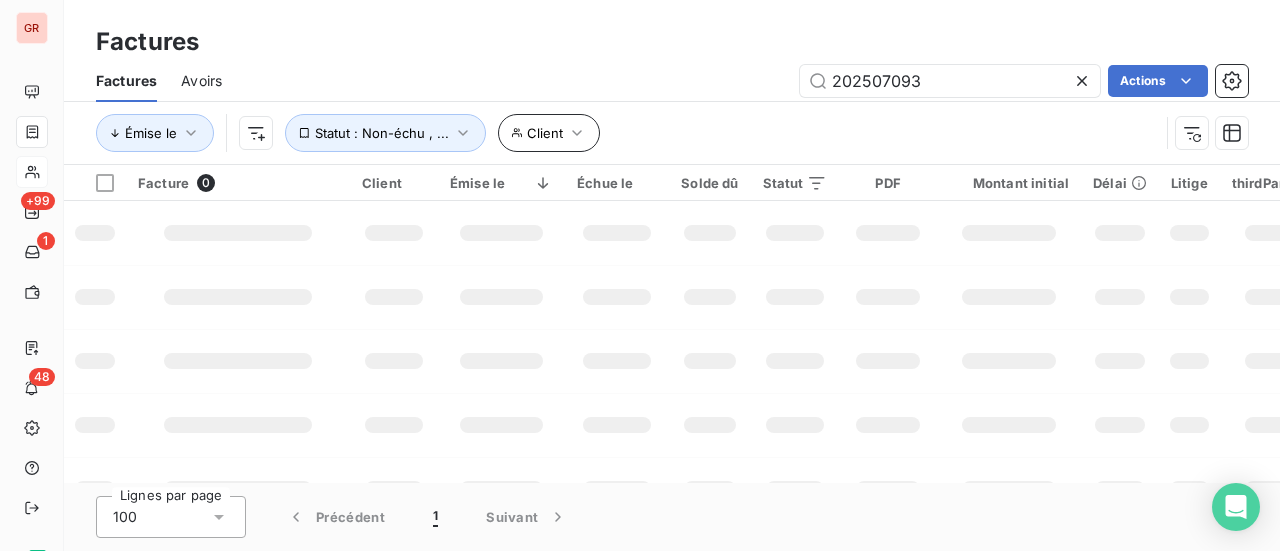 drag, startPoint x: 936, startPoint y: 83, endPoint x: 503, endPoint y: 145, distance: 437.4163 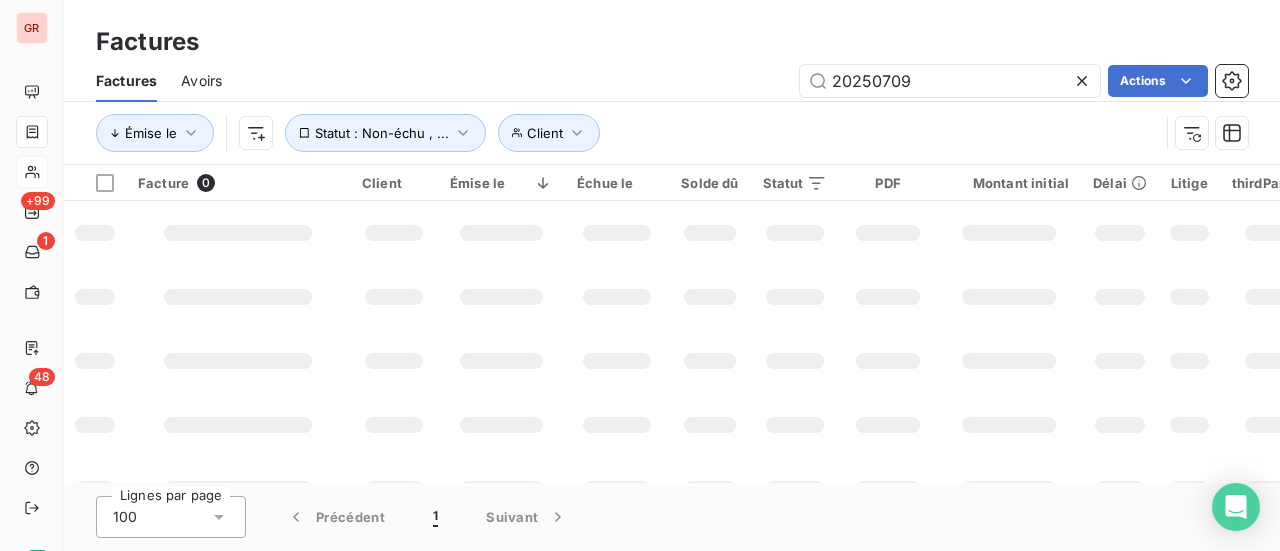 type on "202507093" 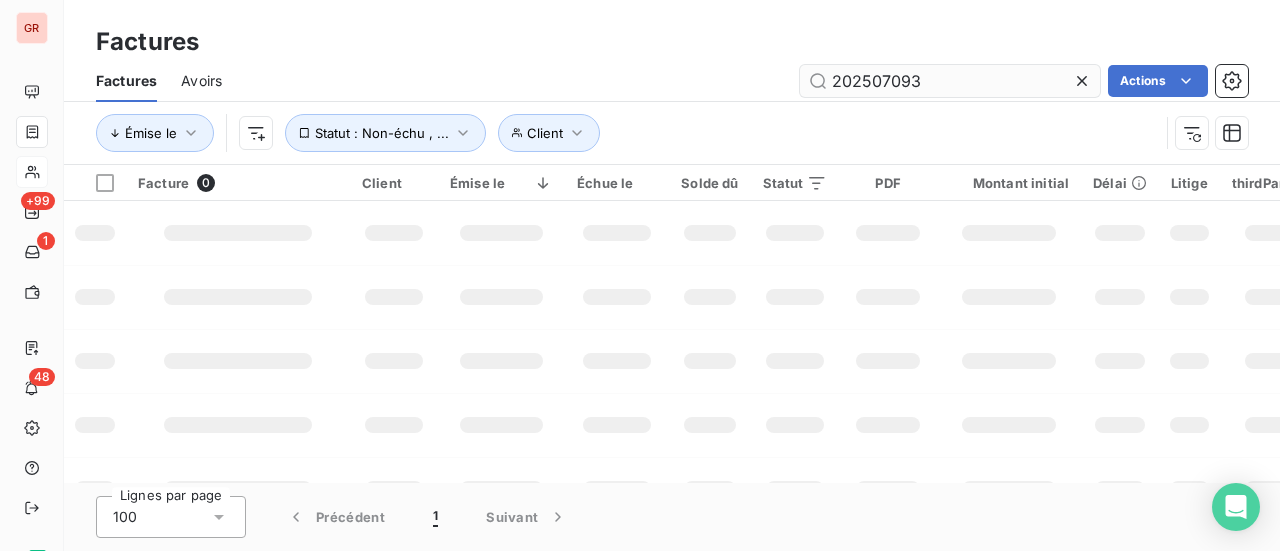 click on "202507093" at bounding box center [950, 81] 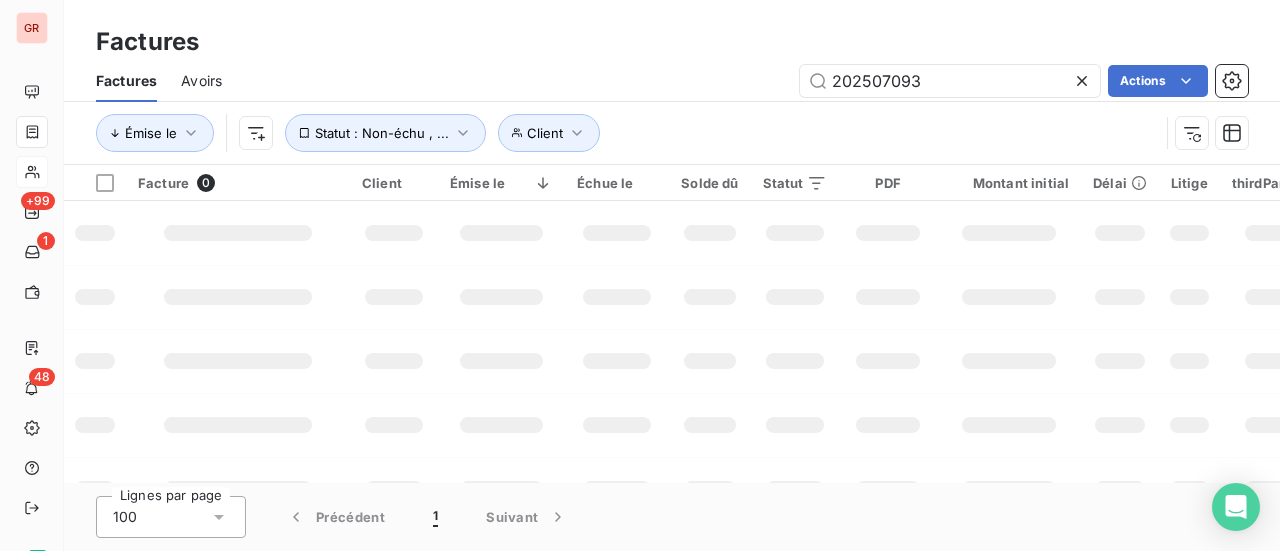 drag, startPoint x: 943, startPoint y: 85, endPoint x: 149, endPoint y: 303, distance: 823.38324 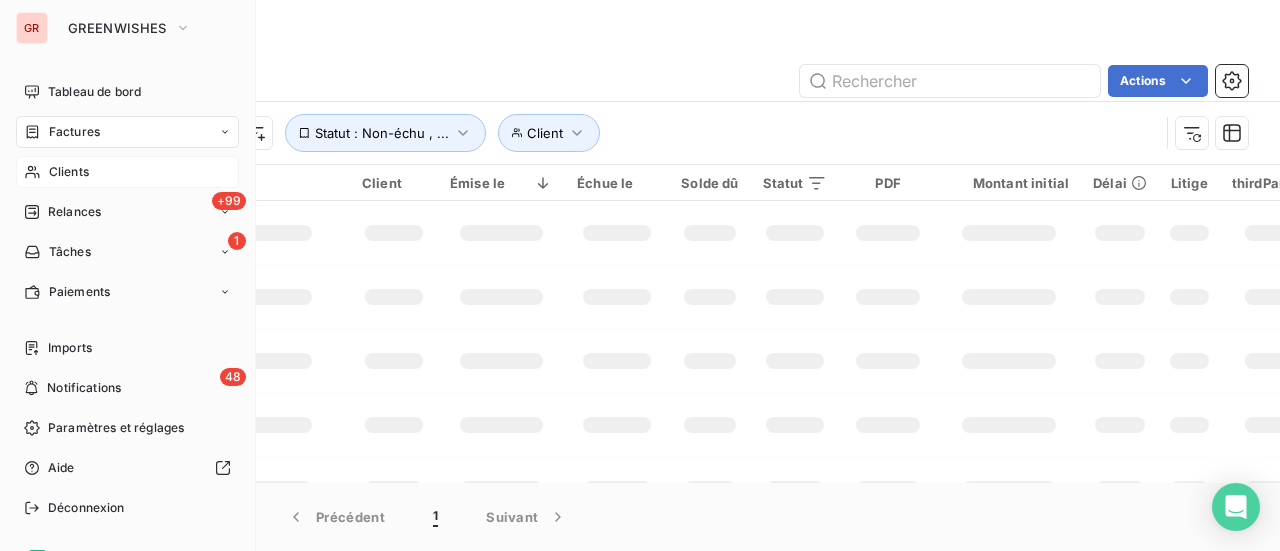 type 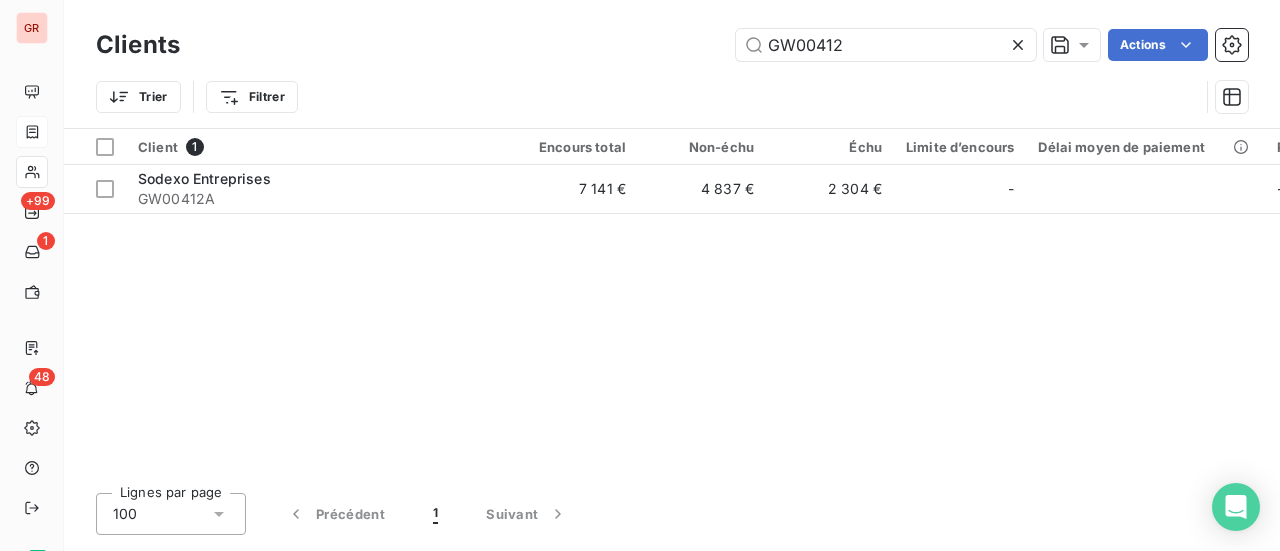 drag, startPoint x: 866, startPoint y: 40, endPoint x: 677, endPoint y: 67, distance: 190.91884 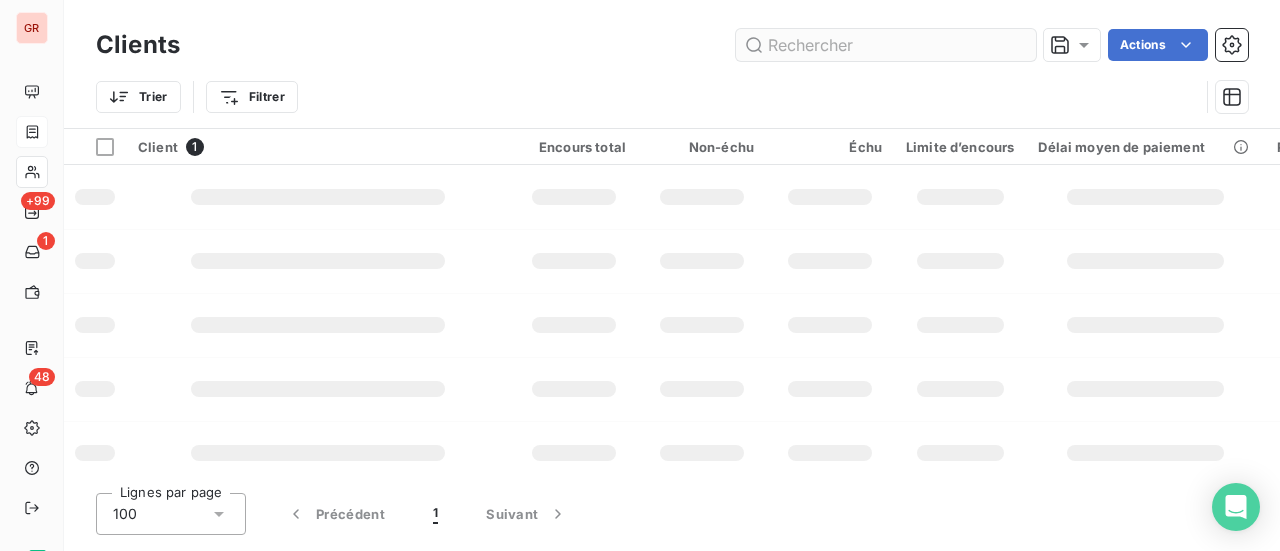click at bounding box center (886, 45) 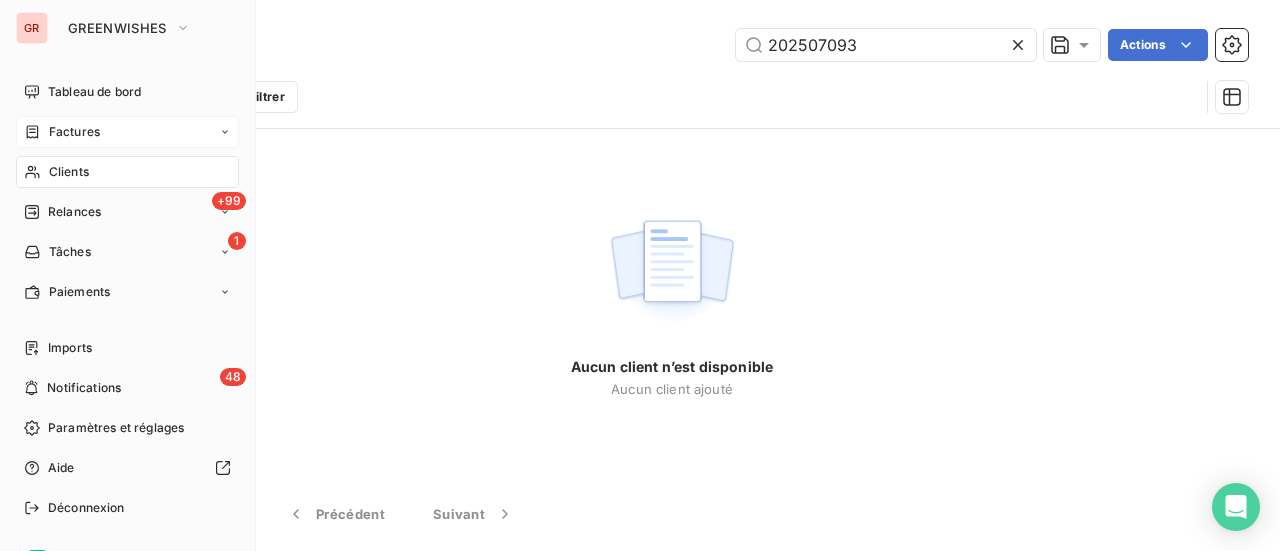type on "202507093" 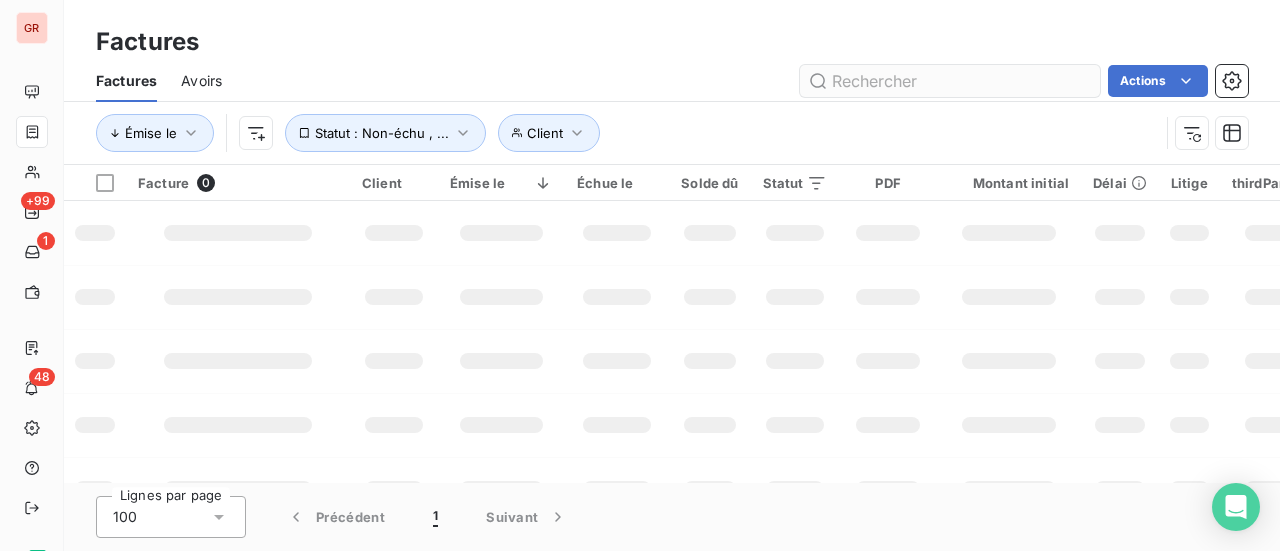 click at bounding box center [950, 81] 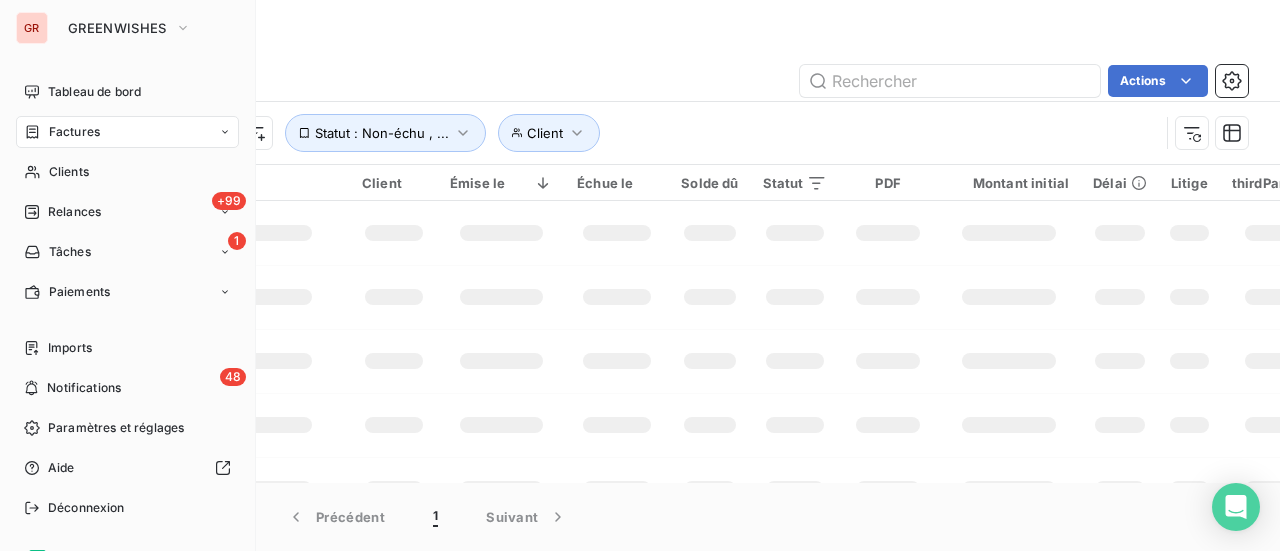 click on "Factures" at bounding box center (74, 132) 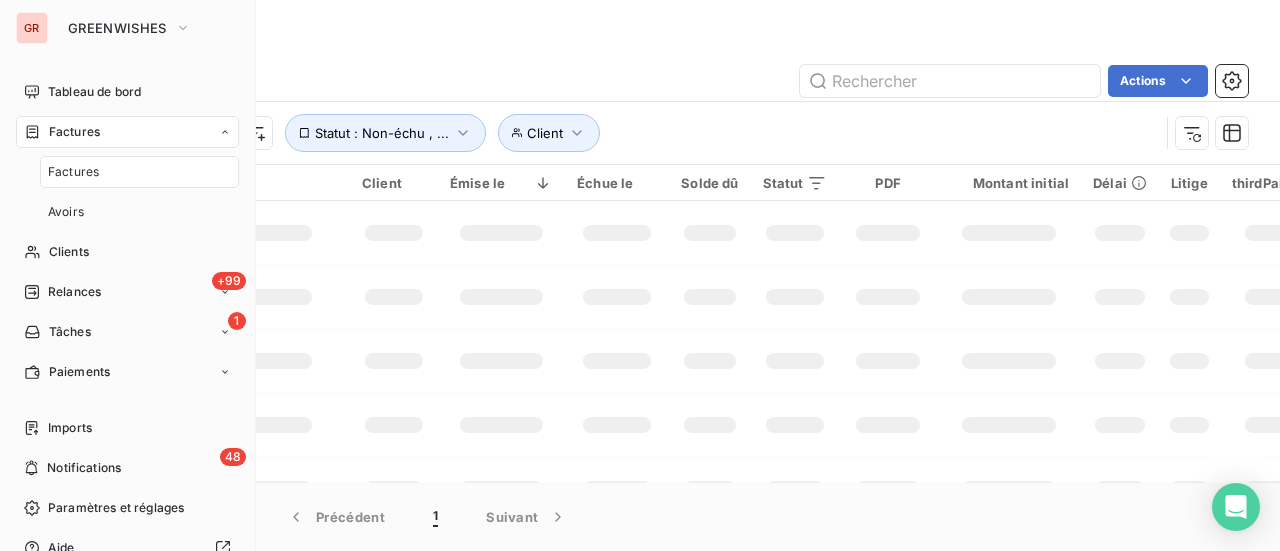 click on "Factures" at bounding box center [74, 132] 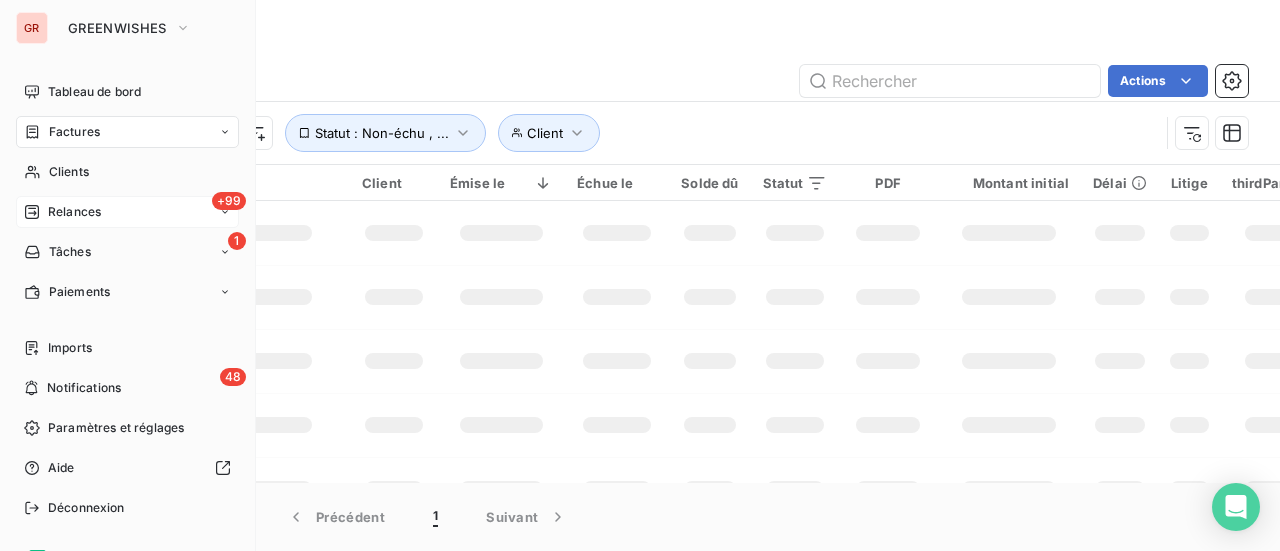 click on "Relances" at bounding box center [74, 212] 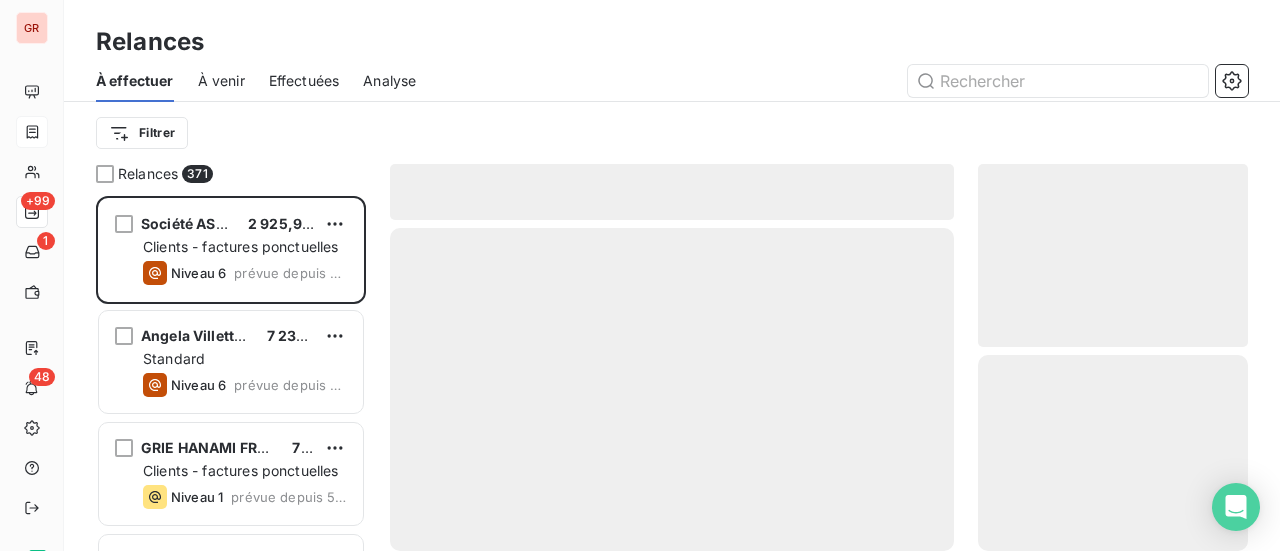 scroll, scrollTop: 16, scrollLeft: 16, axis: both 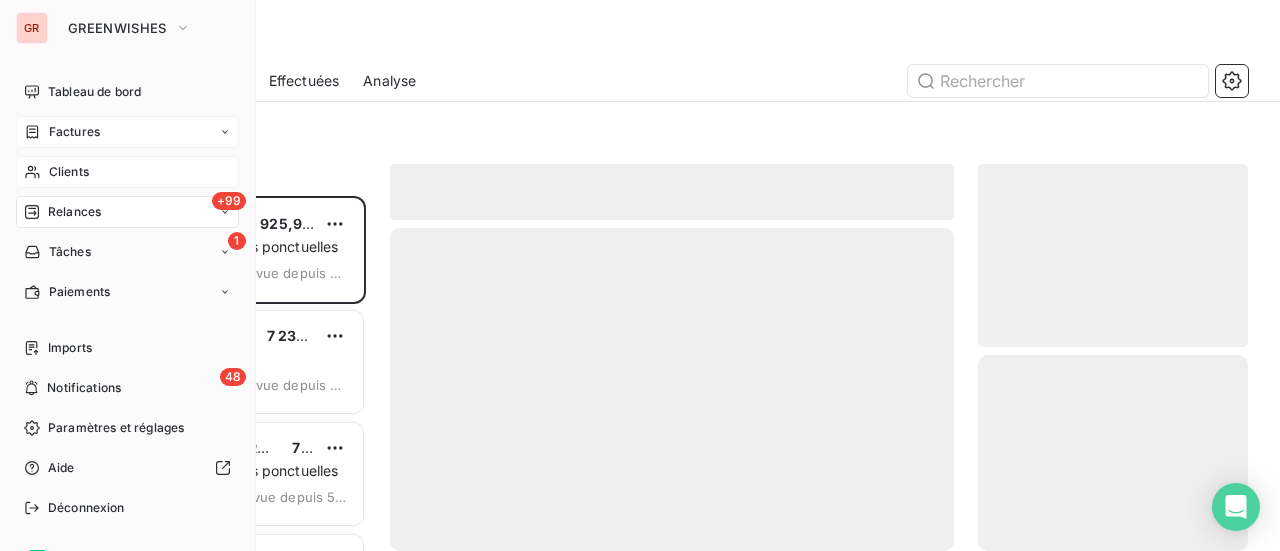click on "Clients" at bounding box center [69, 172] 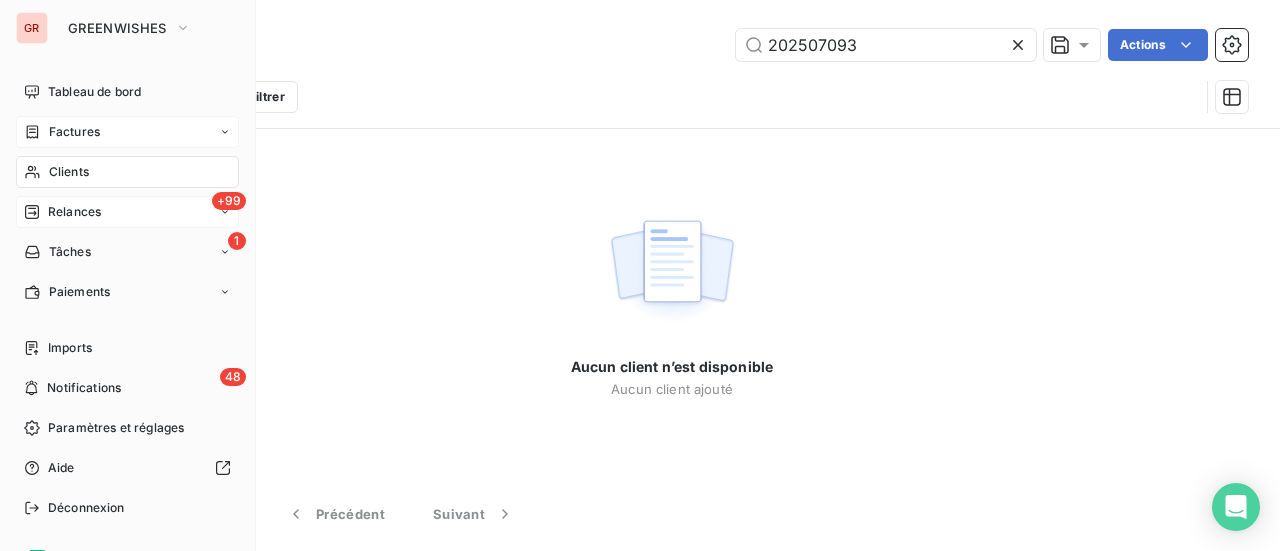 click on "Factures" at bounding box center (74, 132) 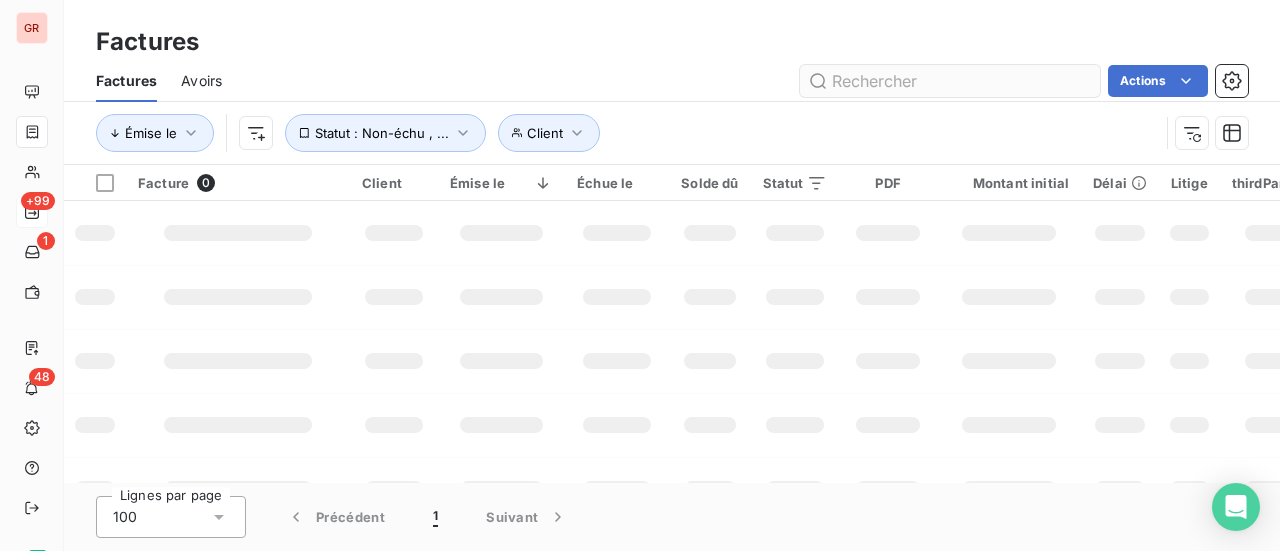 click at bounding box center [950, 81] 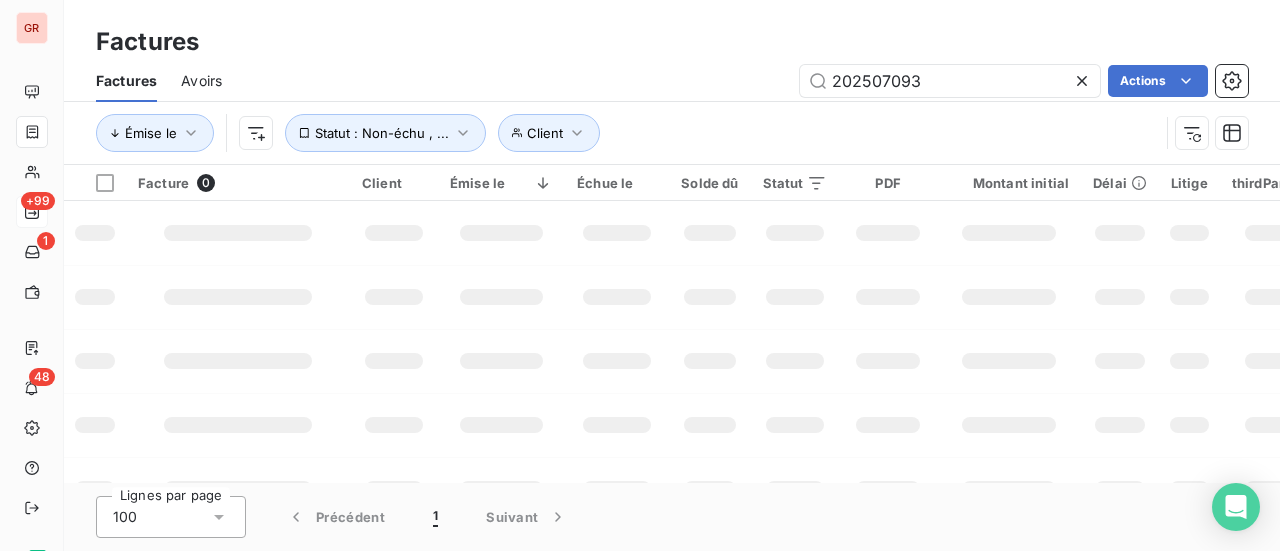 type on "202507093" 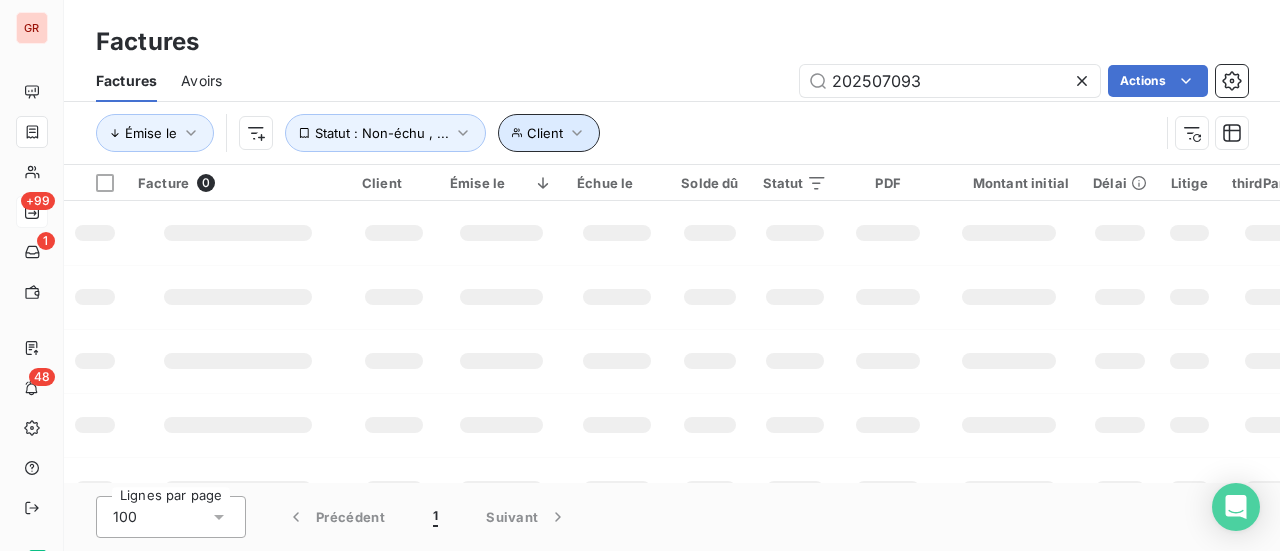 click 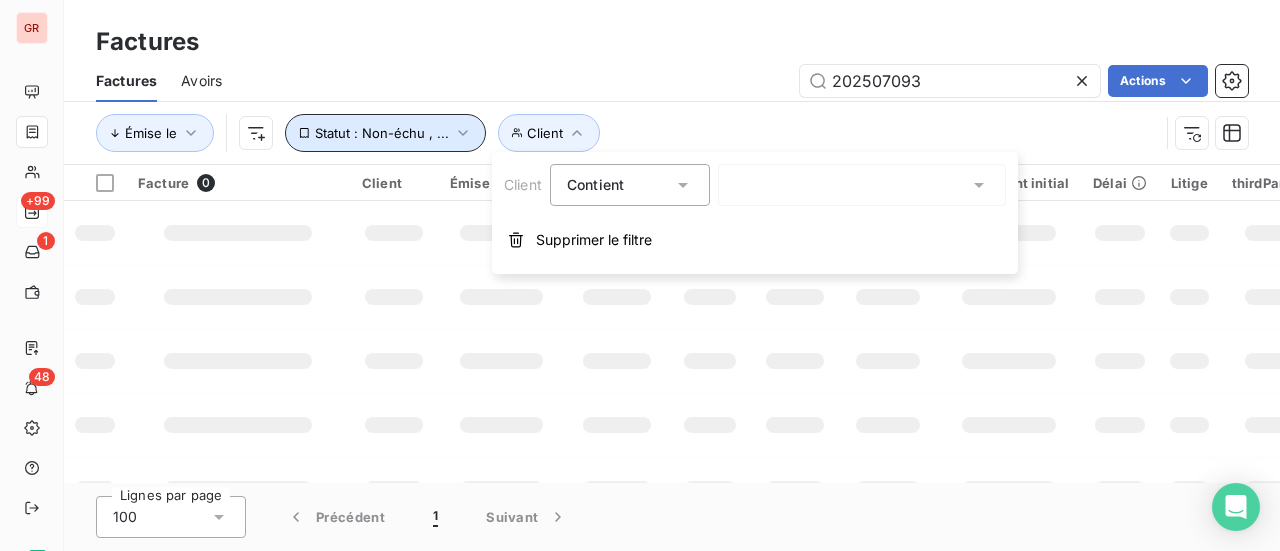 click 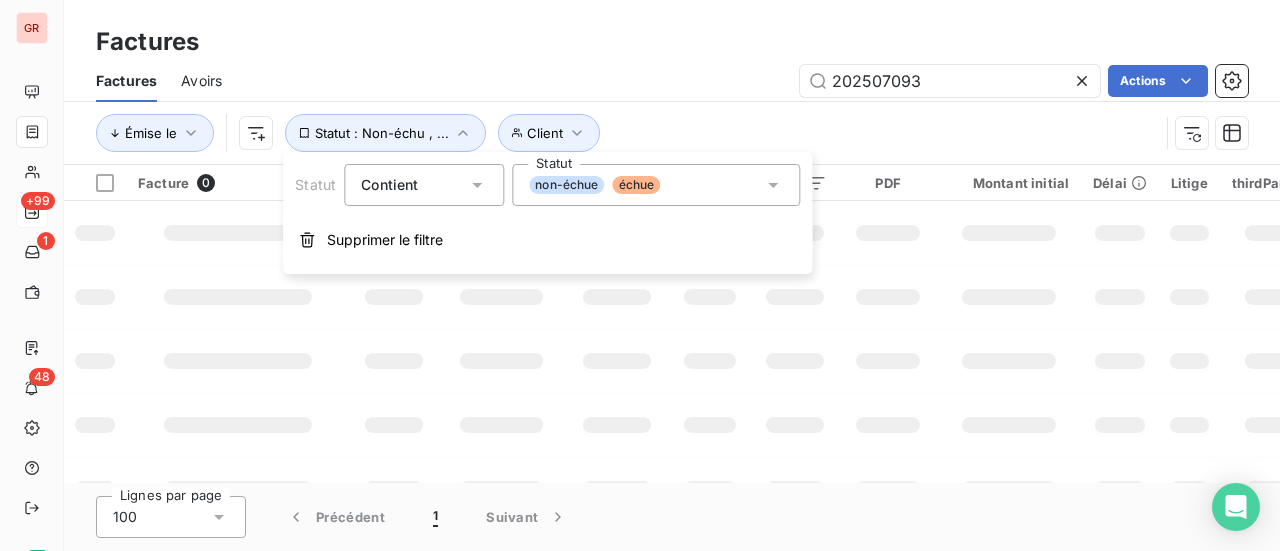 click 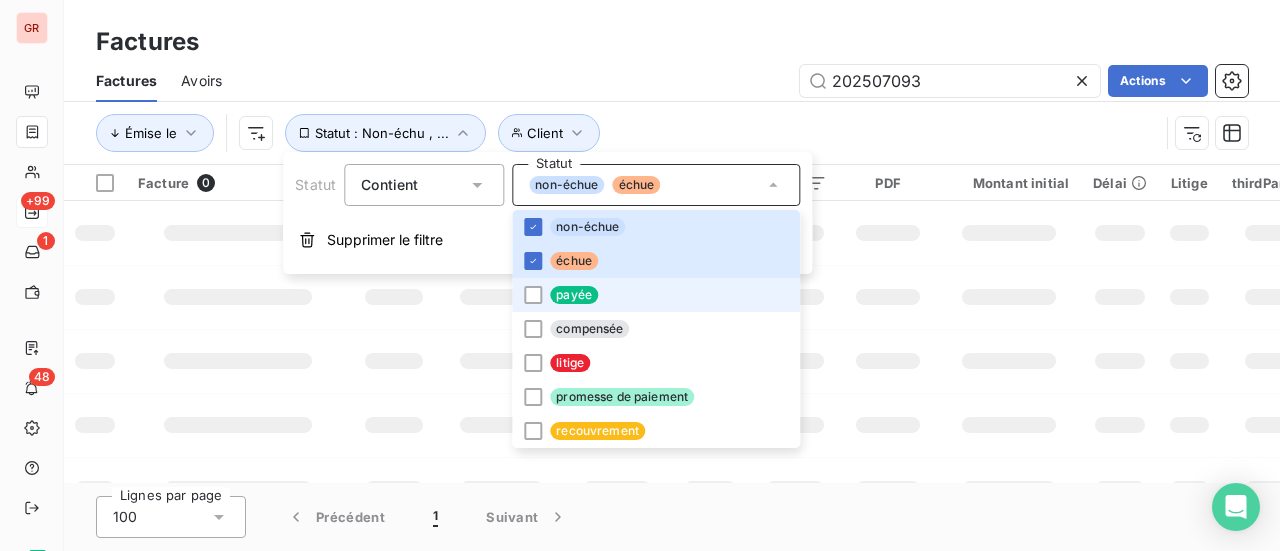 click on "payée" at bounding box center (574, 295) 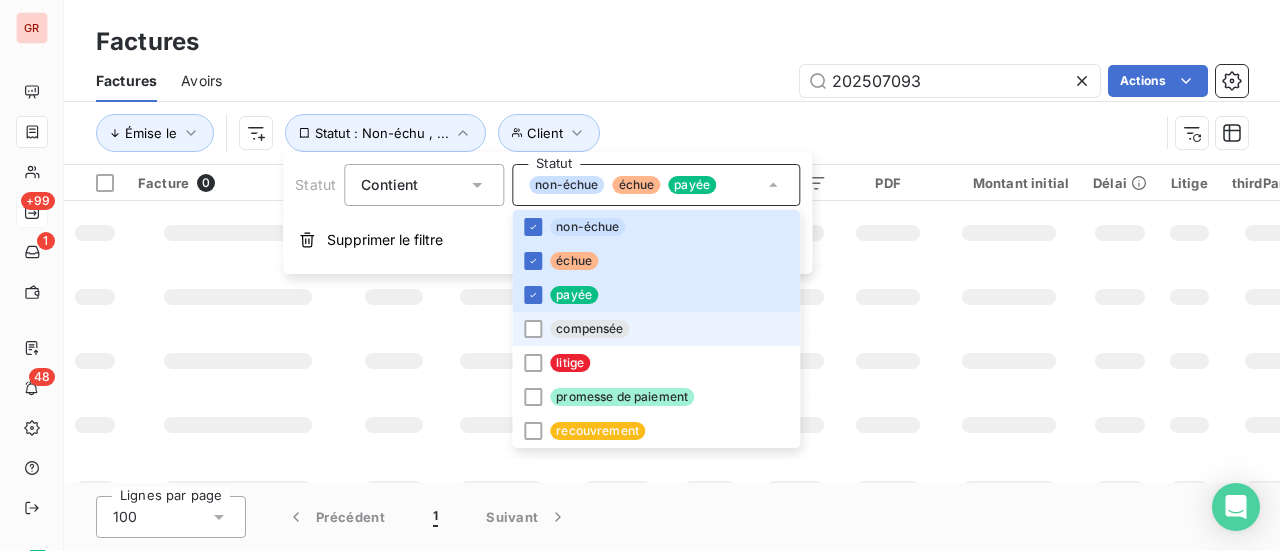 click on "compensée" at bounding box center [589, 329] 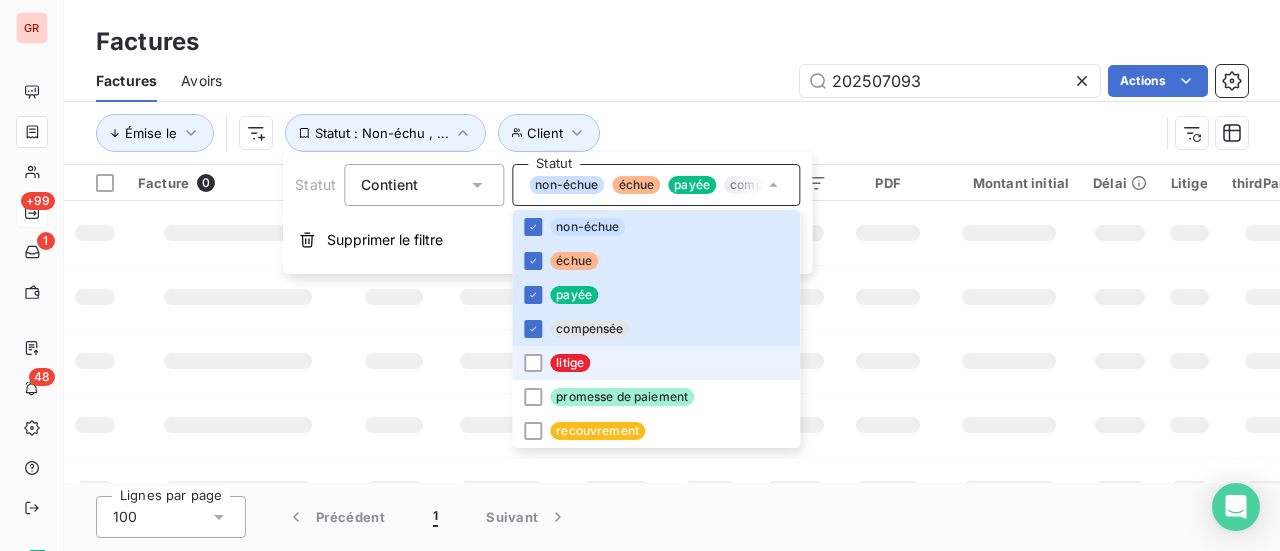 click on "litige" at bounding box center (570, 363) 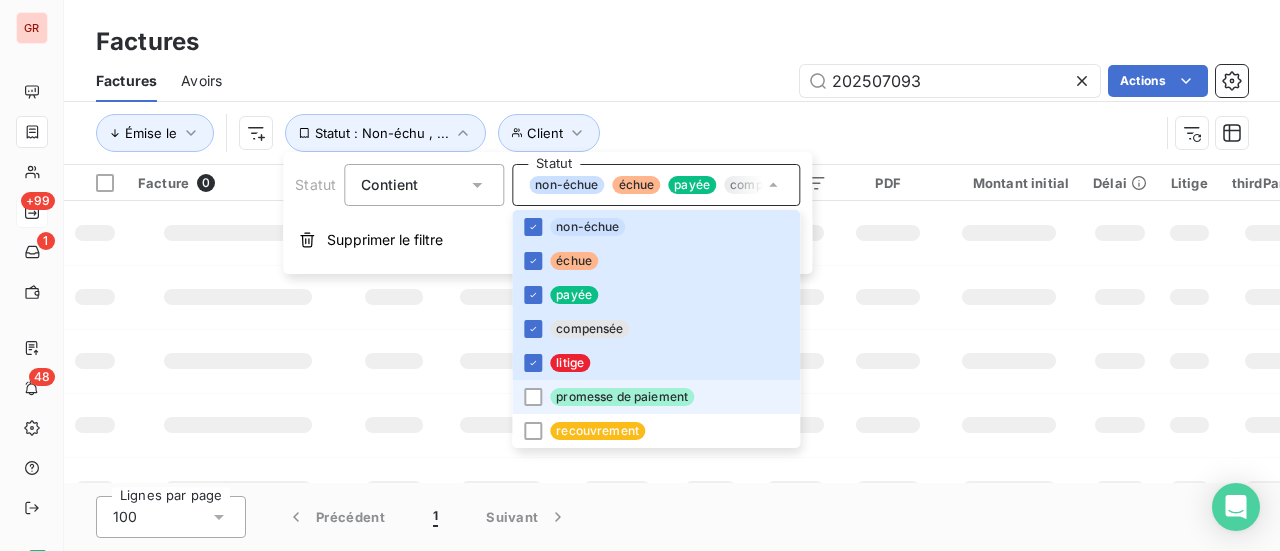 click on "promesse de paiement" at bounding box center (622, 397) 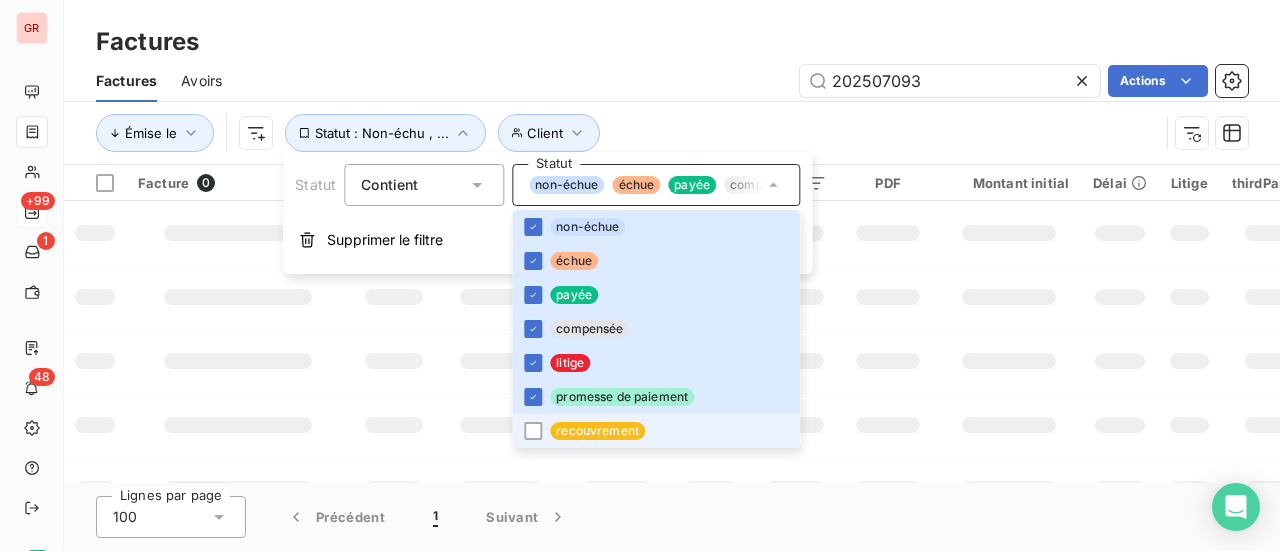 click on "recouvrement" at bounding box center (597, 431) 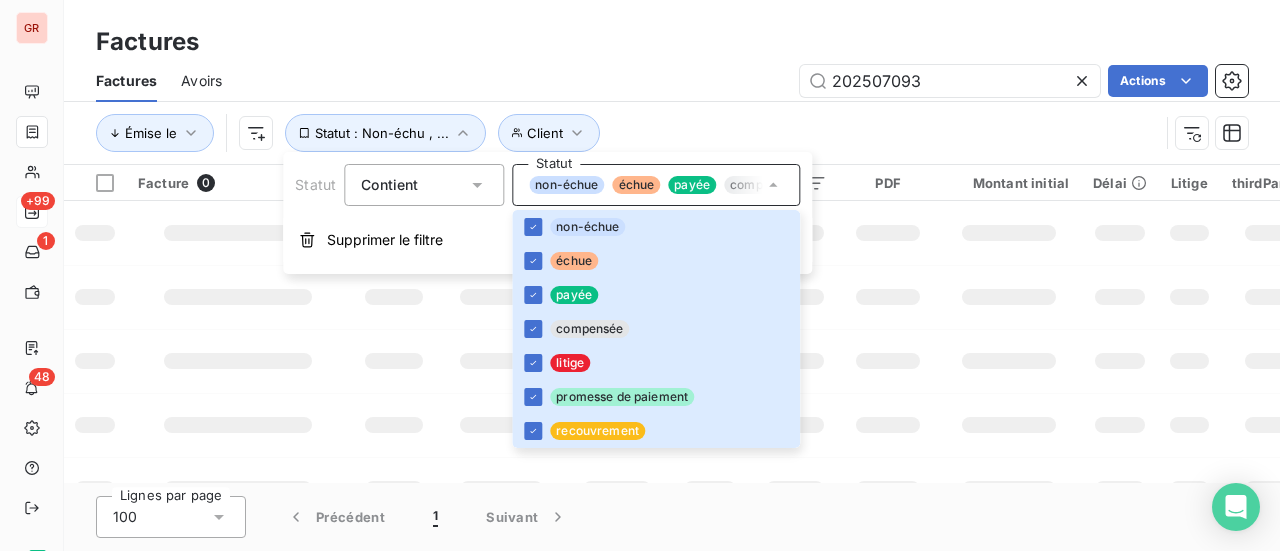 click at bounding box center (887, 361) 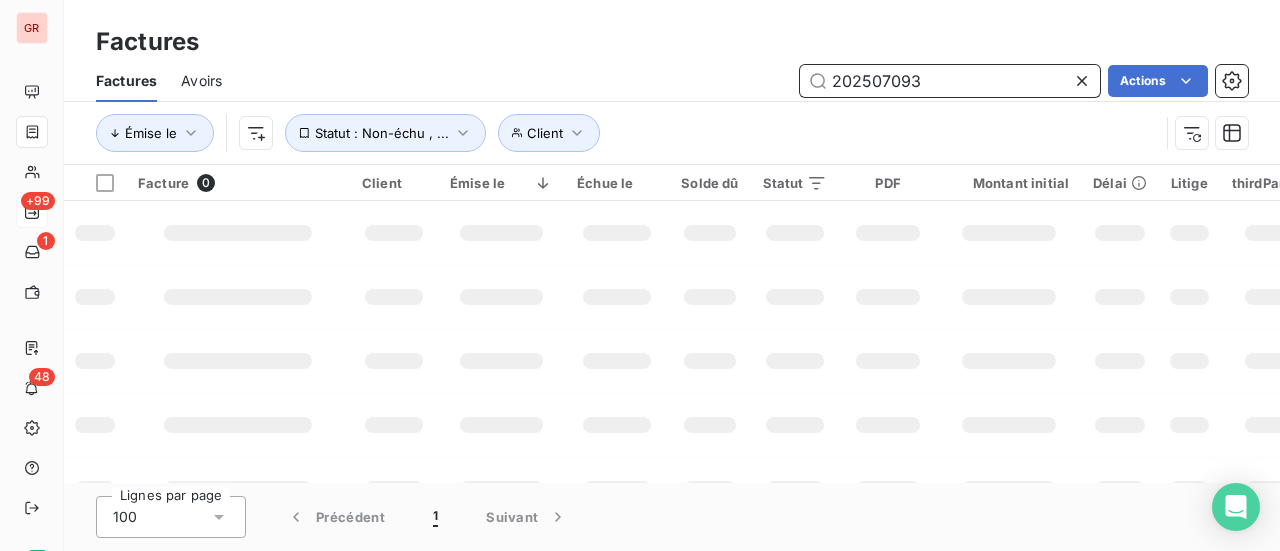 drag, startPoint x: 931, startPoint y: 84, endPoint x: 768, endPoint y: 87, distance: 163.0276 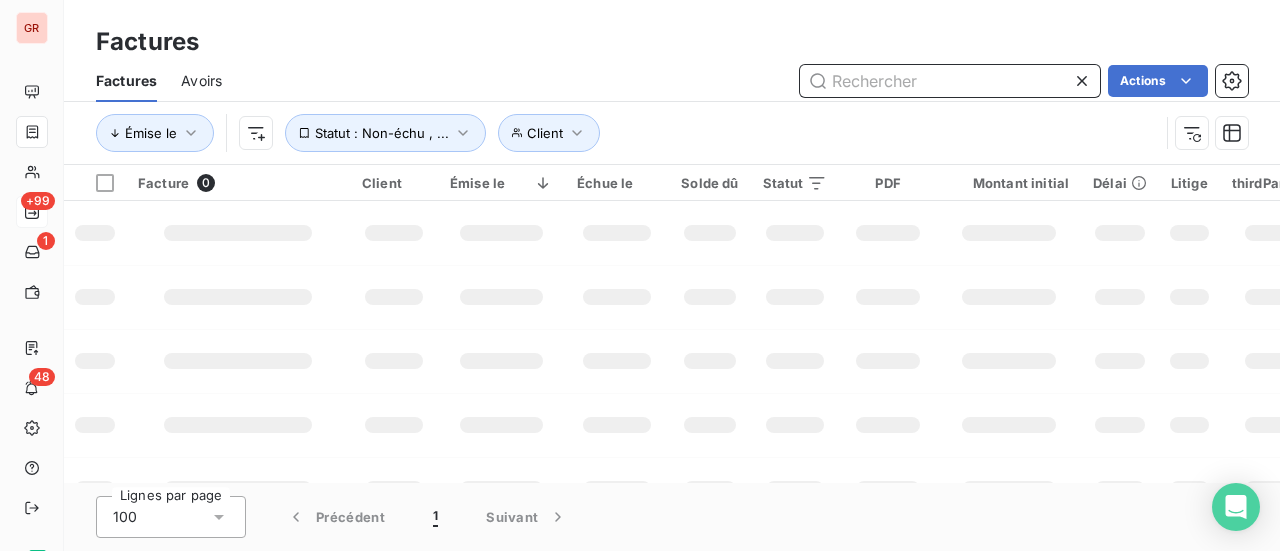 click at bounding box center [950, 81] 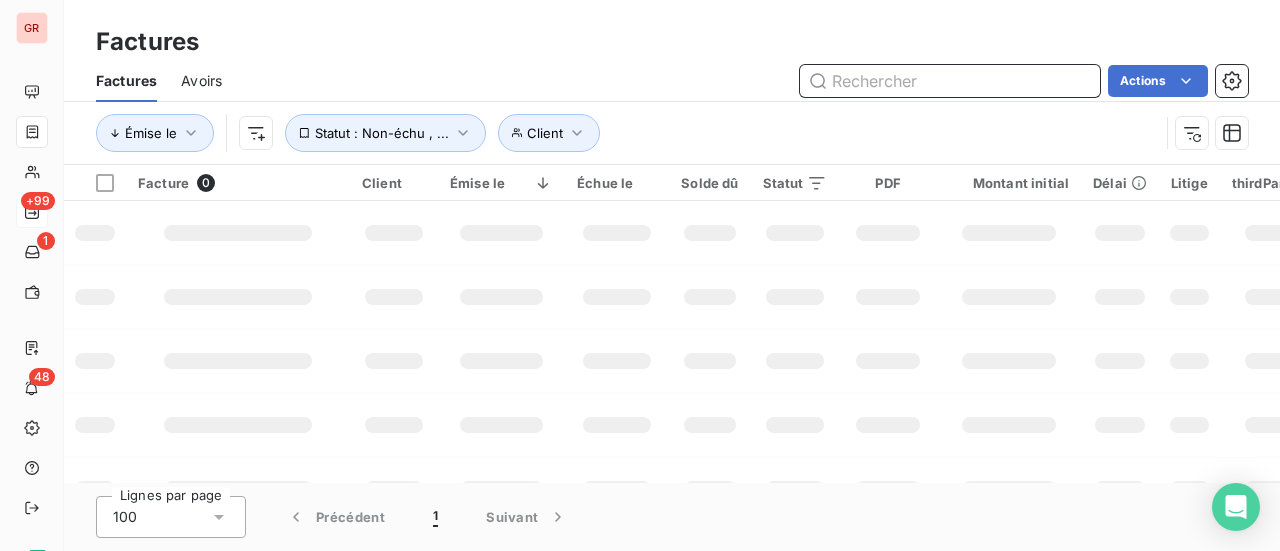 type 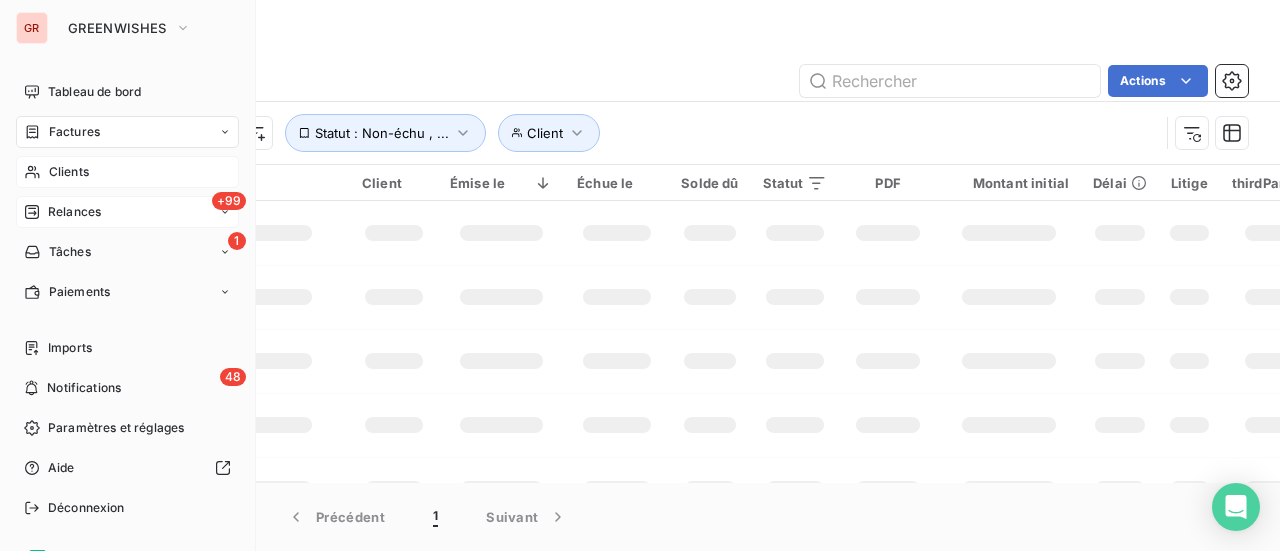 click on "Clients" at bounding box center [69, 172] 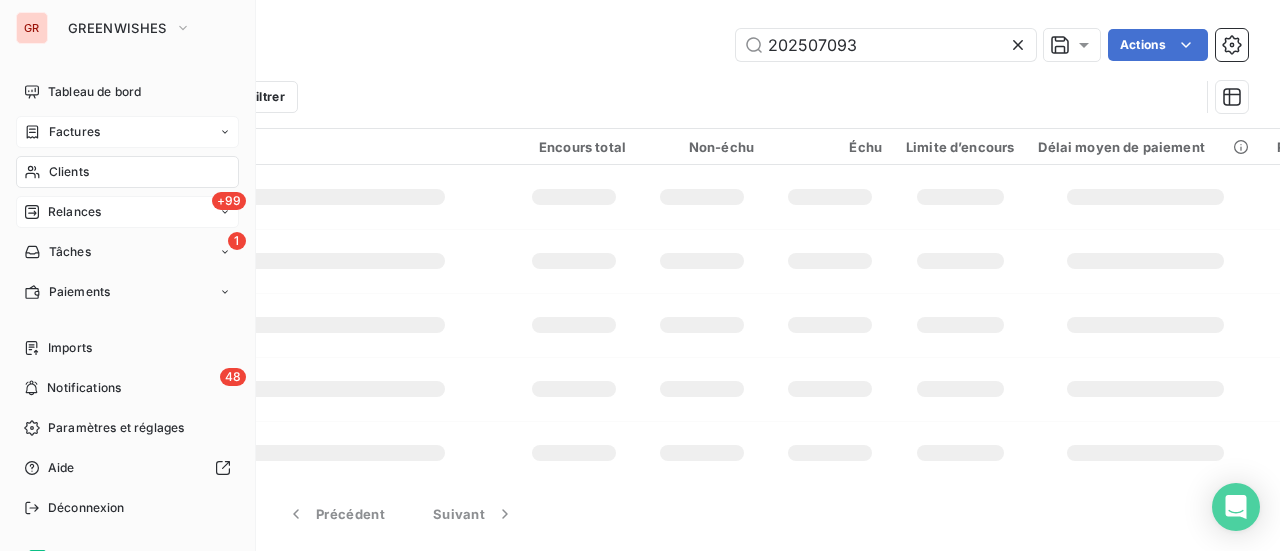 click on "Factures" at bounding box center [74, 132] 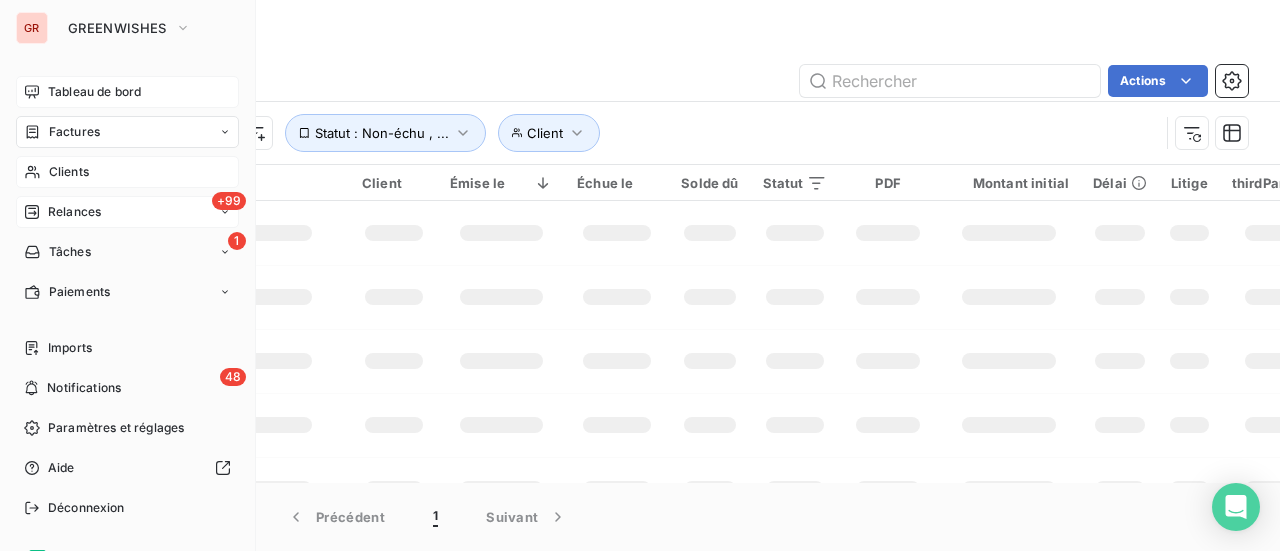 click on "Tableau de bord" at bounding box center (94, 92) 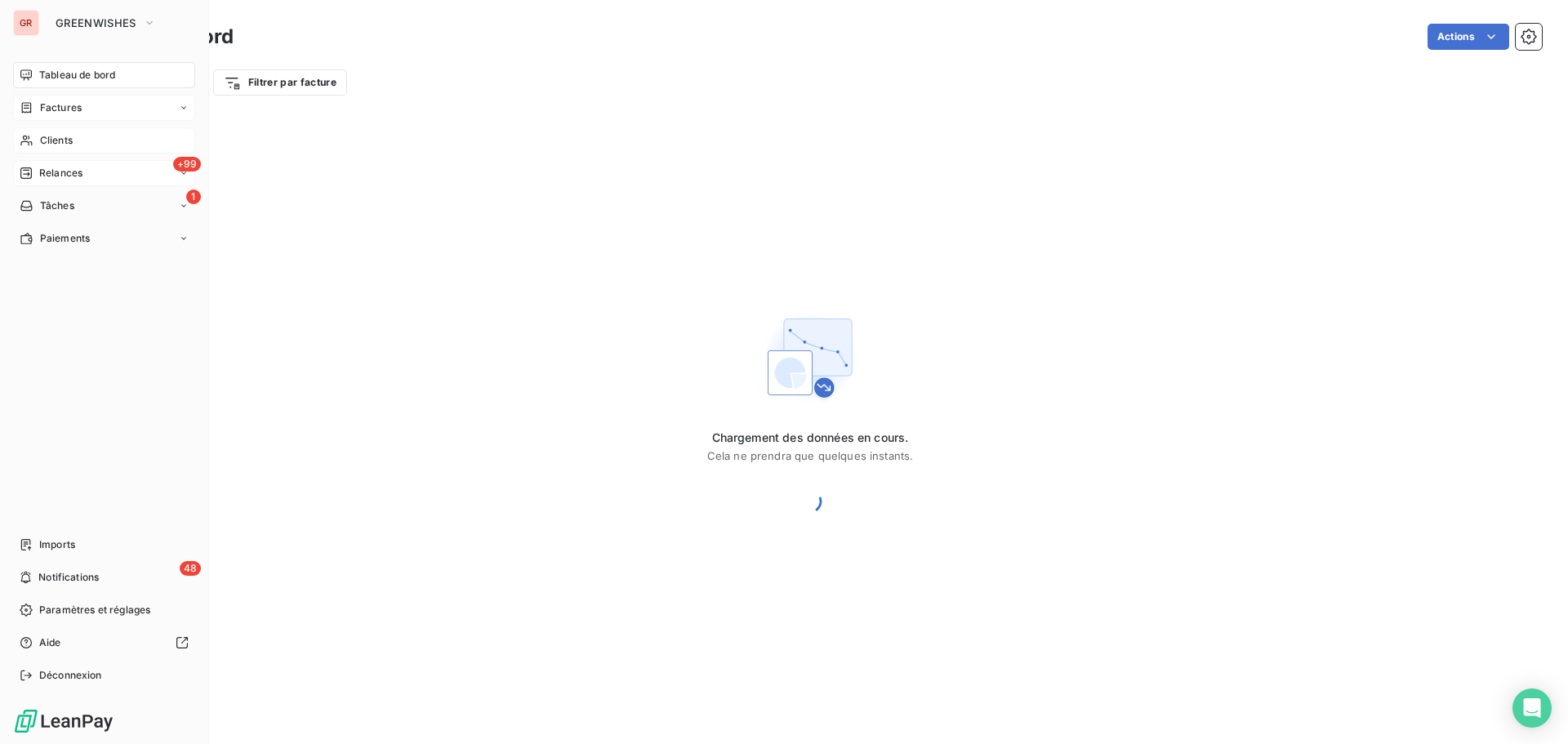 click on "Tableau de bord" at bounding box center [77, 75] 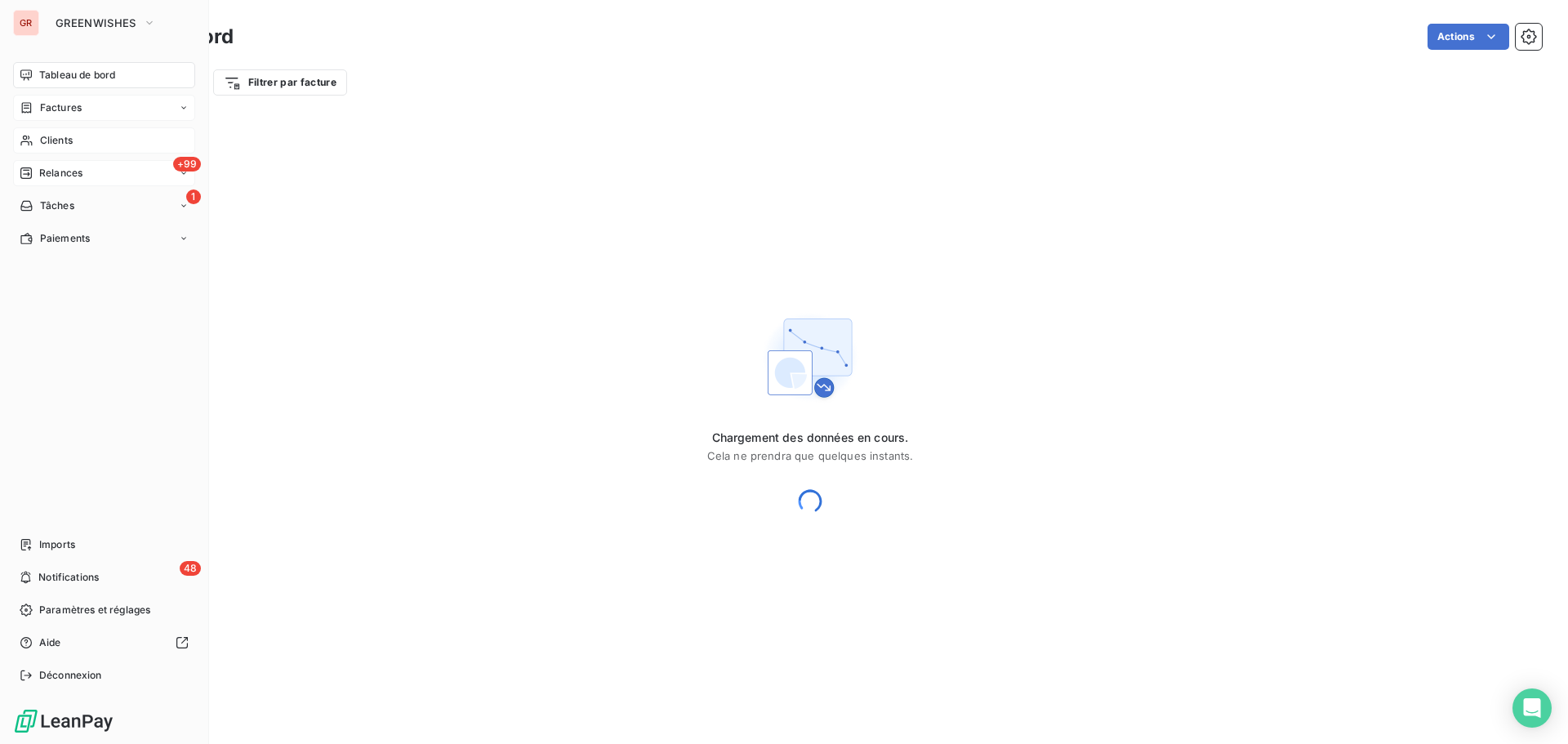 click on "Tableau de bord" at bounding box center (77, 75) 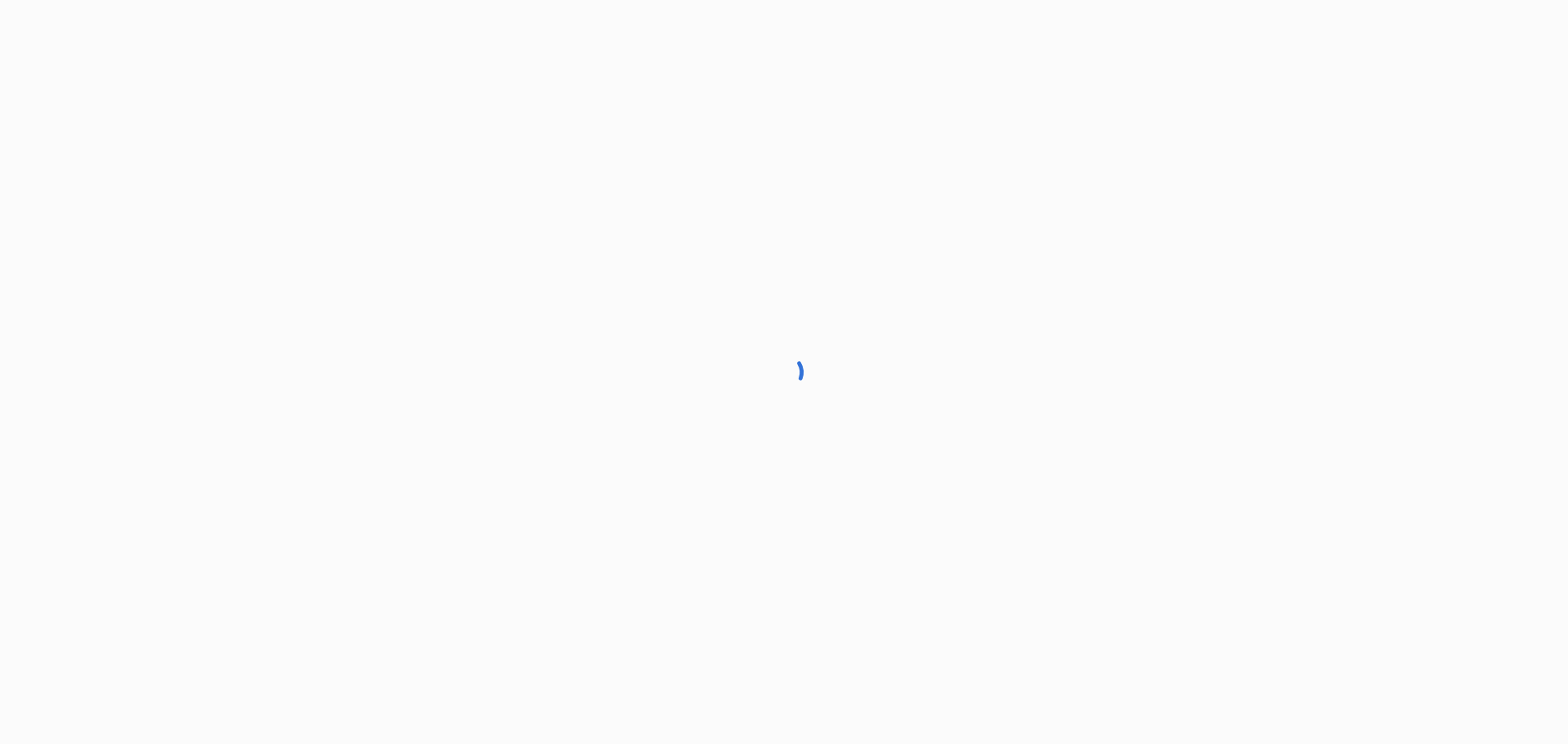 scroll, scrollTop: 0, scrollLeft: 0, axis: both 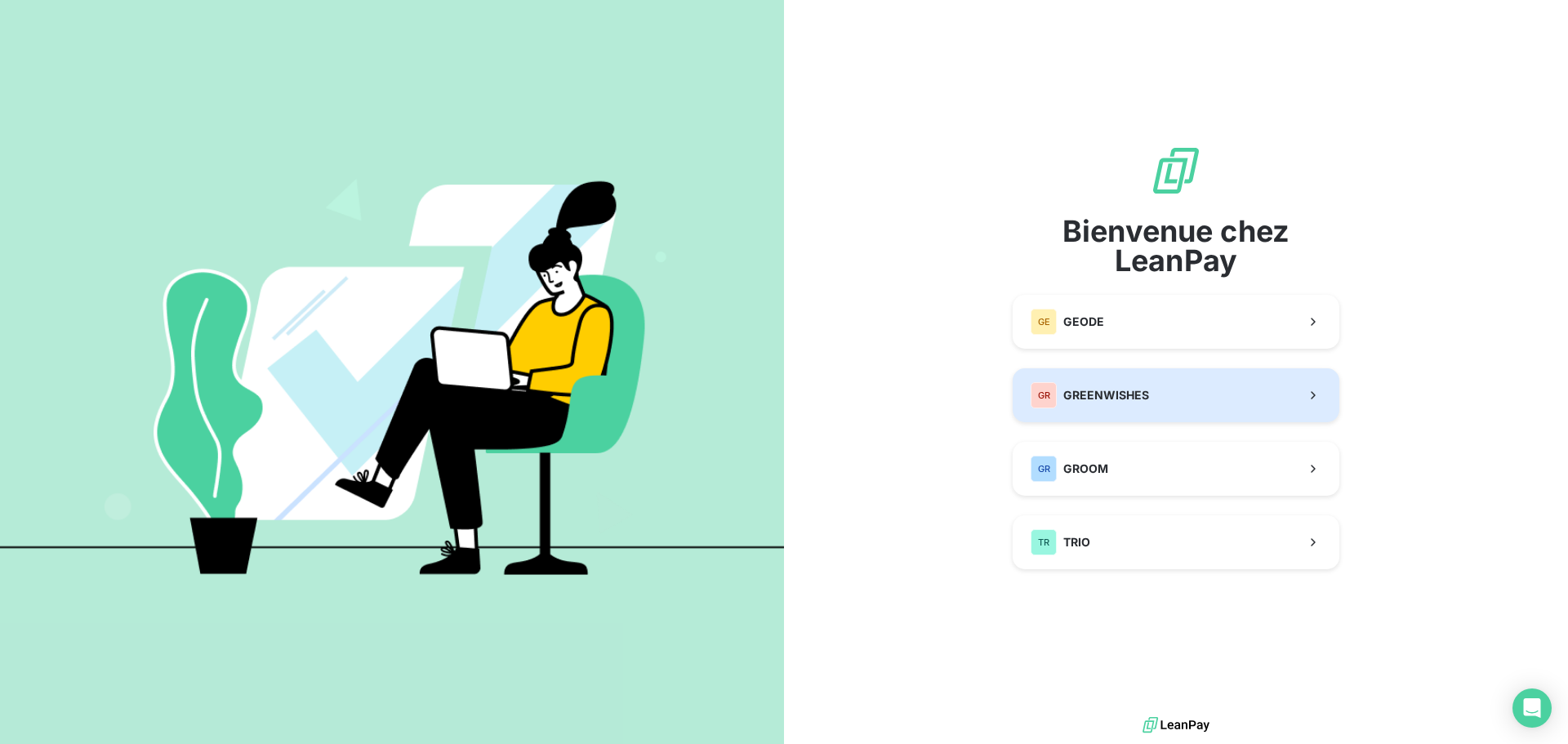 click on "GREENWISHES" at bounding box center (1106, 395) 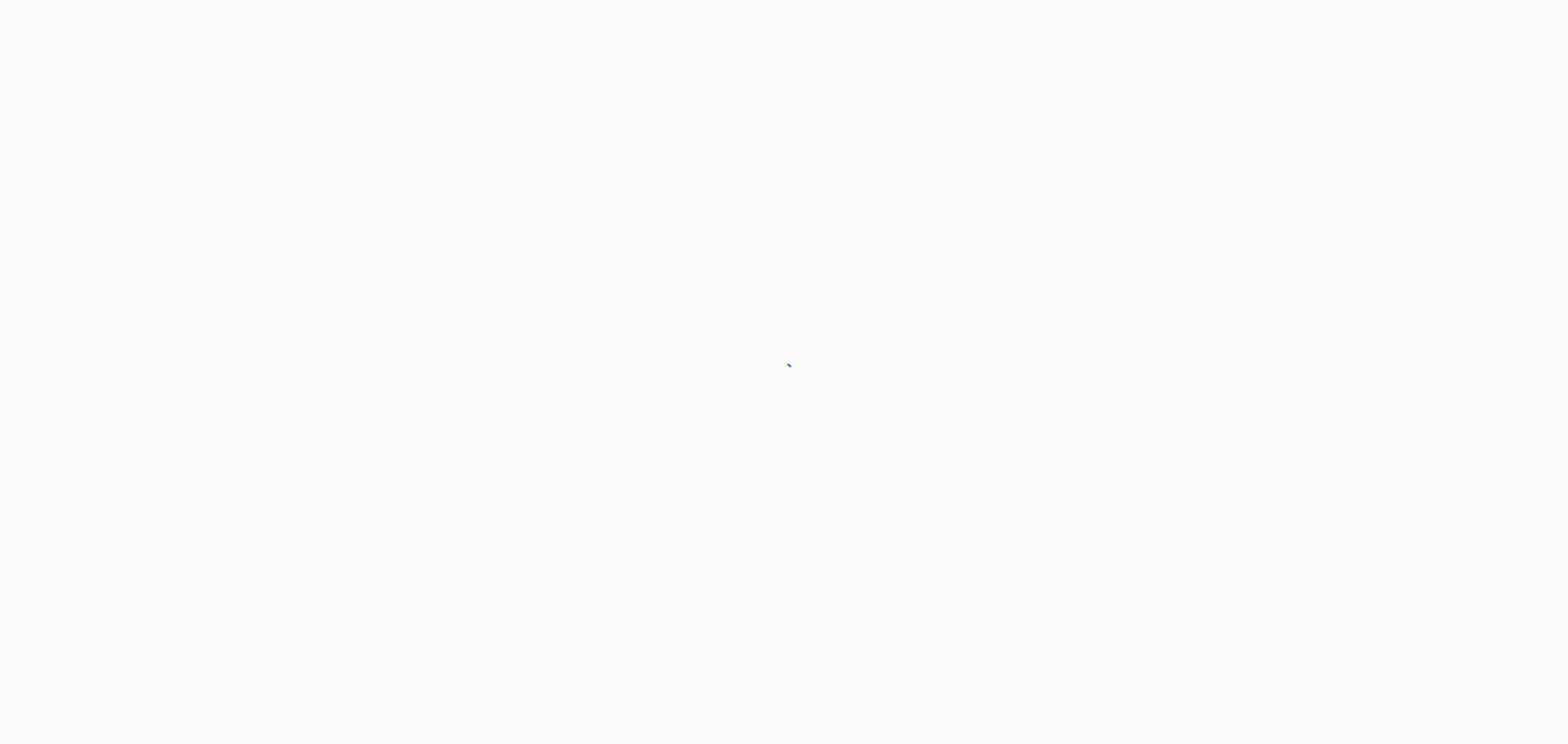 scroll, scrollTop: 0, scrollLeft: 0, axis: both 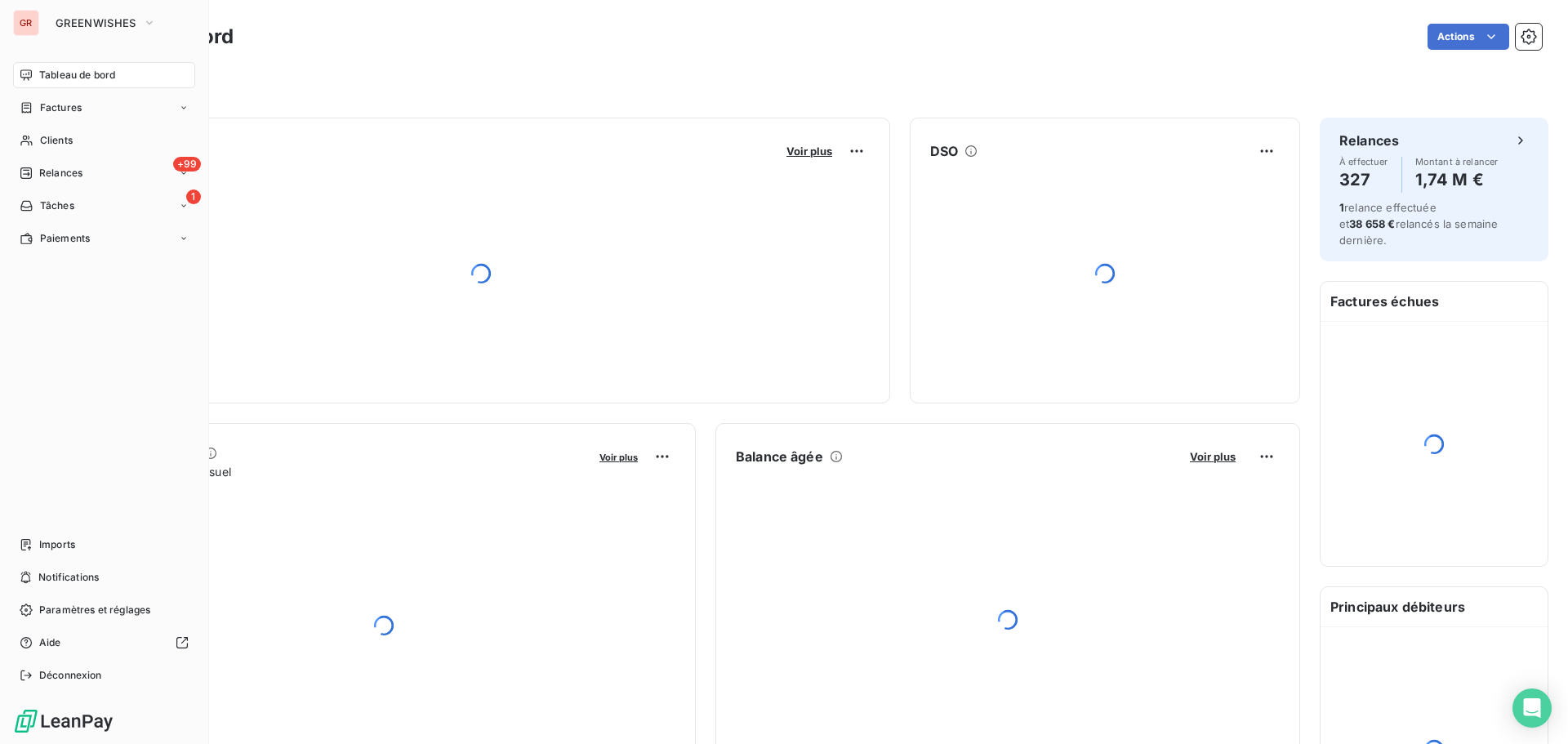 click on "Tableau de bord" at bounding box center [77, 75] 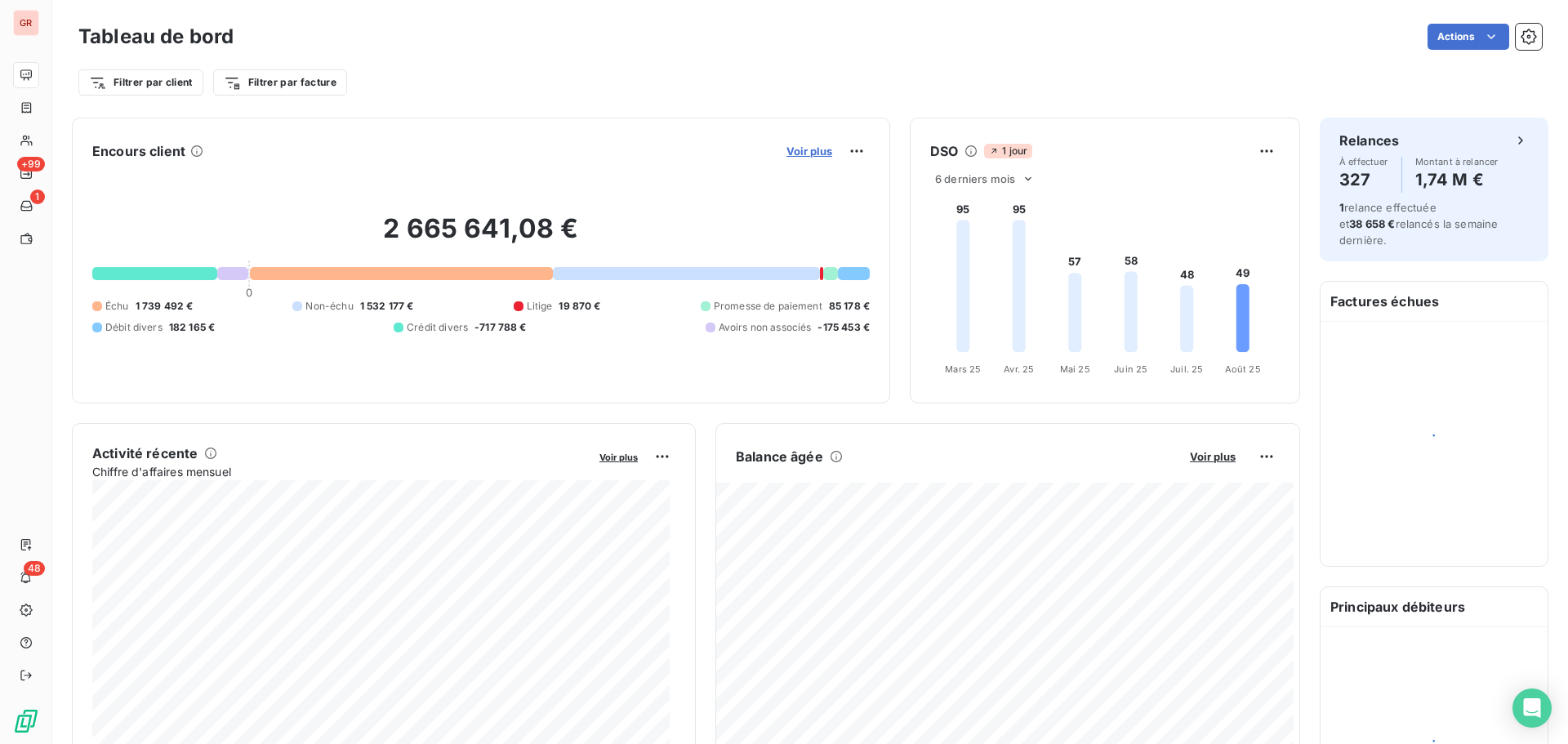 click on "Voir plus" at bounding box center [809, 151] 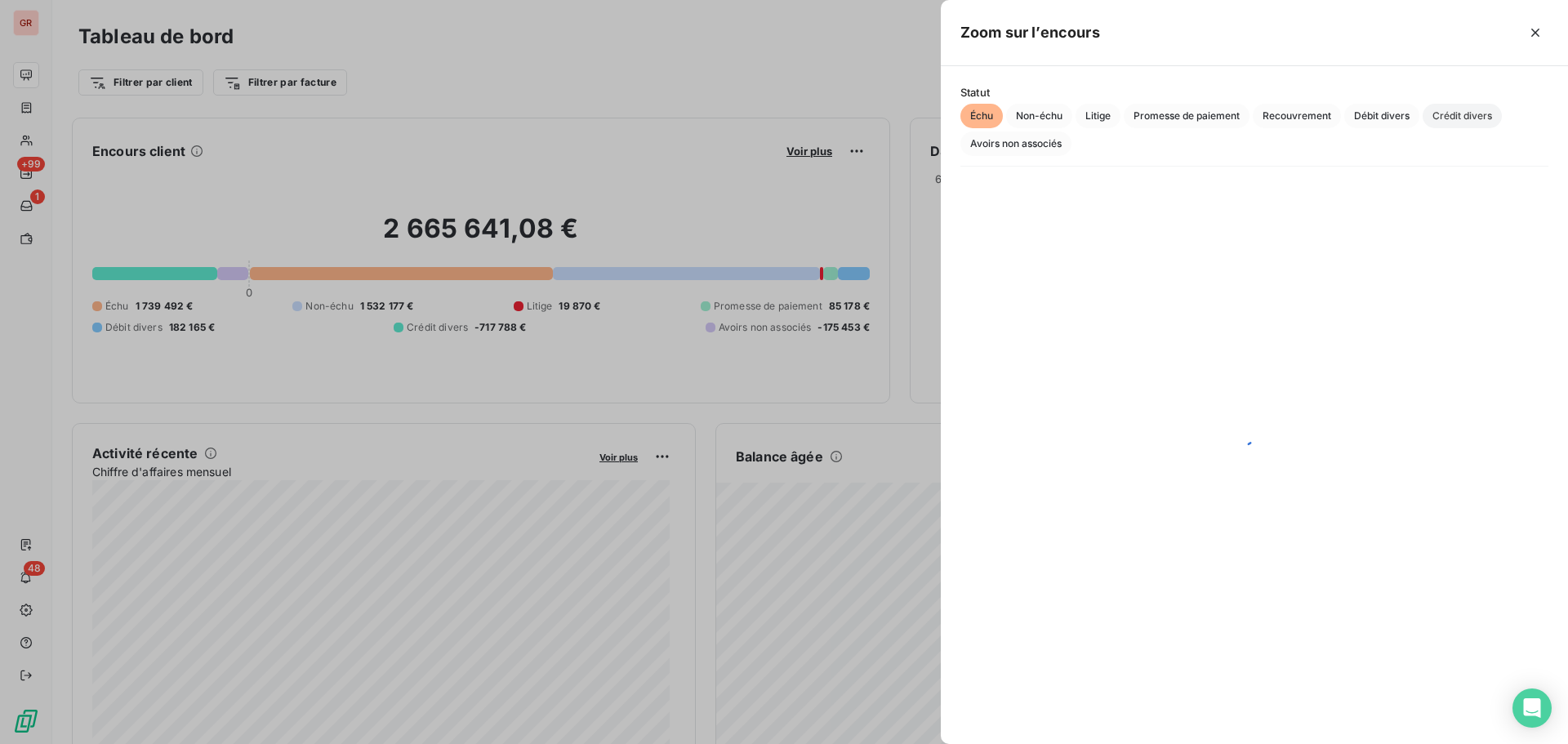 click on "Crédit divers" at bounding box center [1462, 116] 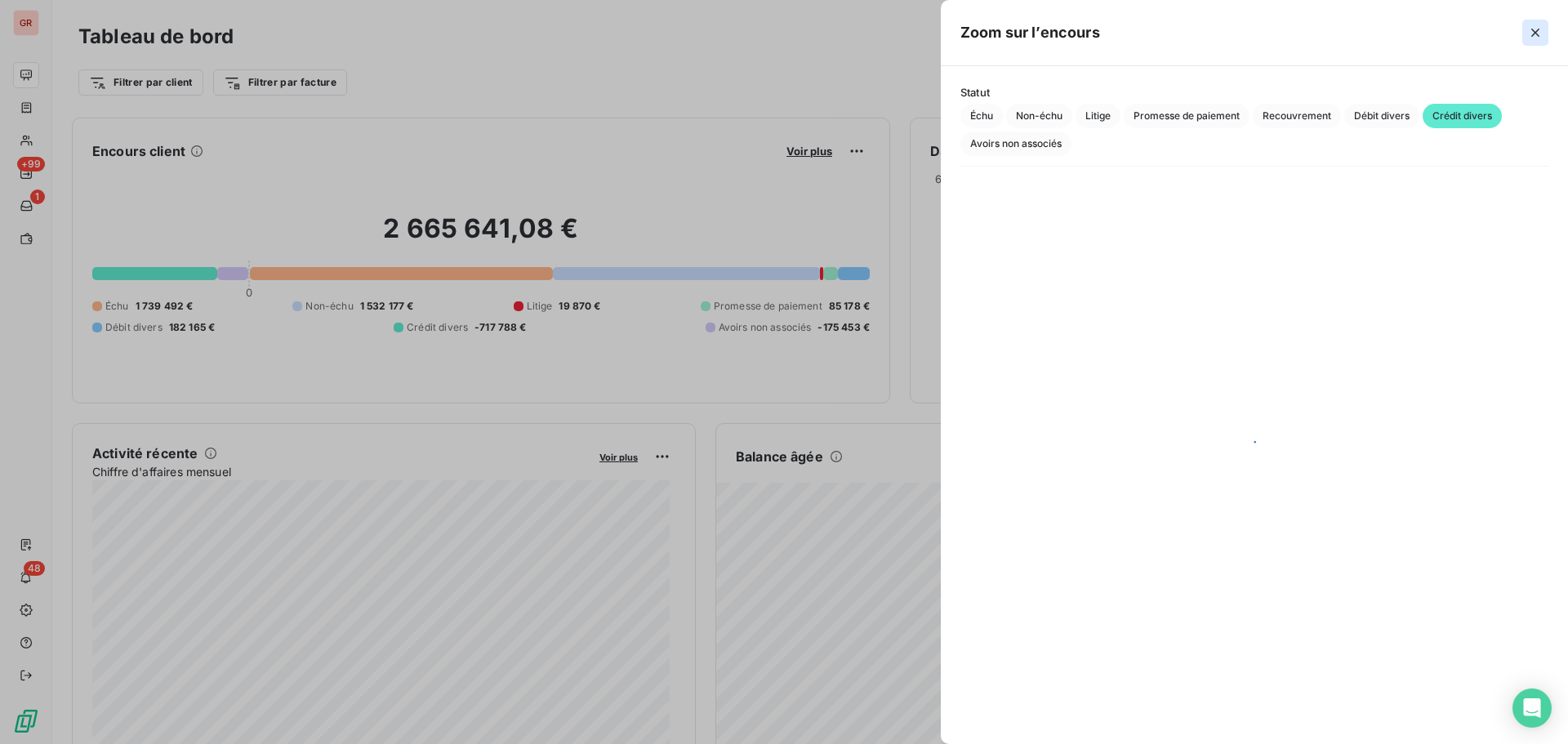 click 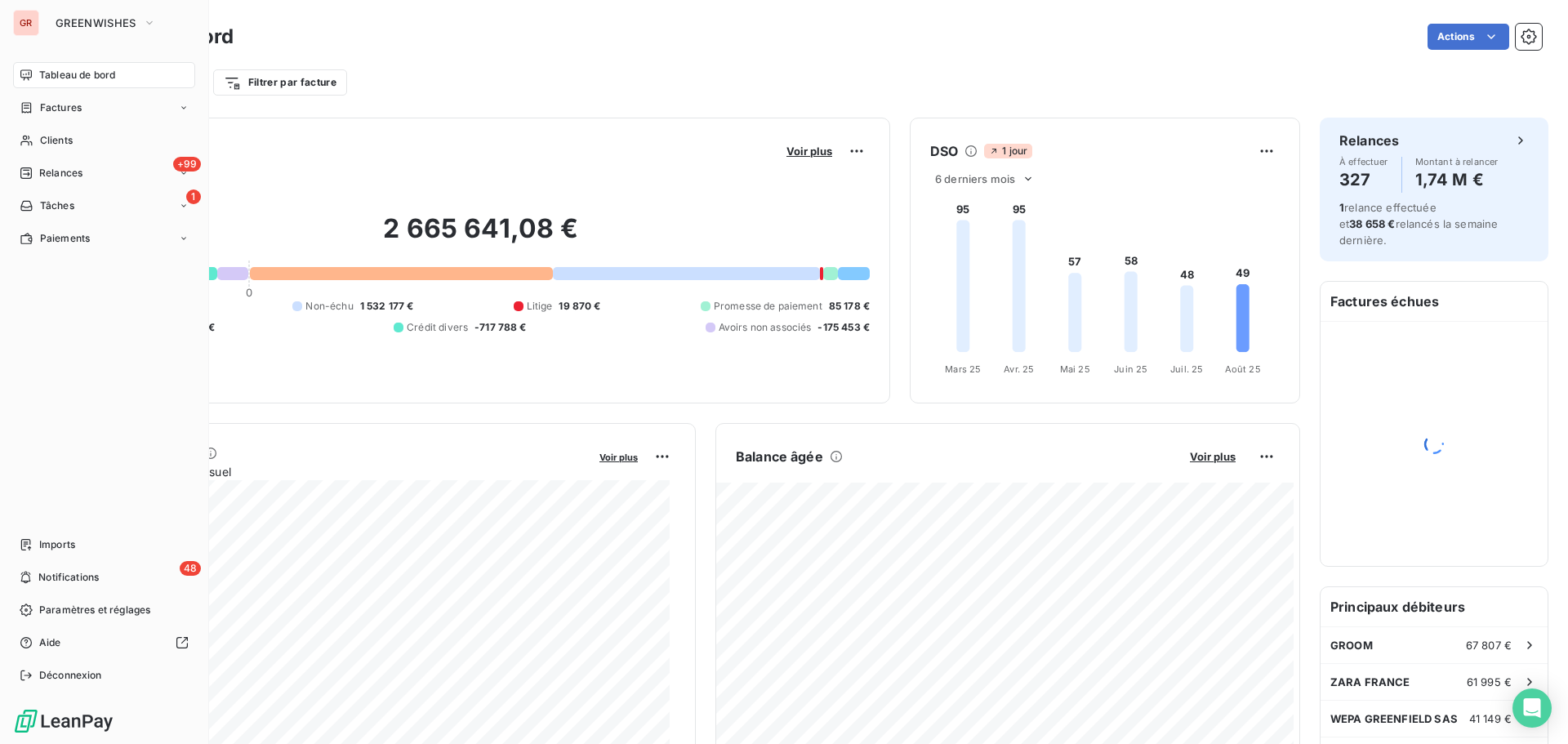 click on "Tableau de bord" at bounding box center [77, 75] 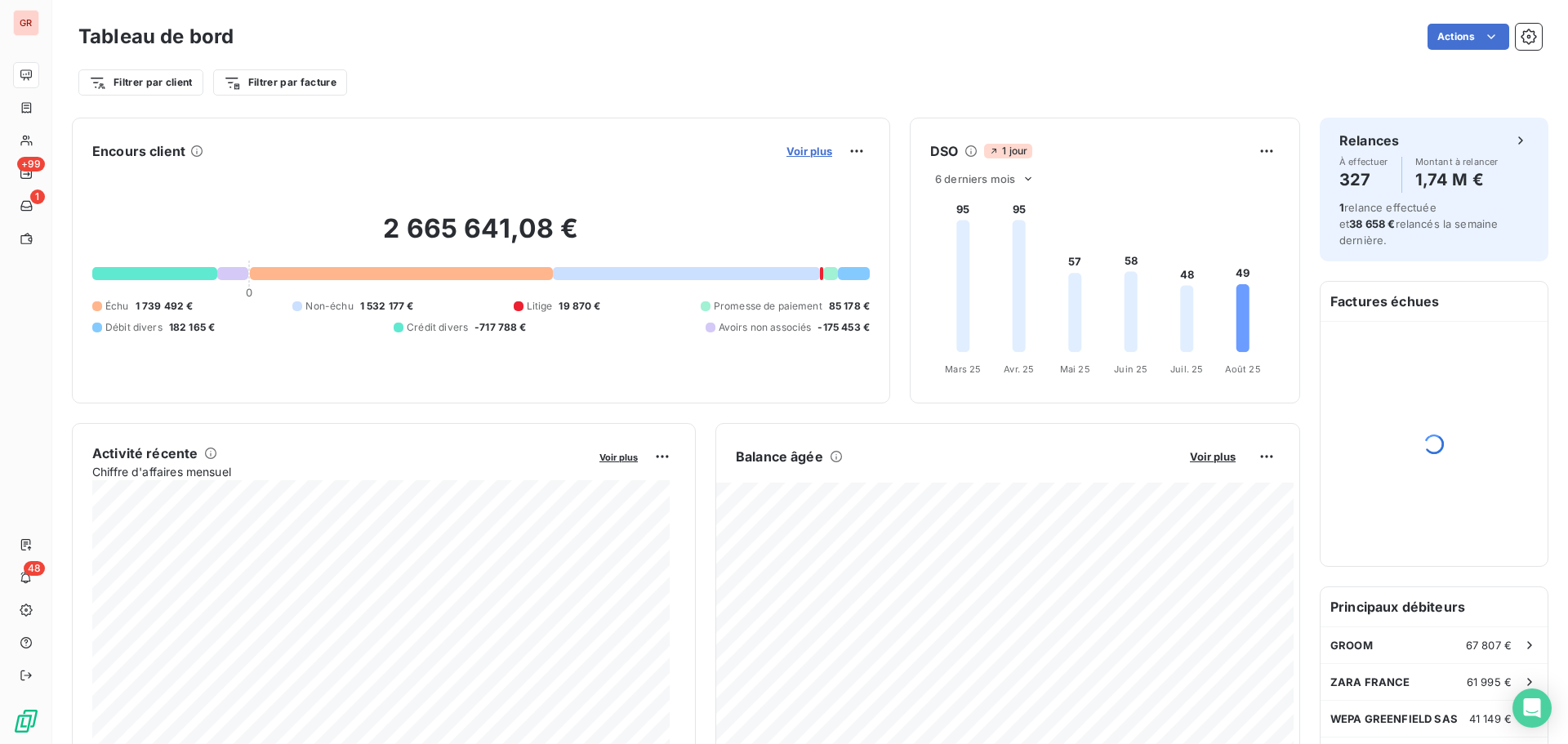 click on "Voir plus" at bounding box center [809, 151] 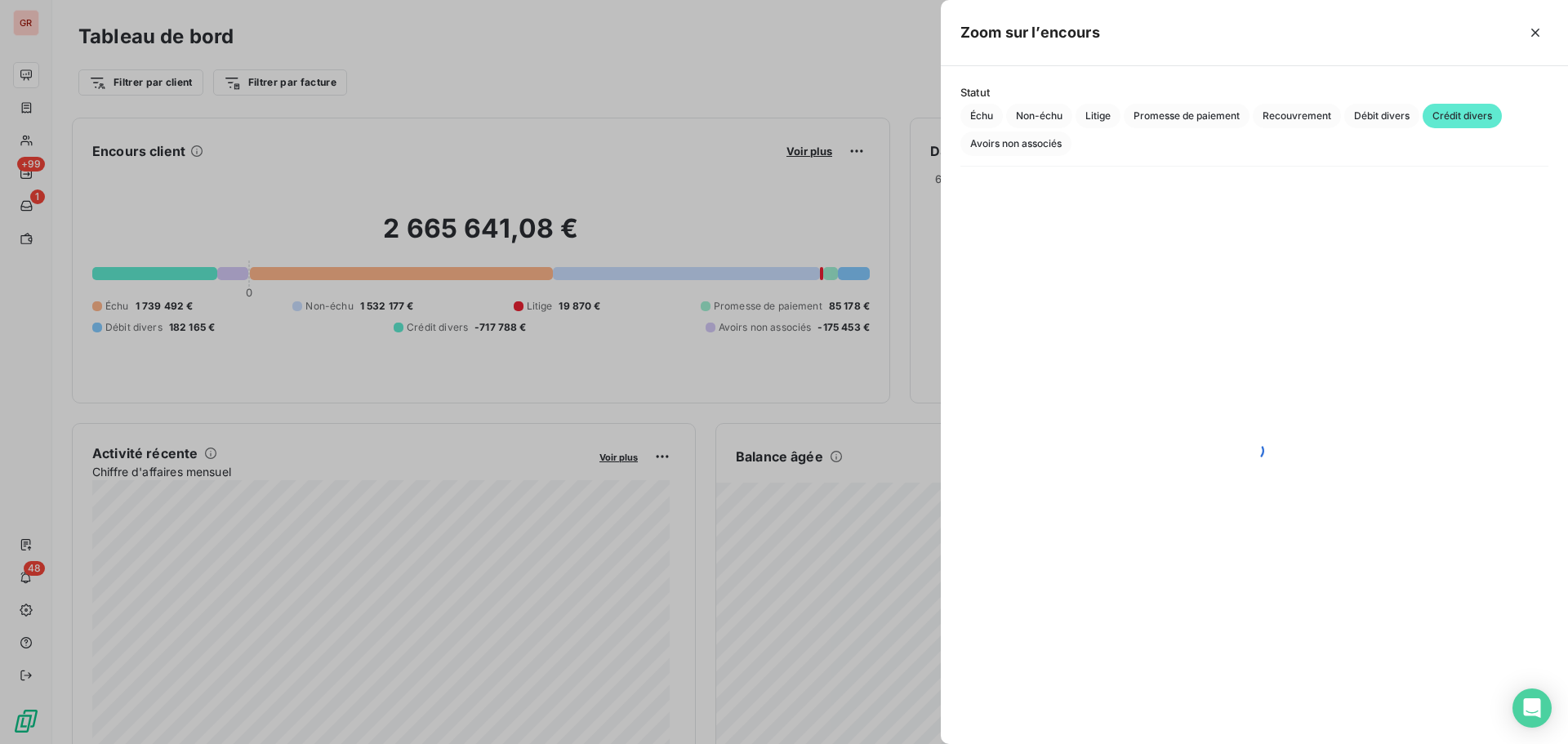 click at bounding box center [784, 372] 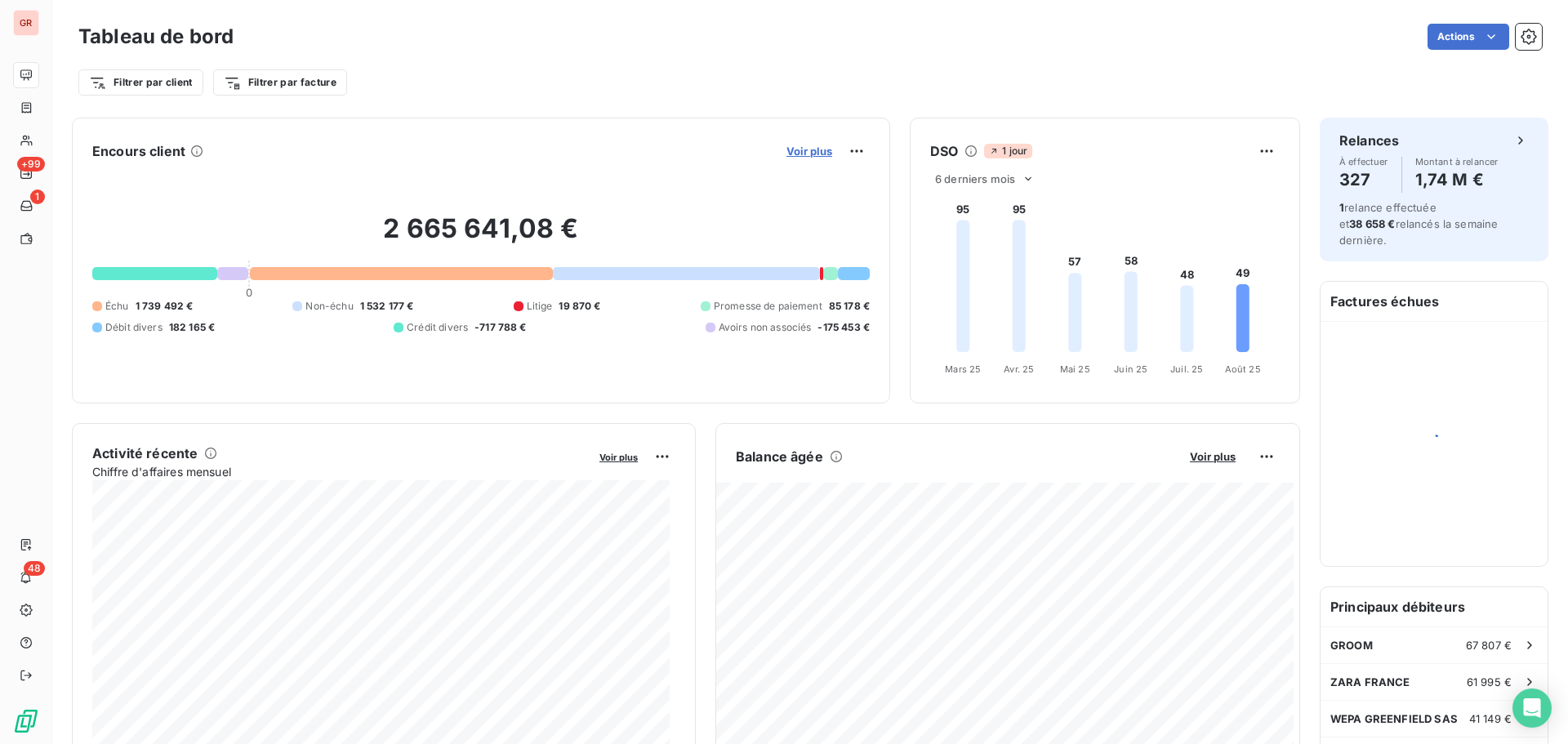 click on "Voir plus" at bounding box center (809, 151) 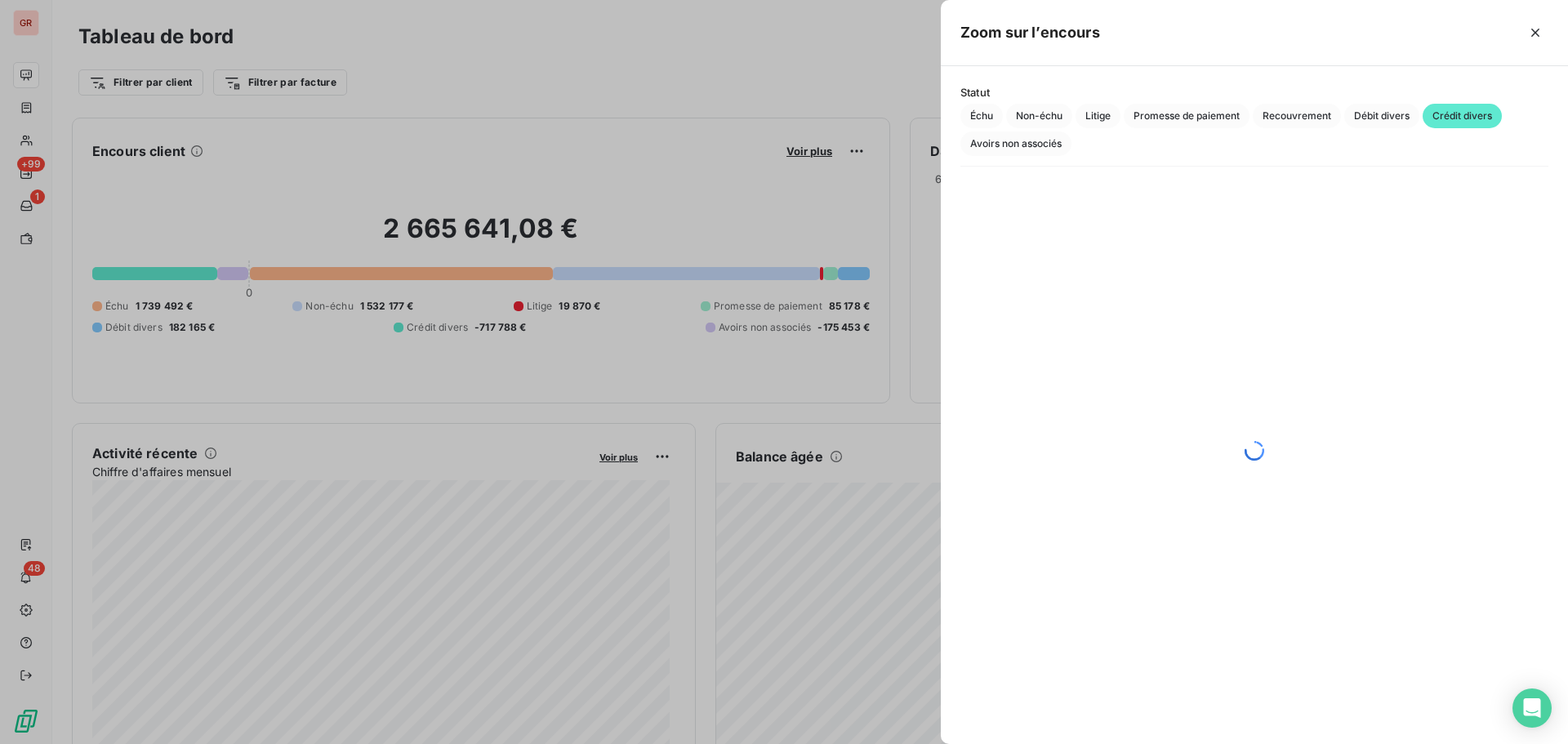 click on "Crédit divers" at bounding box center (1462, 116) 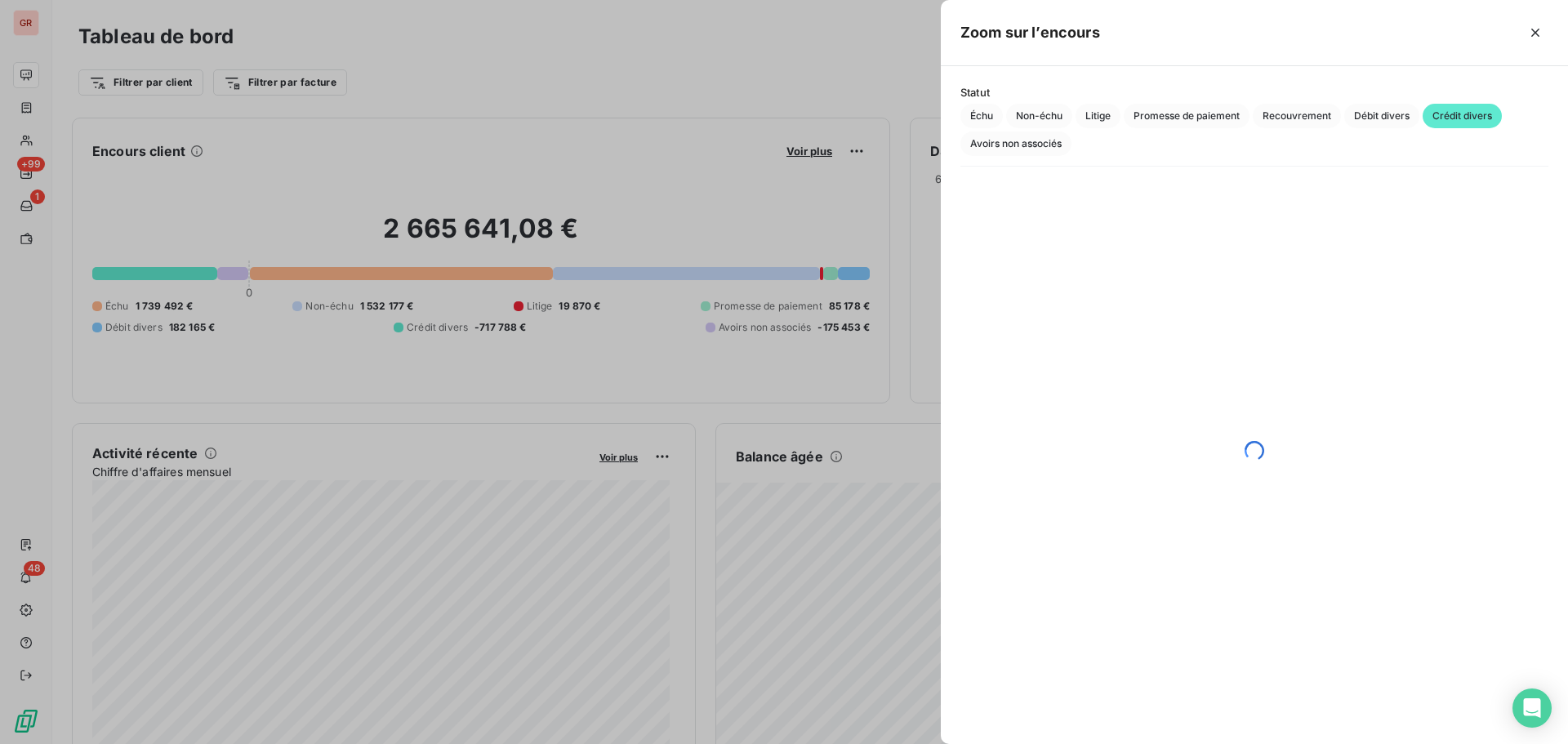 click at bounding box center (784, 372) 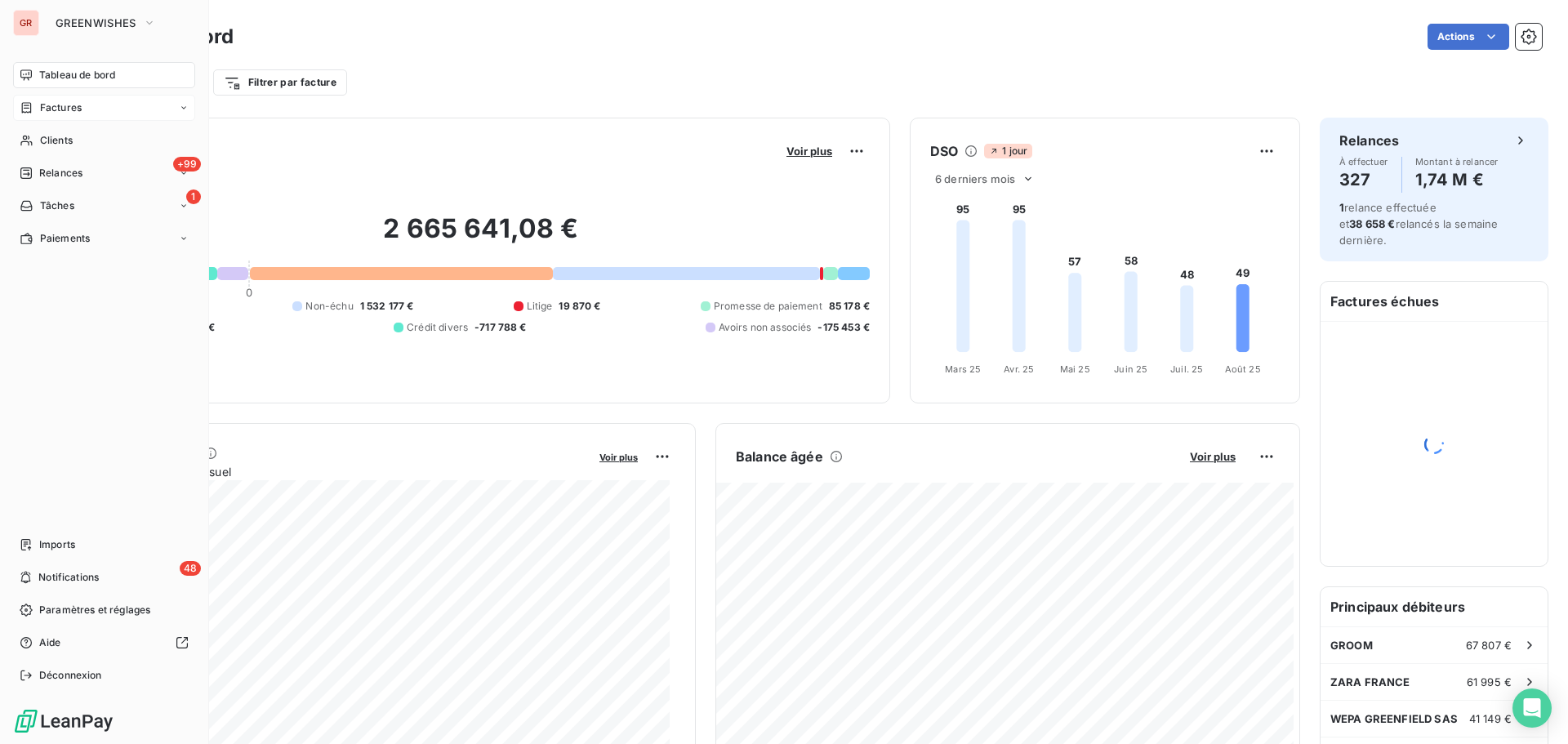 click on "Factures" at bounding box center (60, 108) 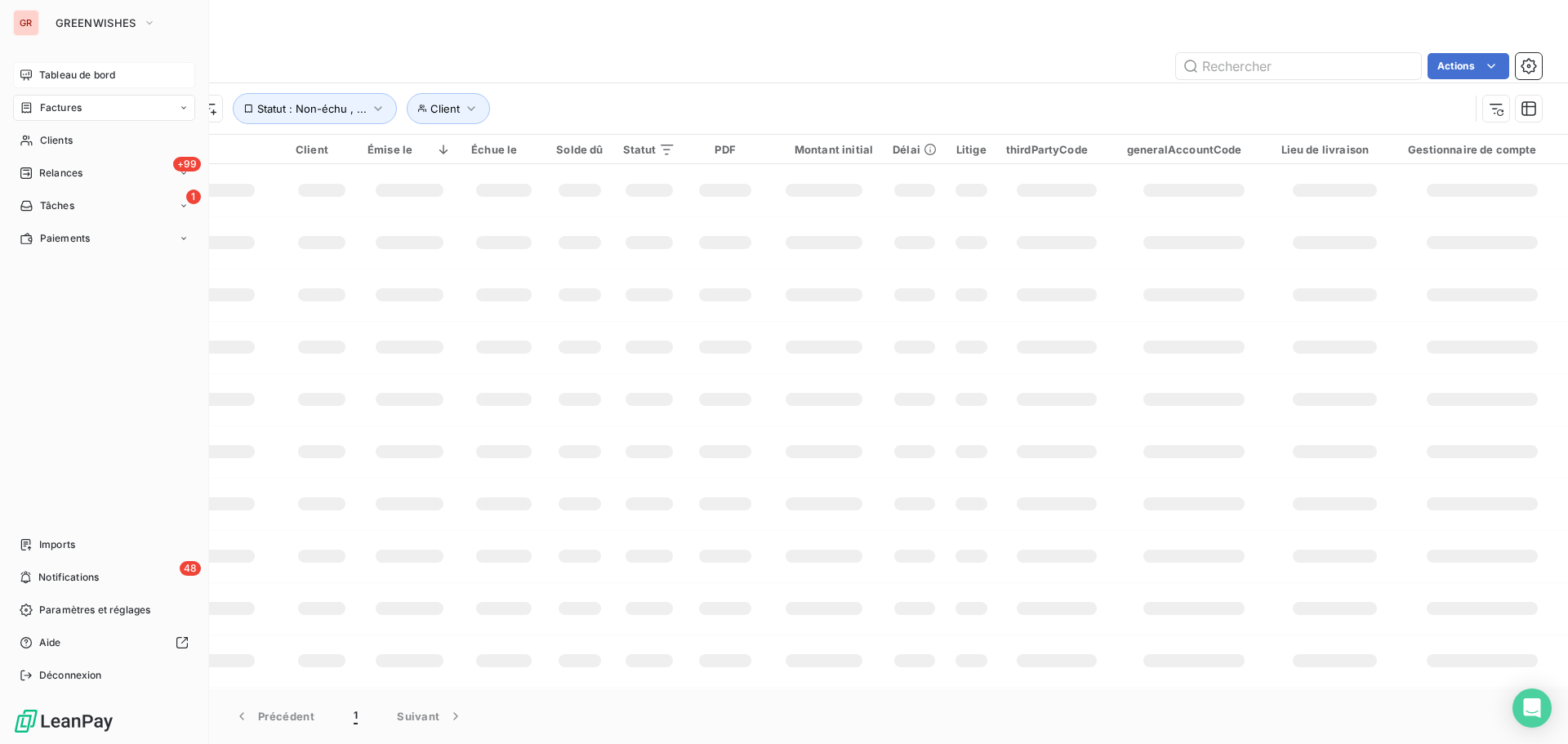 click on "Tableau de bord" at bounding box center [77, 75] 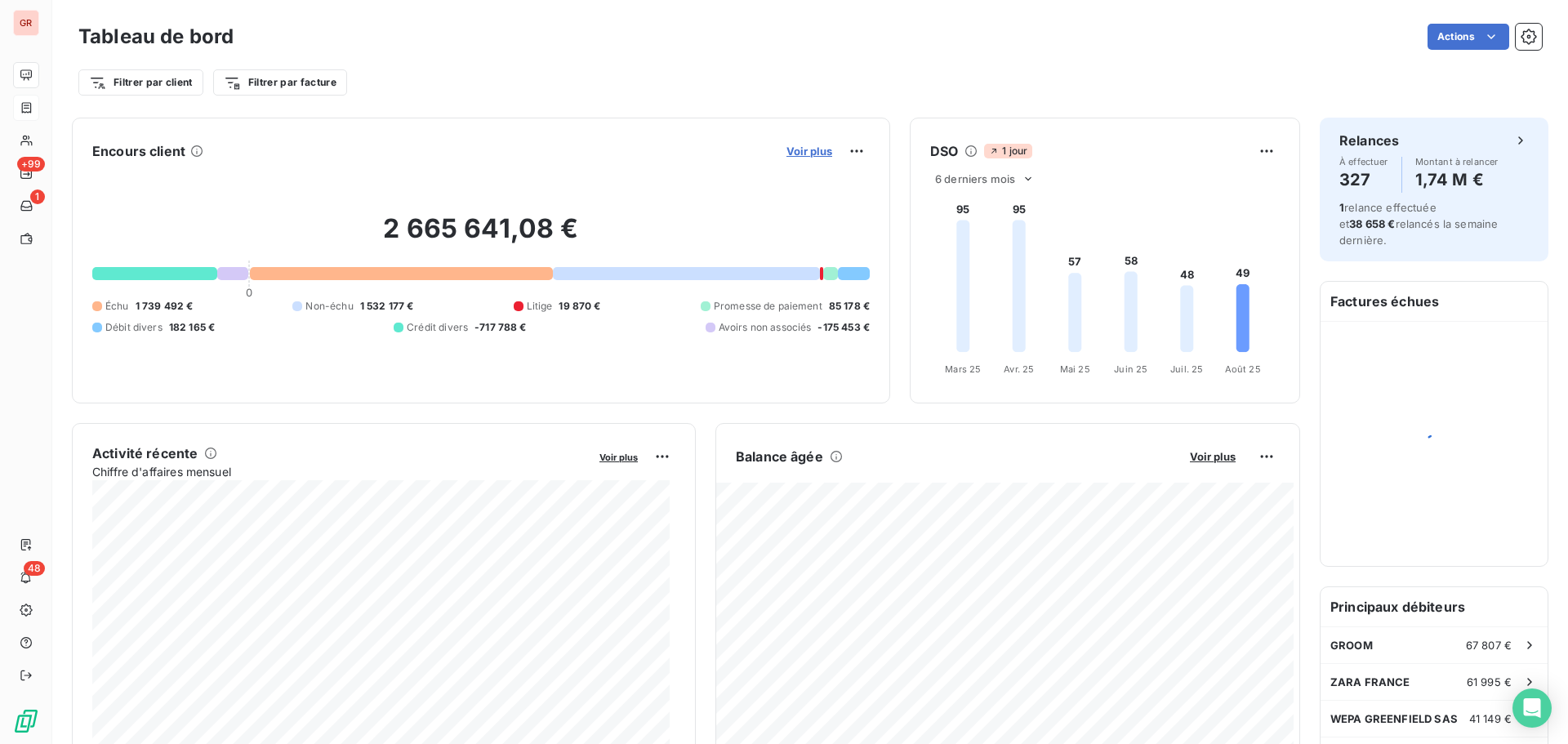 click on "Voir plus" at bounding box center (809, 151) 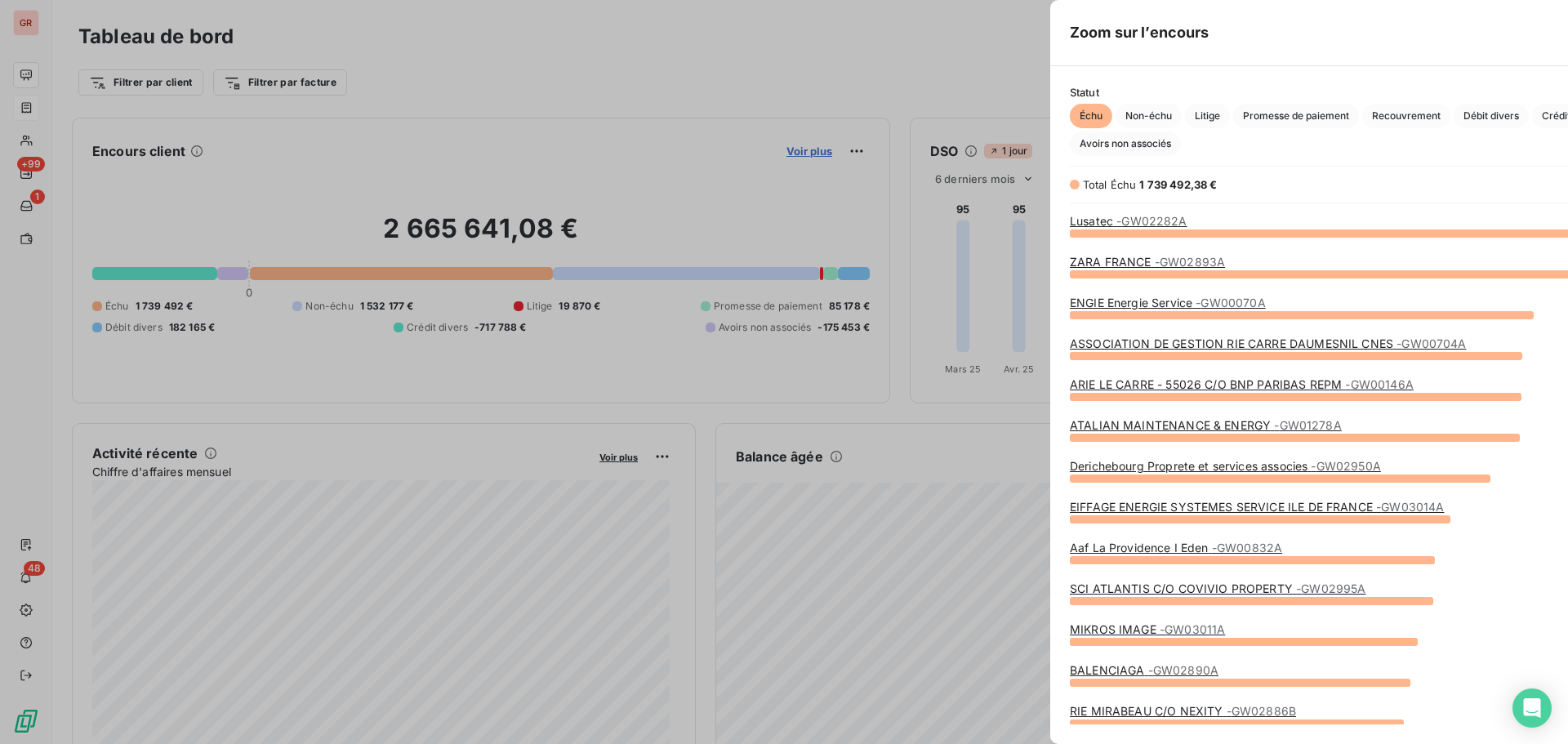 scroll, scrollTop: 13, scrollLeft: 13, axis: both 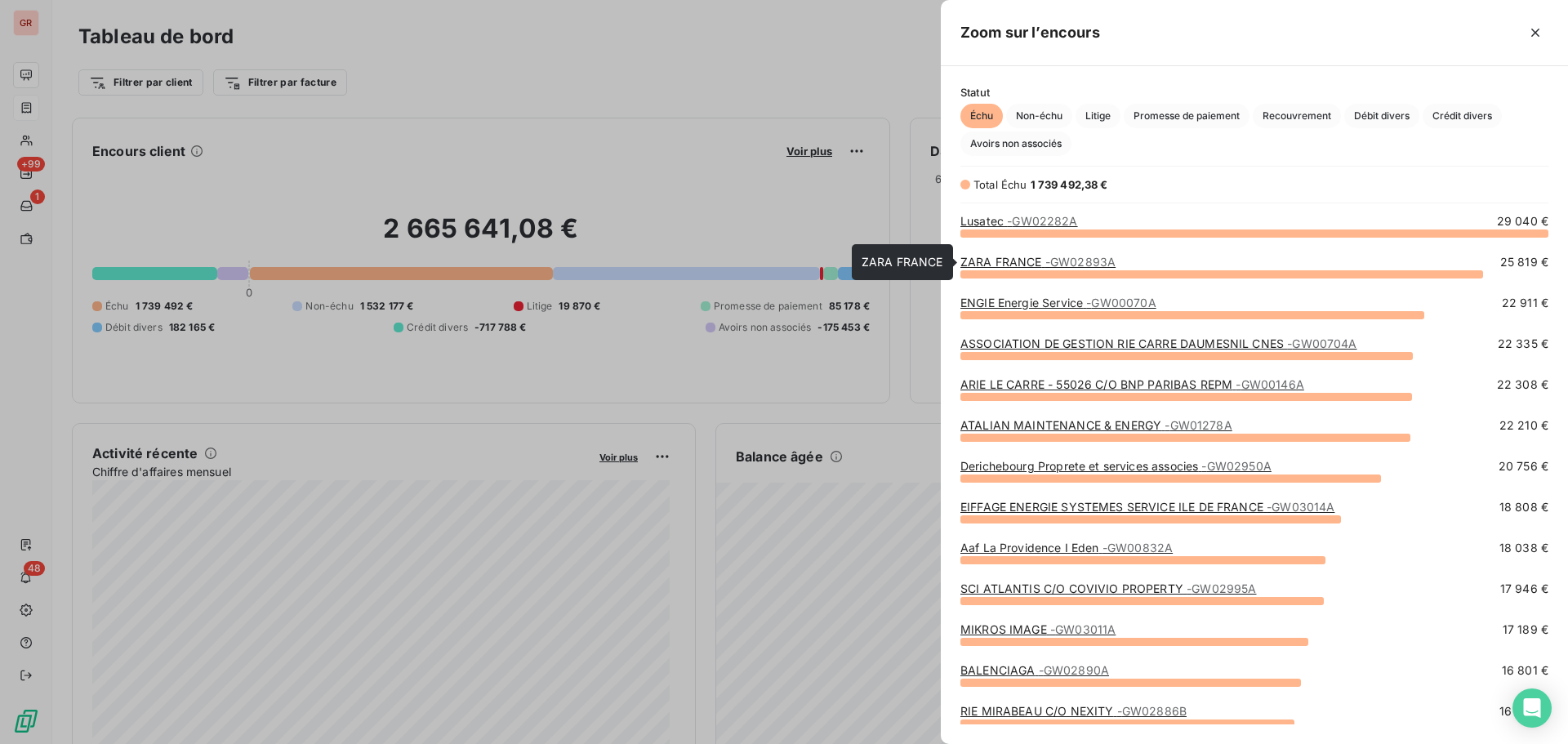 click on "-  GW02893A" at bounding box center (1080, 261) 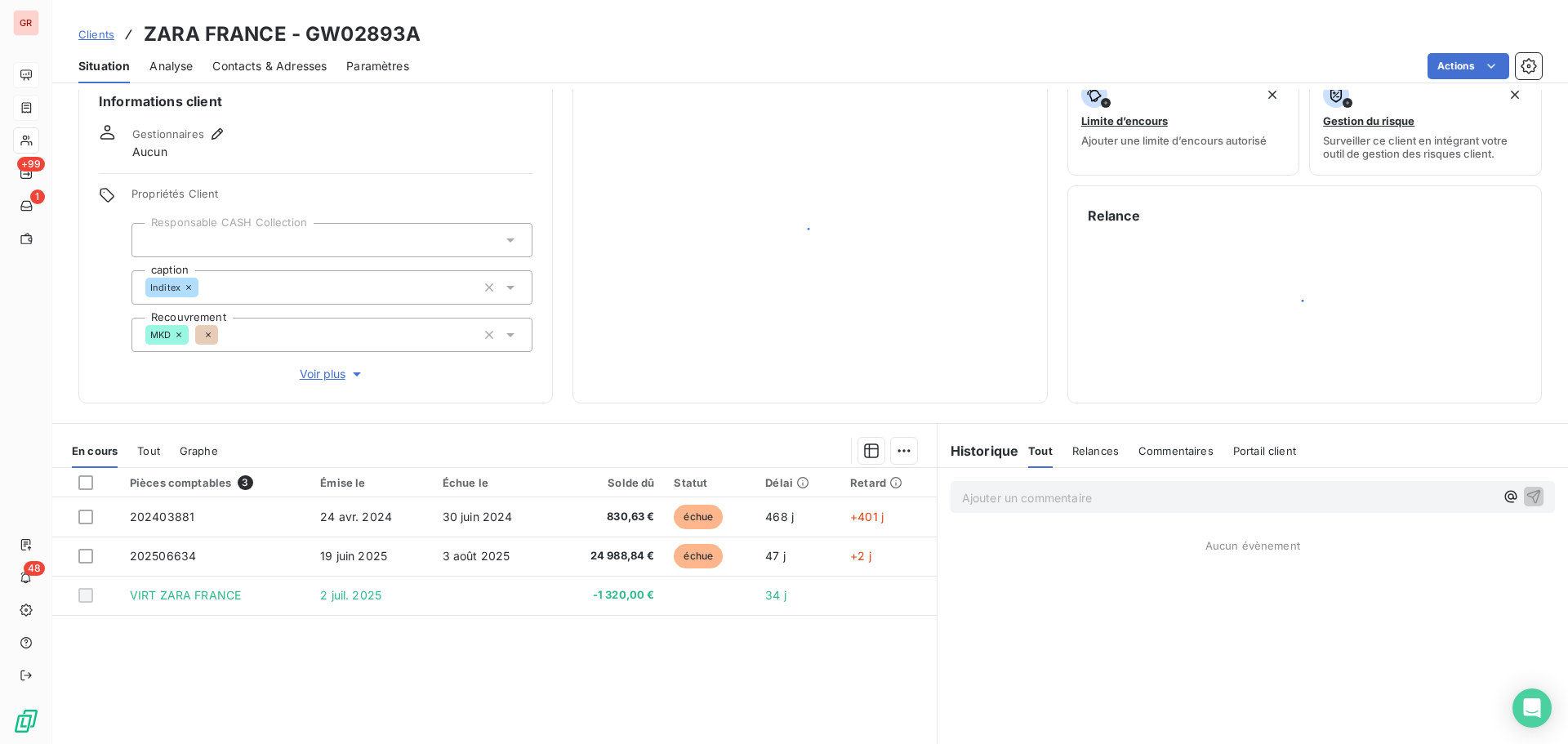 scroll, scrollTop: 0, scrollLeft: 0, axis: both 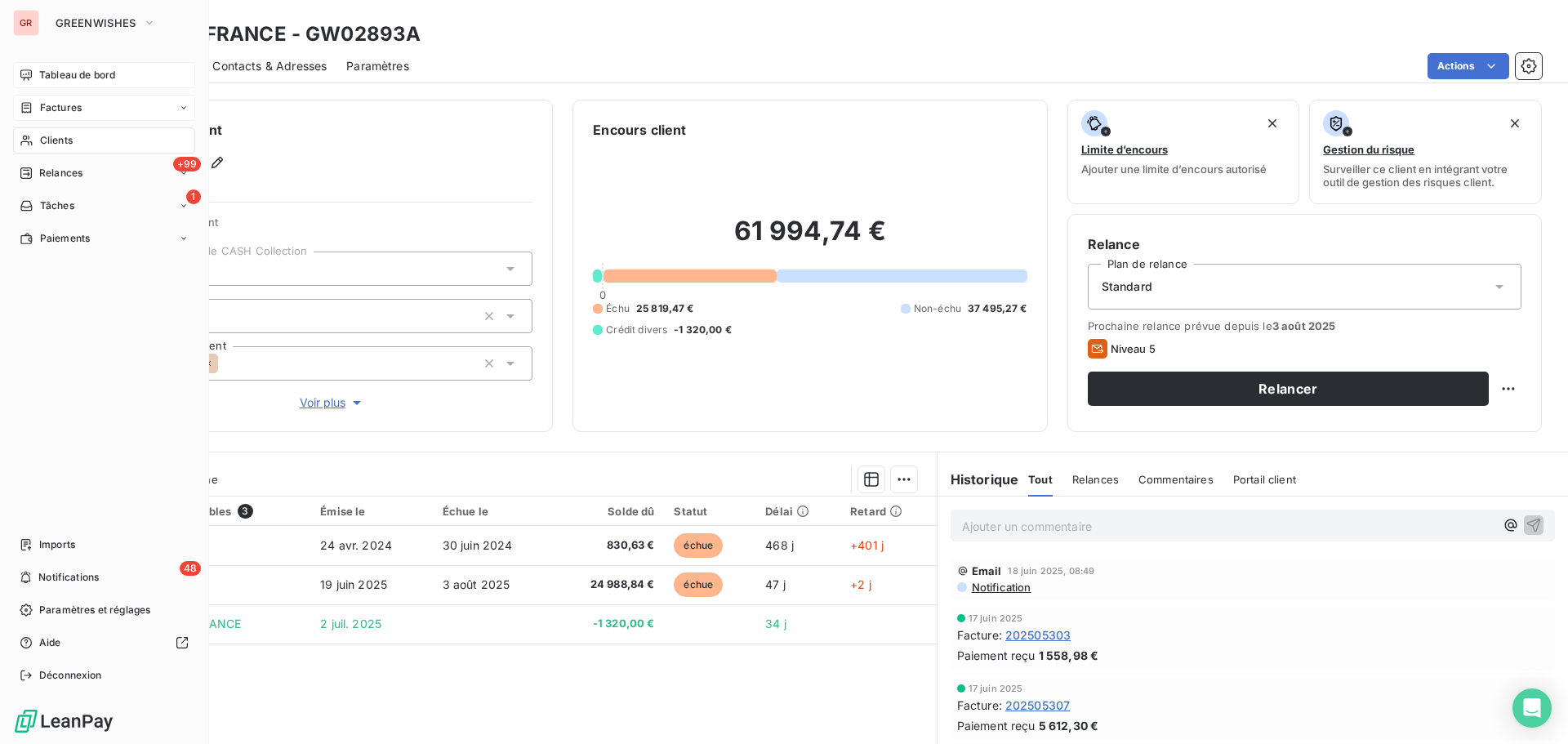 click on "Tableau de bord" at bounding box center [77, 75] 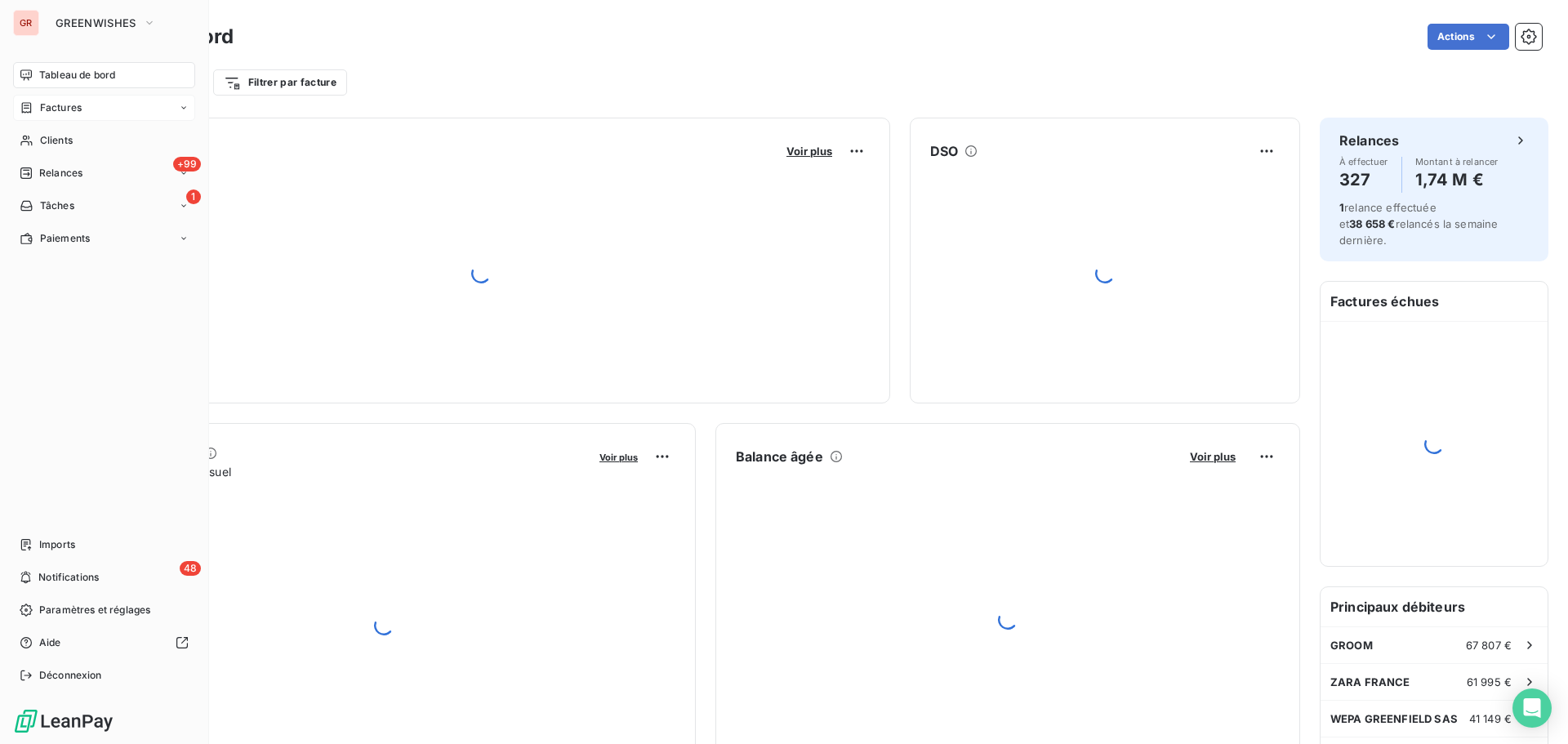 click on "Factures" at bounding box center [60, 108] 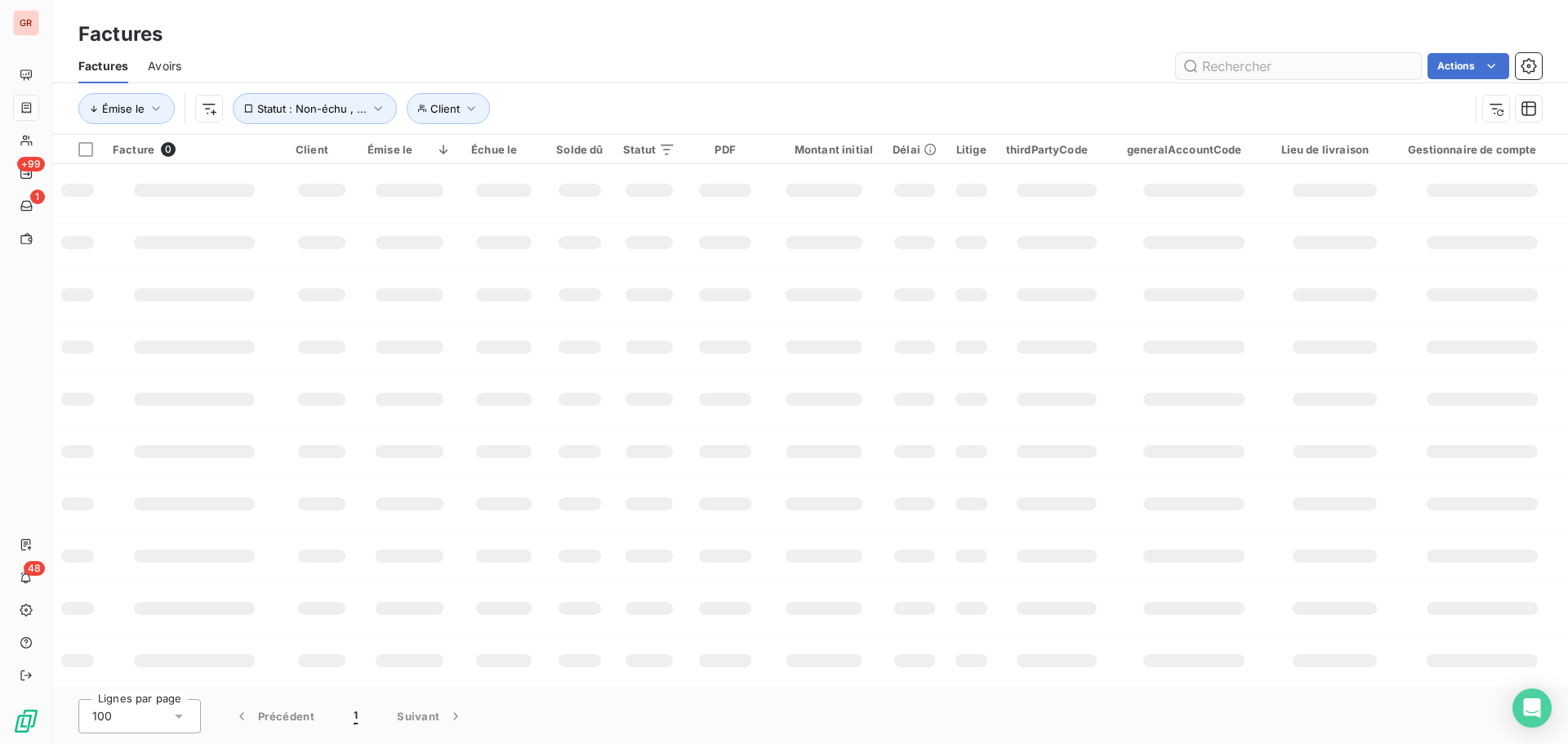 click at bounding box center (1298, 66) 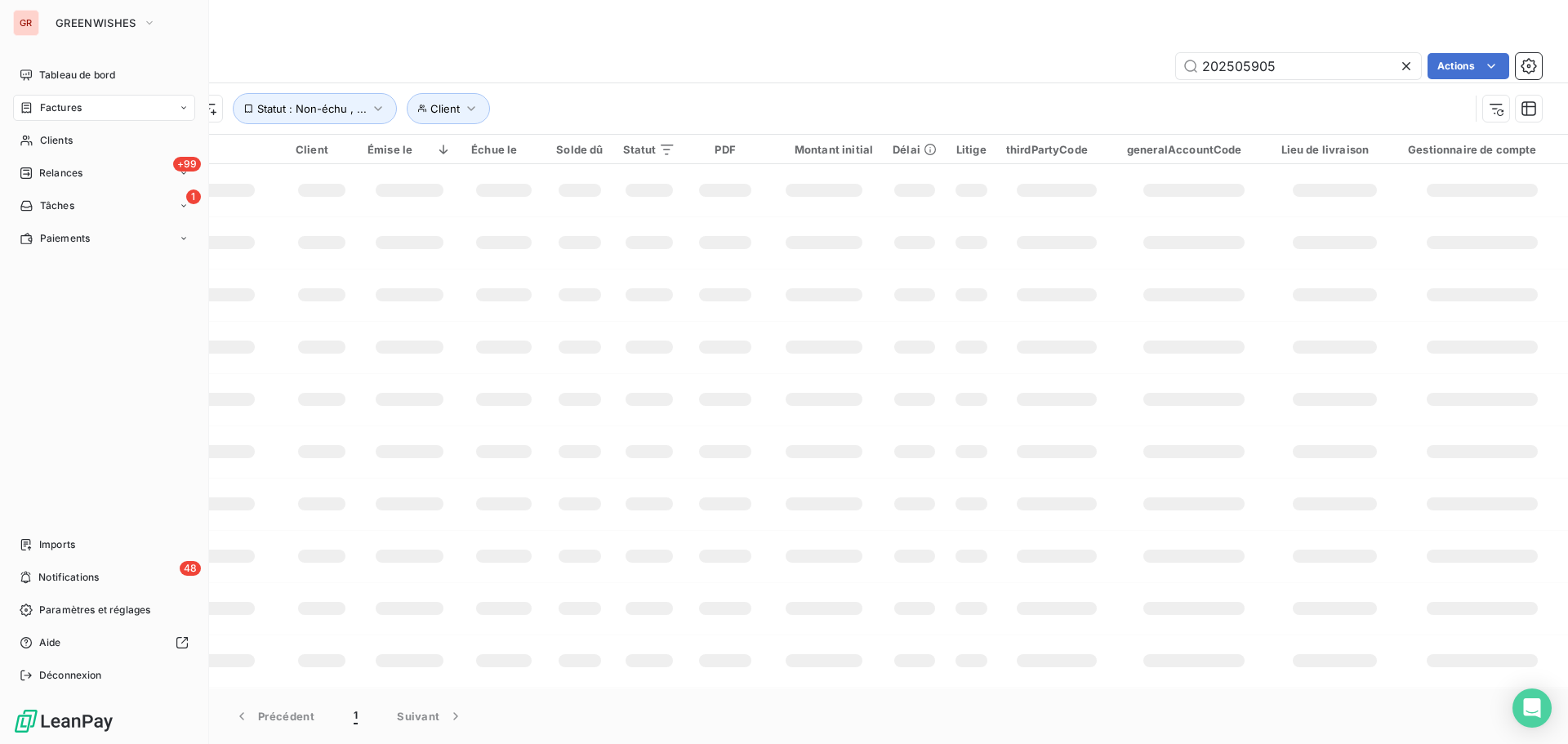 click on "Factures" at bounding box center (60, 108) 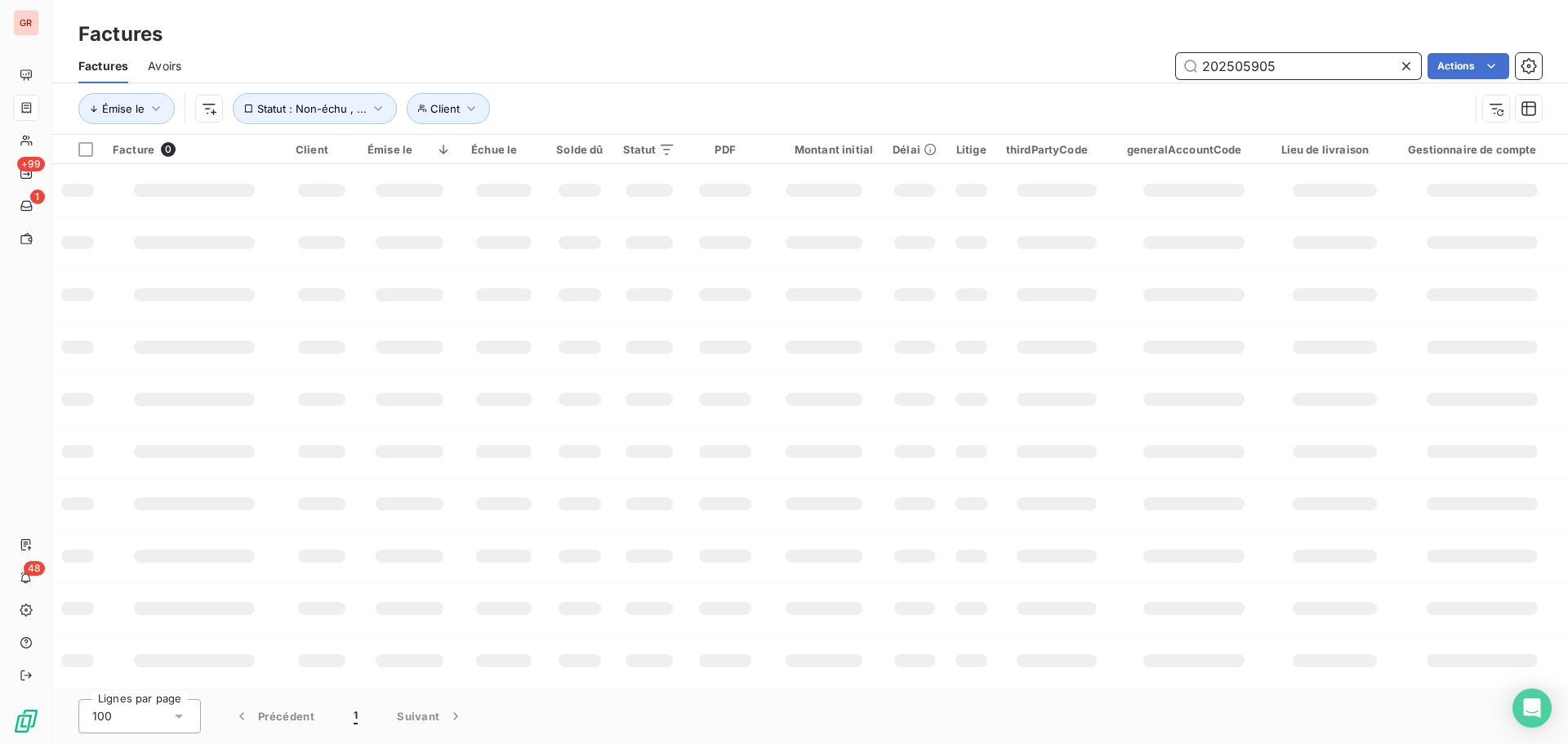 click on "202505905" at bounding box center [1298, 66] 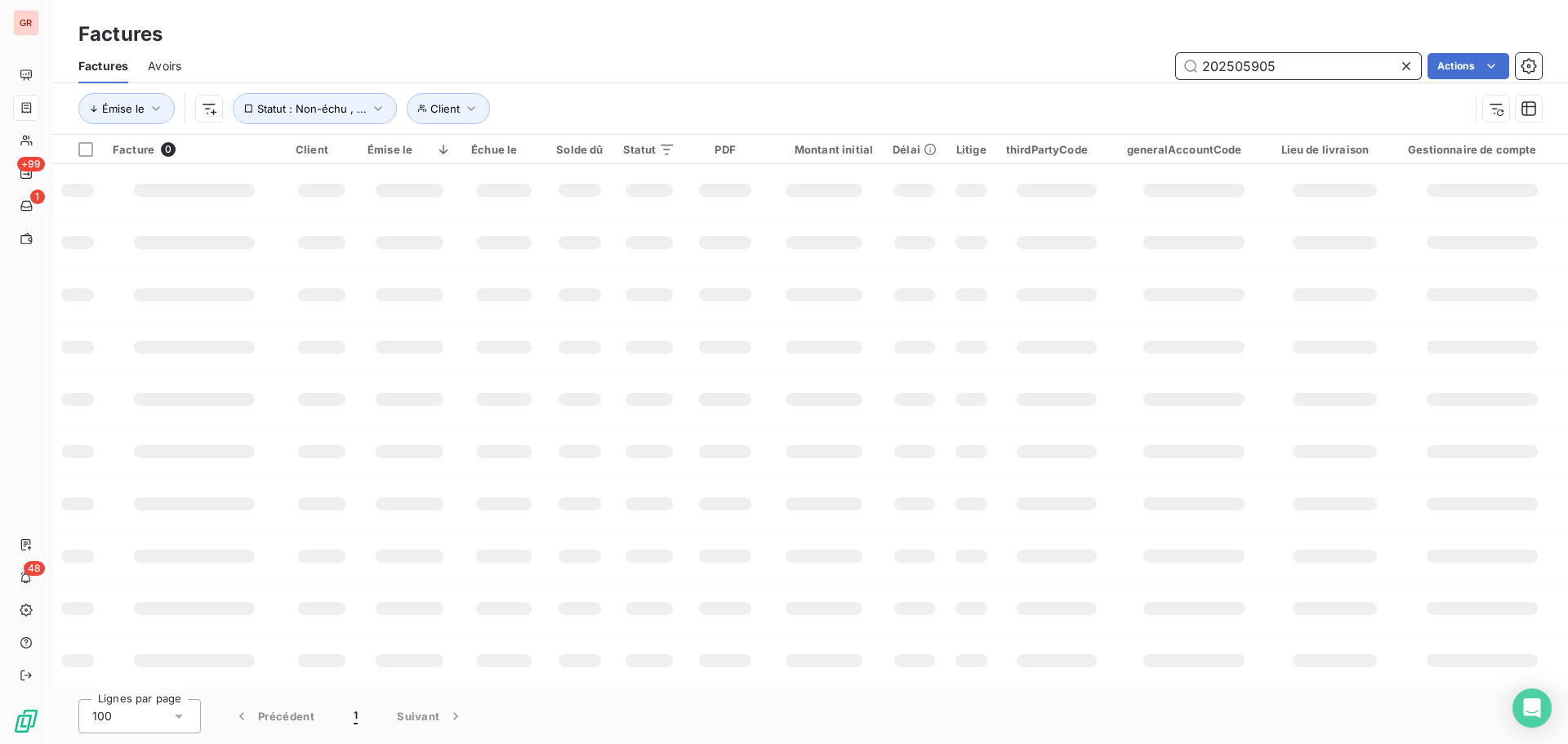 drag, startPoint x: 1304, startPoint y: 65, endPoint x: 1111, endPoint y: 89, distance: 194.4865 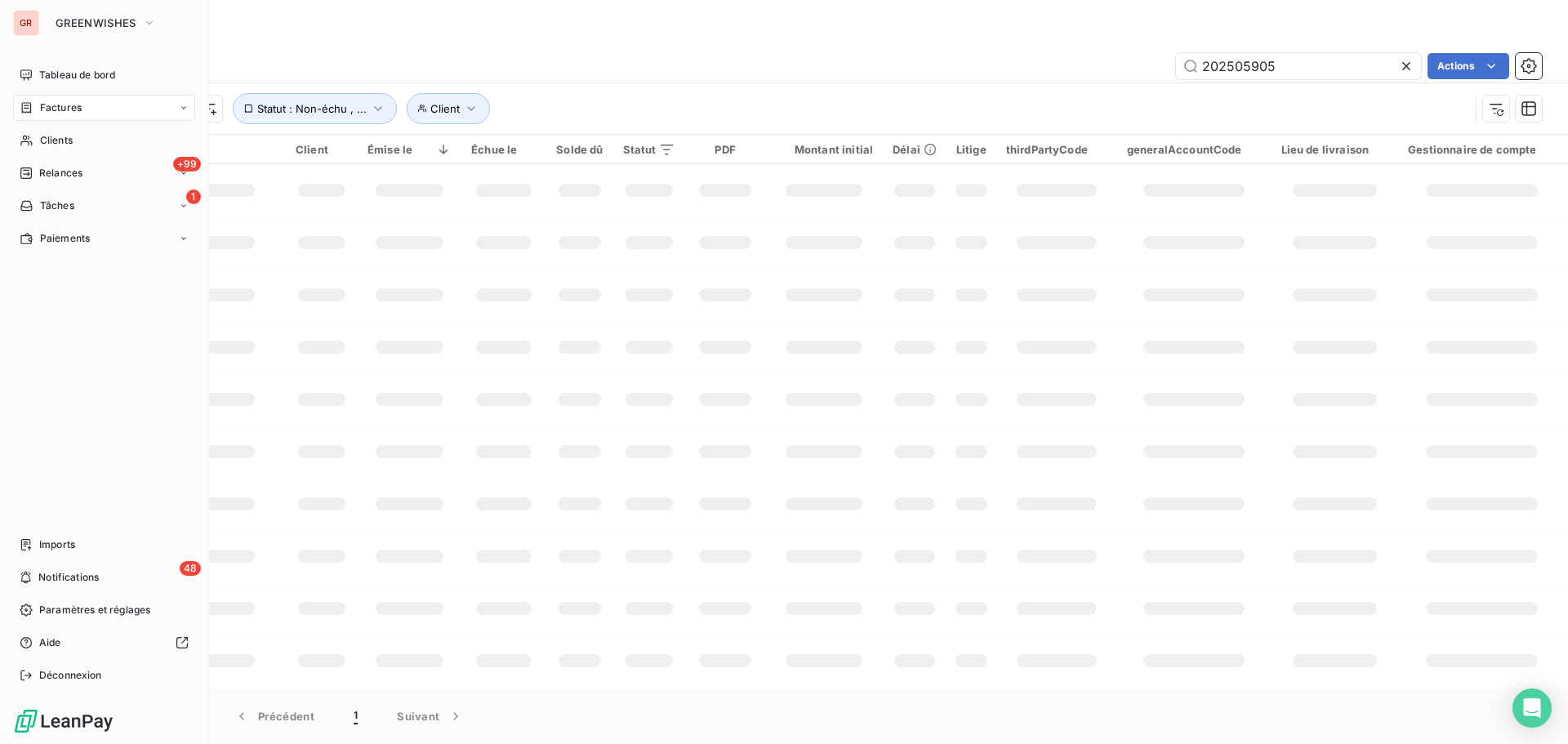click on "Factures" at bounding box center (60, 108) 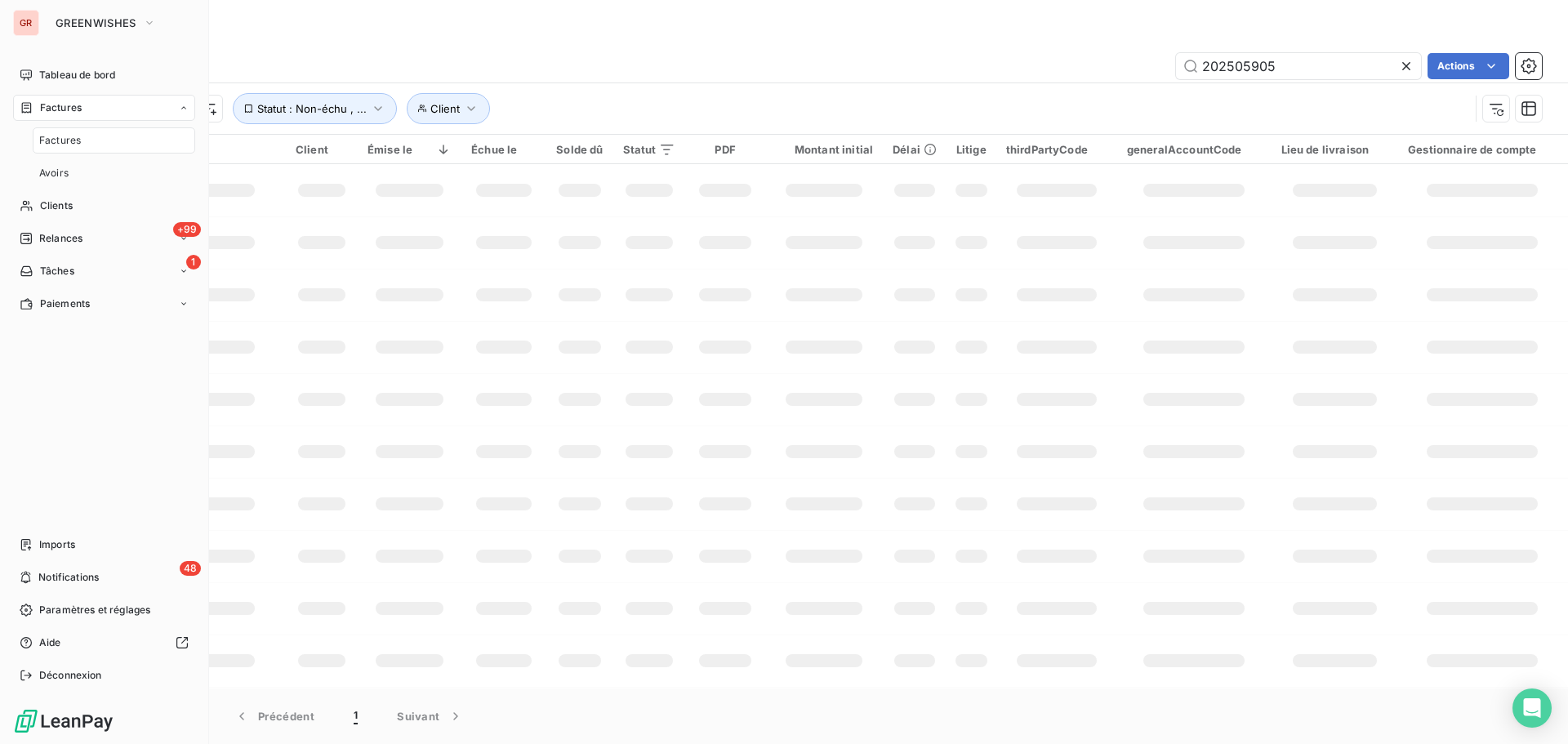 click on "Factures" at bounding box center [60, 140] 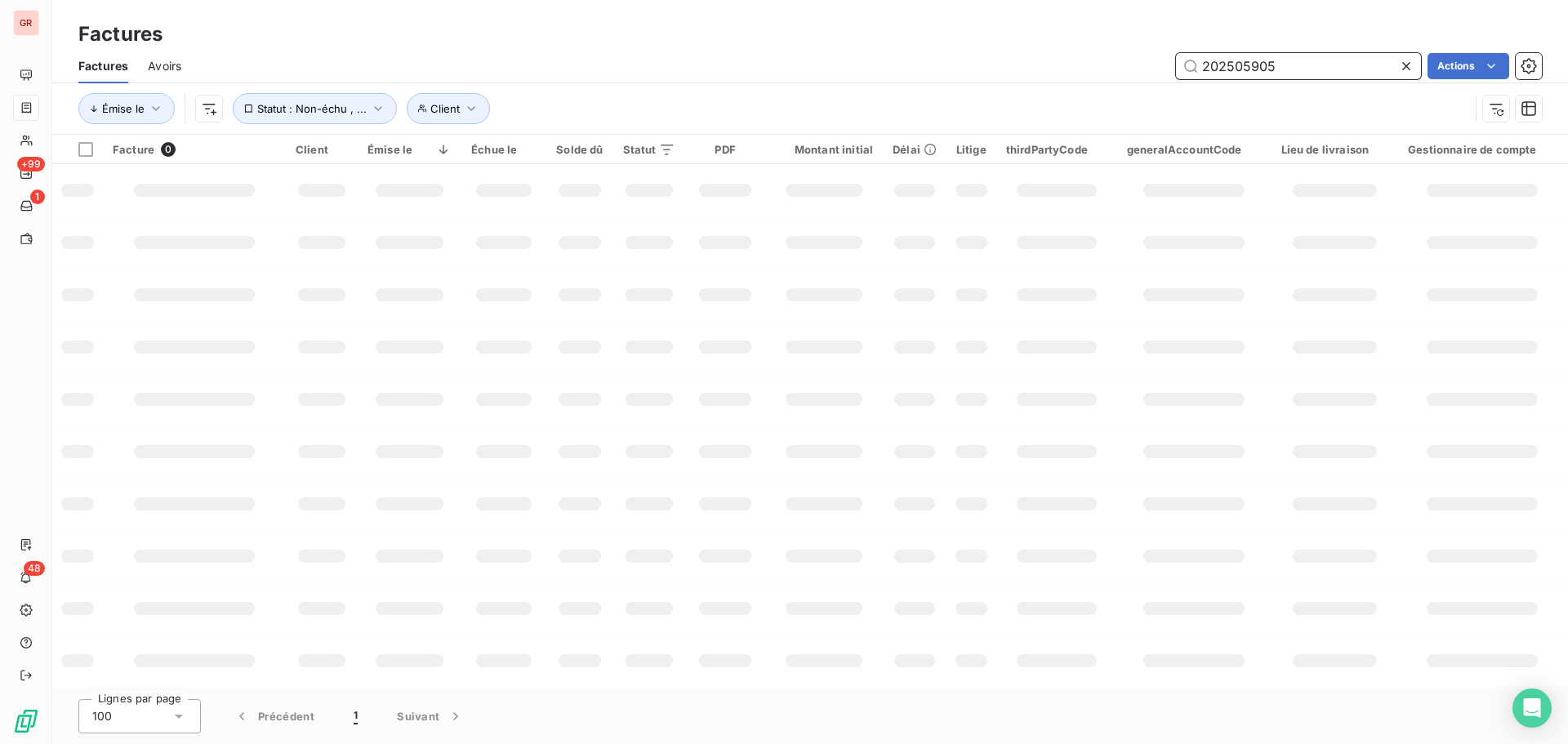 click on "202505905" at bounding box center [1298, 66] 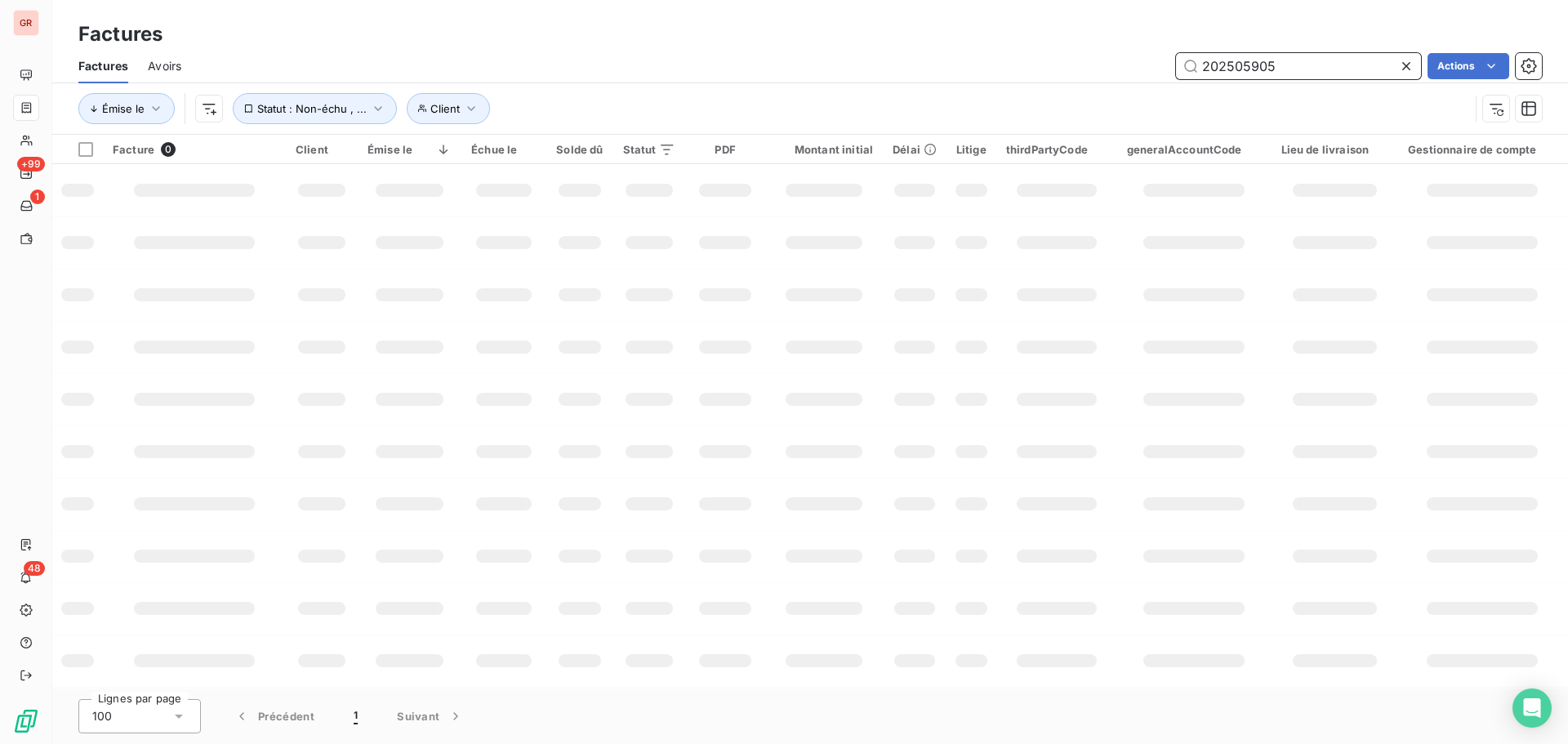 drag, startPoint x: 1309, startPoint y: 73, endPoint x: 993, endPoint y: 92, distance: 316.57069 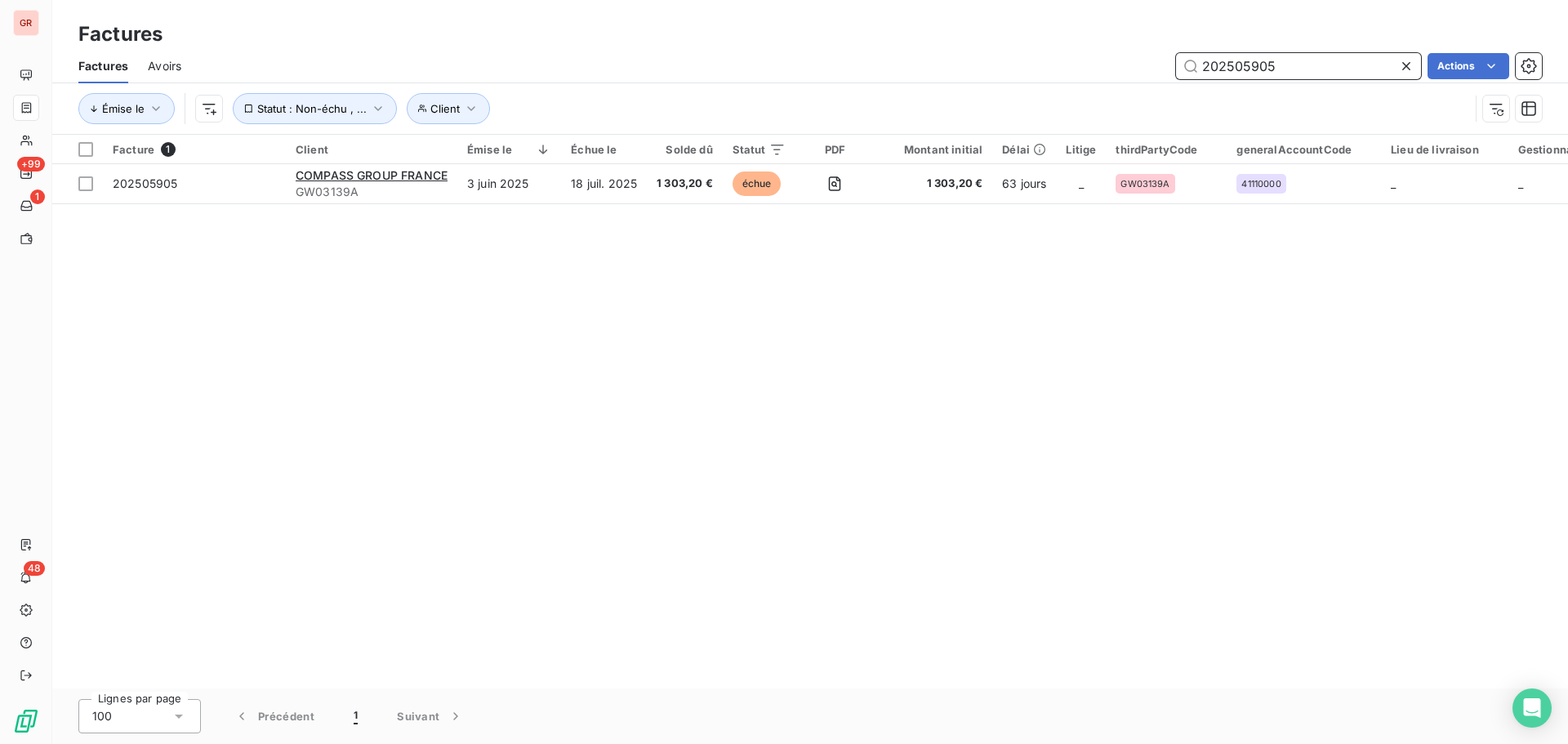 paste on "202505483" 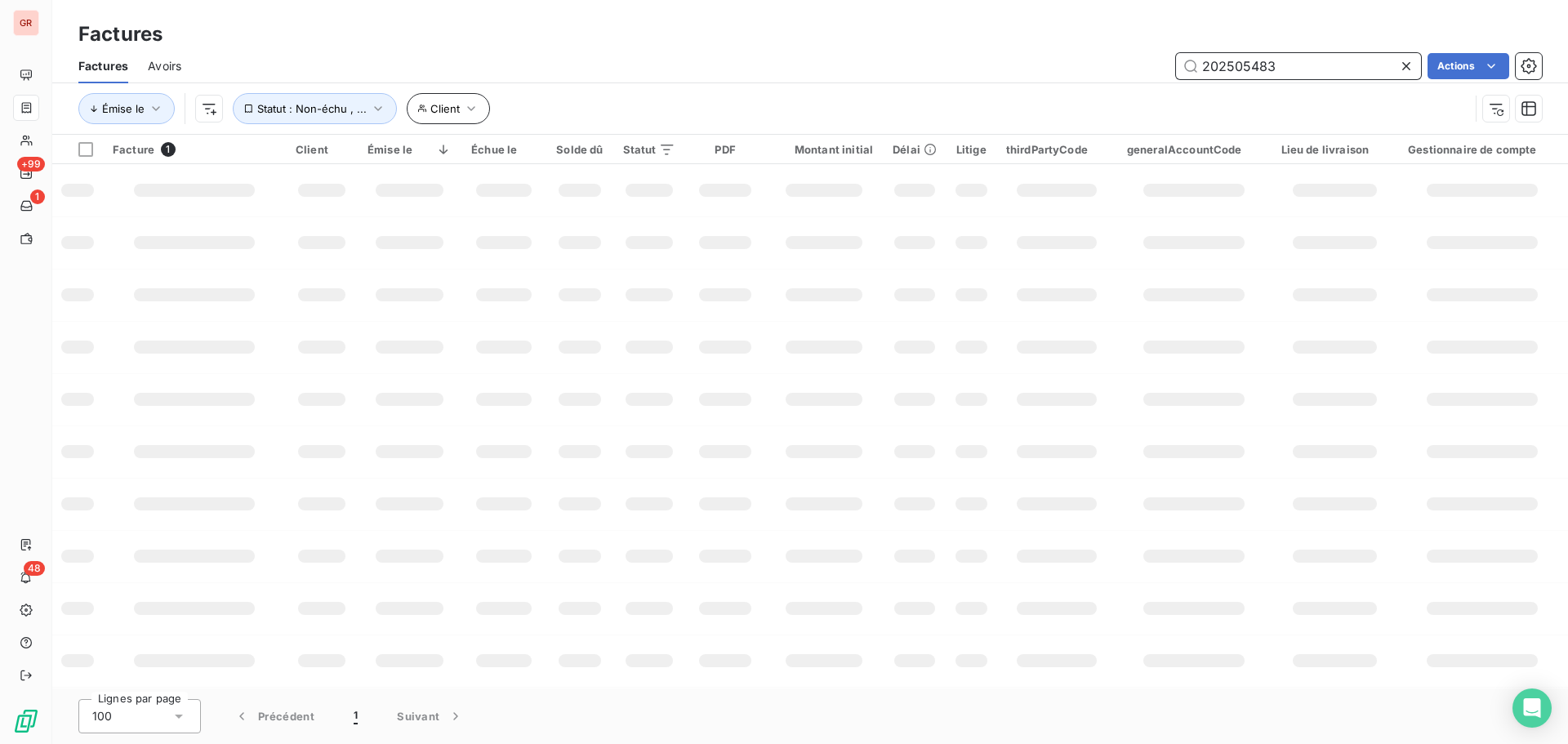 type on "202505483" 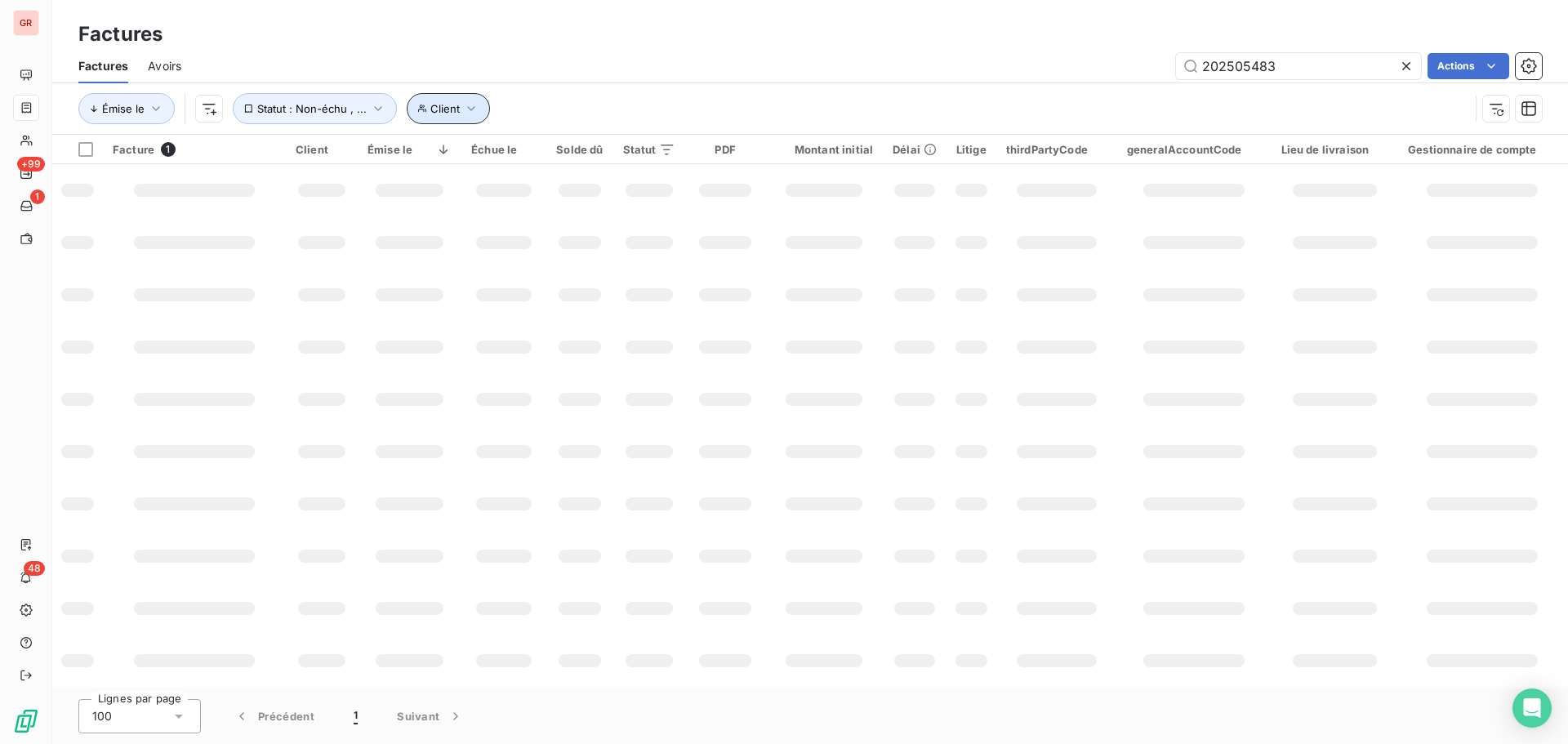 click 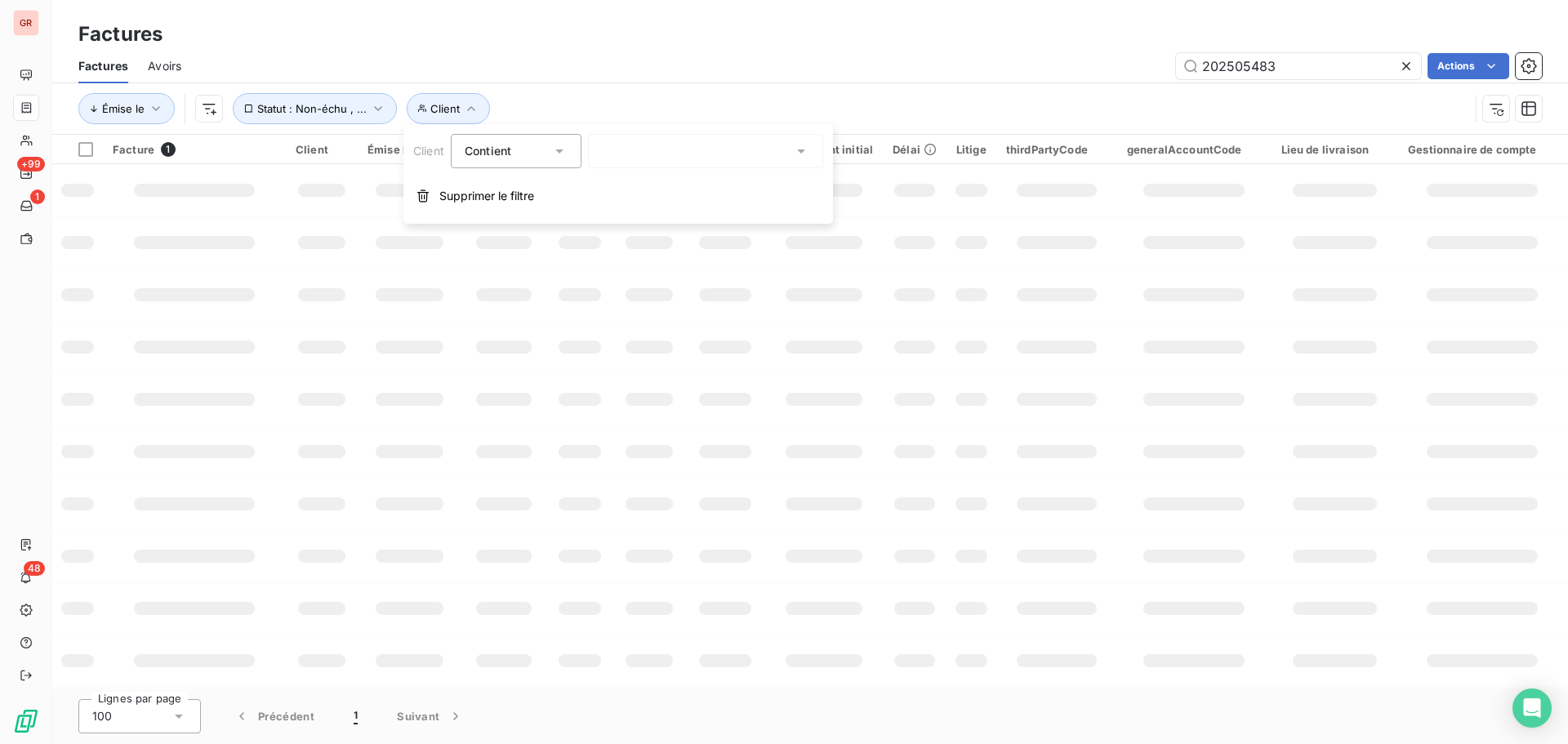 click 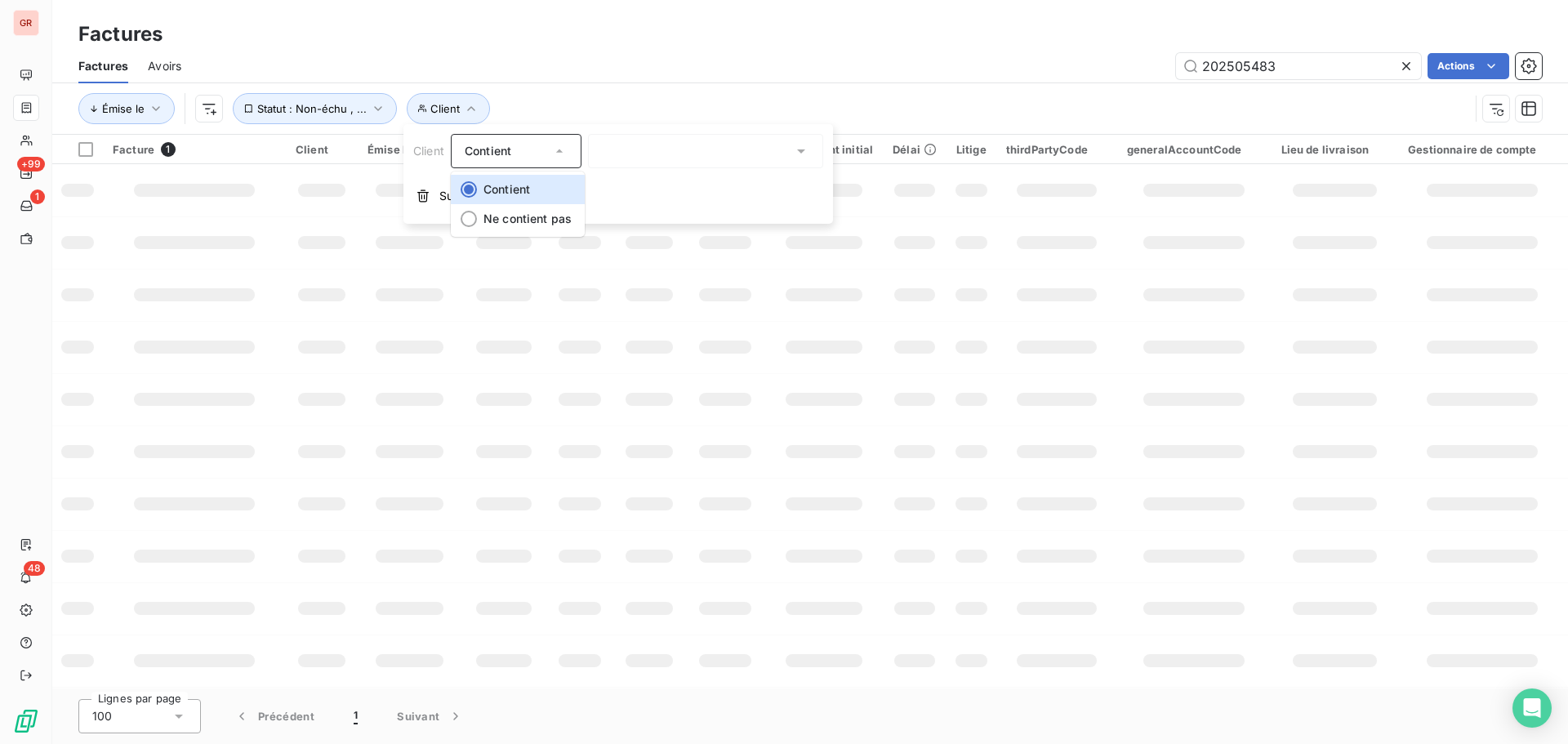 click 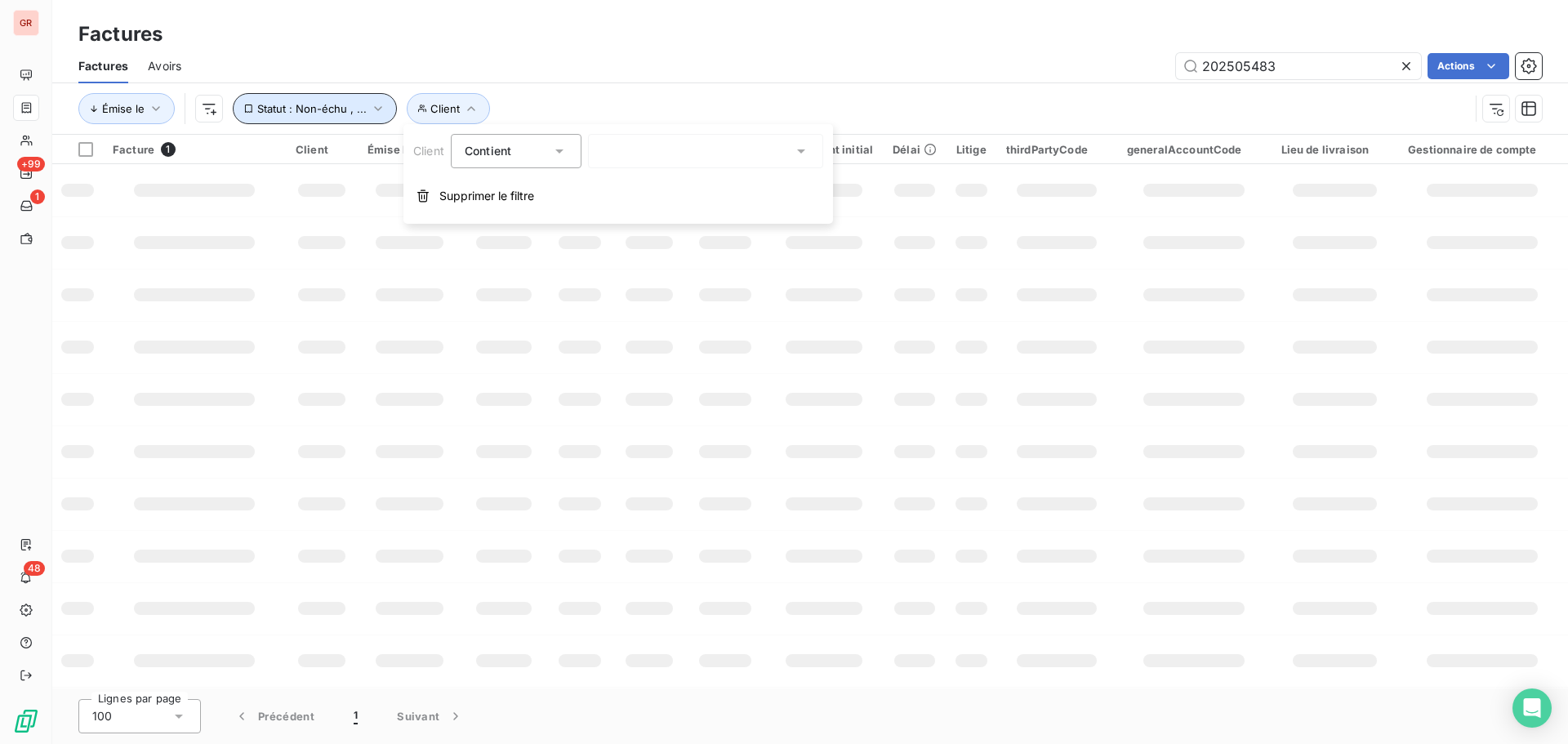 click on "Statut  : Non-échu , ..." at bounding box center (312, 109) 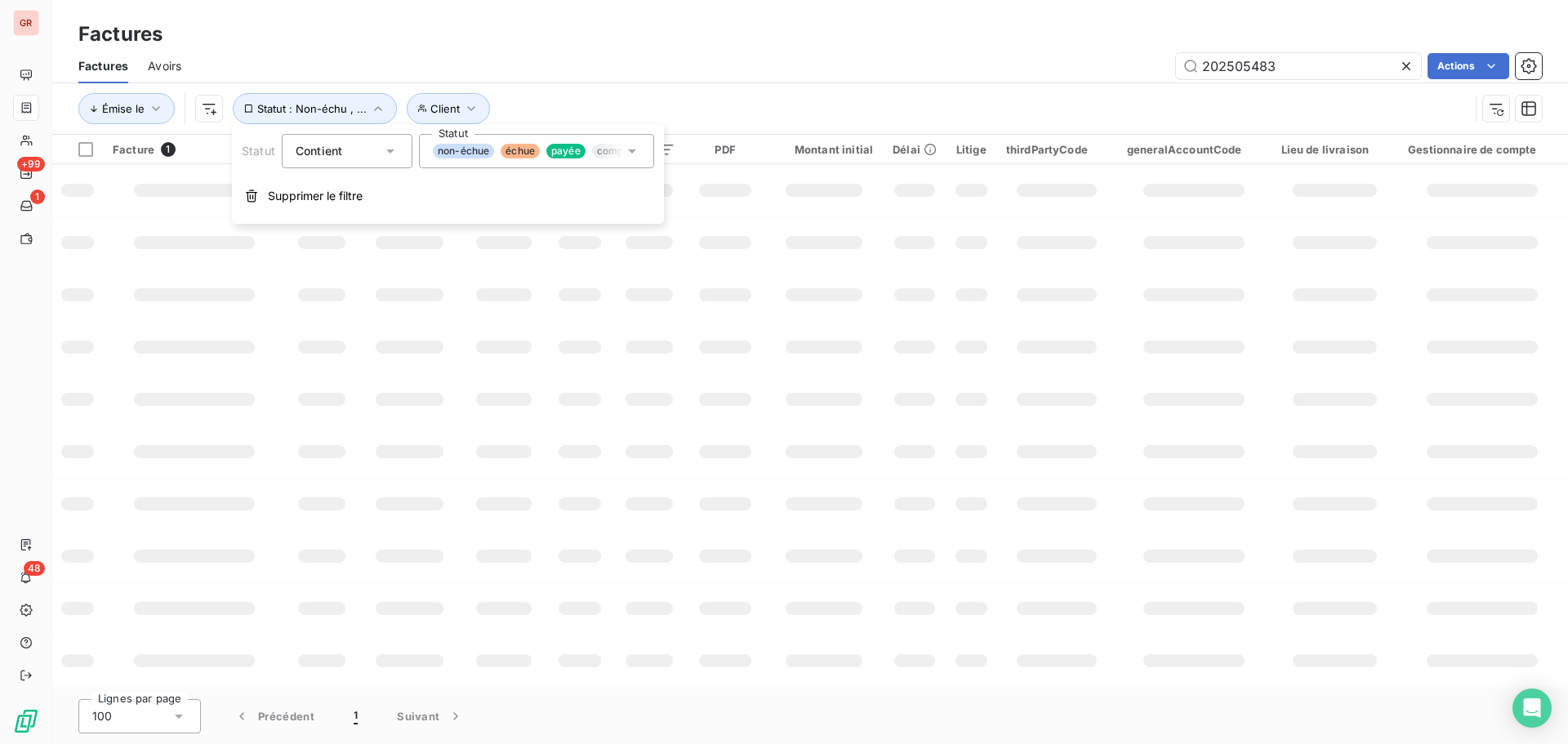 click on "compensée" at bounding box center [624, 151] 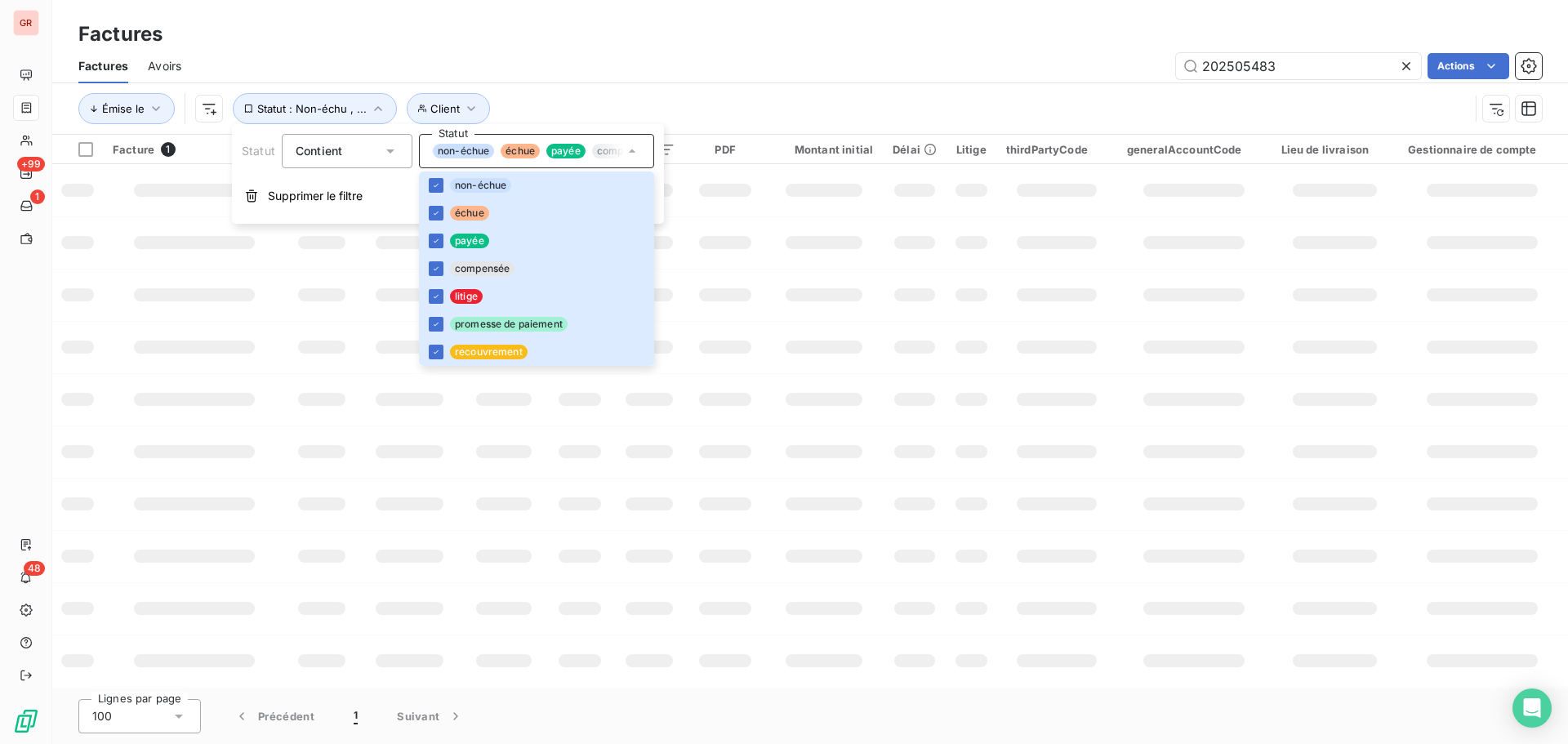 click on "Factures" at bounding box center (810, 34) 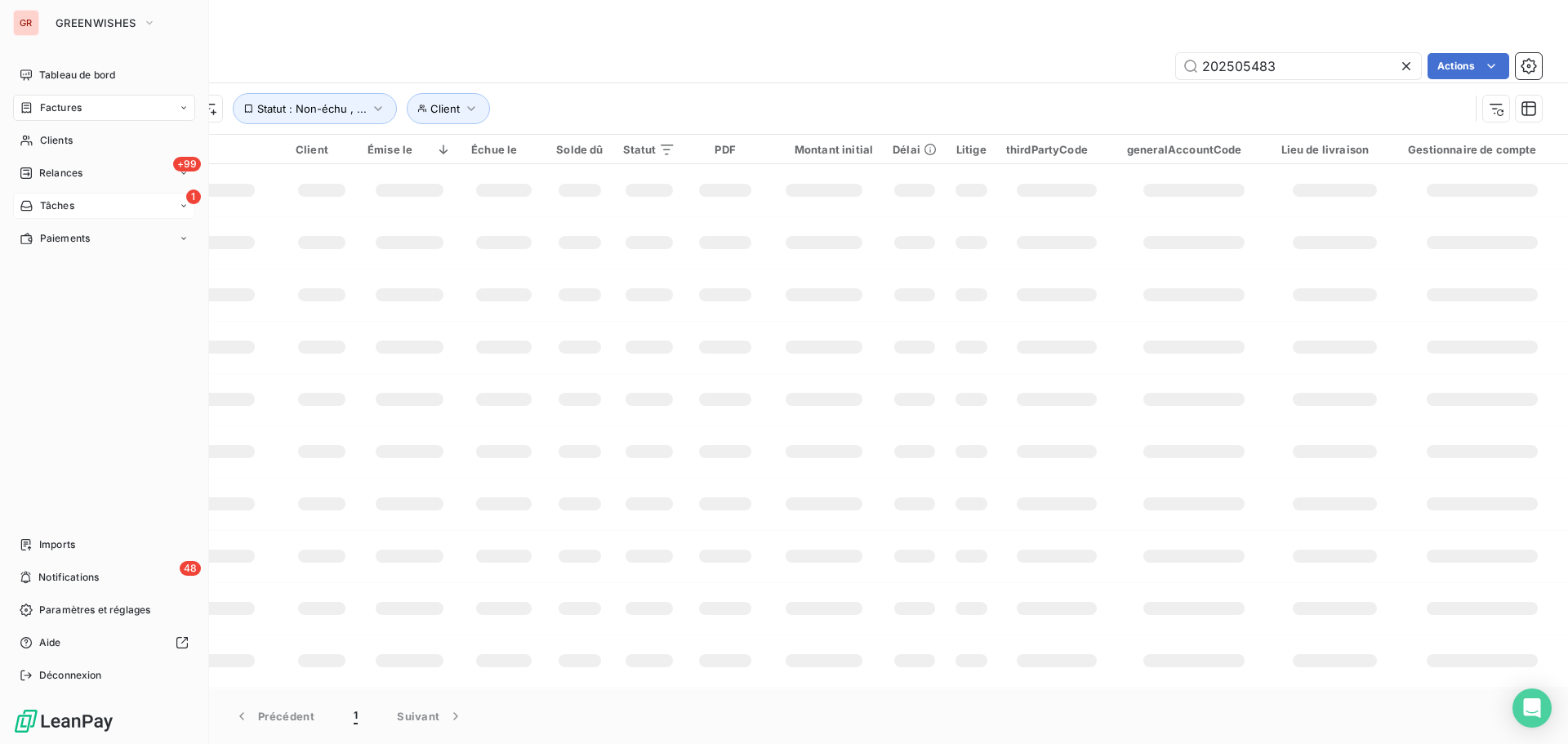 click on "Tâches" at bounding box center [57, 206] 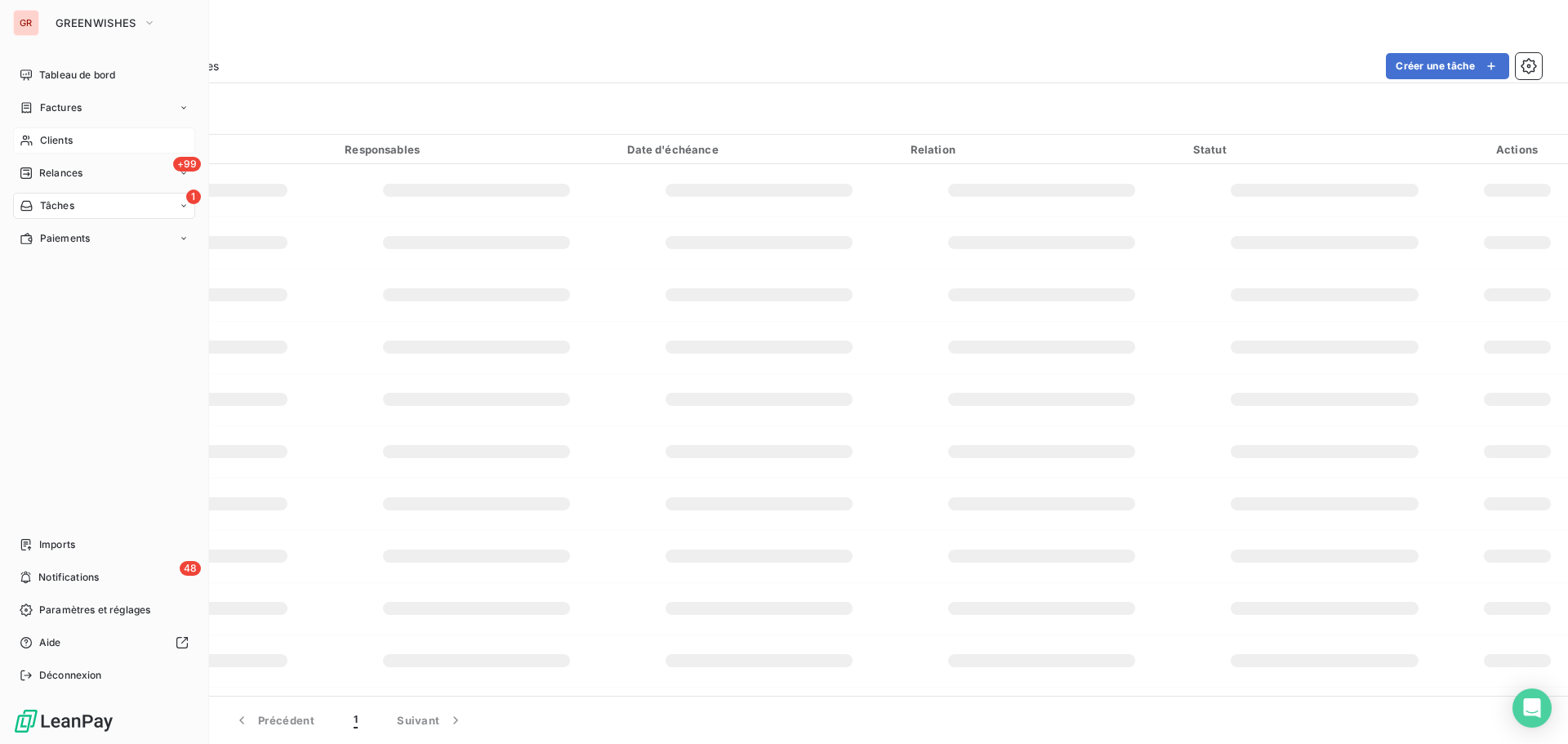 click on "Clients" at bounding box center [56, 140] 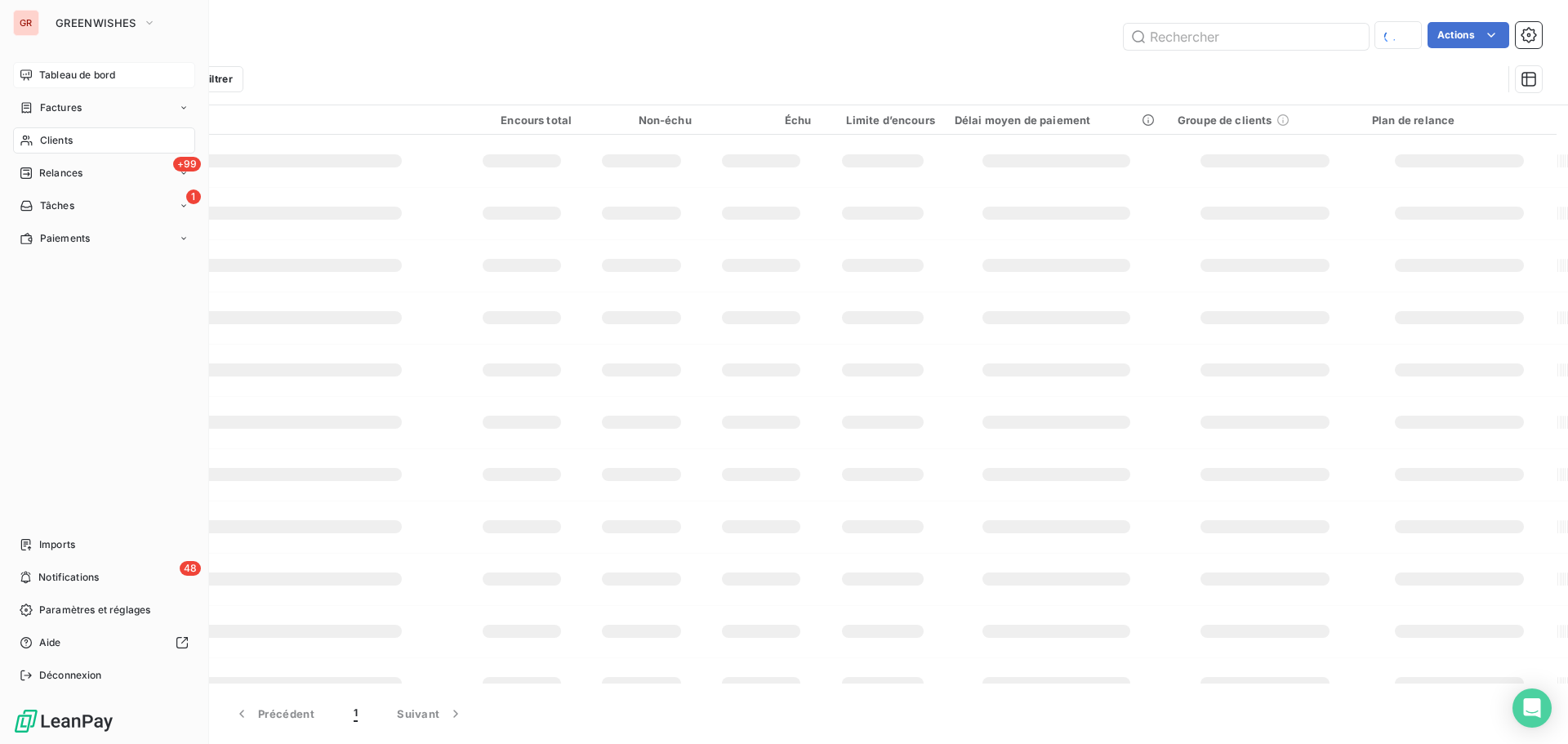 click on "Tableau de bord" at bounding box center (77, 75) 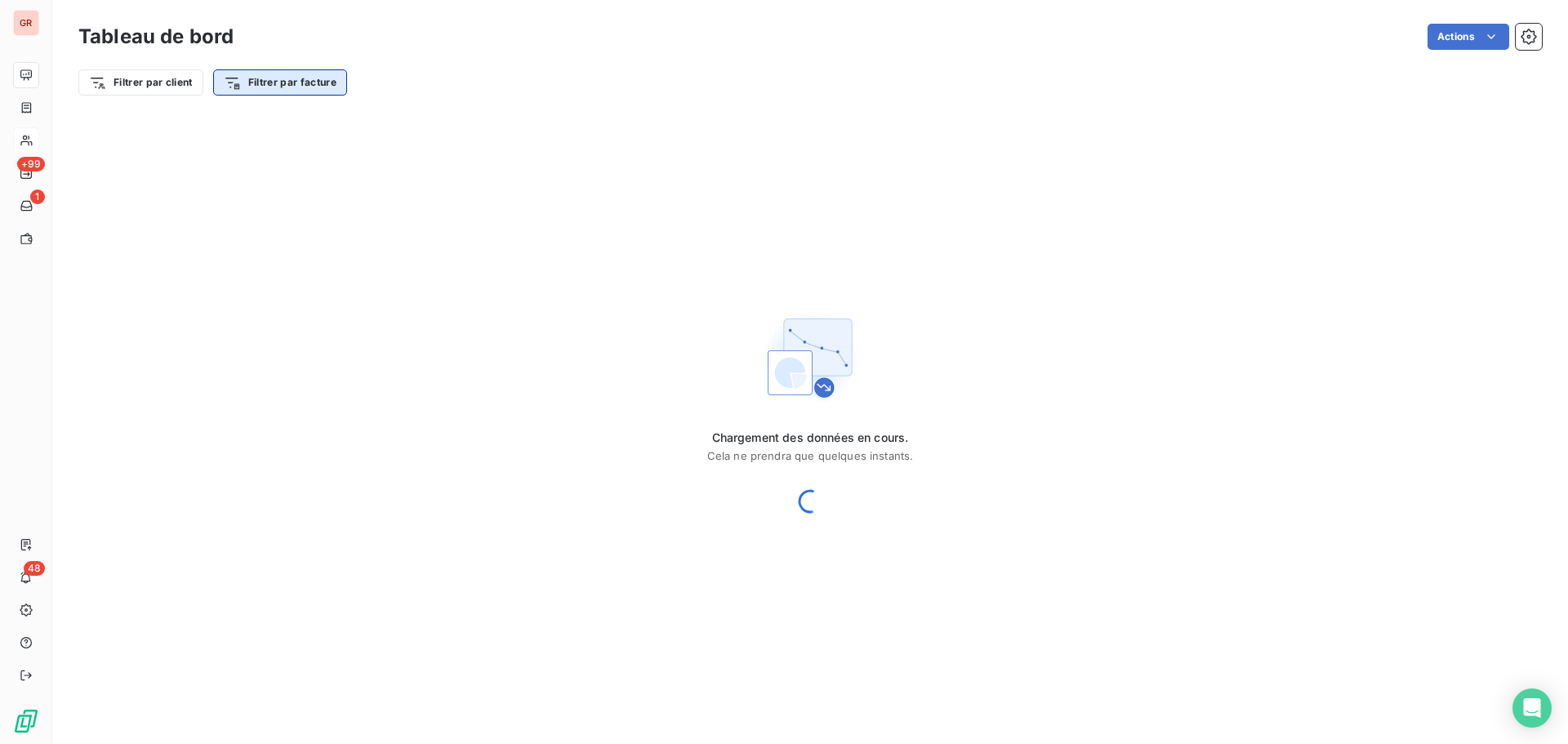 click on "GR +99 1 48 Tableau de bord Actions Filtrer par client Filtrer par facture Chargement des données en cours. Cela ne prendra que quelques instants." at bounding box center [784, 372] 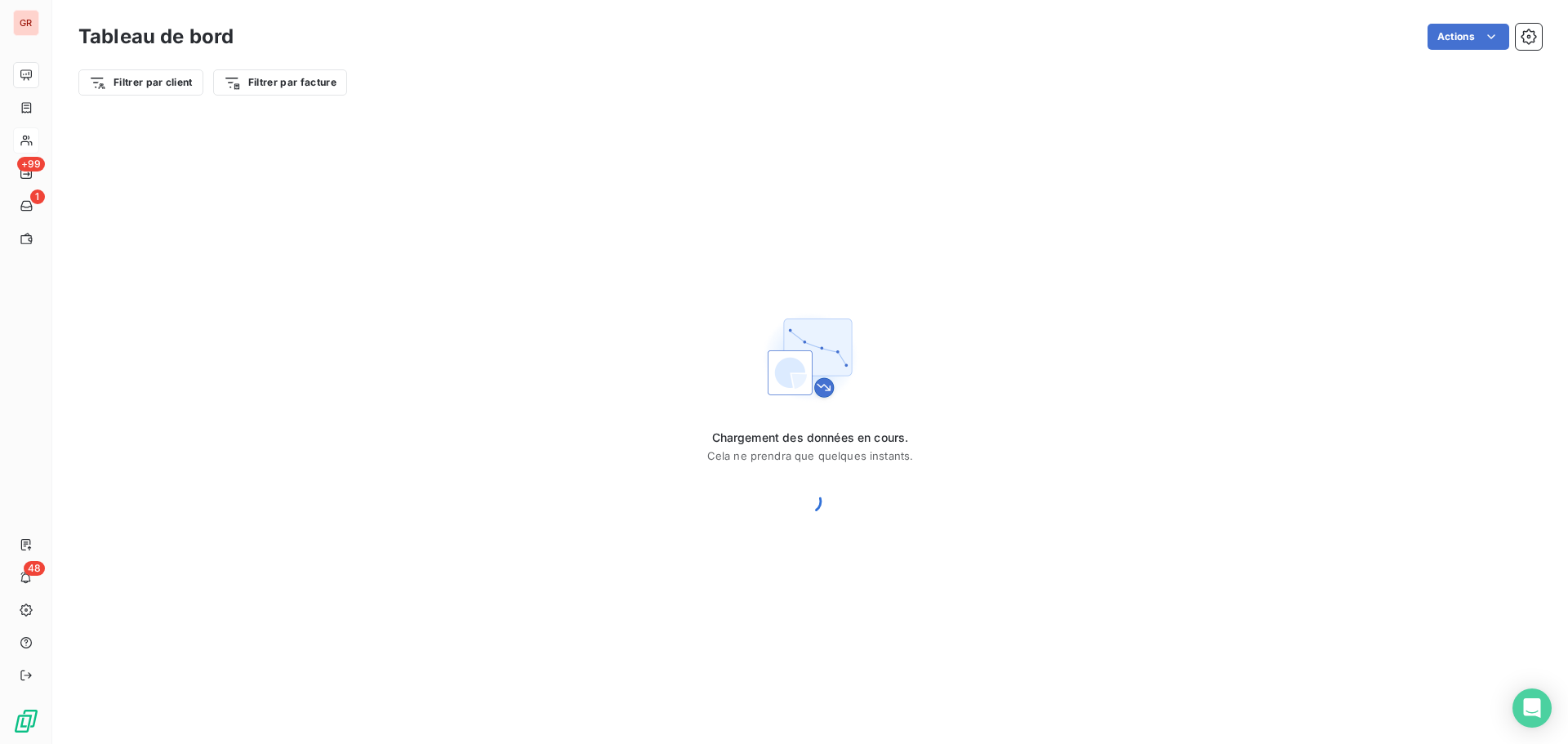 click on "GR +99 1 48 Tableau de bord Actions Filtrer par client Filtrer par facture Chargement des données en cours. Cela ne prendra que quelques instants." at bounding box center (784, 372) 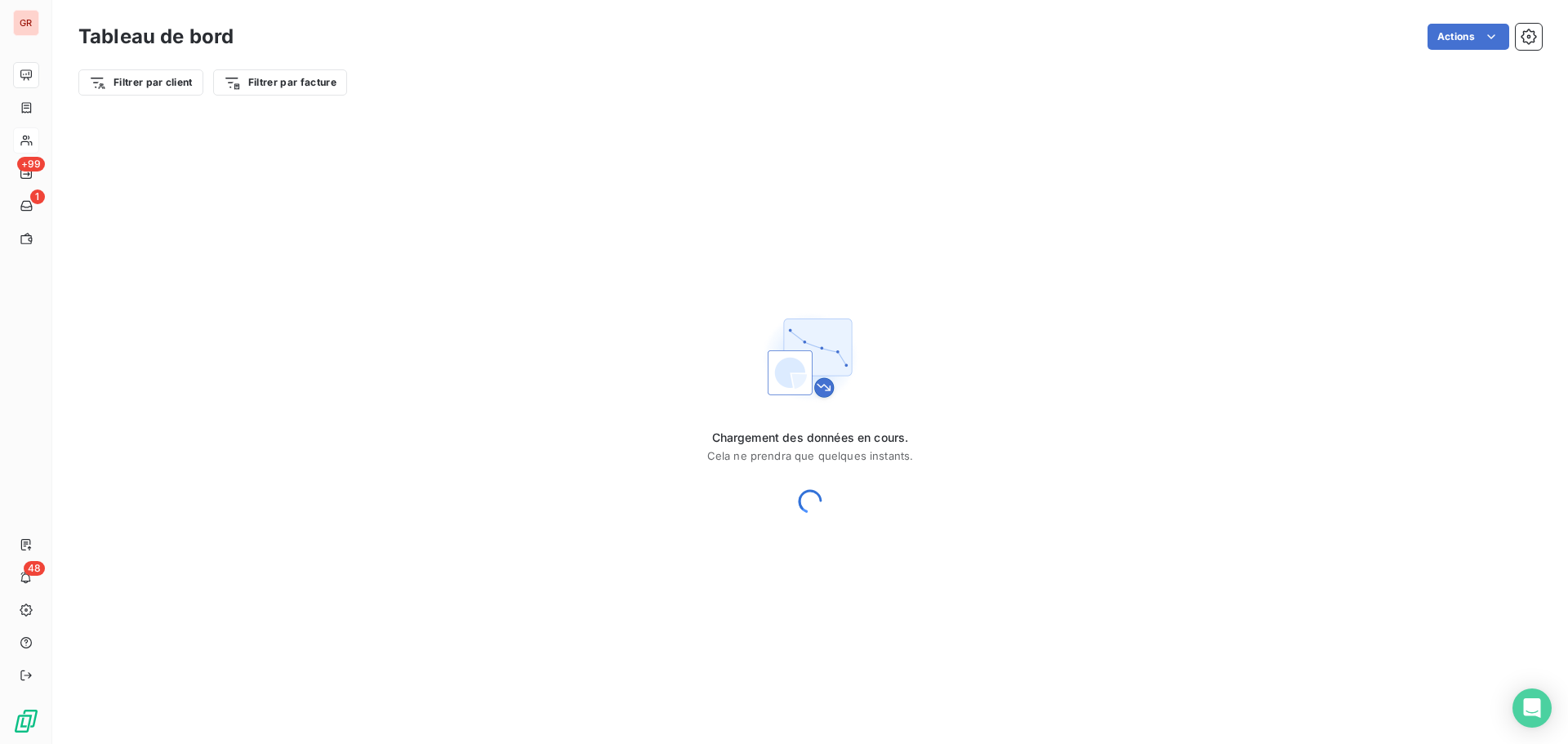 click on "GR +99 1 48 Tableau de bord Actions Filtrer par client Filtrer par facture Chargement des données en cours. Cela ne prendra que quelques instants." at bounding box center (784, 372) 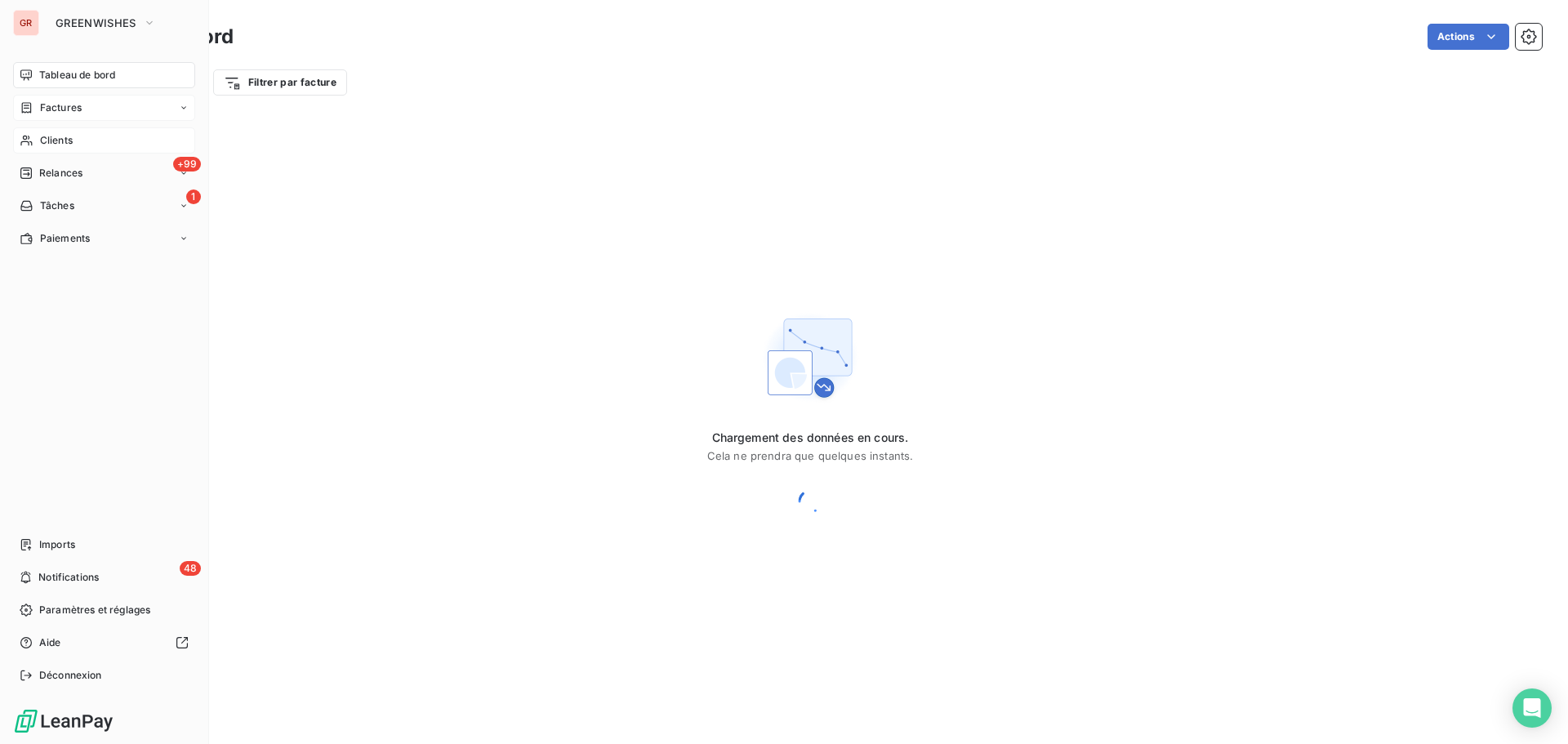 click on "GR GREENWISHES Tableau de bord Factures Clients +99 Relances 1 Tâches Paiements Imports 48 Notifications Paramètres et réglages Aide Déconnexion Tableau de bord Actions Filtrer par client Filtrer par facture Chargement des données en cours. Cela ne prendra que quelques instants." at bounding box center [784, 372] 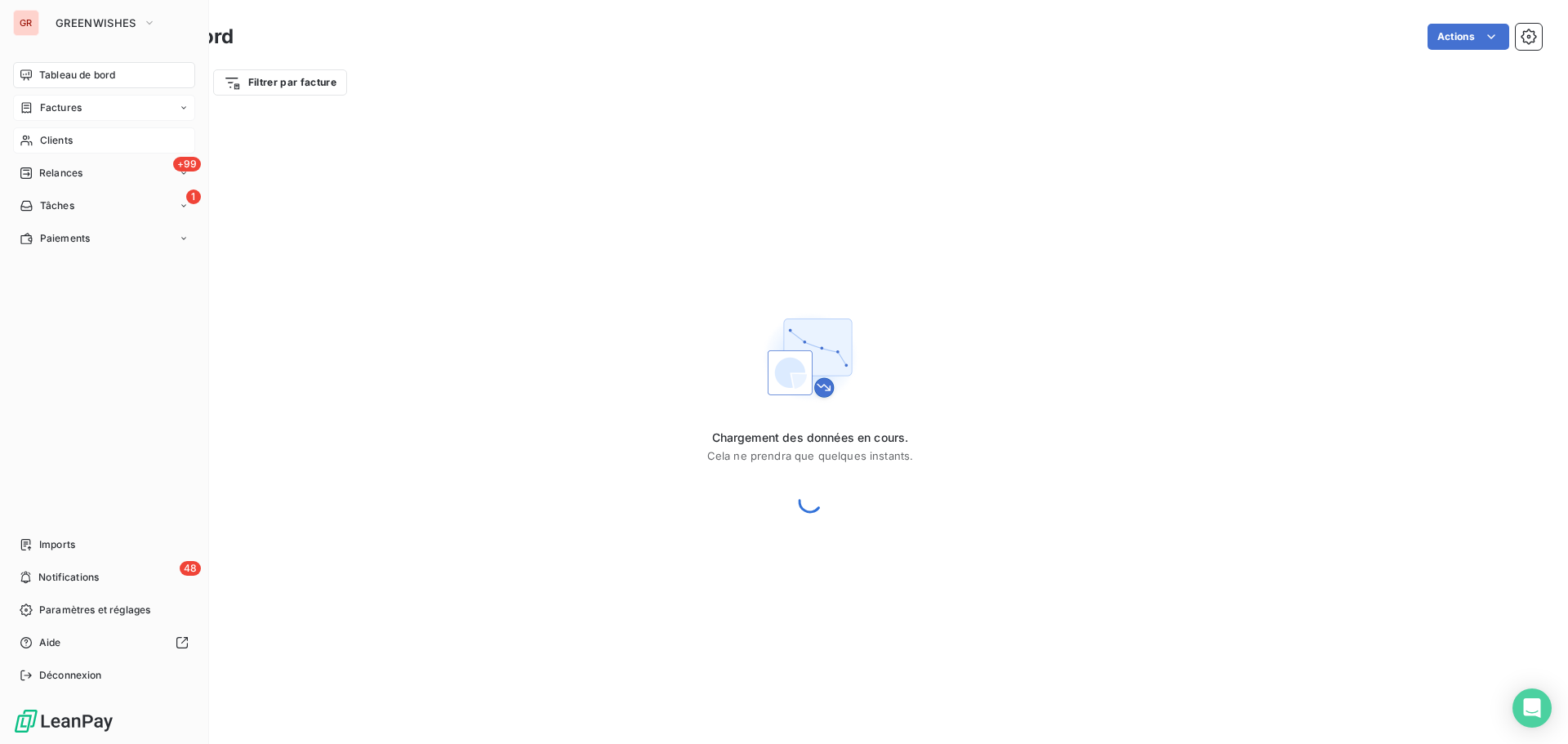 click on "Factures" at bounding box center (60, 108) 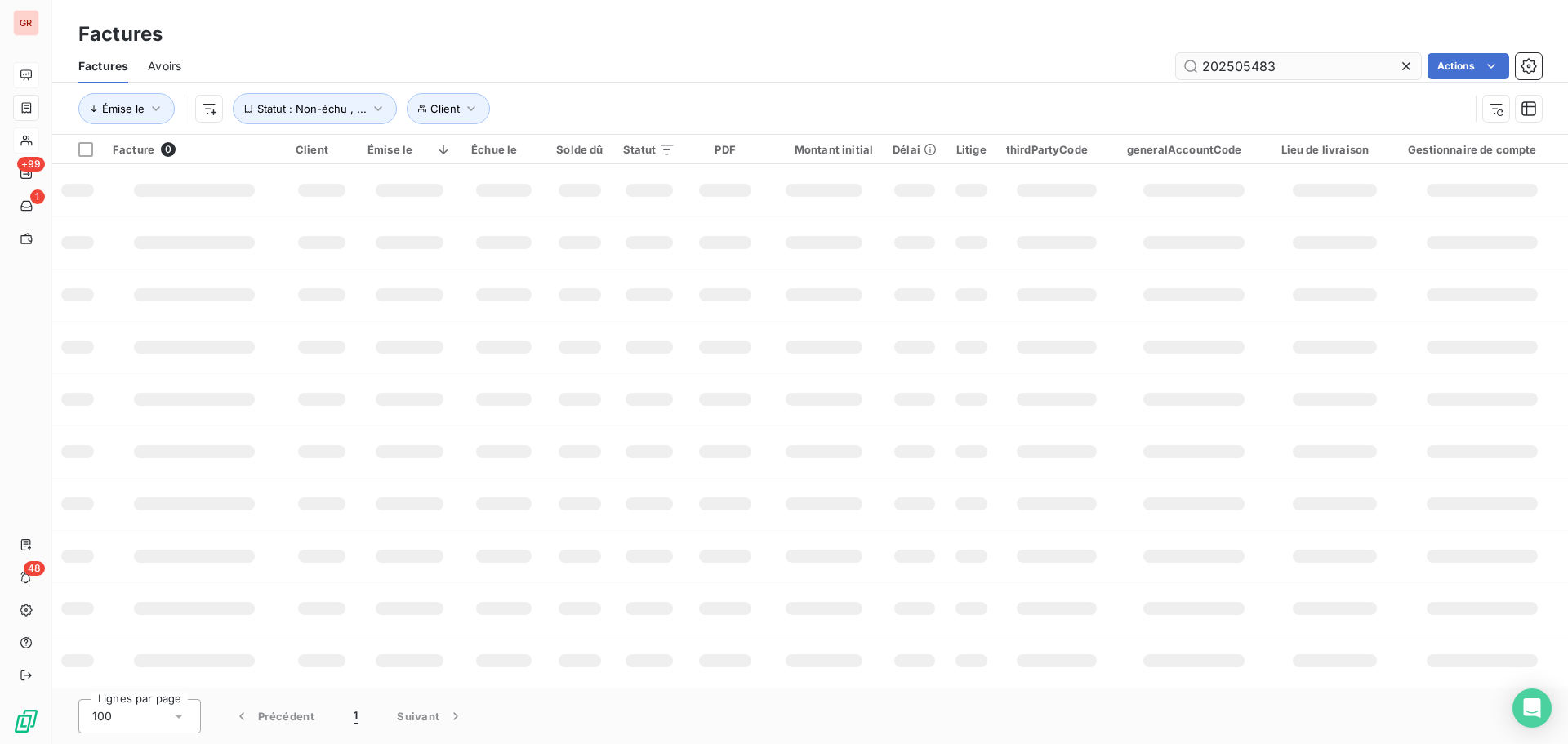 click on "202505483" at bounding box center [1298, 66] 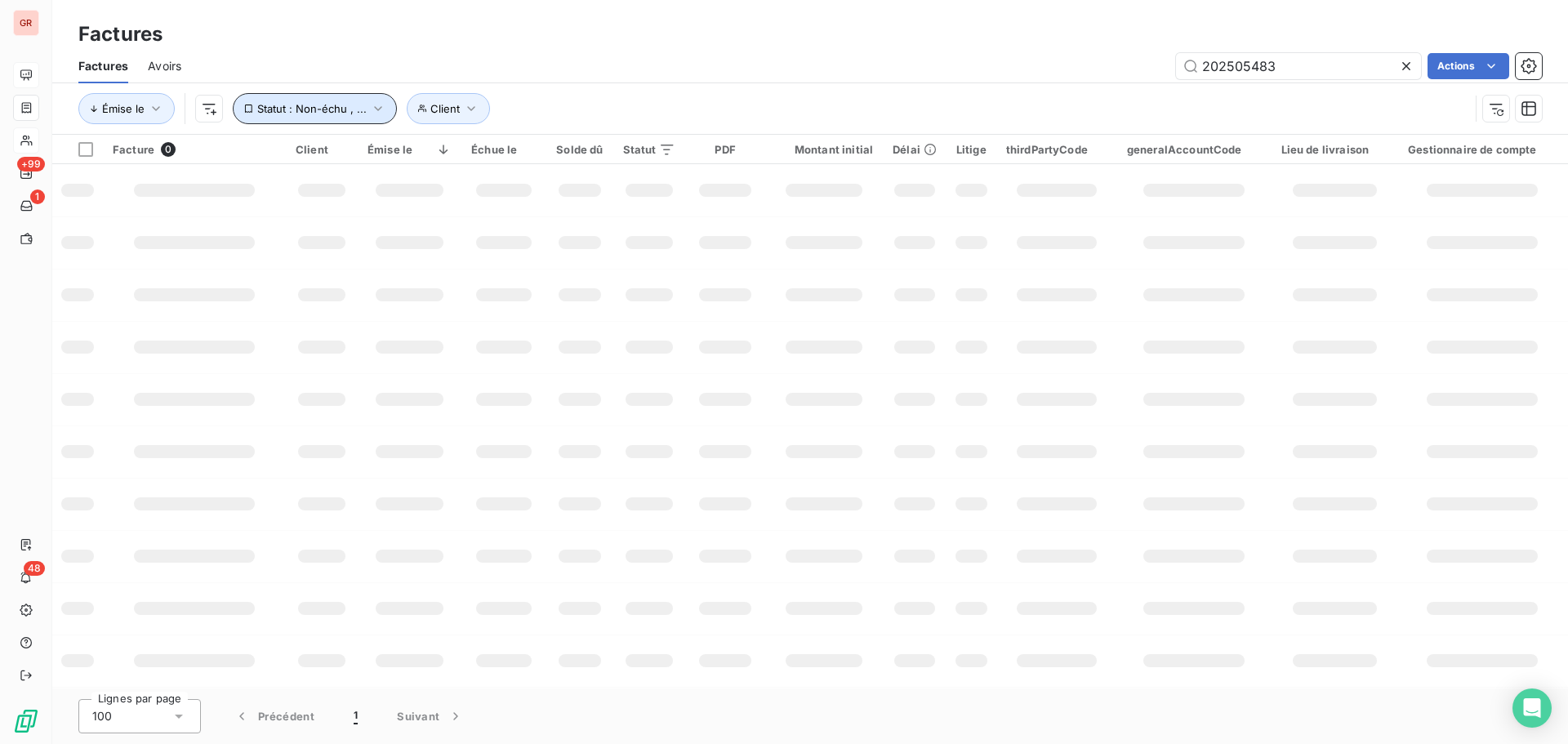 click 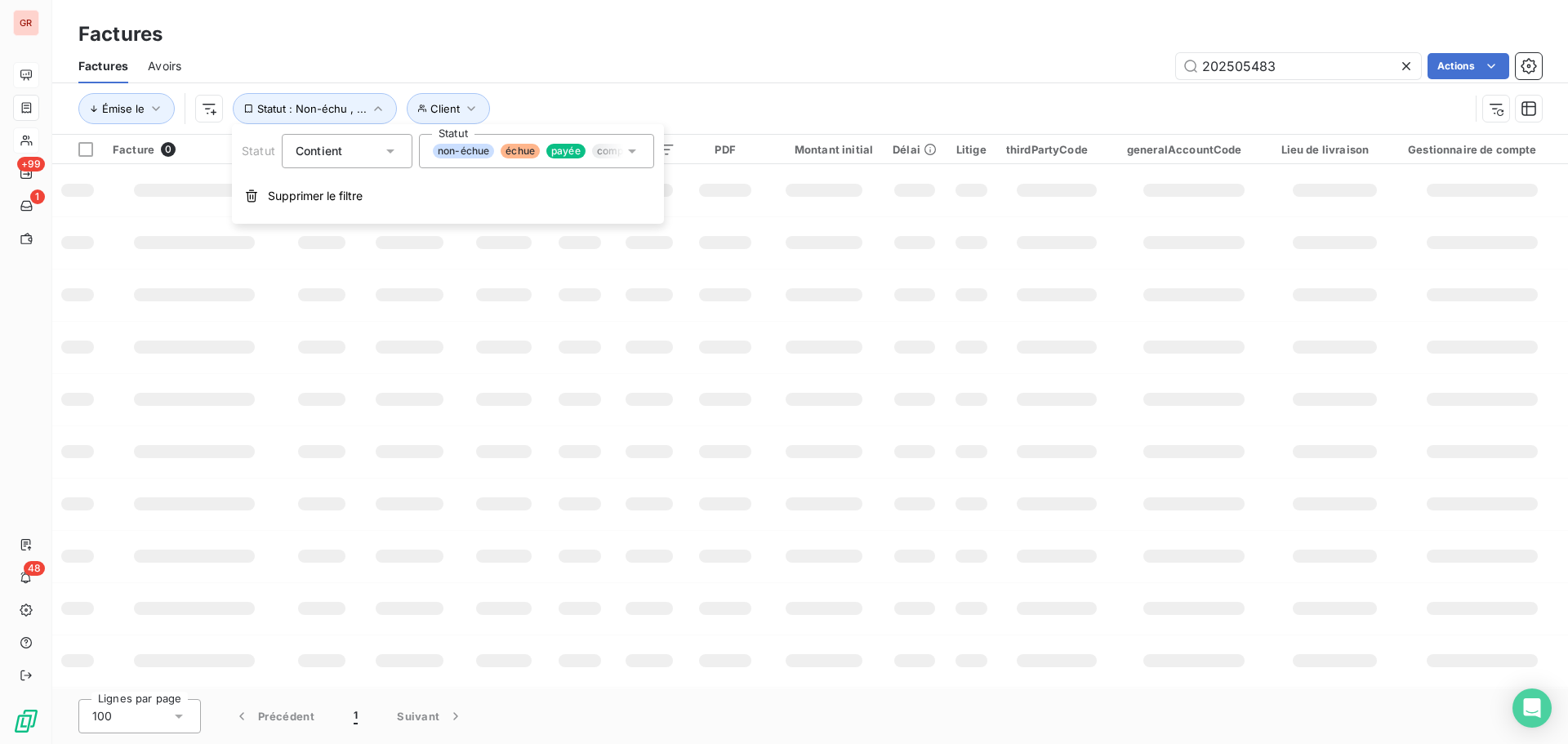 click 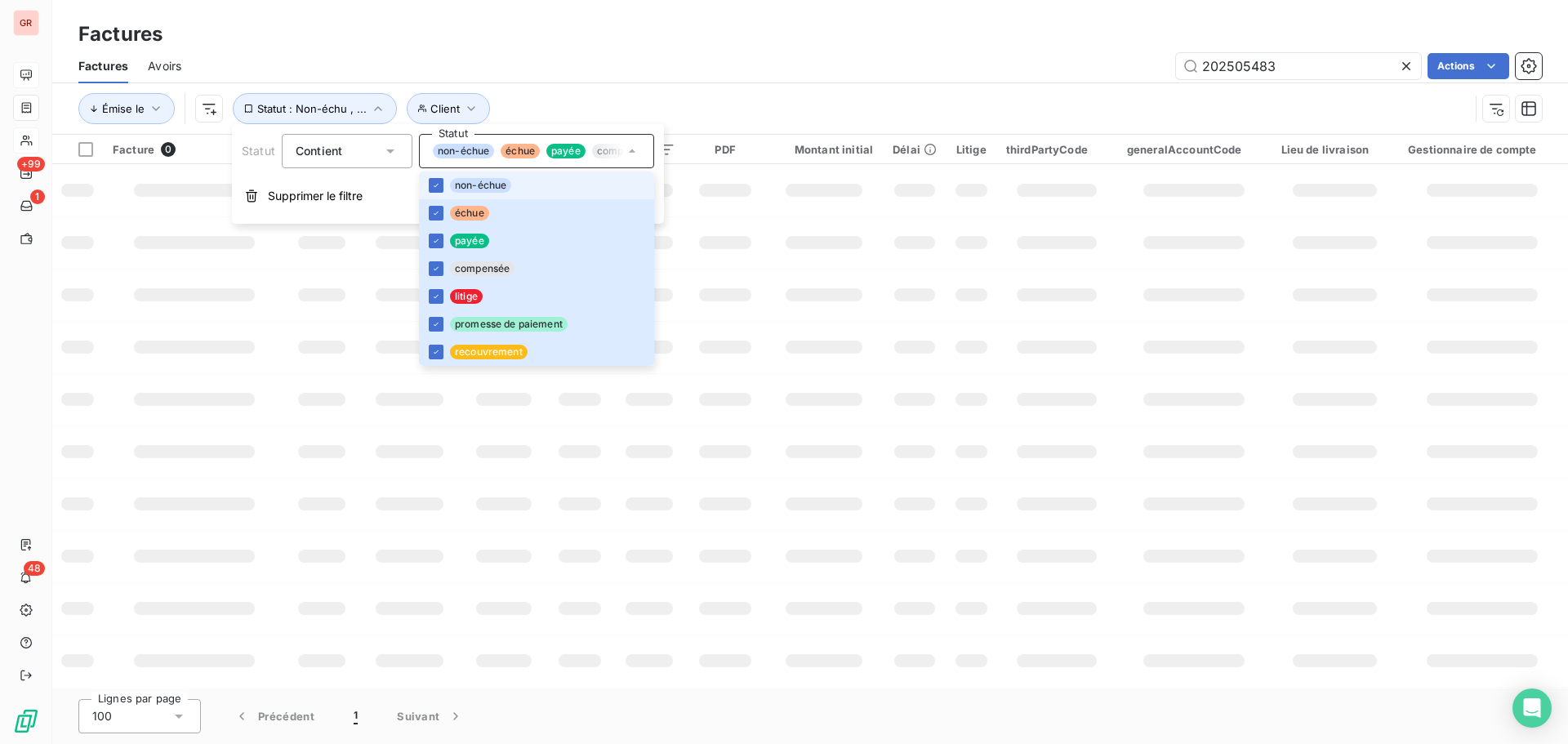 click on "Factures Factures Avoirs 202505483 Actions Émise le Client  Statut  : Non-échu , ..." at bounding box center (810, 67) 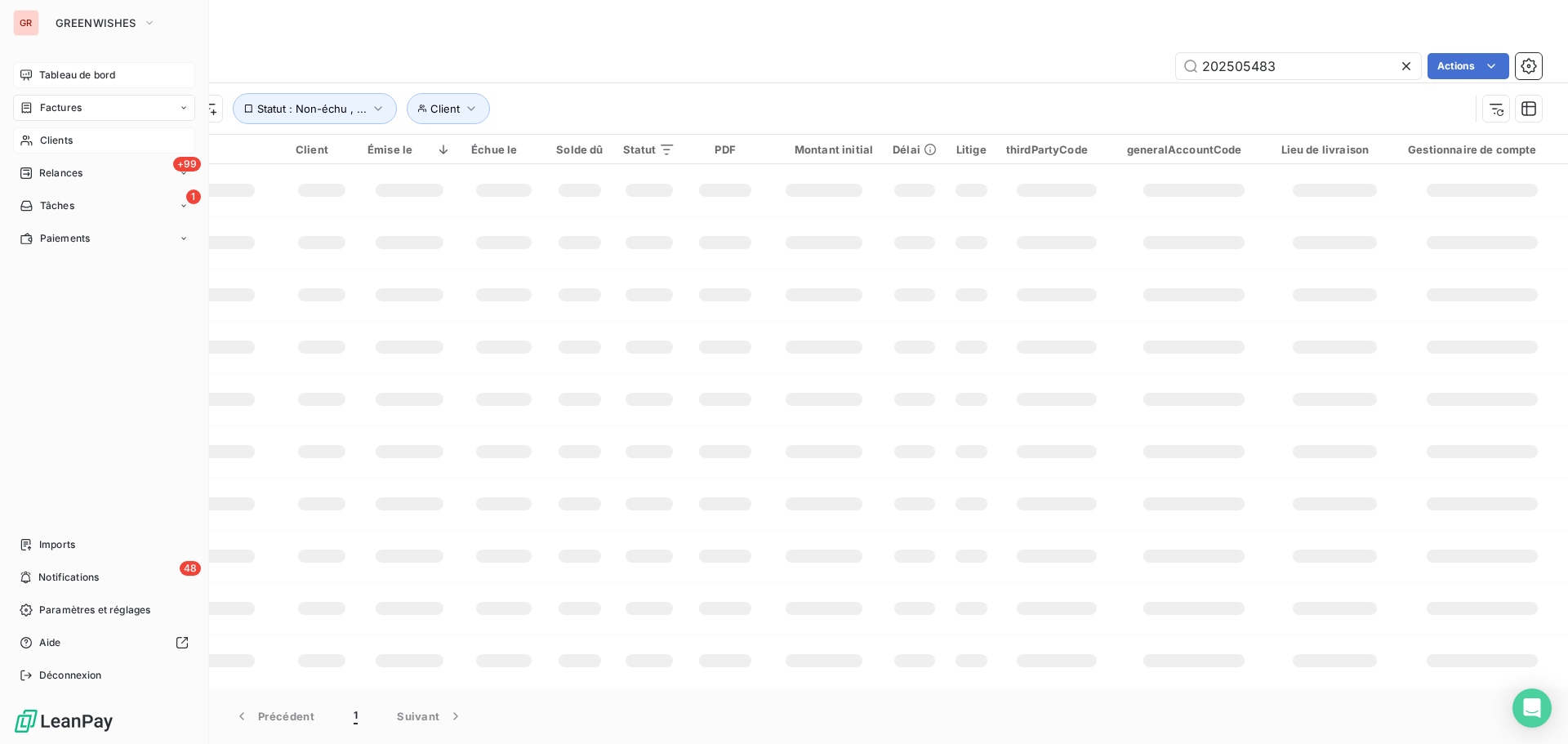 click on "Factures" at bounding box center [60, 108] 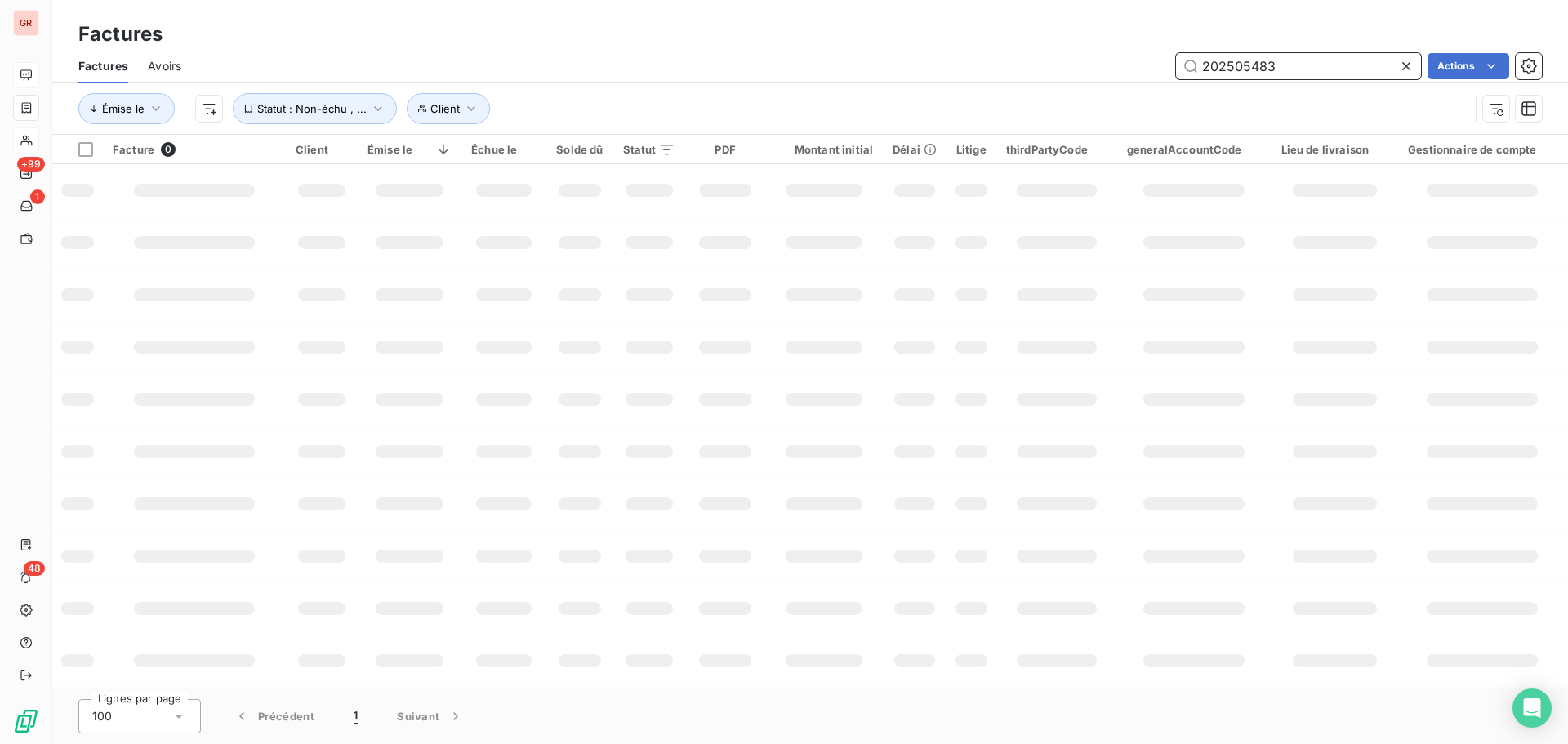 click on "202505483" at bounding box center (1298, 66) 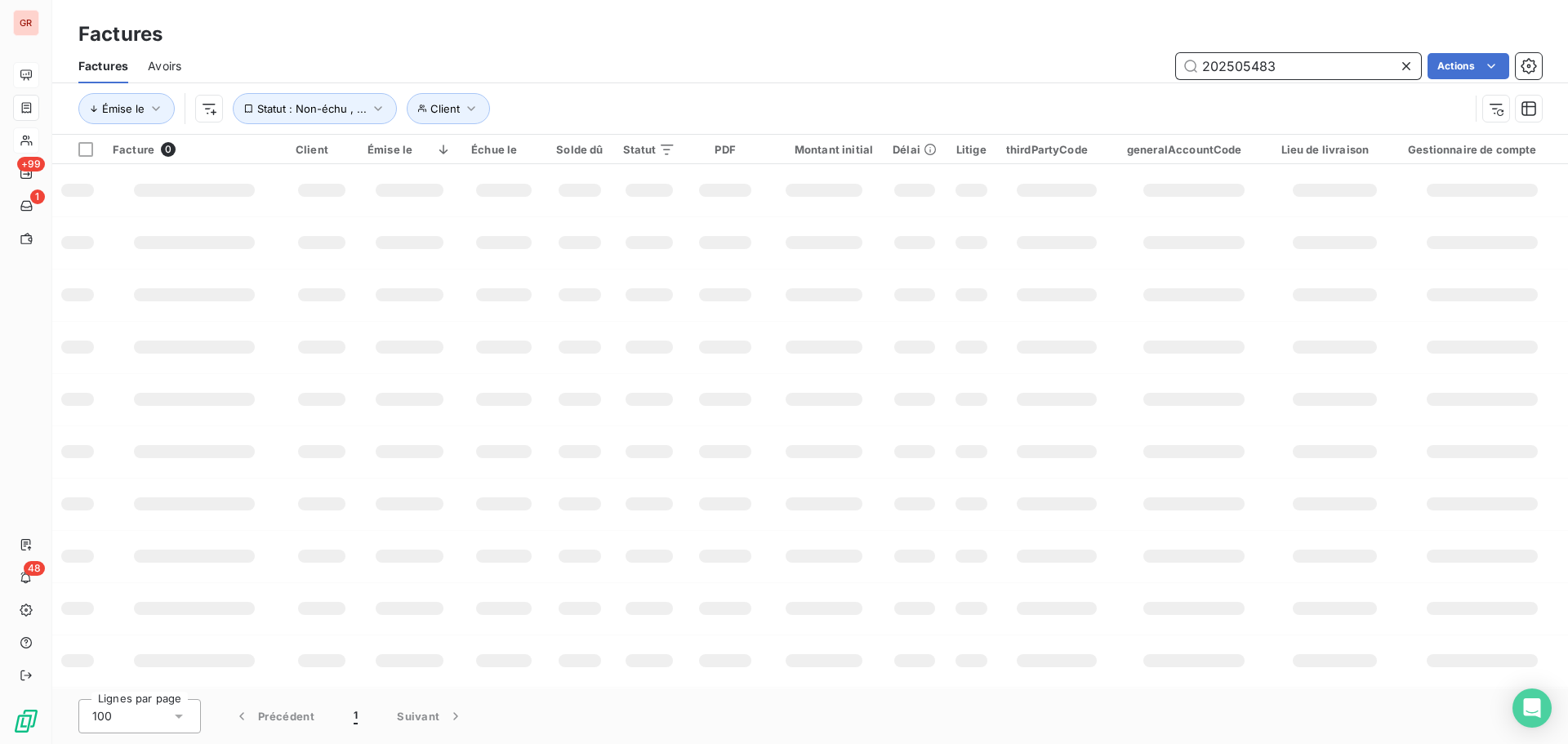 drag, startPoint x: 1307, startPoint y: 68, endPoint x: 923, endPoint y: 88, distance: 384.52048 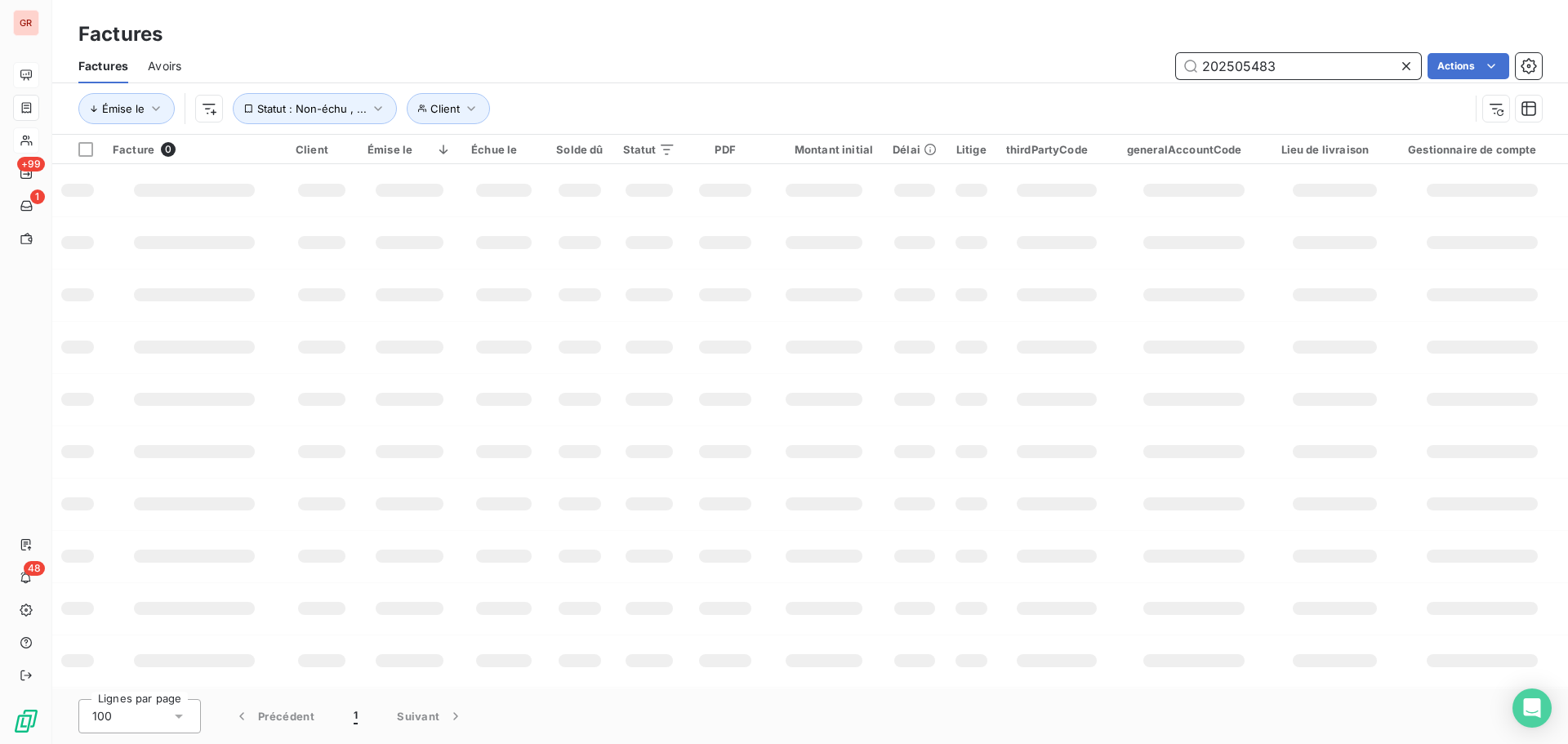 paste on "756" 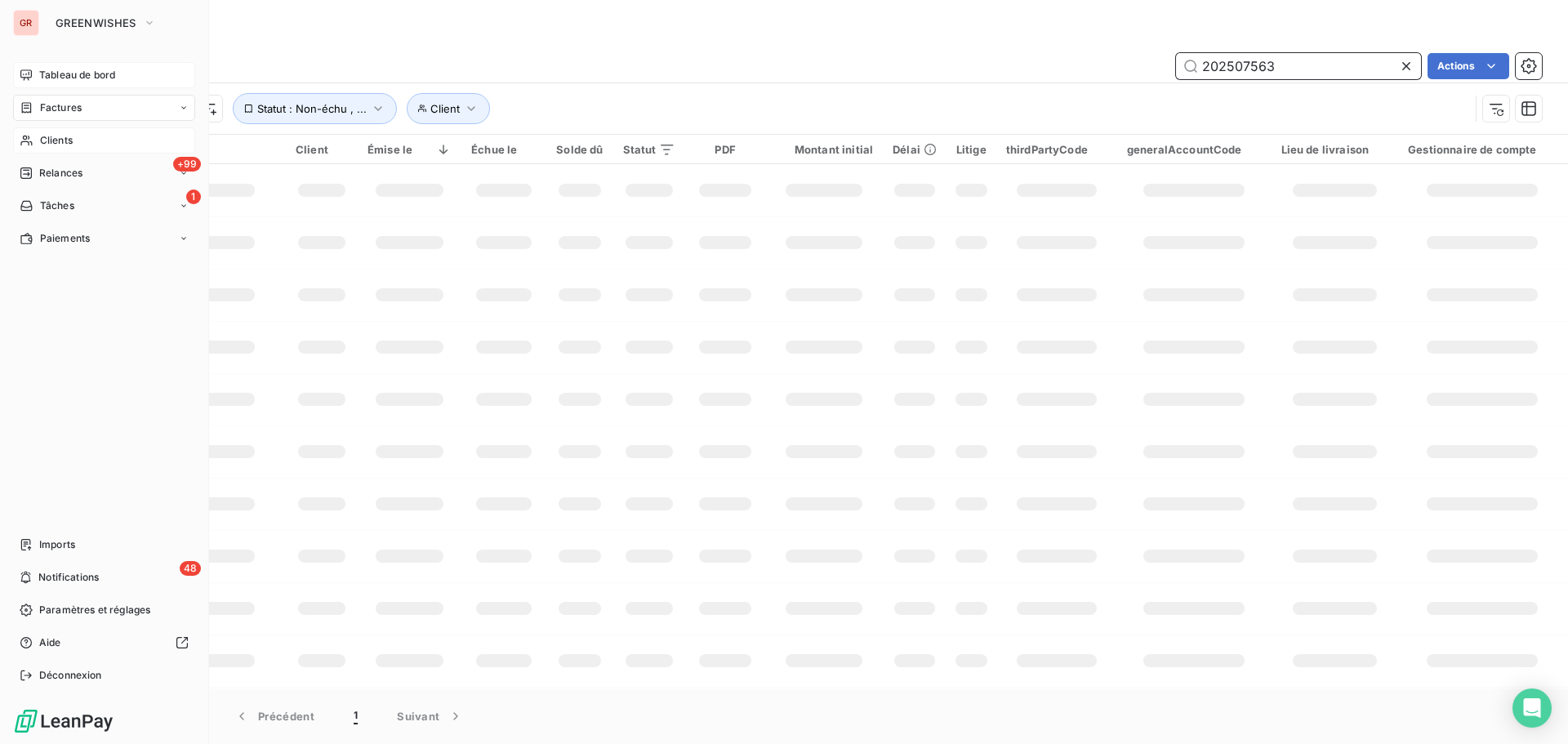 type on "202507563" 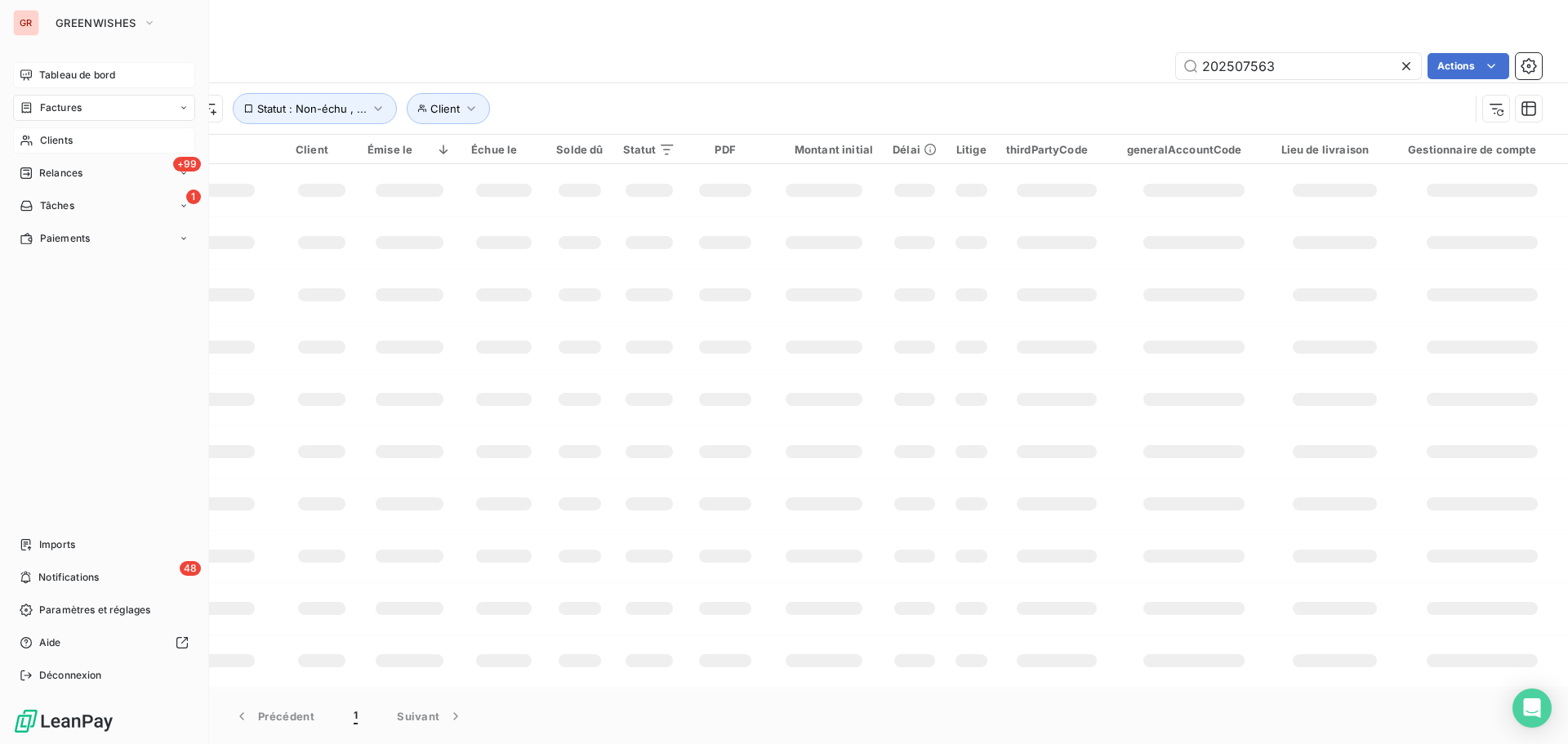 click on "Clients" at bounding box center [56, 140] 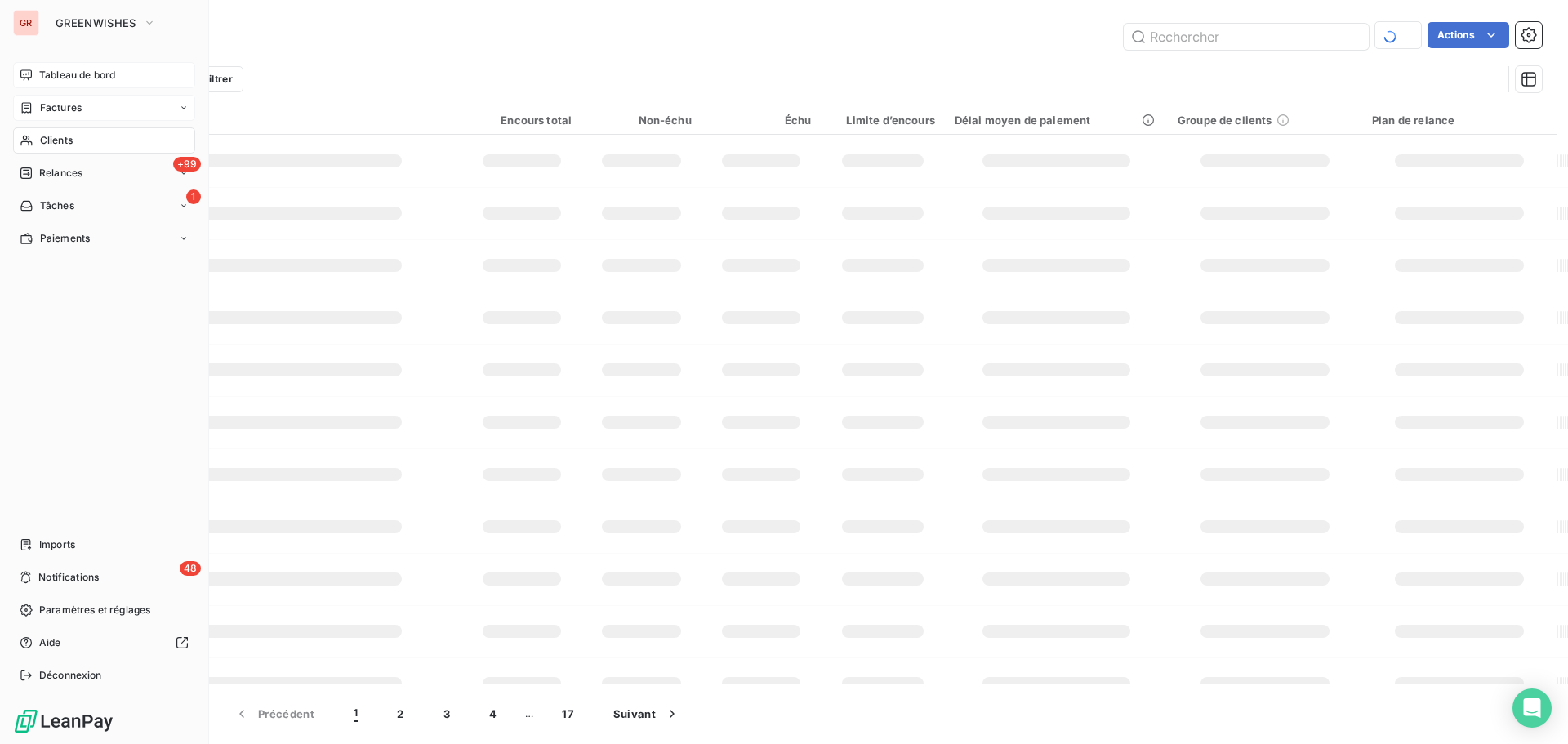 click on "Tableau de bord" at bounding box center (77, 75) 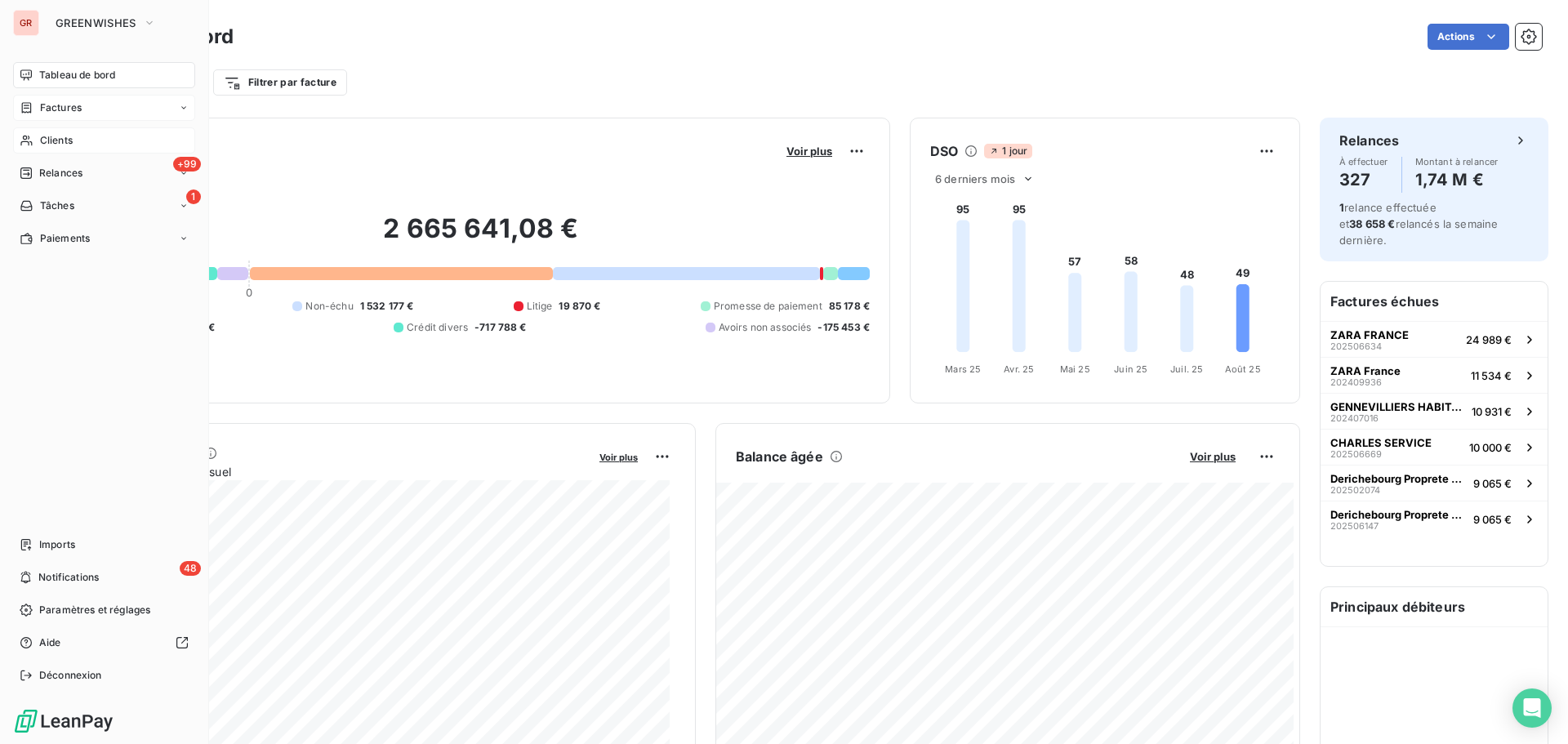 click on "Factures" at bounding box center [60, 108] 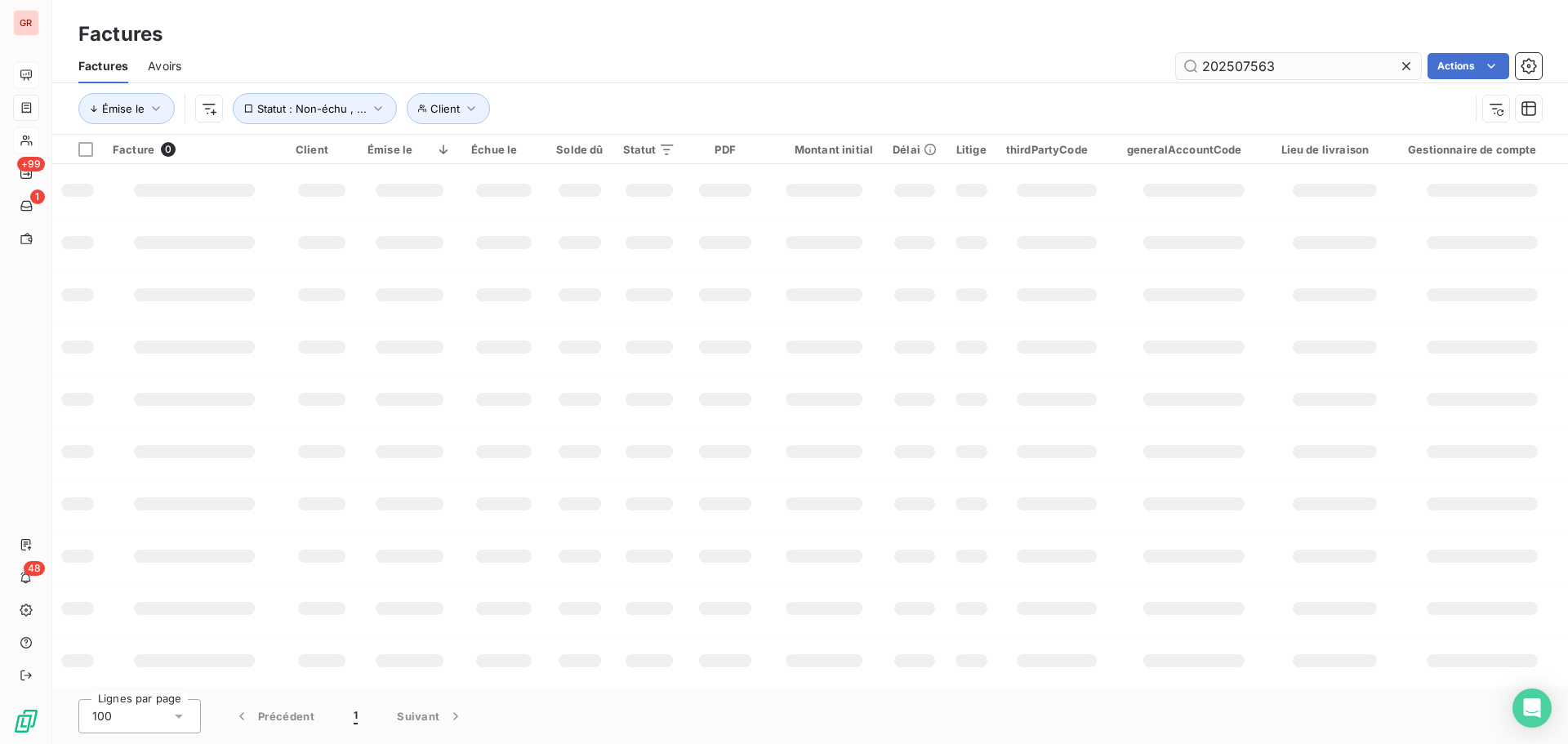 click on "202507563" at bounding box center (1298, 66) 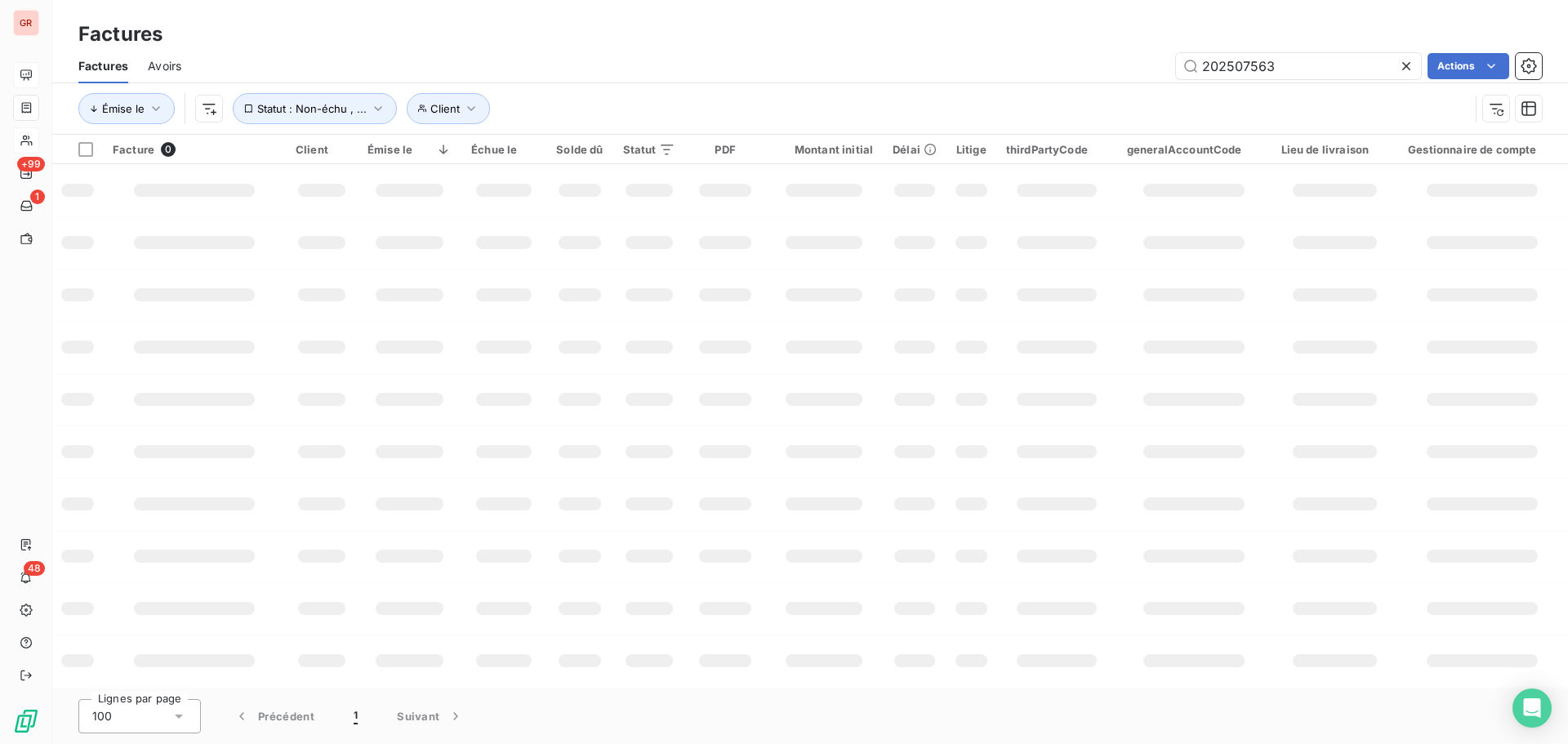 drag, startPoint x: 1280, startPoint y: 70, endPoint x: 1044, endPoint y: 96, distance: 237.42788 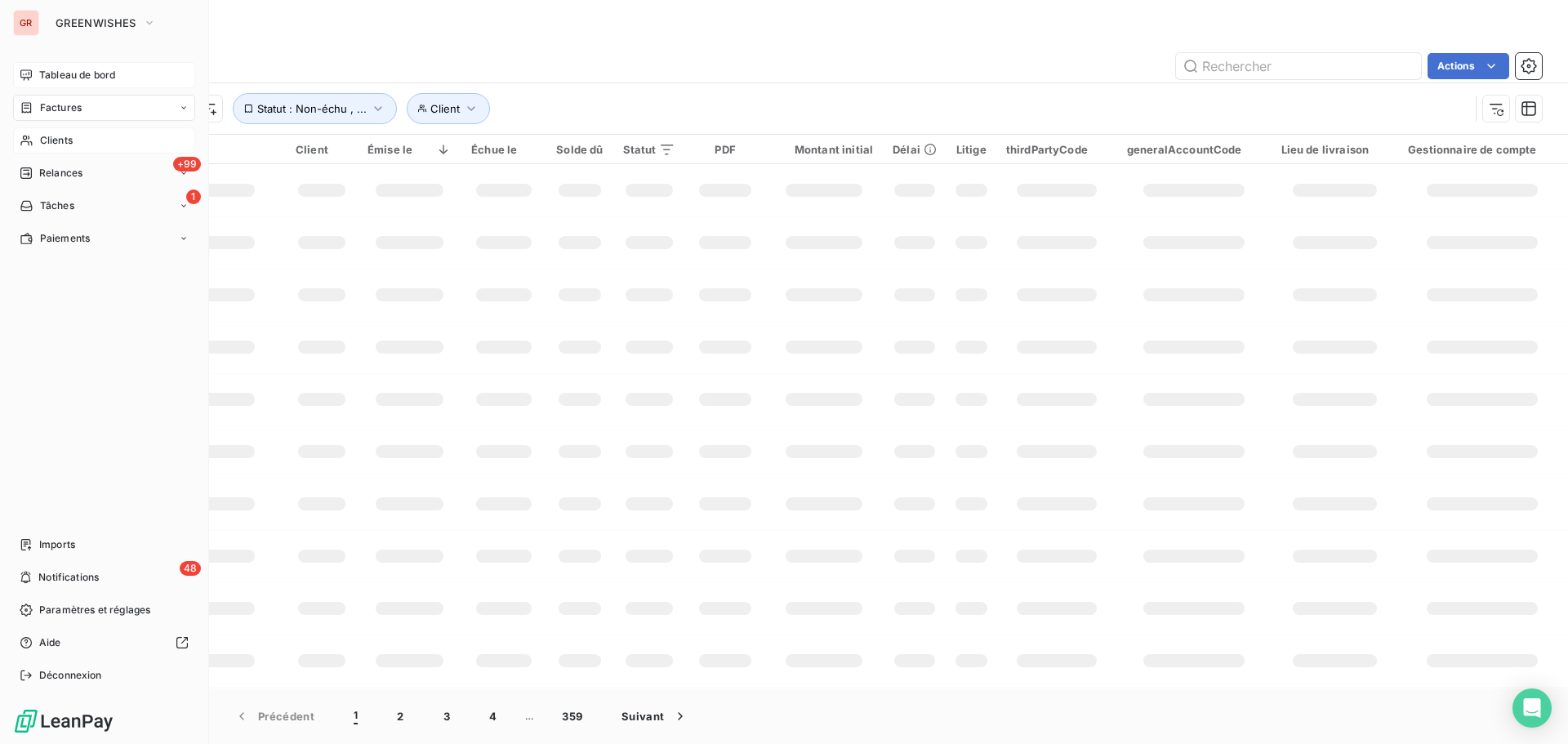 type 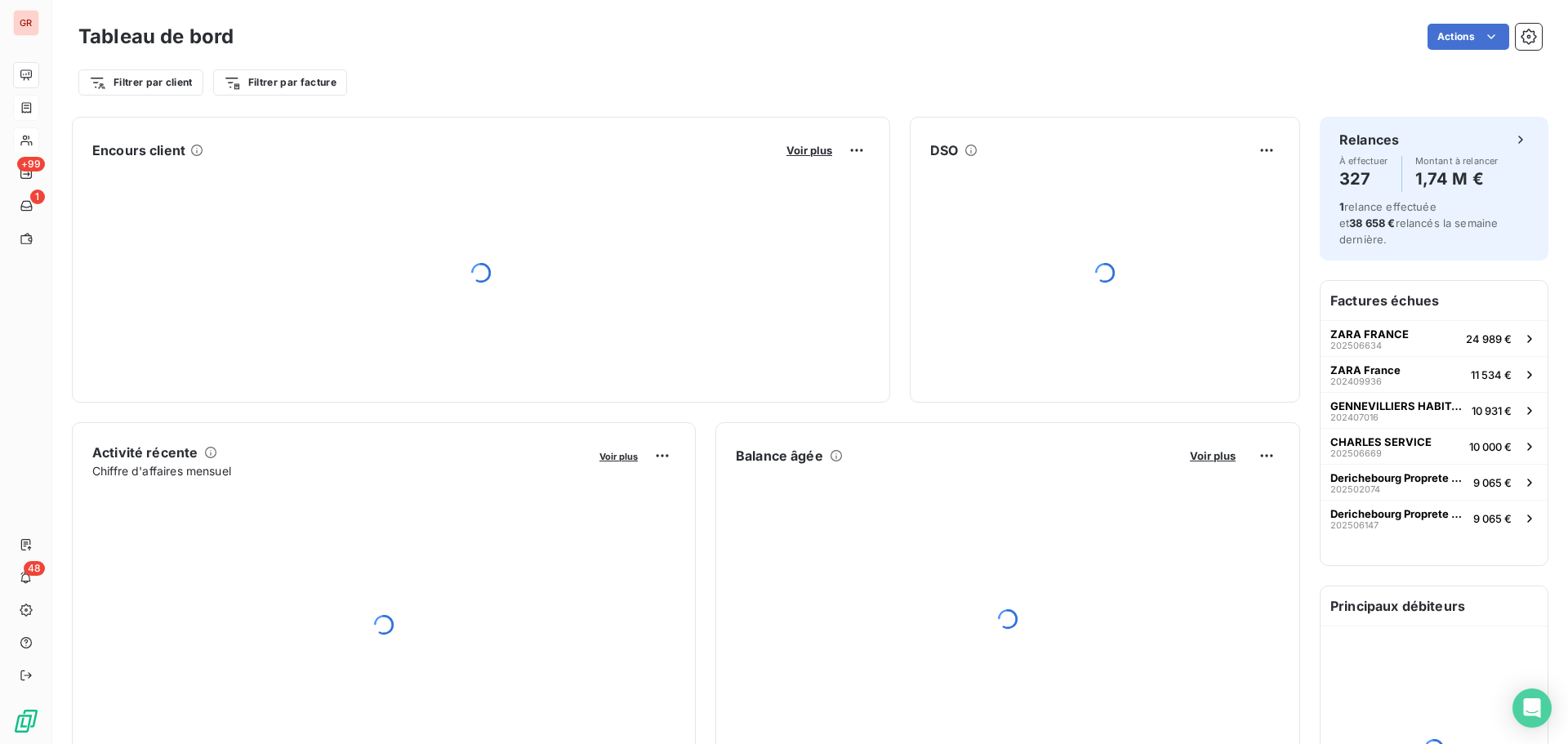 scroll, scrollTop: 0, scrollLeft: 0, axis: both 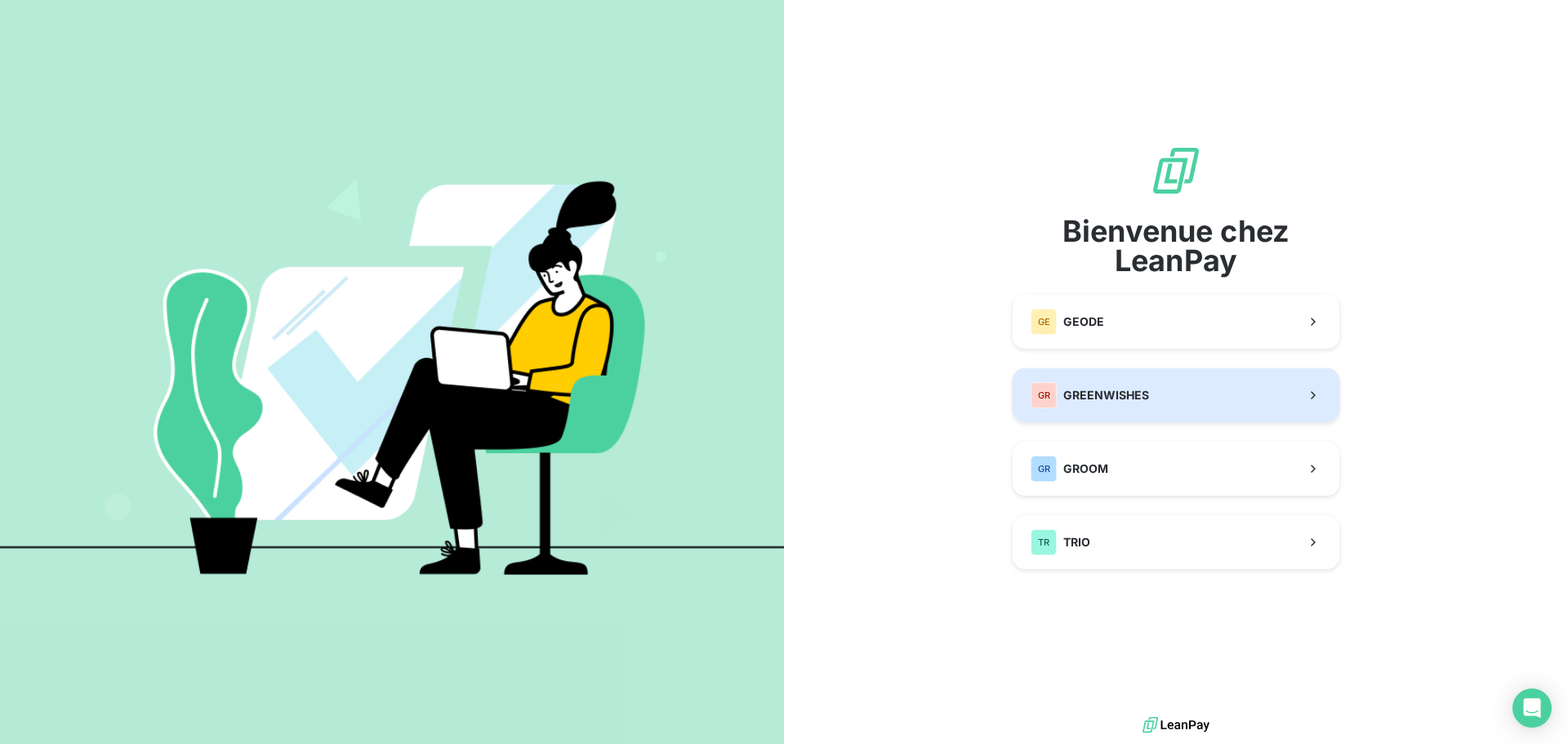 click on "GREENWISHES" at bounding box center (1106, 395) 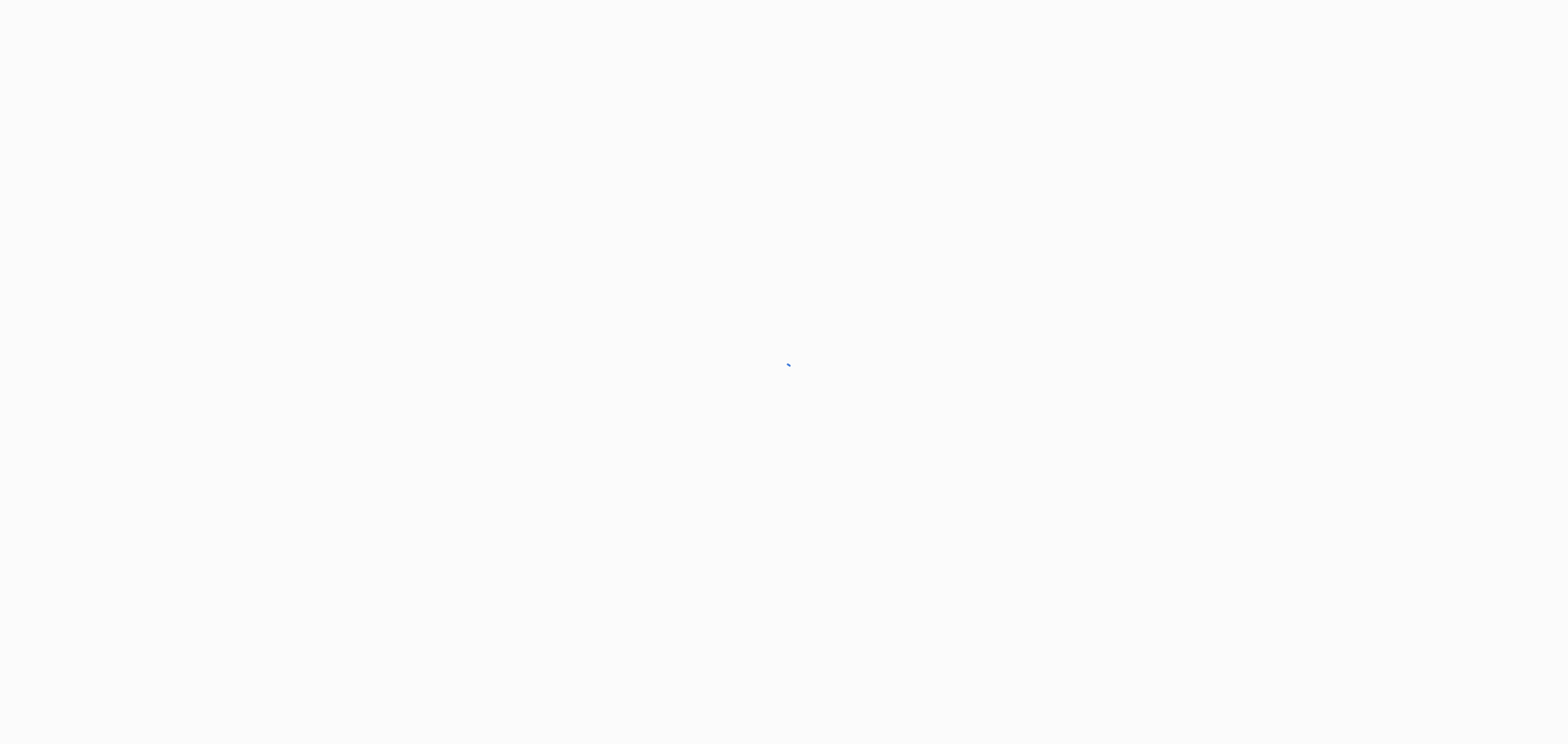 scroll, scrollTop: 0, scrollLeft: 0, axis: both 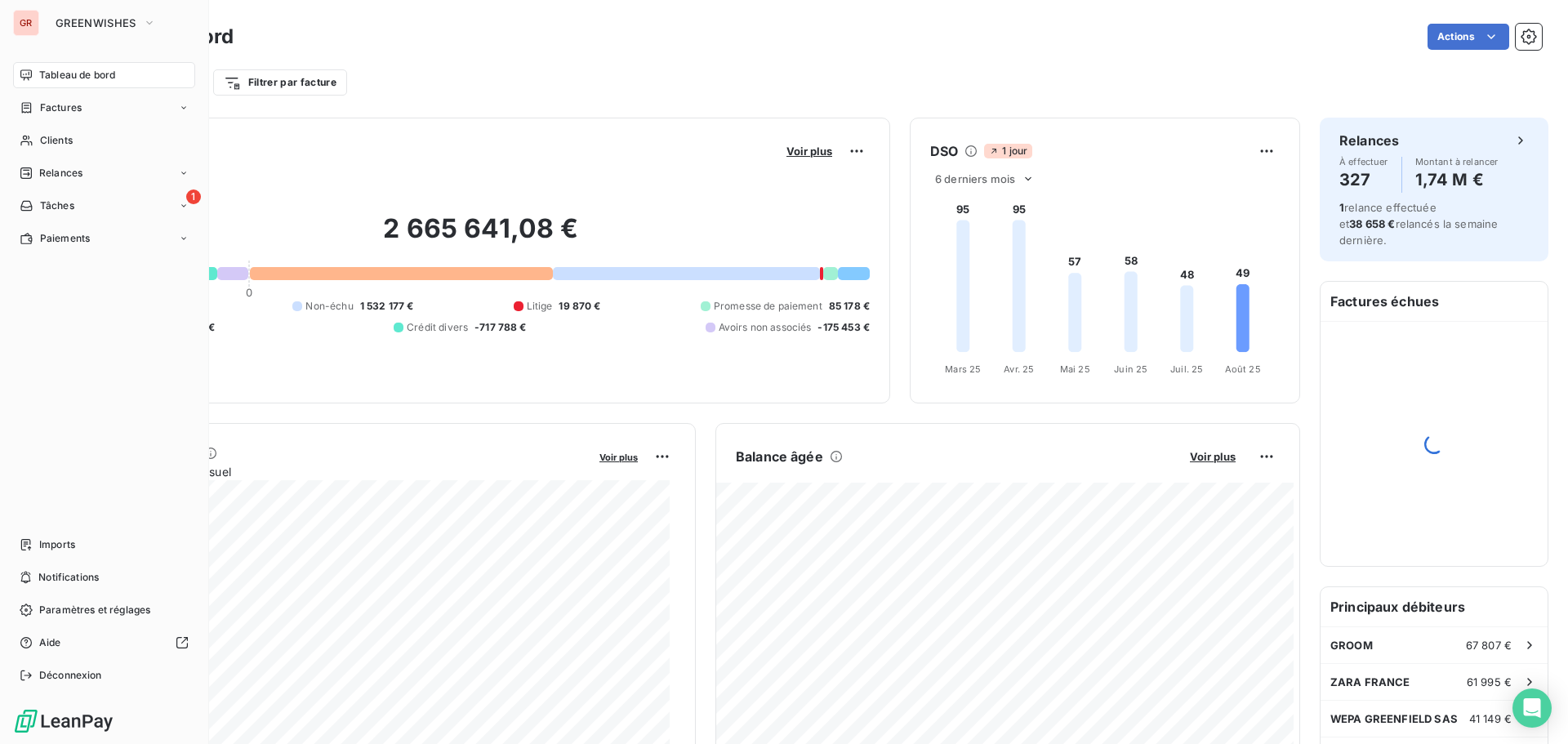 click on "Tableau de bord" at bounding box center (77, 75) 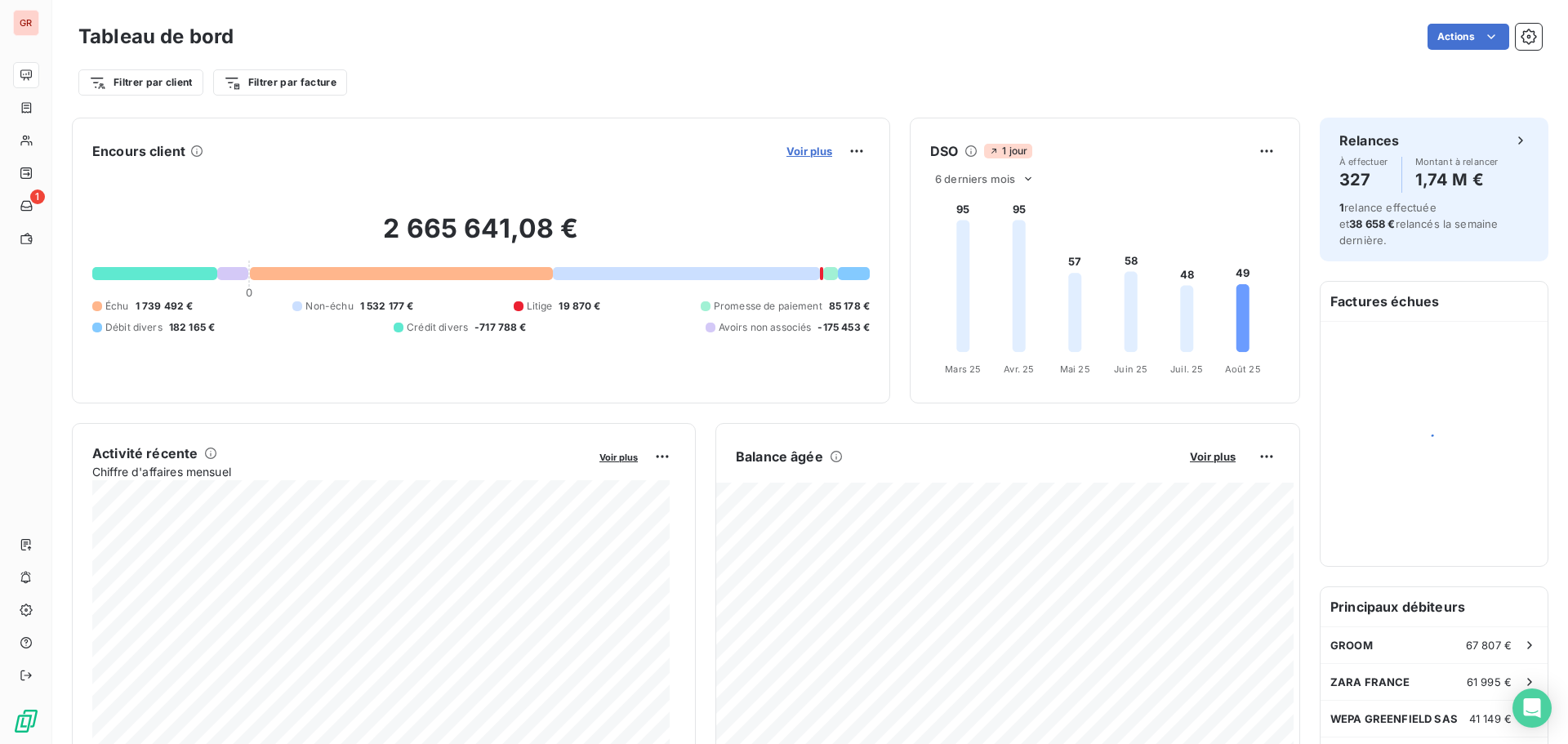 click on "Voir plus" at bounding box center [809, 151] 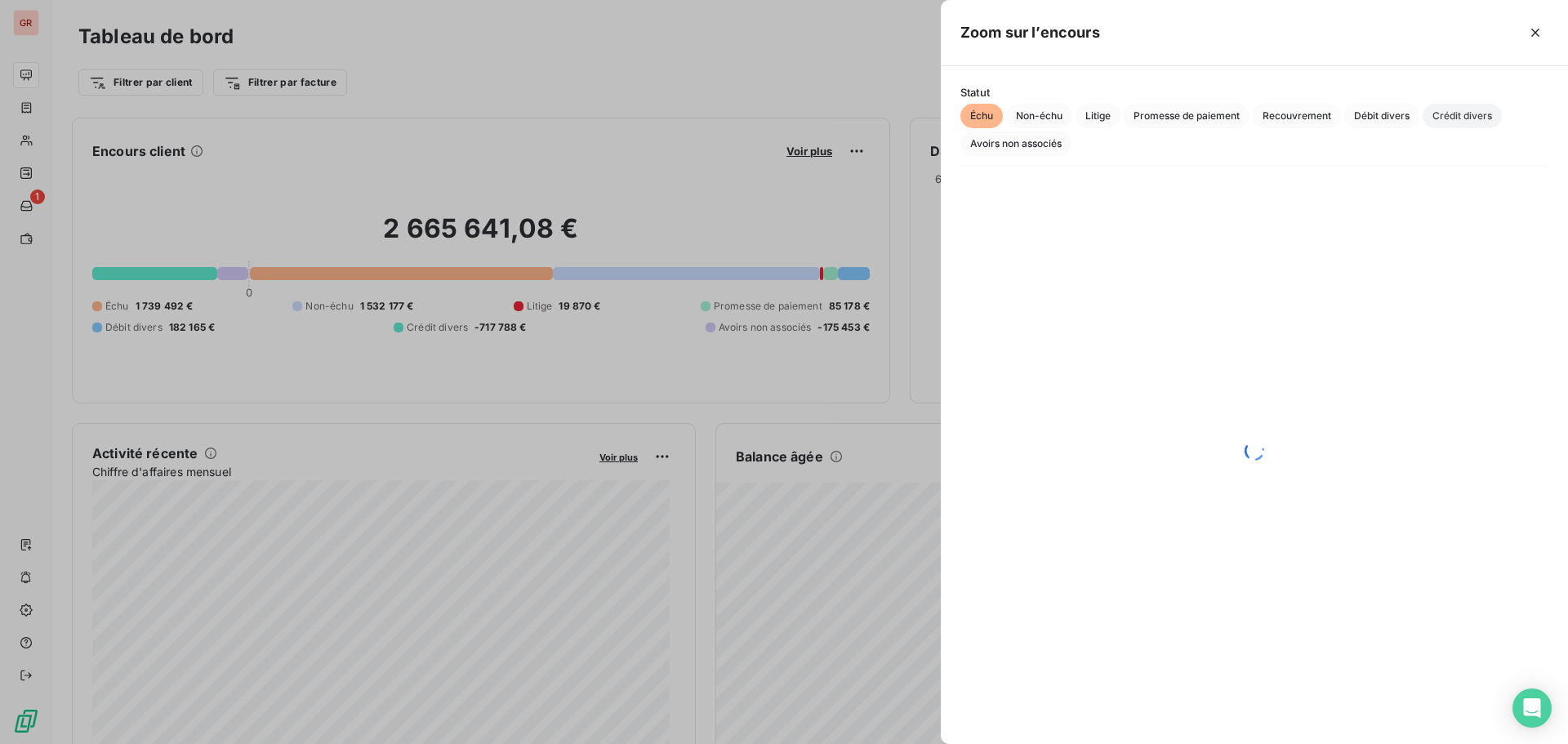 click on "Crédit divers" at bounding box center [1462, 116] 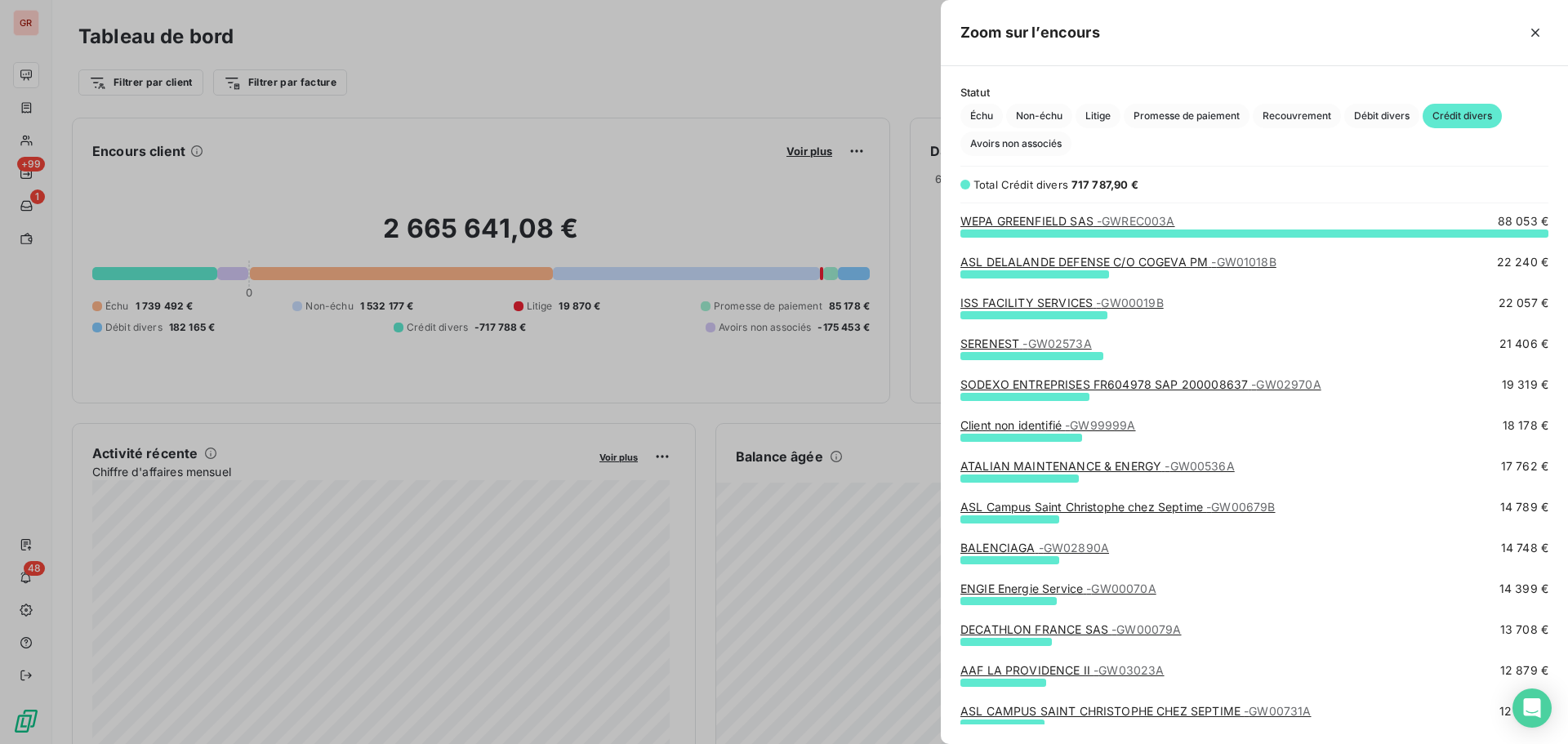 scroll, scrollTop: 13, scrollLeft: 13, axis: both 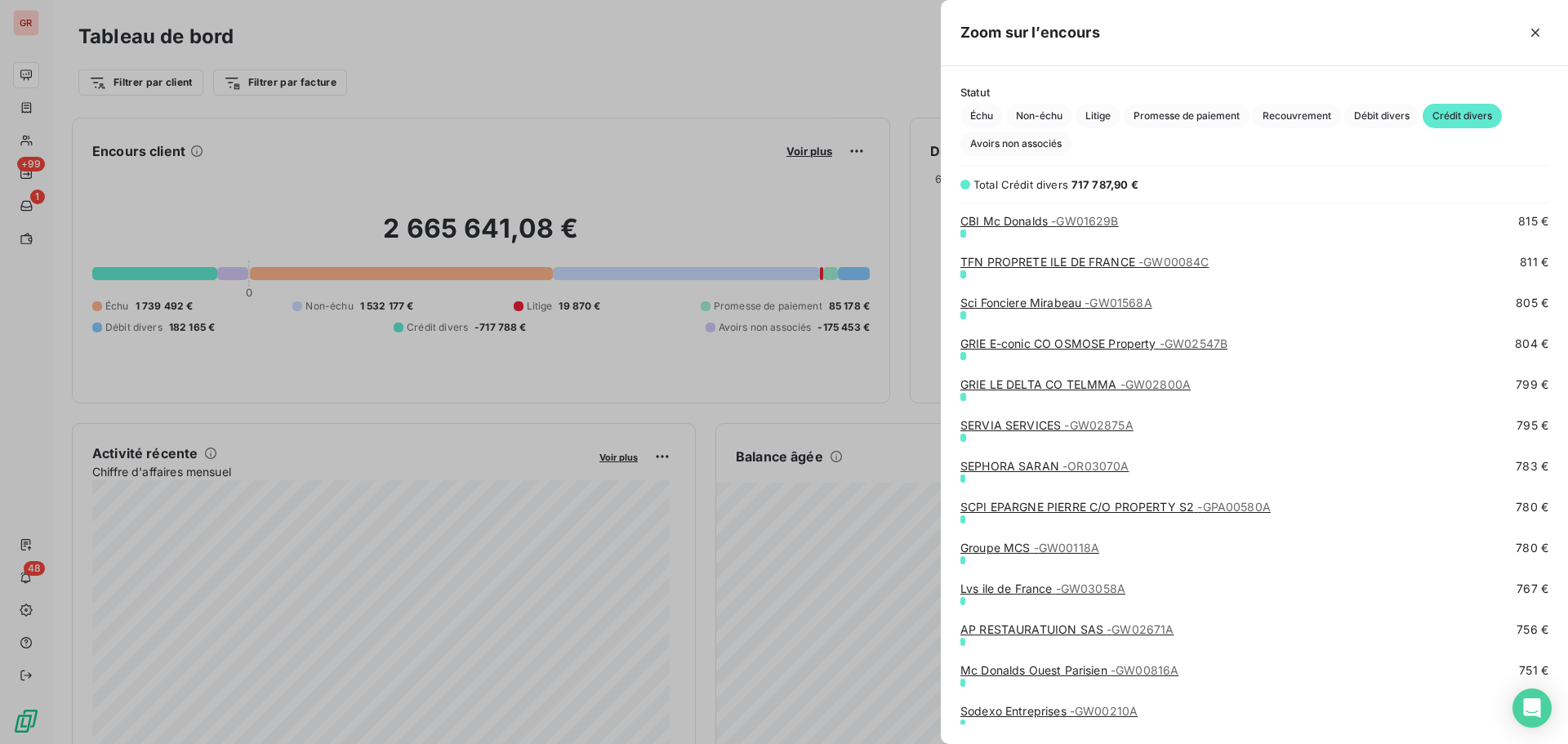 click on "SEPHORA [CITY]   -  OR03070A" at bounding box center (1045, 466) 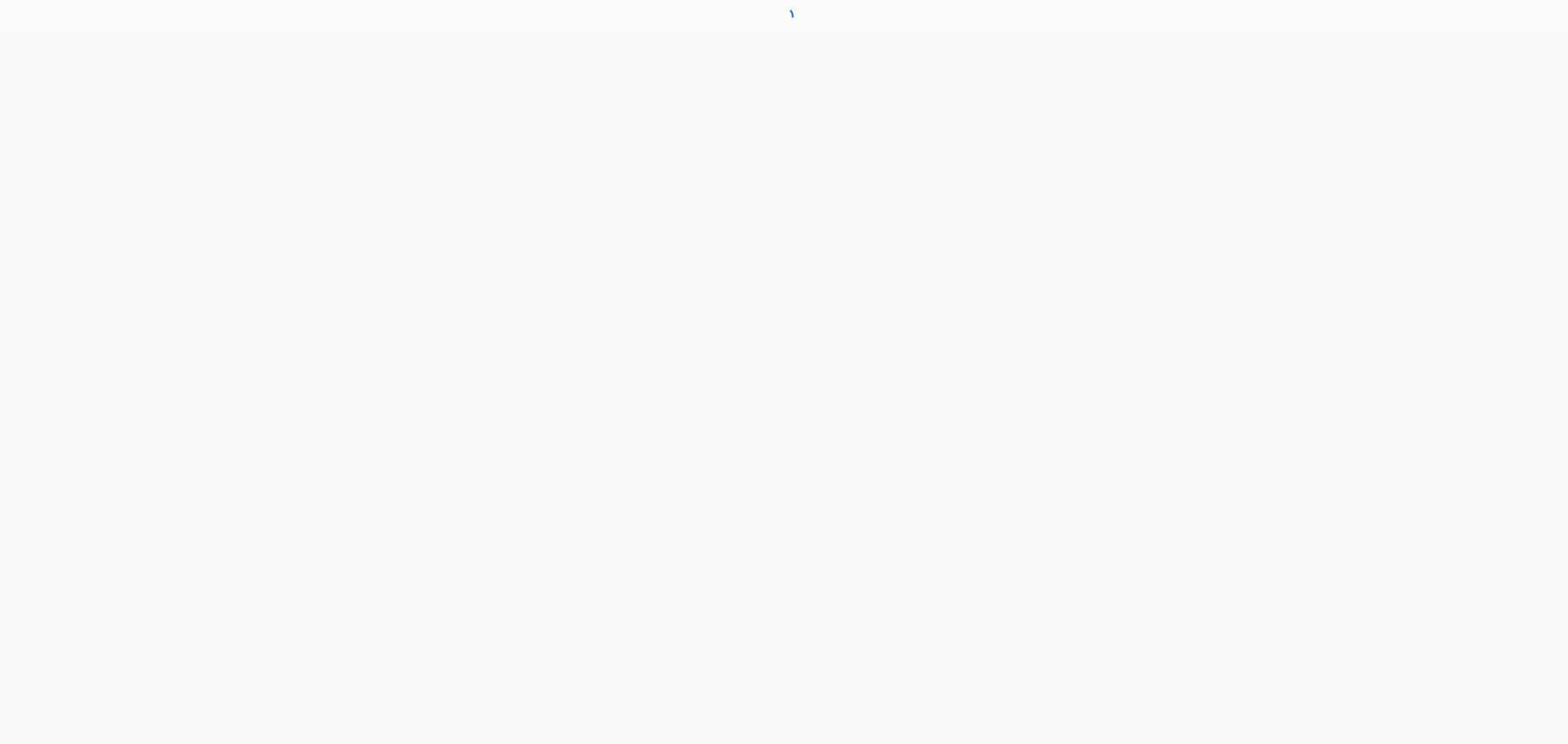 scroll, scrollTop: 0, scrollLeft: 0, axis: both 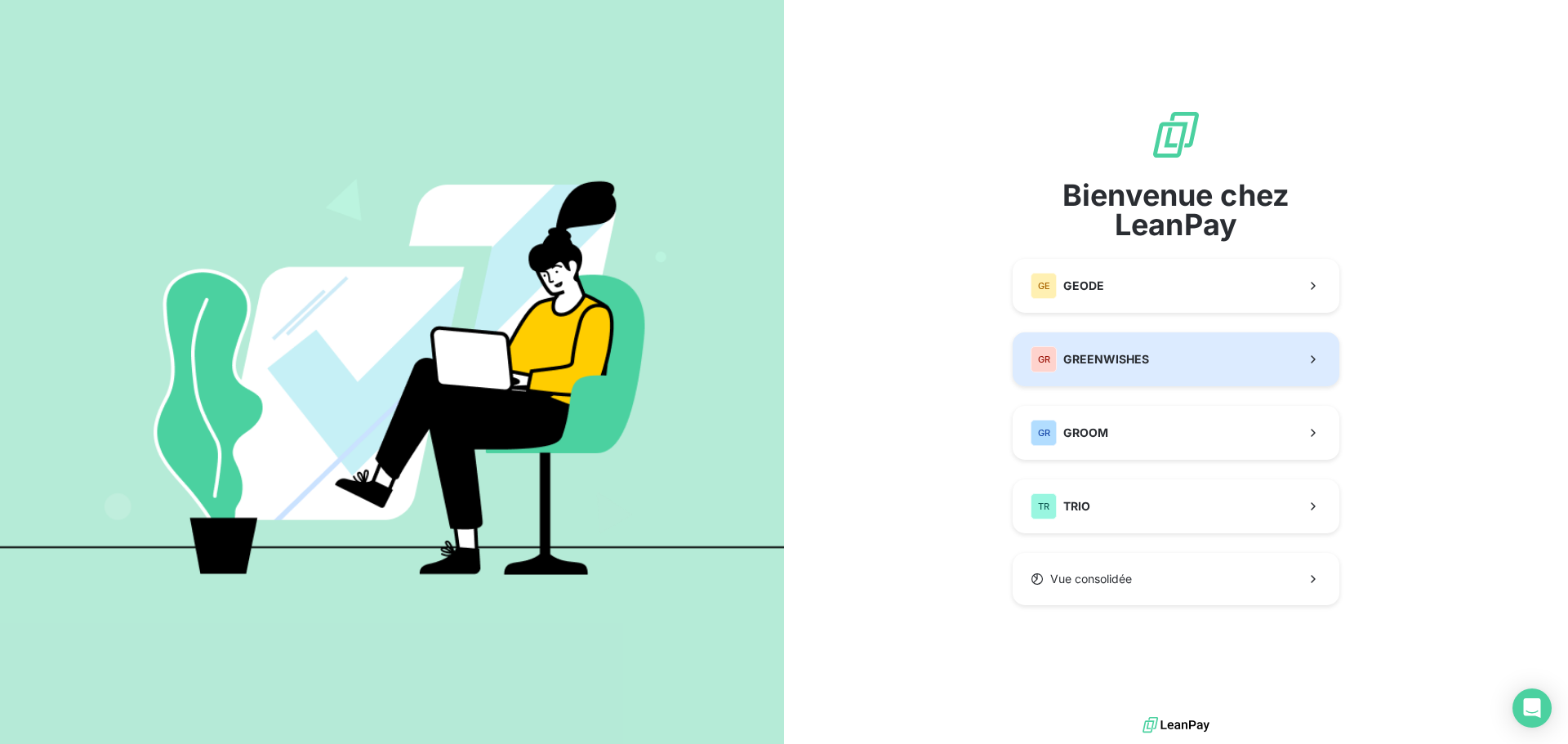 click on "GREENWISHES" at bounding box center [1106, 359] 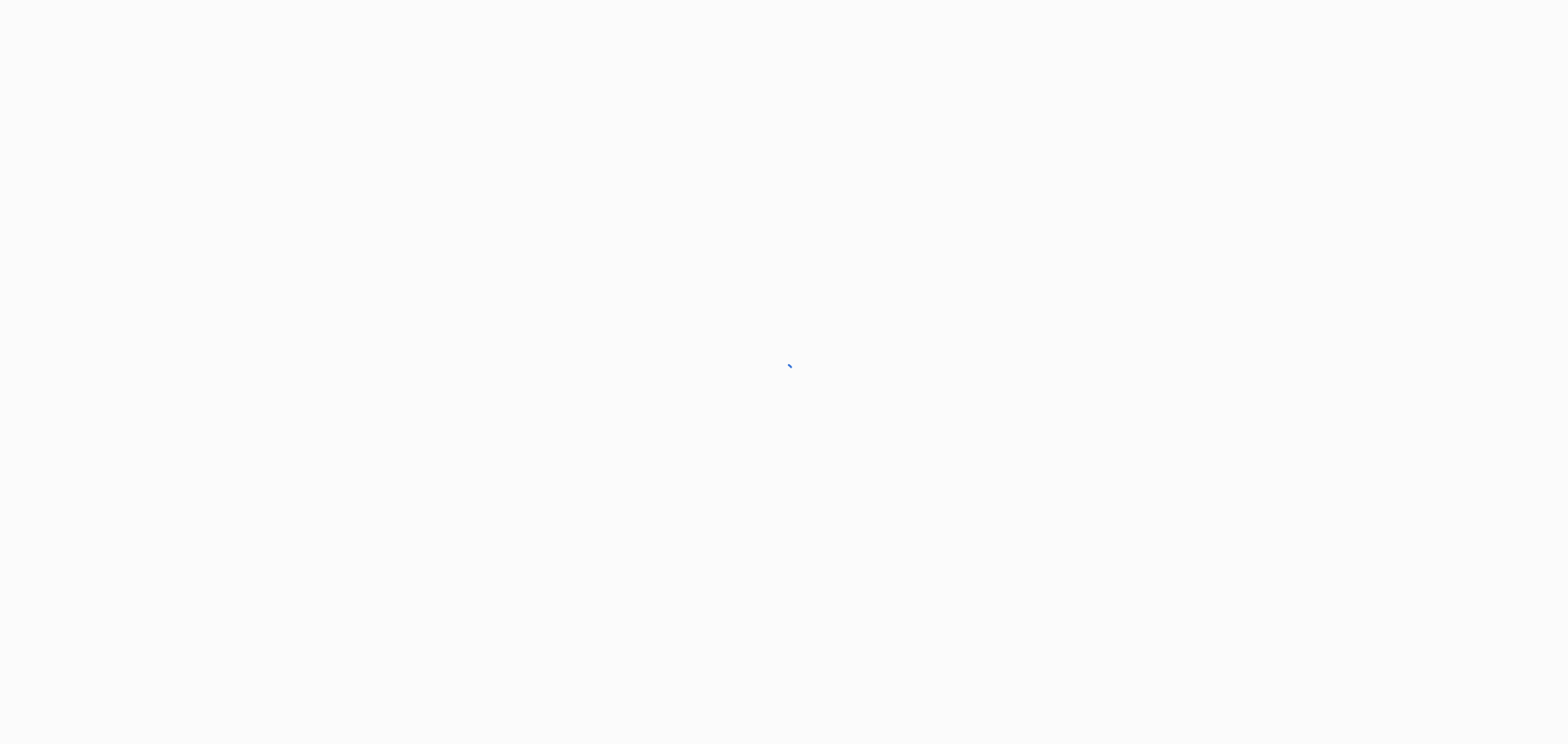 scroll, scrollTop: 0, scrollLeft: 0, axis: both 